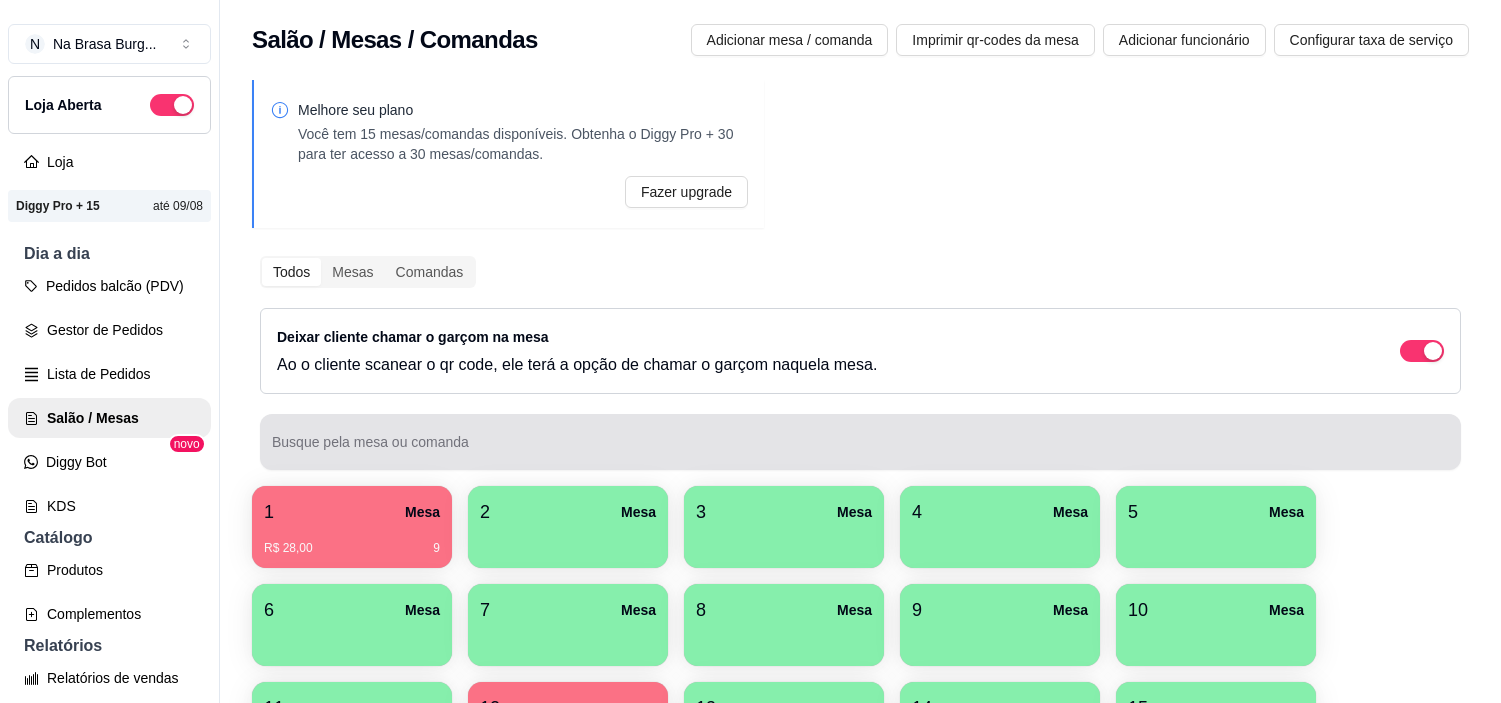 scroll, scrollTop: 0, scrollLeft: 0, axis: both 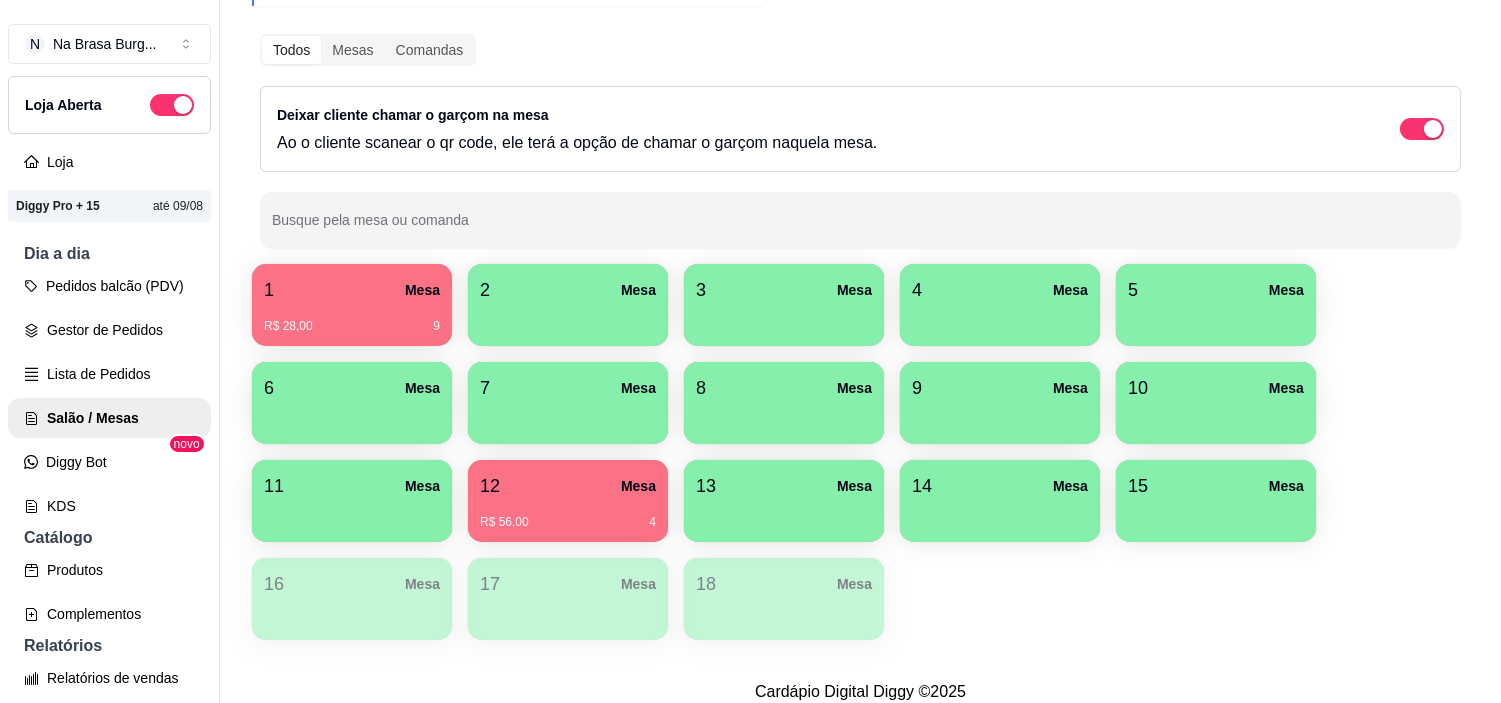 click on "15 Mesa" at bounding box center [1216, 501] 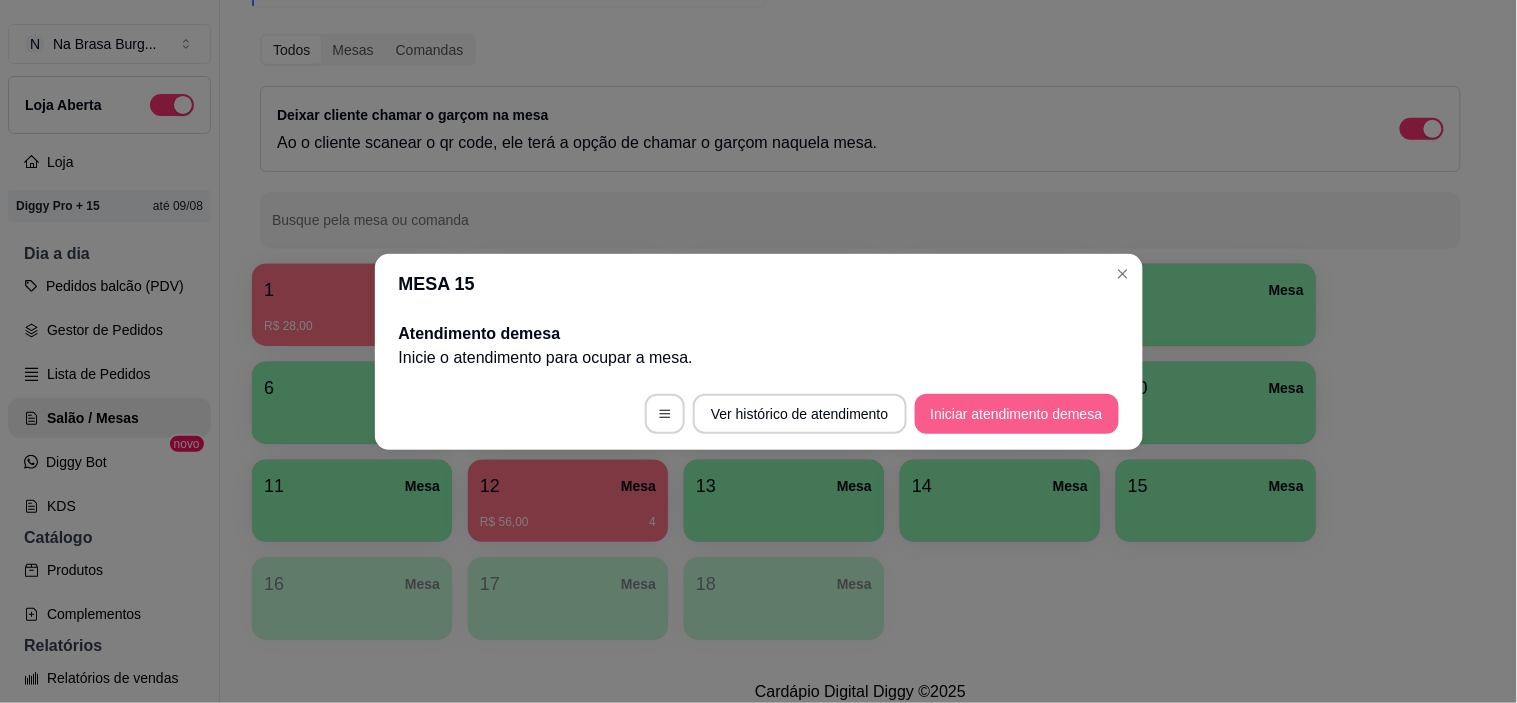 click on "Iniciar atendimento de  mesa" at bounding box center (1017, 414) 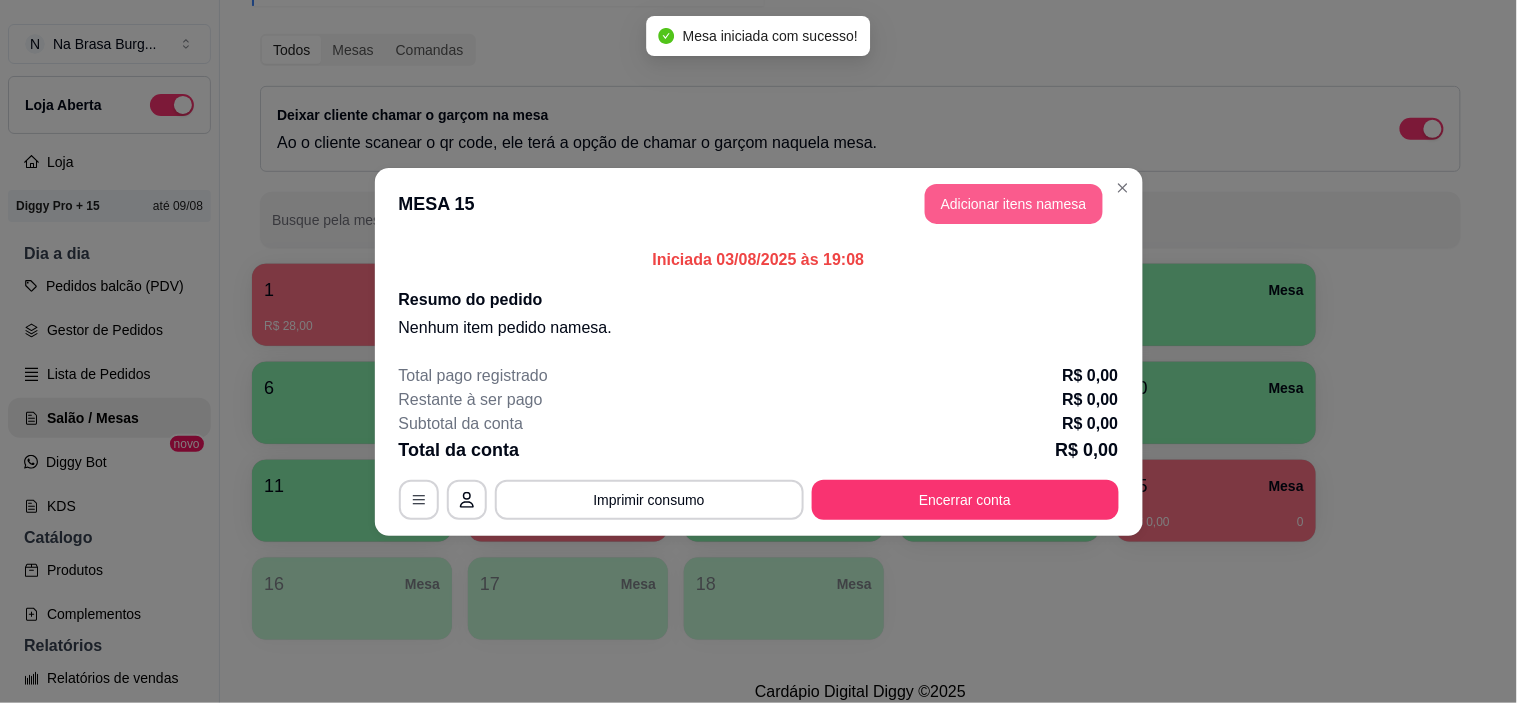 click on "Adicionar itens na  mesa" at bounding box center [1014, 204] 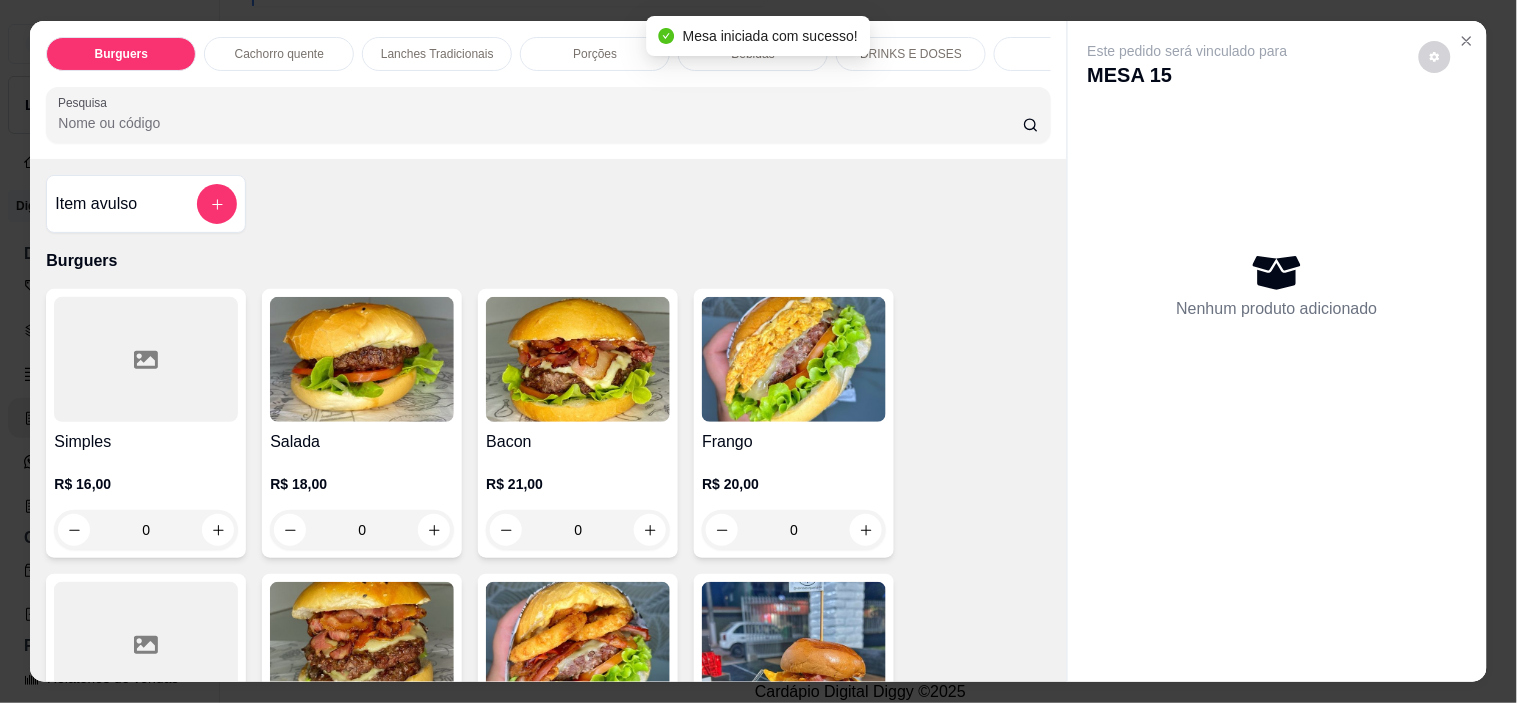 click at bounding box center [578, 359] 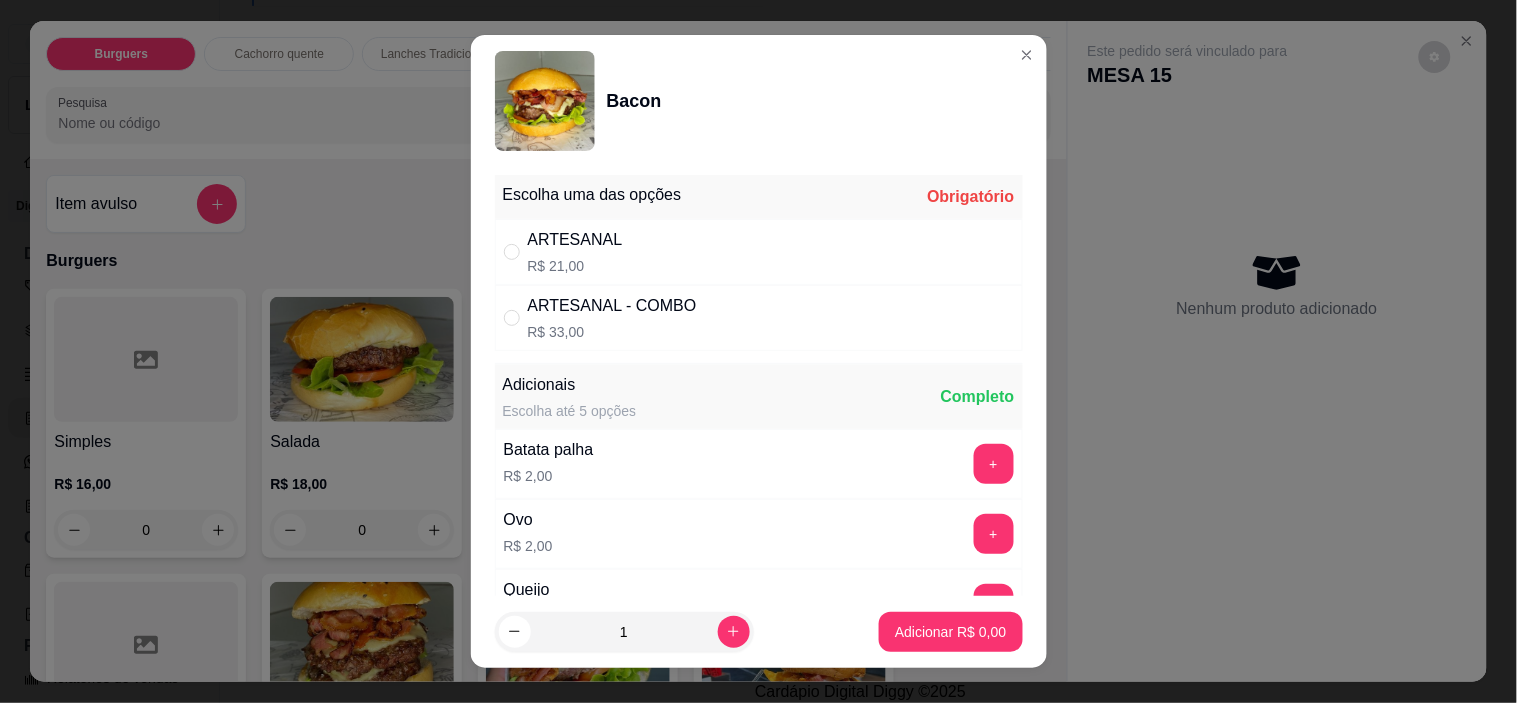 click on "ARTESANAL R$ 21,00" at bounding box center (759, 252) 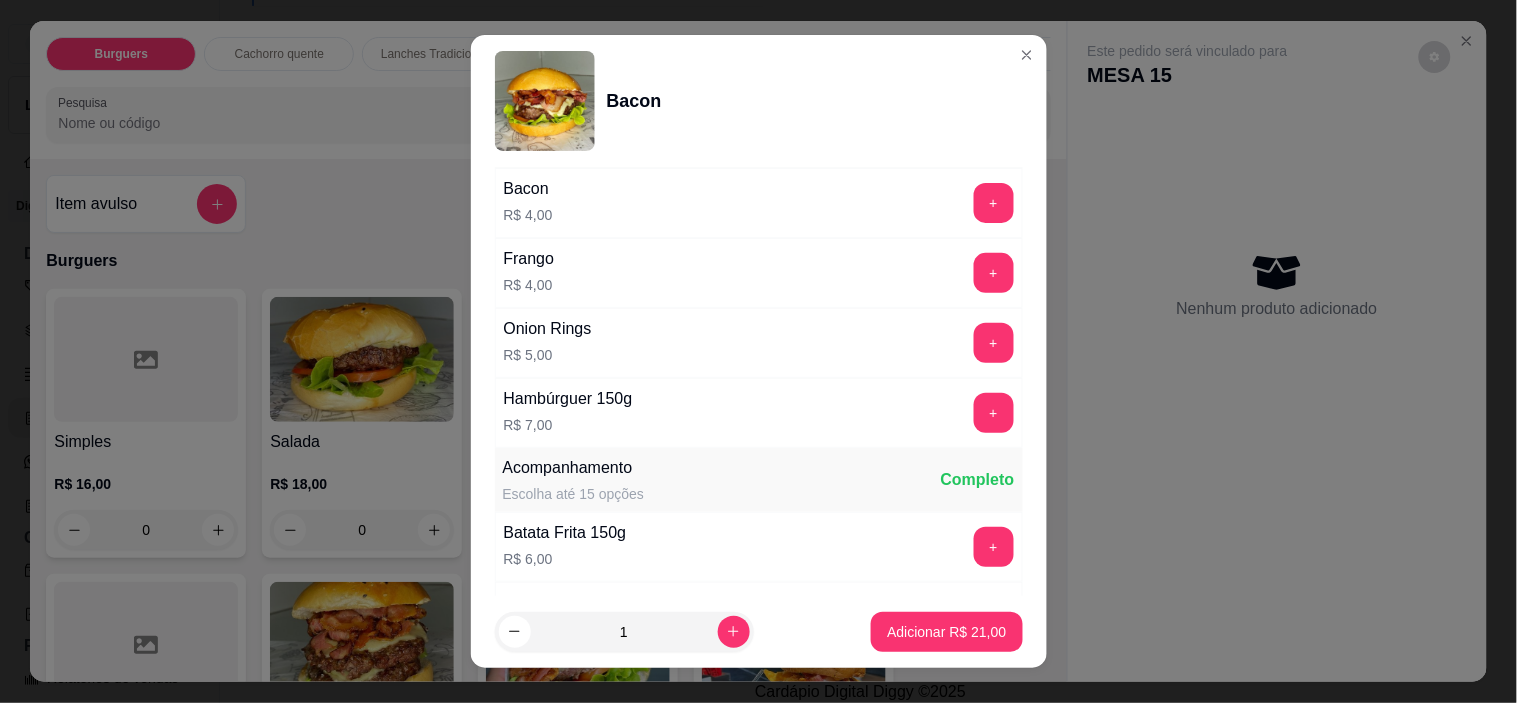 scroll, scrollTop: 888, scrollLeft: 0, axis: vertical 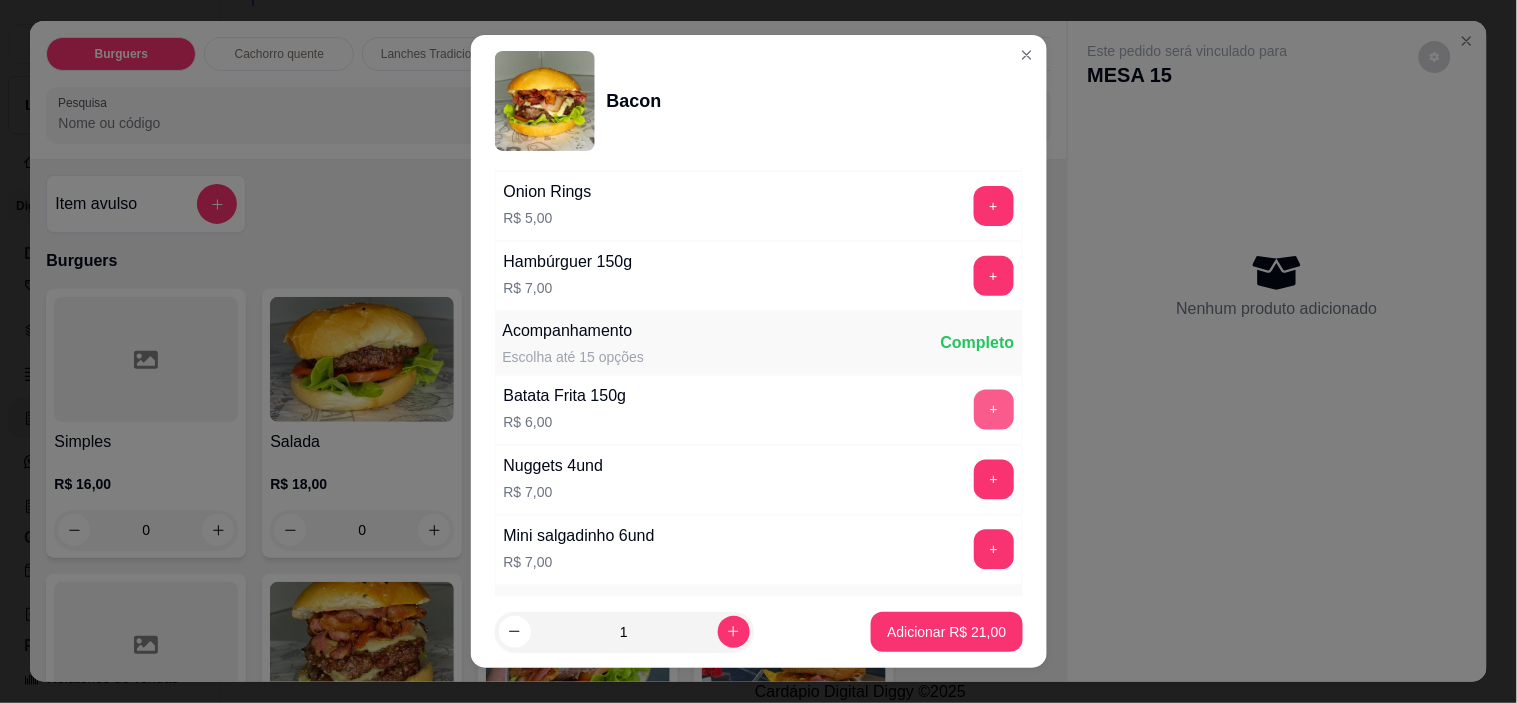 click on "+" at bounding box center (994, 410) 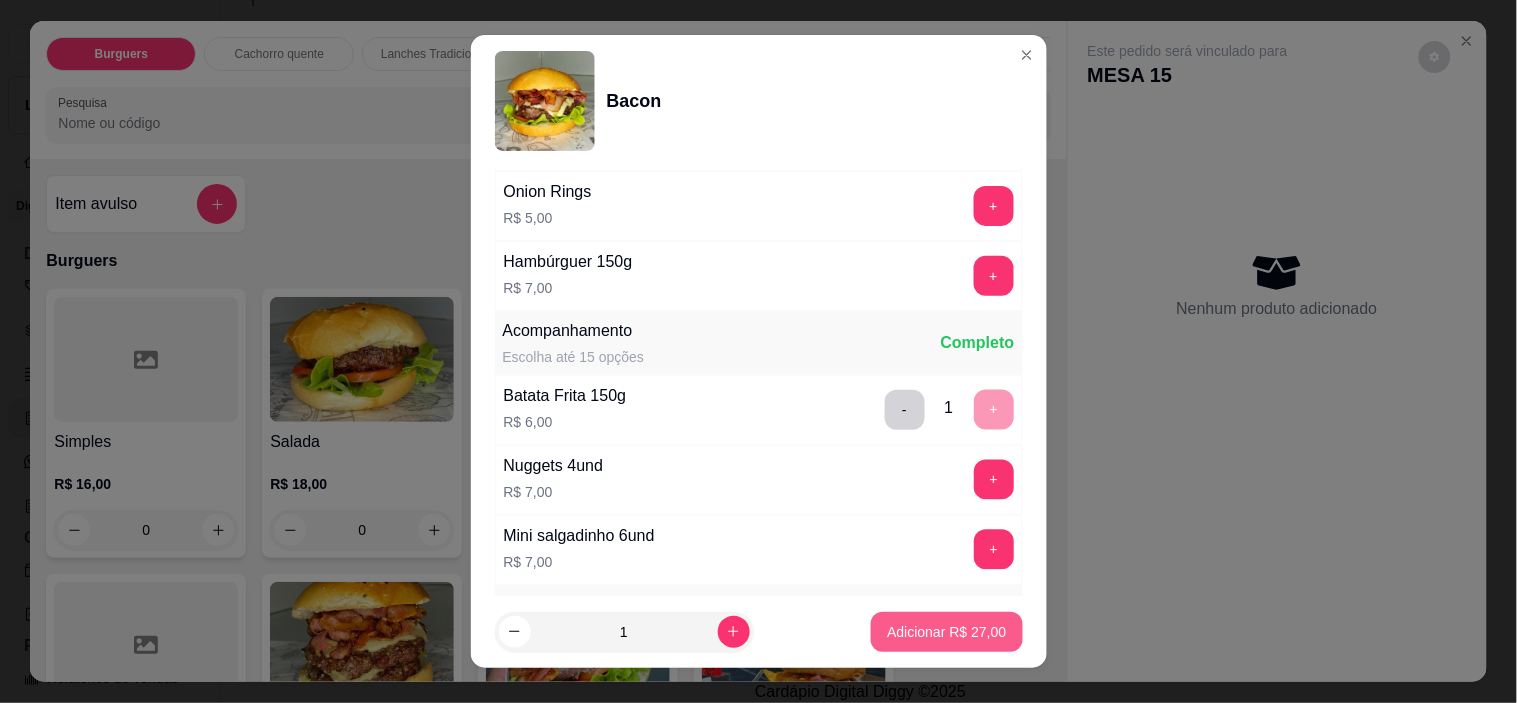 click on "Adicionar   R$ 27,00" at bounding box center [946, 632] 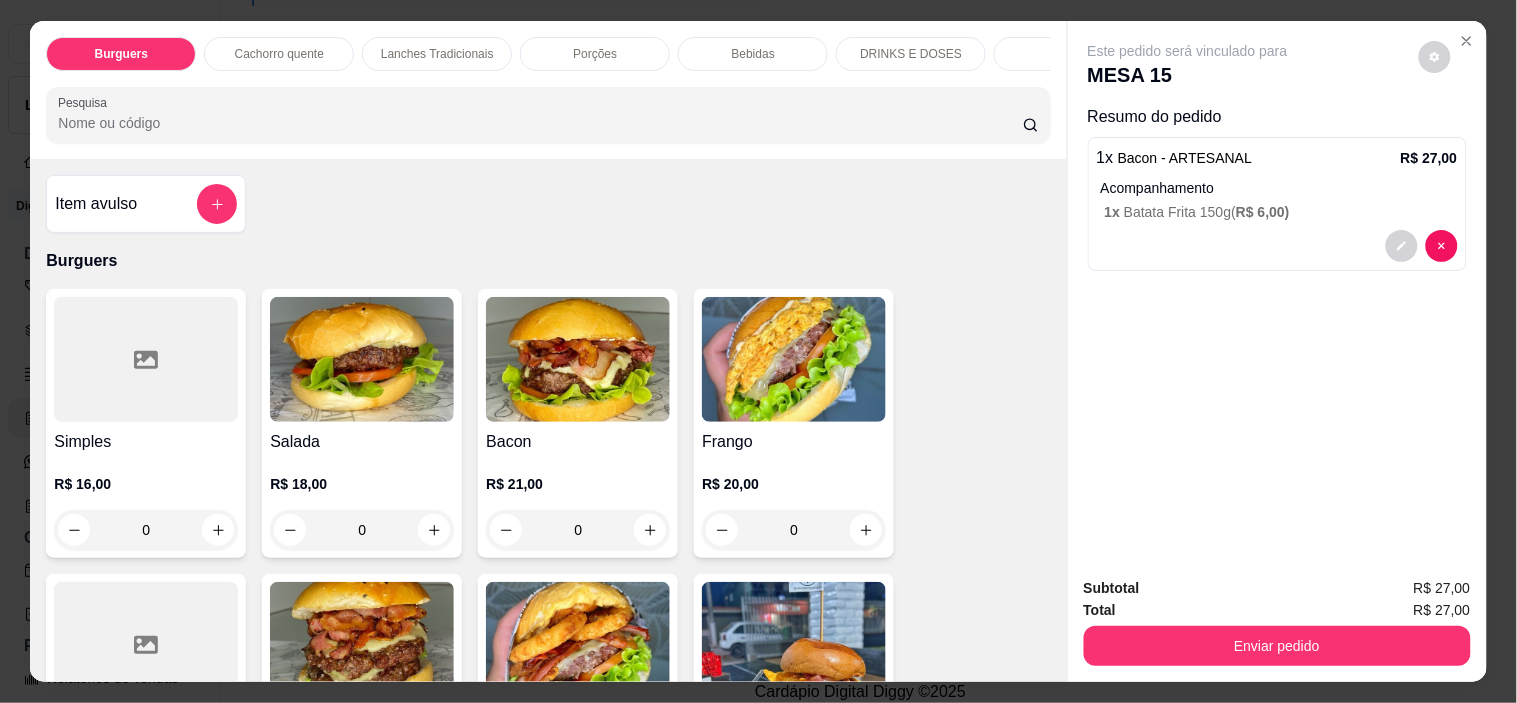 click at bounding box center [578, 359] 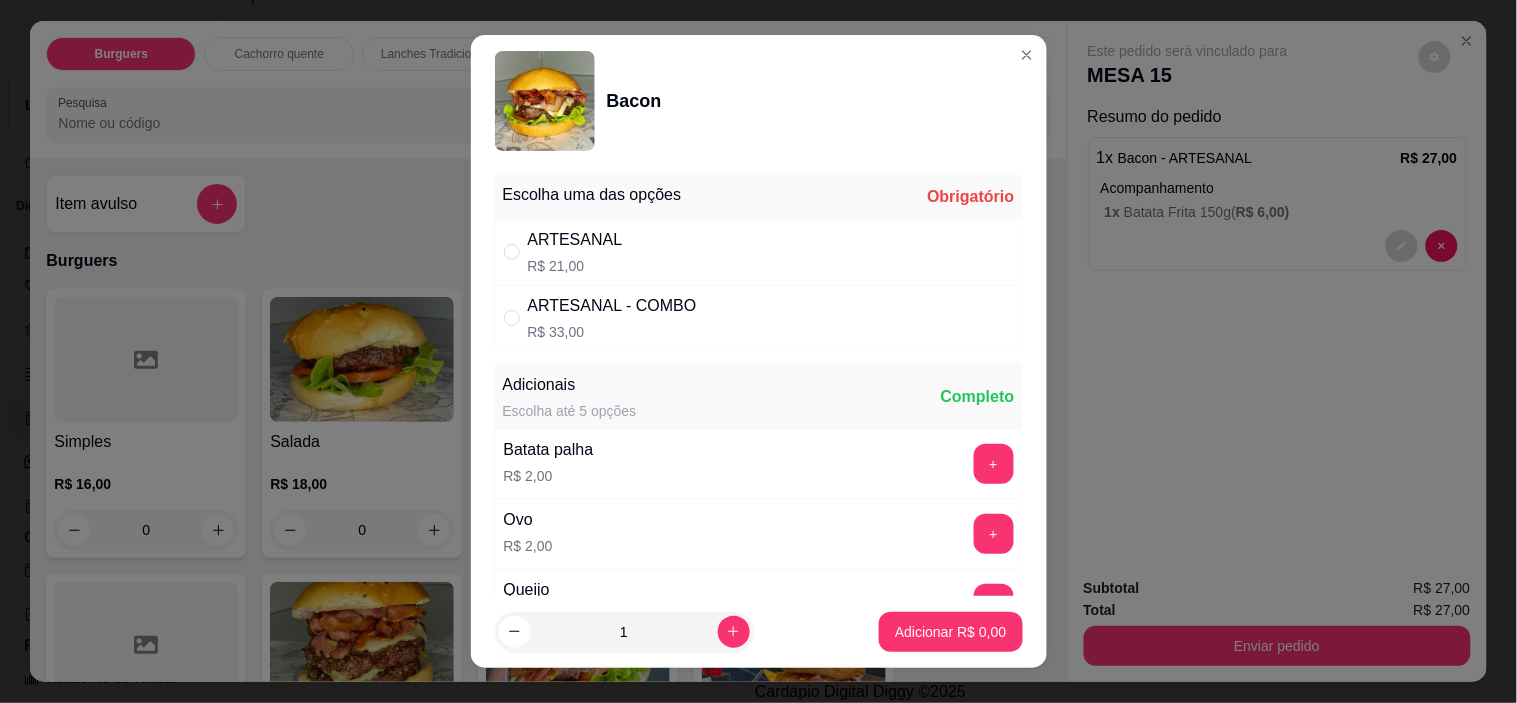 click on "ARTESANAL R$ 21,00" at bounding box center [759, 252] 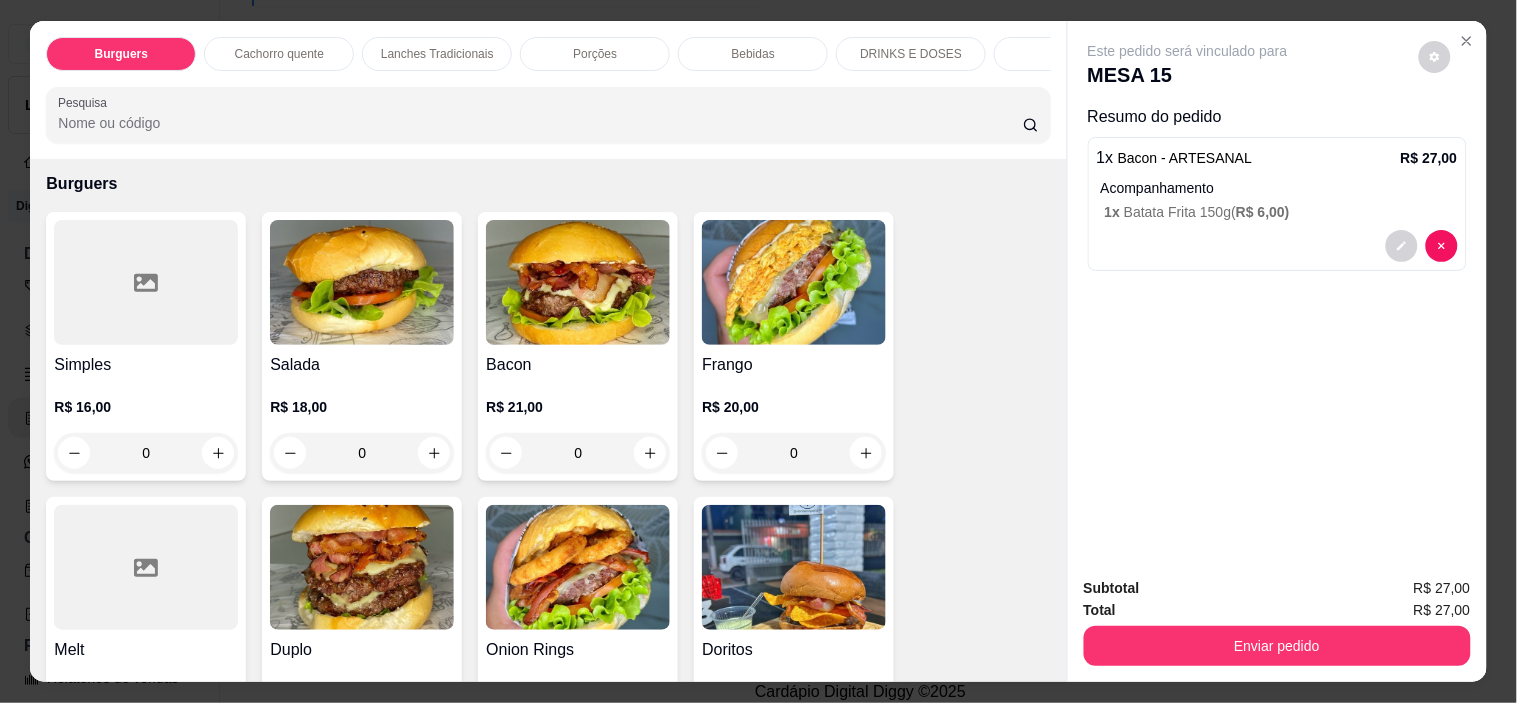 scroll, scrollTop: 111, scrollLeft: 0, axis: vertical 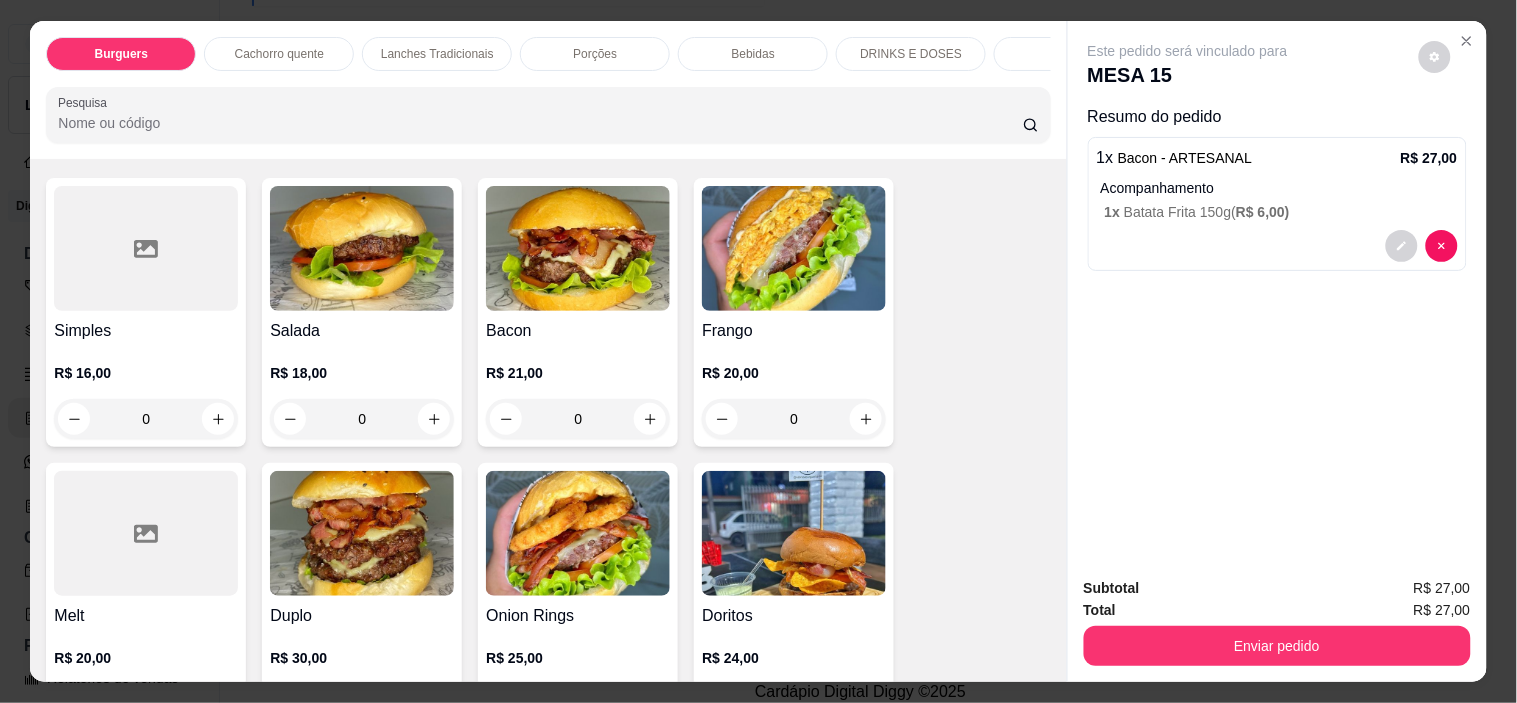 click at bounding box center [362, 533] 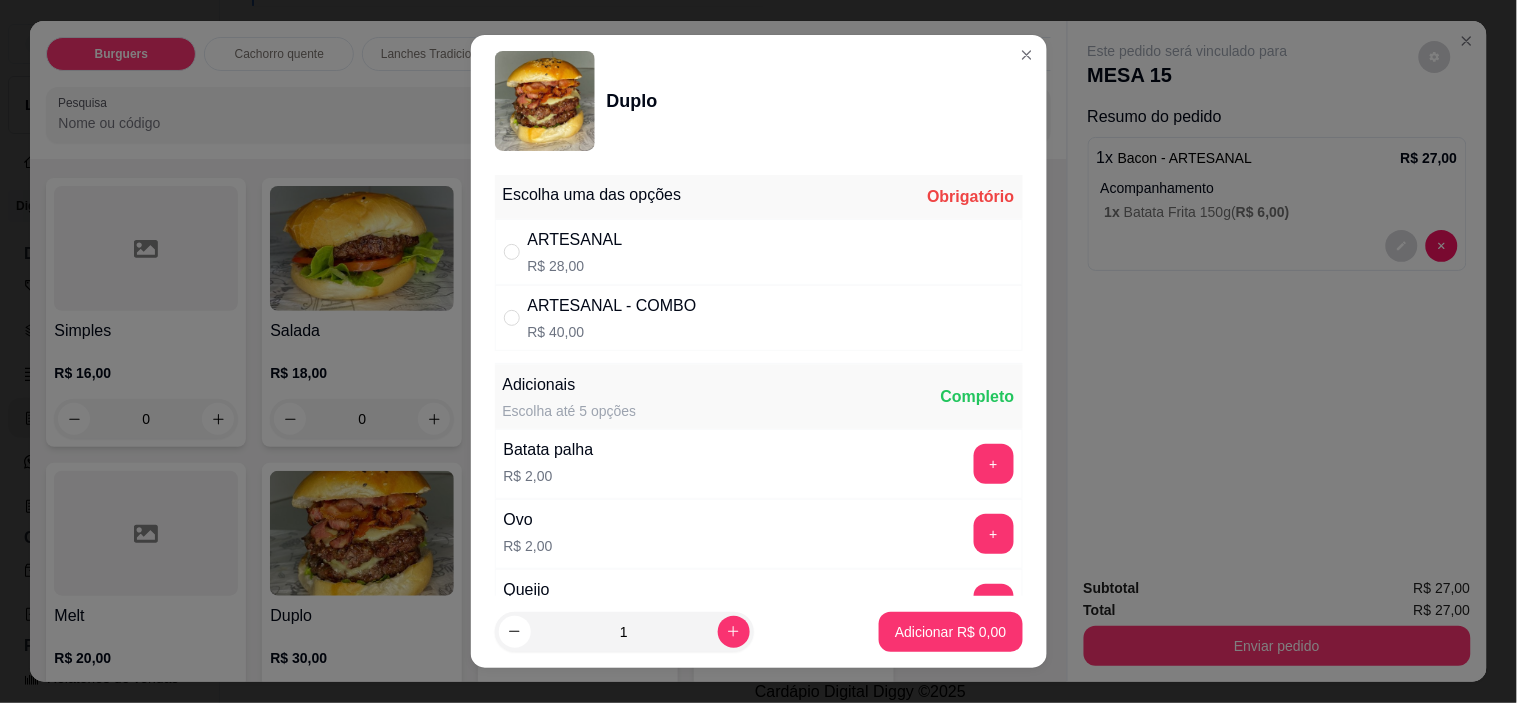 click on "Escolha uma das opções Obrigatório" at bounding box center (759, 197) 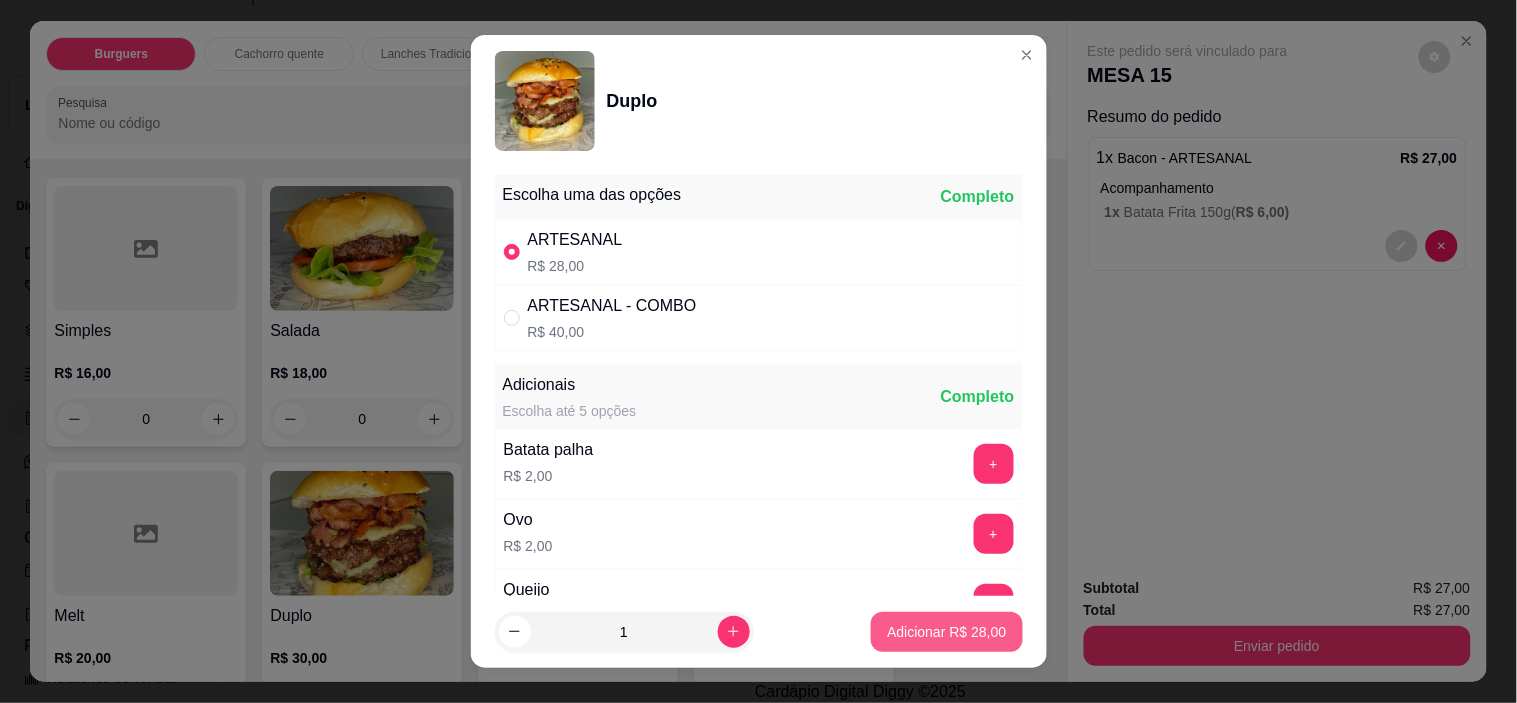 click on "Adicionar   R$ 28,00" at bounding box center [946, 632] 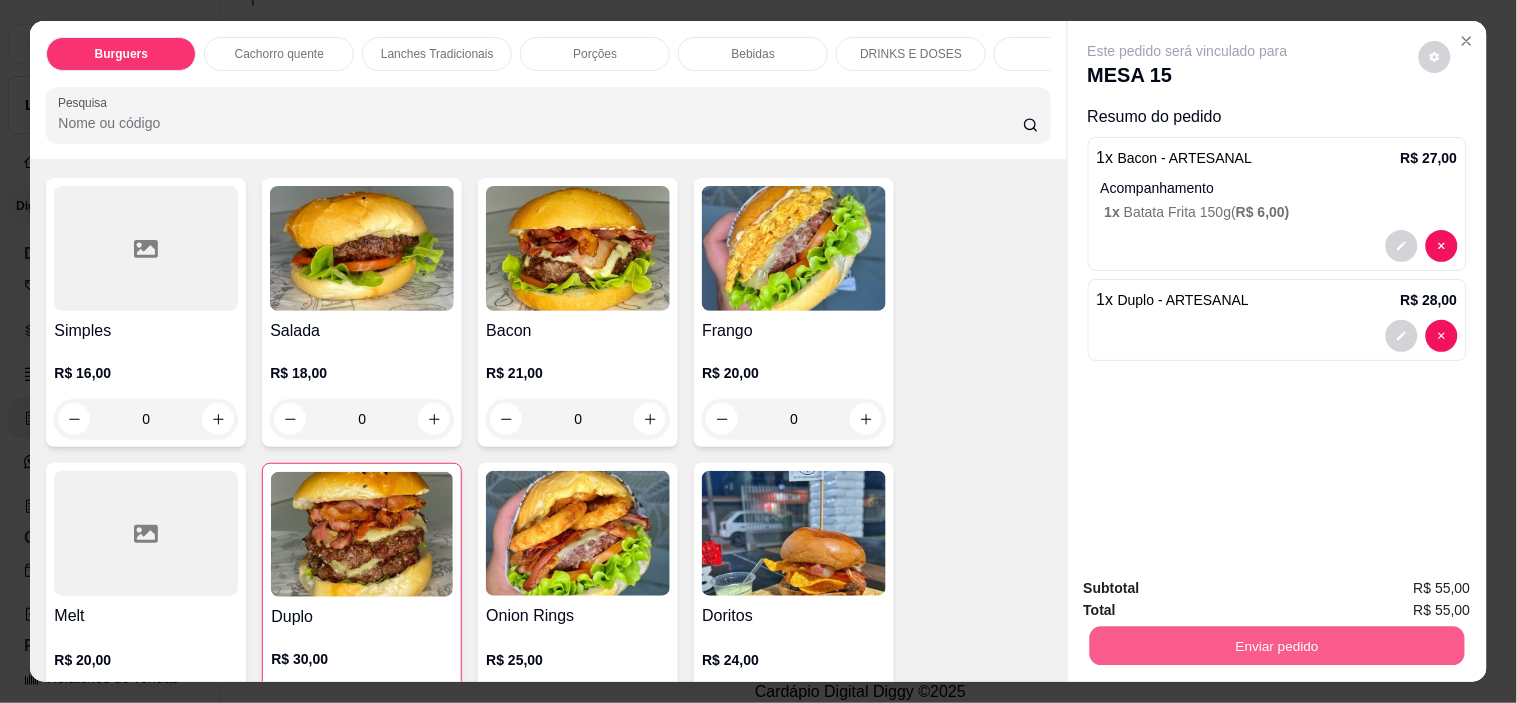 click on "Enviar pedido" at bounding box center [1276, 646] 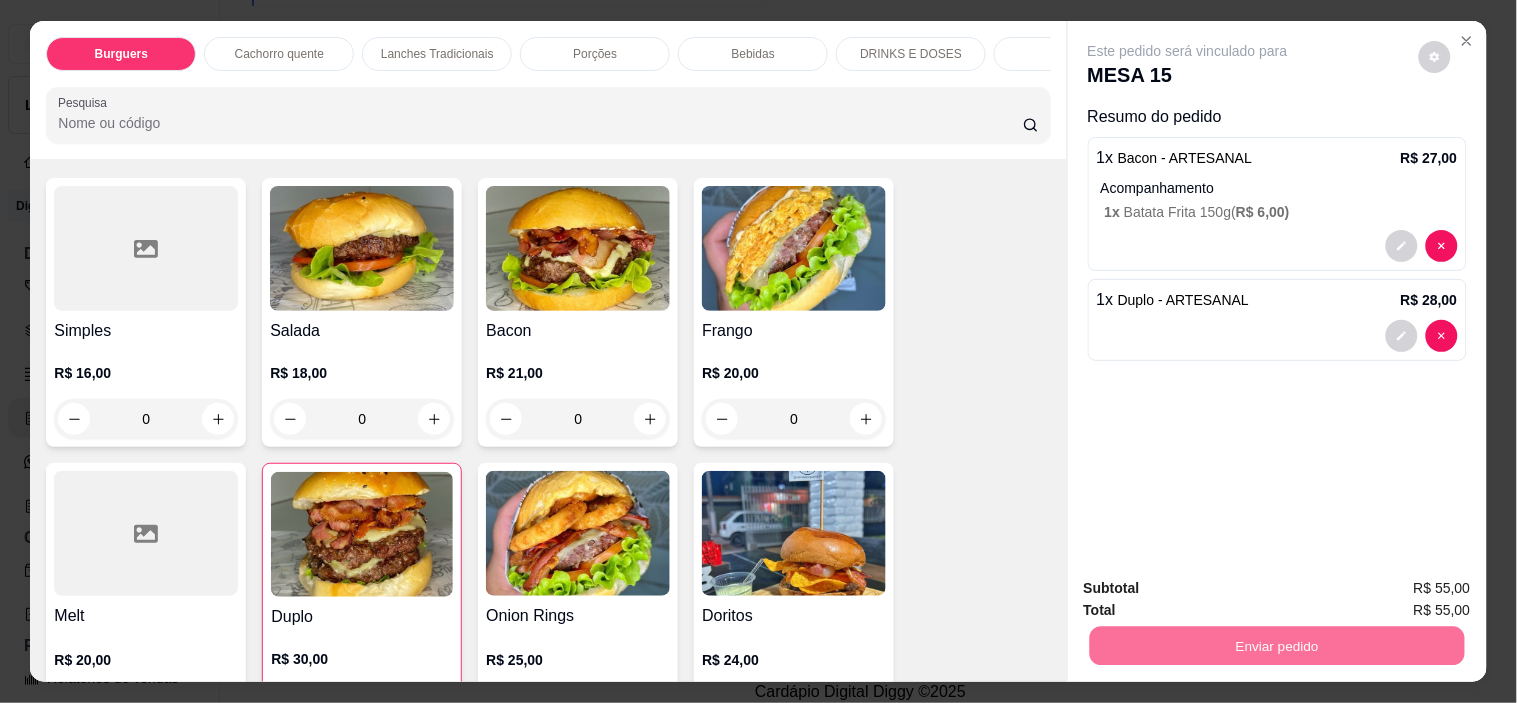 click on "Não registrar e enviar pedido" at bounding box center [1211, 589] 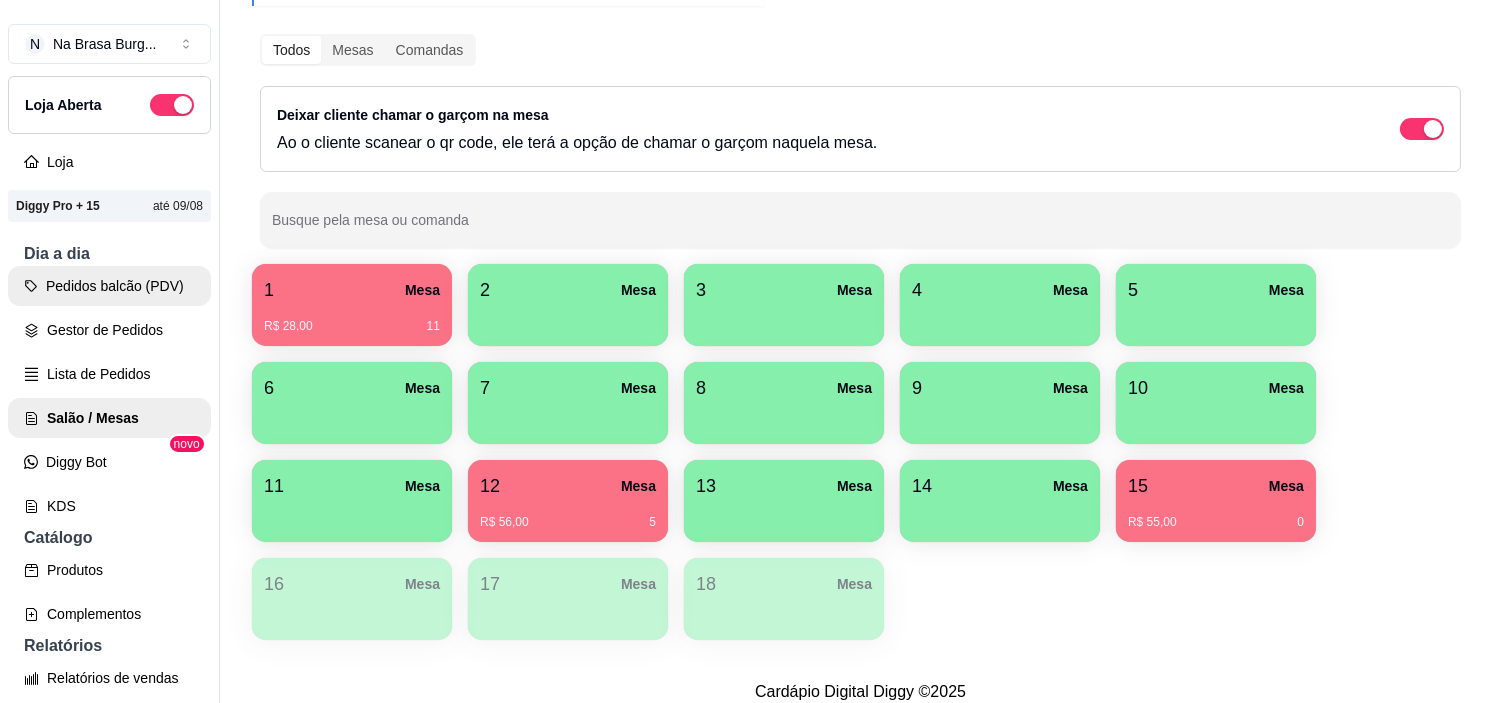 click on "Pedidos balcão (PDV)" at bounding box center (109, 286) 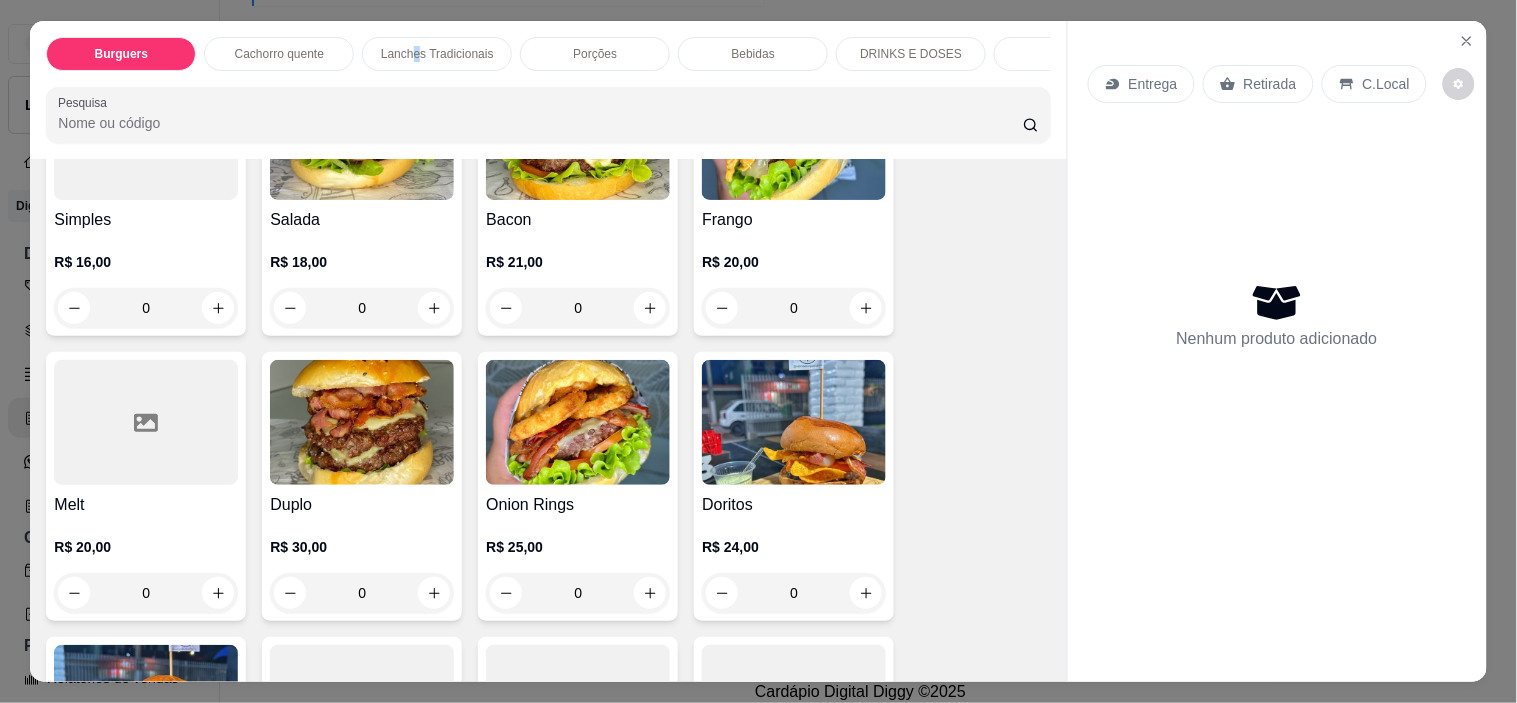 click on "Lanches Tradicionais" at bounding box center [437, 54] 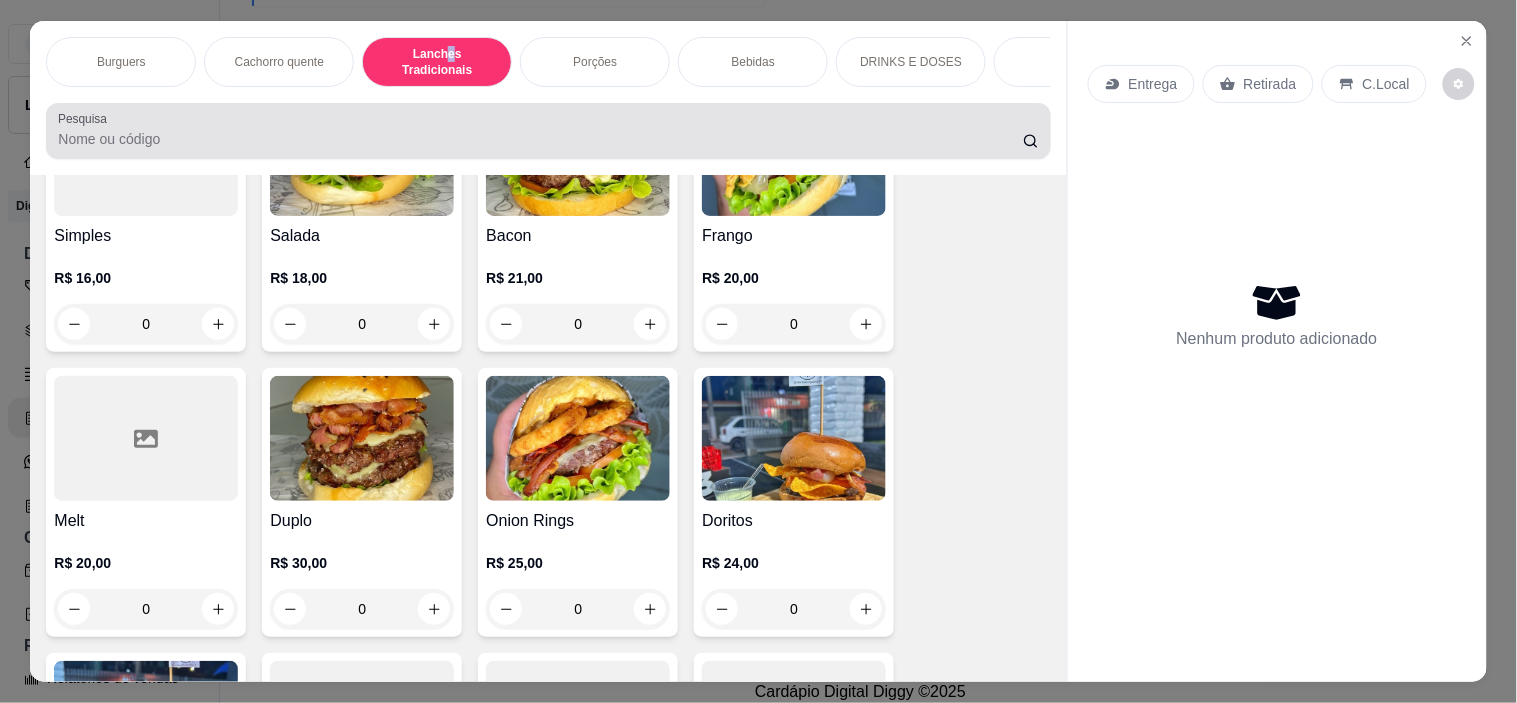 scroll, scrollTop: 1334, scrollLeft: 0, axis: vertical 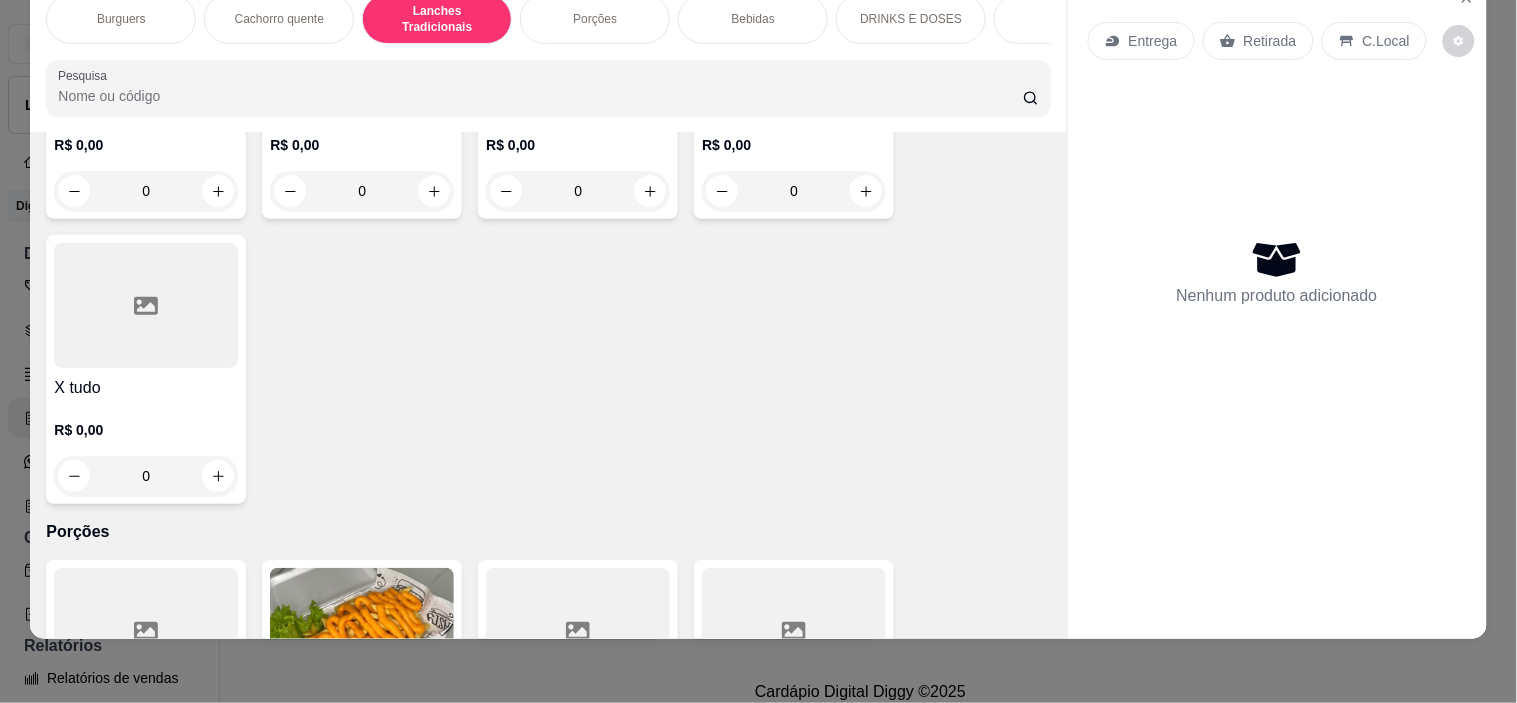 click at bounding box center [146, 305] 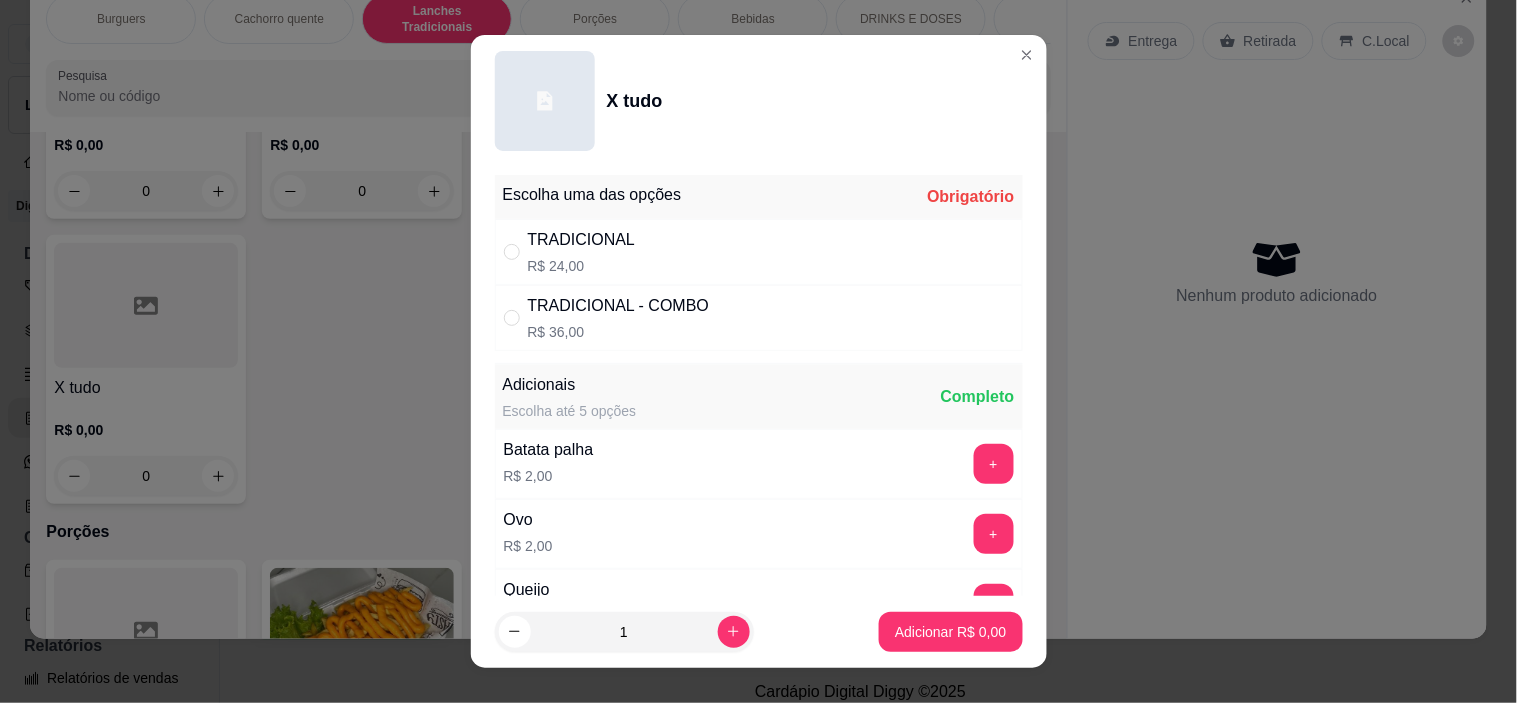 click on "R$ 24,00" at bounding box center [582, 266] 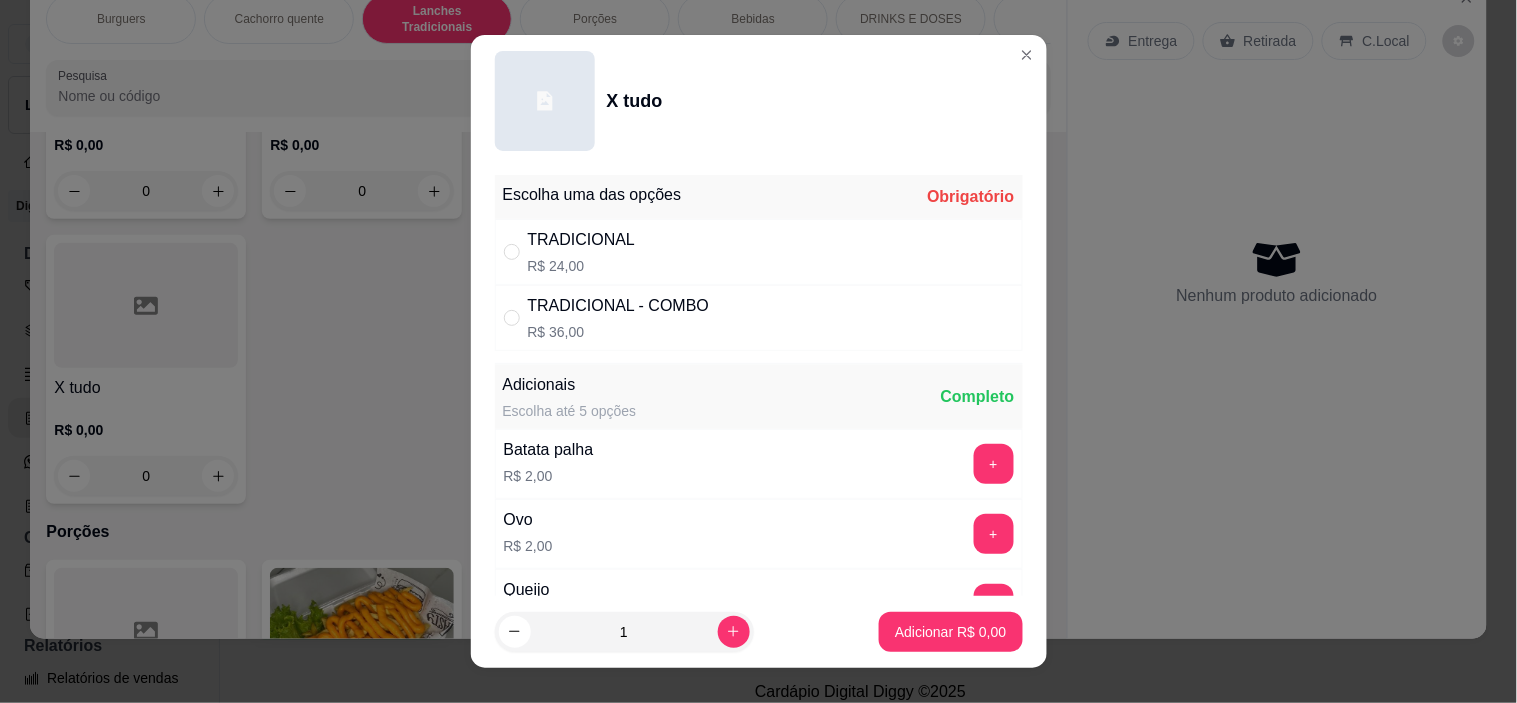 radio on "true" 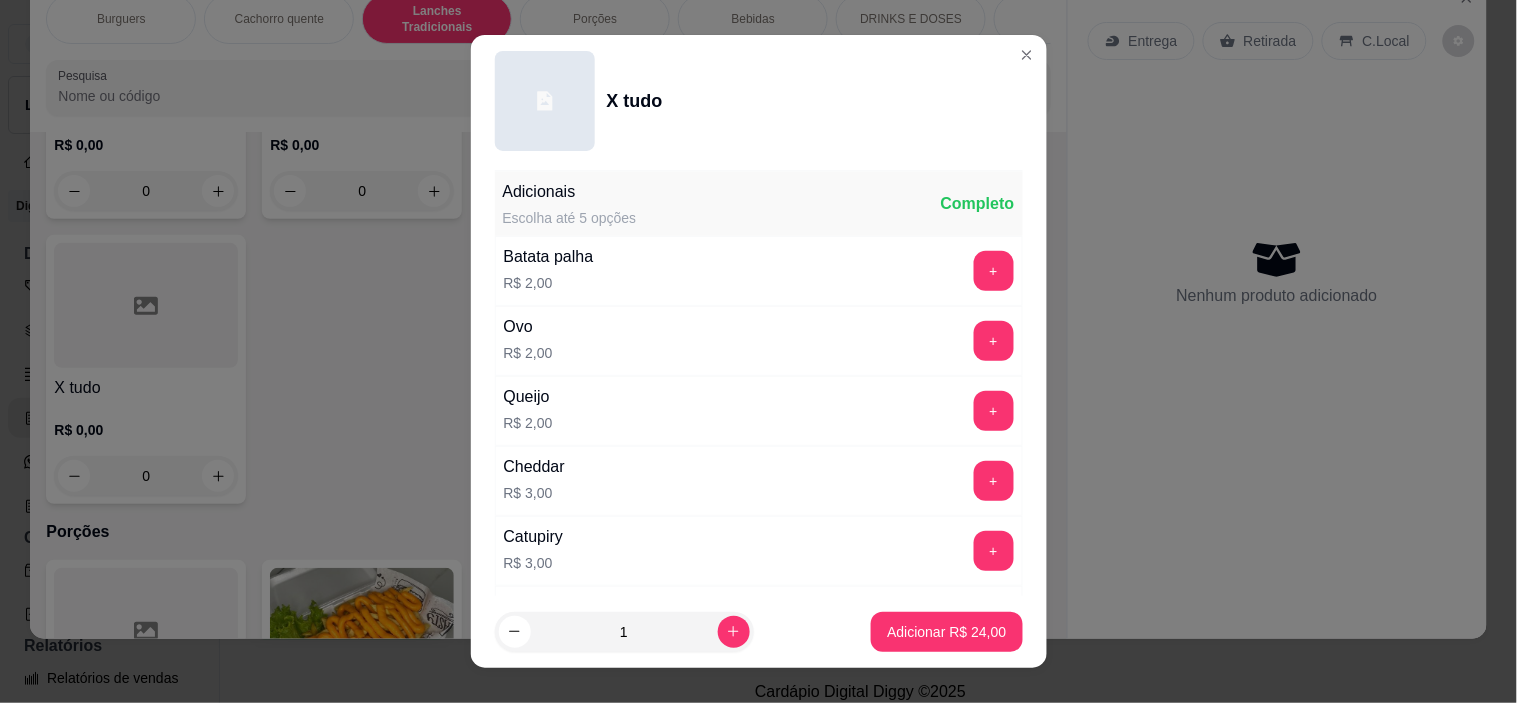 scroll, scrollTop: 222, scrollLeft: 0, axis: vertical 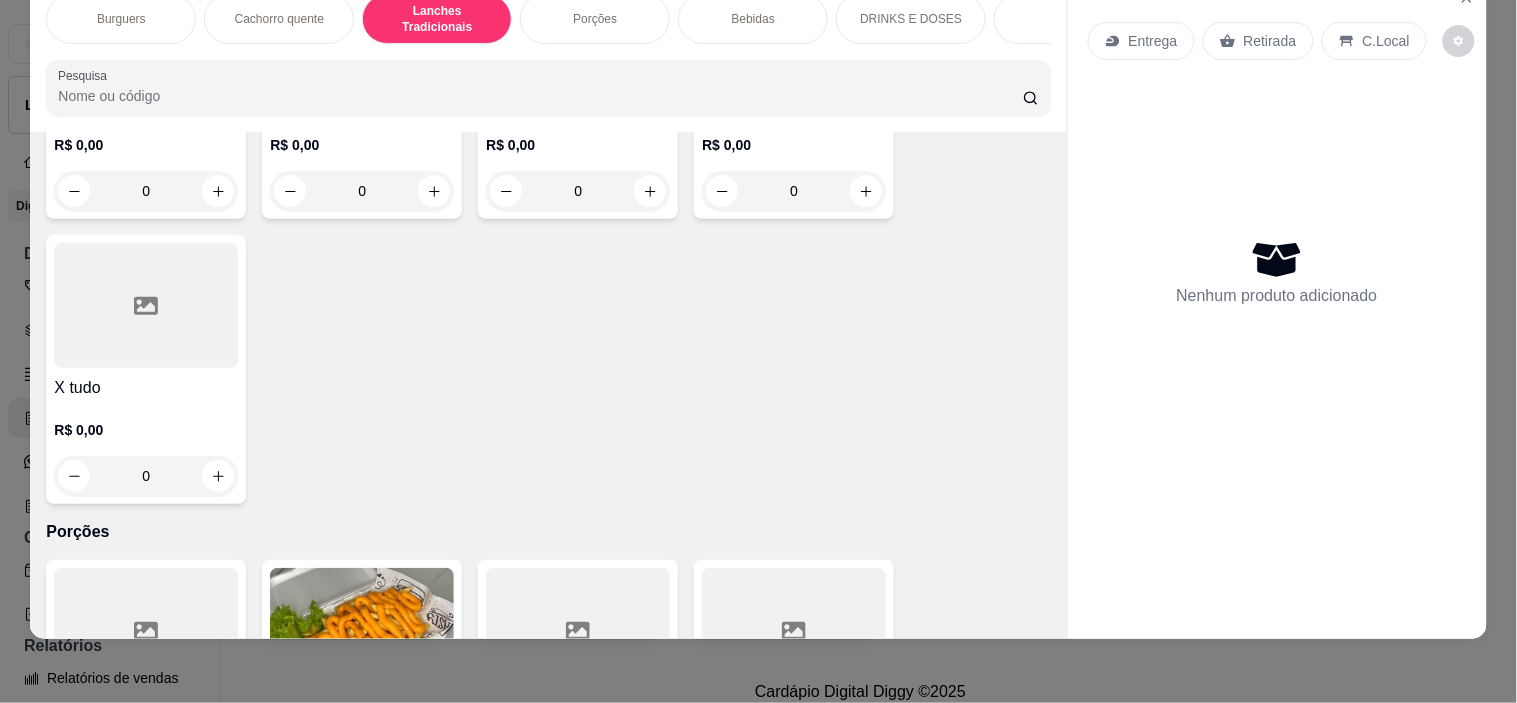 type 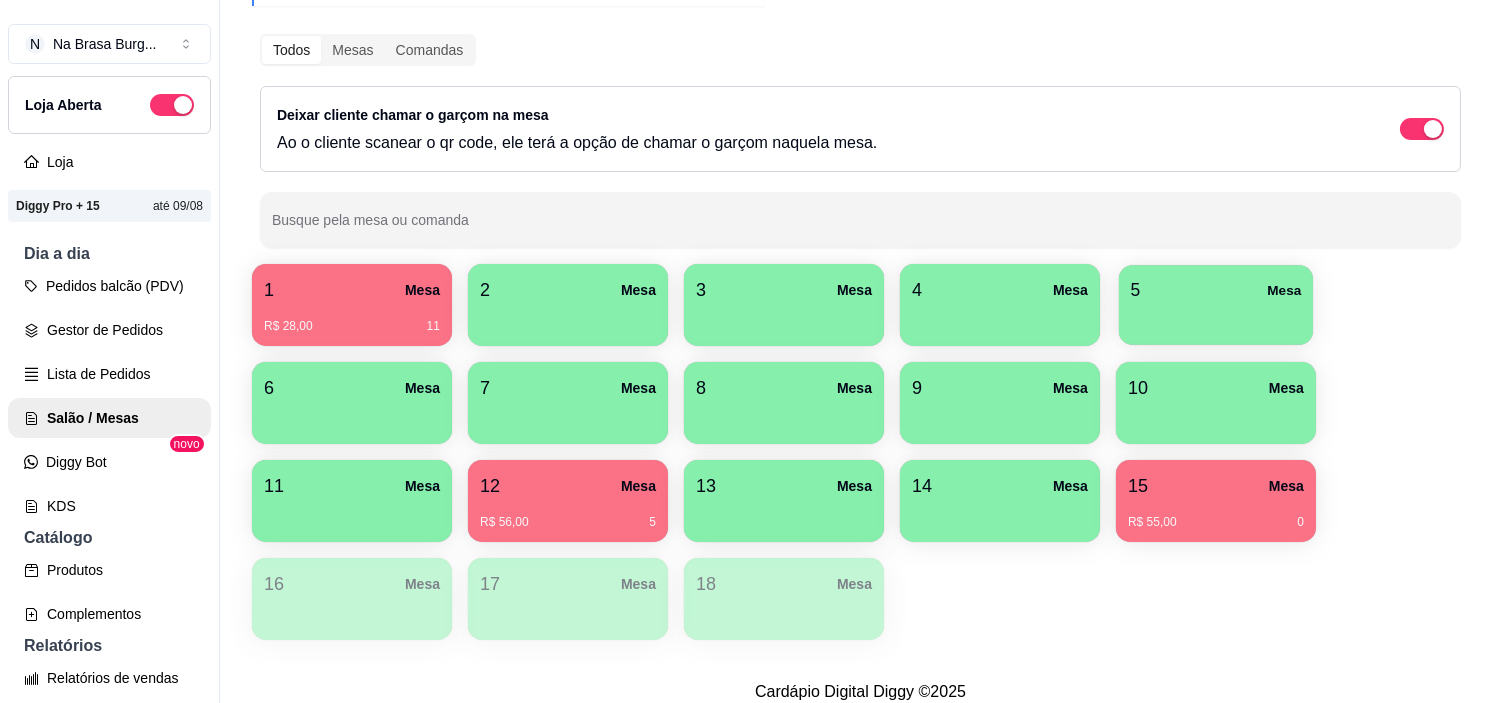 click on "5 Mesa" at bounding box center (1216, 290) 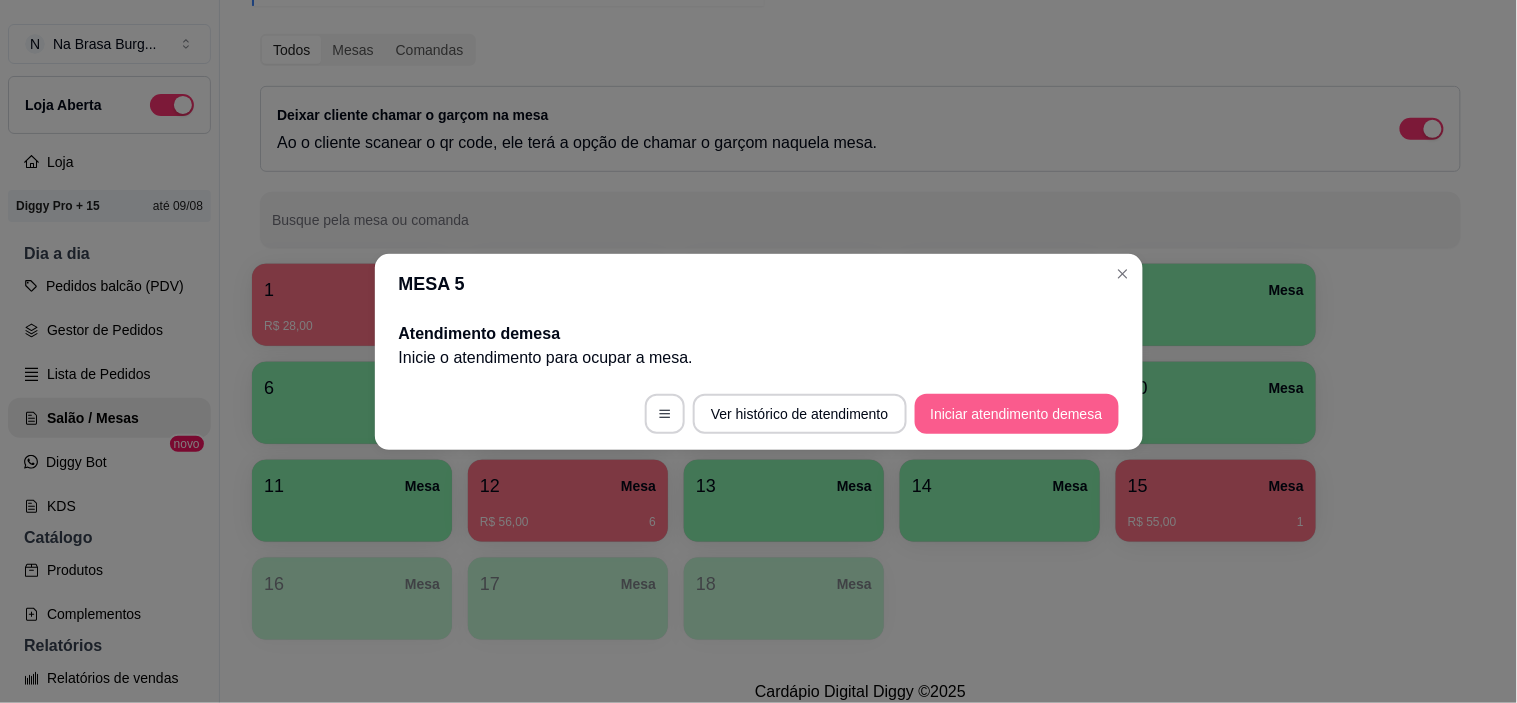 click on "Iniciar atendimento de  mesa" at bounding box center (1017, 414) 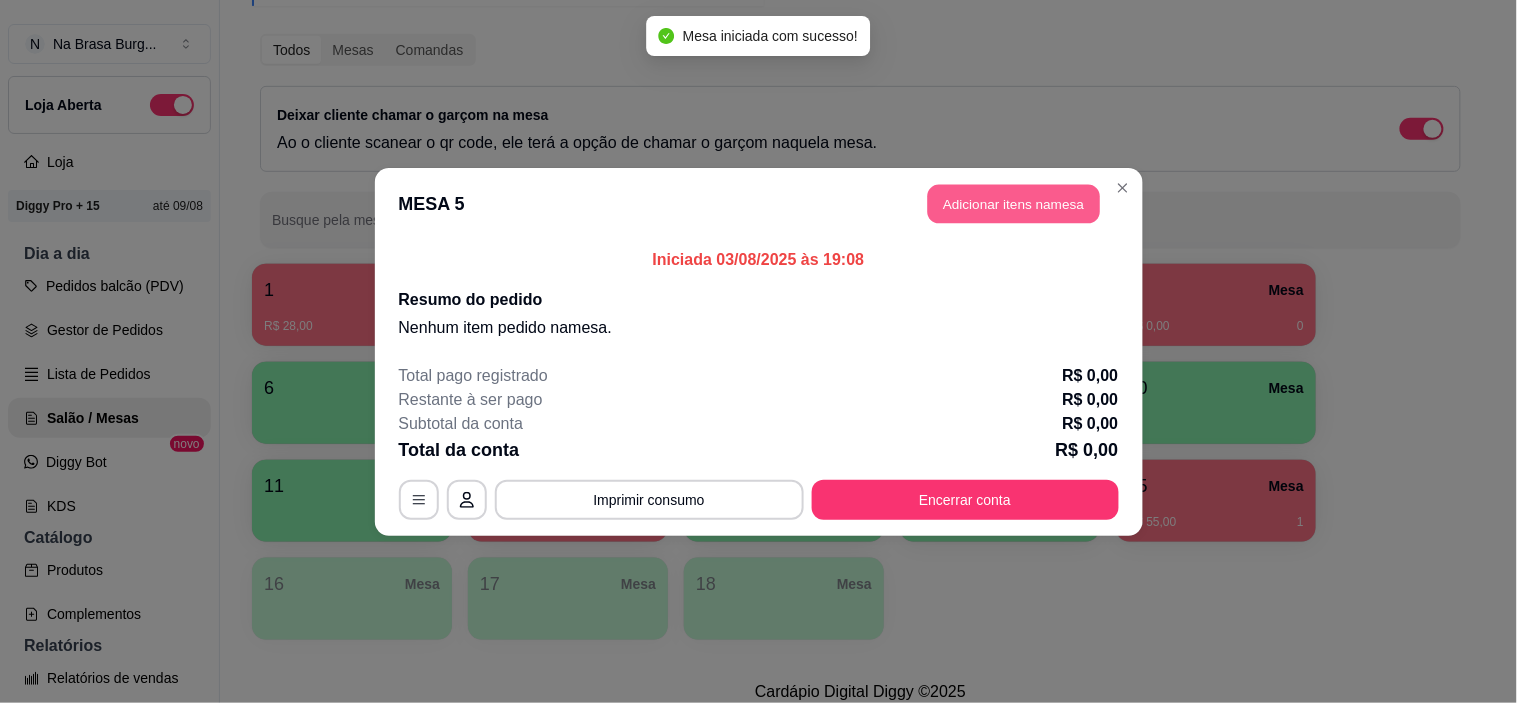 click on "Adicionar itens na  mesa" at bounding box center (1014, 203) 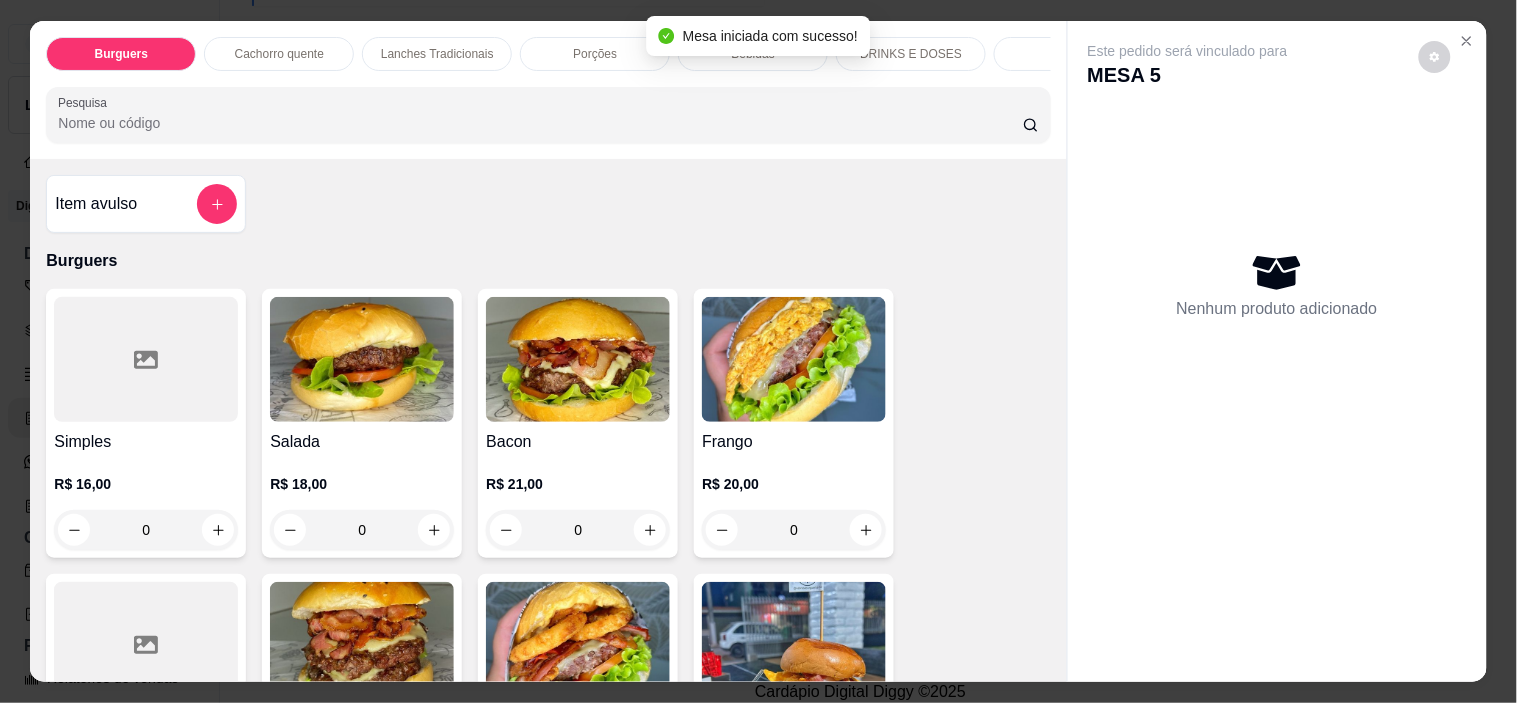 click on "Lanches Tradicionais" at bounding box center (437, 54) 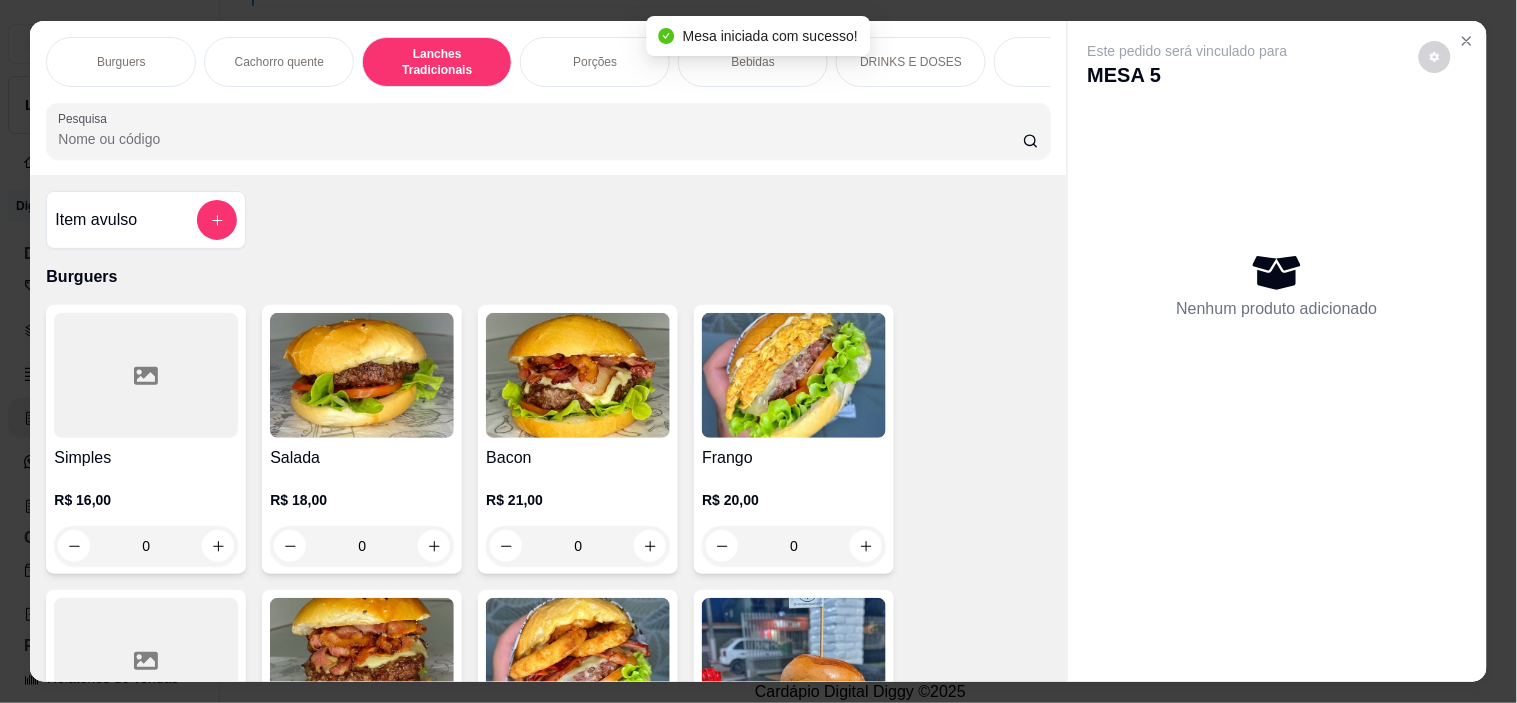 scroll, scrollTop: 1334, scrollLeft: 0, axis: vertical 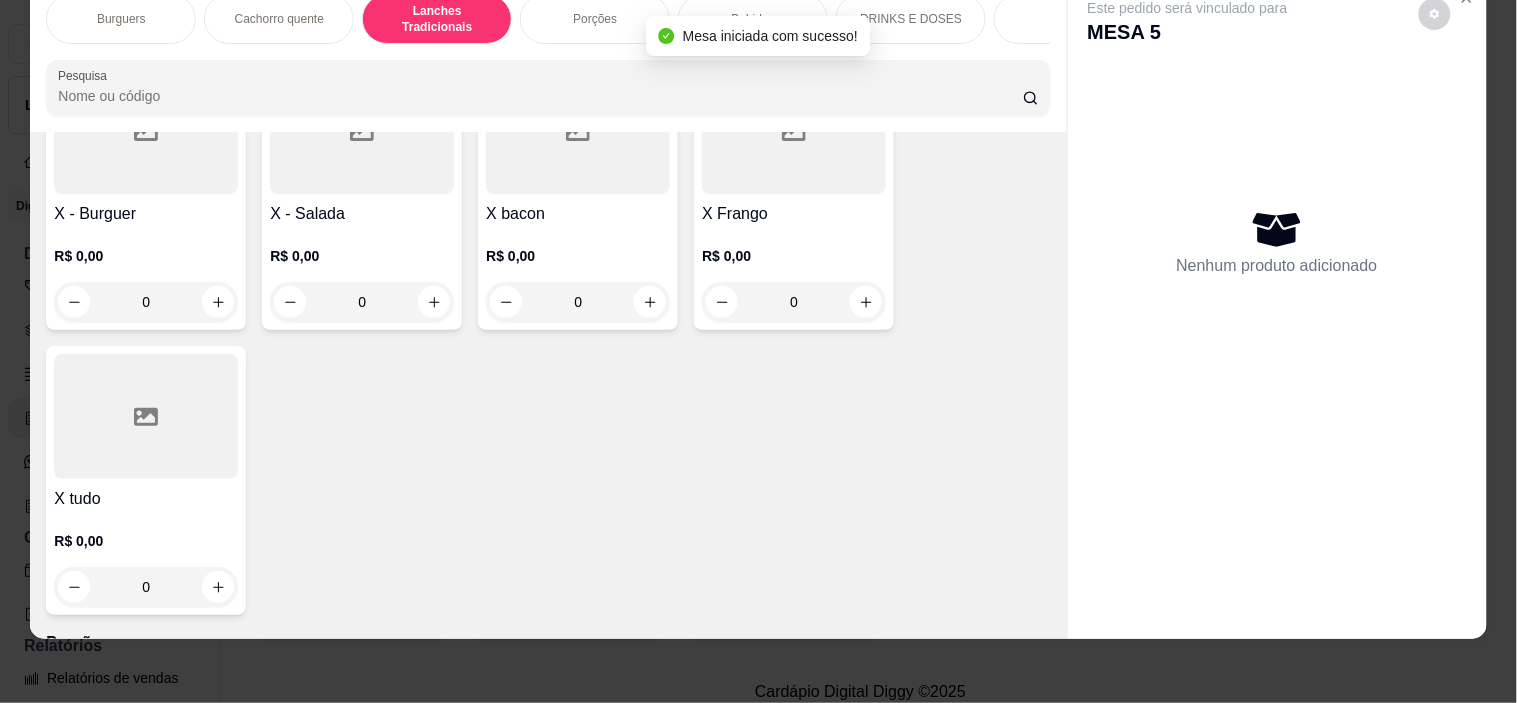click at bounding box center [146, 416] 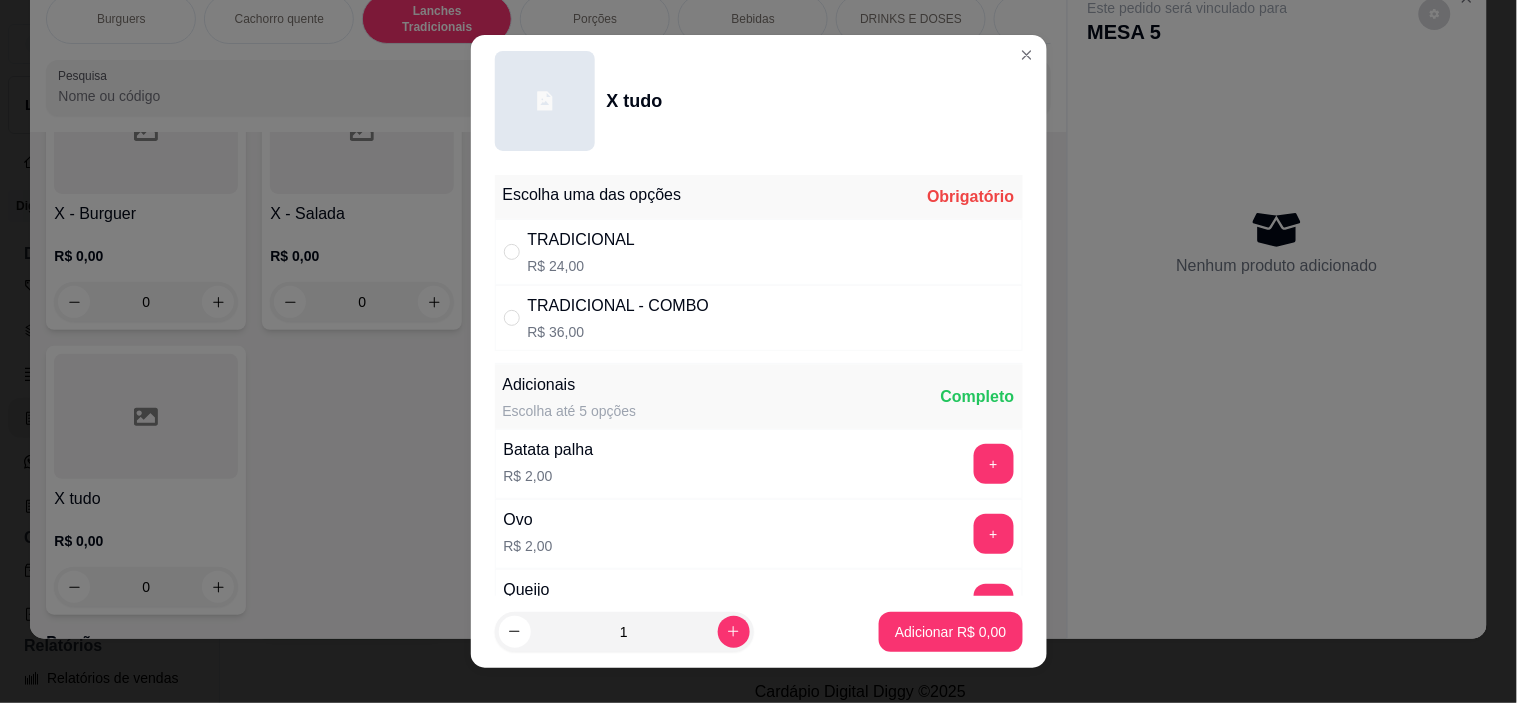 click on "TRADICIONAL R$ 24,00" at bounding box center [759, 252] 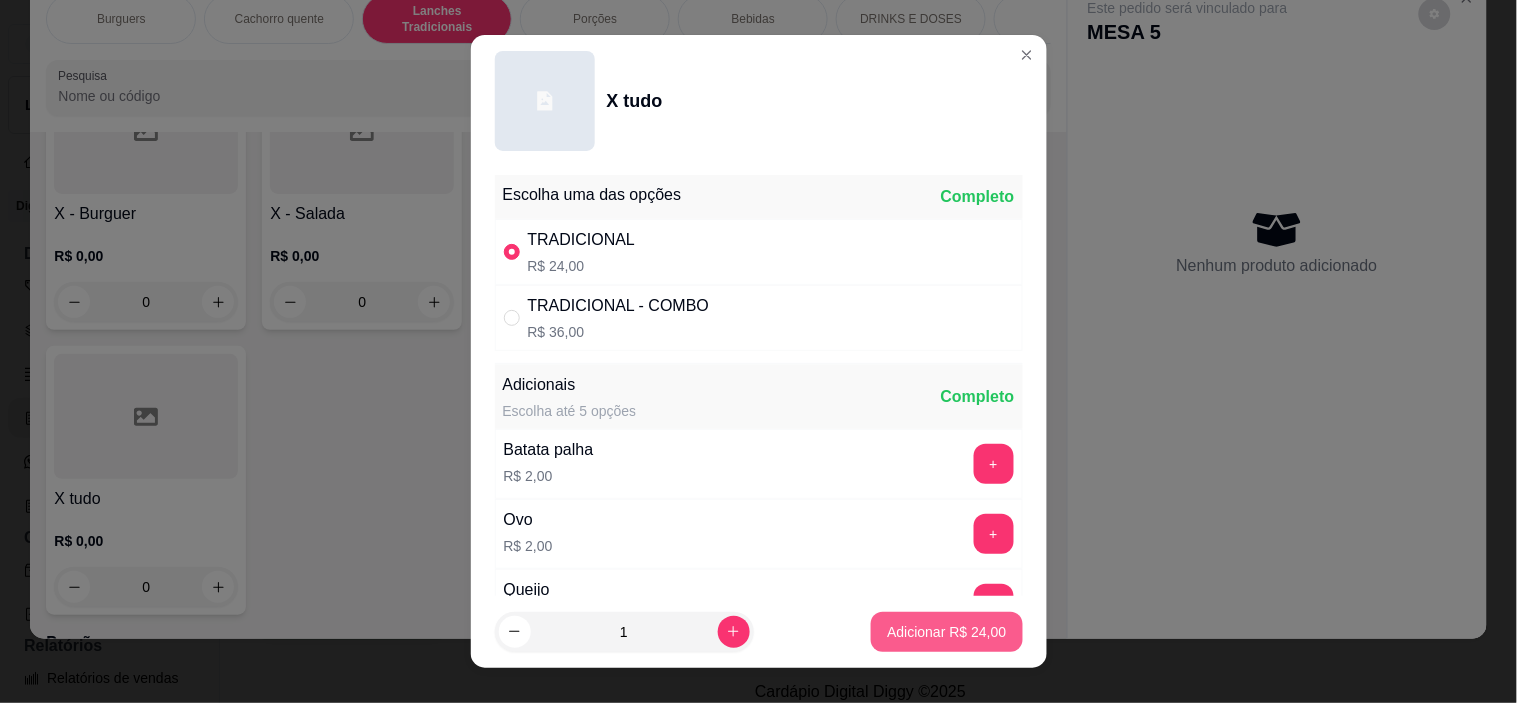 click on "Adicionar   R$ 24,00" at bounding box center [946, 632] 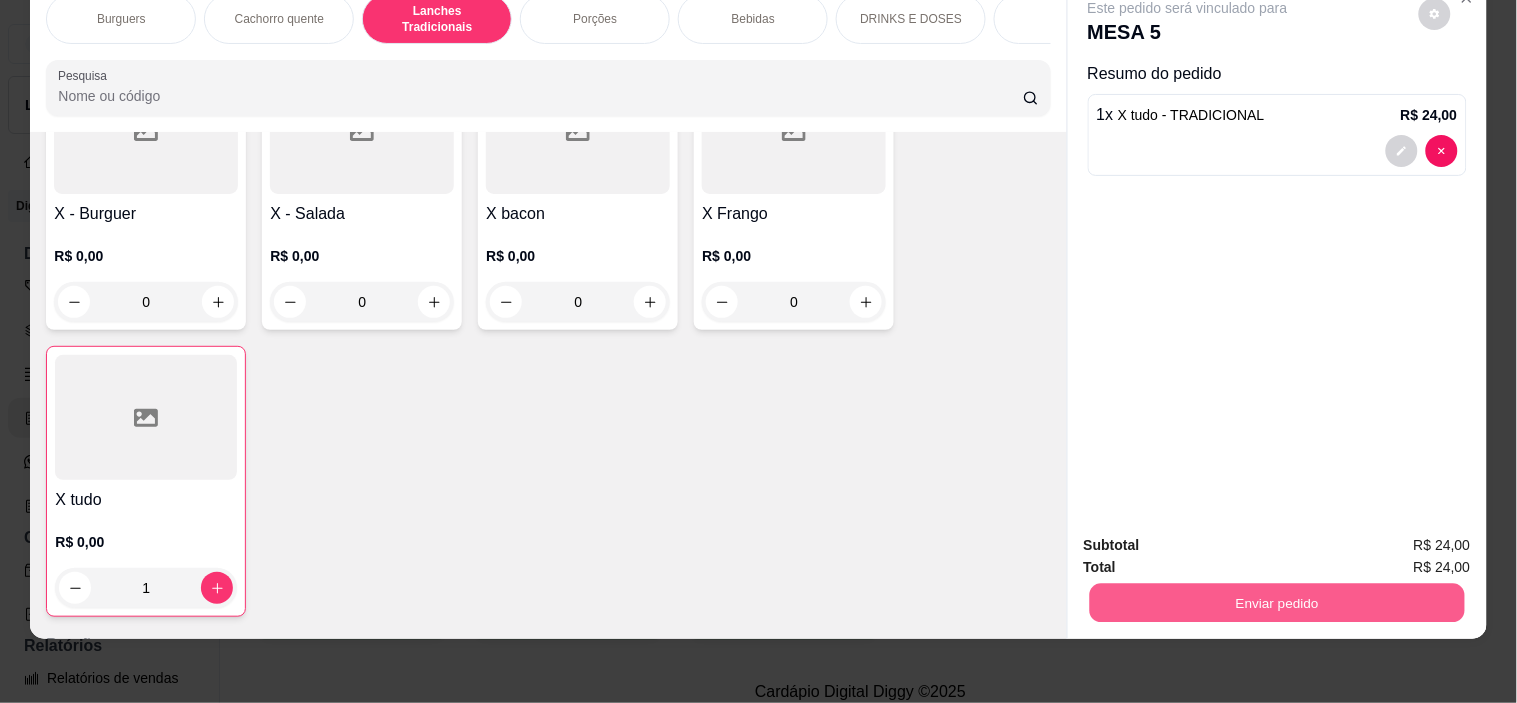click on "Enviar pedido" at bounding box center [1276, 603] 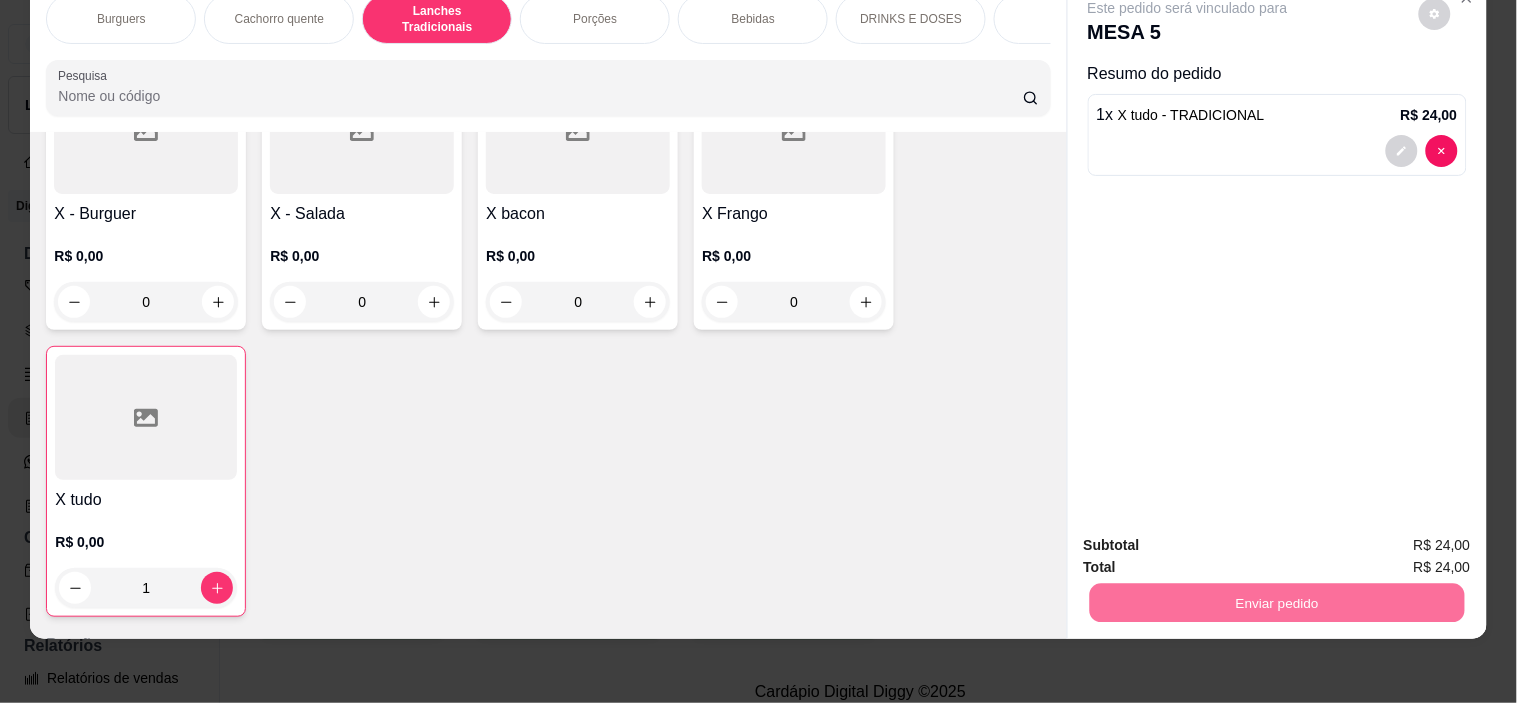 click on "Não registrar e enviar pedido" at bounding box center [1211, 538] 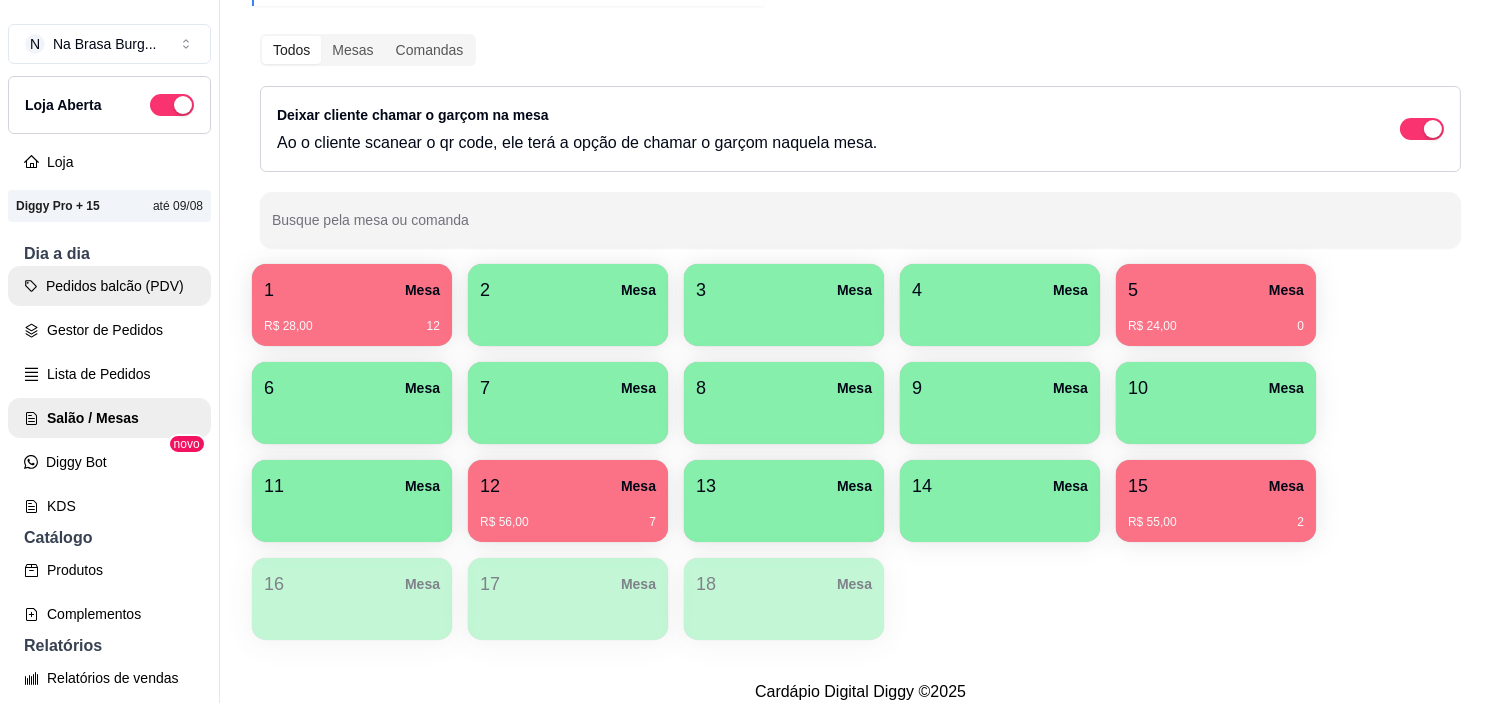 click on "Pedidos balcão (PDV)" at bounding box center (109, 286) 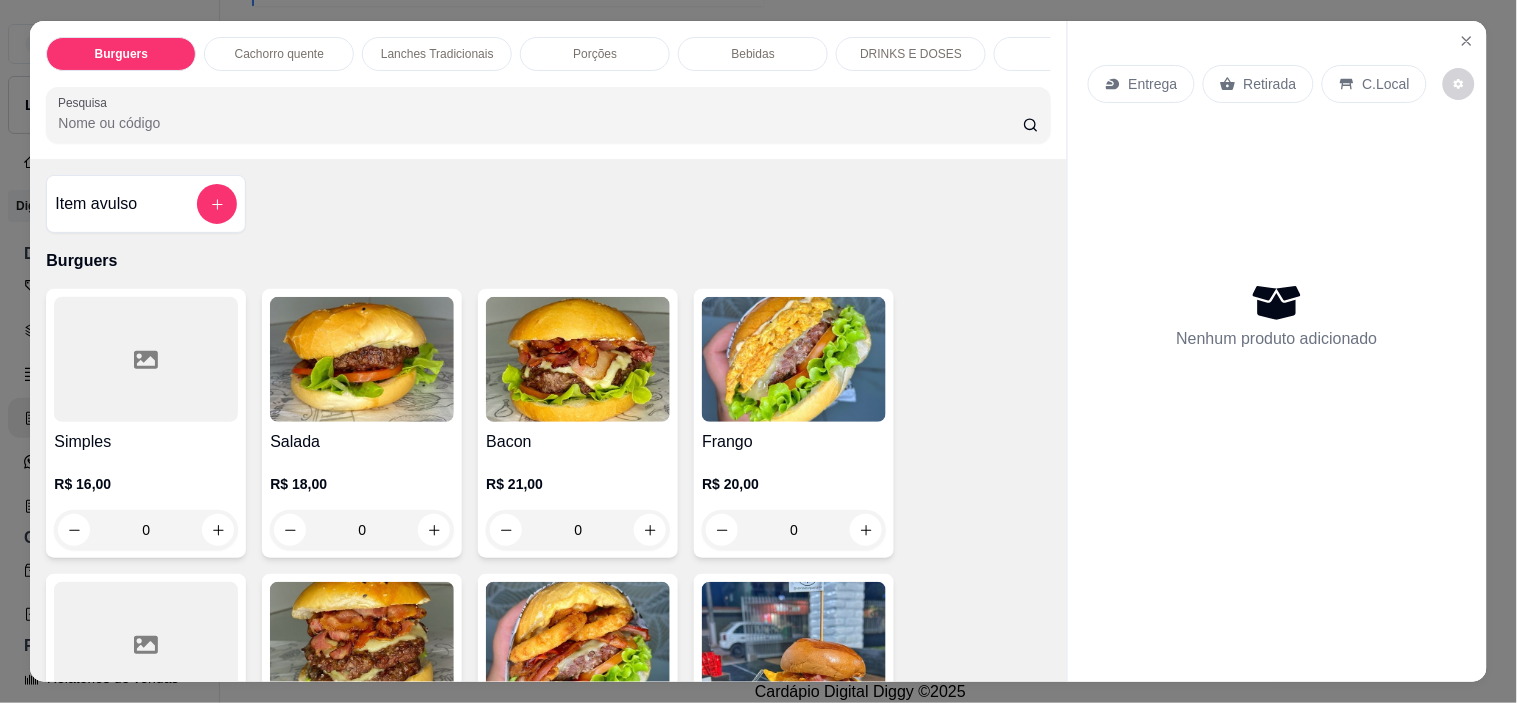 click at bounding box center [146, 359] 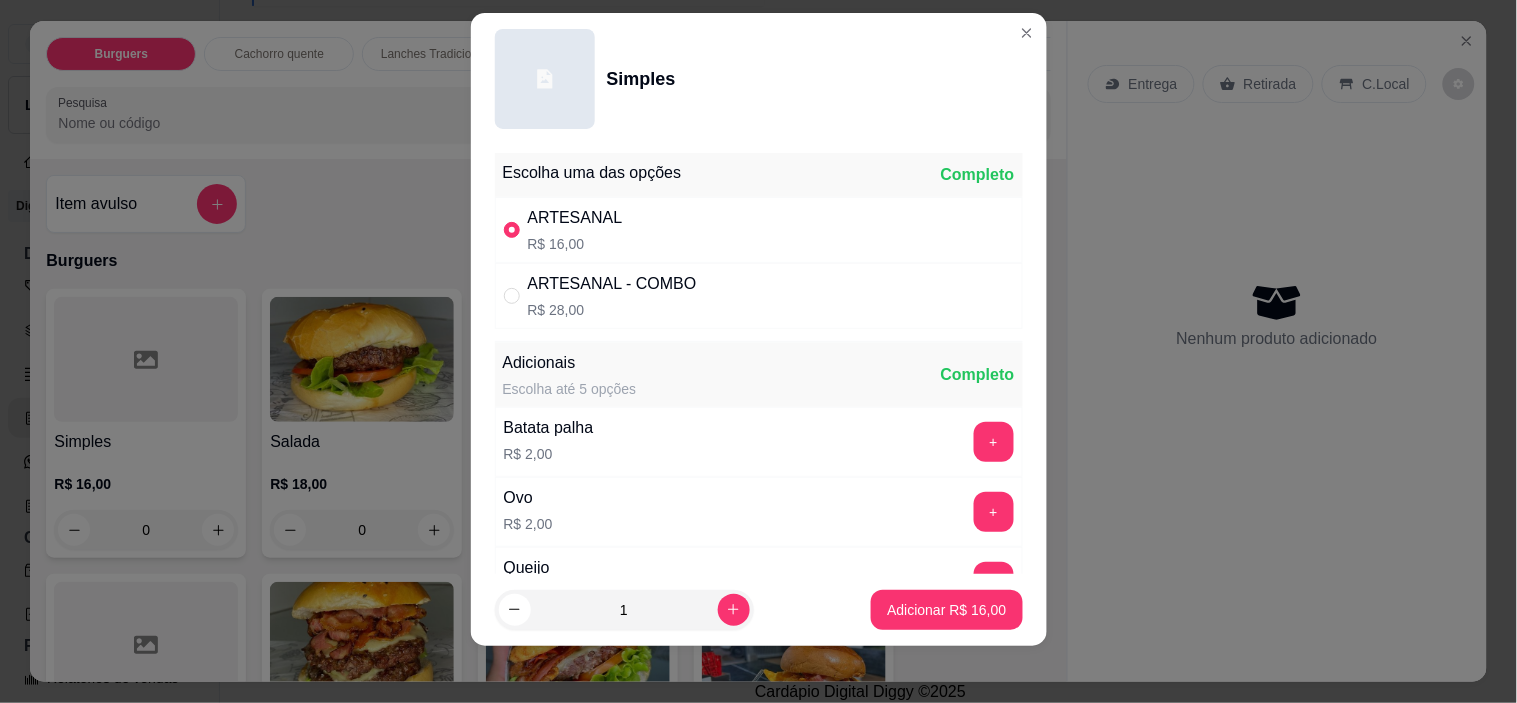 scroll, scrollTop: 28, scrollLeft: 0, axis: vertical 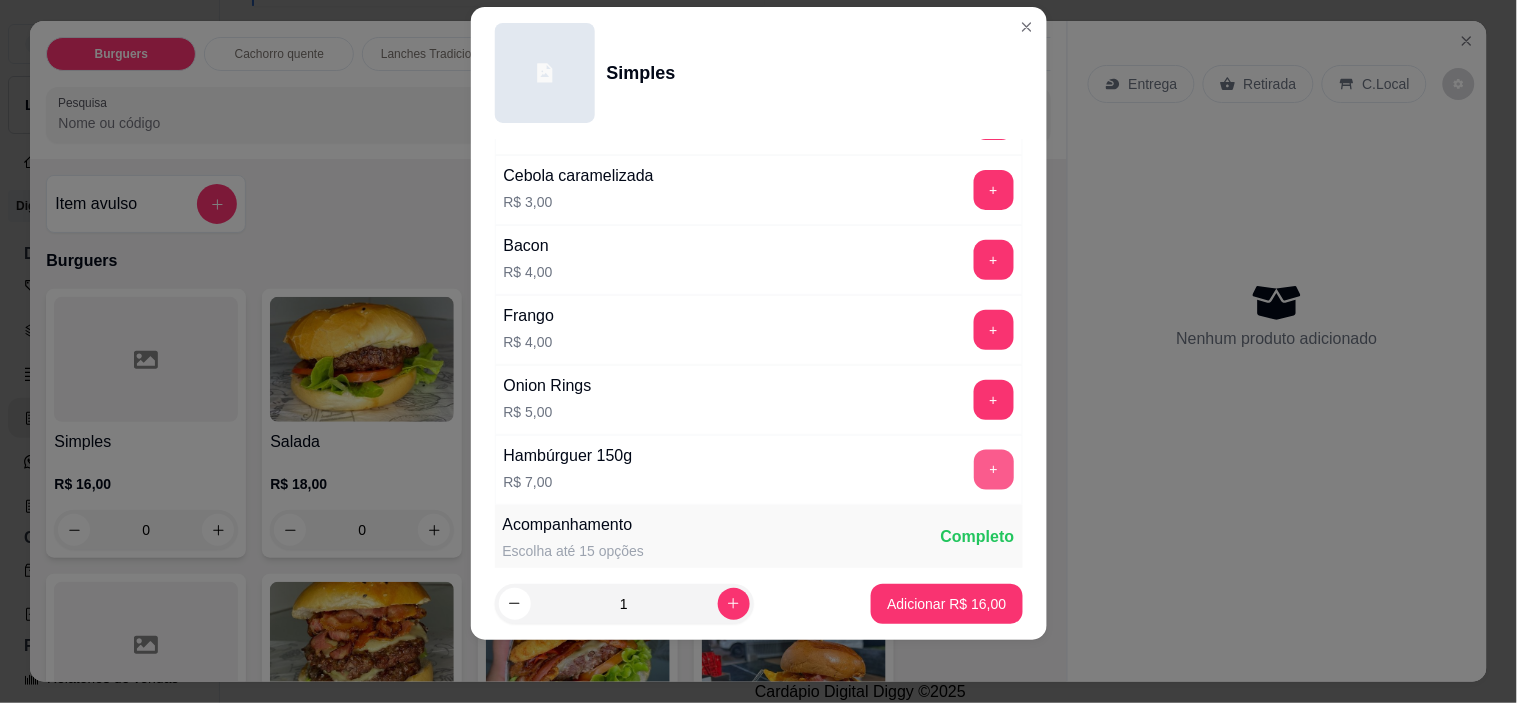 click on "+" at bounding box center (994, 470) 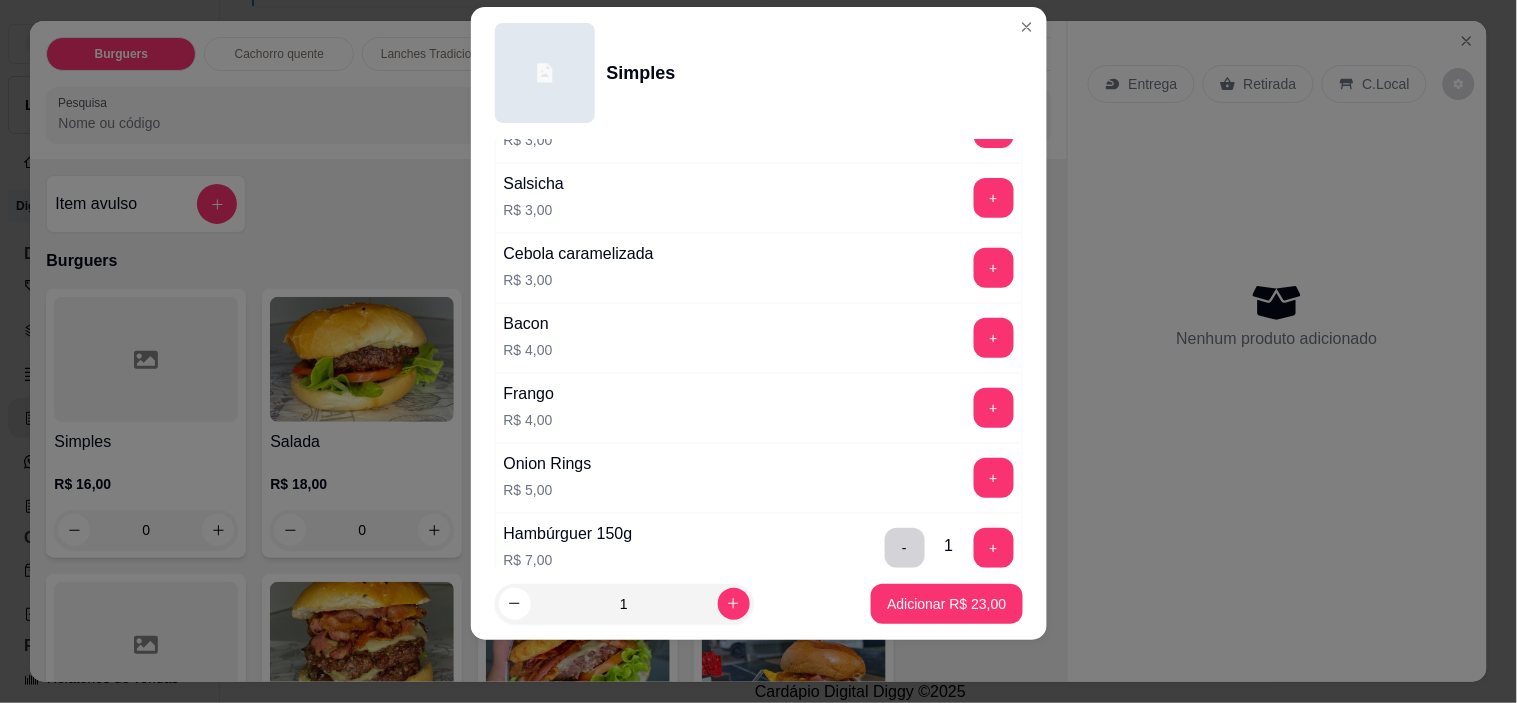 scroll, scrollTop: 555, scrollLeft: 0, axis: vertical 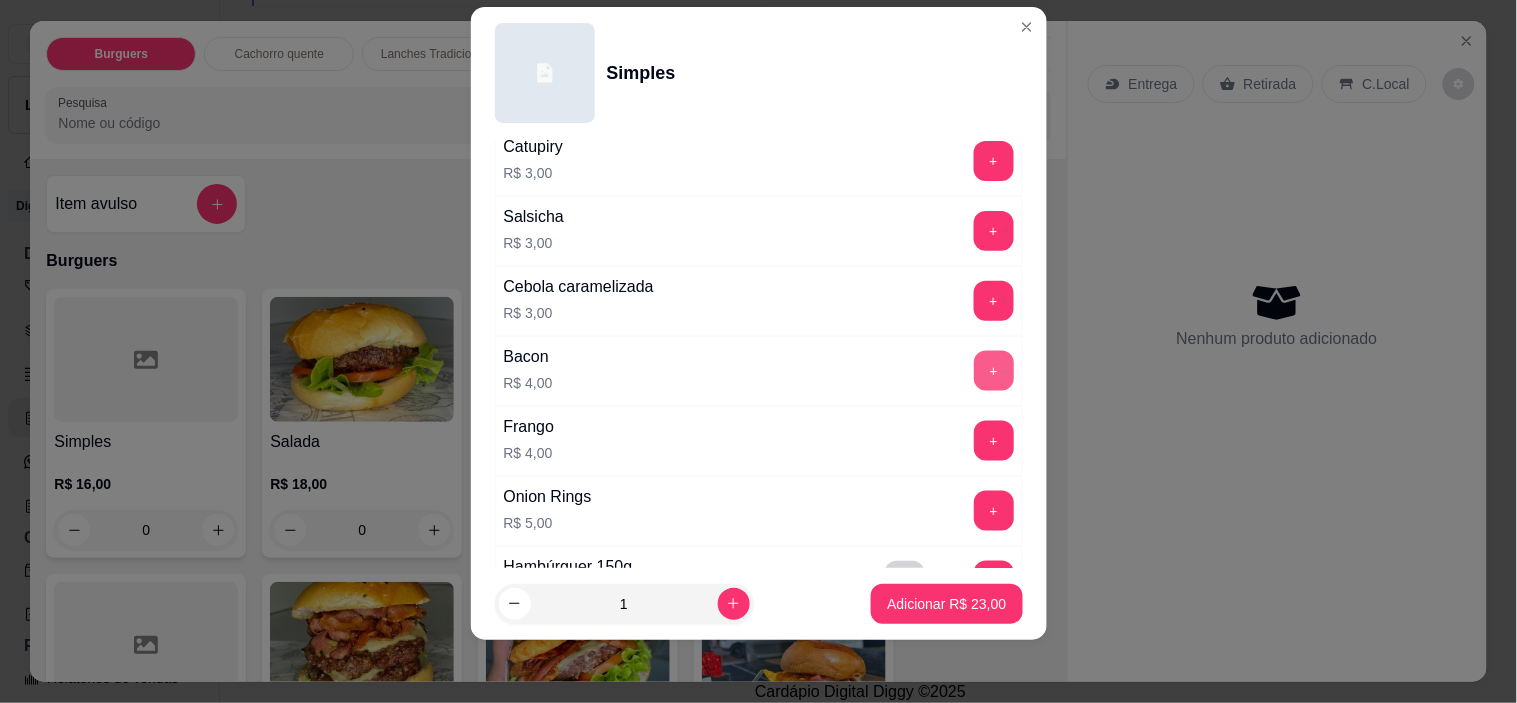 click on "+" at bounding box center (994, 371) 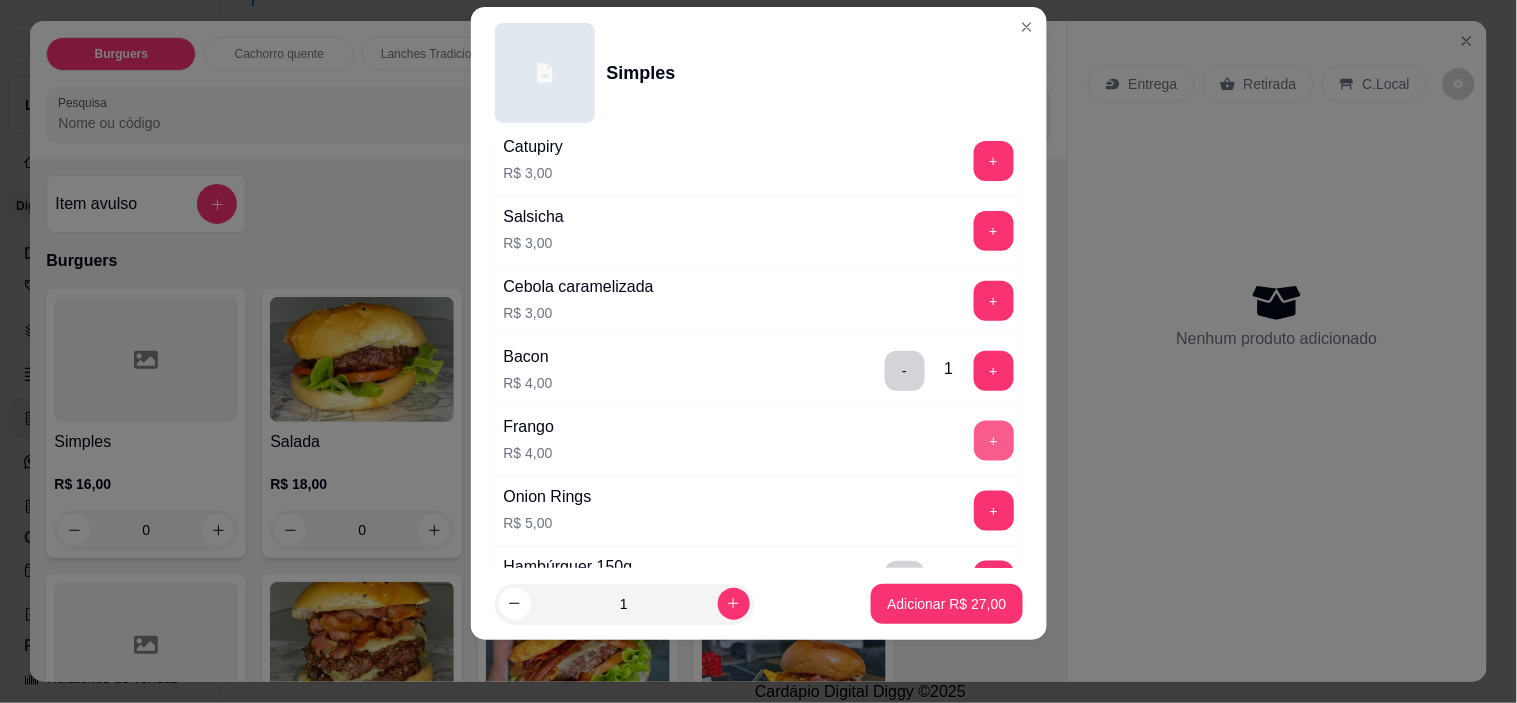 click on "+" at bounding box center [994, 441] 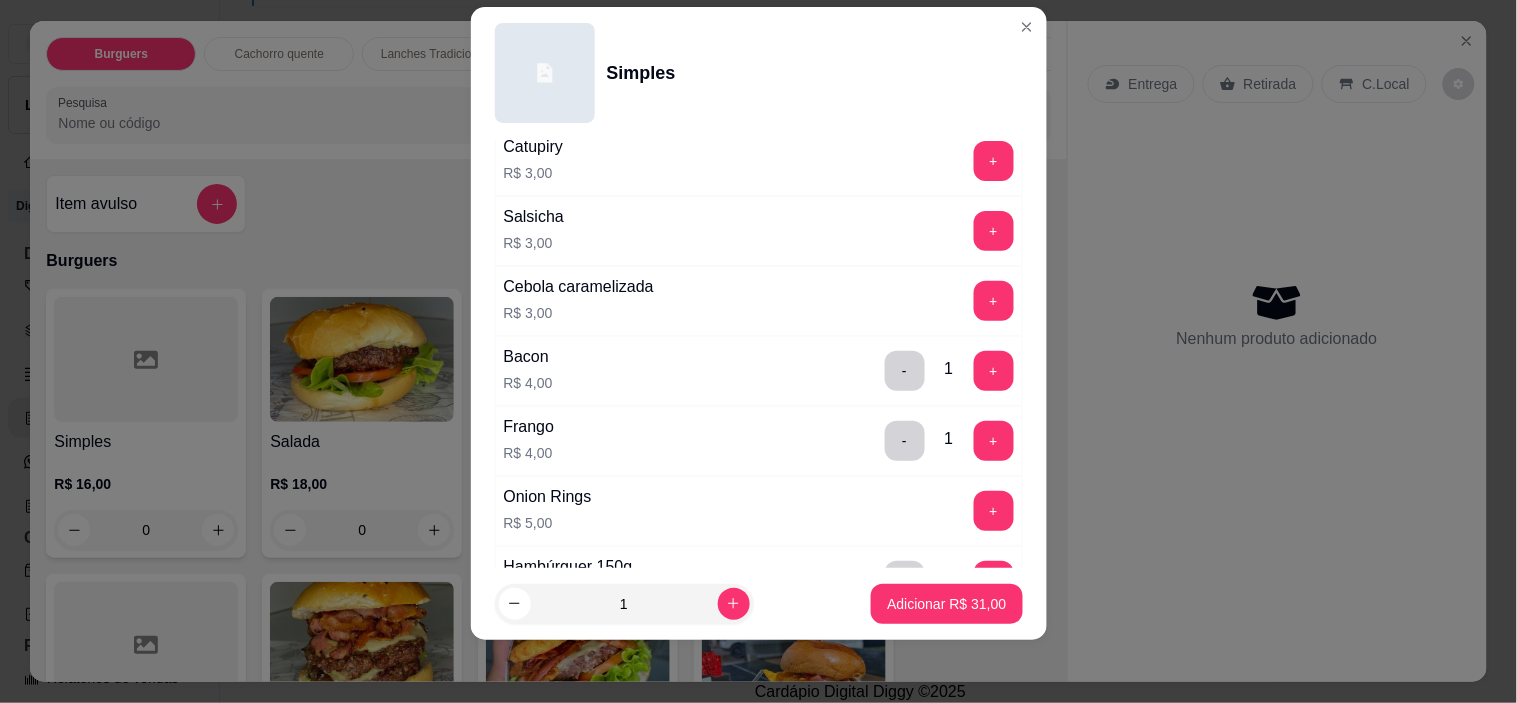 click on "Adicionar R$ 31,00" at bounding box center [946, 604] 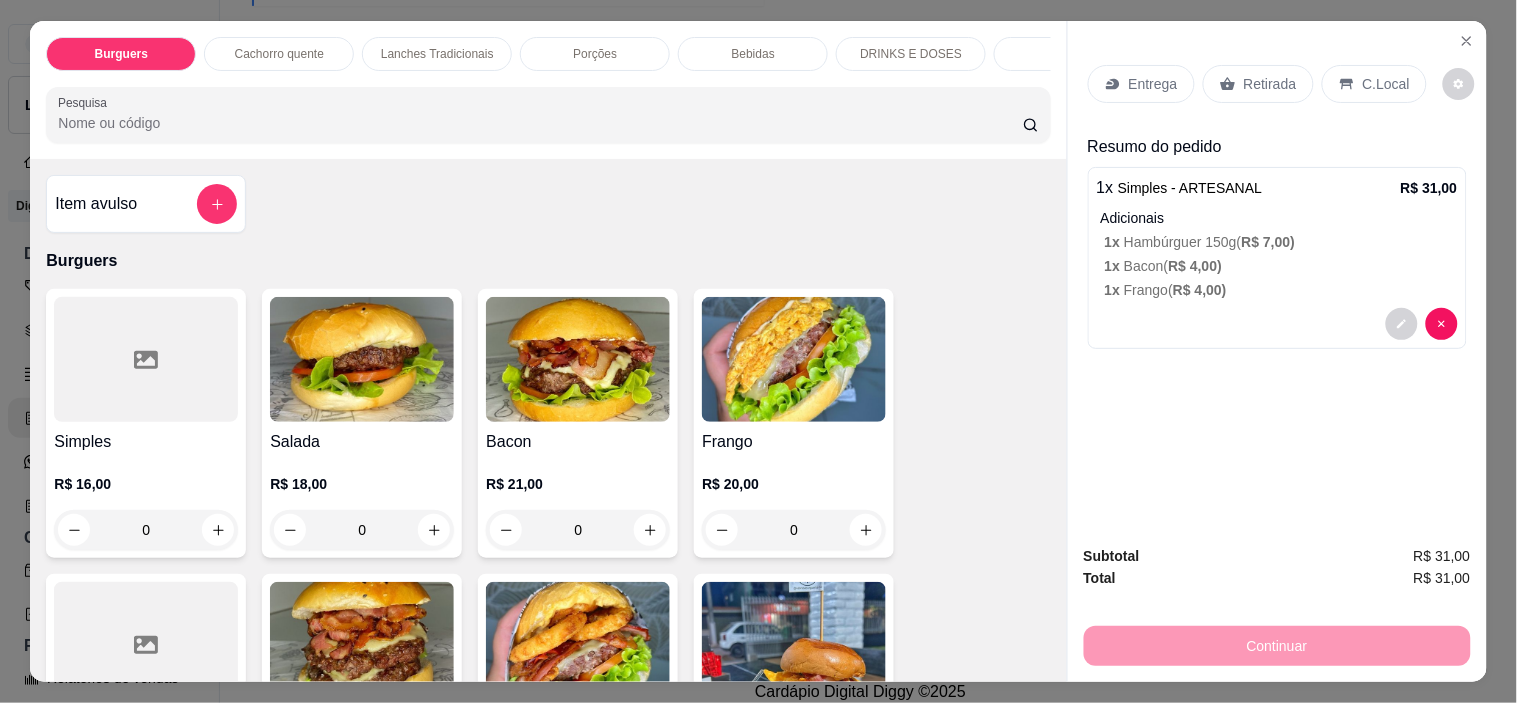 click on "Bebidas" at bounding box center (753, 54) 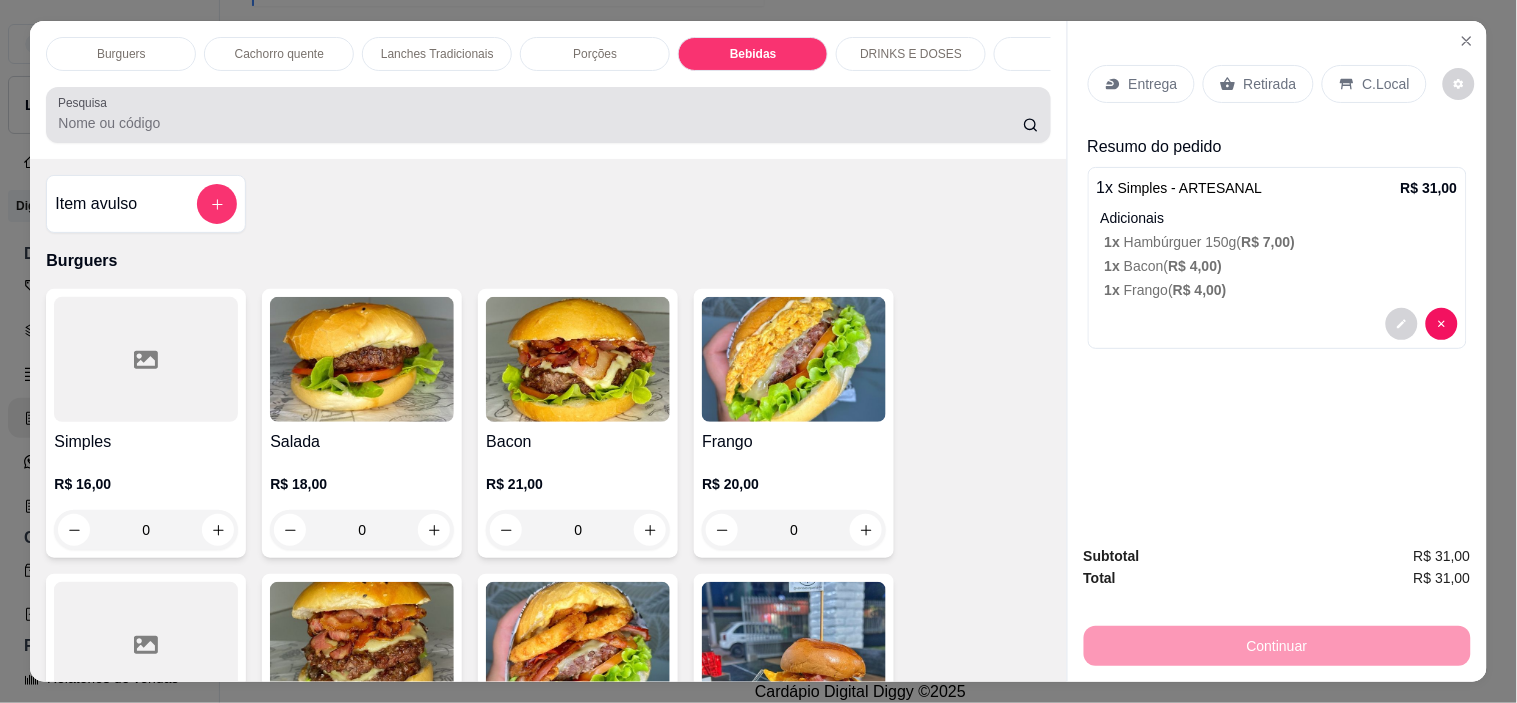 scroll, scrollTop: 2886, scrollLeft: 0, axis: vertical 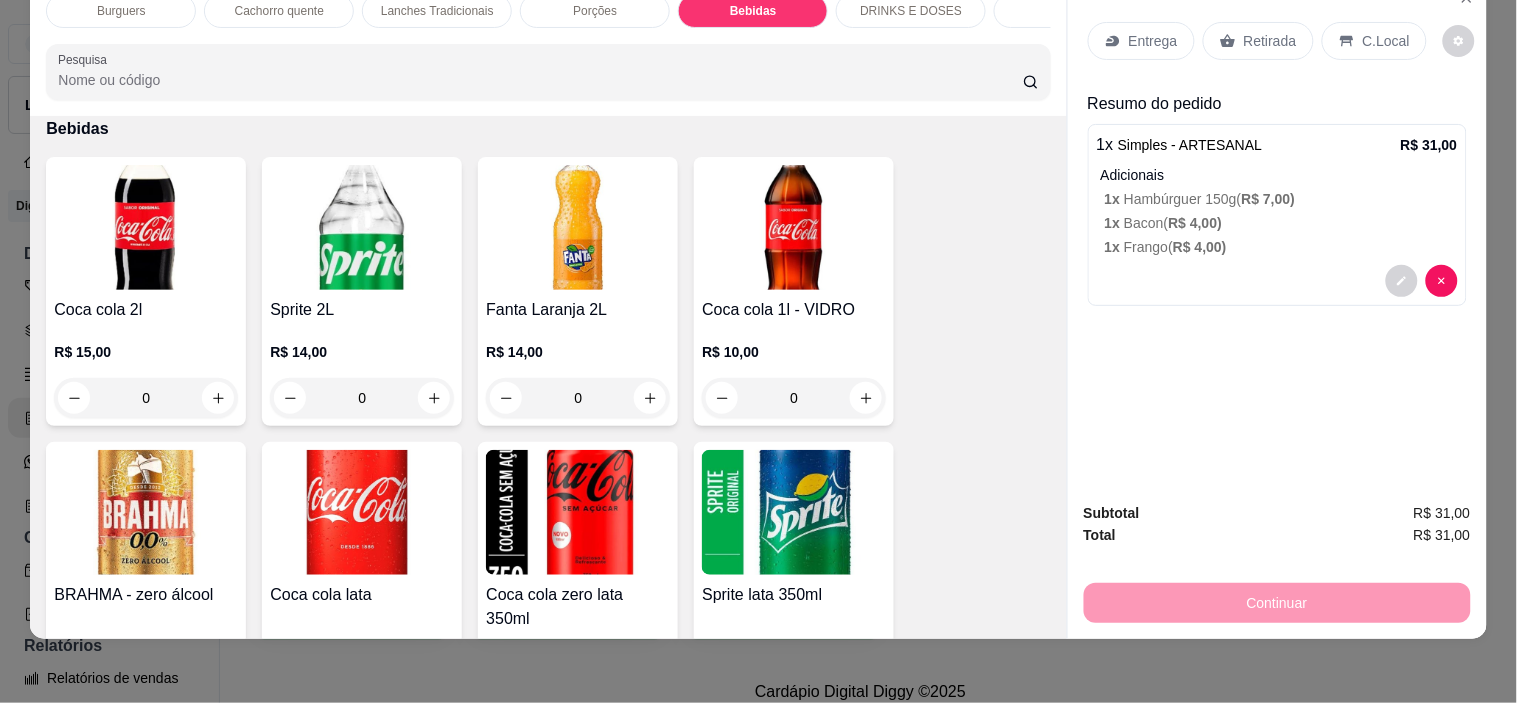 click at bounding box center [362, 512] 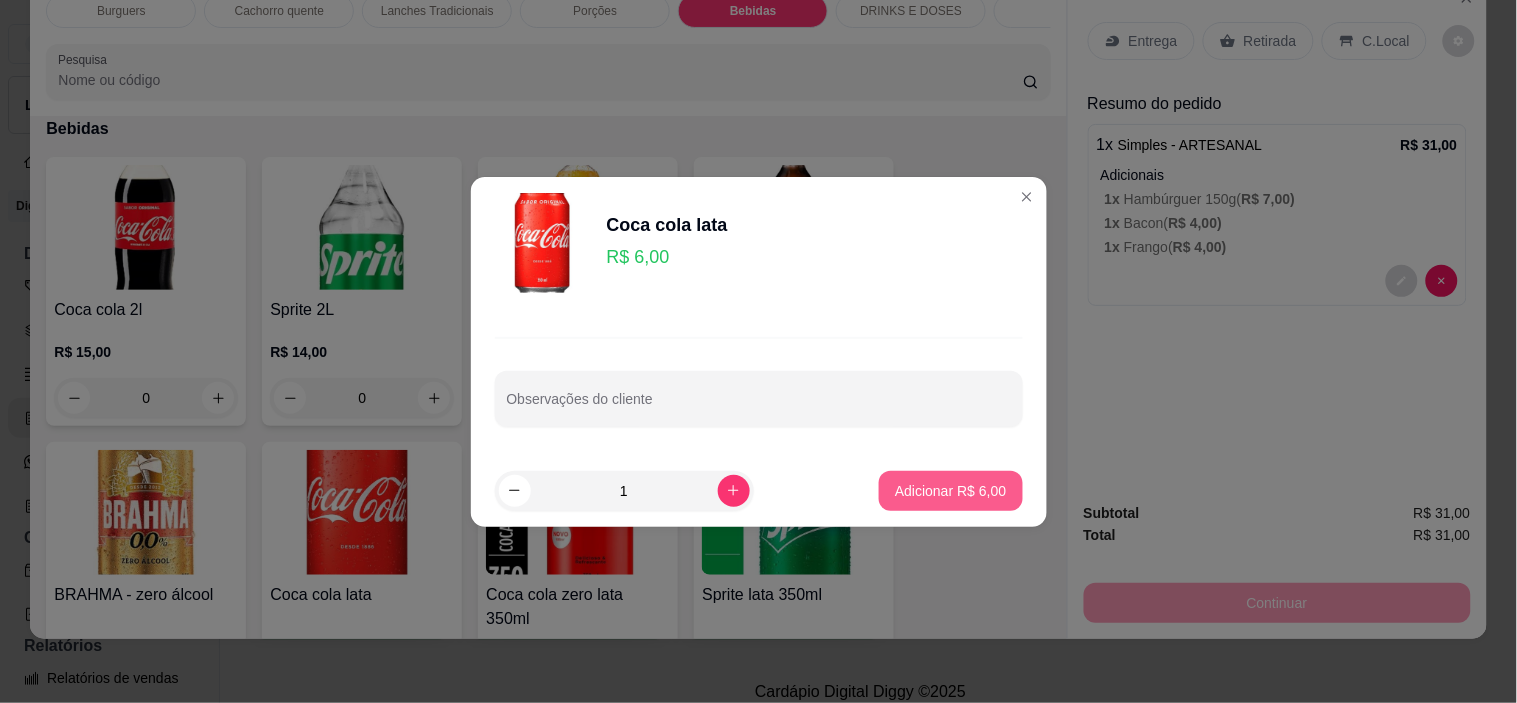 click on "Adicionar   R$ 6,00" at bounding box center [950, 491] 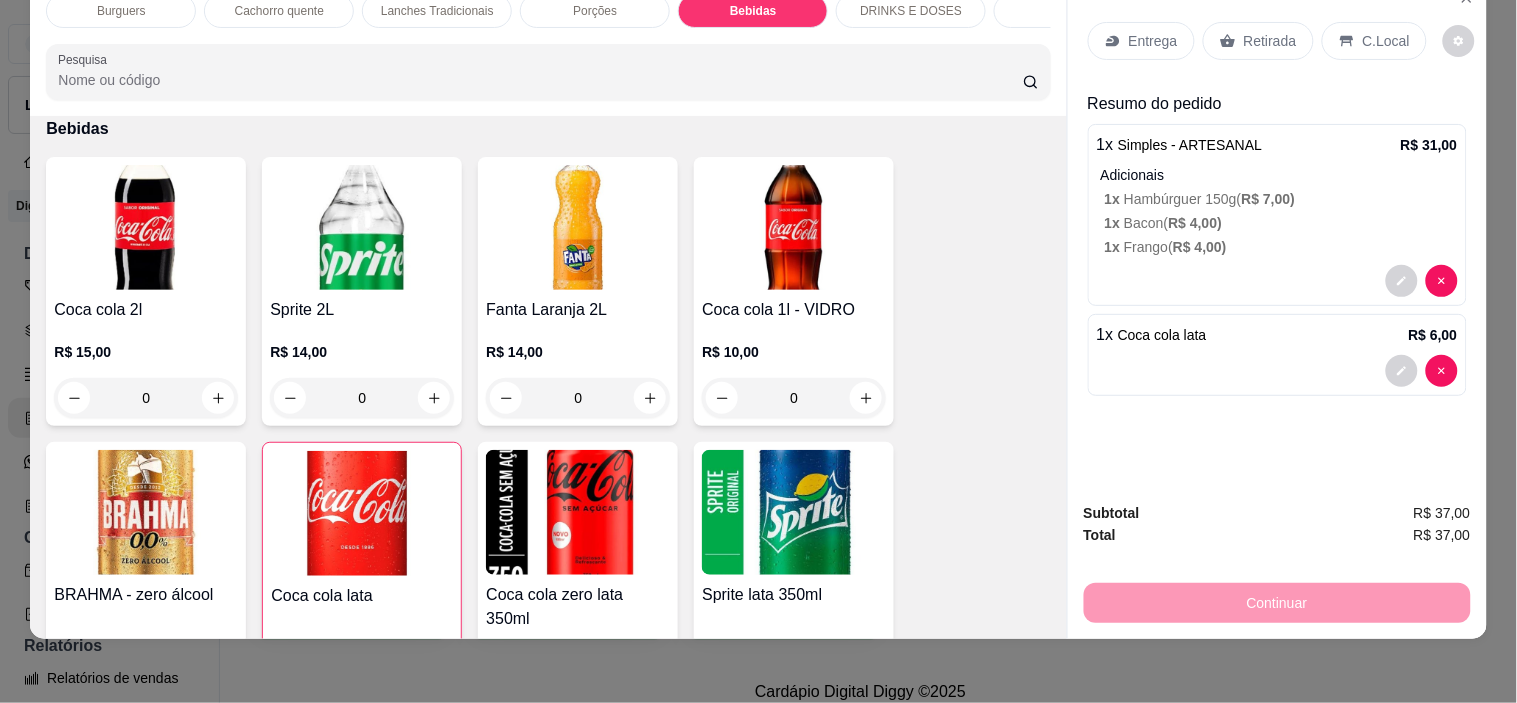click on "Entrega" at bounding box center [1153, 41] 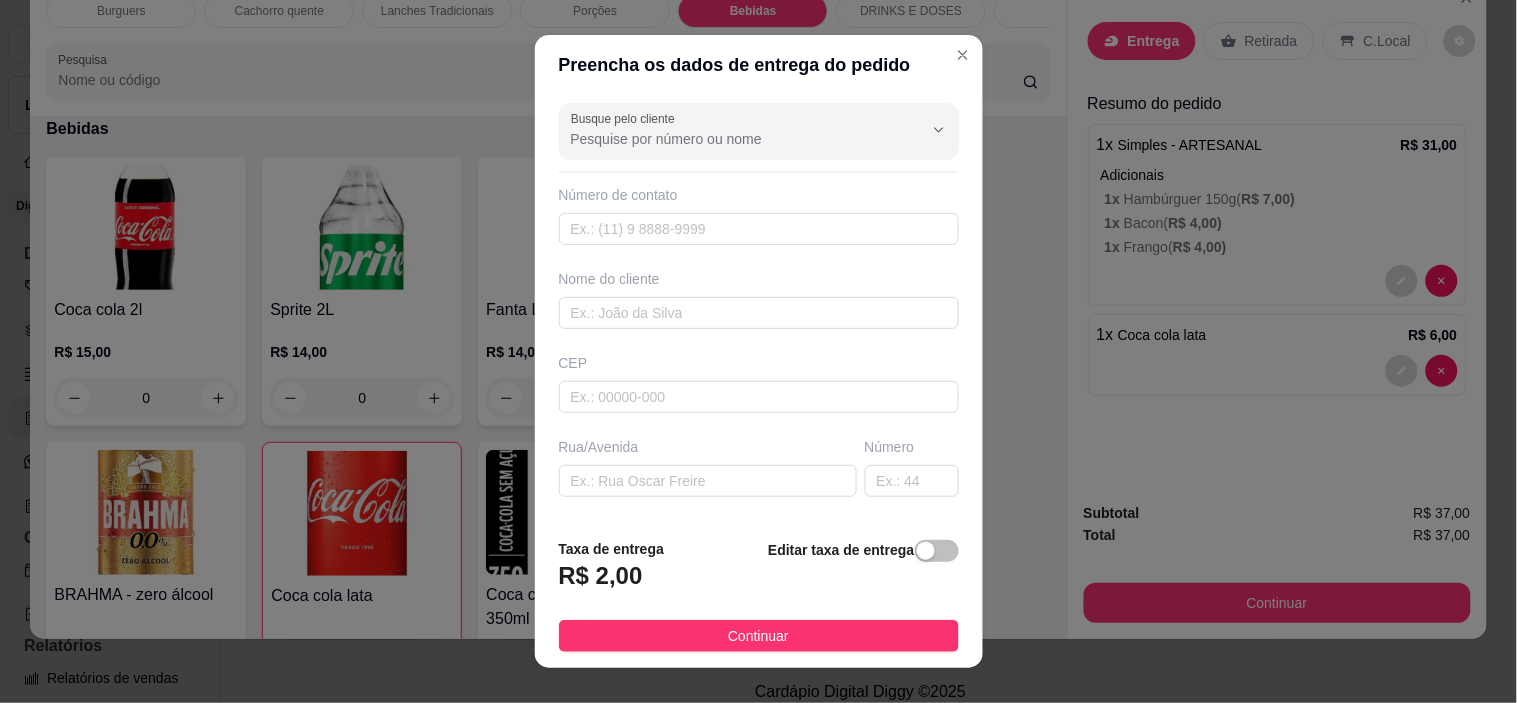 click on "Busque pelo cliente Número de contato Nome do cliente CEP Rua/Avenida Número Bairro Cidade Complemento" at bounding box center (759, 308) 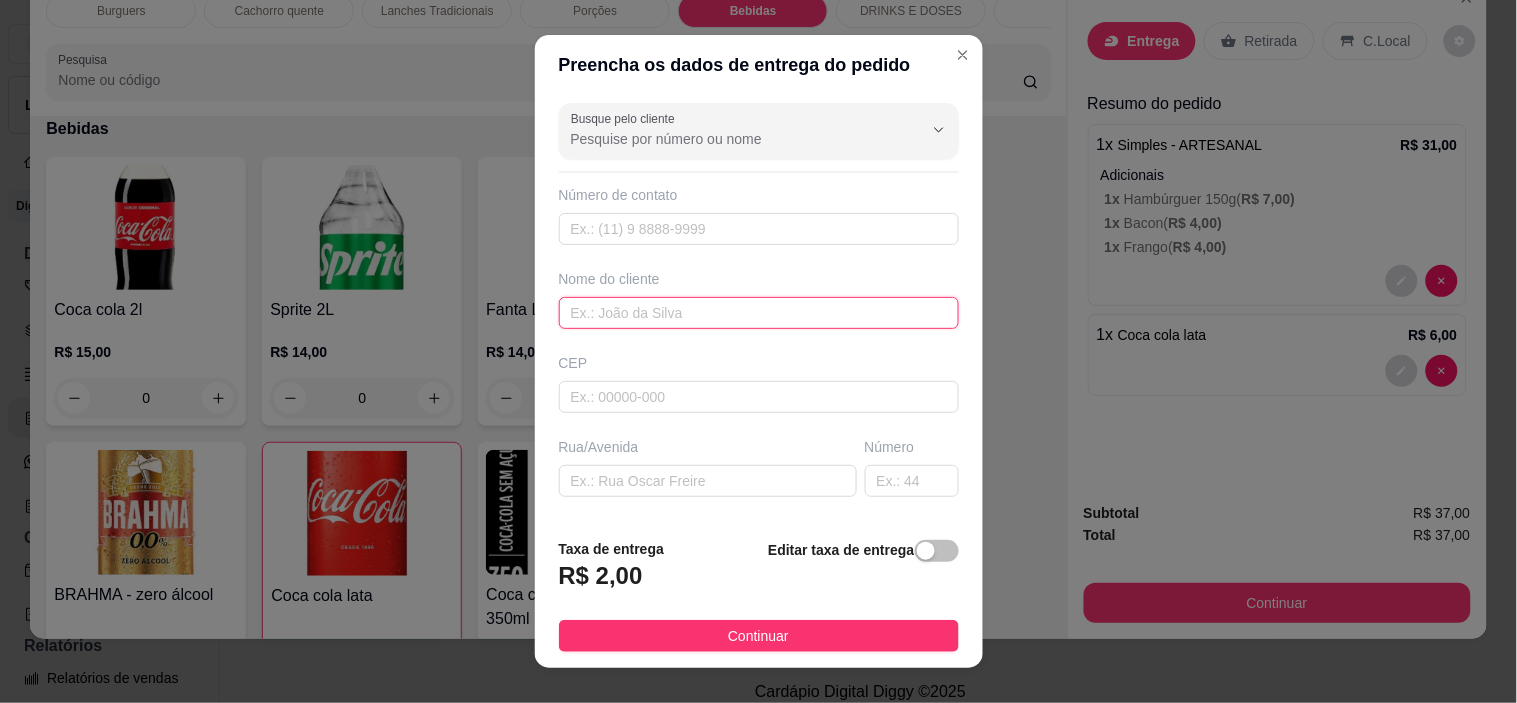click at bounding box center [759, 313] 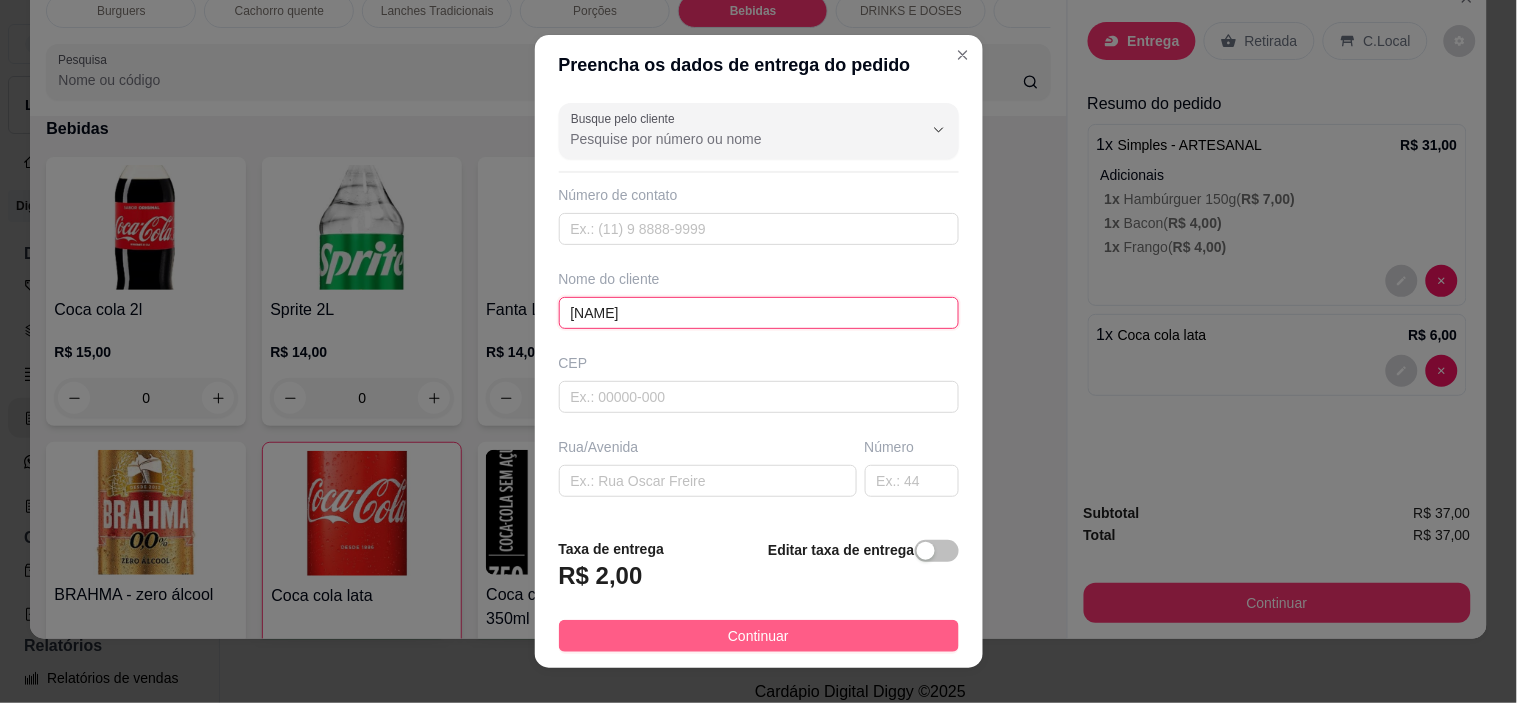 type on "[NAME]" 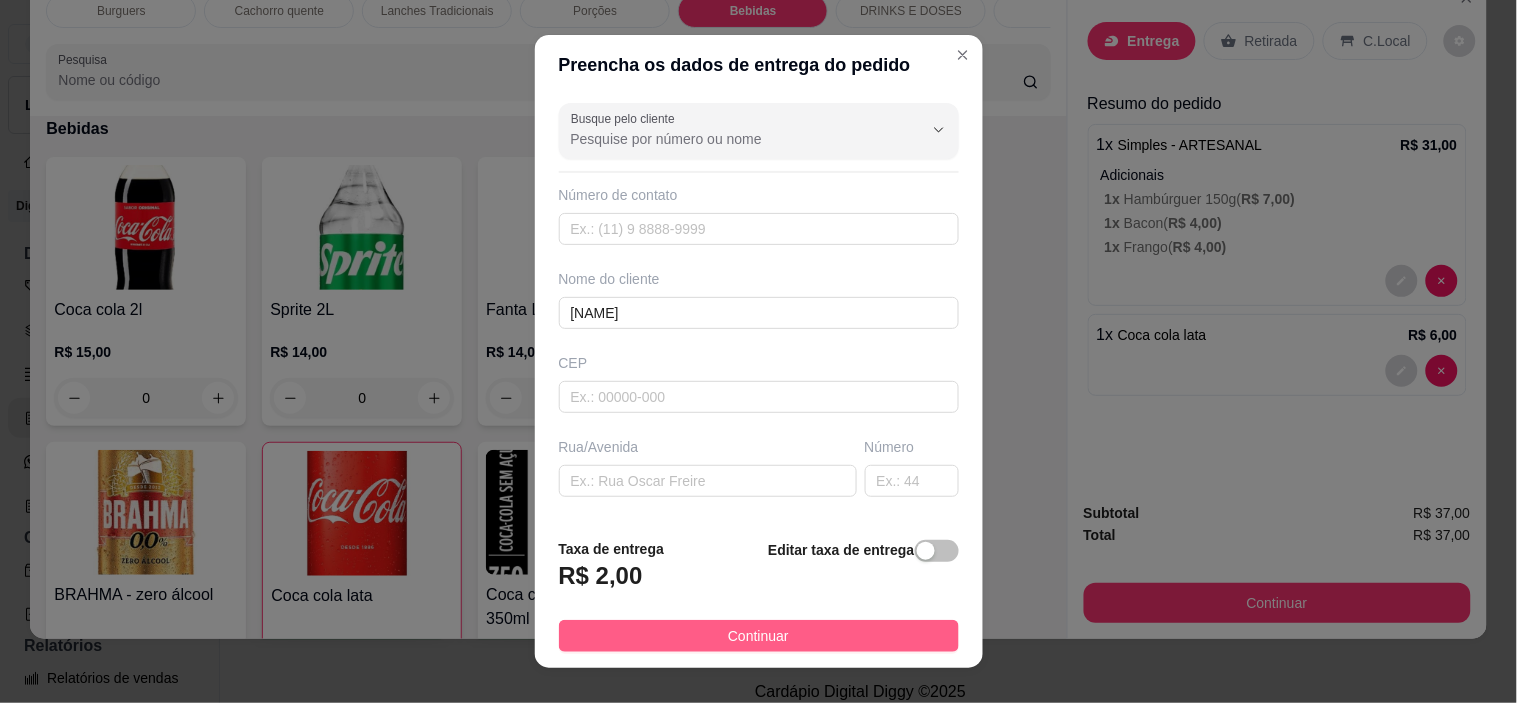 click on "Continuar" at bounding box center [759, 636] 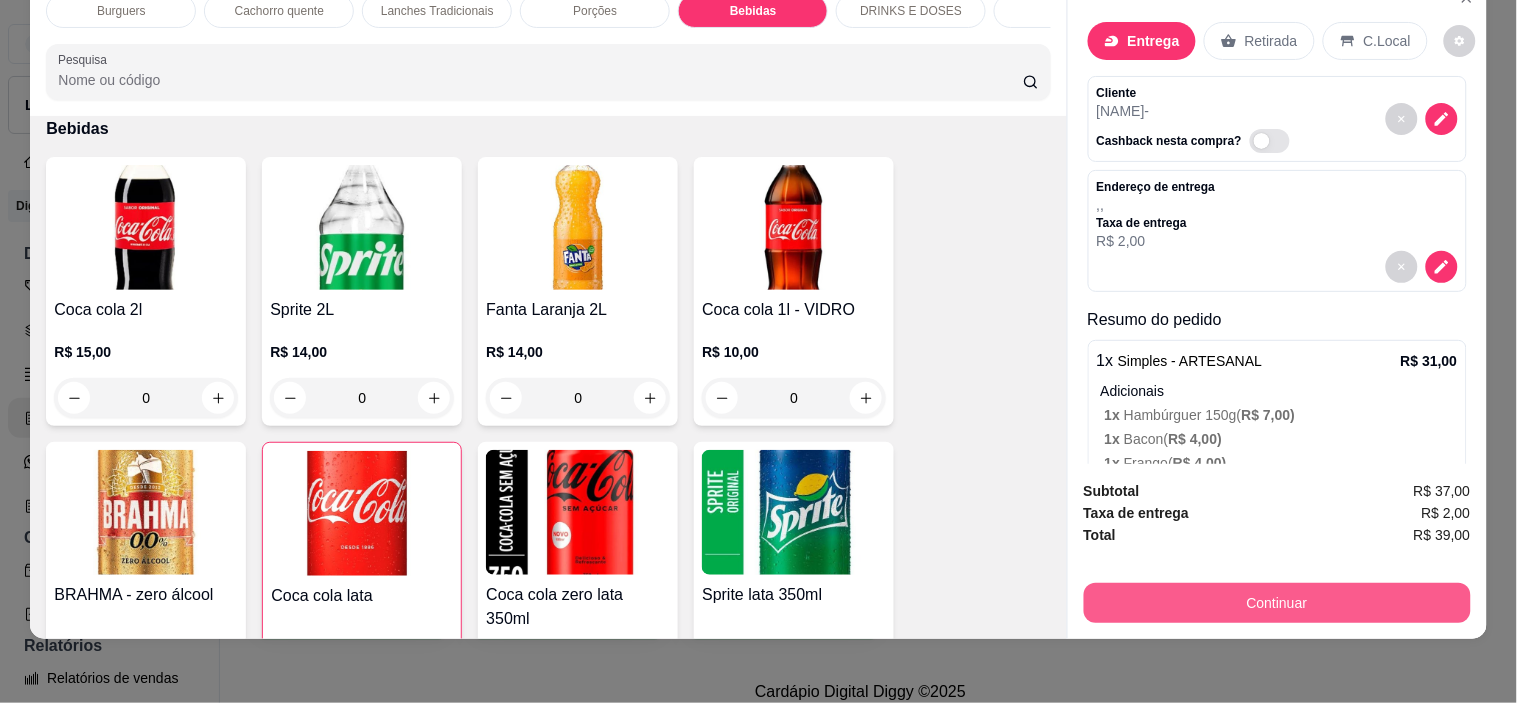 click on "Continuar" at bounding box center [1277, 603] 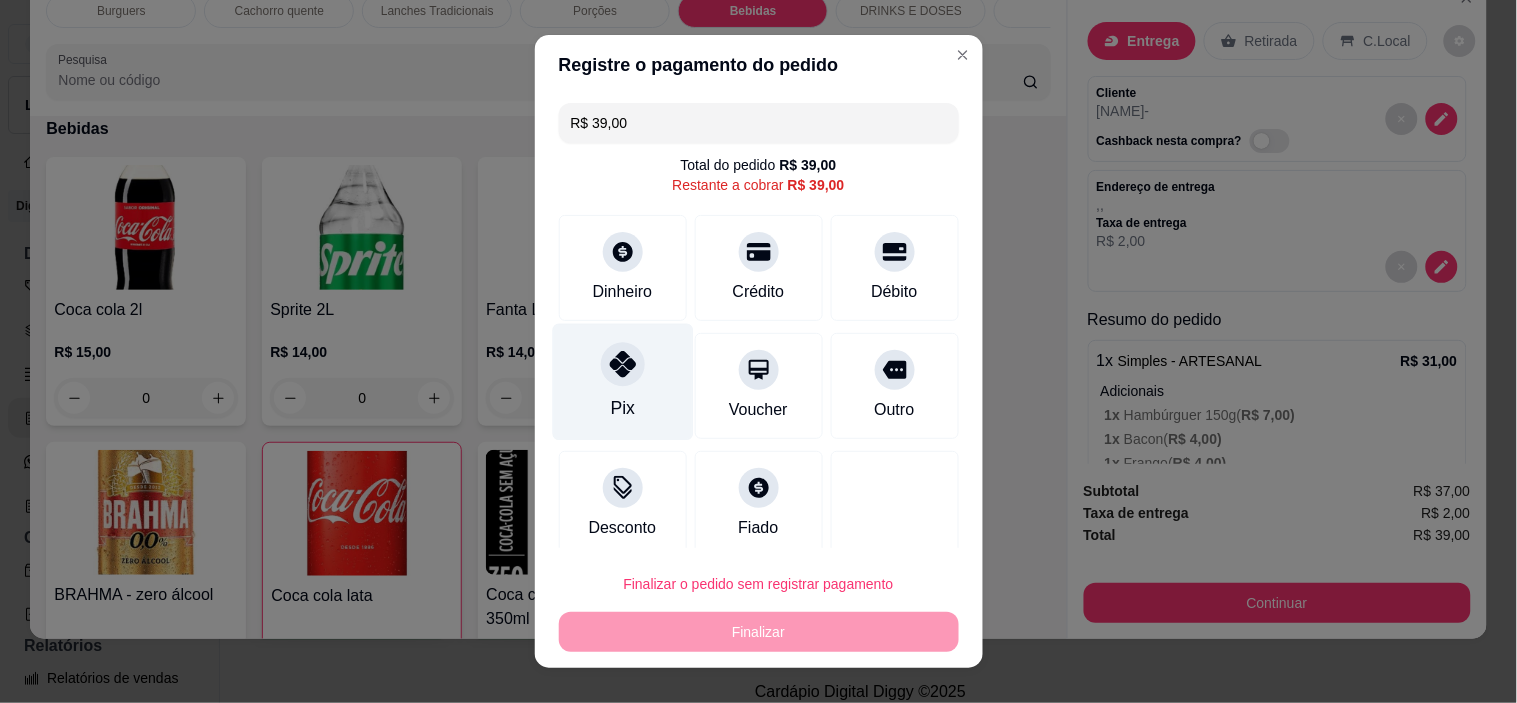 click on "Pix" at bounding box center [622, 382] 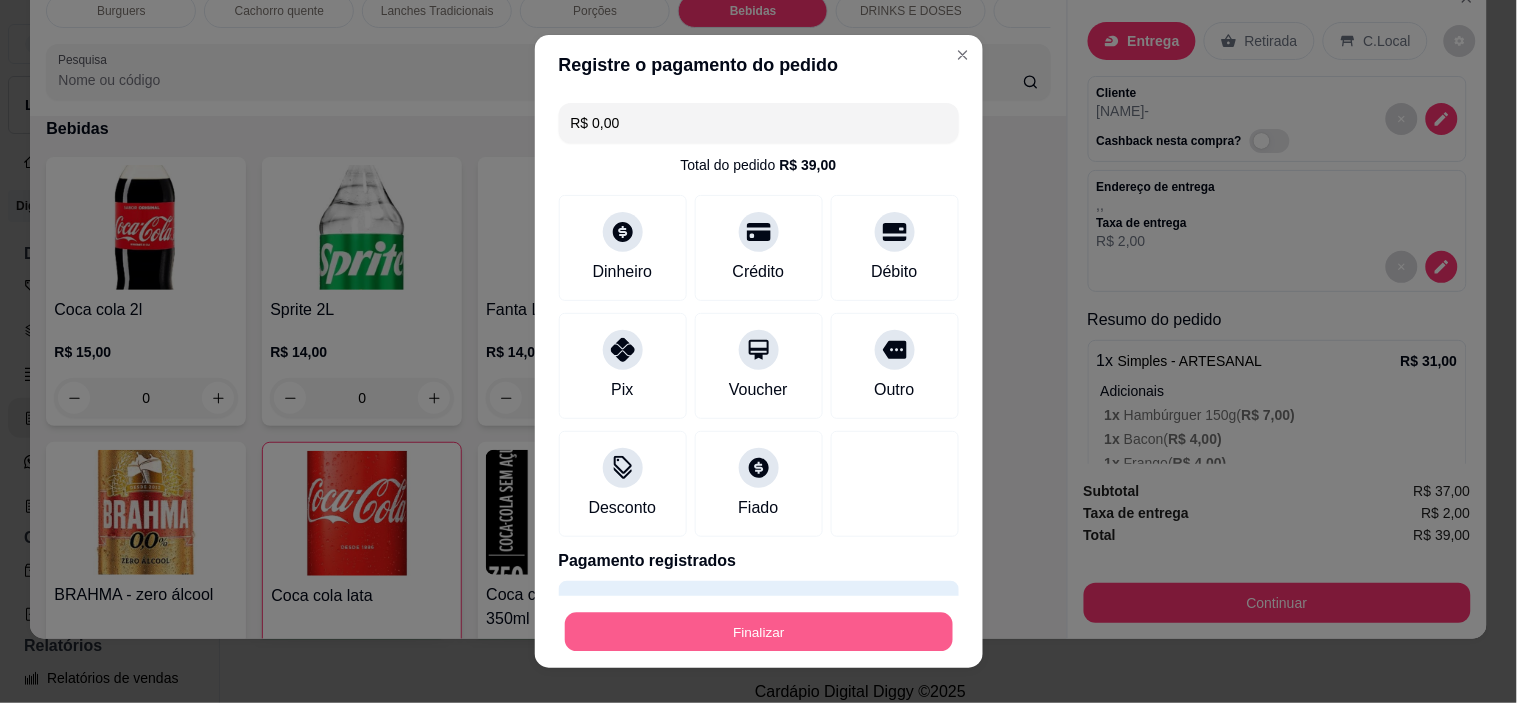 click on "Finalizar" at bounding box center [759, 631] 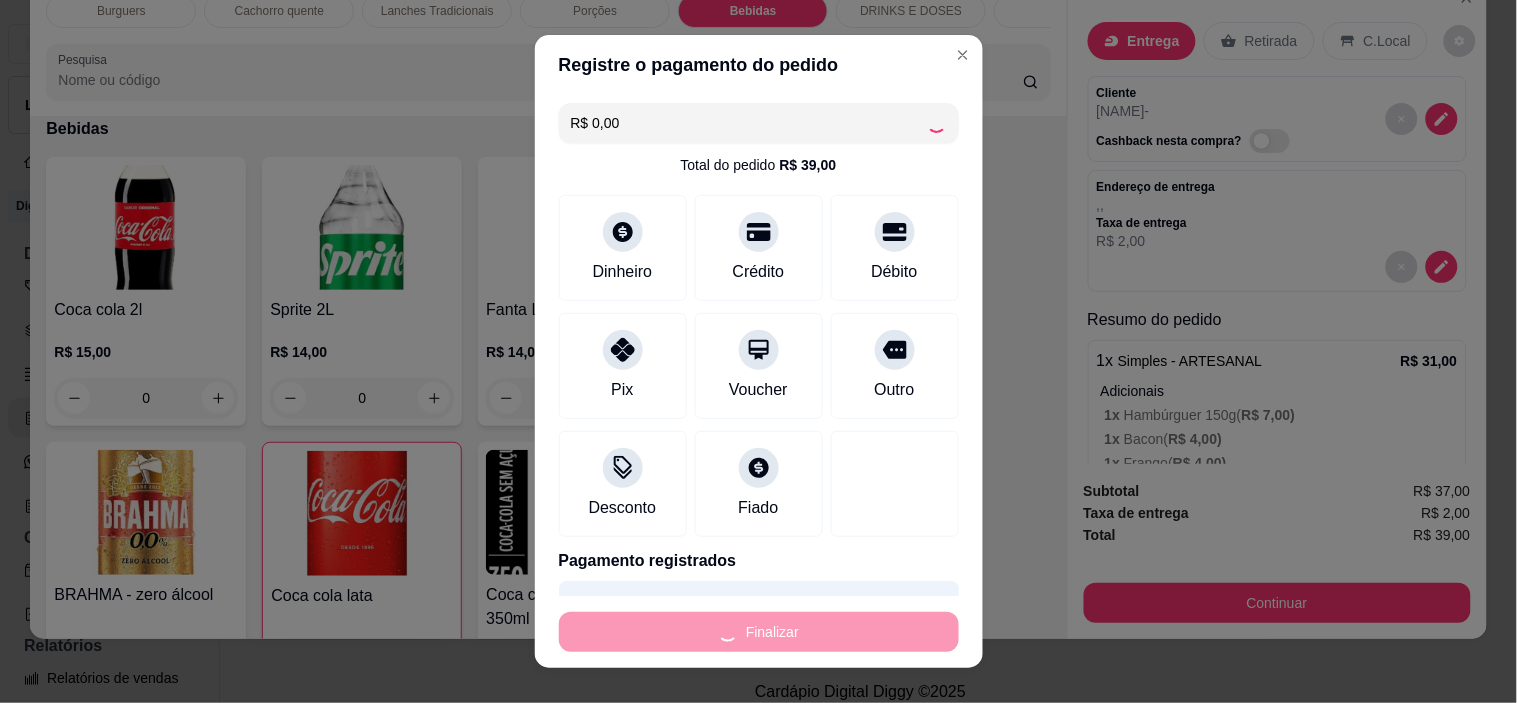 type on "0" 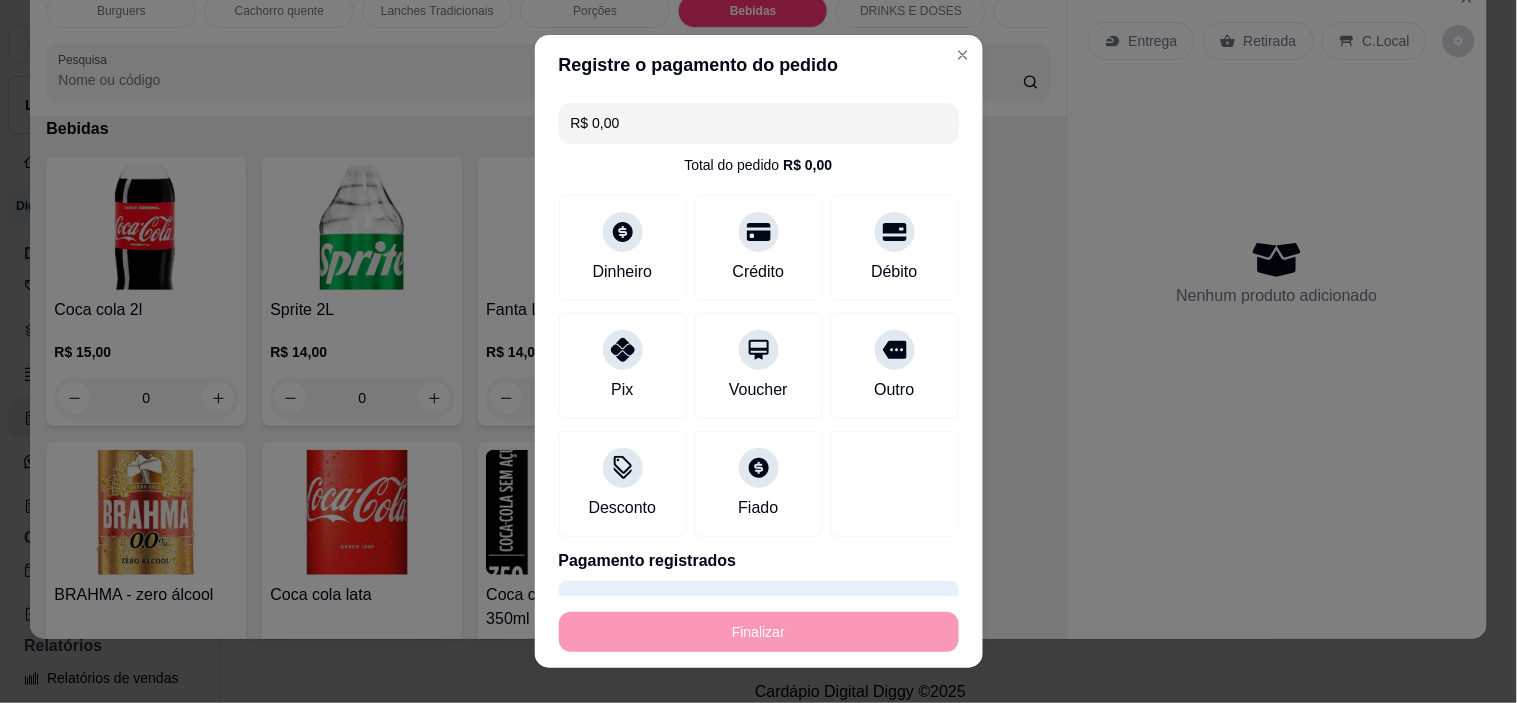 type on "-R$ 39,00" 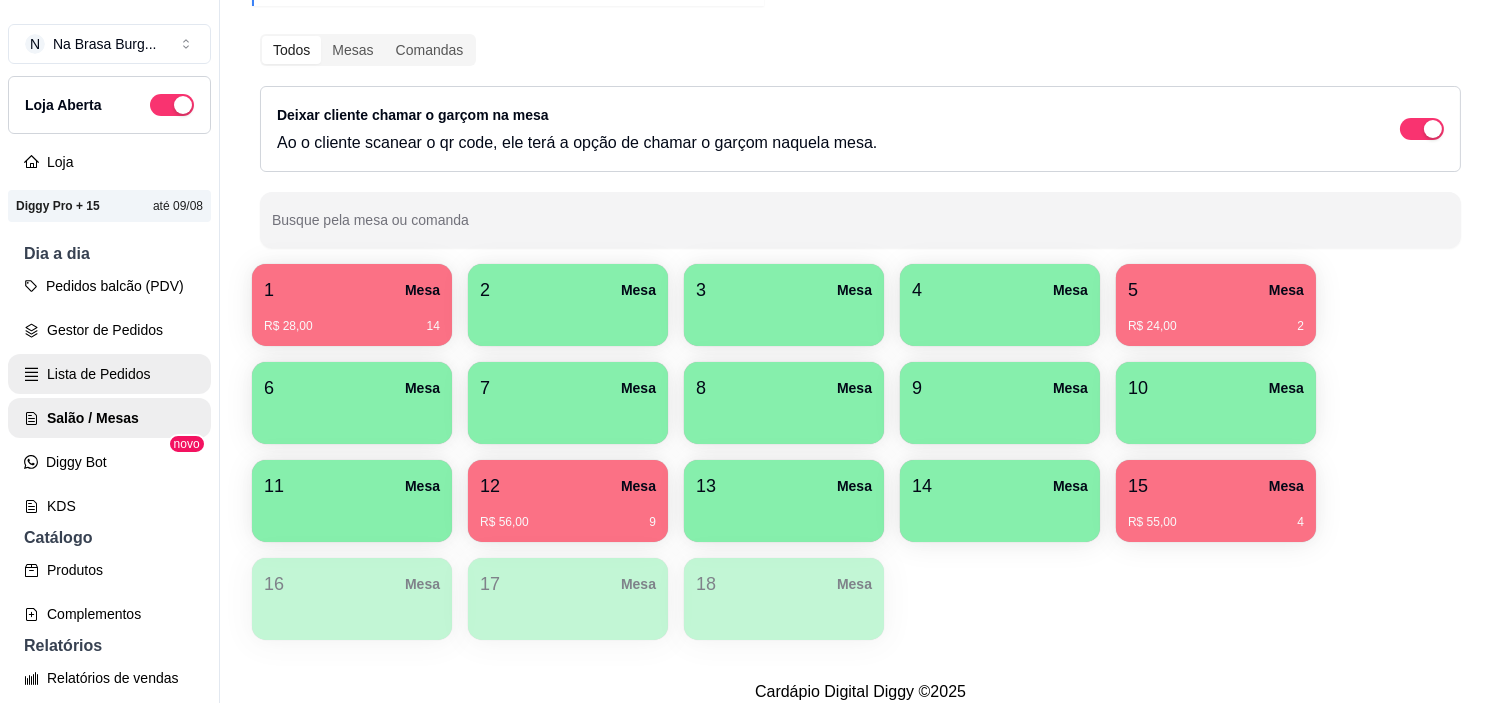 click on "Lista de Pedidos" at bounding box center [109, 374] 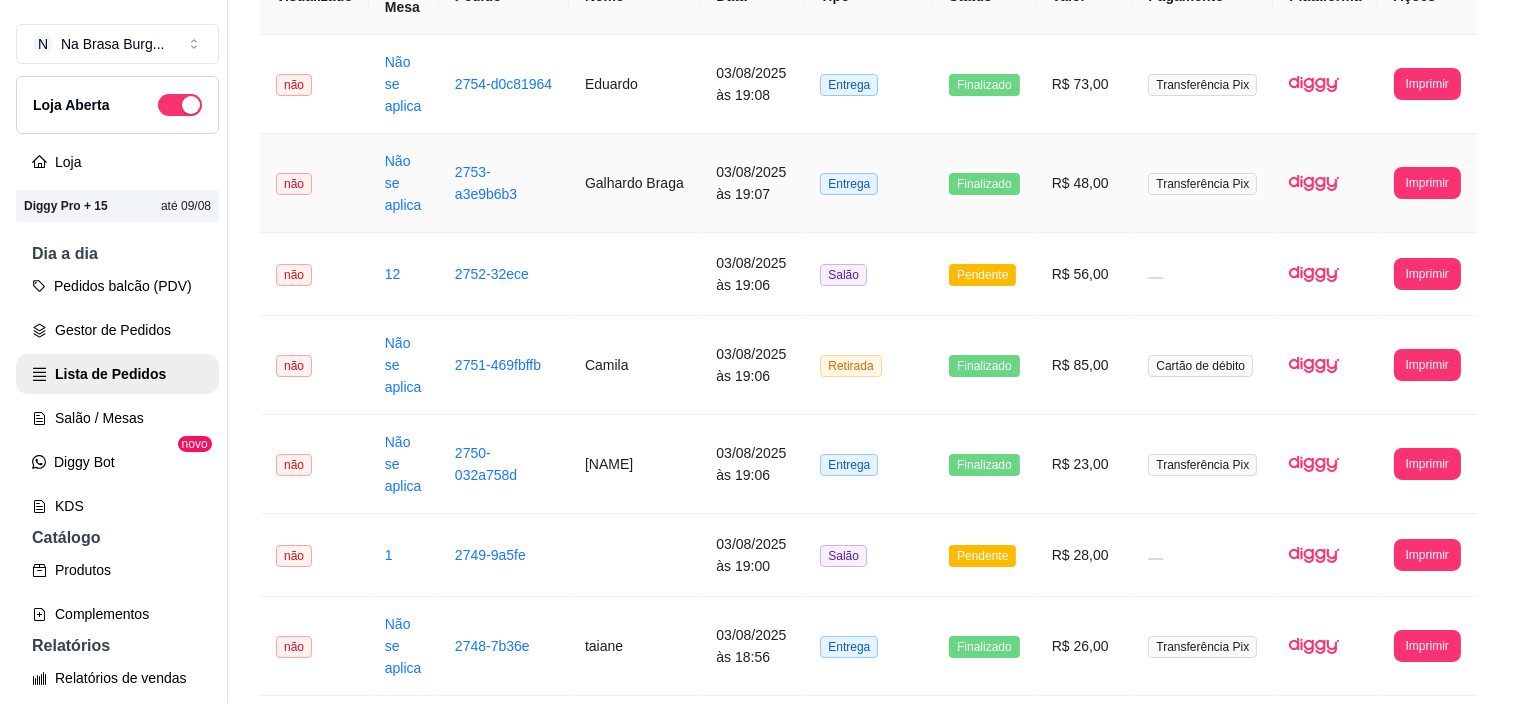 scroll, scrollTop: 0, scrollLeft: 0, axis: both 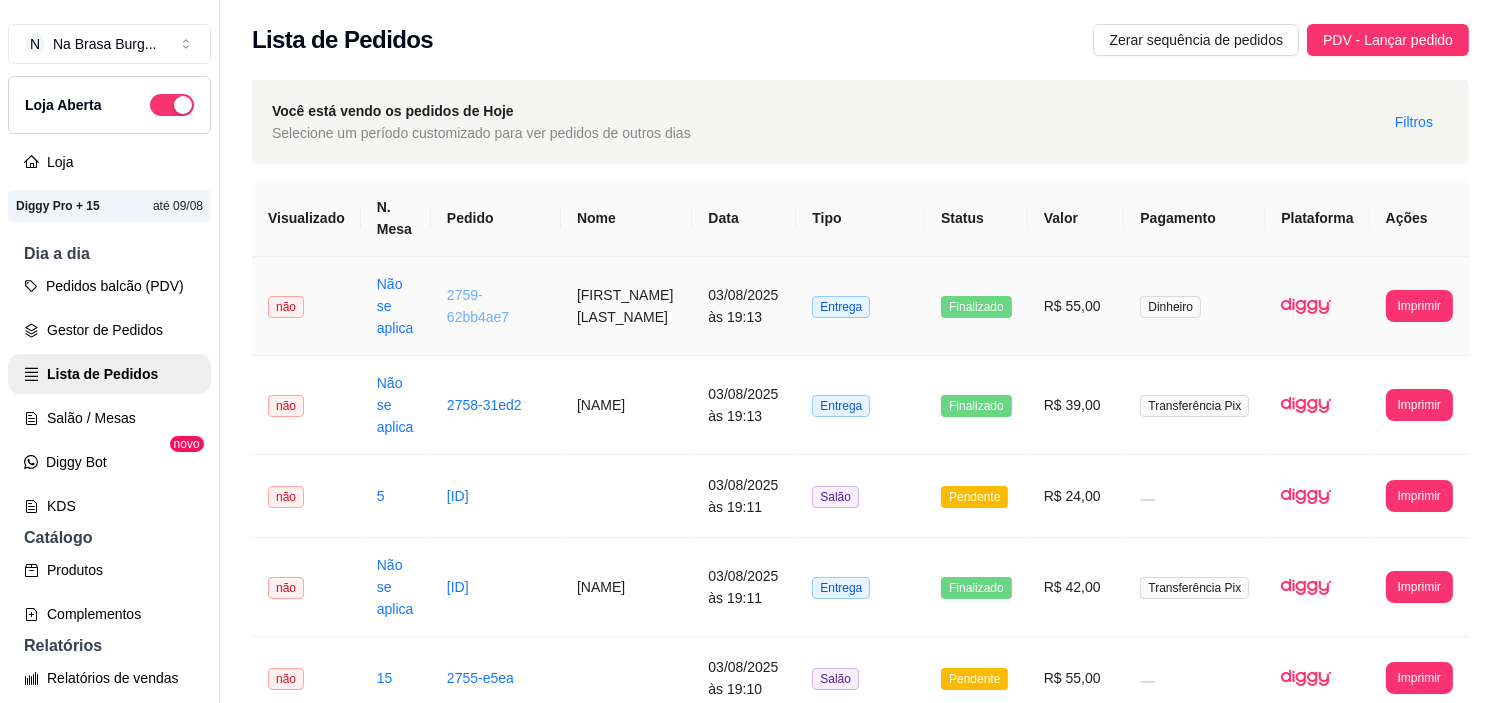 click on "2759-62bb4ae7" at bounding box center [478, 306] 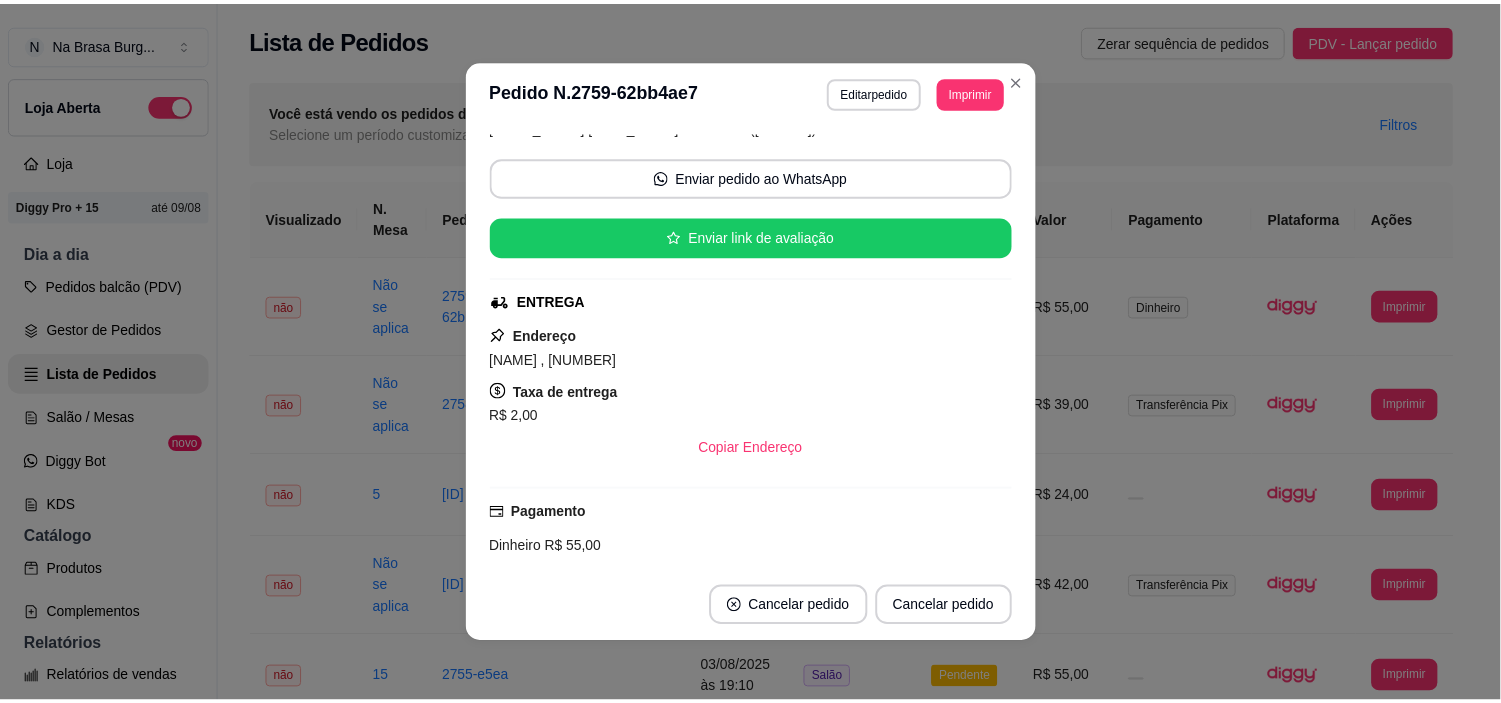 scroll, scrollTop: 244, scrollLeft: 0, axis: vertical 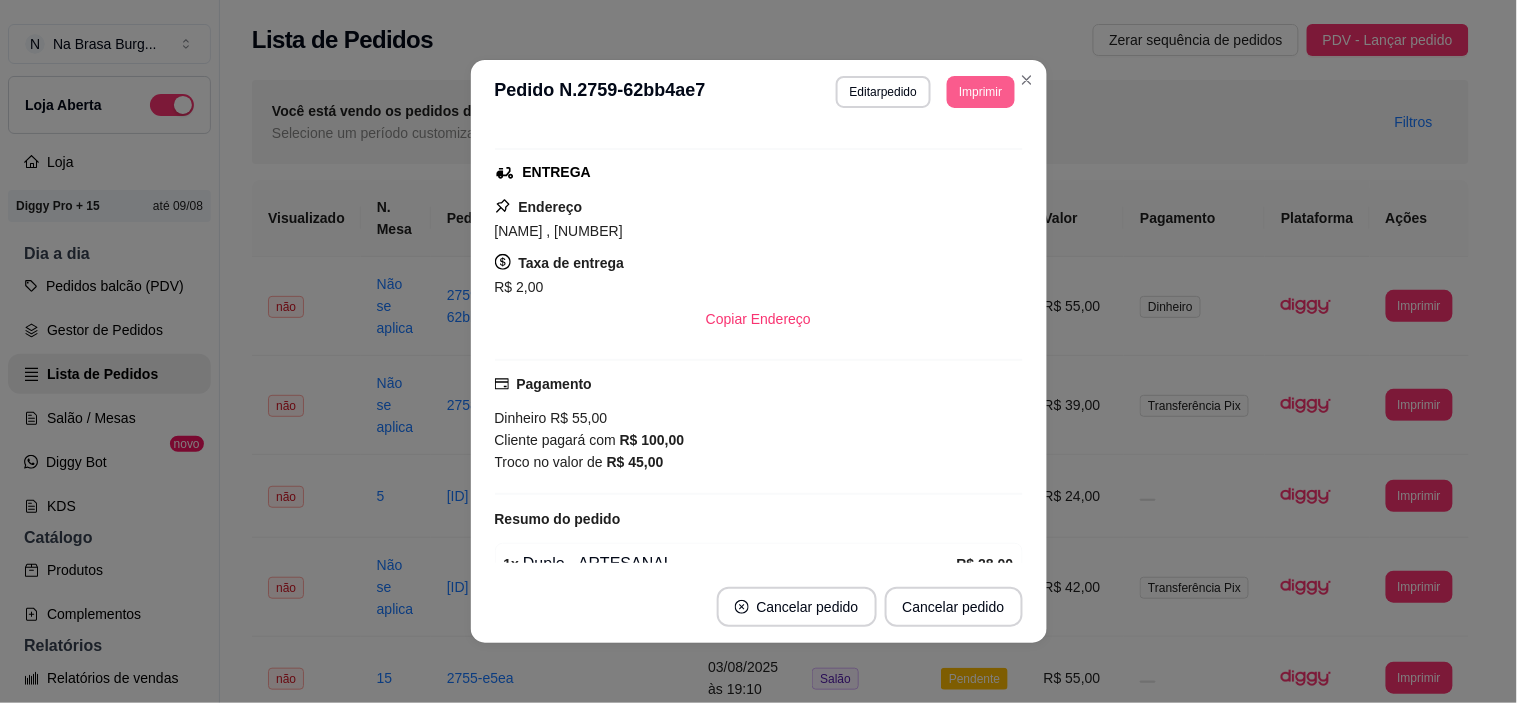 click on "Imprimir" at bounding box center [980, 92] 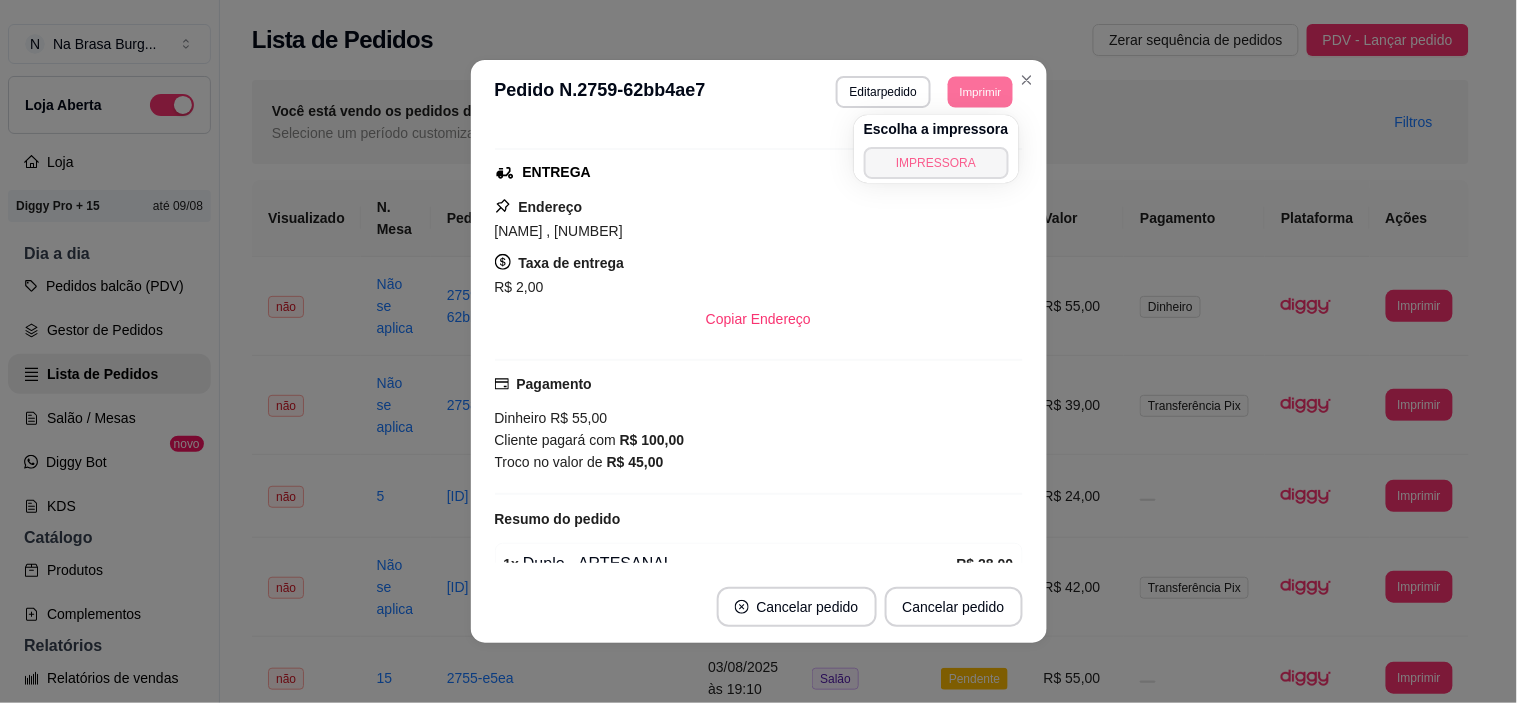 click on "IMPRESSORA" at bounding box center (936, 163) 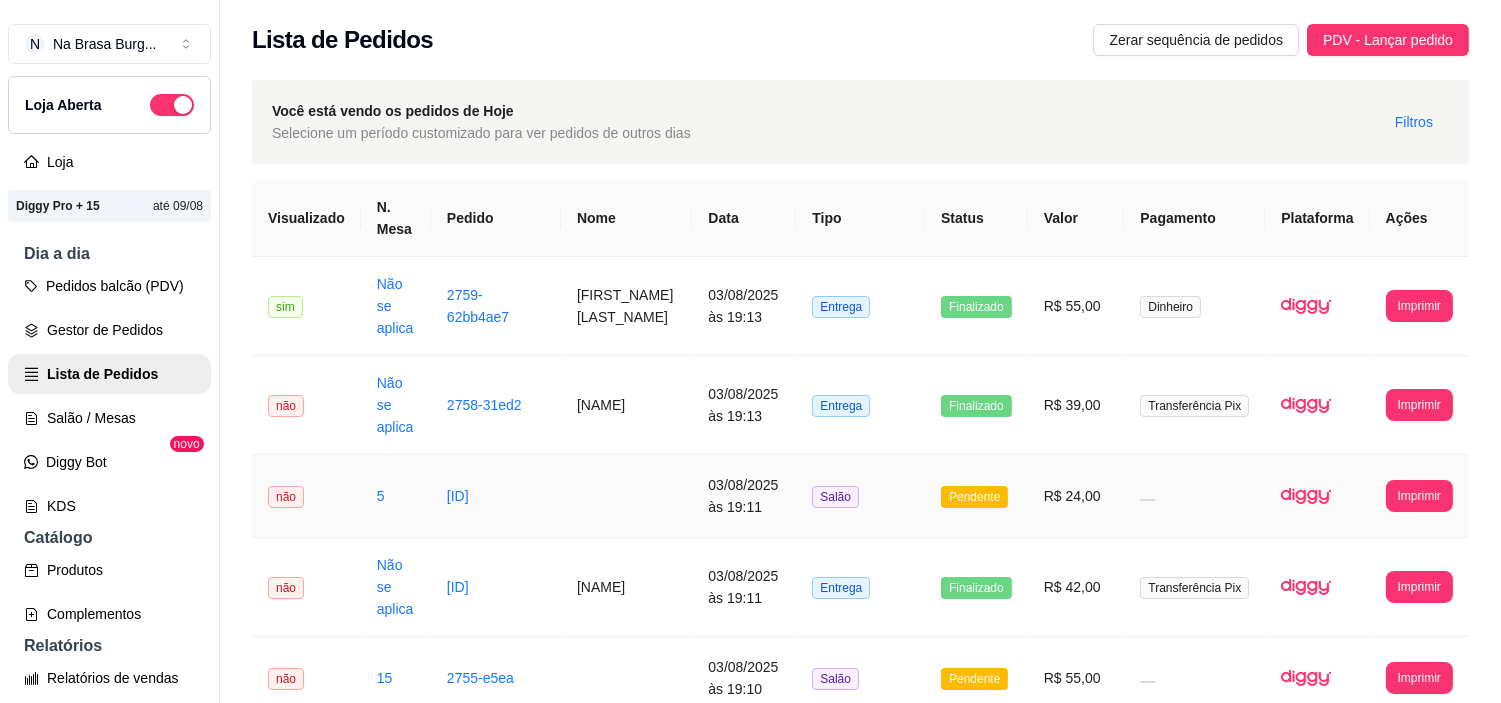 click on "03/08/2025 às 19:11" at bounding box center (744, 496) 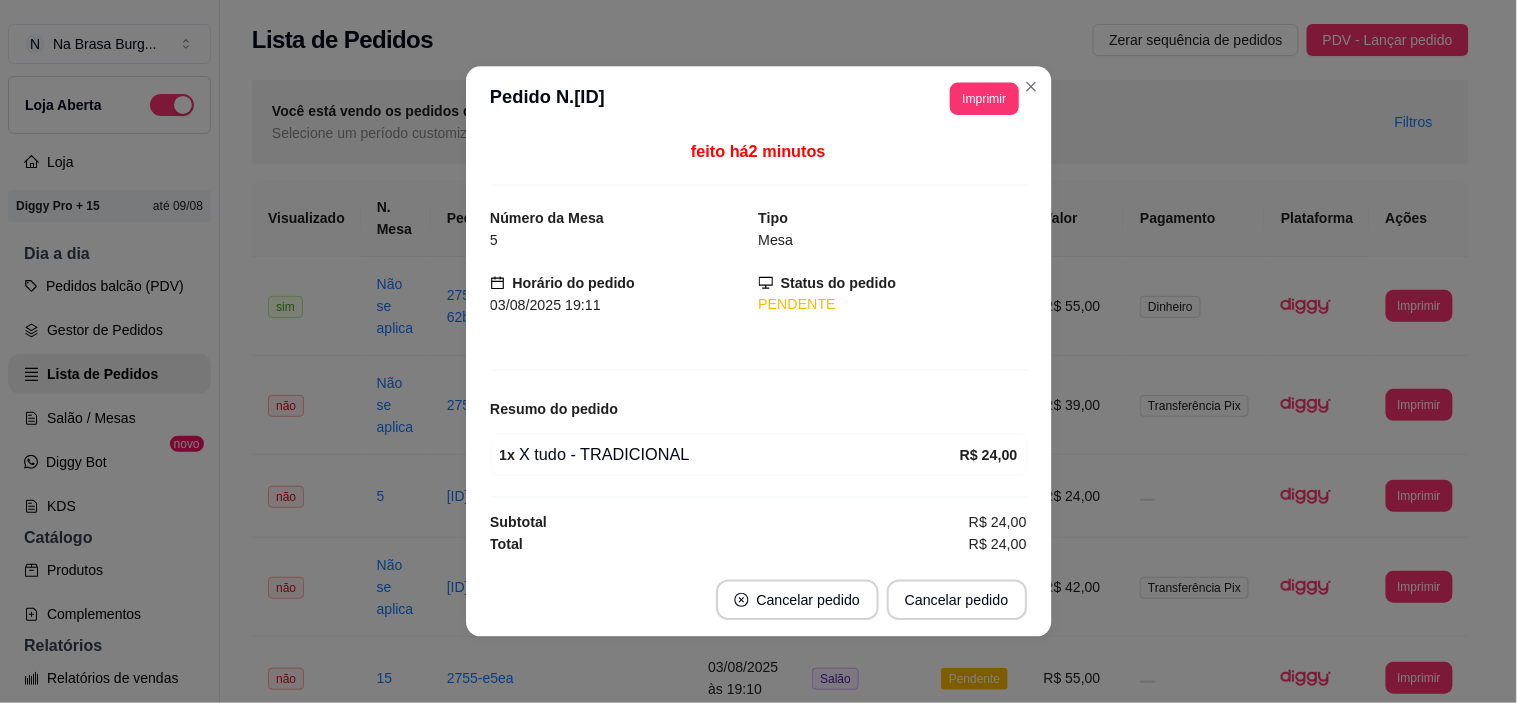 click on "feito há  2   minutos Número da   Mesa 5 Tipo Mesa Horário do pedido 03/08/2025 19:11 Status do pedido PENDENTE Resumo do pedido 1 x     X tudo - TRADICIONAL R$ 24,00 Subtotal R$ 24,00 Total R$ 24,00" at bounding box center (758, 348) 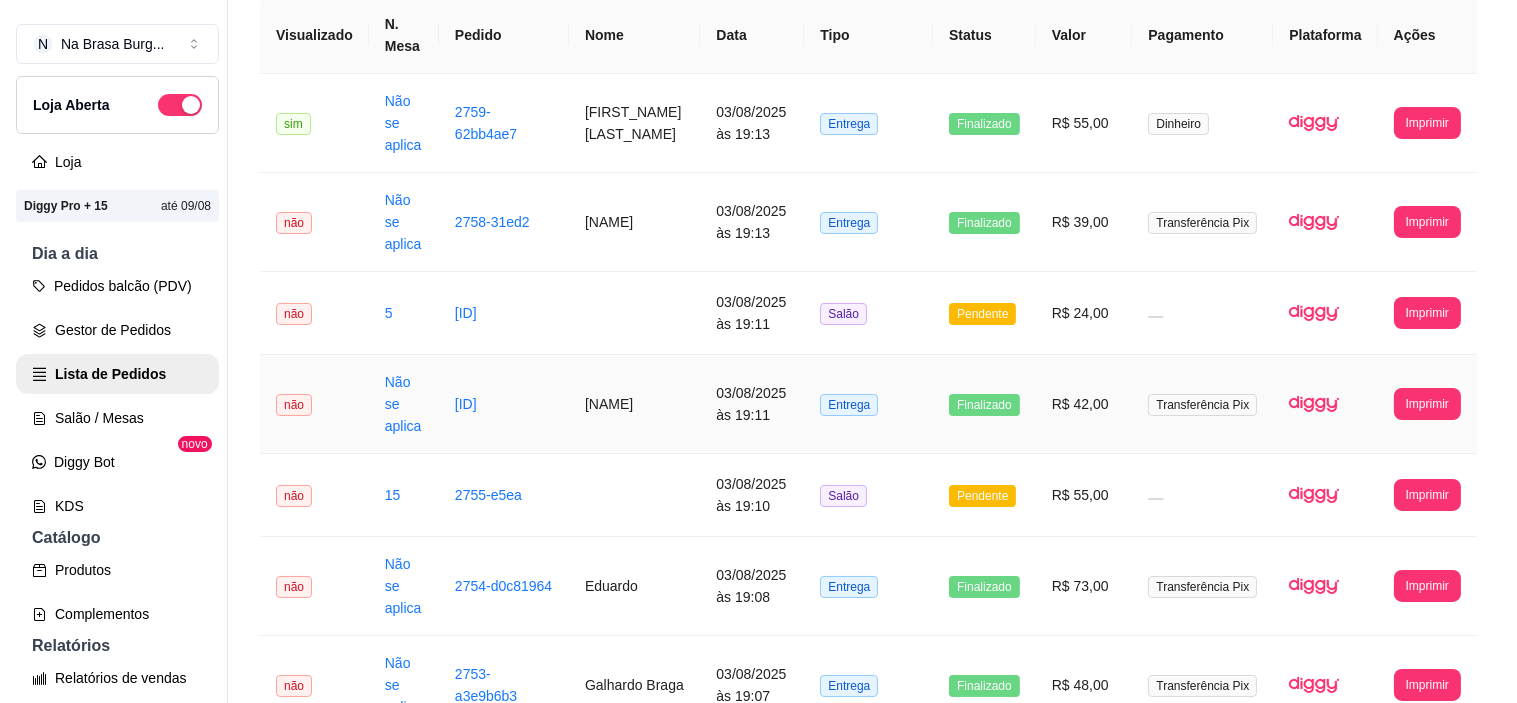 scroll, scrollTop: 222, scrollLeft: 0, axis: vertical 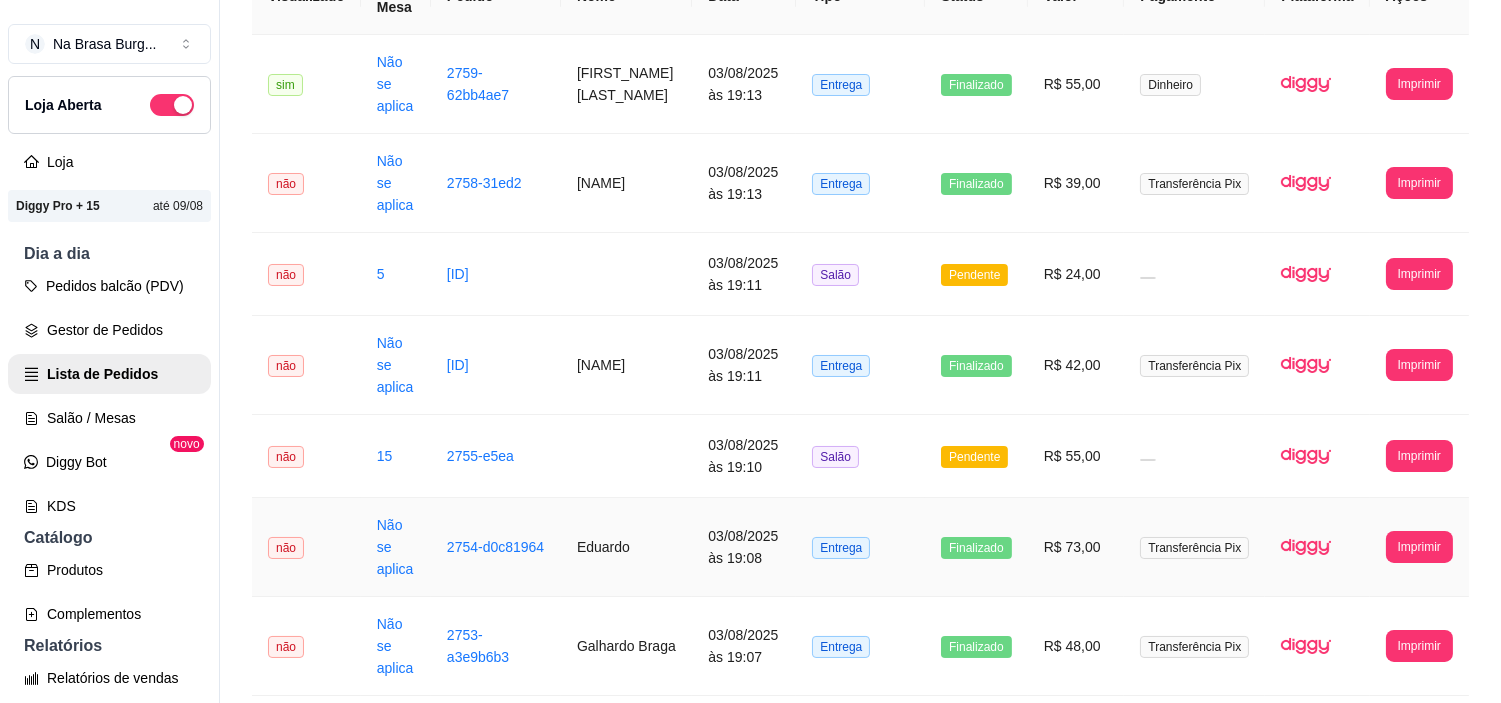 click on "03/08/2025 às 19:08" at bounding box center [744, 547] 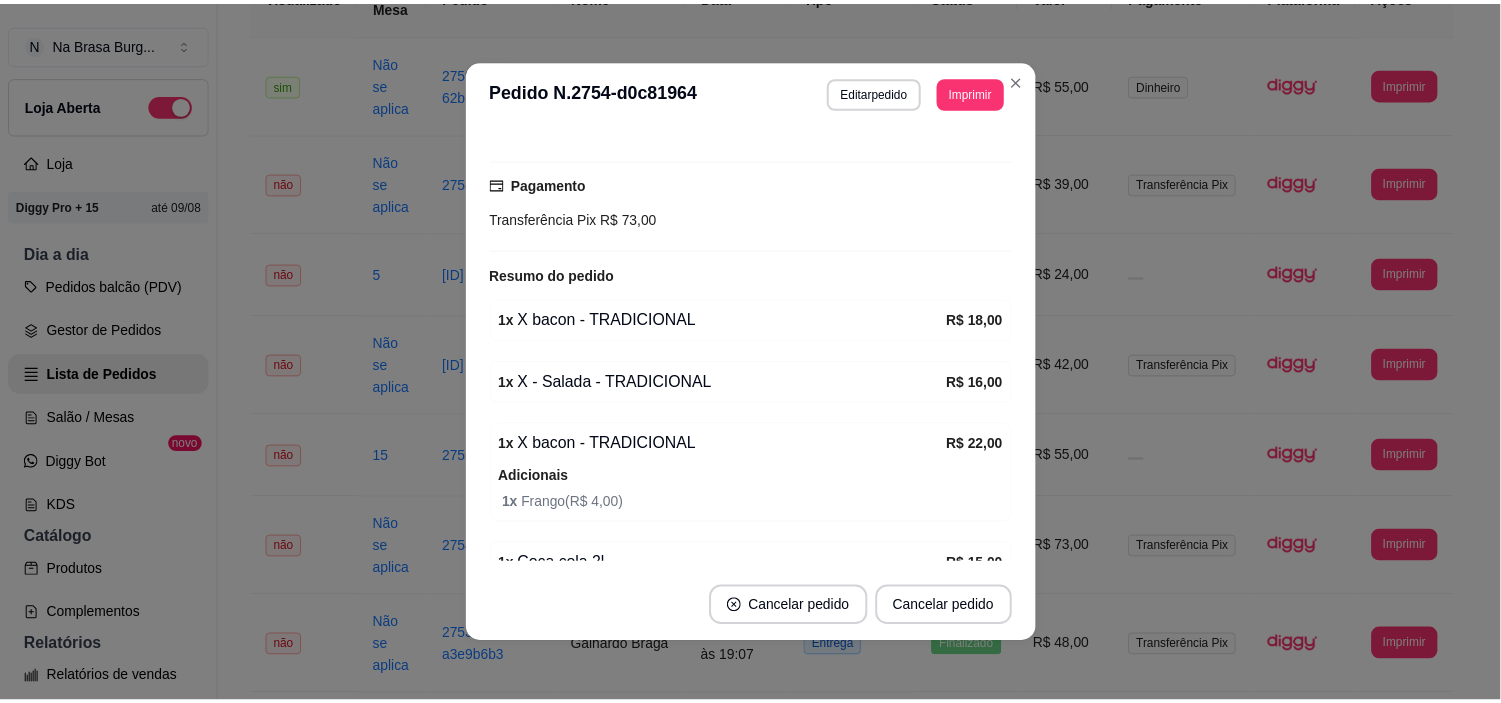 scroll, scrollTop: 546, scrollLeft: 0, axis: vertical 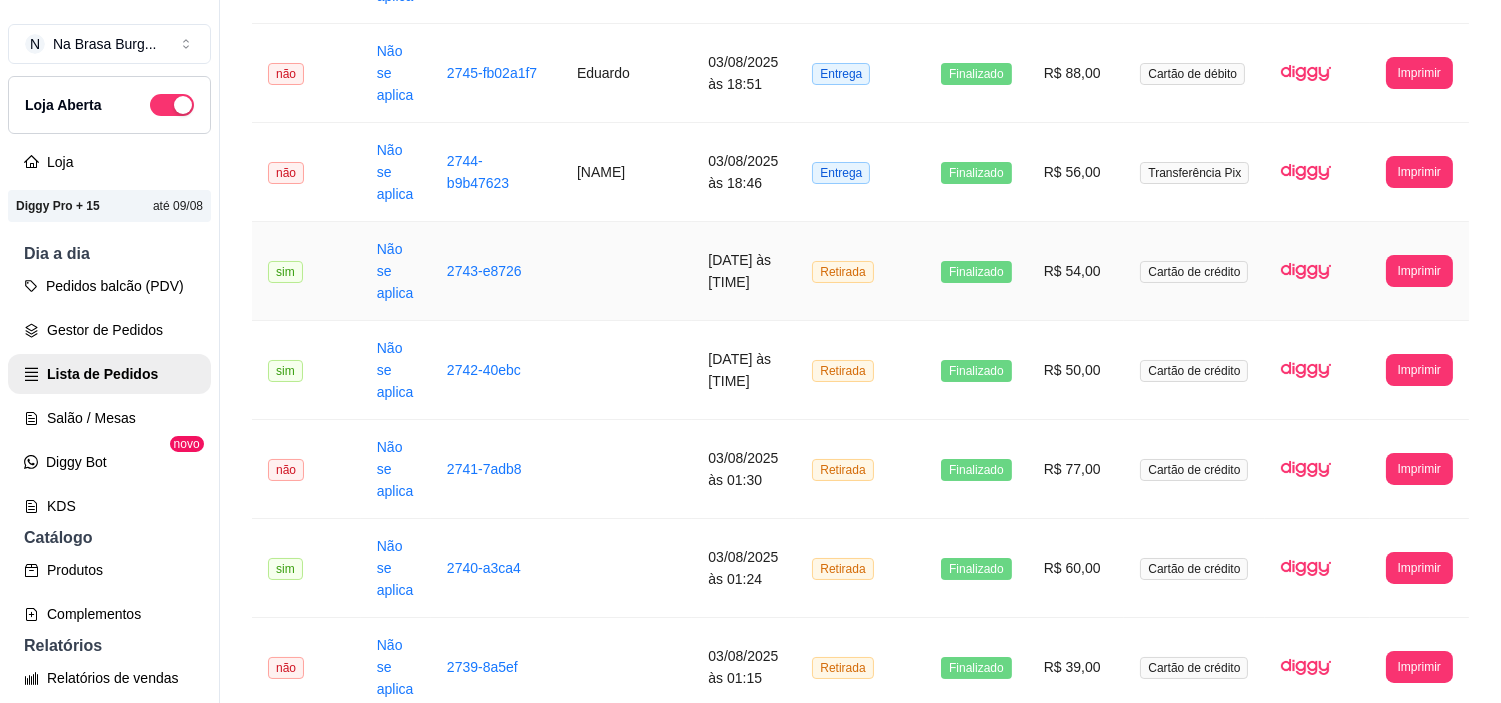 click on "[DATE] às [TIME]" at bounding box center [744, 271] 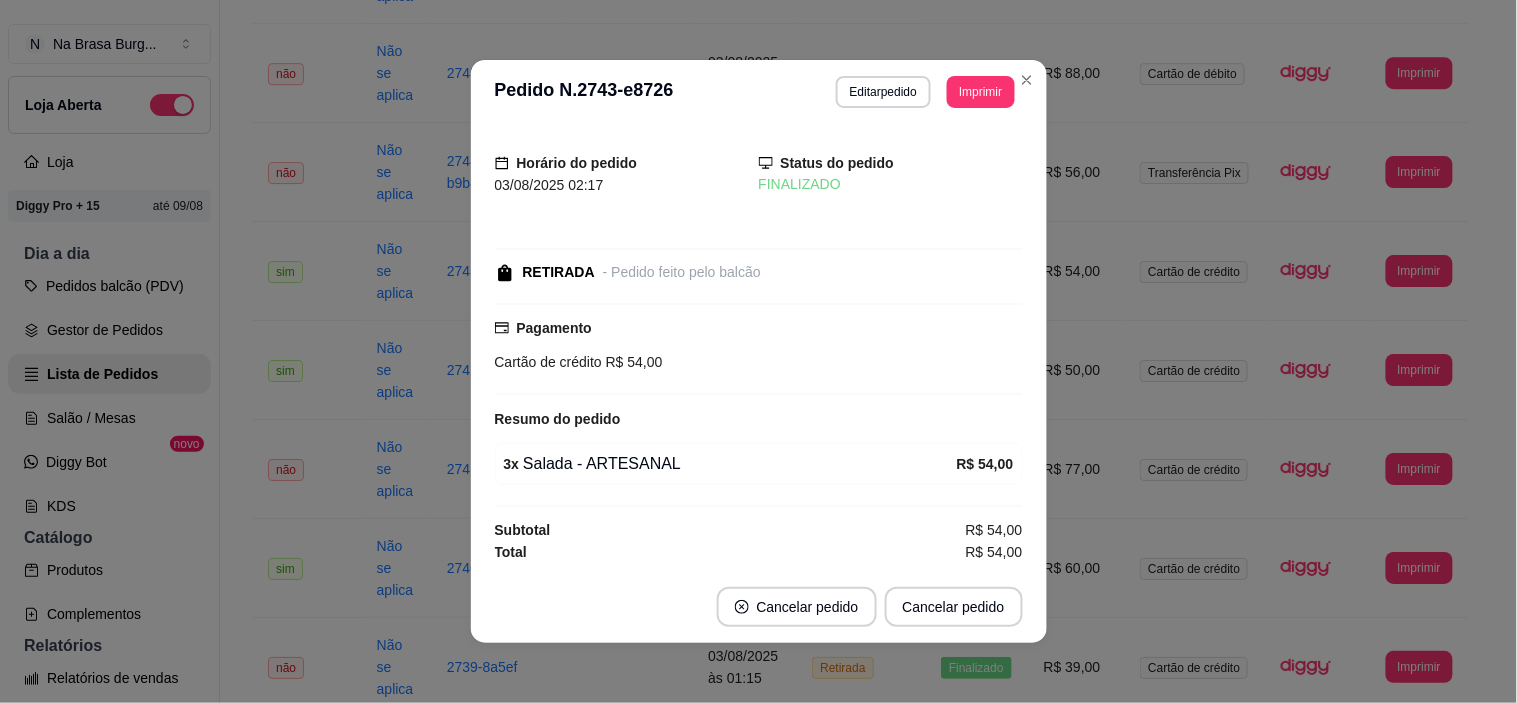 scroll, scrollTop: 2, scrollLeft: 0, axis: vertical 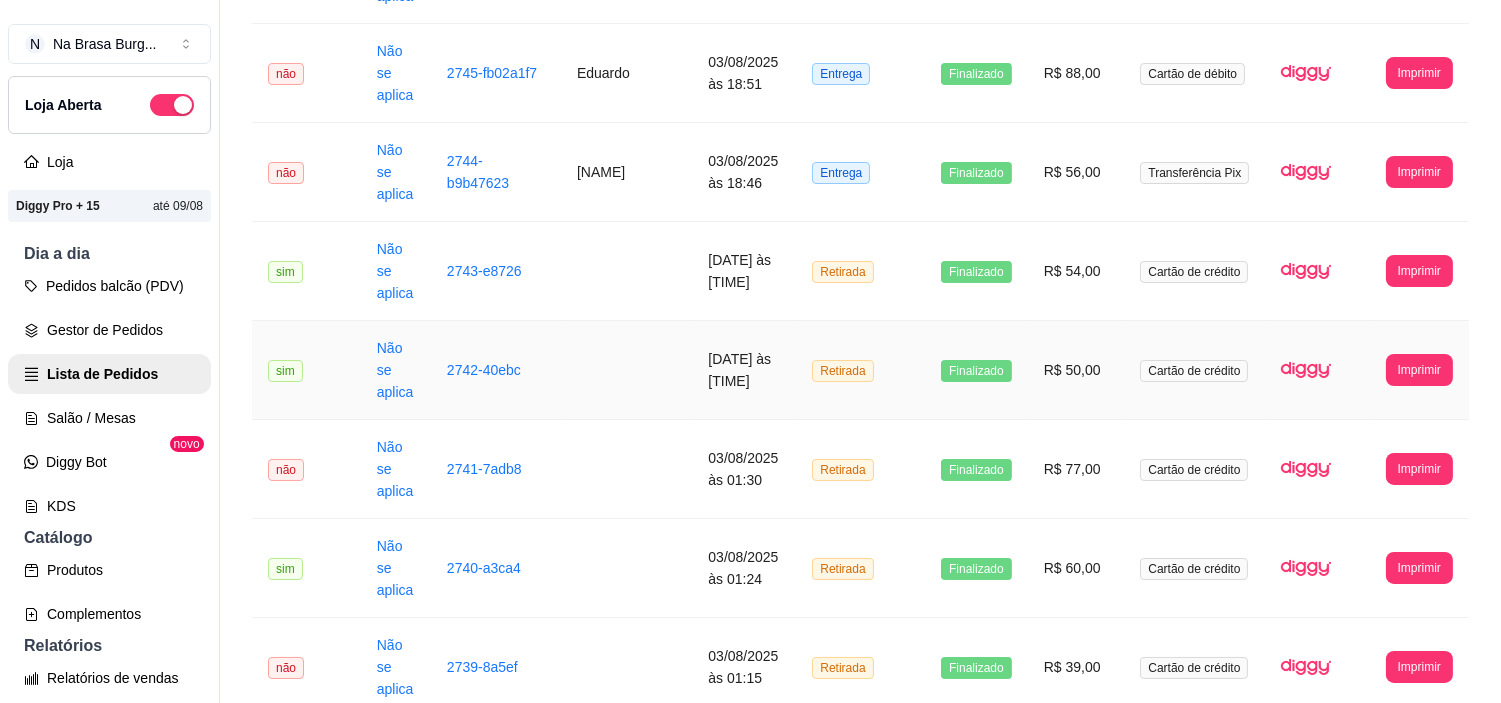click on "[DATE] às [TIME]" at bounding box center (744, 370) 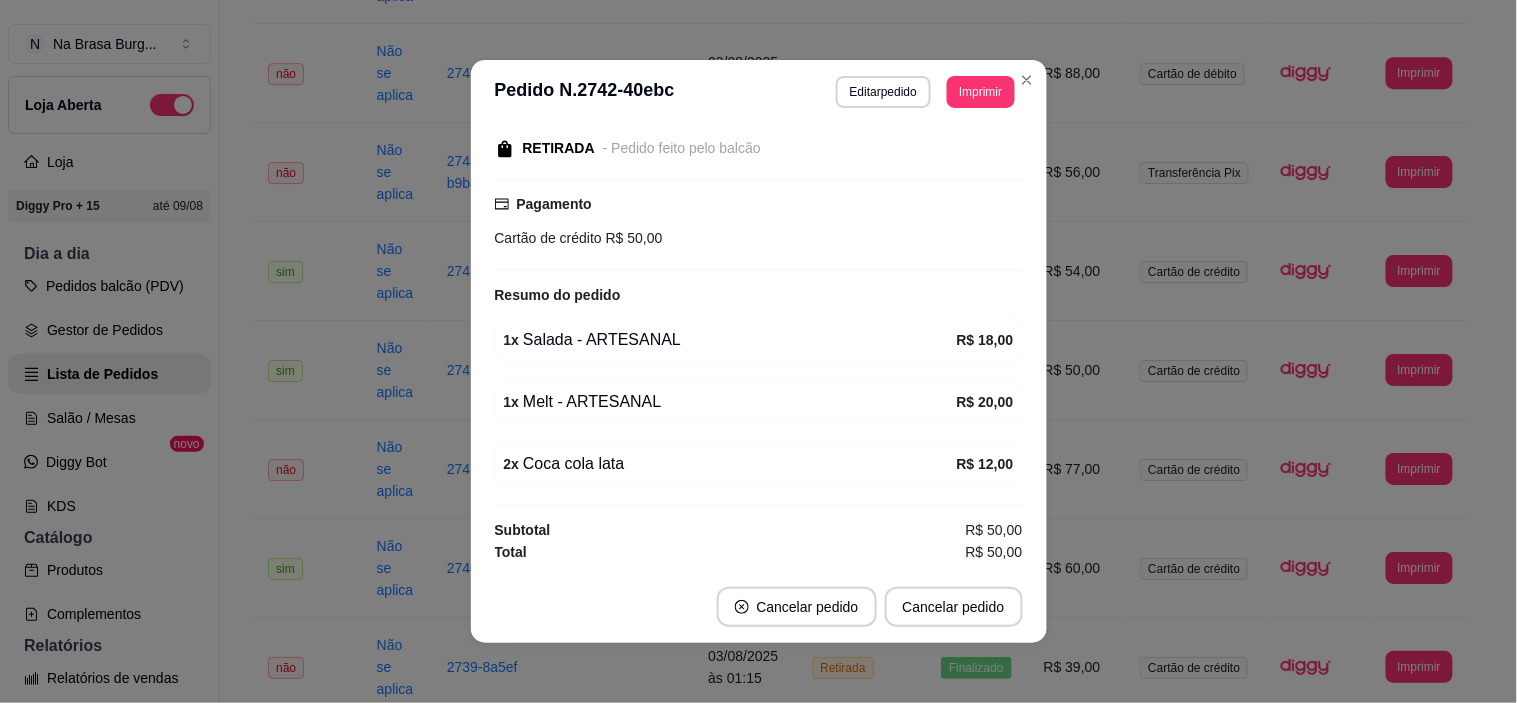 scroll, scrollTop: 126, scrollLeft: 0, axis: vertical 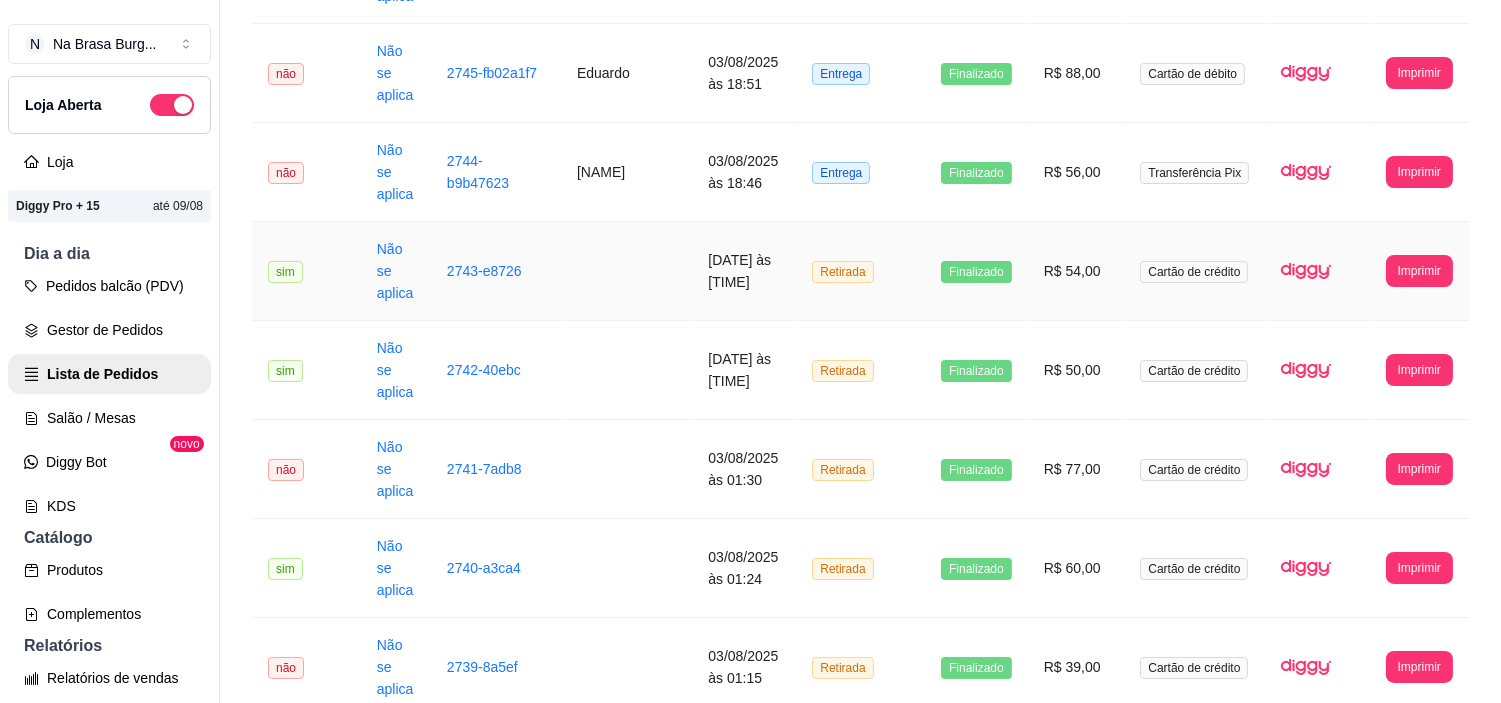 click on "[DATE] às [TIME]" at bounding box center (744, 271) 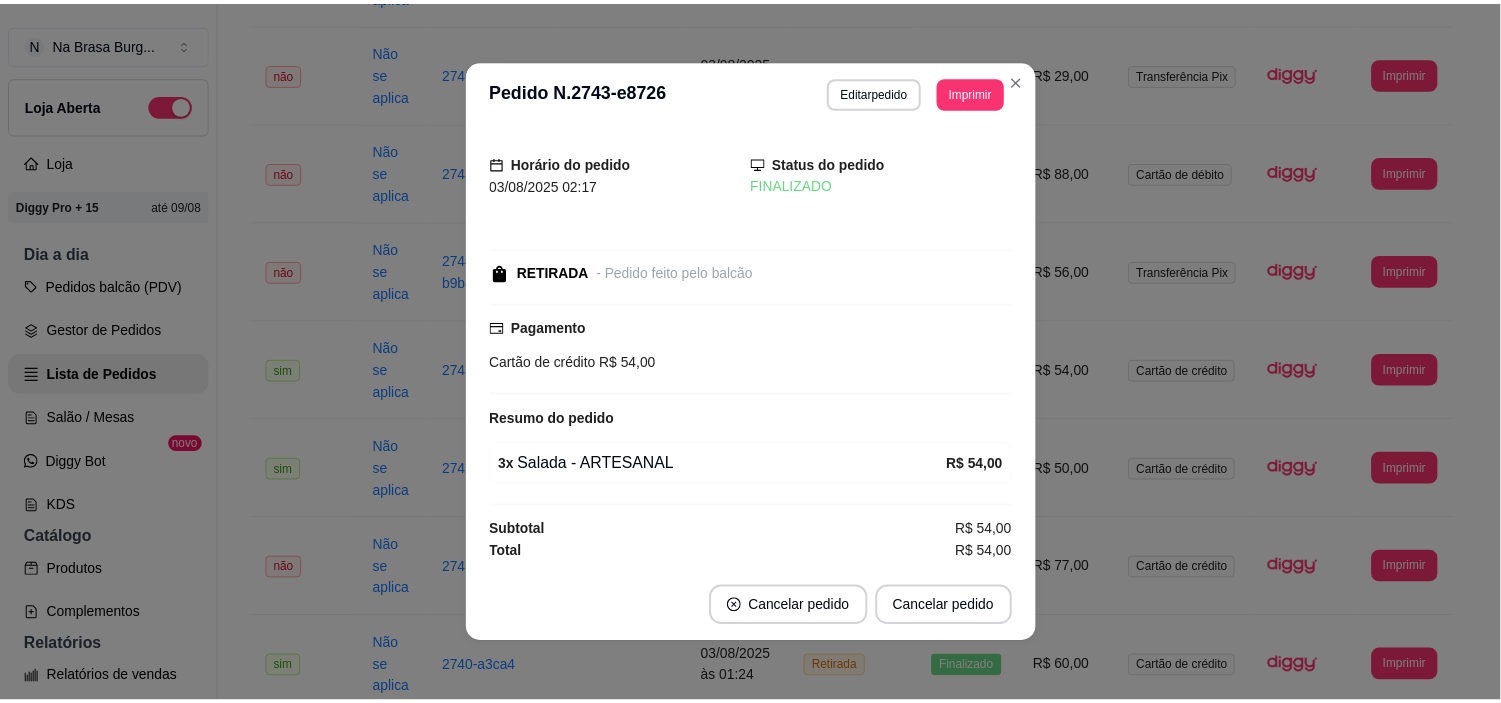 scroll, scrollTop: 2, scrollLeft: 0, axis: vertical 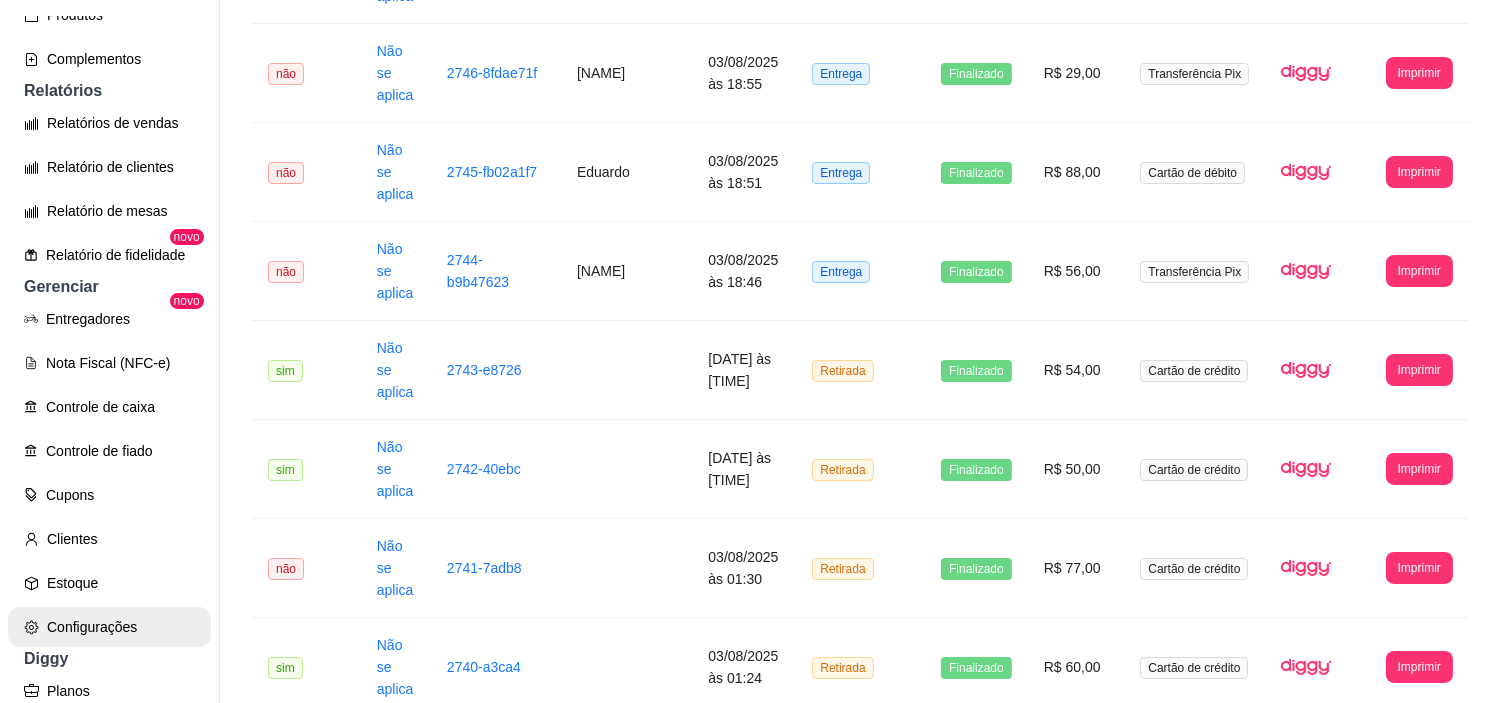 click on "Configurações" at bounding box center [109, 627] 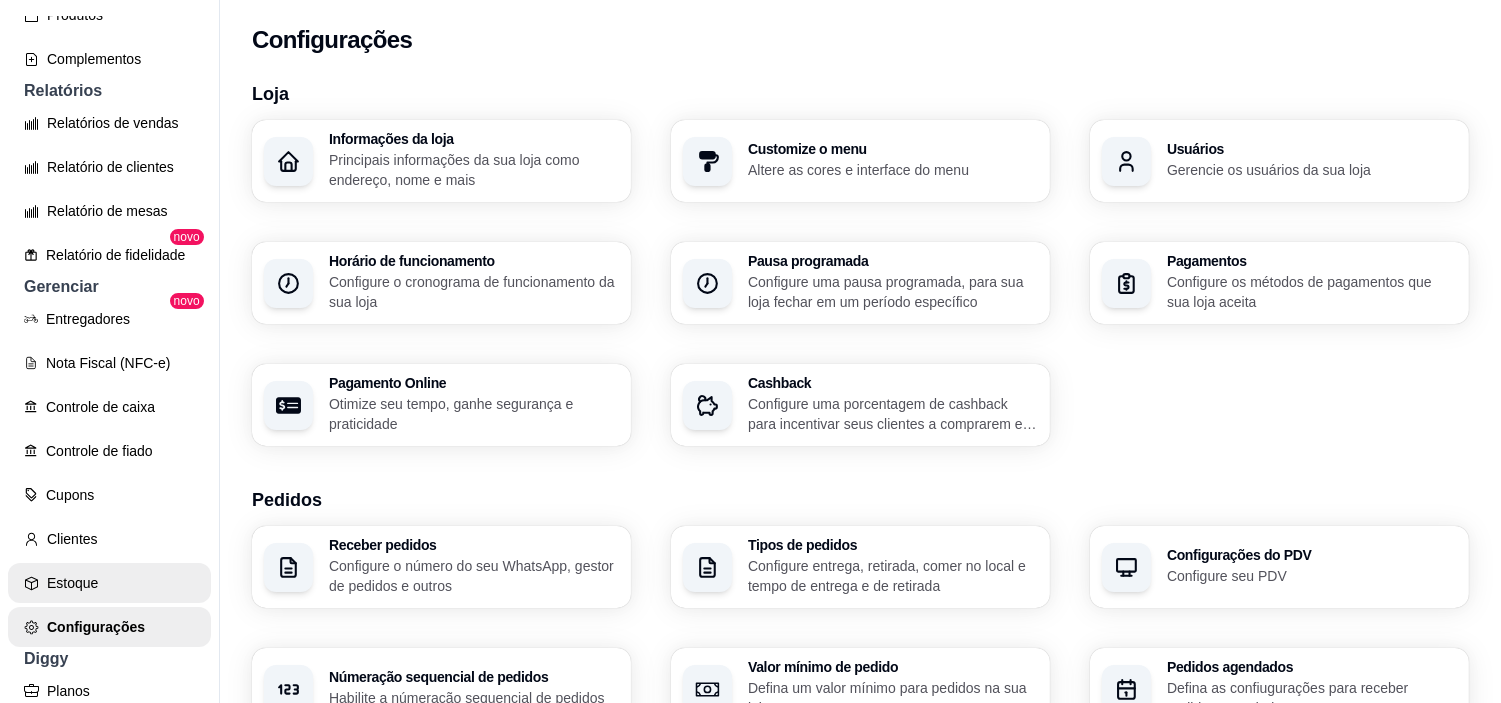 click on "Estoque" at bounding box center (109, 583) 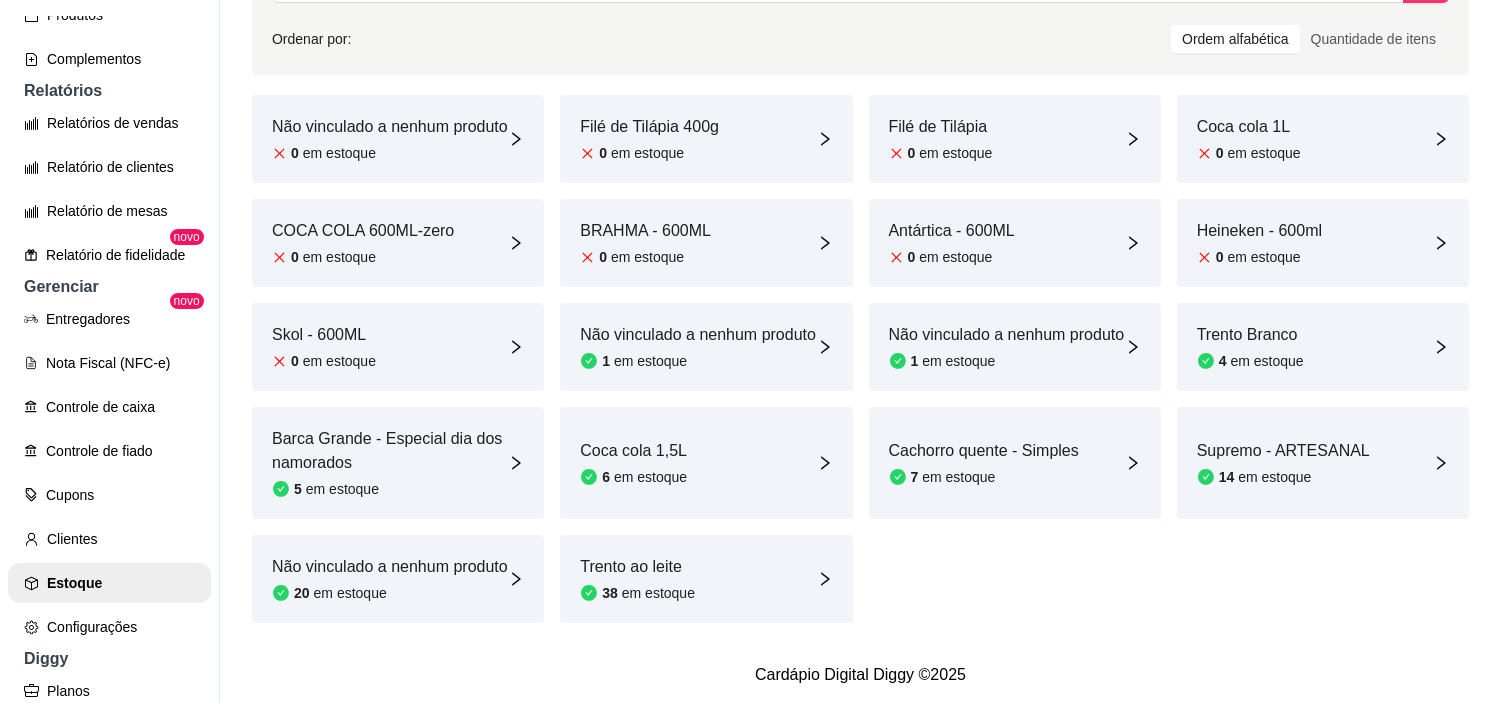 scroll, scrollTop: 174, scrollLeft: 0, axis: vertical 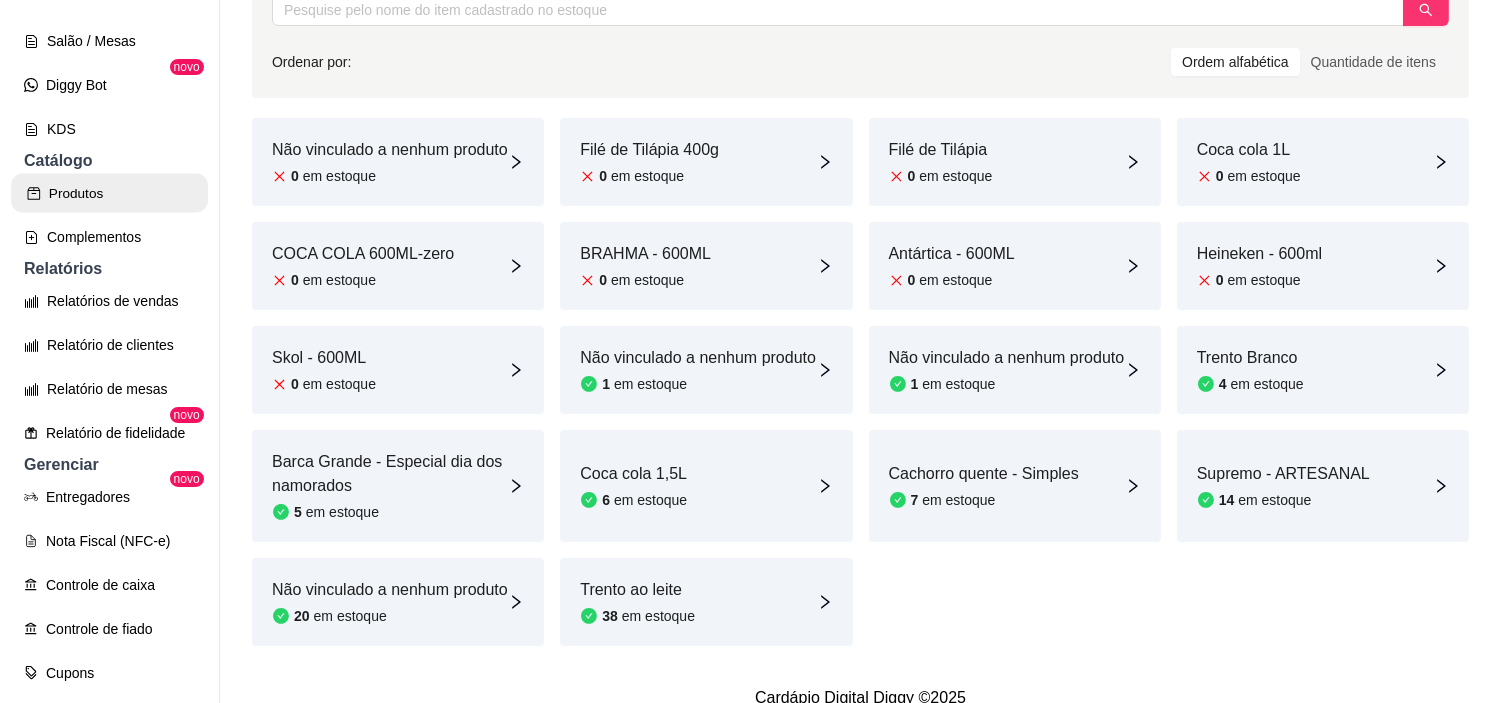 click on "Produtos" at bounding box center (109, 193) 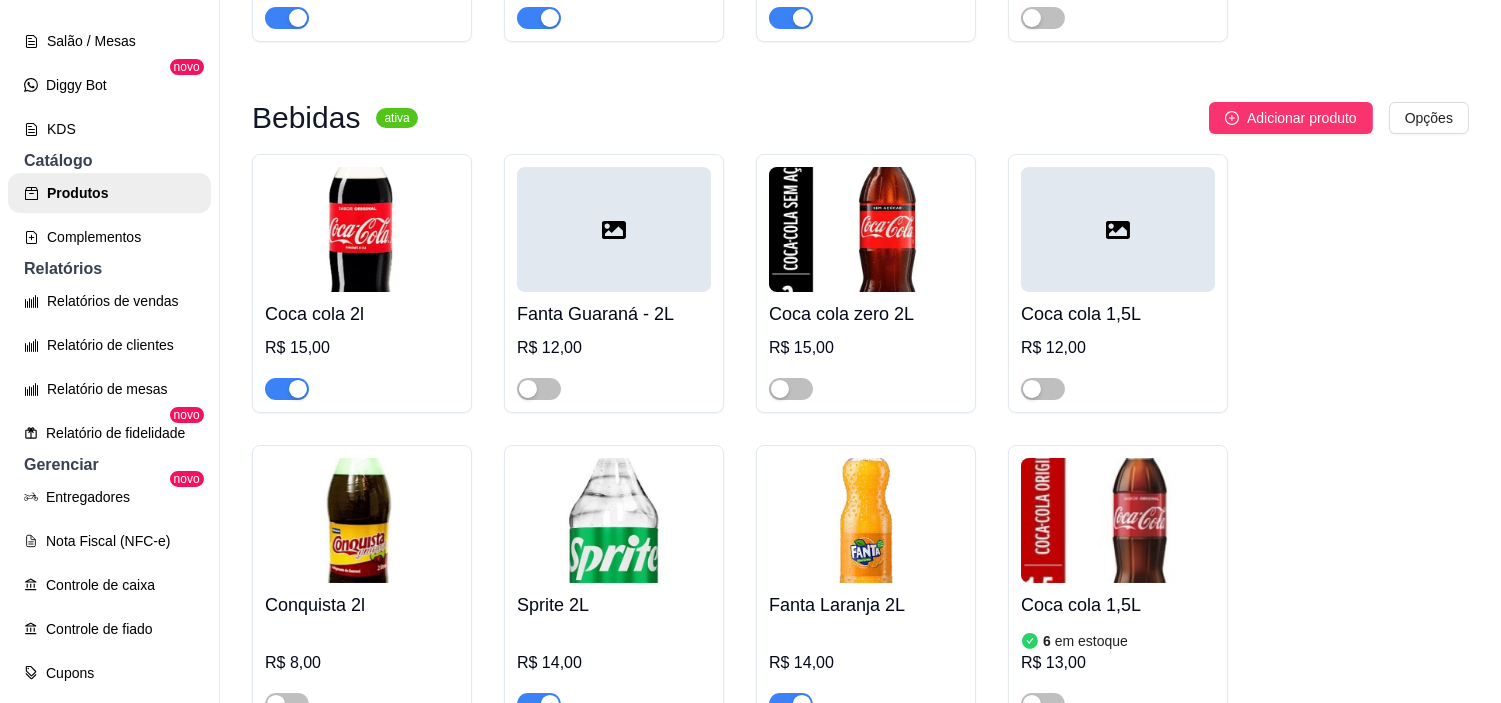 scroll, scrollTop: 4444, scrollLeft: 0, axis: vertical 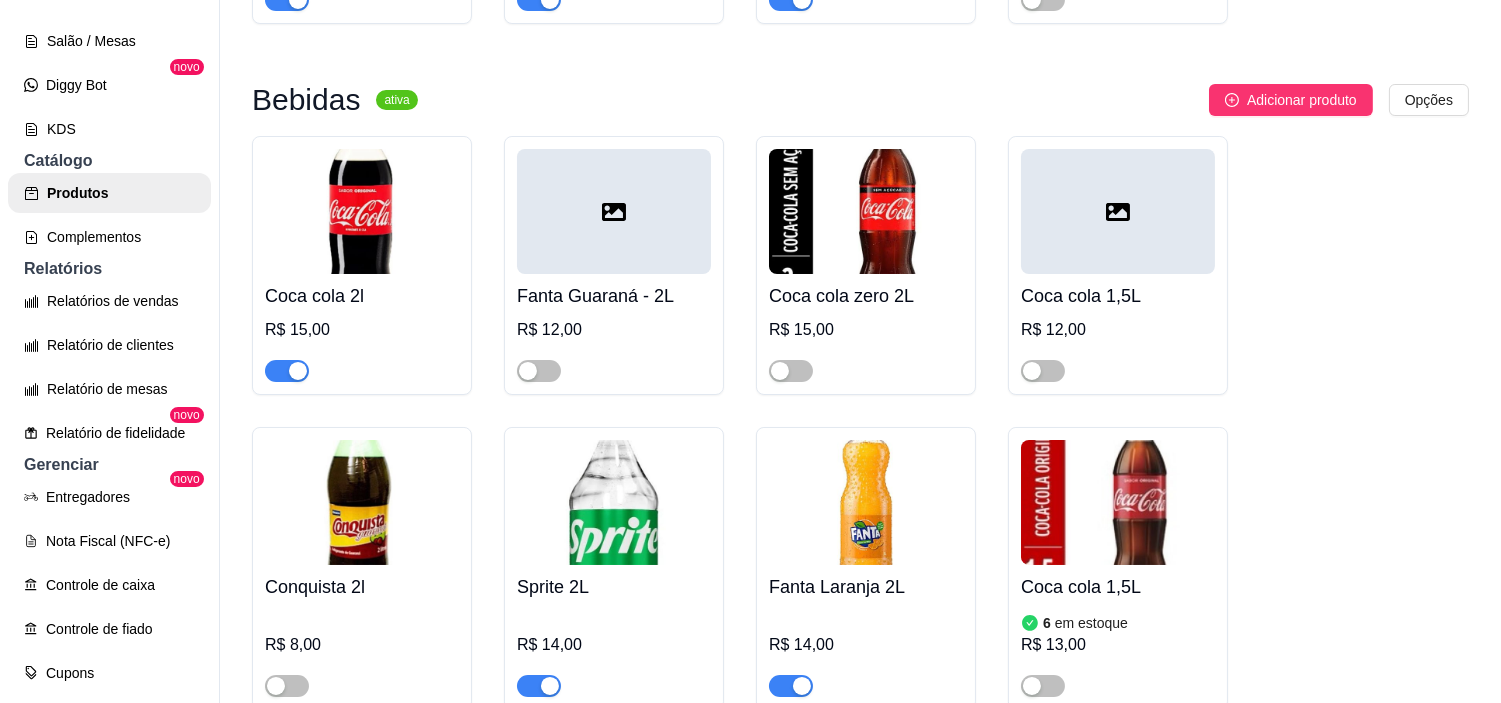click at bounding box center [298, 371] 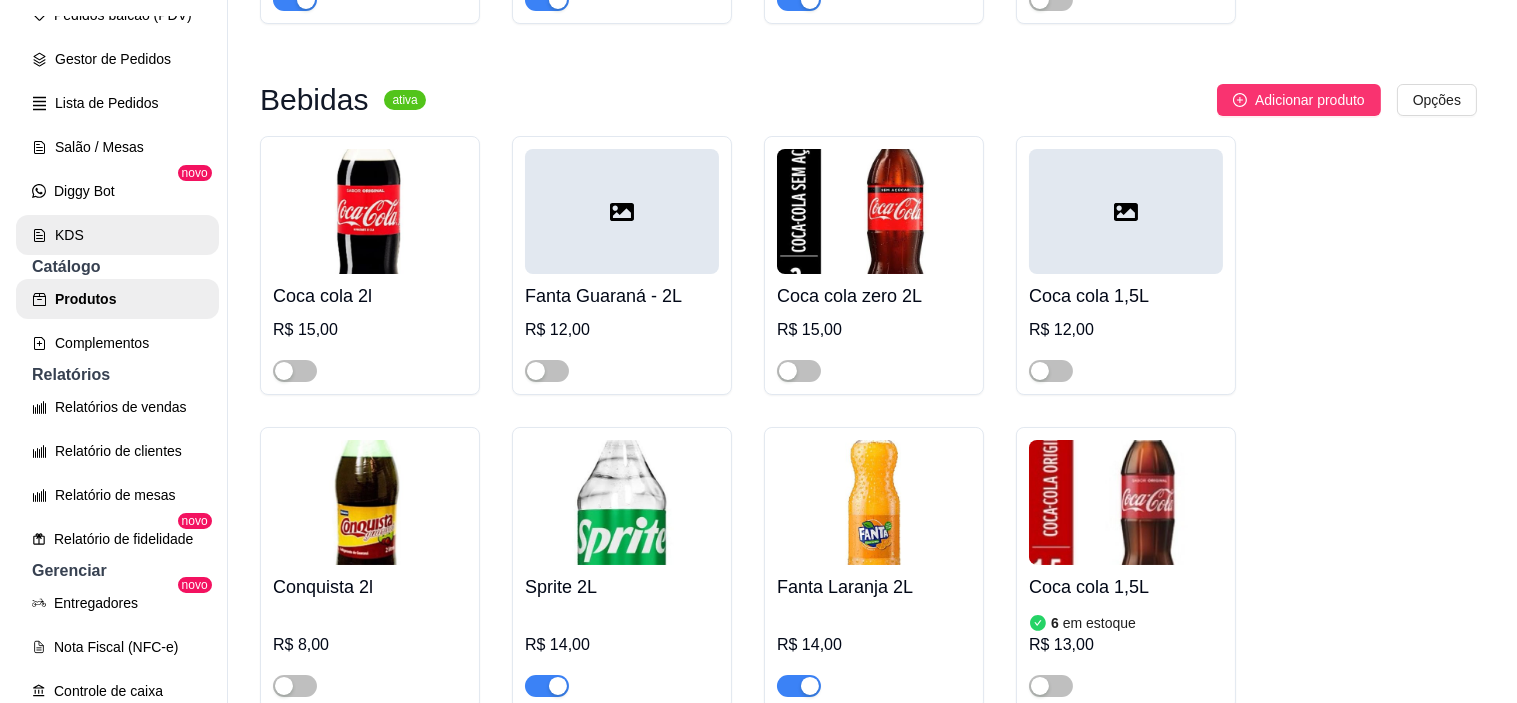 scroll, scrollTop: 155, scrollLeft: 0, axis: vertical 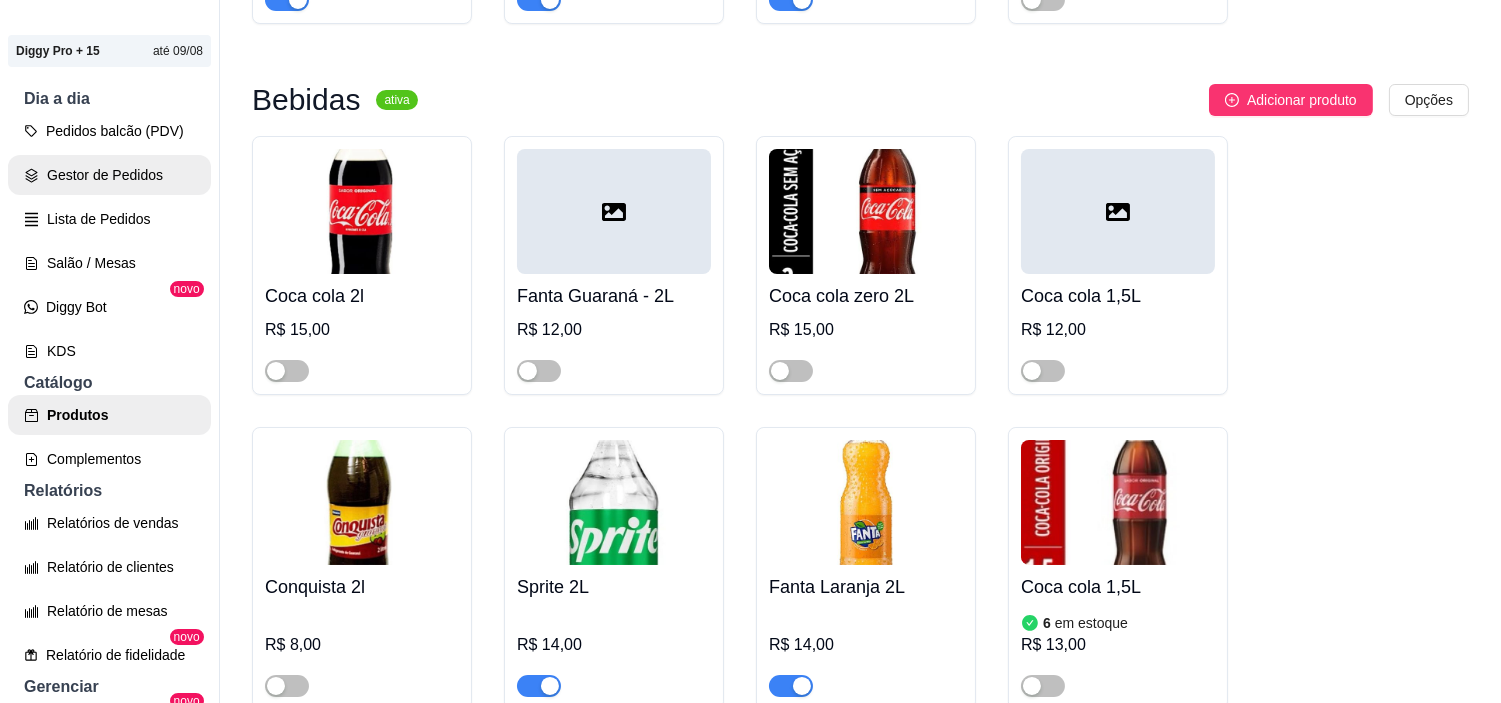 click on "Pedidos balcão (PDV)" at bounding box center [109, 131] 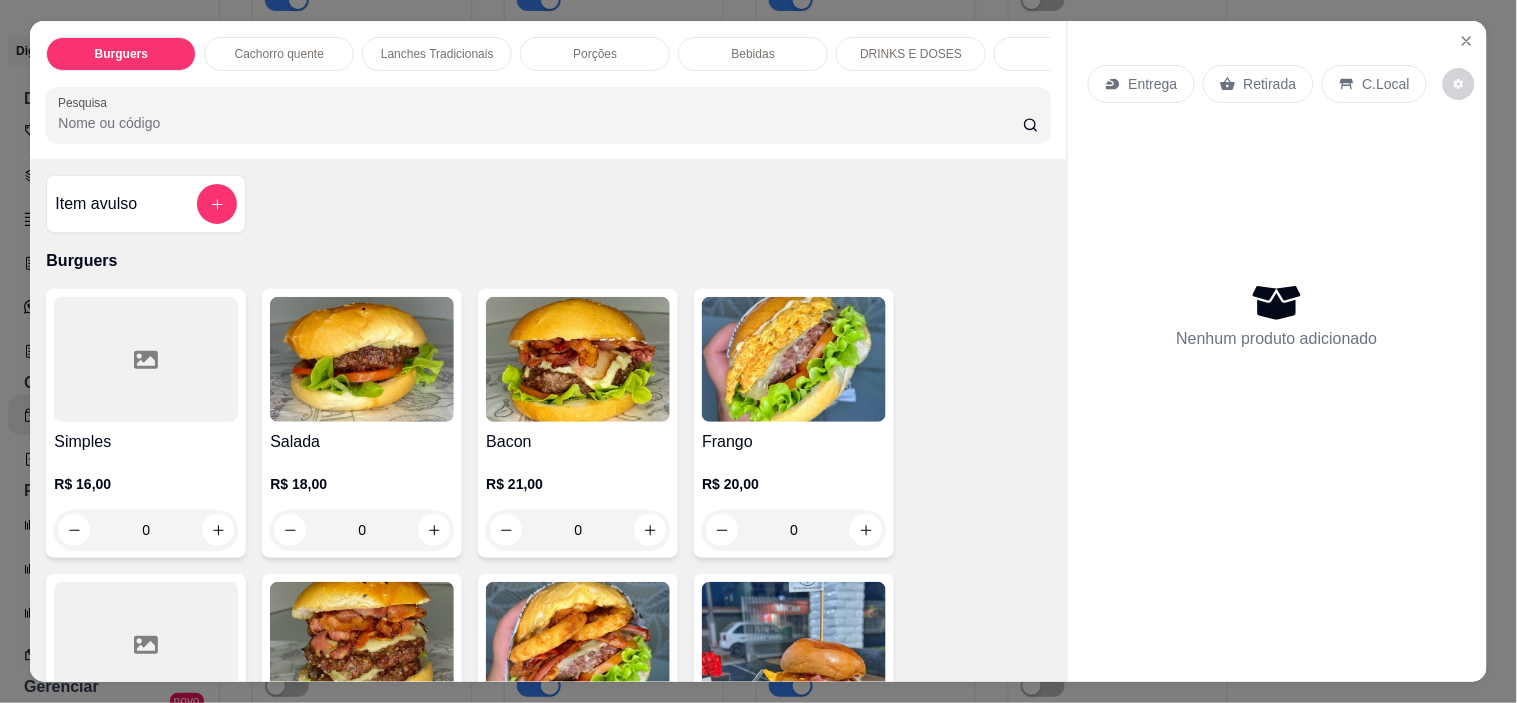 click at bounding box center (578, 359) 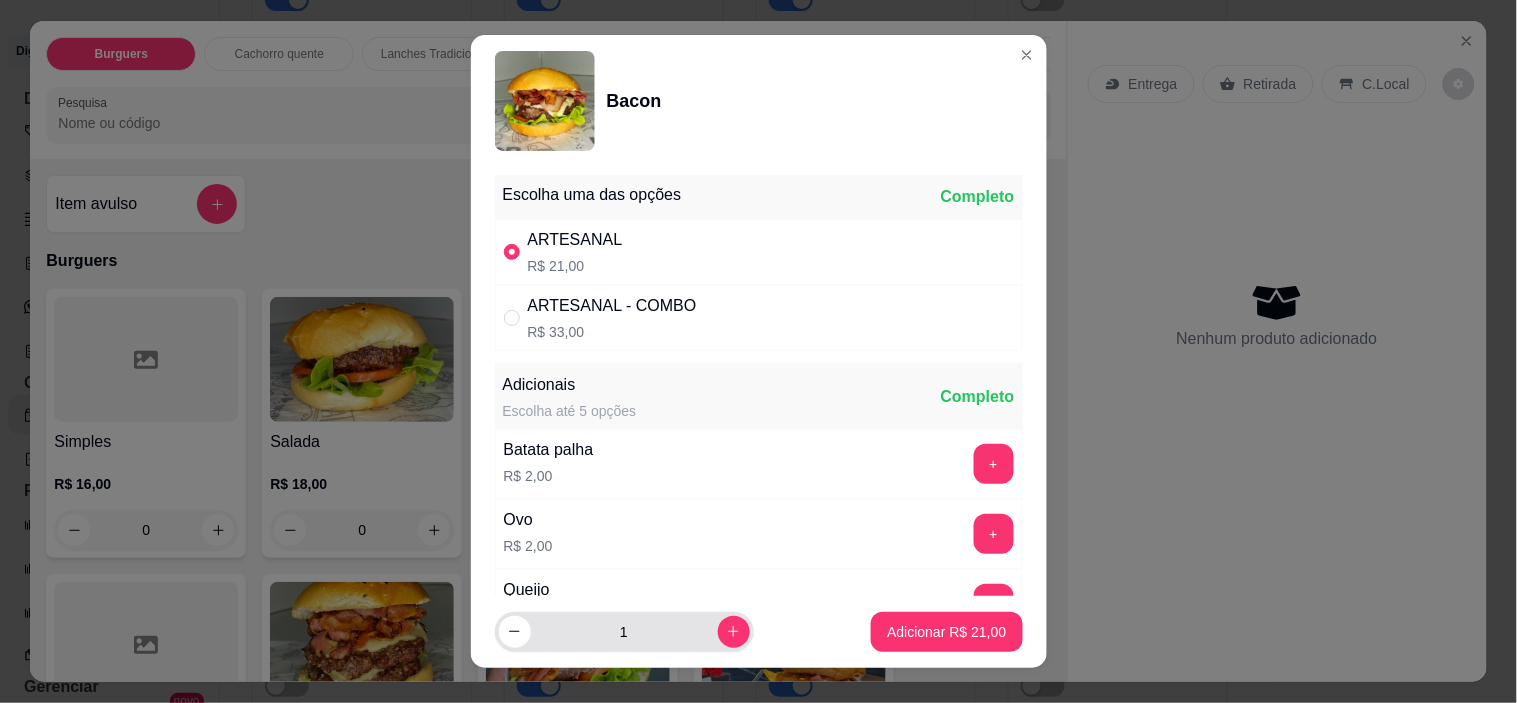 click at bounding box center (734, 632) 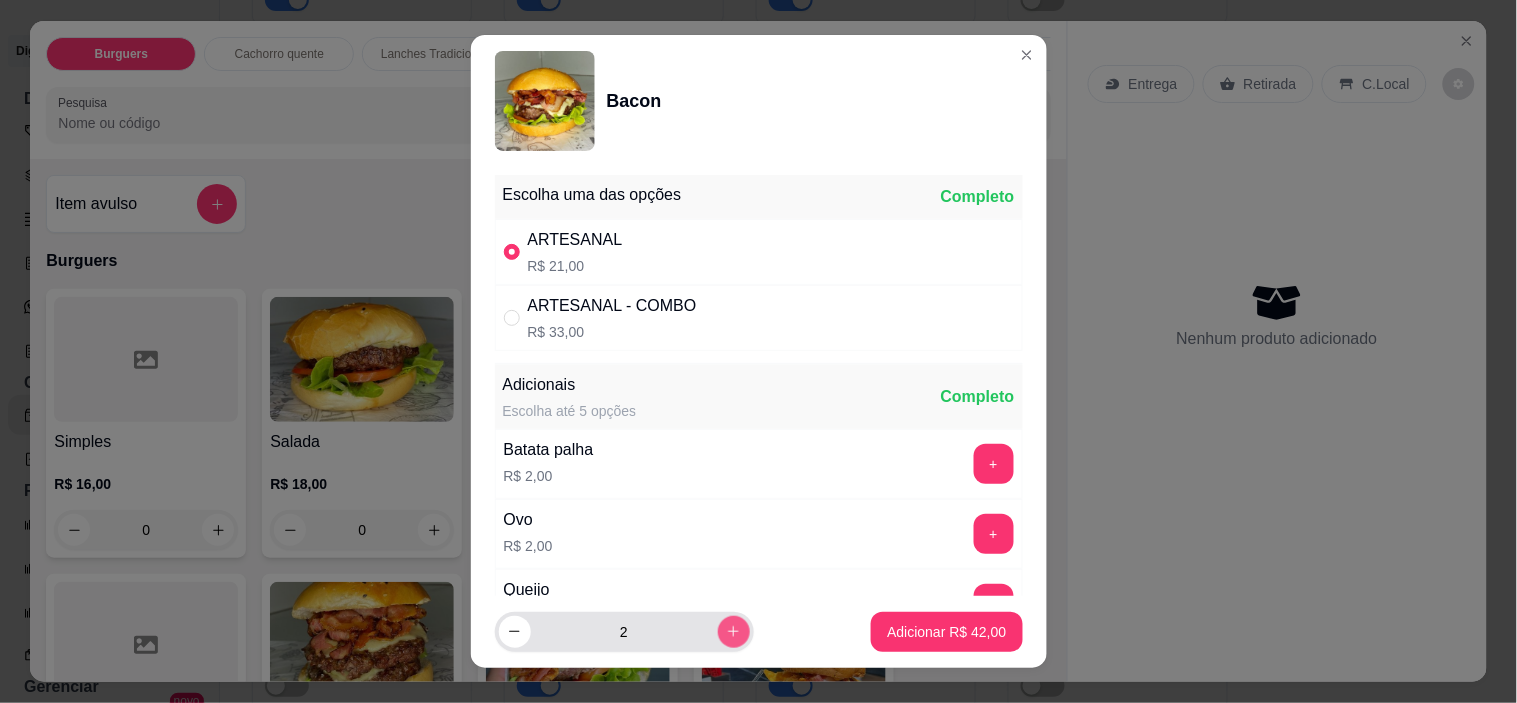 click at bounding box center (734, 632) 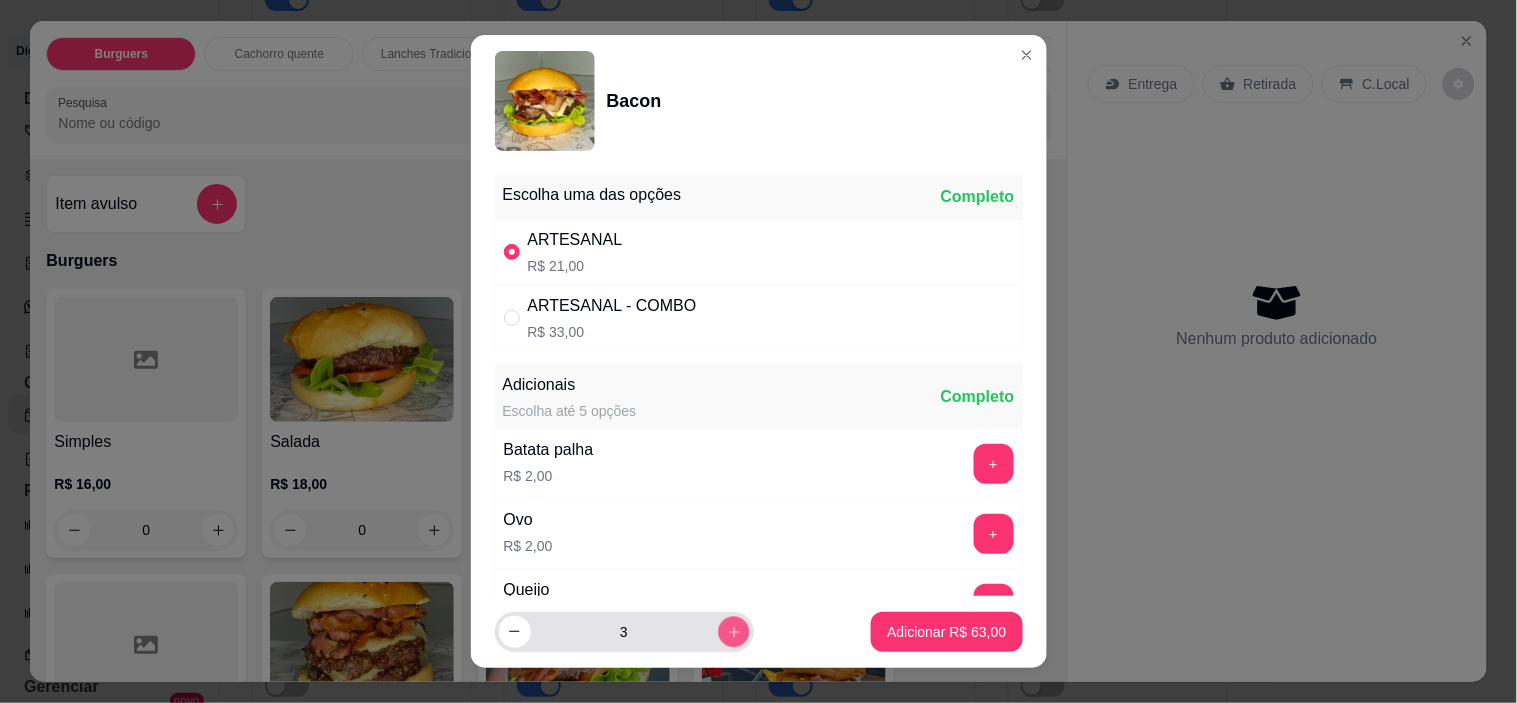 click at bounding box center (733, 631) 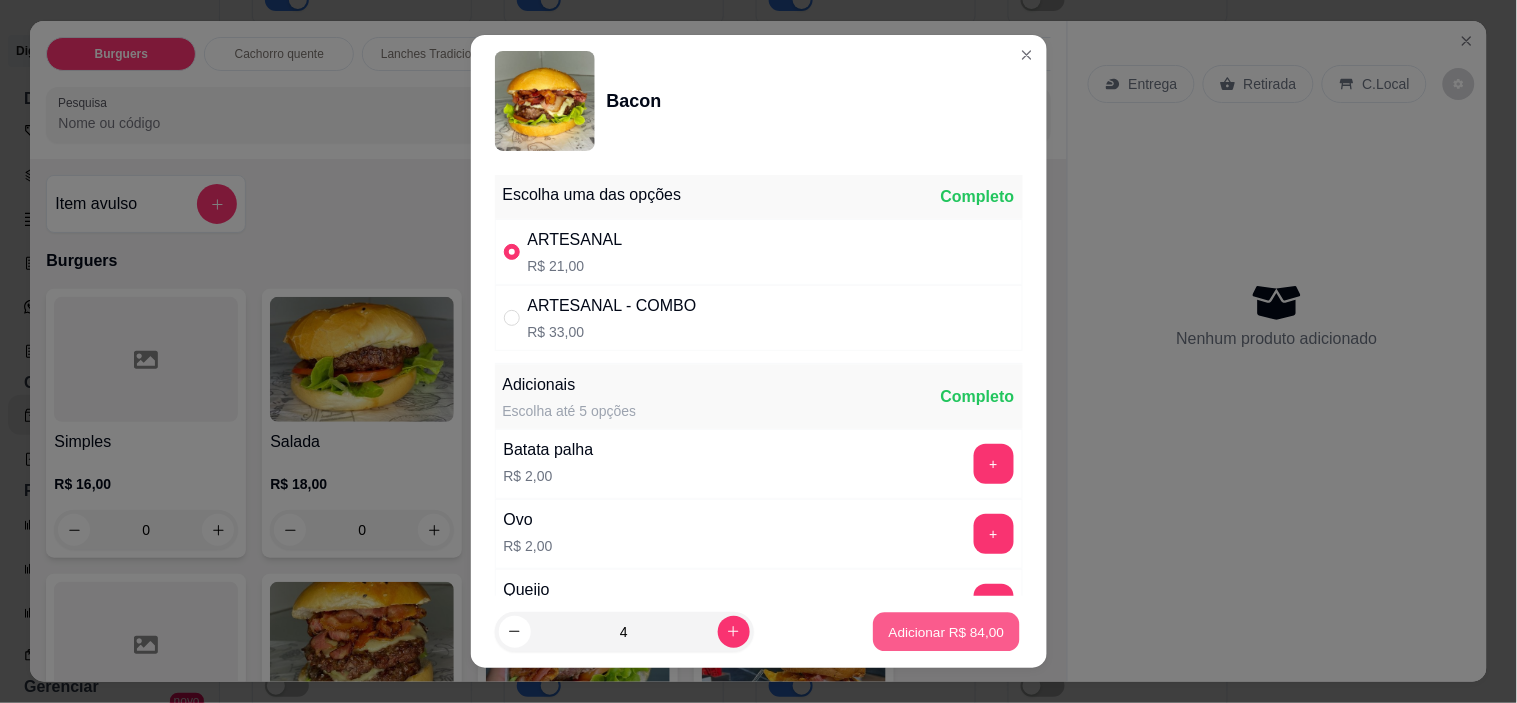 click on "Adicionar   R$ 84,00" at bounding box center [947, 631] 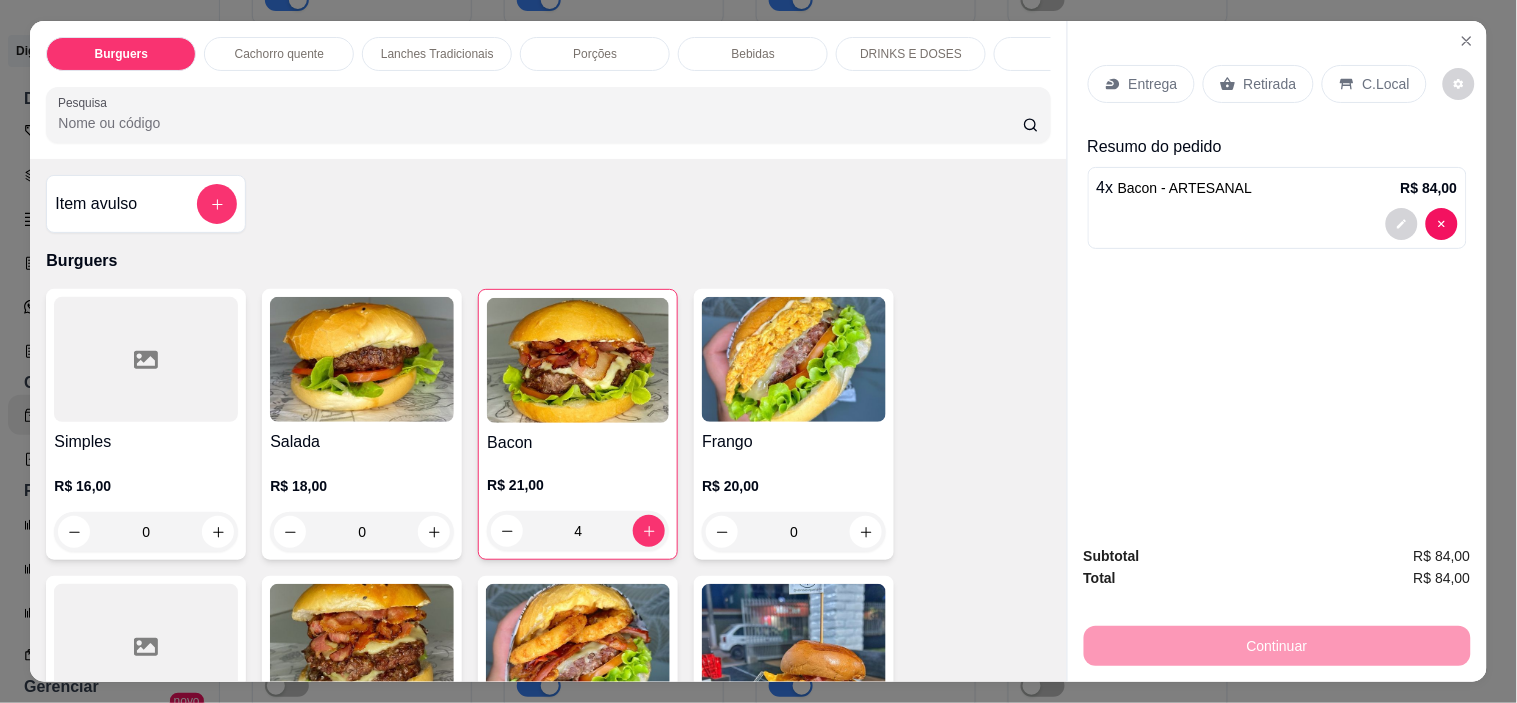 click at bounding box center (794, 359) 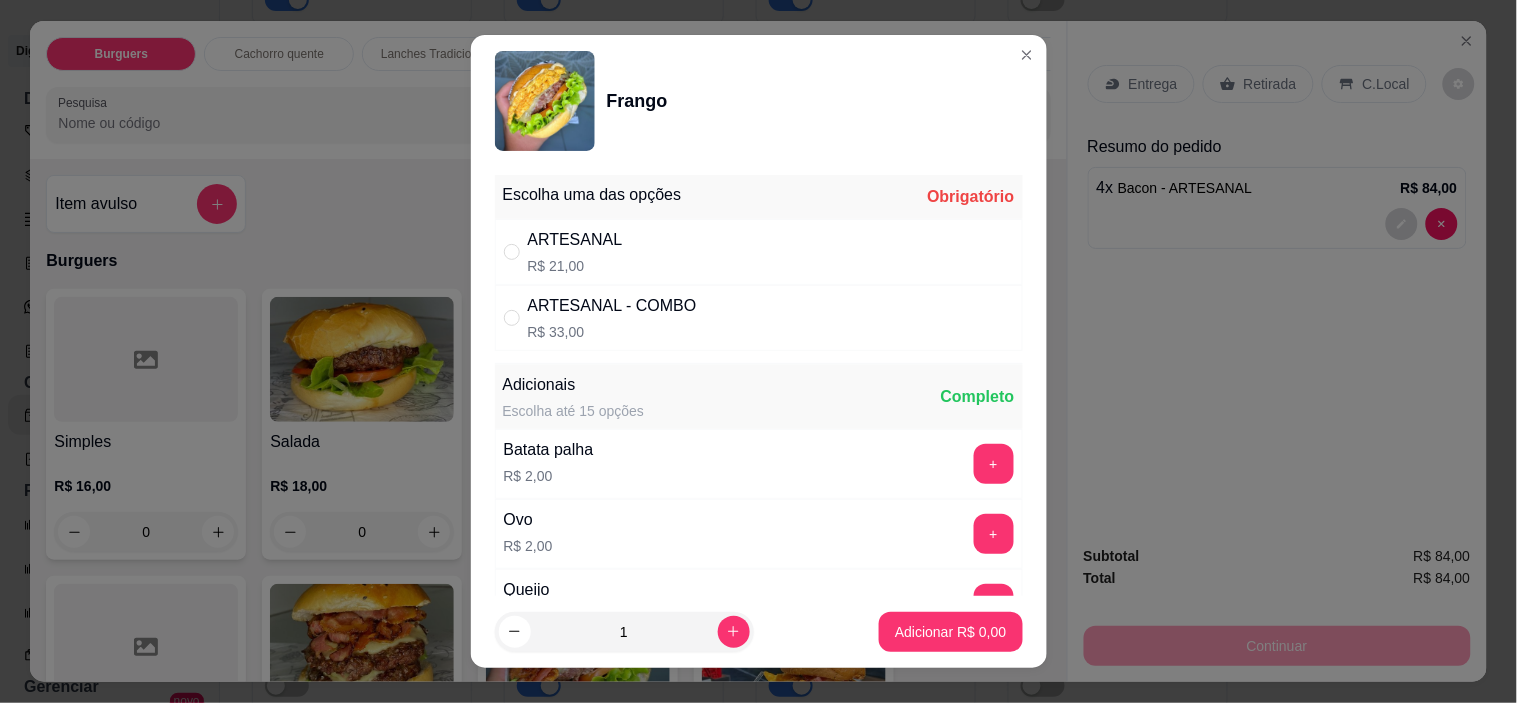 click on "ARTESANAL R$ 21,00" at bounding box center [759, 252] 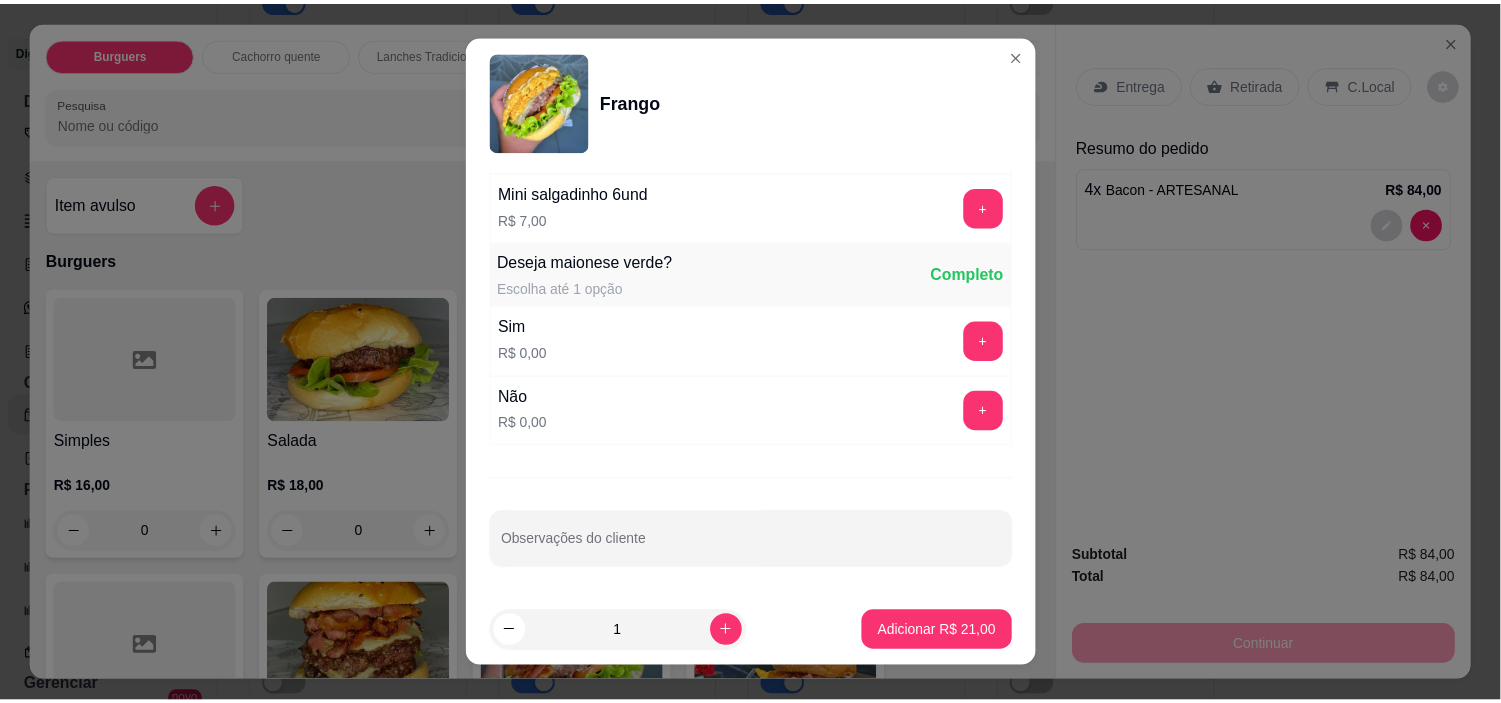 scroll, scrollTop: 1234, scrollLeft: 0, axis: vertical 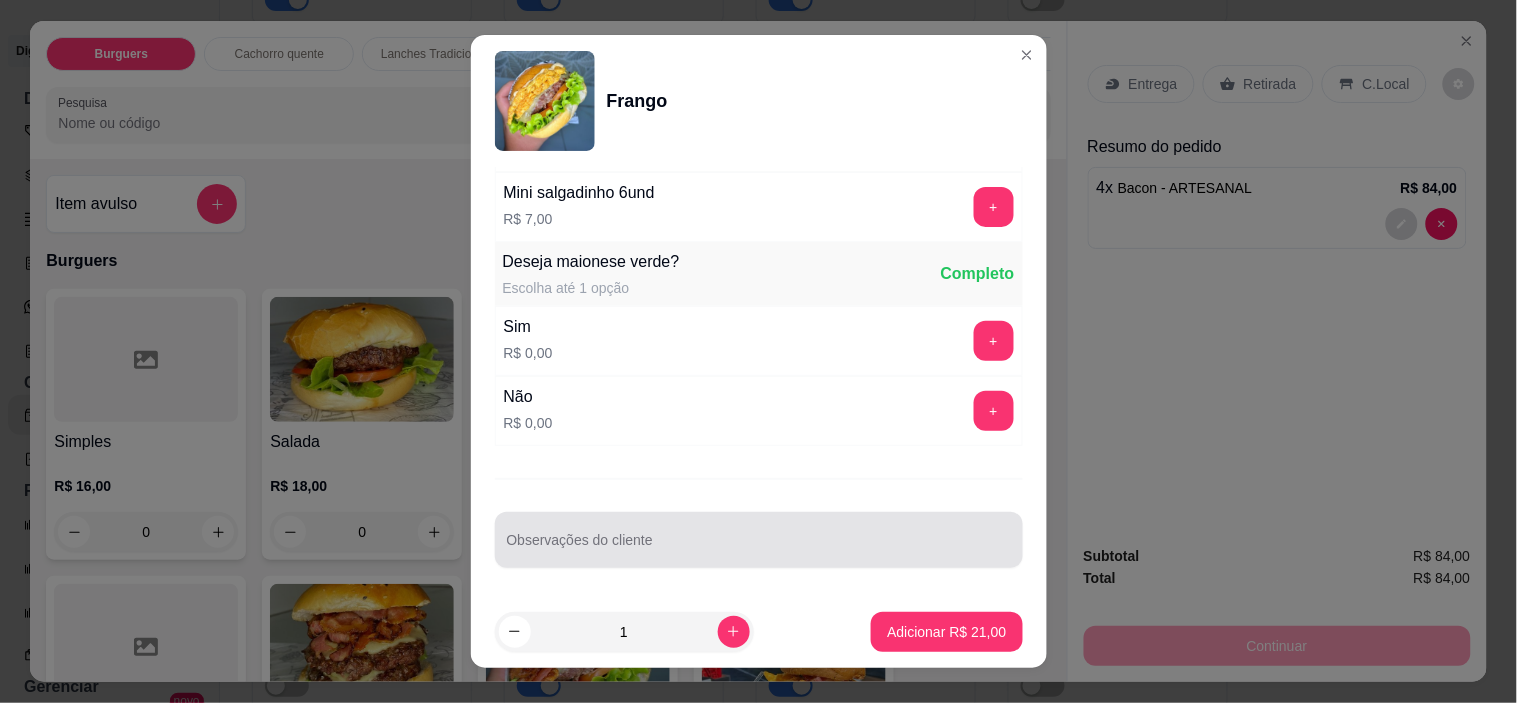 click at bounding box center [759, 540] 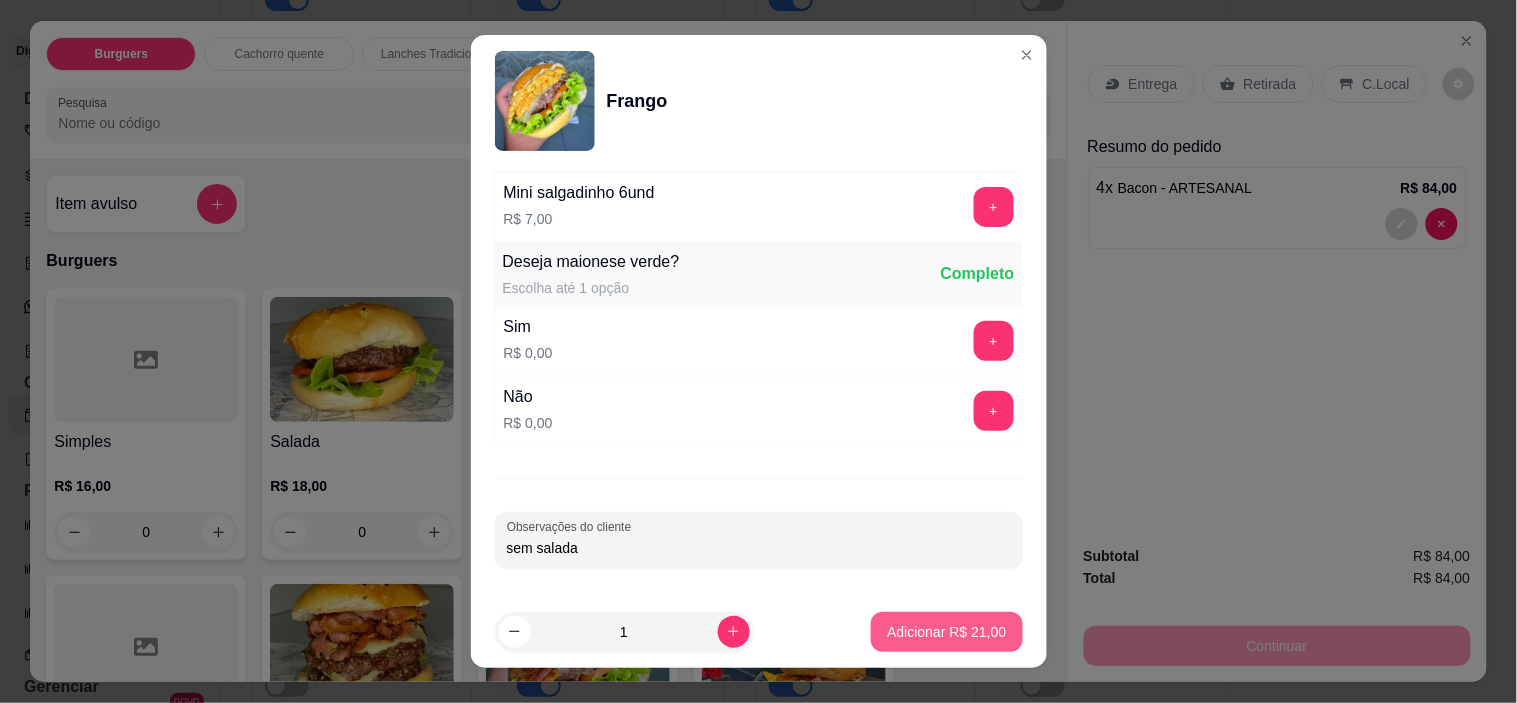 type on "sem salada" 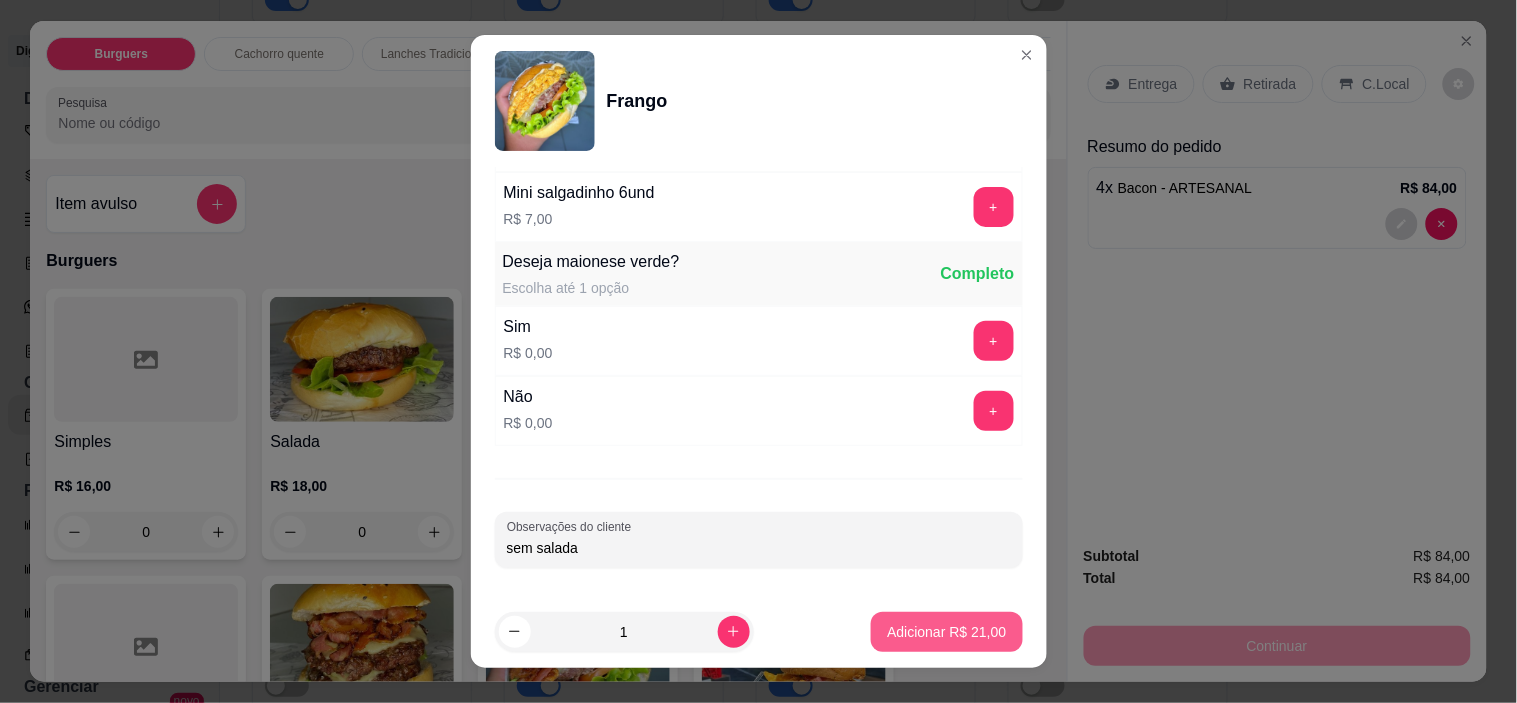 click on "Adicionar   R$ 21,00" at bounding box center [946, 632] 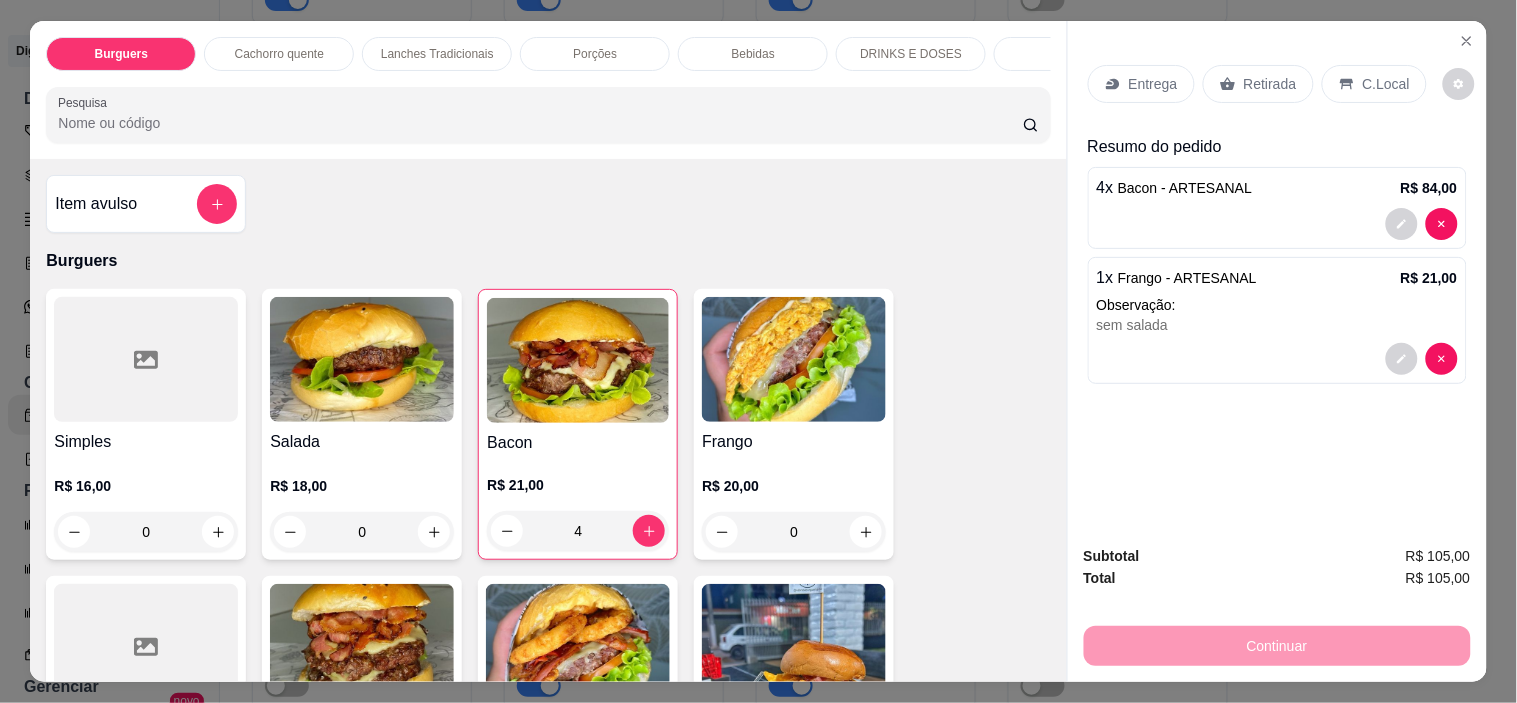 click on "Entrega" at bounding box center [1153, 84] 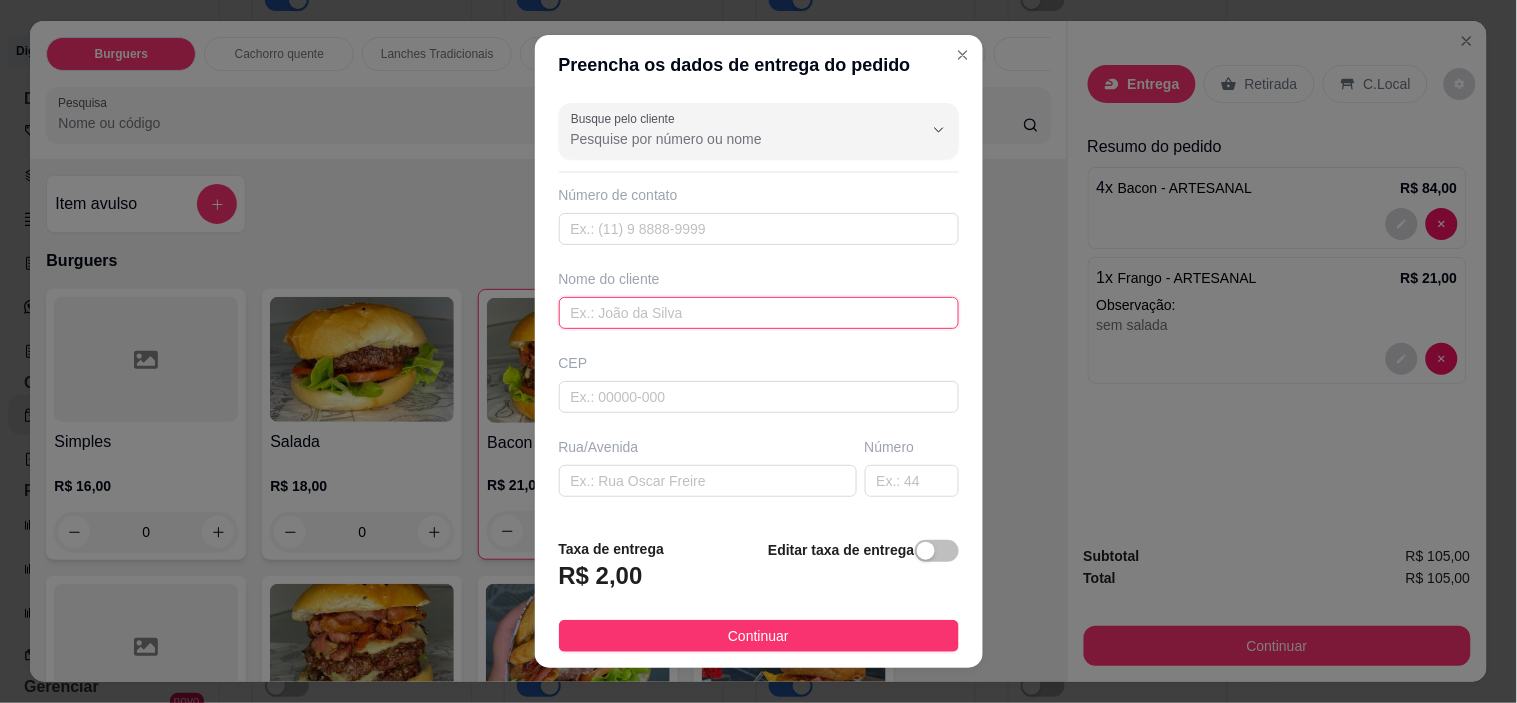 click at bounding box center (759, 313) 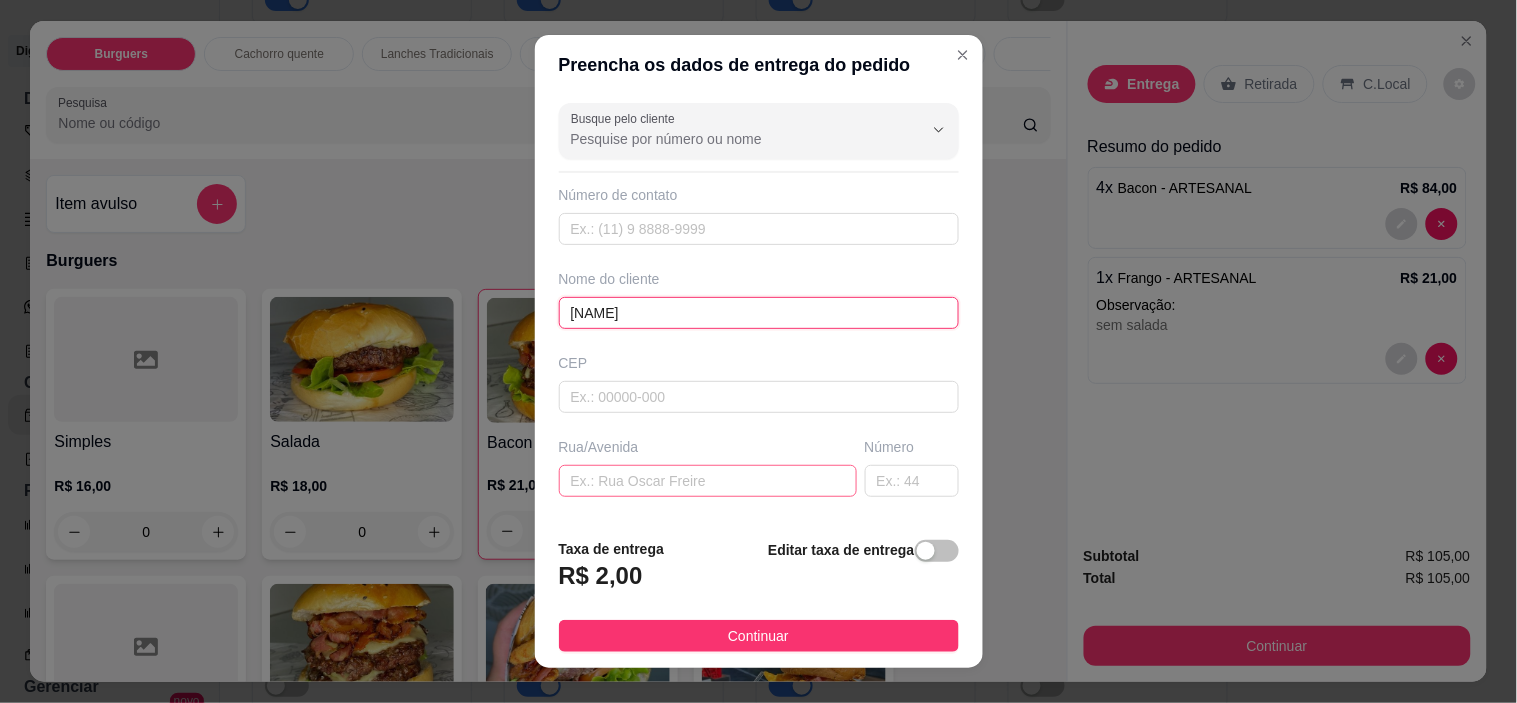 type on "[NAME]" 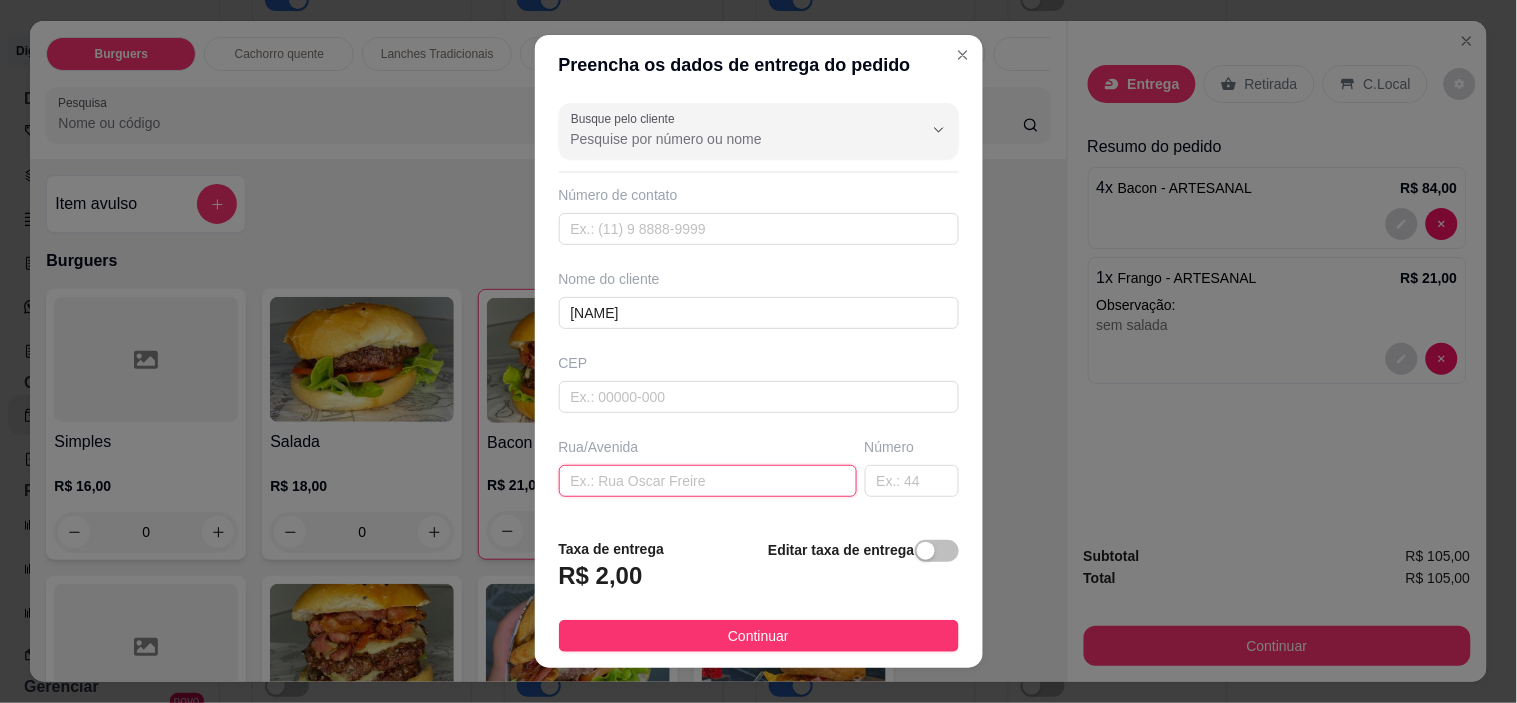 click at bounding box center (708, 481) 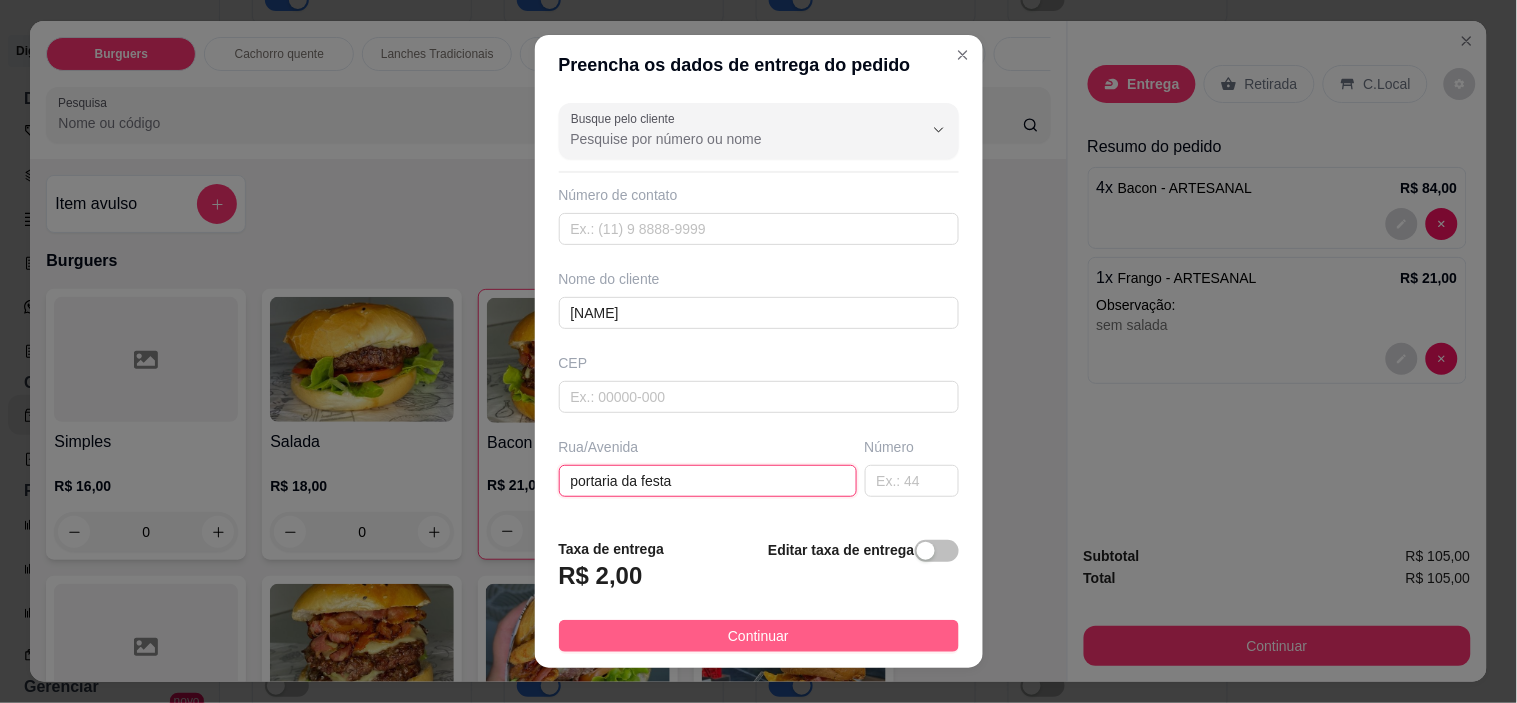 type on "portaria da festa" 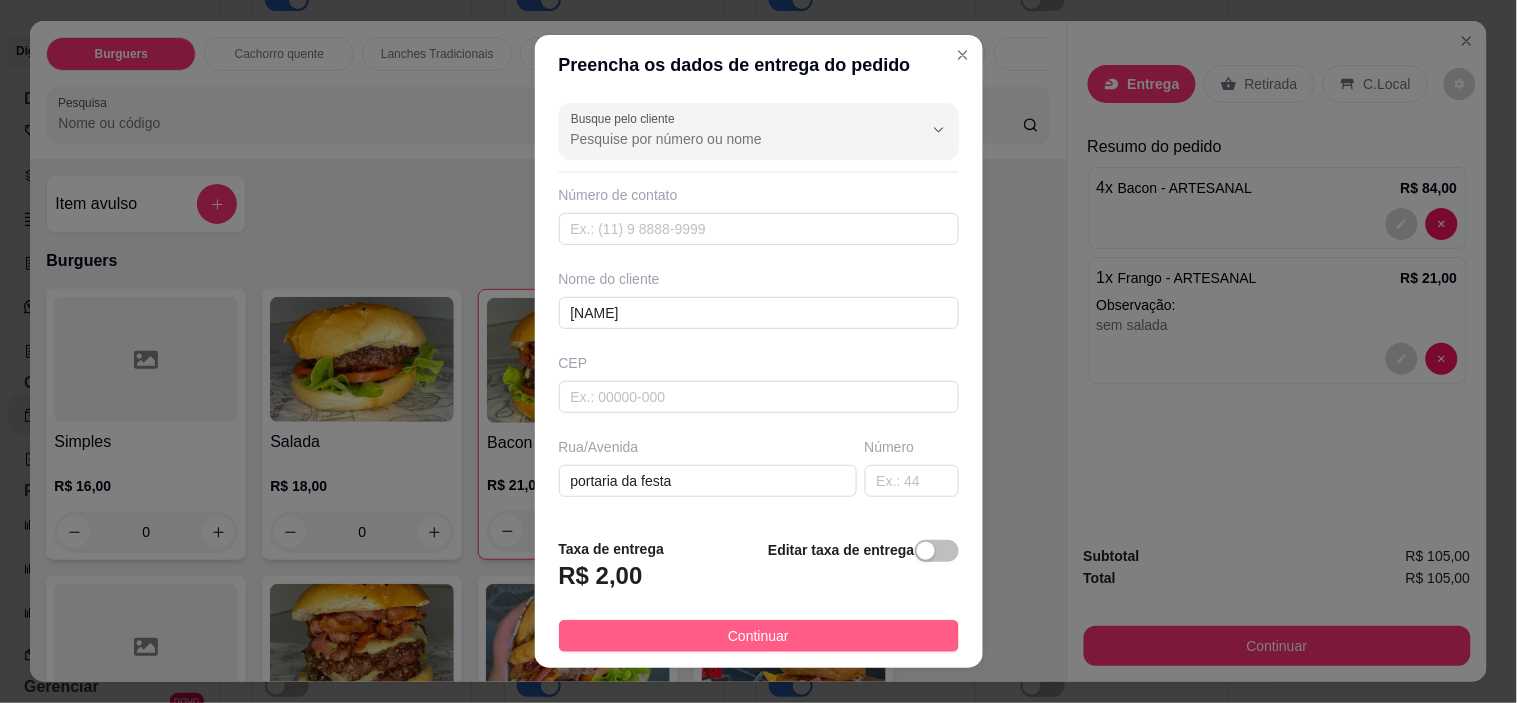 click on "Continuar" at bounding box center (759, 636) 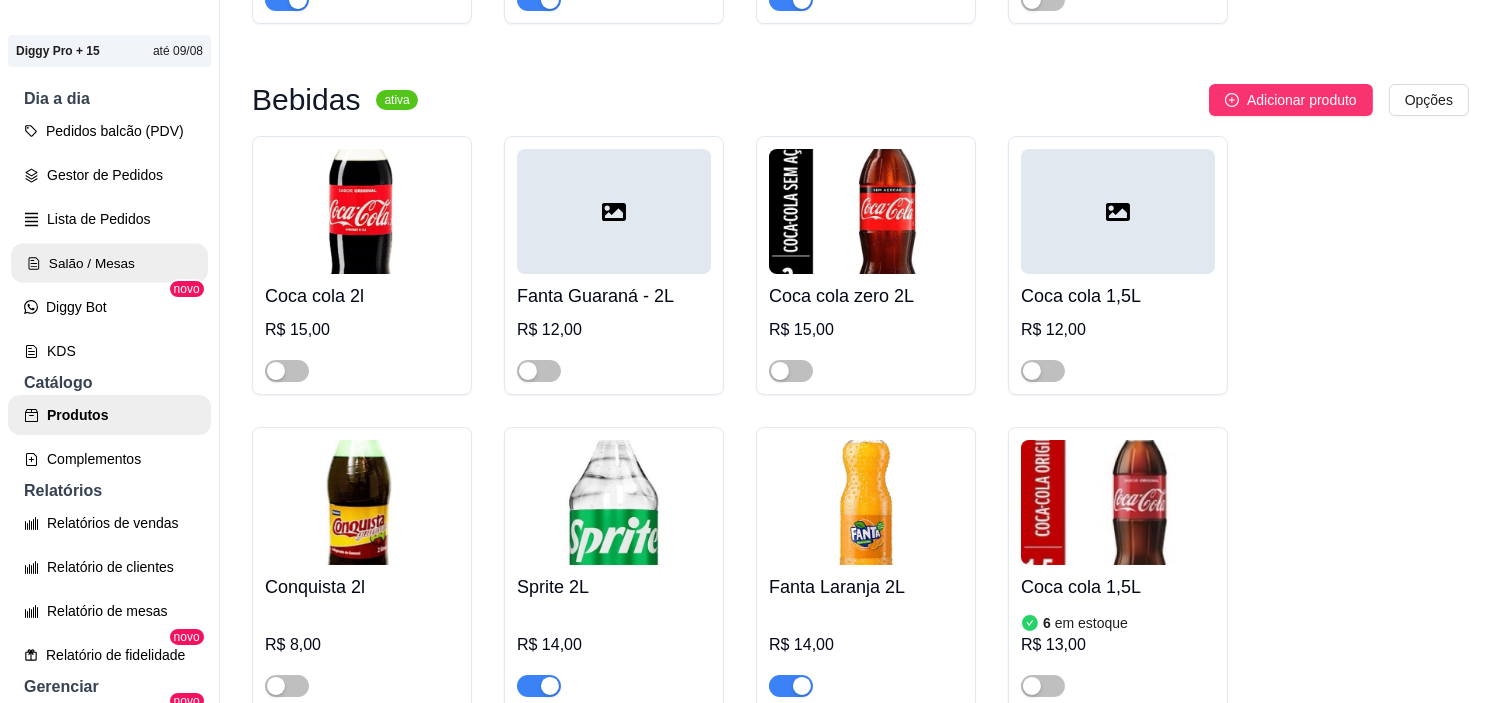 click on "Salão / Mesas" at bounding box center [109, 263] 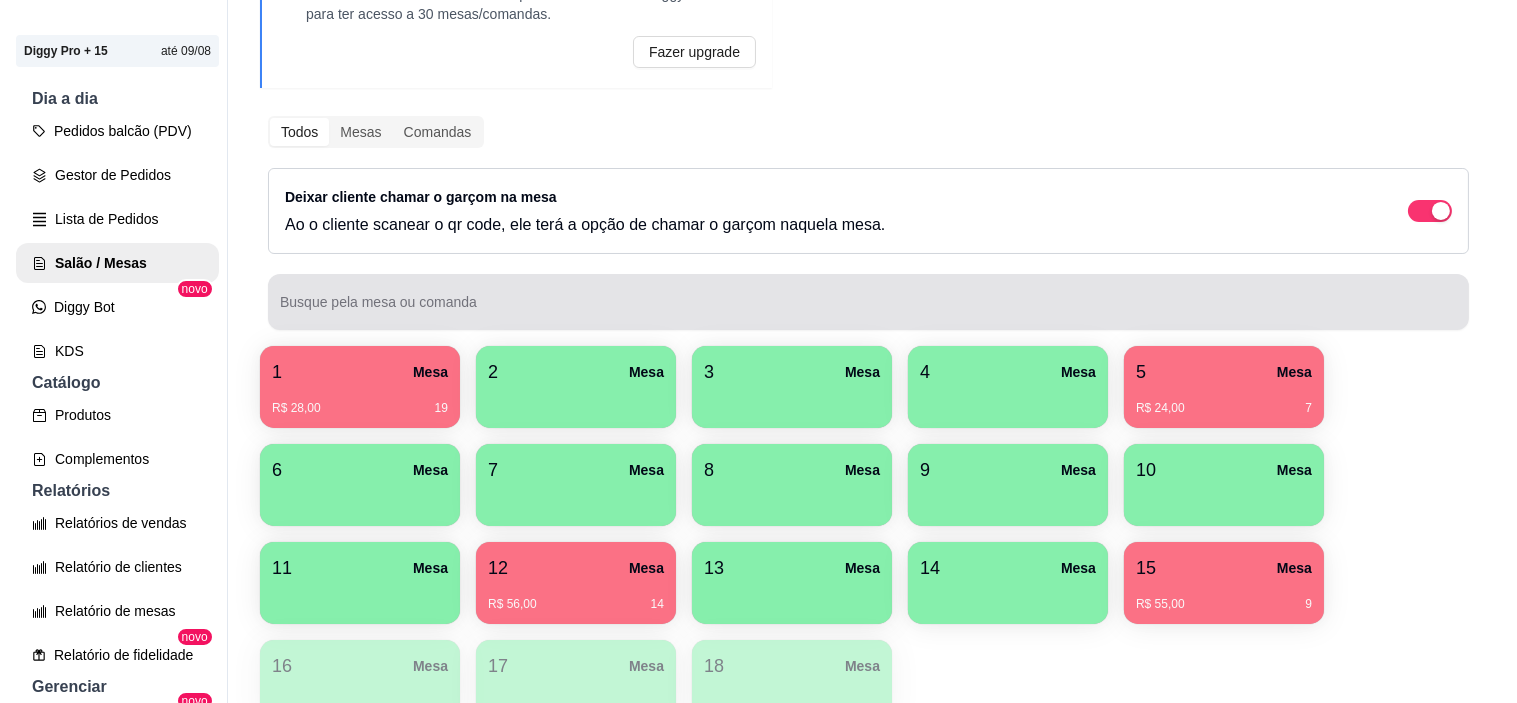 scroll, scrollTop: 222, scrollLeft: 0, axis: vertical 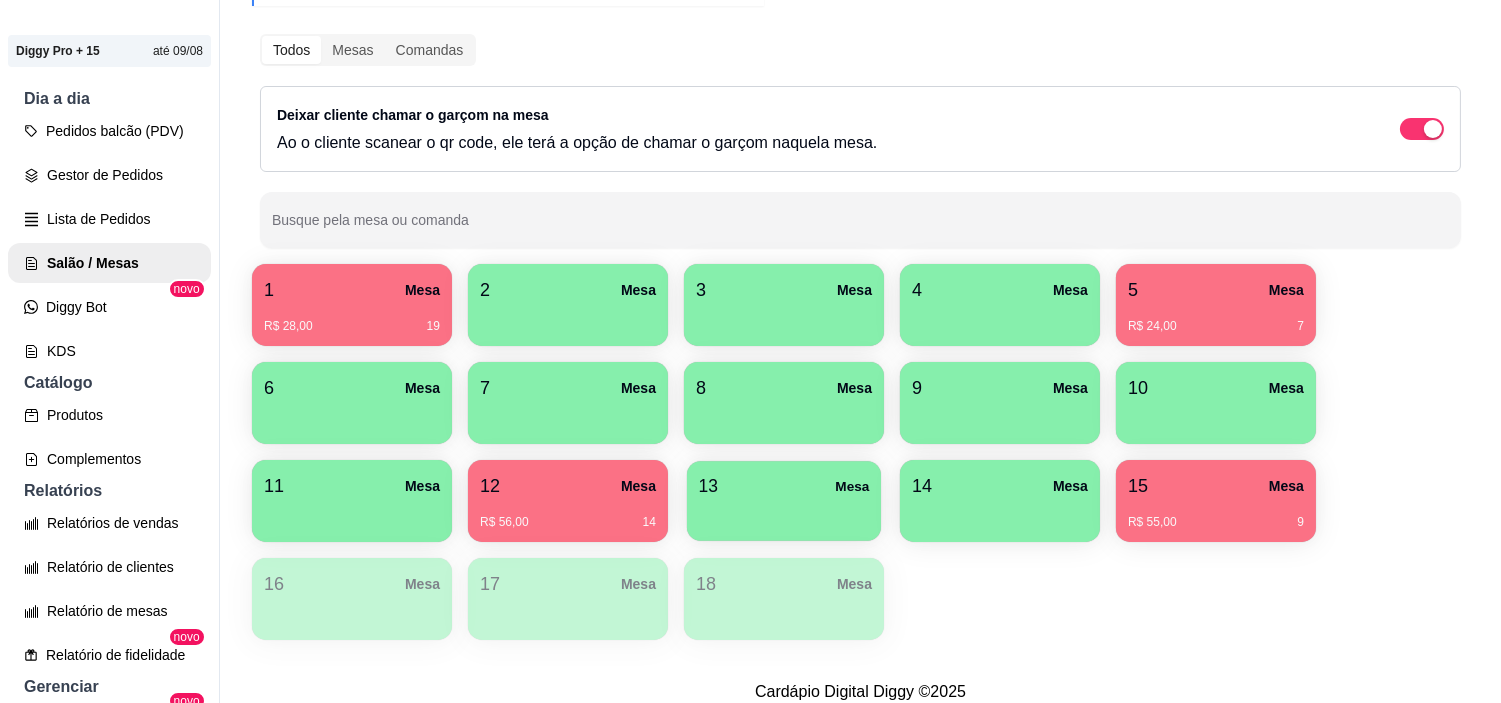 click on "13 Mesa" at bounding box center (784, 486) 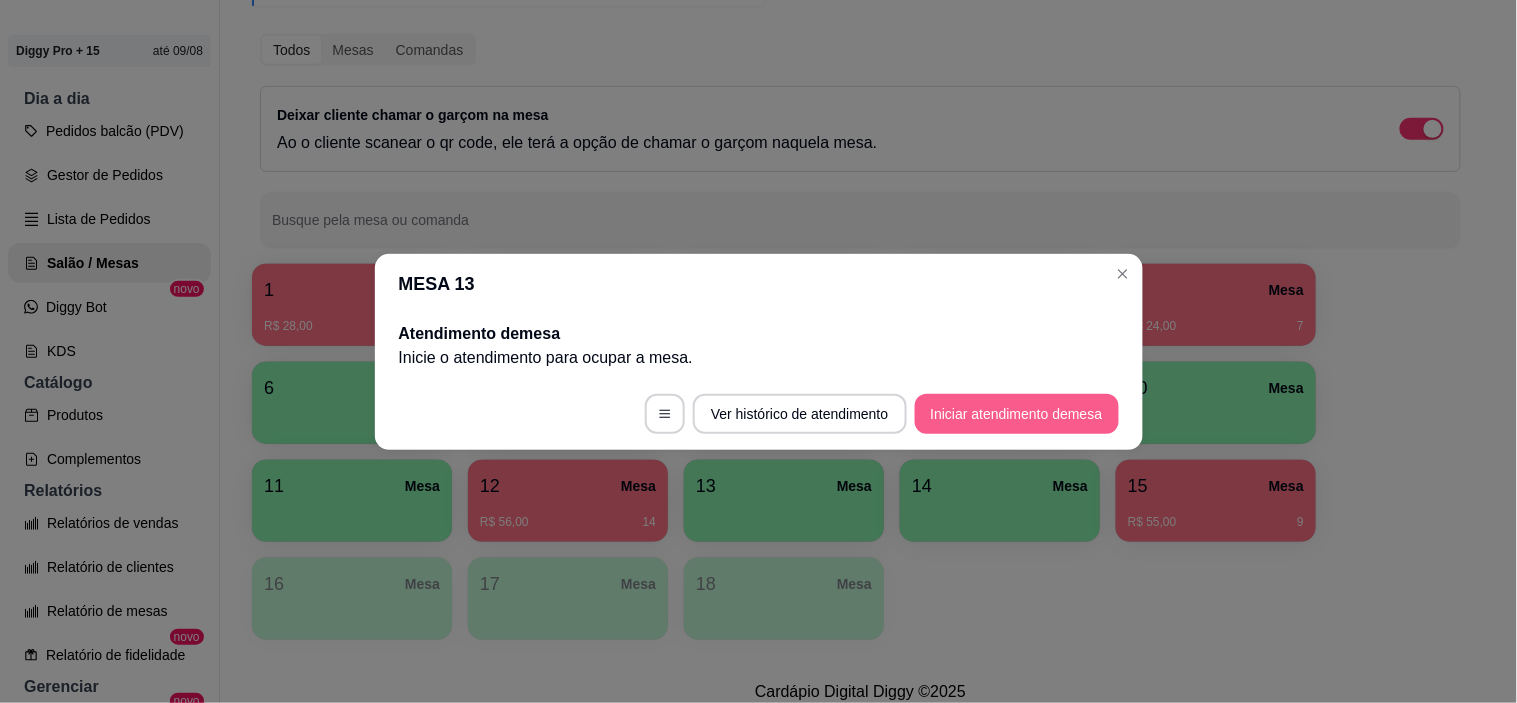 click on "Iniciar atendimento de  mesa" at bounding box center (1017, 414) 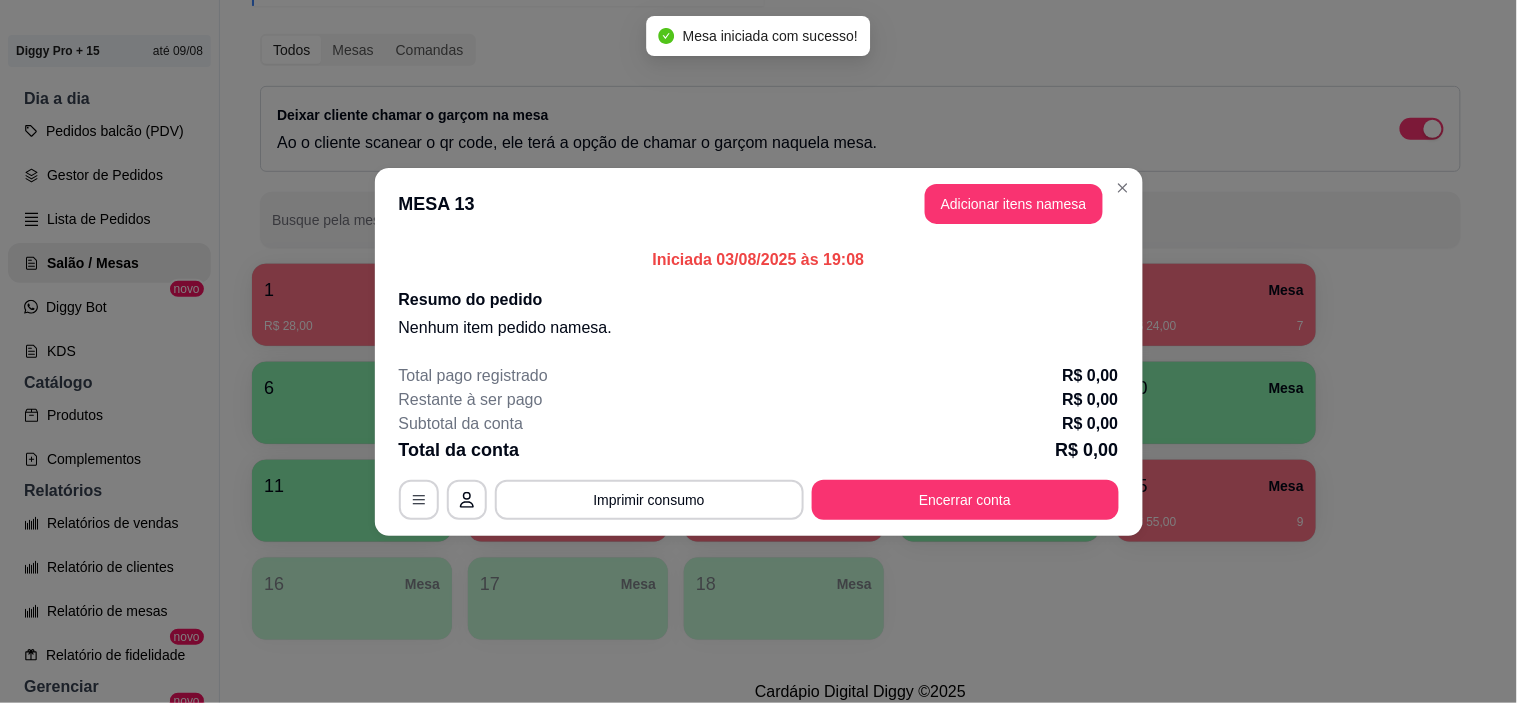 click on "Adicionar itens na  mesa" at bounding box center (1014, 204) 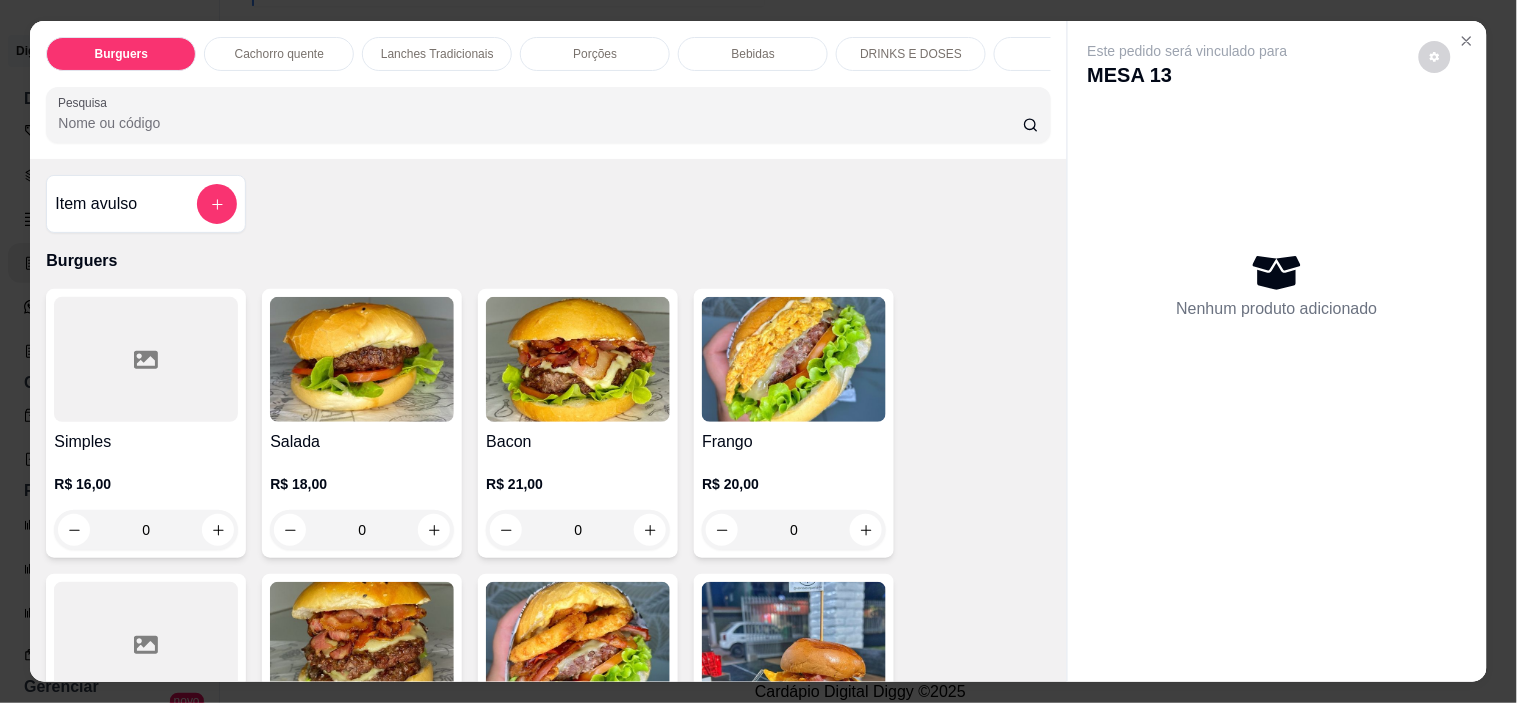 click at bounding box center (578, 359) 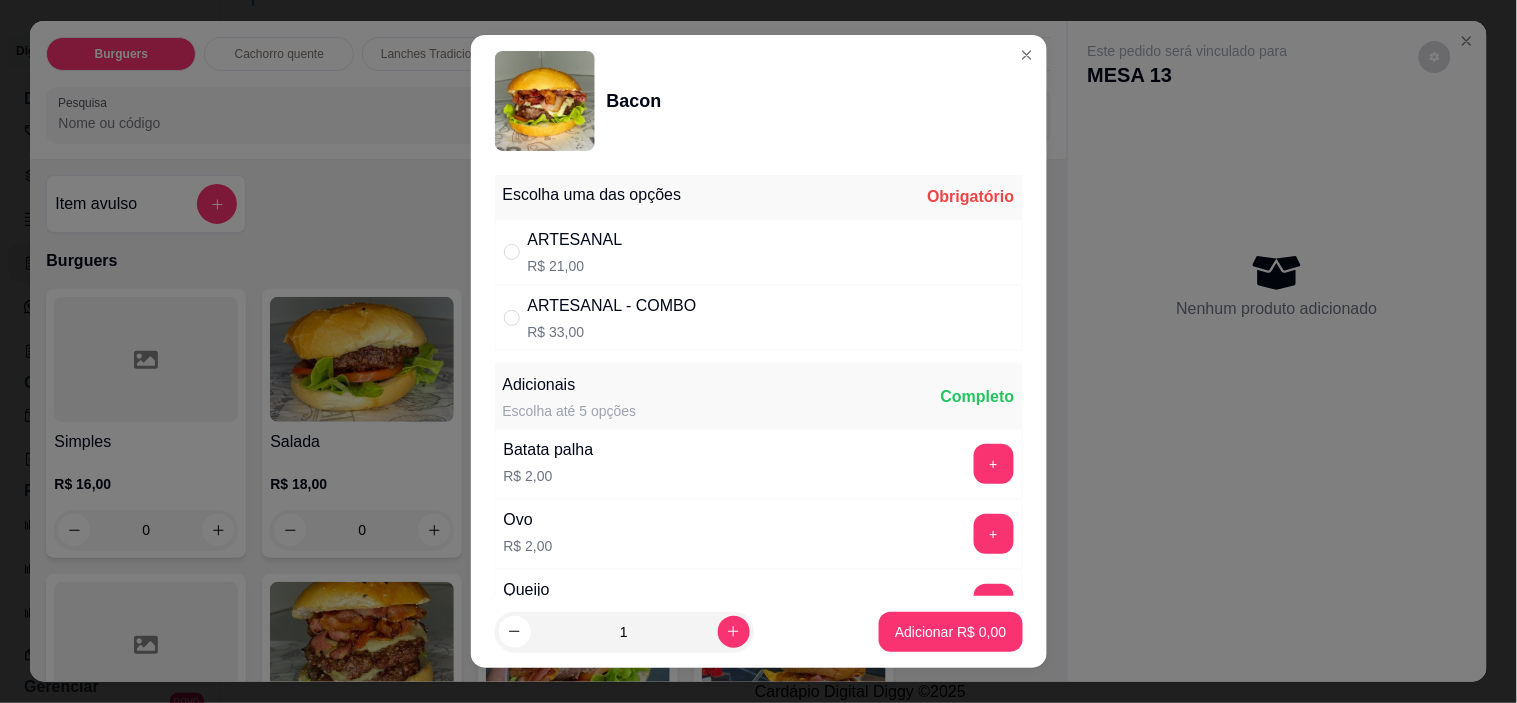 click on "ARTESANAL R$ 21,00" at bounding box center (759, 252) 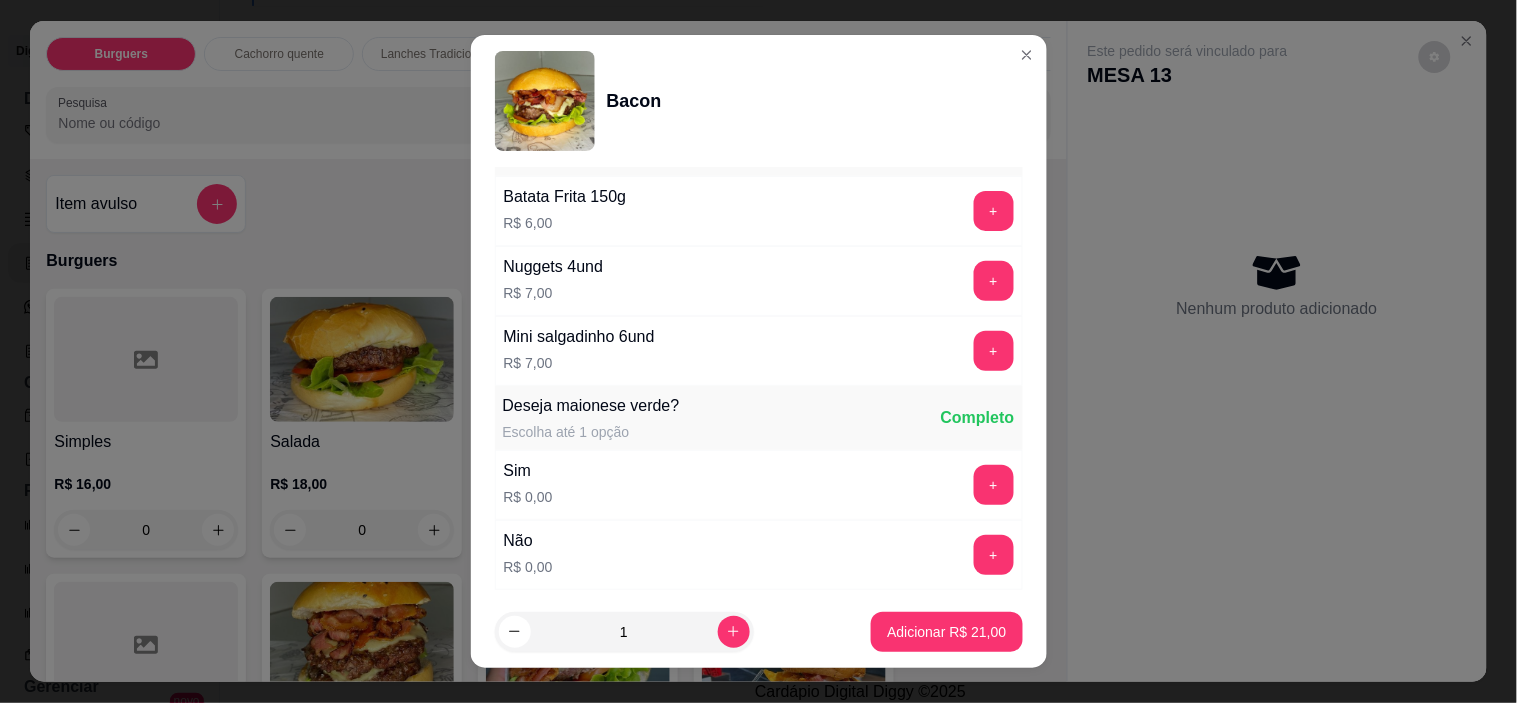scroll, scrollTop: 1234, scrollLeft: 0, axis: vertical 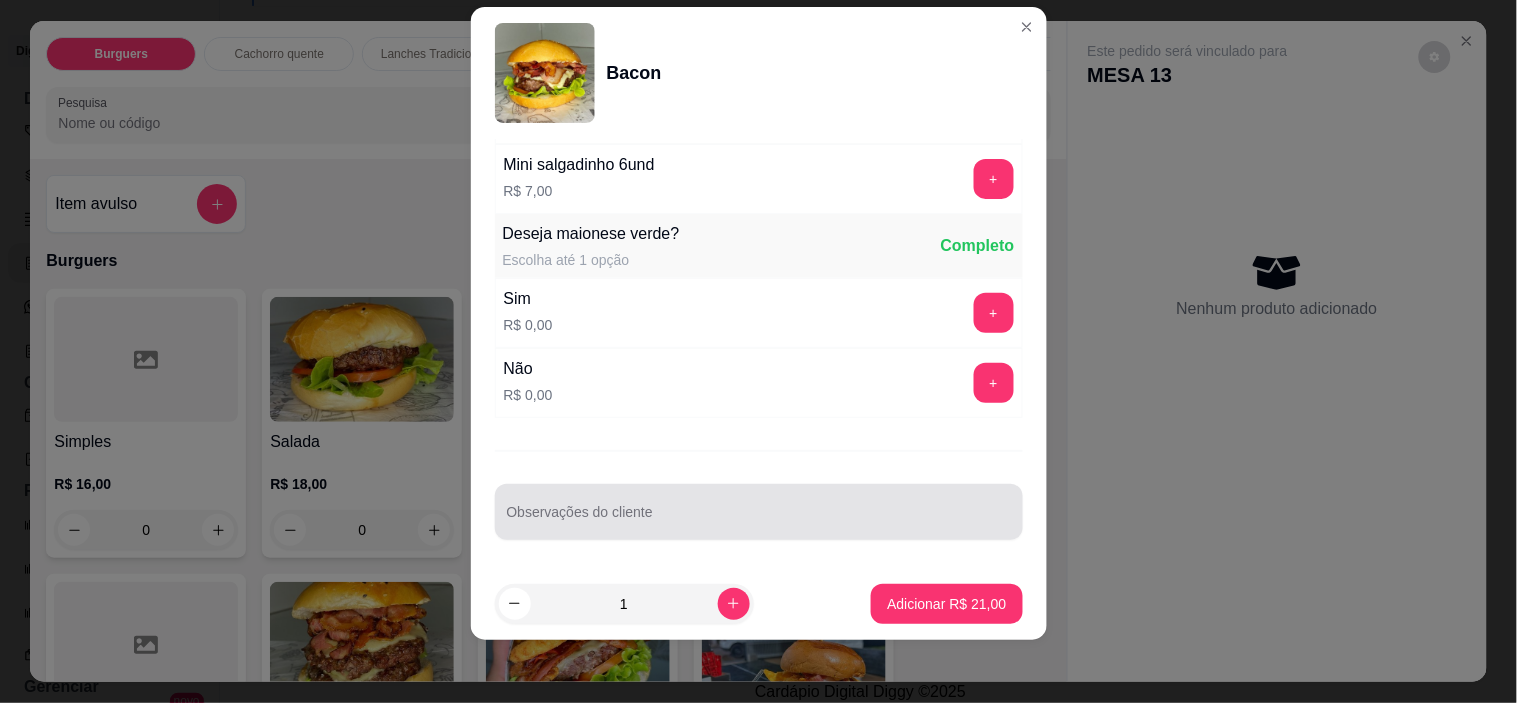click at bounding box center [759, 512] 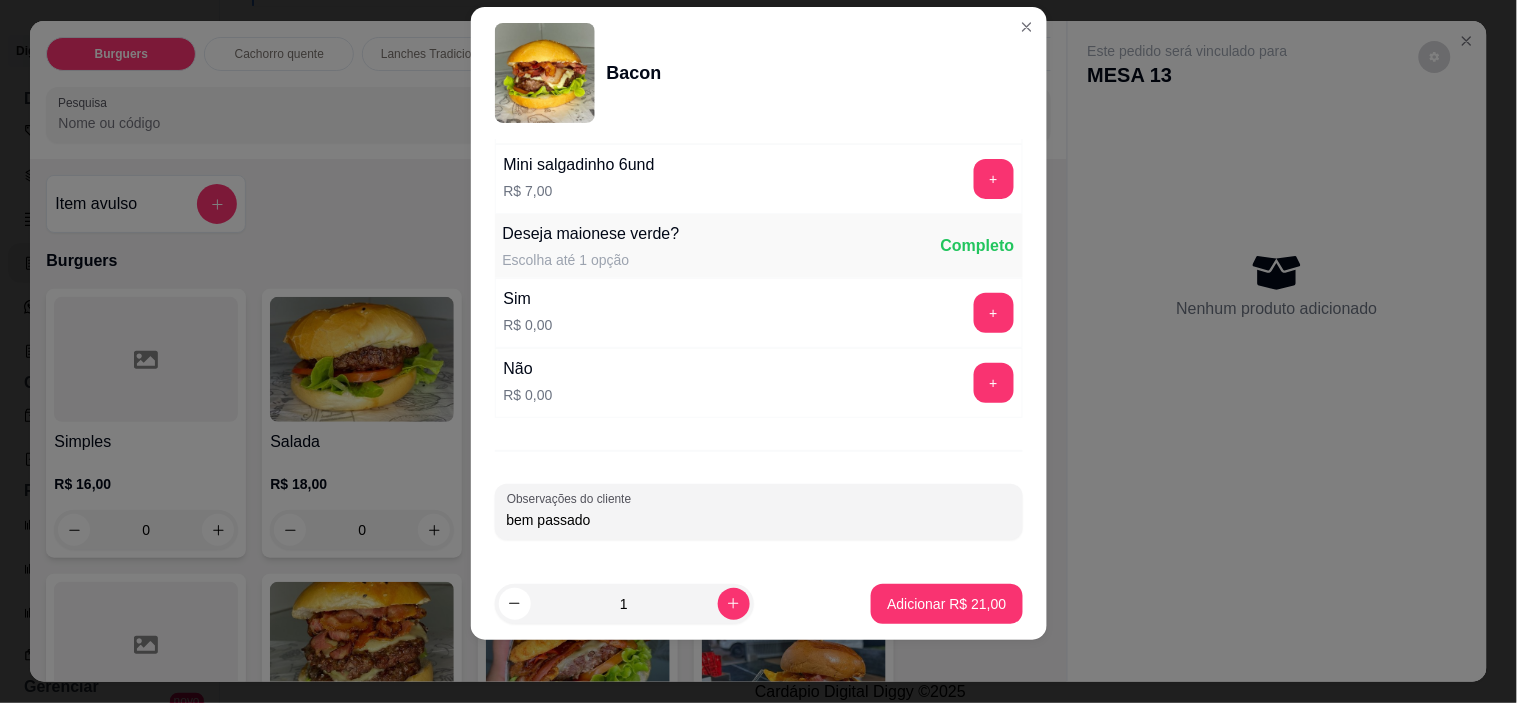 type on "bem passado" 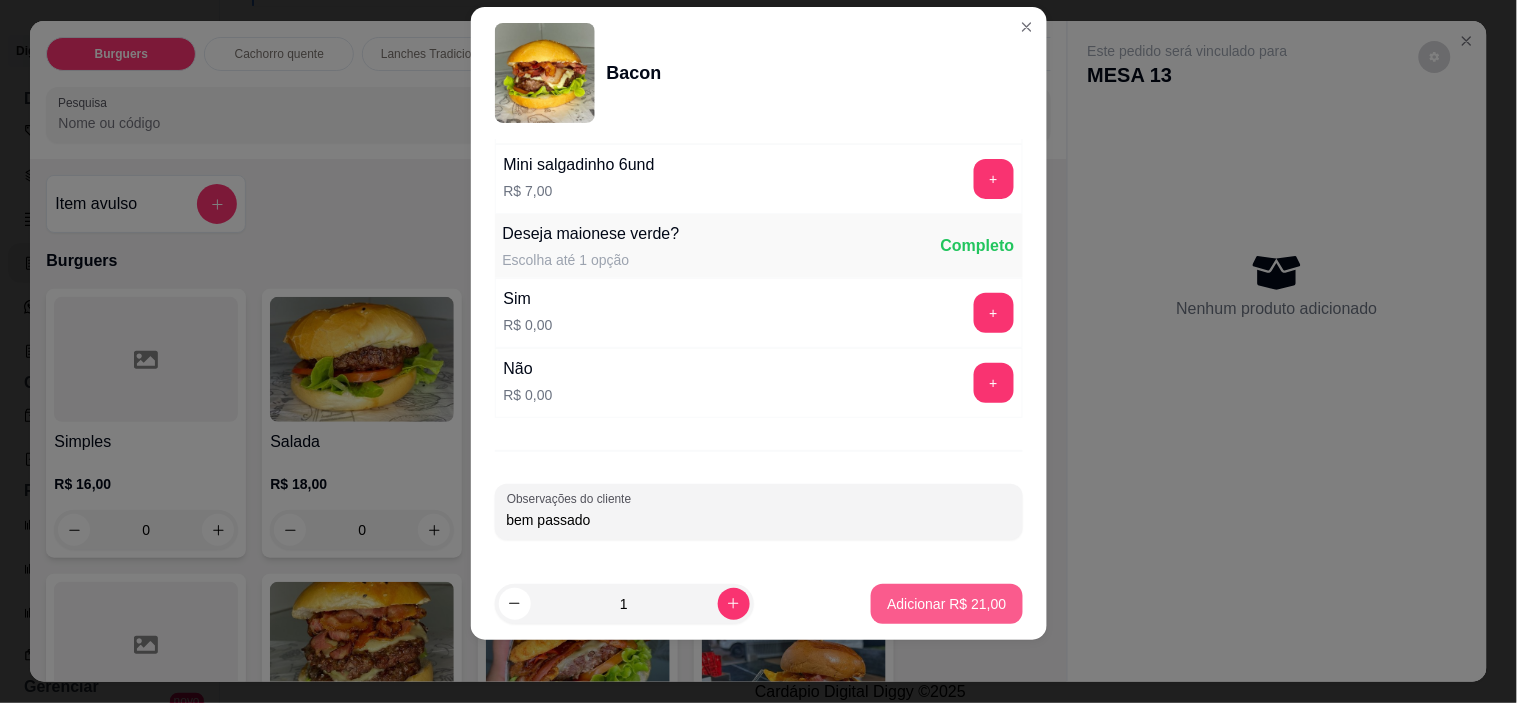 click on "Adicionar   R$ 21,00" at bounding box center (946, 604) 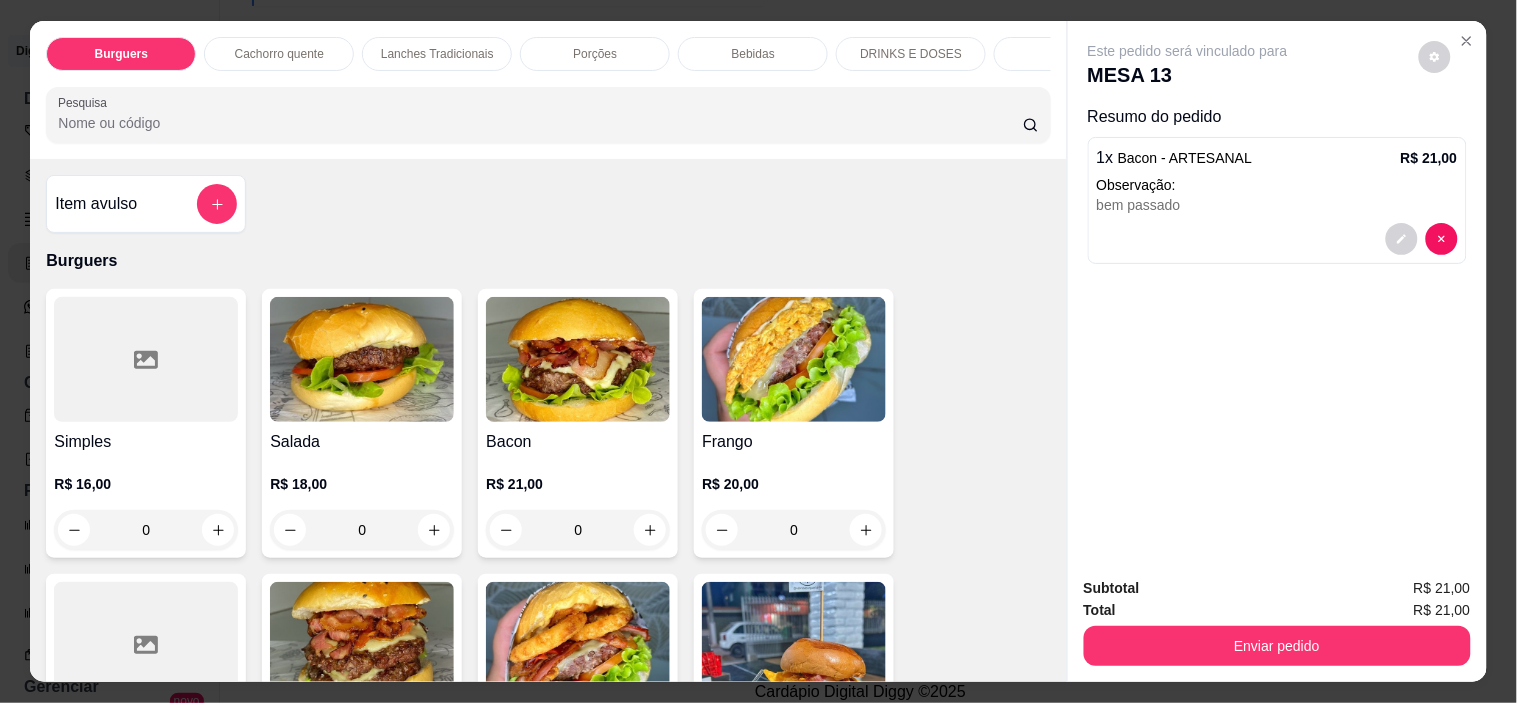 click on "Lanches Tradicionais" at bounding box center [437, 54] 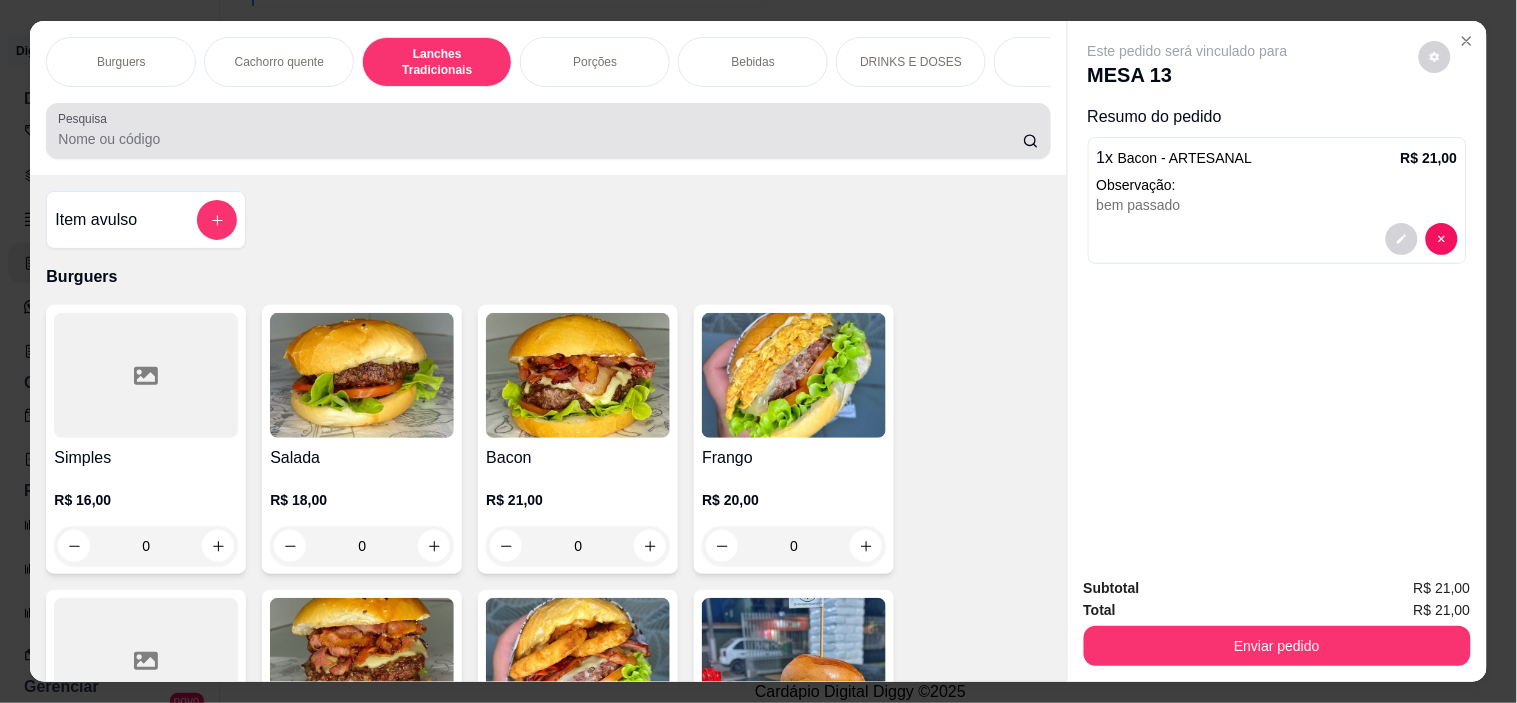 scroll, scrollTop: 1334, scrollLeft: 0, axis: vertical 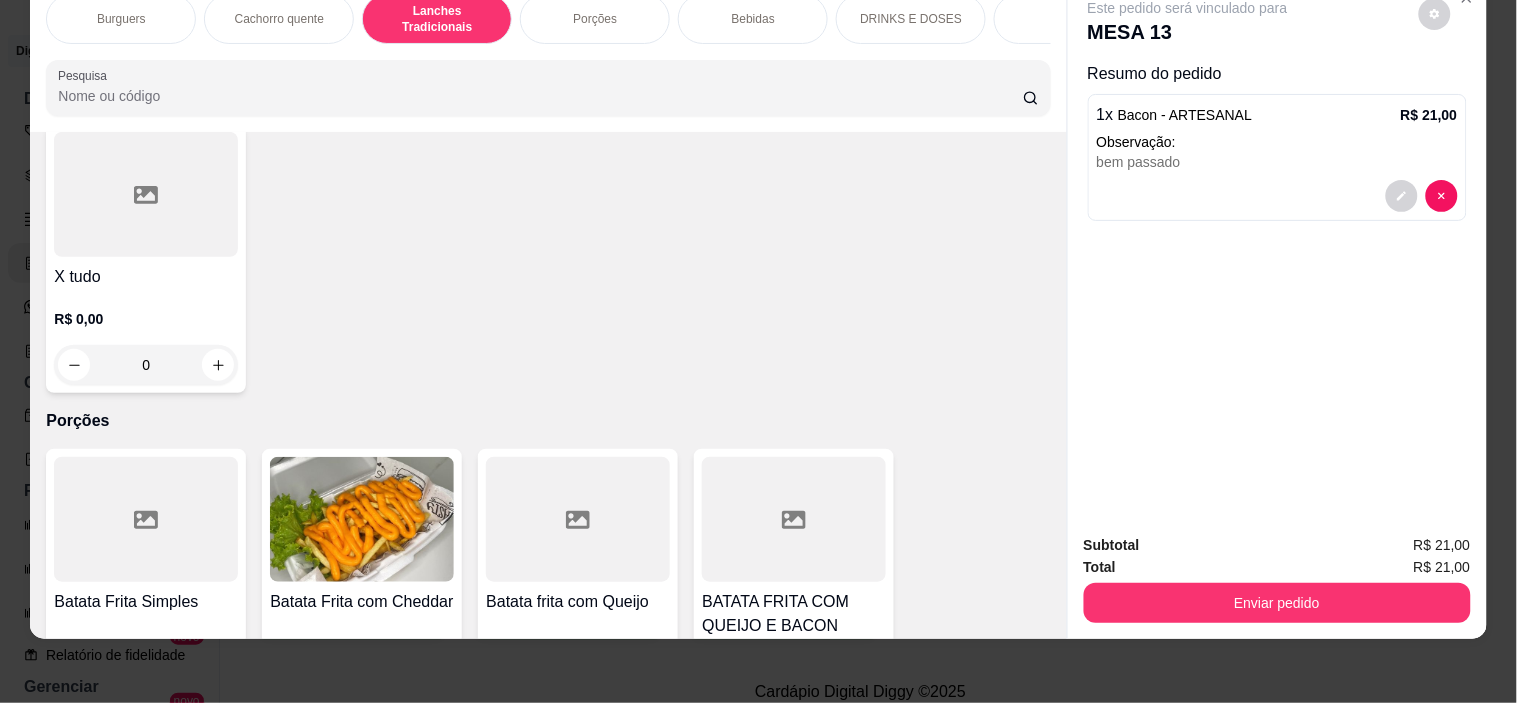 click on "R$ 0,00" at bounding box center (146, 319) 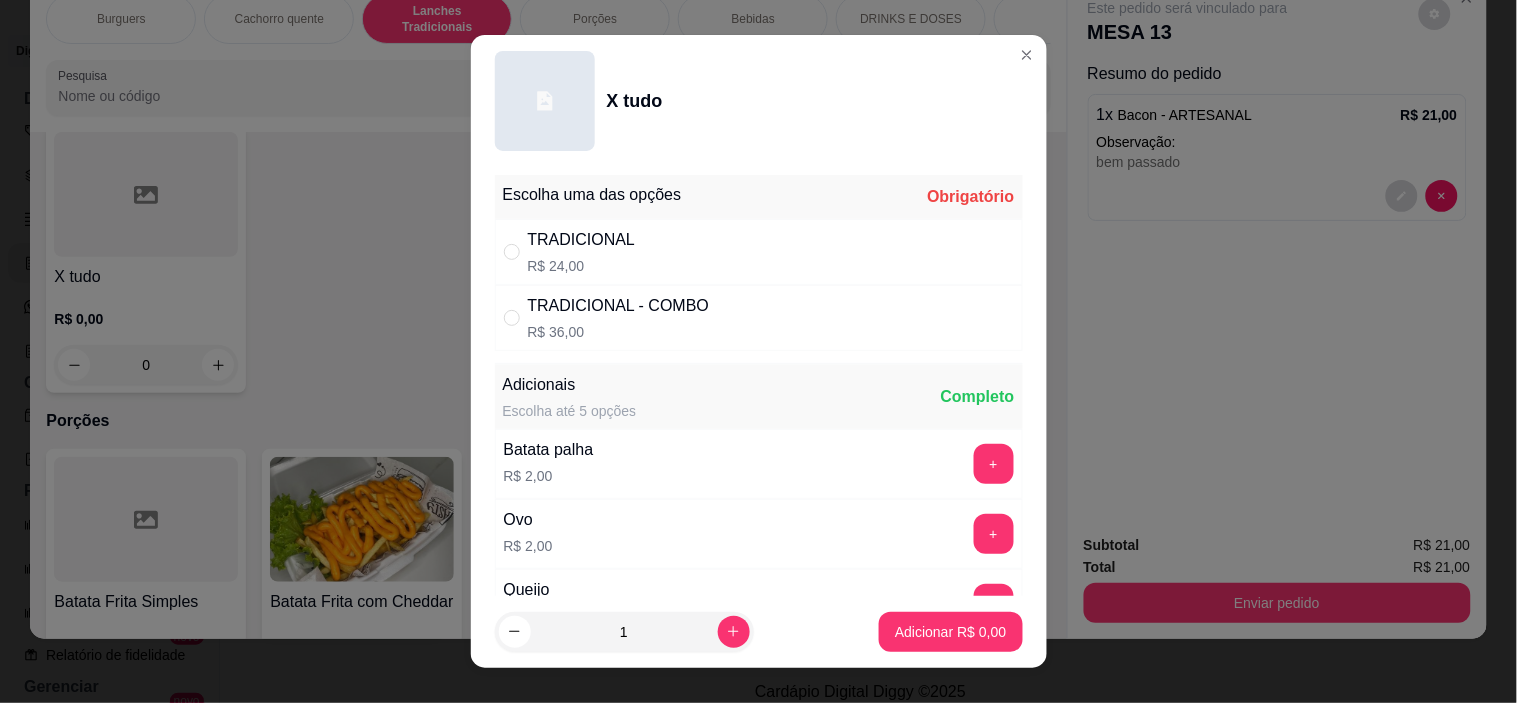 click on "TRADICIONAL" at bounding box center [582, 240] 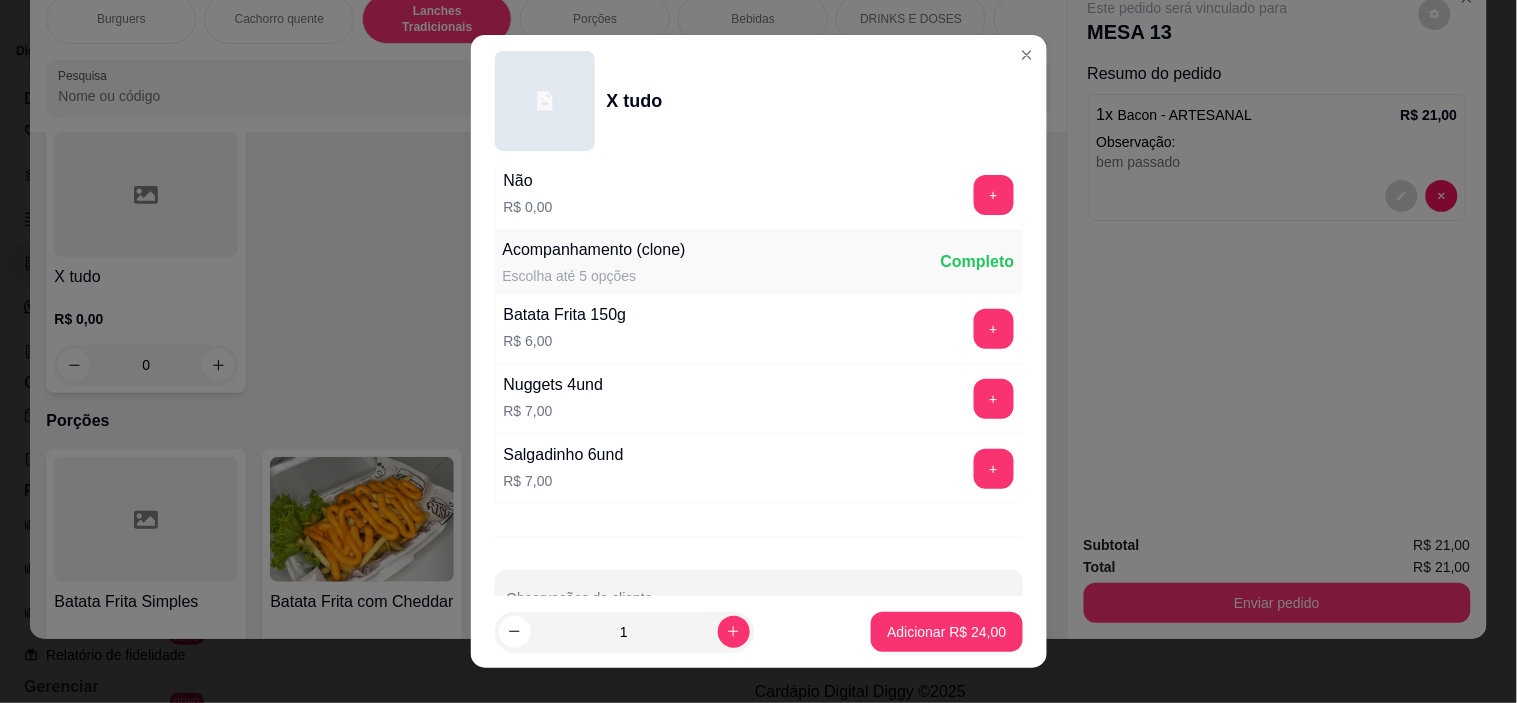 scroll, scrollTop: 1234, scrollLeft: 0, axis: vertical 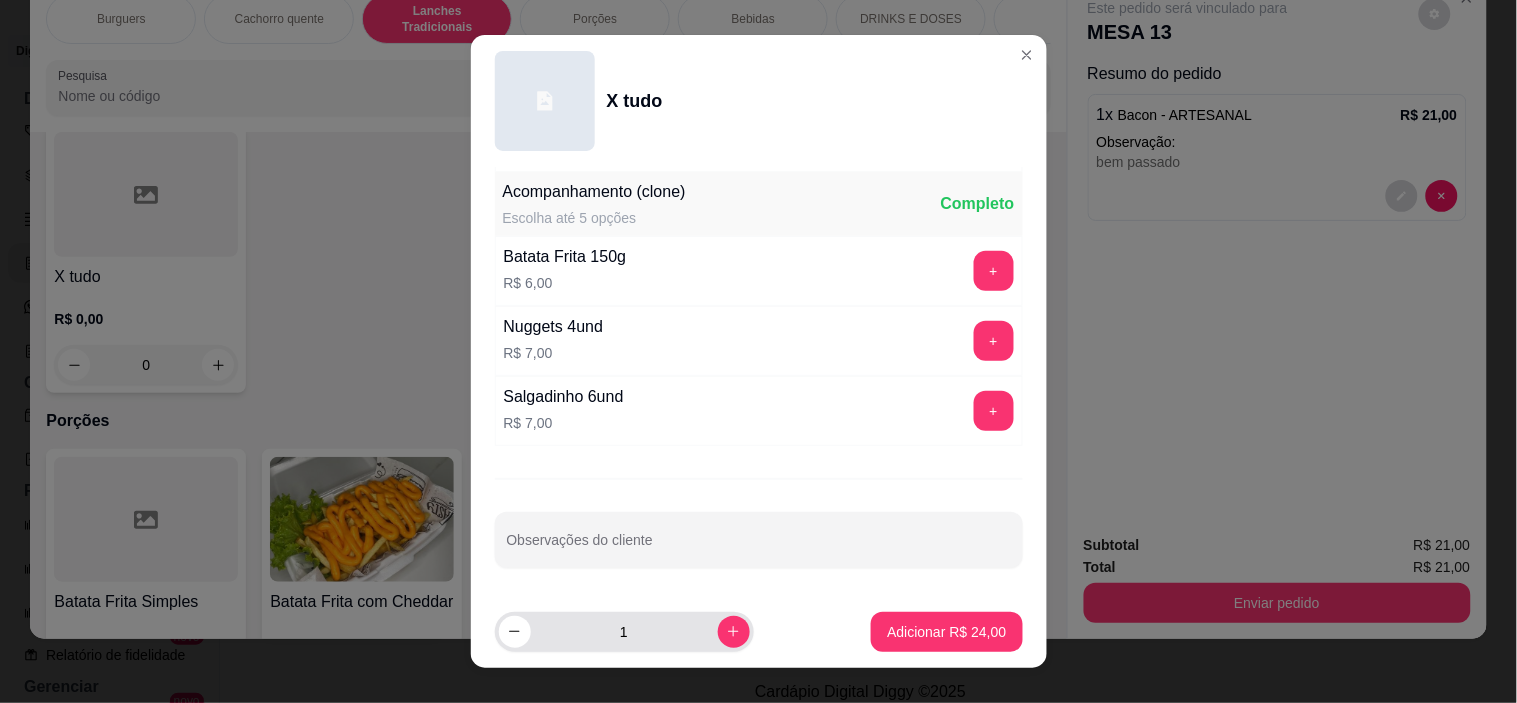 click 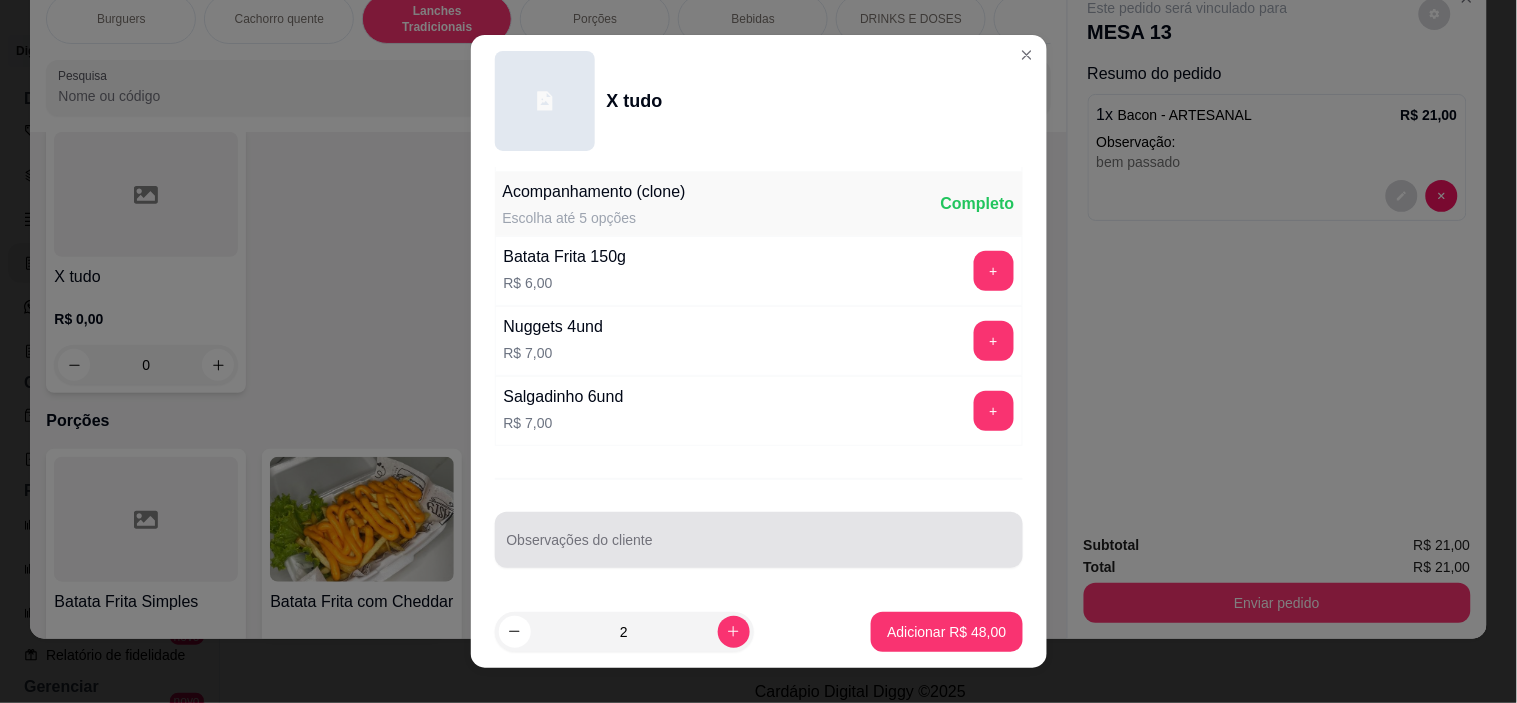 click at bounding box center (759, 540) 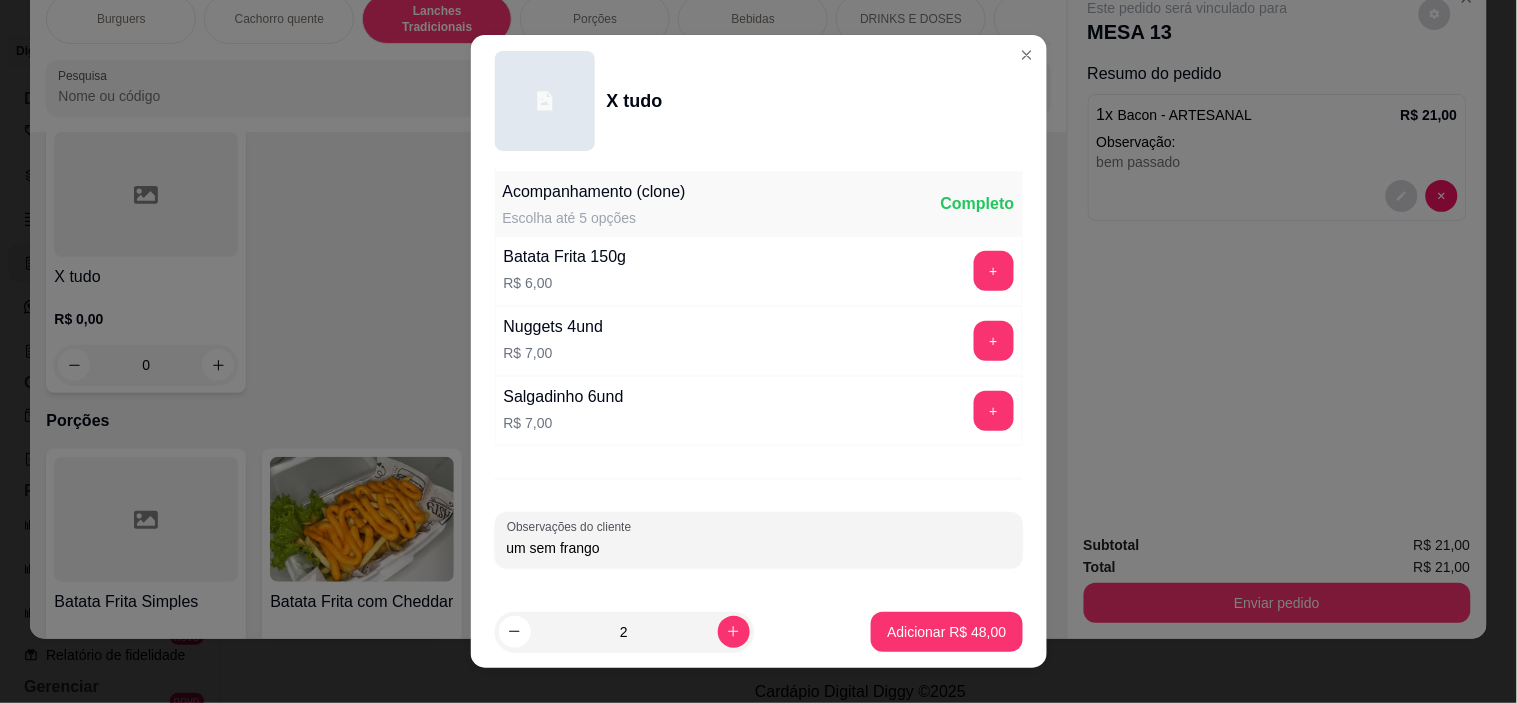 type on "um sem frango" 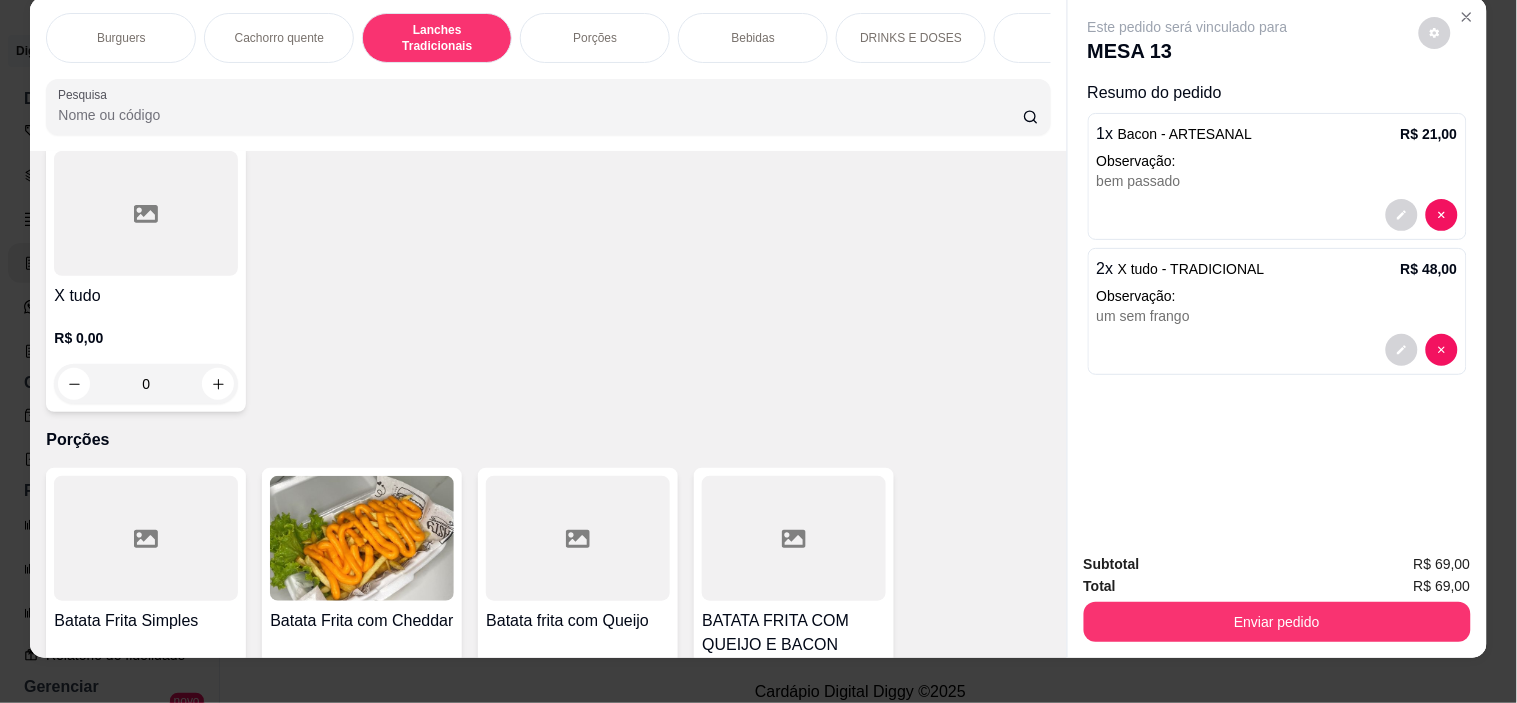 scroll, scrollTop: 0, scrollLeft: 0, axis: both 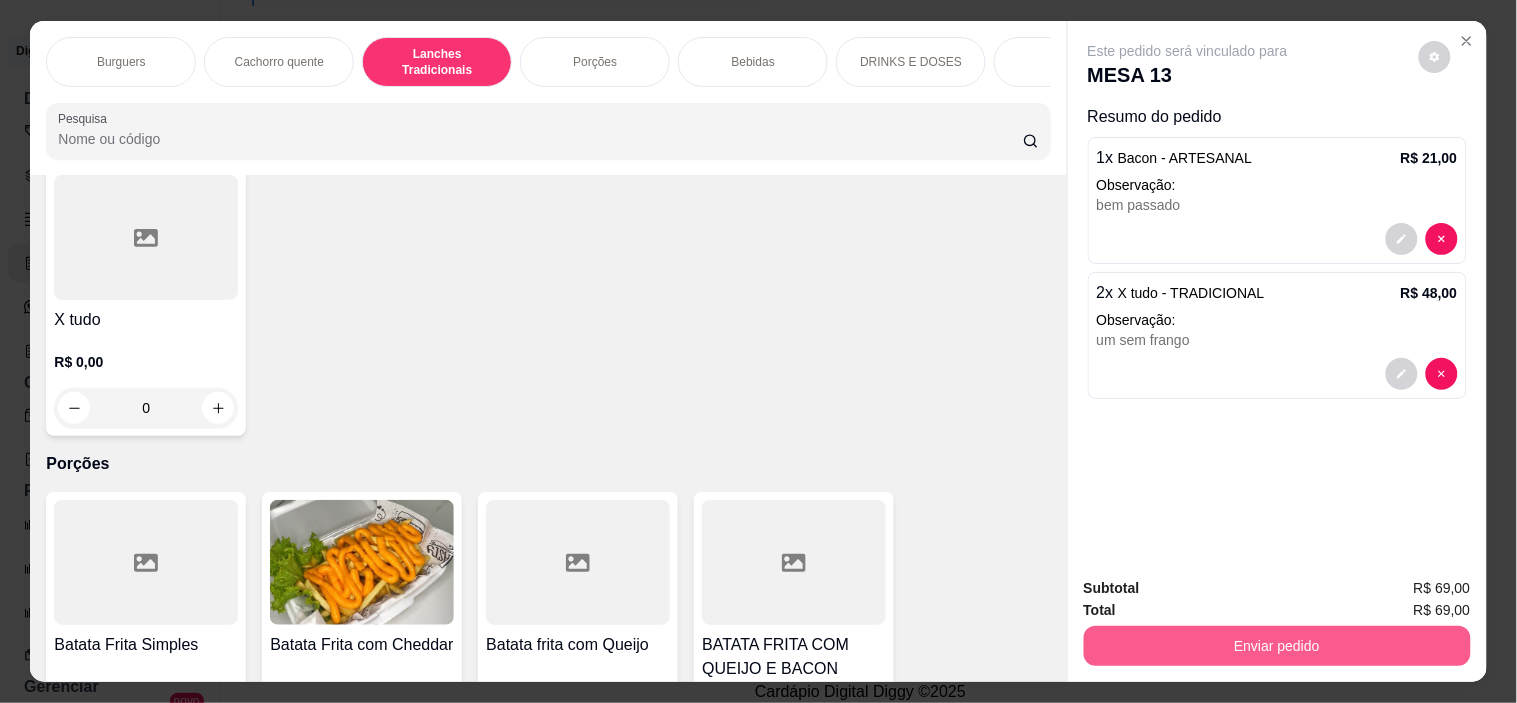 click on "Enviar pedido" at bounding box center [1277, 646] 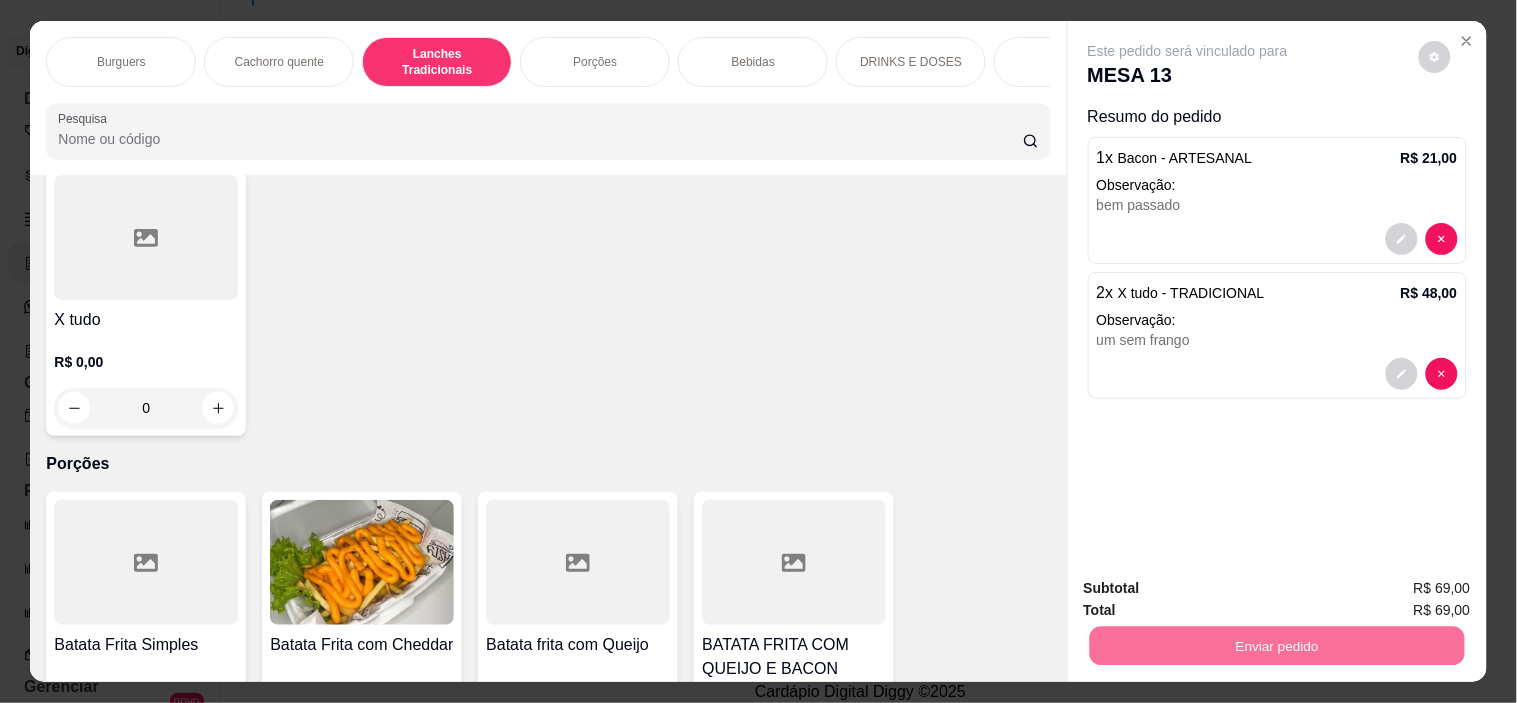 click on "Não registrar e enviar pedido" at bounding box center [1211, 589] 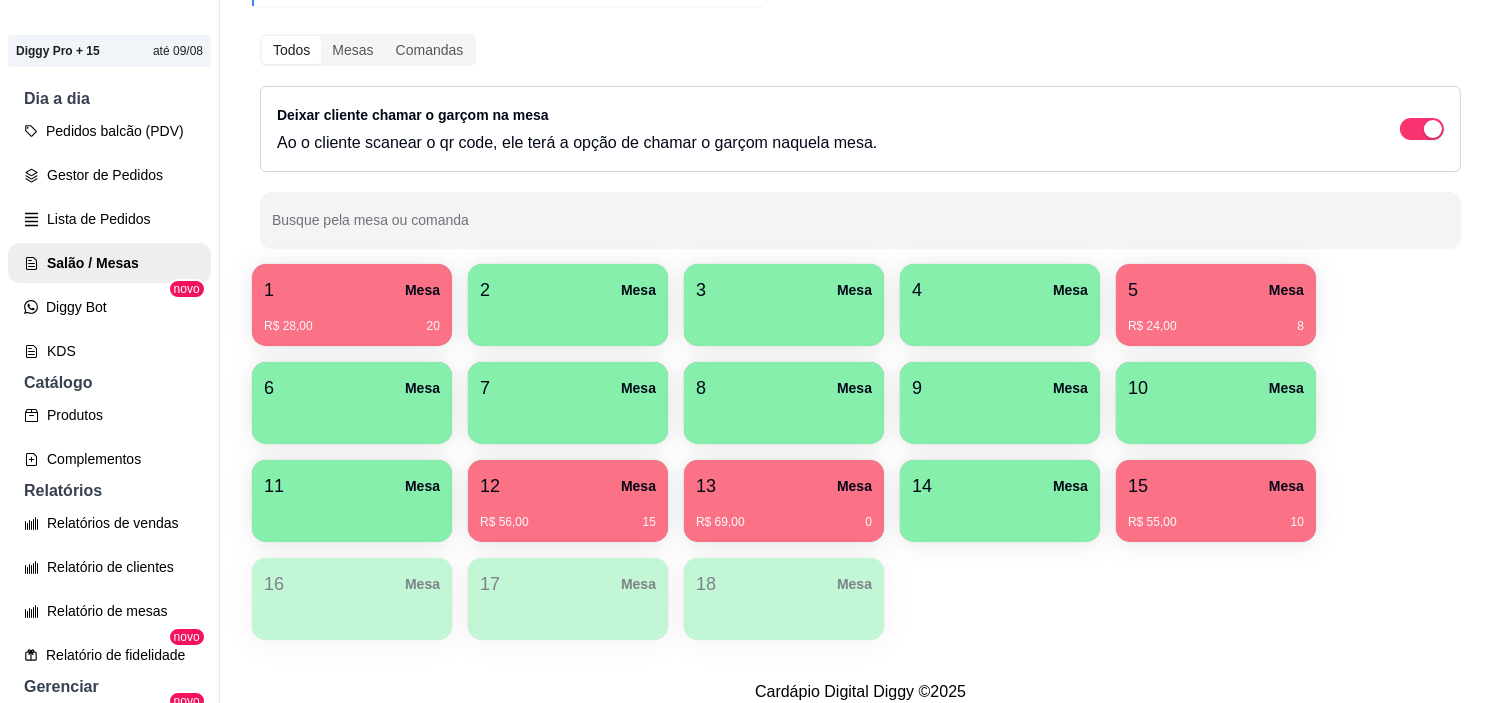click on "Dia a dia" at bounding box center [109, 99] 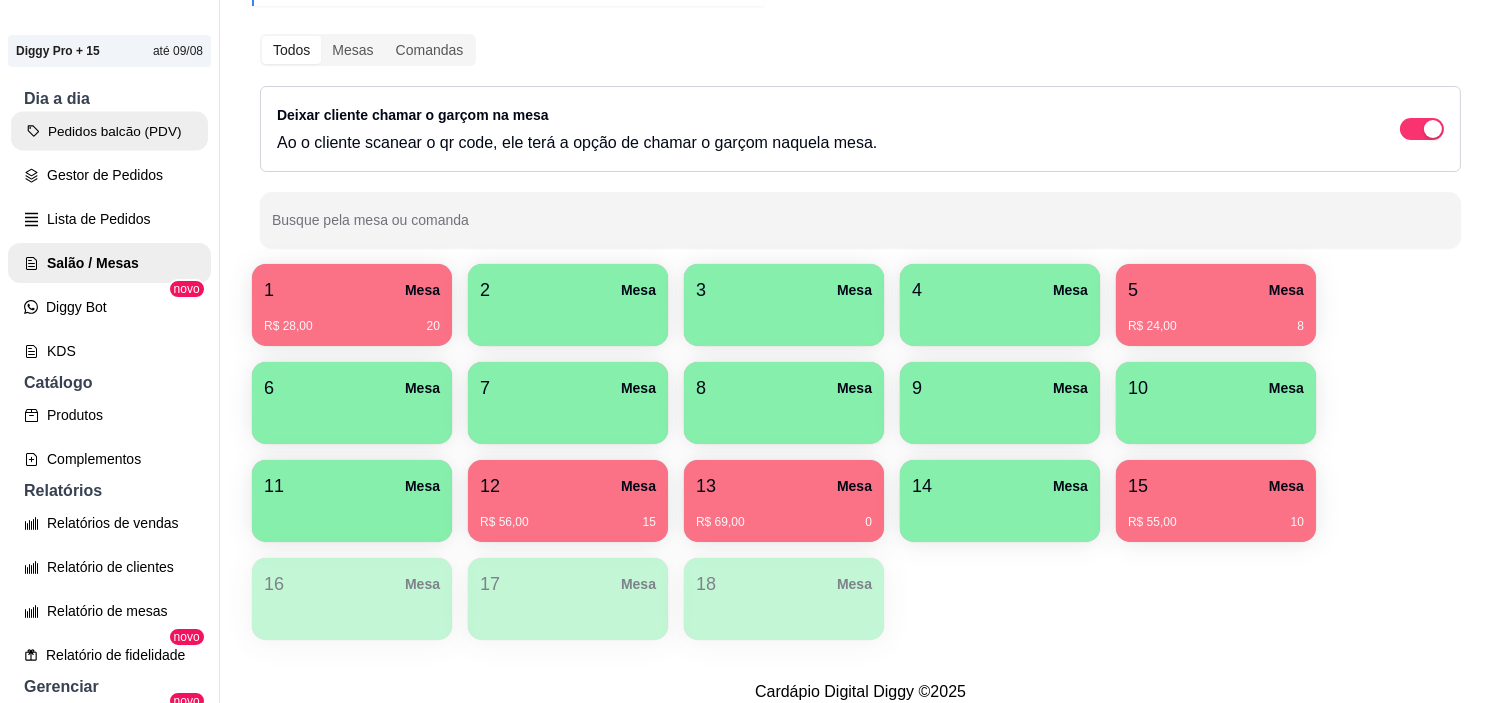 click on "Pedidos balcão (PDV)" at bounding box center (109, 131) 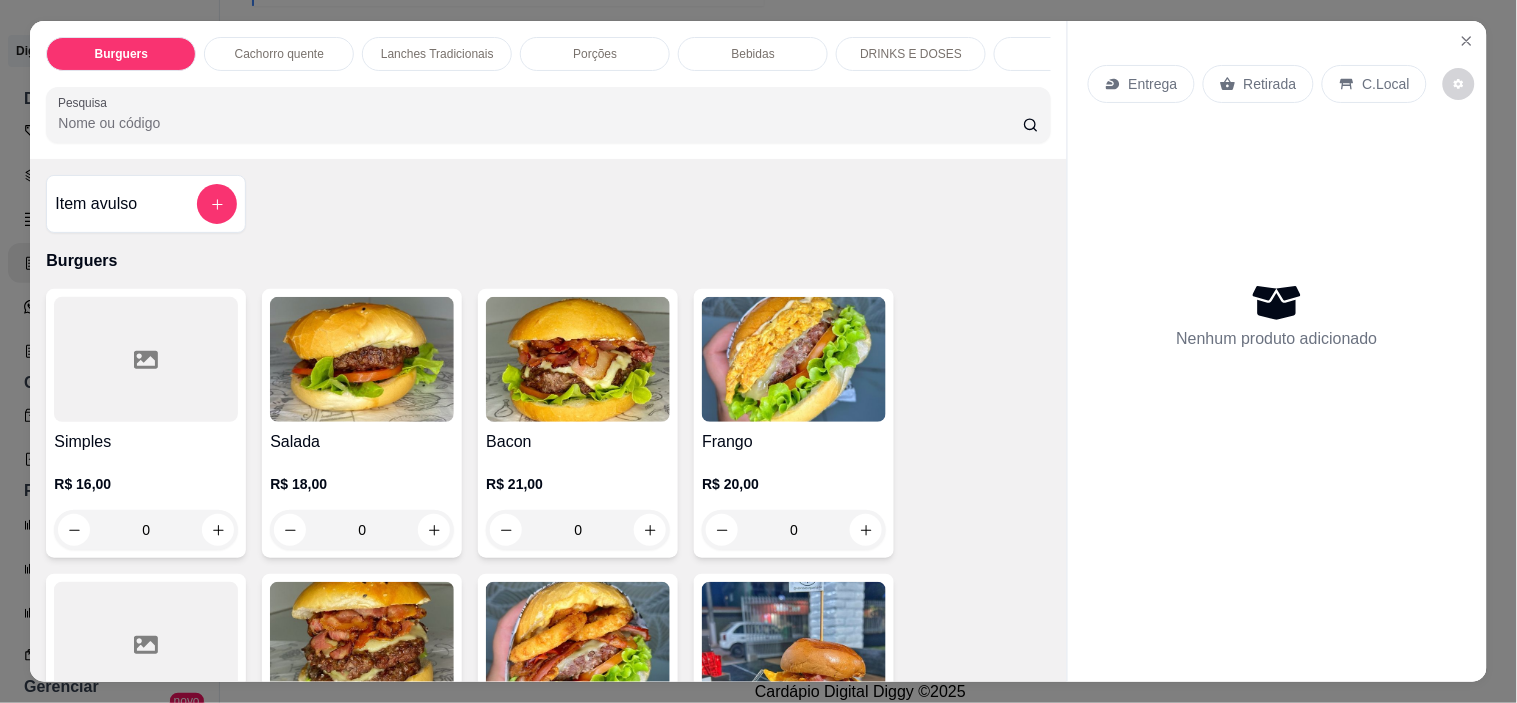 click at bounding box center [578, 359] 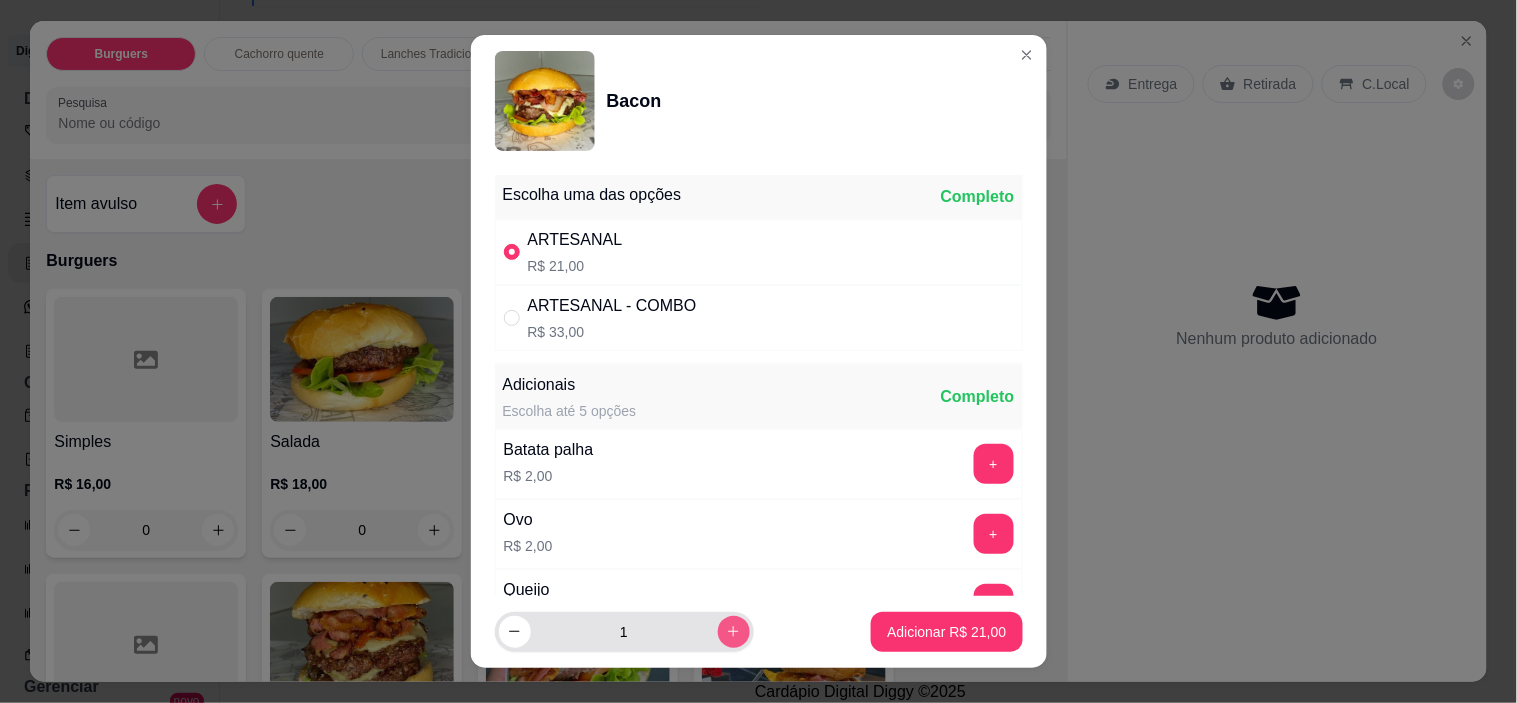 click 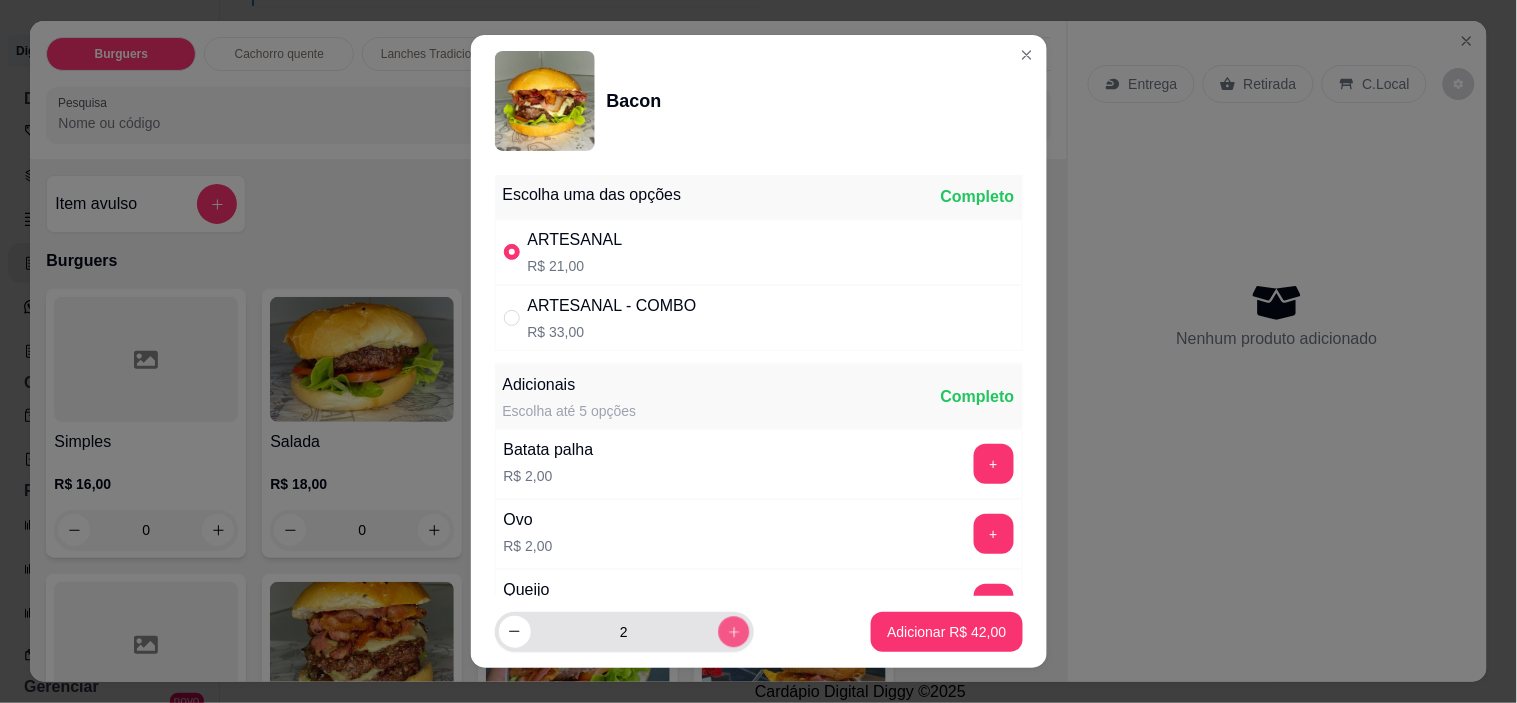 click 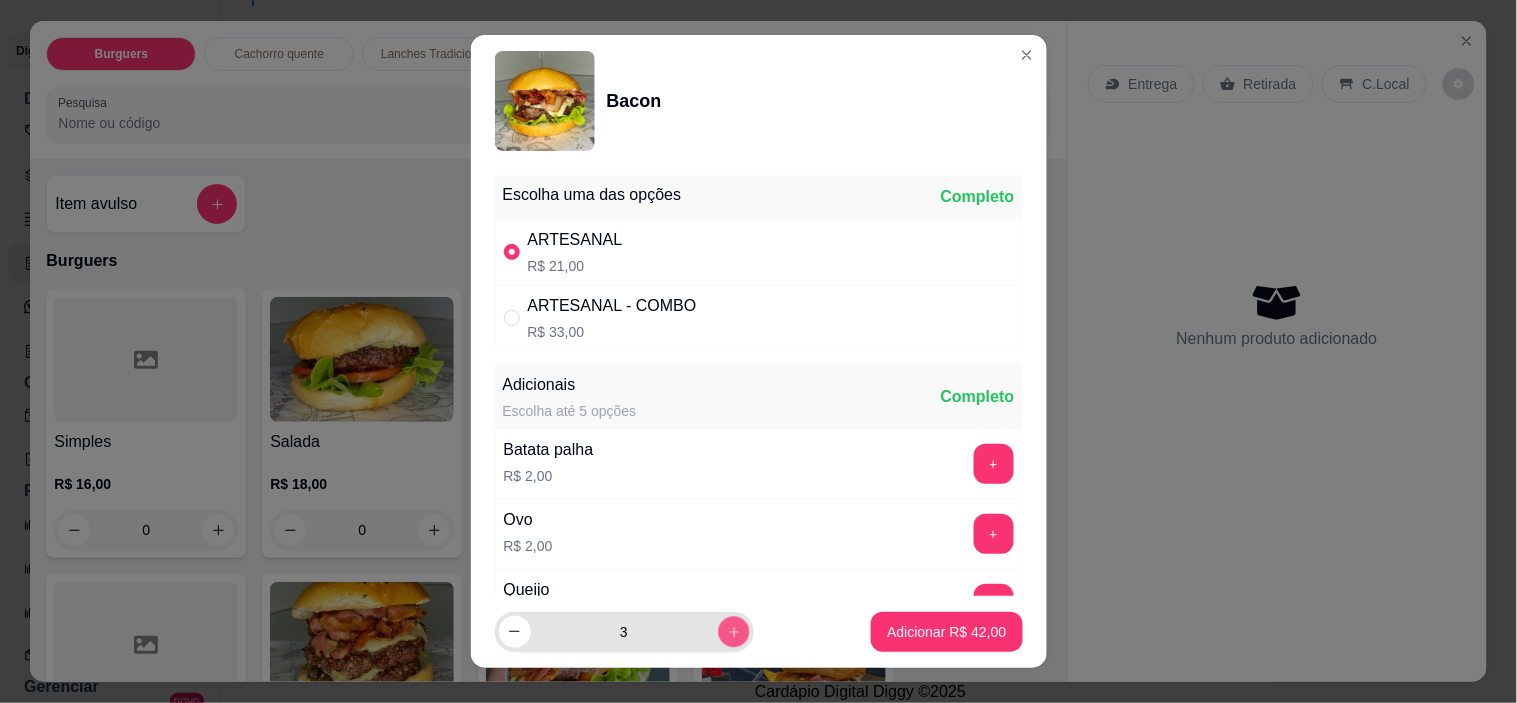 click 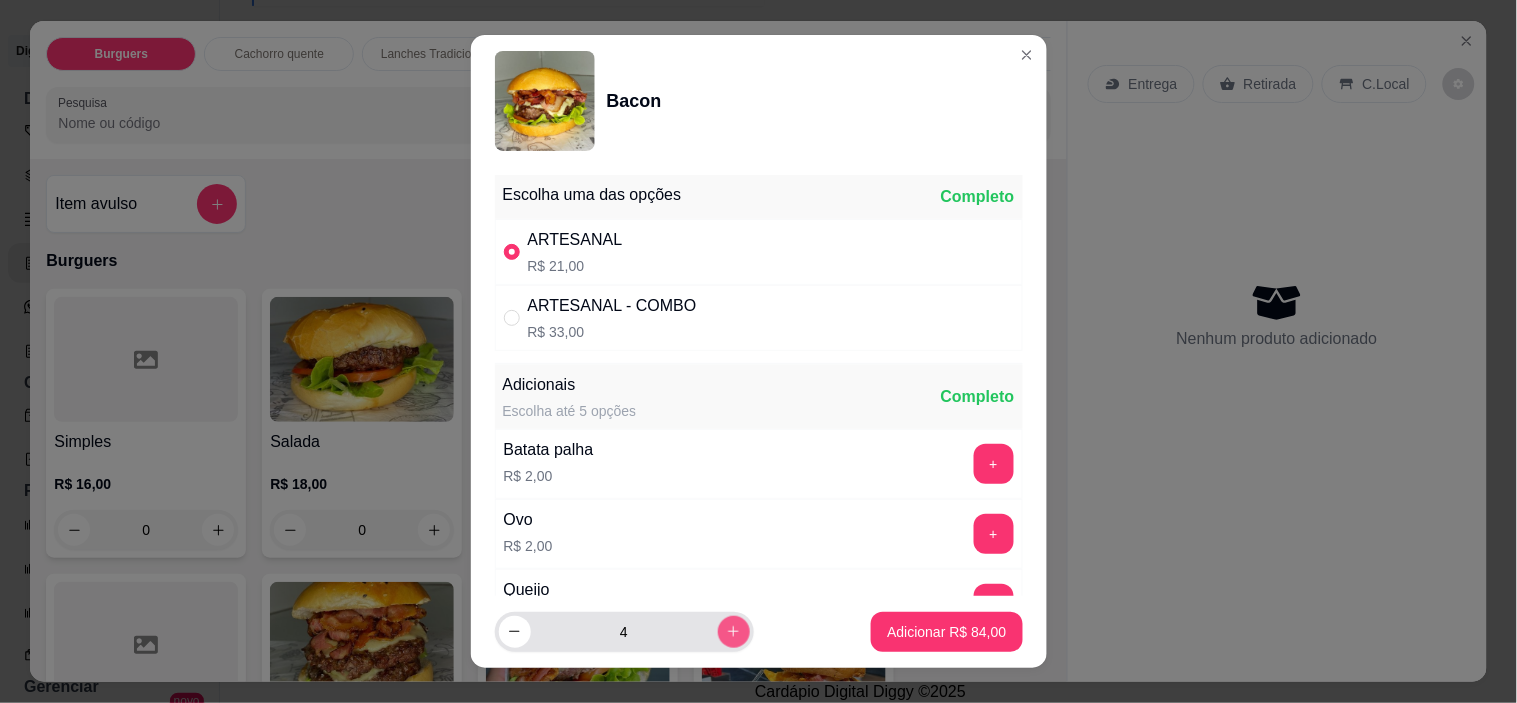 click 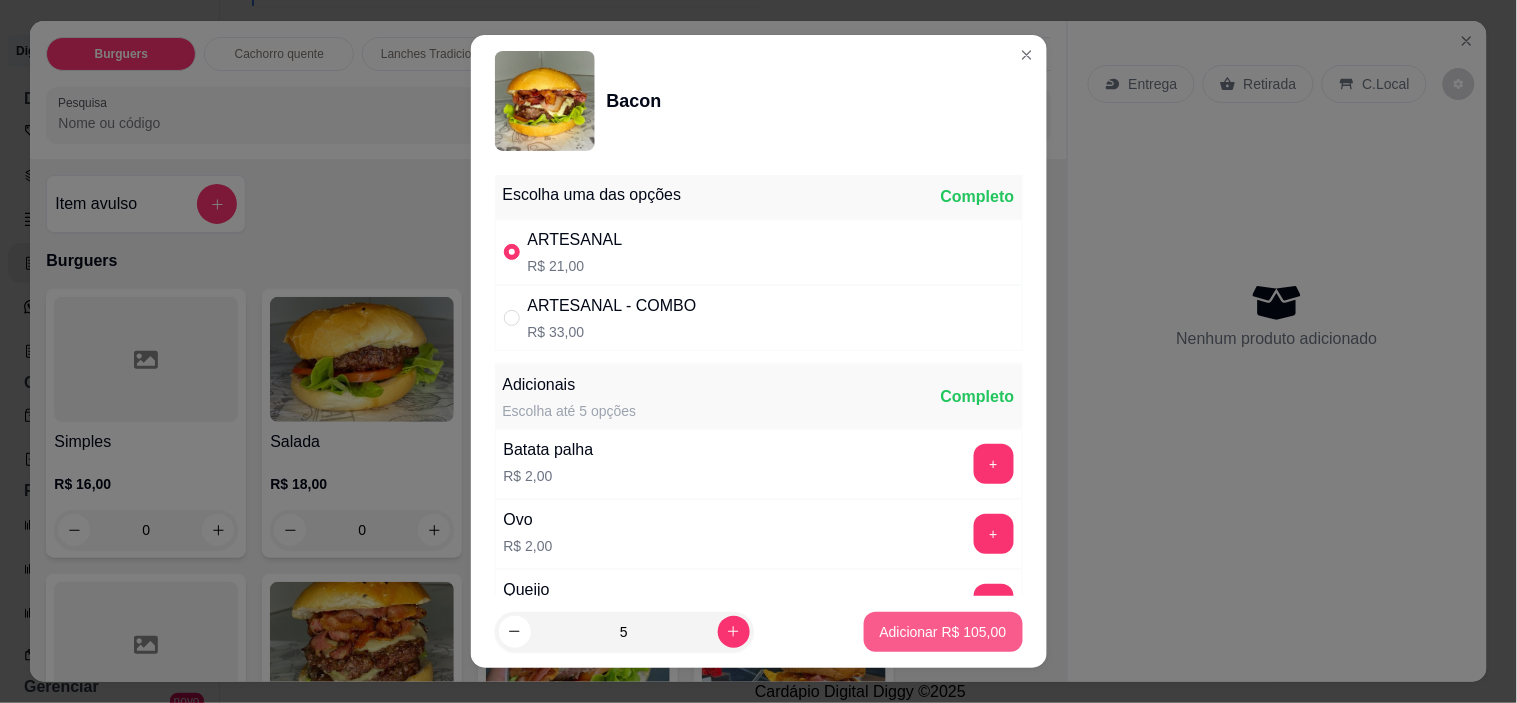 click on "Adicionar   R$ 105,00" at bounding box center [943, 632] 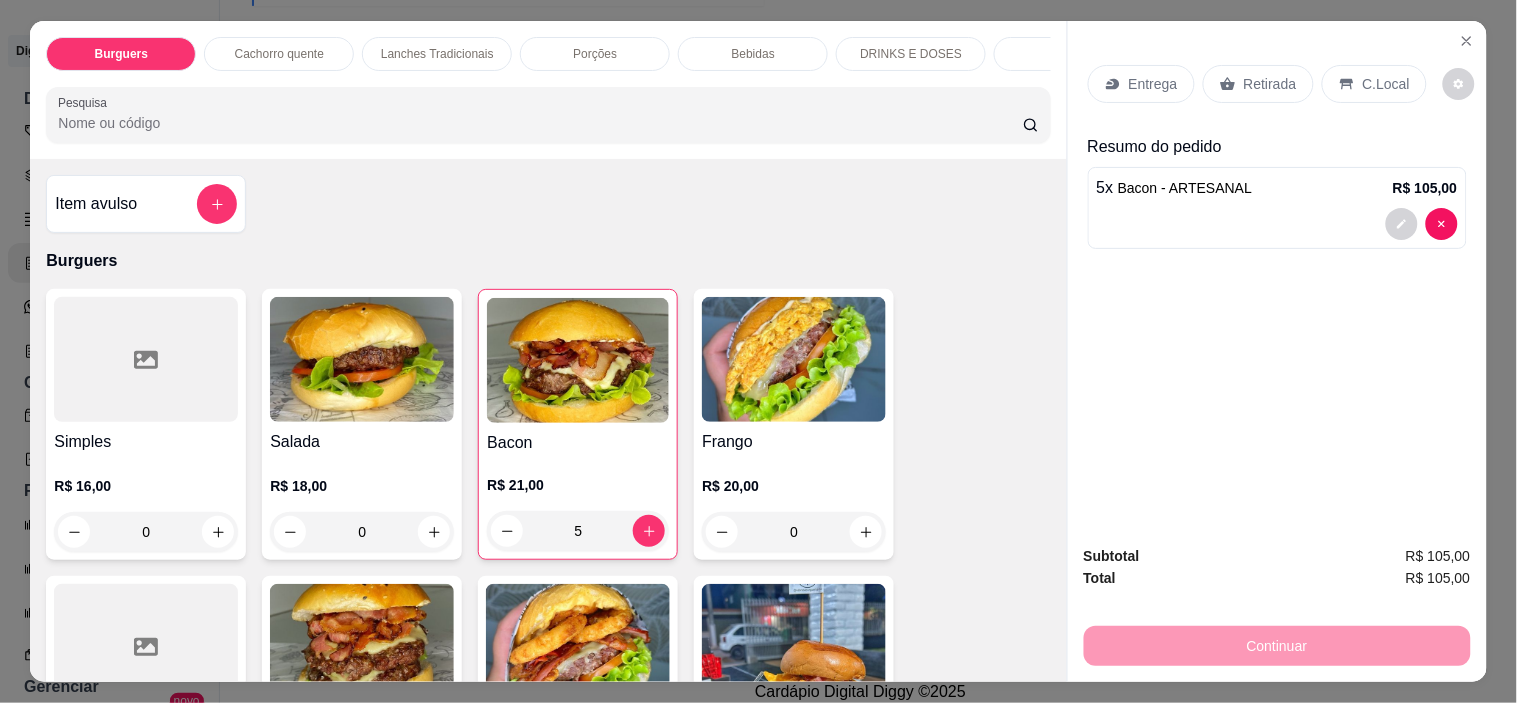 click at bounding box center (794, 359) 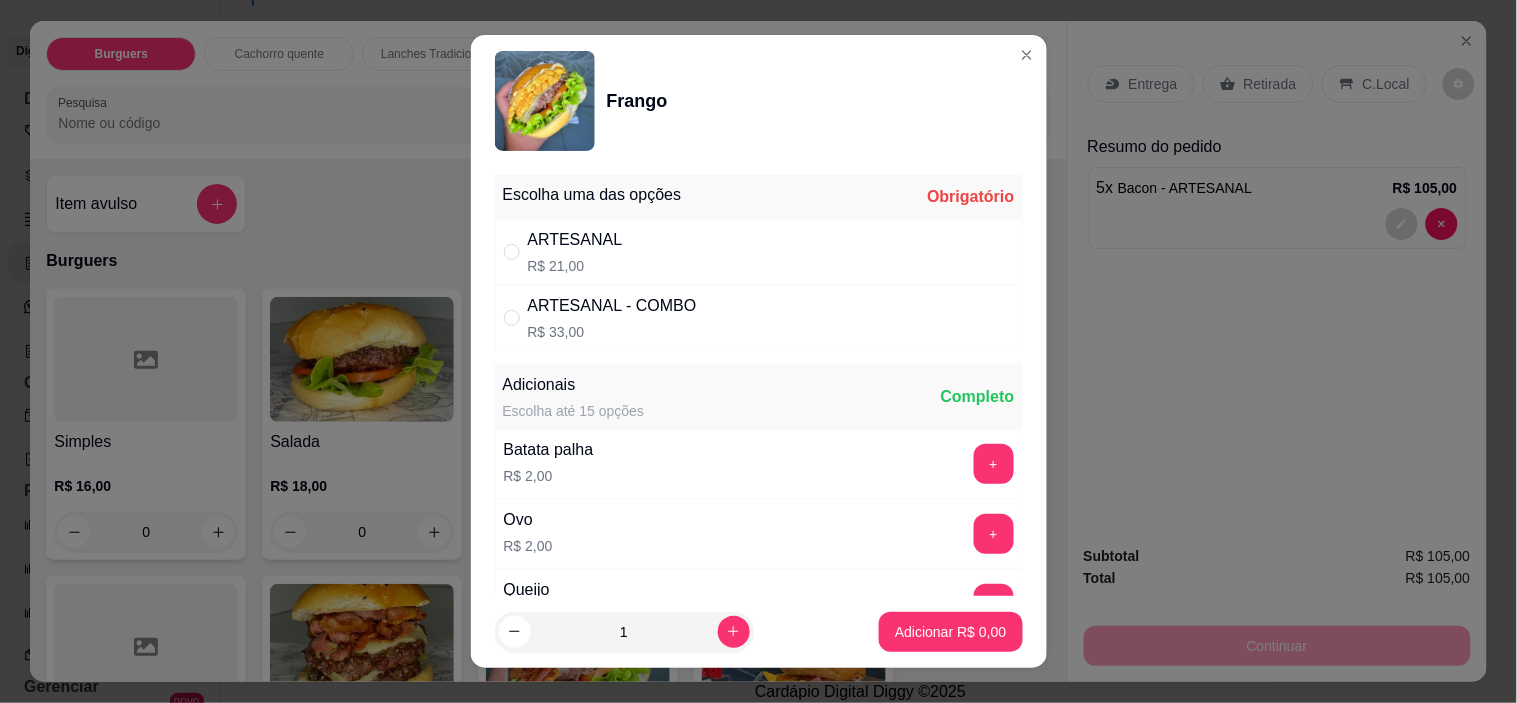 click on "ARTESANAL R$ 21,00" at bounding box center [759, 252] 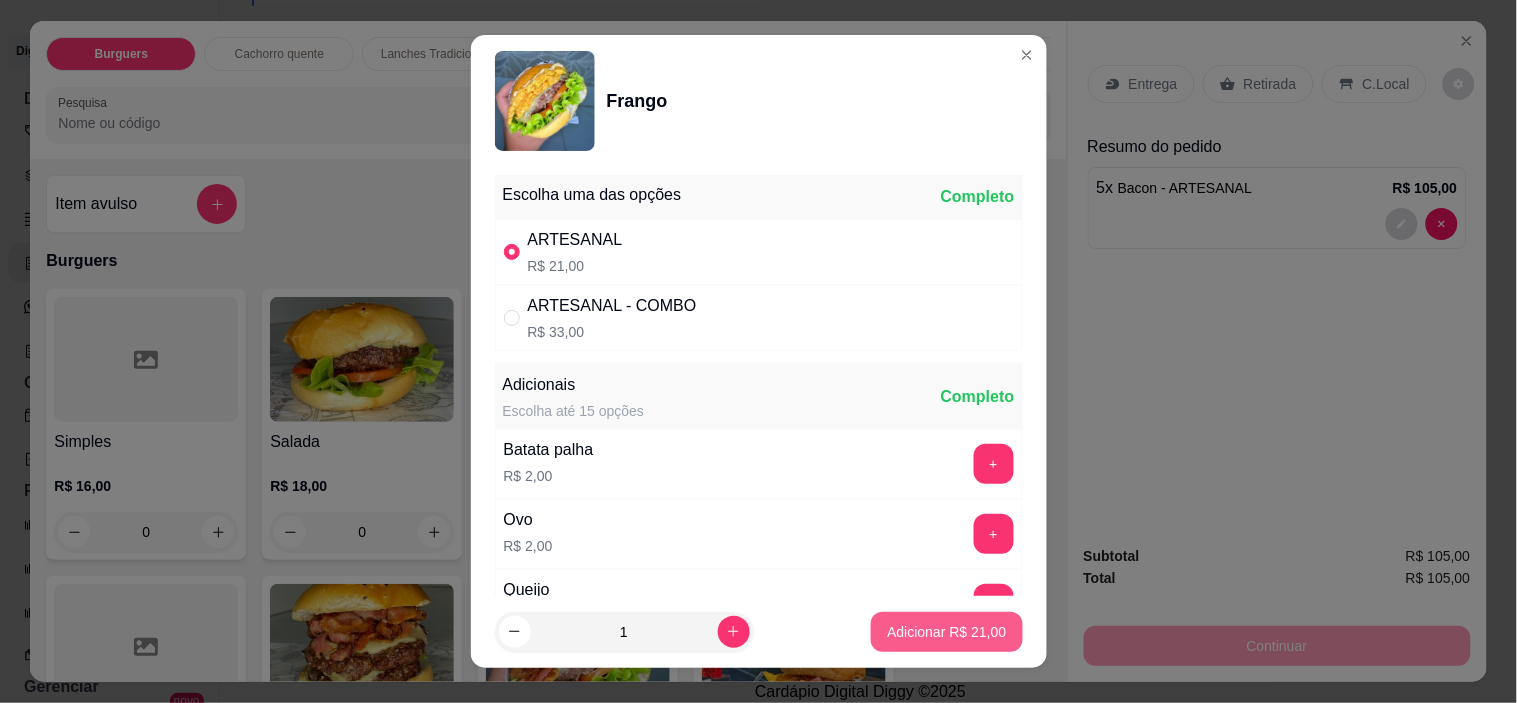 click on "Adicionar   R$ 21,00" at bounding box center [946, 632] 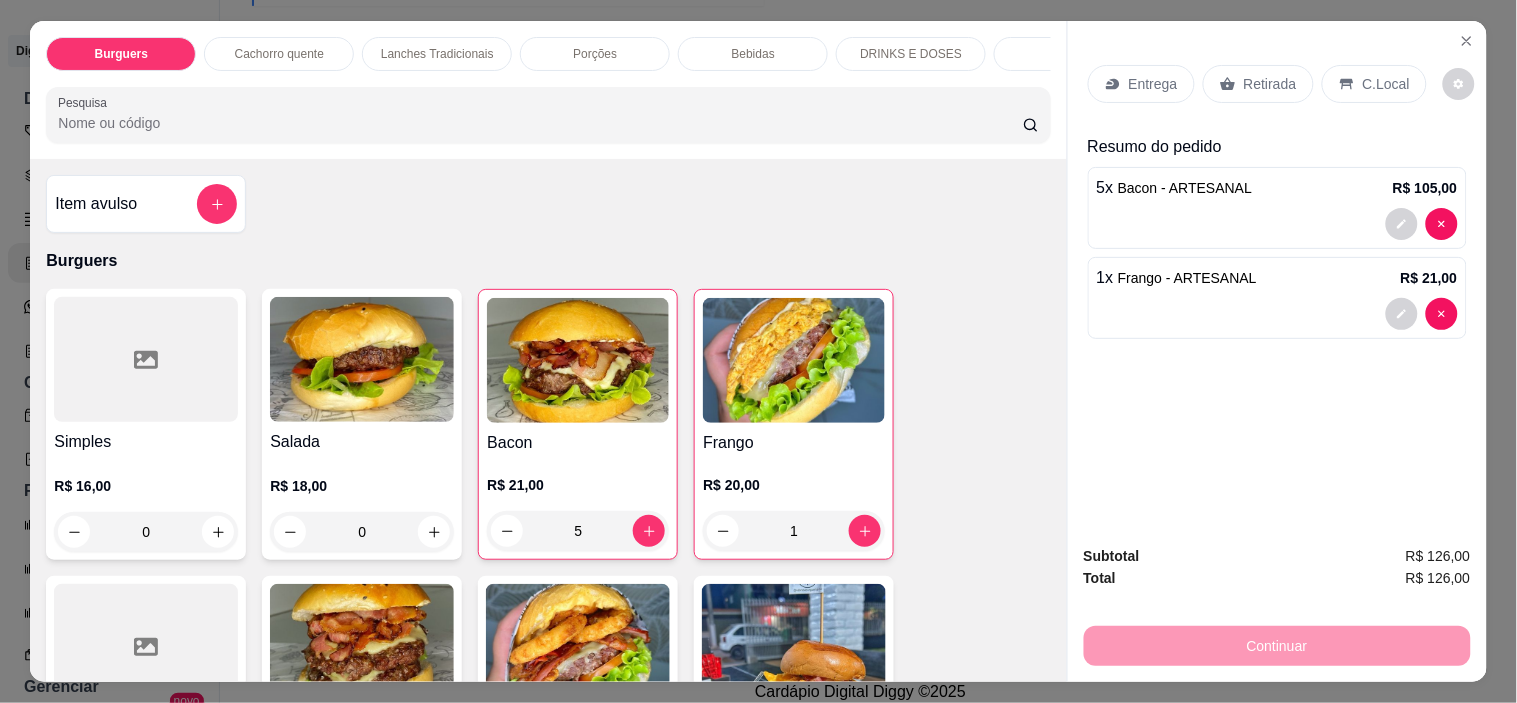 click 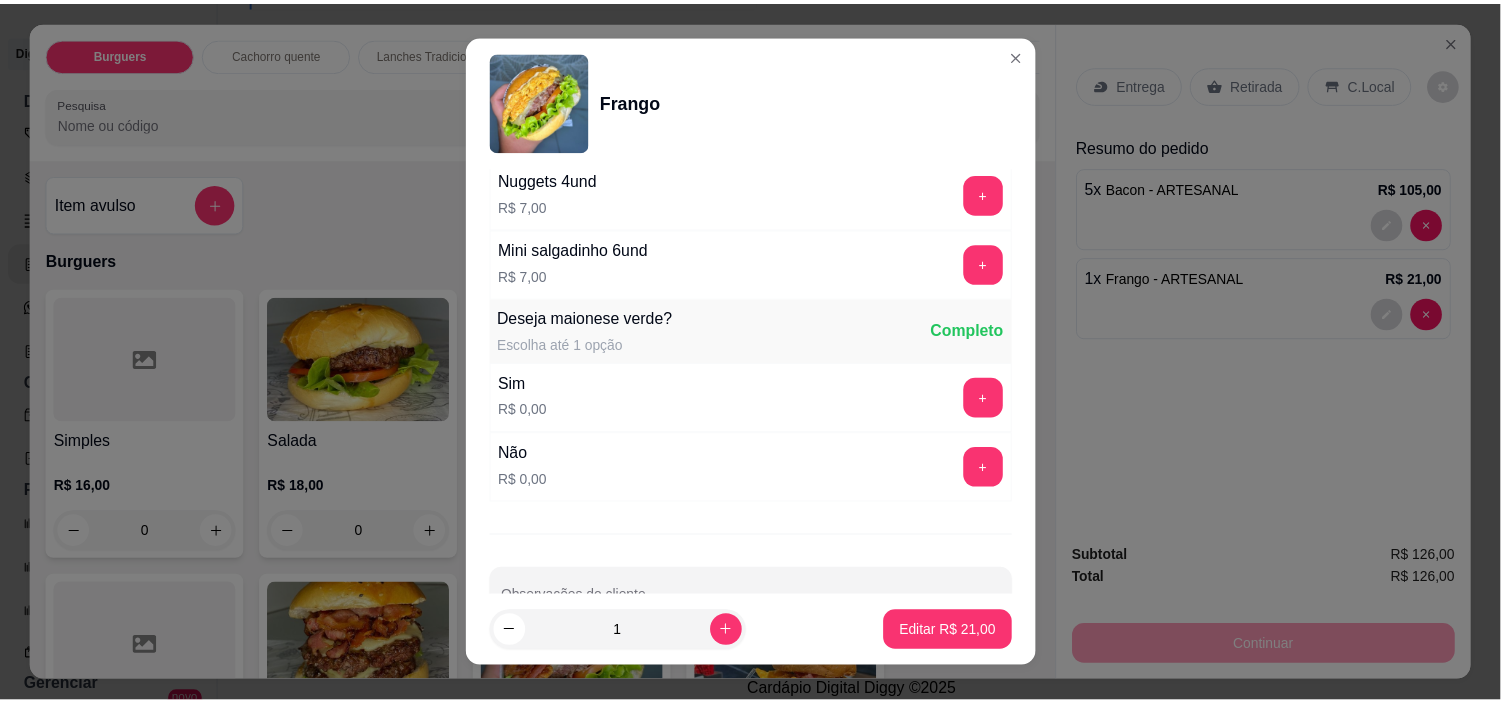 scroll, scrollTop: 1234, scrollLeft: 0, axis: vertical 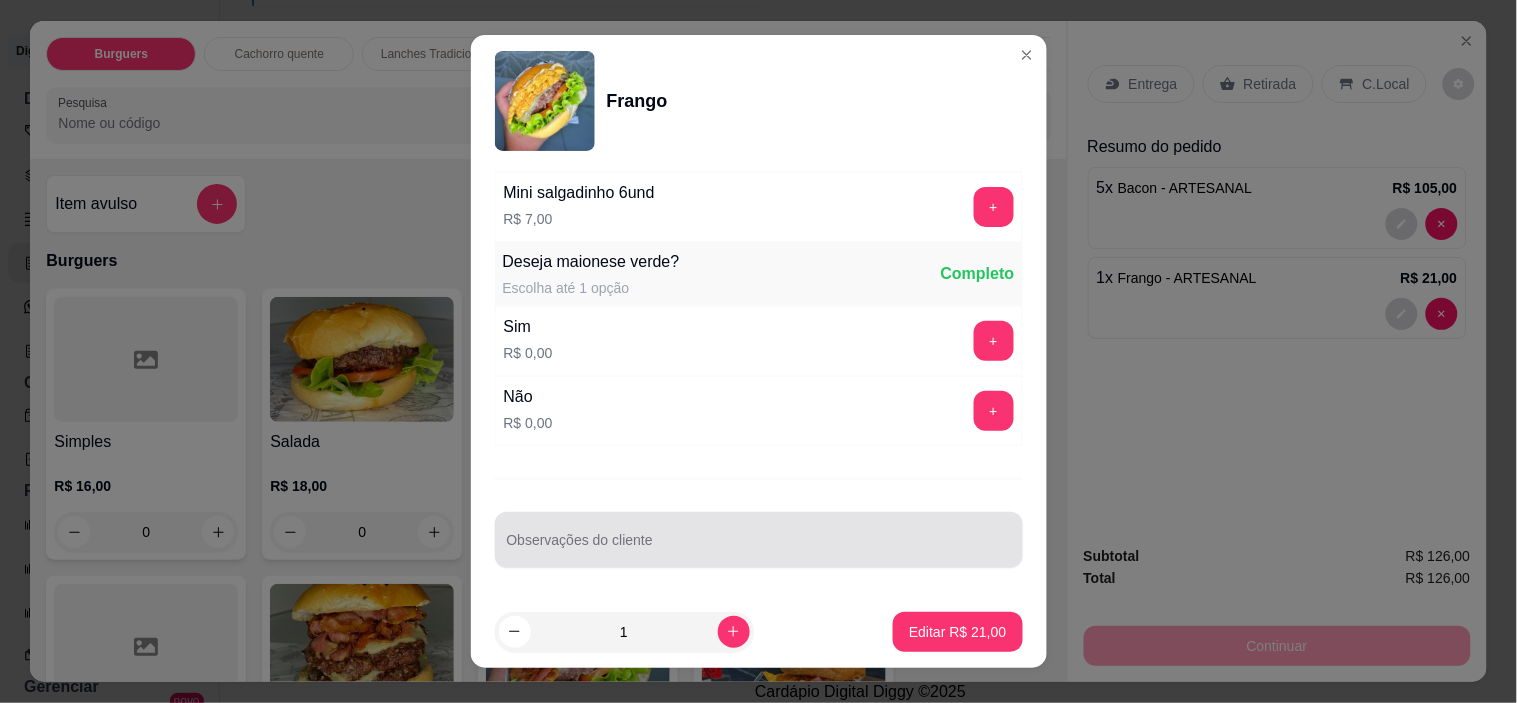 click on "Escolha uma das opções Completo ARTESANAL R$ 21,00 ARTESANAL - COMBO R$ 33,00 Adicionais Escolha até 15 opções Completo Batata palha R$ 2,00 + Ovo R$ 2,00 + Queijo R$ 2,00 + Cheddar R$ 3,00 + Catupiry R$ 3,00 + Salsicha R$ 3,00 + Cebola caramelizada R$ 3,00 + Bacon R$ 4,00 + Frango R$ 4,00 + Onion Rings R$ 5,00 + Hambúrguer 150g R$ 7,00 + Acompanhamento Escolha até 15 opções Completo Batata Frita 150g R$ 6,00 + Nuggets 4und R$ 7,00 + Mini salgadinho 6und R$ 7,00 + Deseja maionese verde? Escolha até 1 opção Completo Sim R$ 0,00 + Não R$ 0,00 + Observações do cliente" at bounding box center (759, 381) 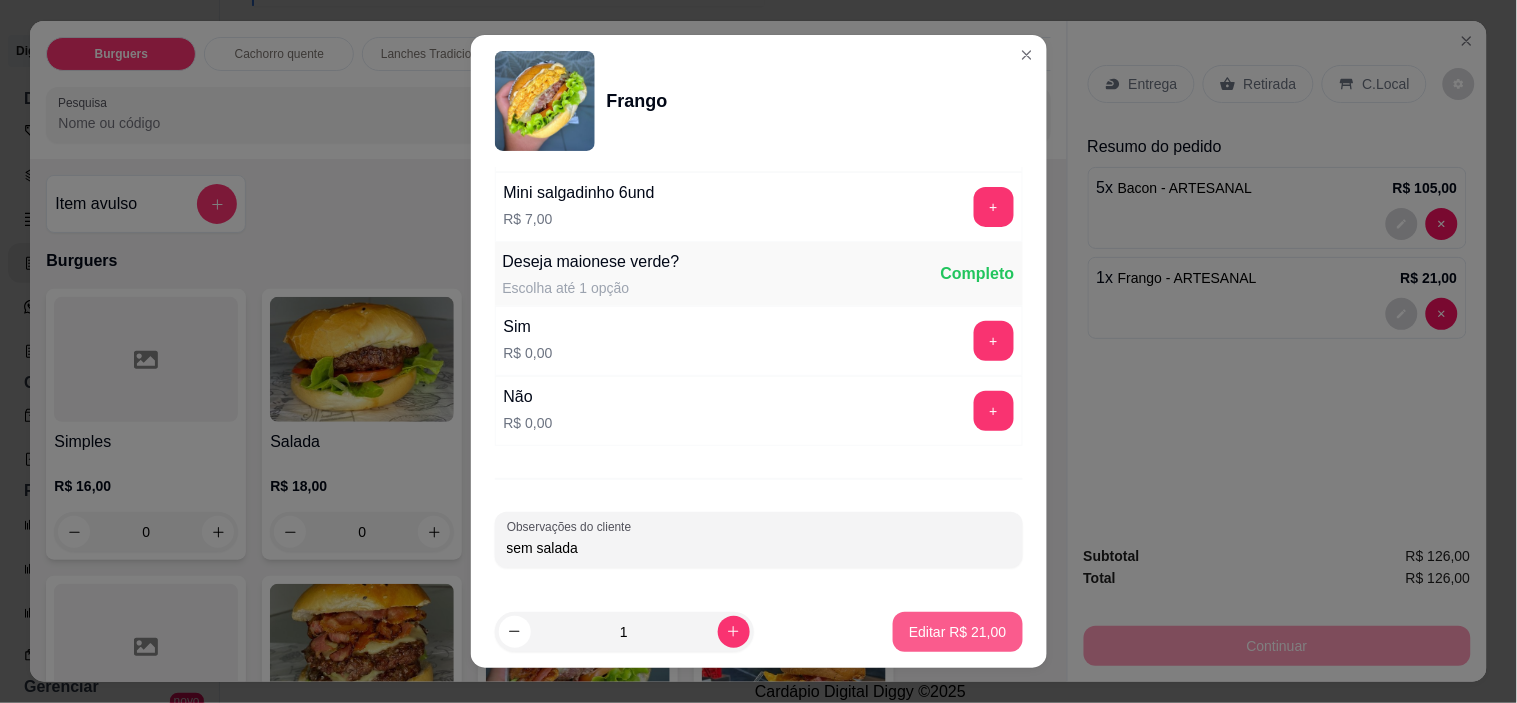 type on "sem salada" 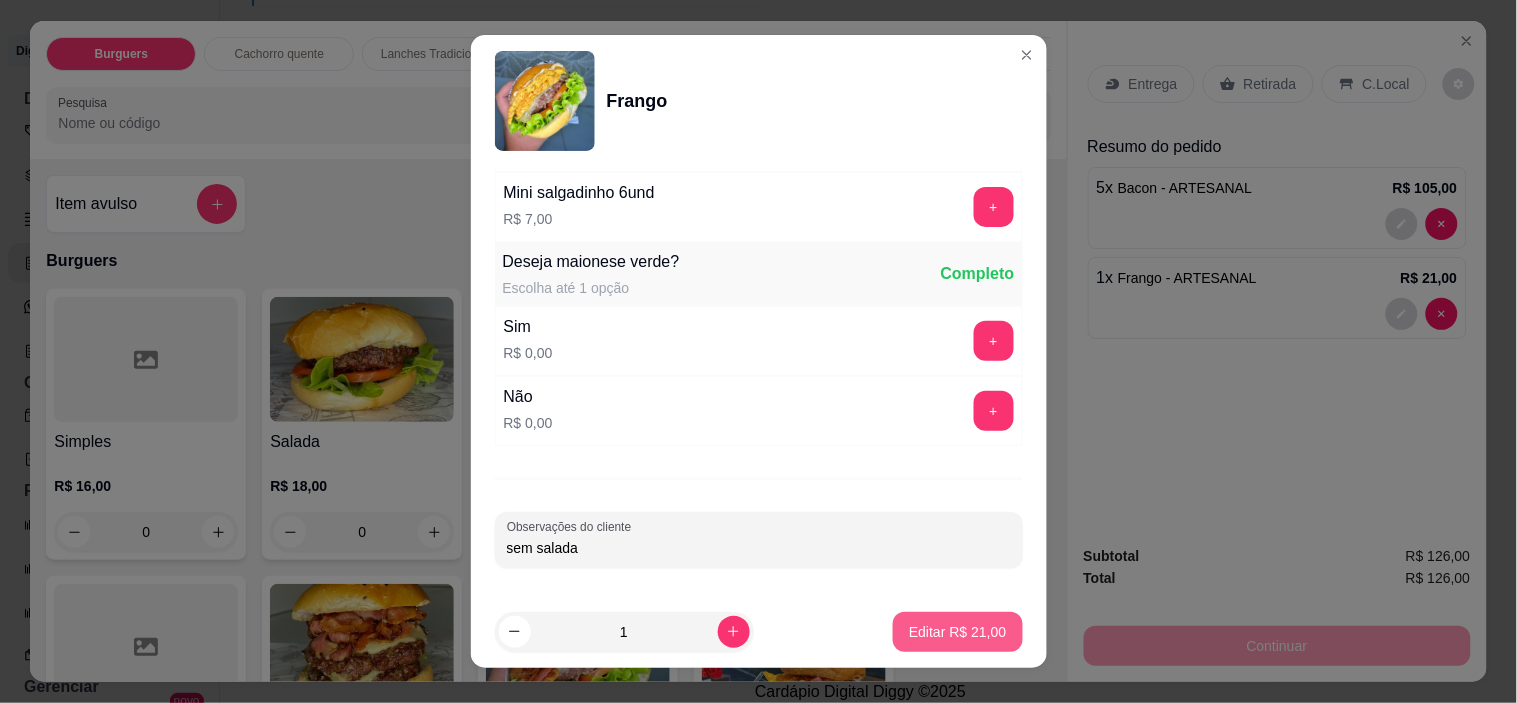 click on "Editar   R$ 21,00" at bounding box center (957, 632) 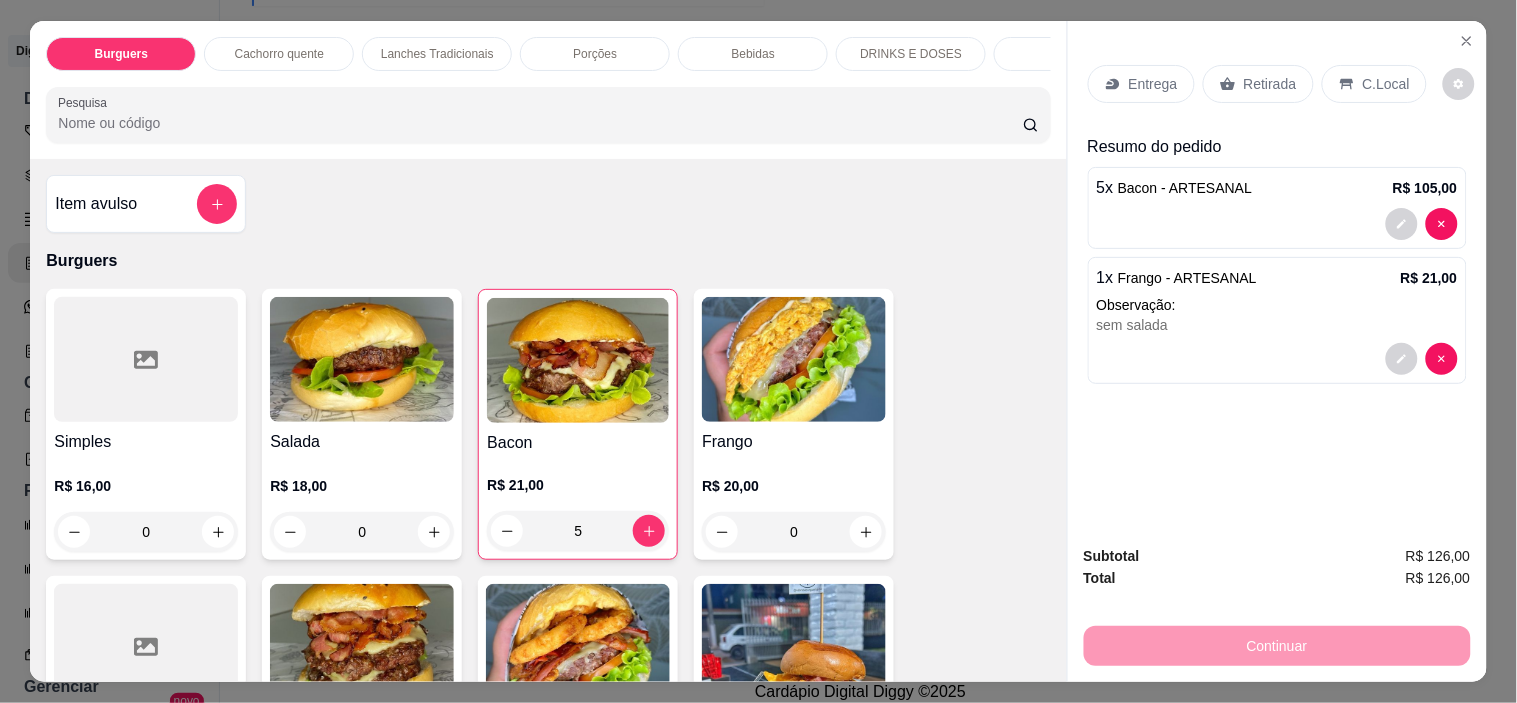 click on "Entrega" at bounding box center [1153, 84] 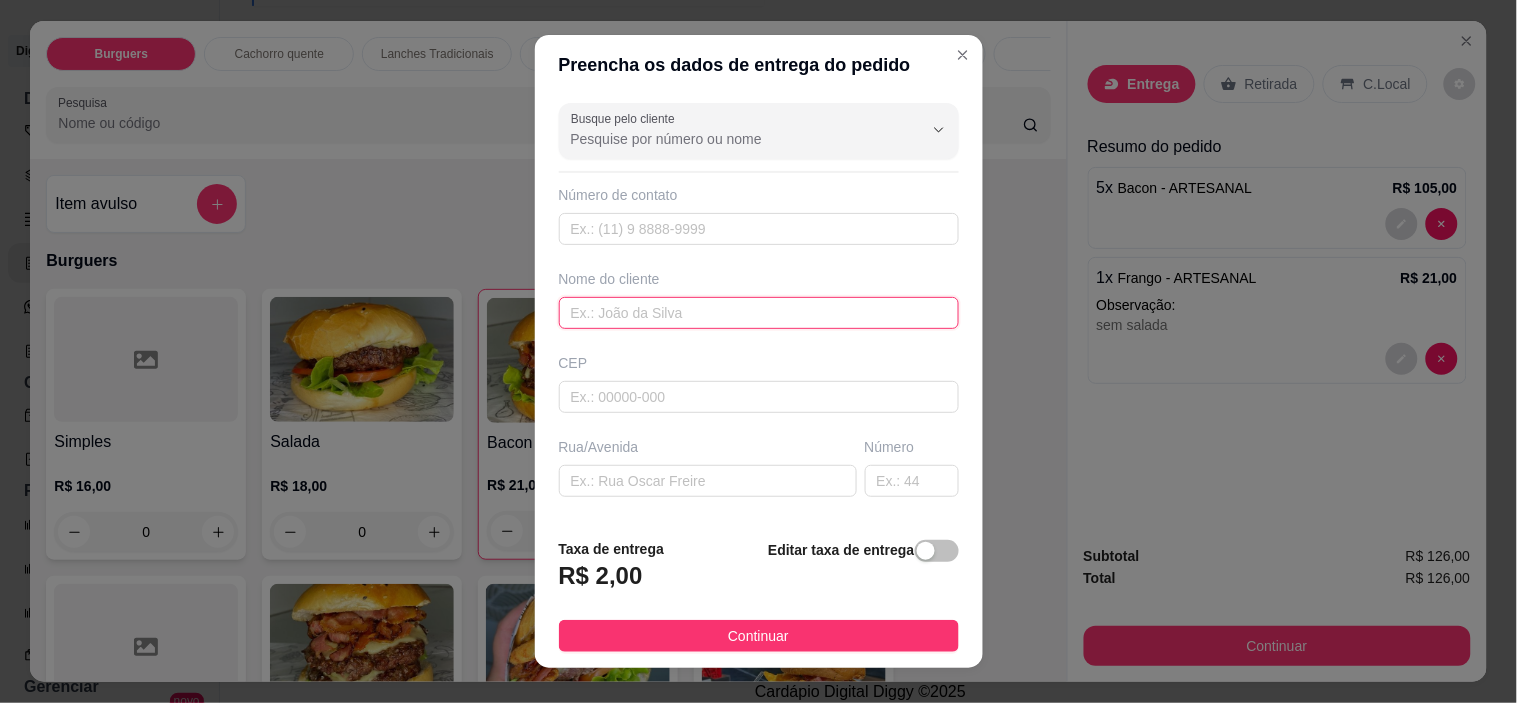 click at bounding box center [759, 313] 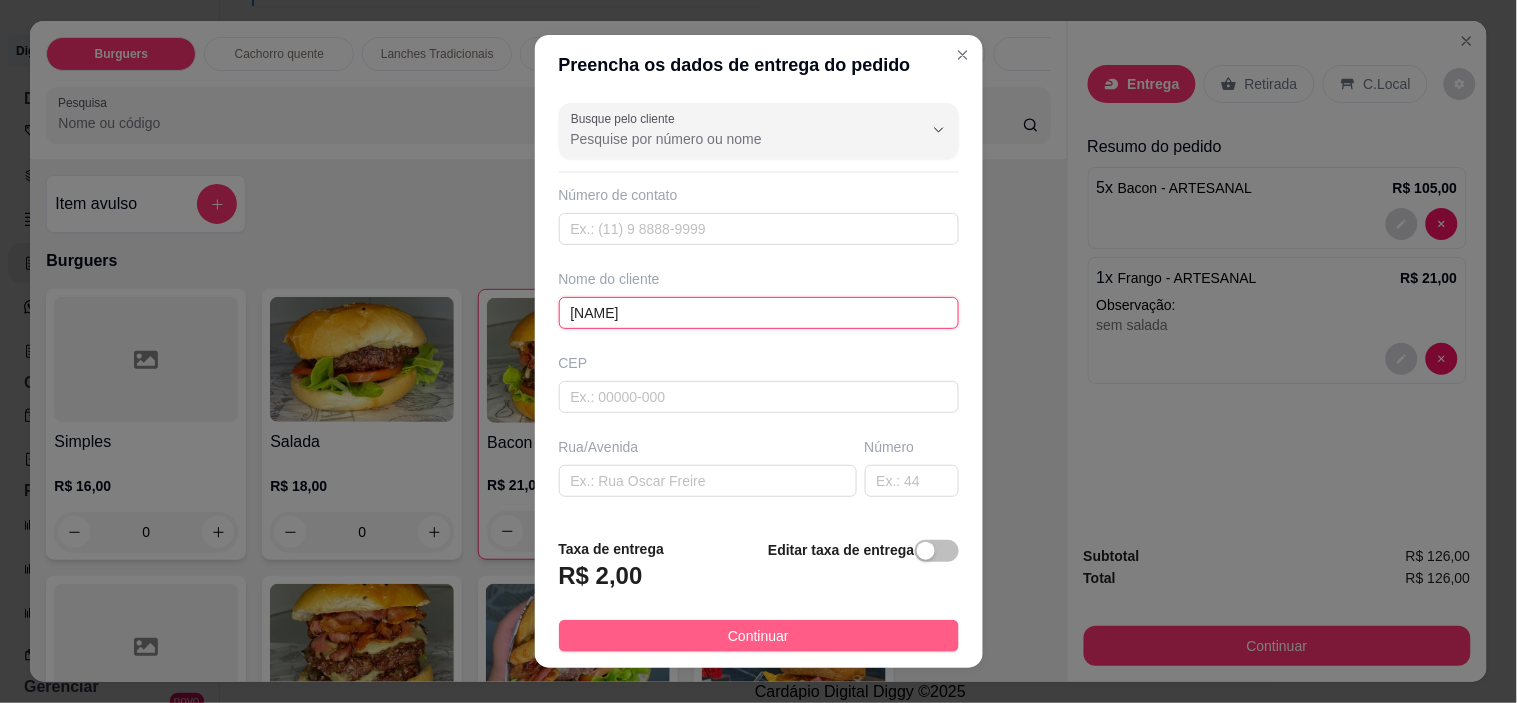 type on "[NAME]" 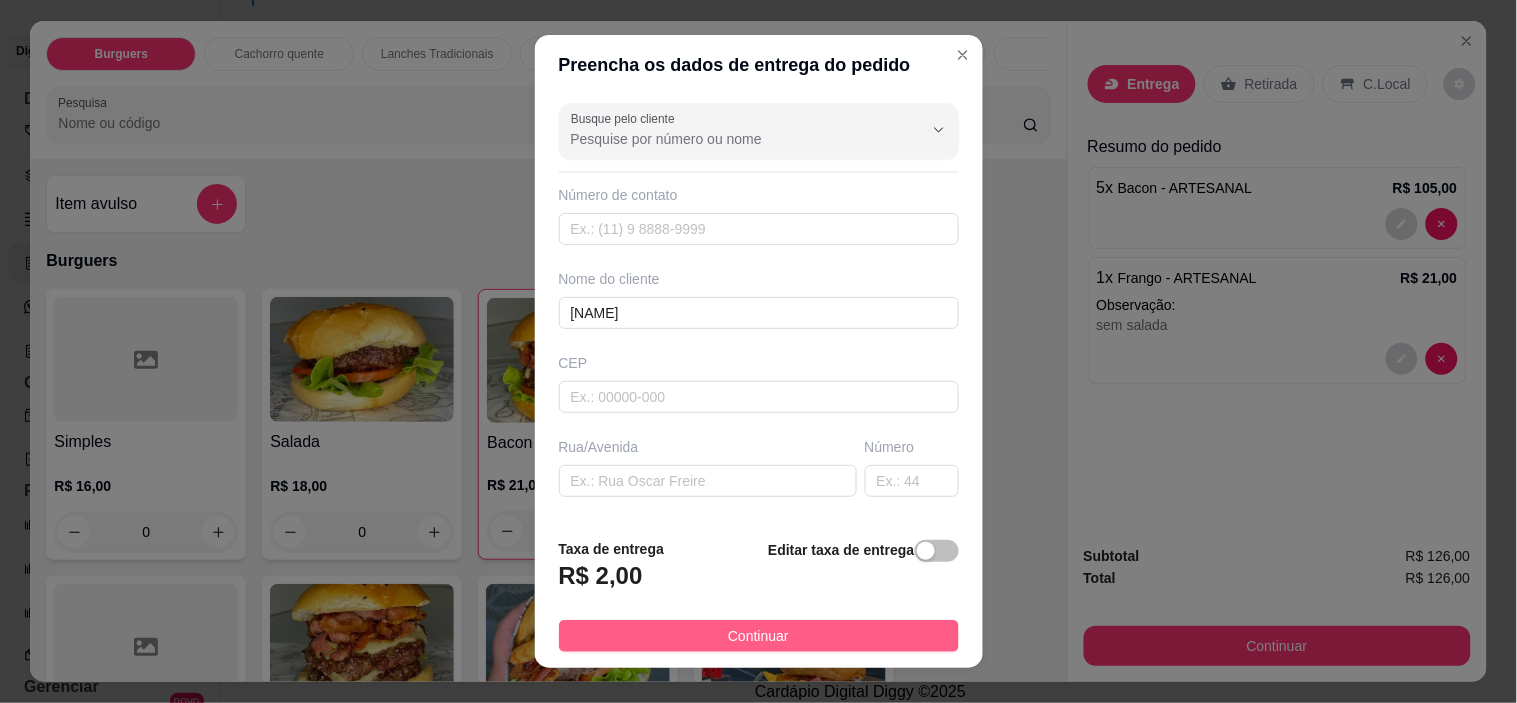 click on "Continuar" at bounding box center (759, 636) 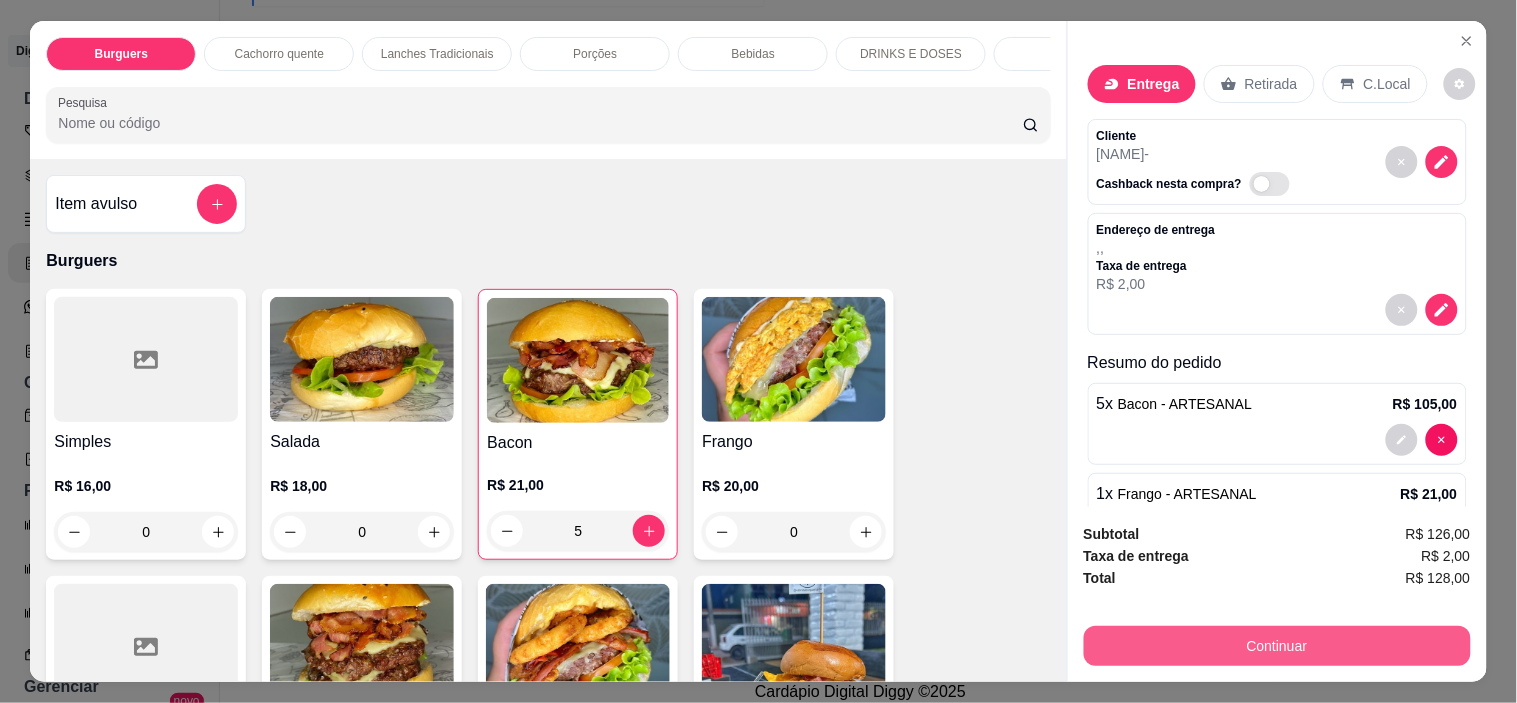 click on "Continuar" at bounding box center [1277, 646] 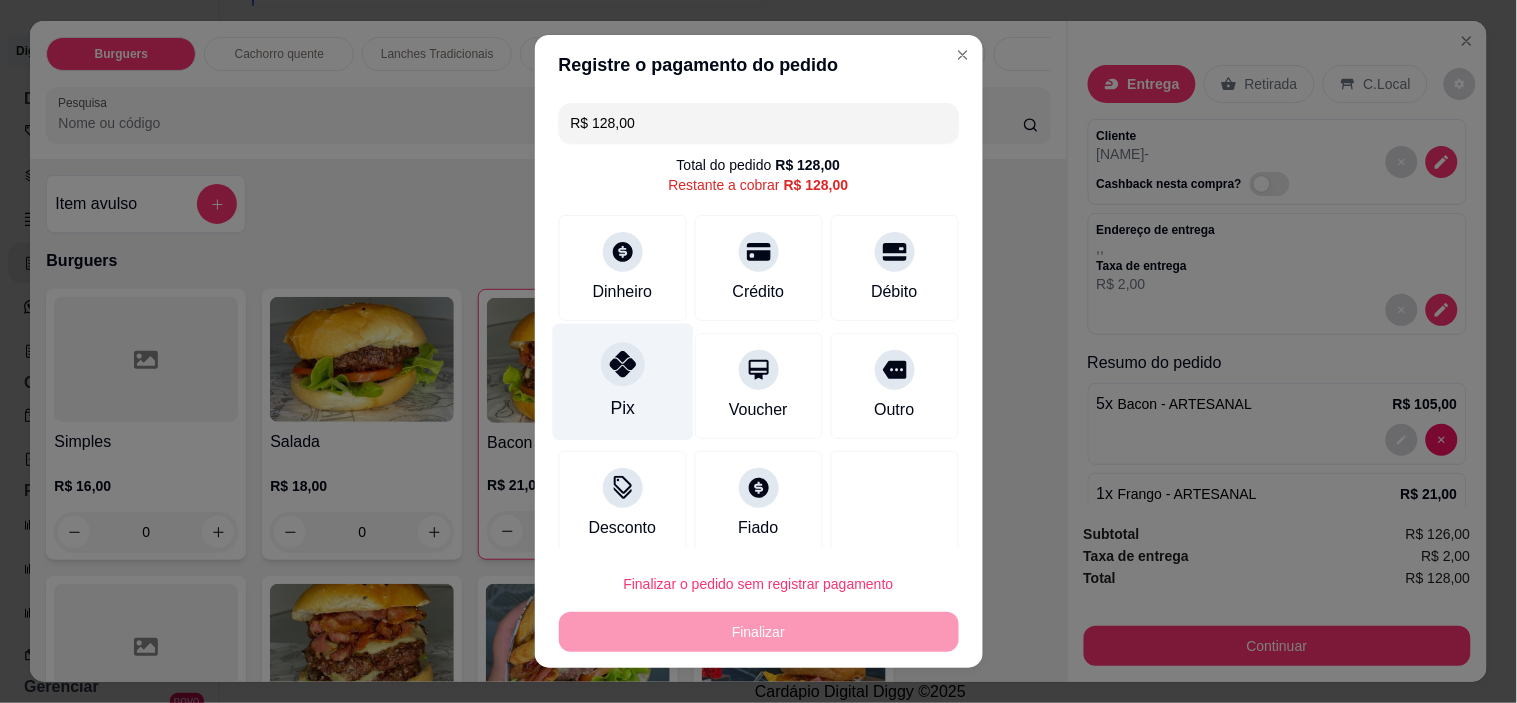 click 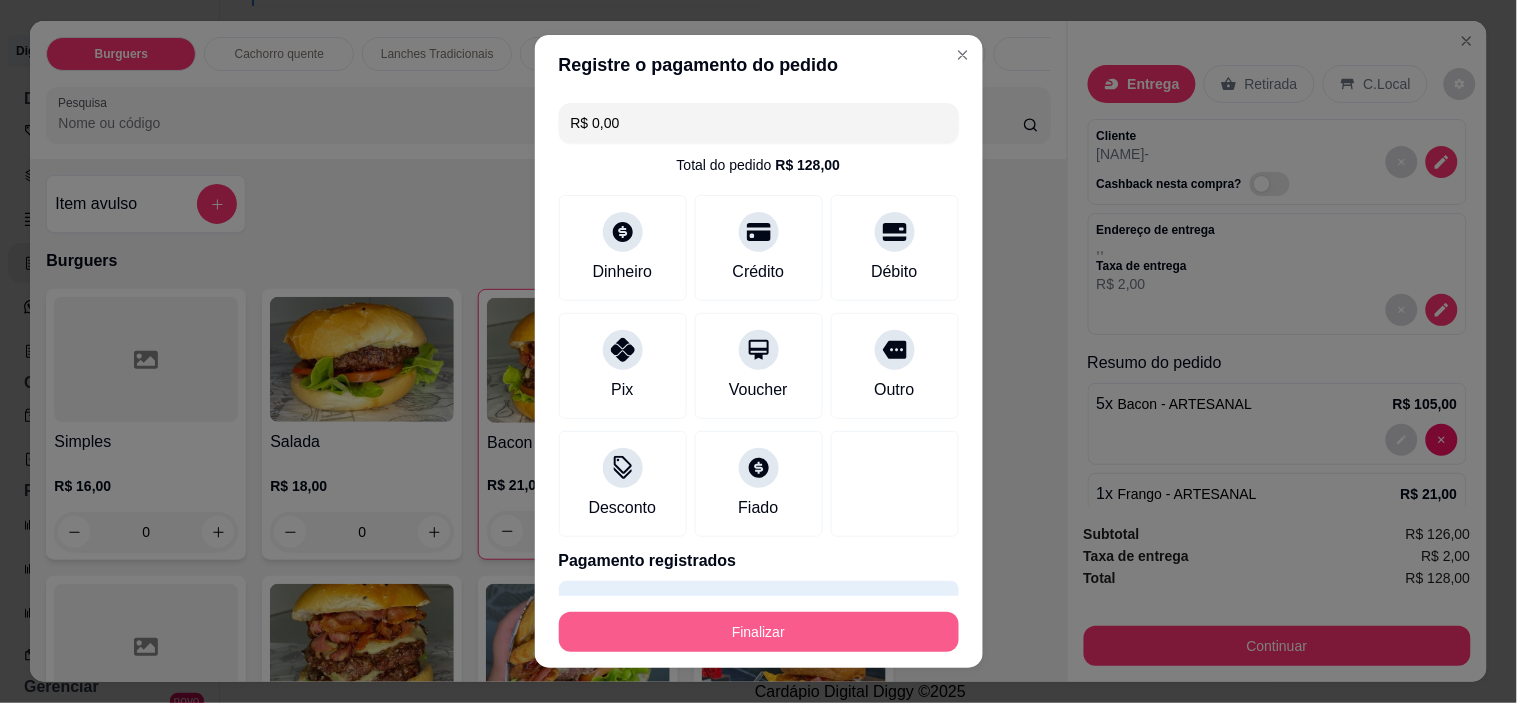 click on "Finalizar" at bounding box center (759, 632) 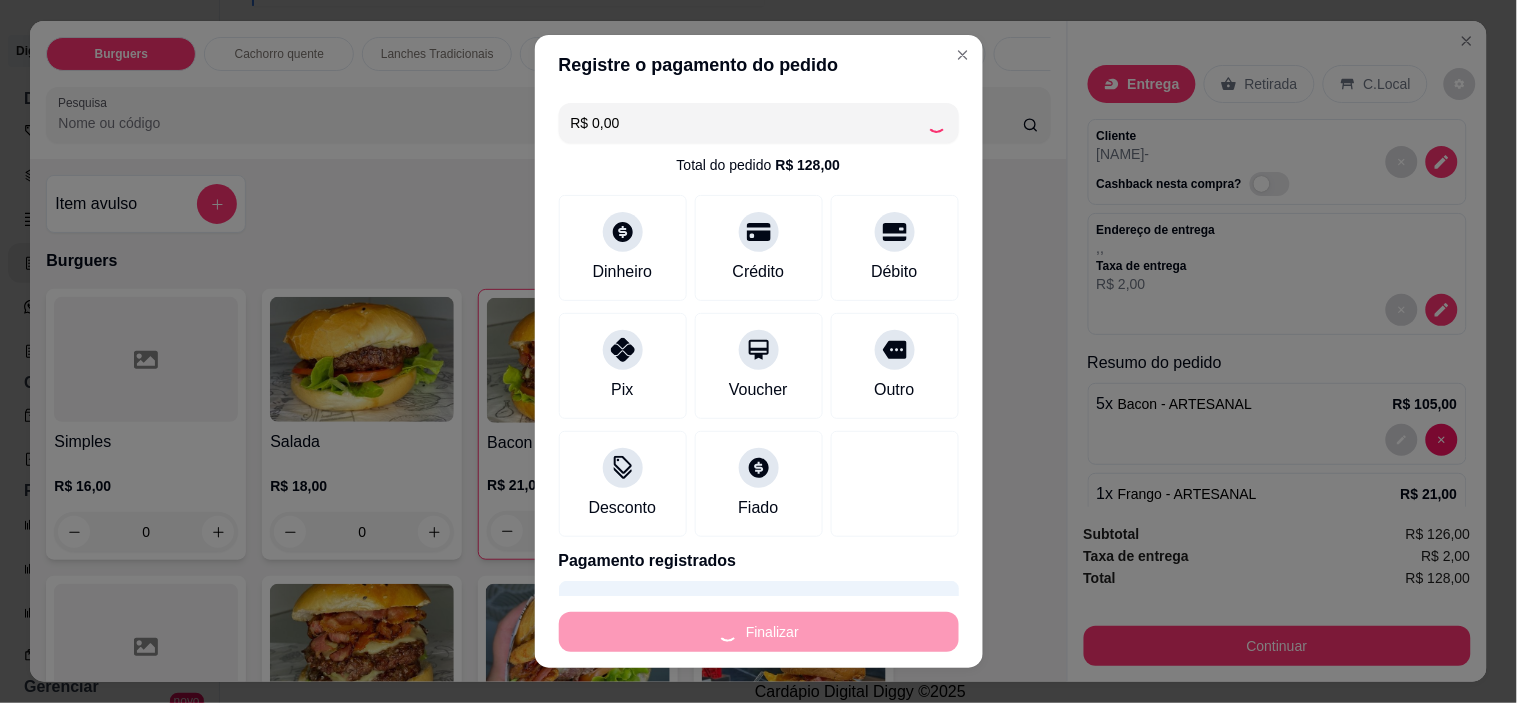 type on "0" 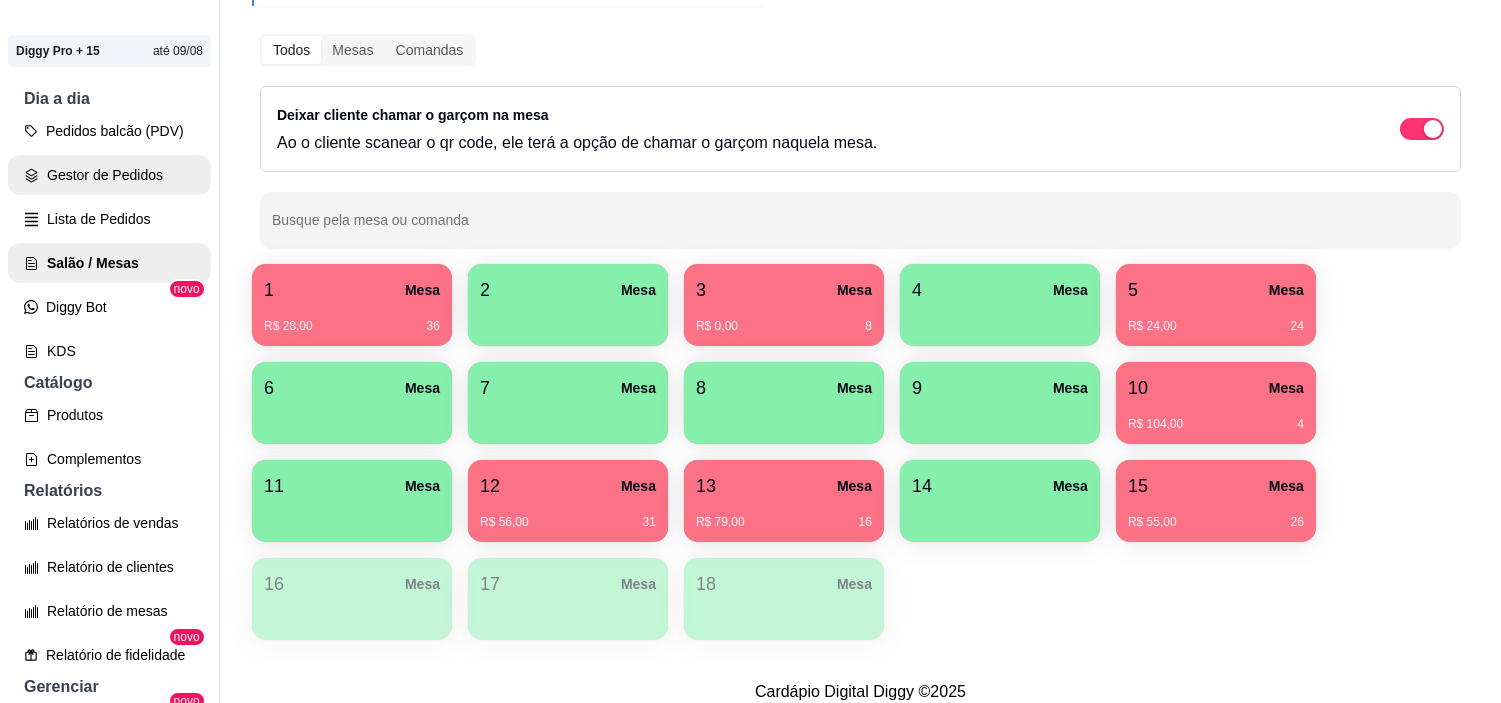 click on "Gestor de Pedidos" at bounding box center (109, 175) 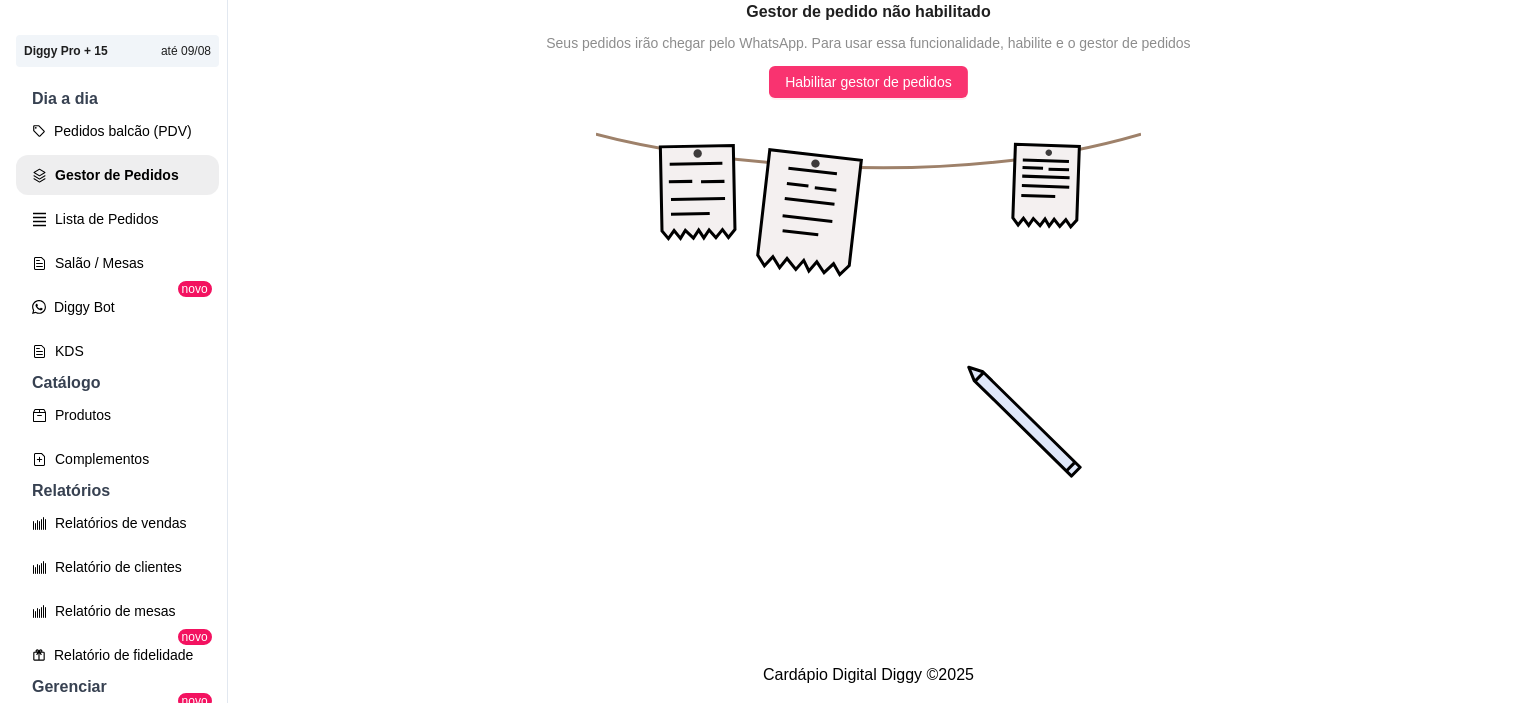 scroll, scrollTop: 0, scrollLeft: 0, axis: both 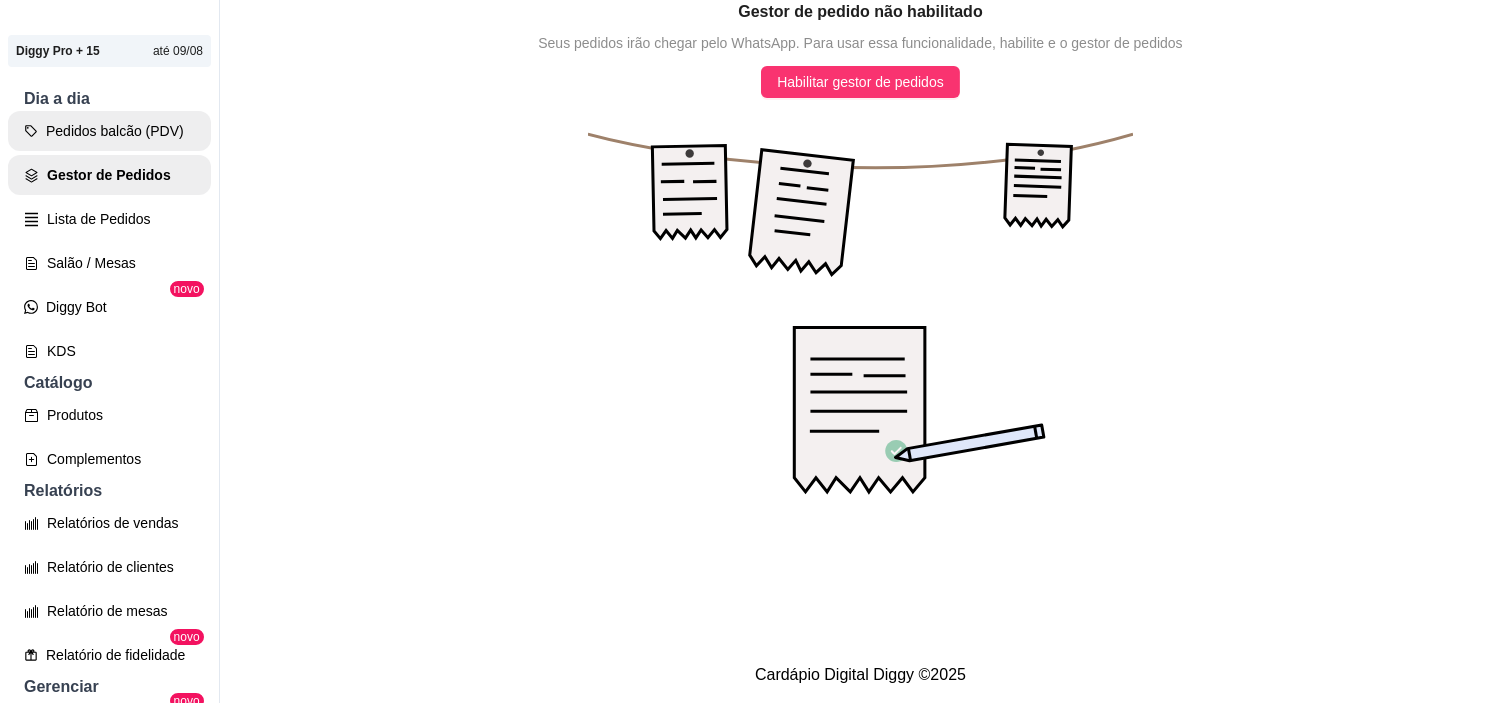 click on "Pedidos balcão (PDV)" at bounding box center [109, 131] 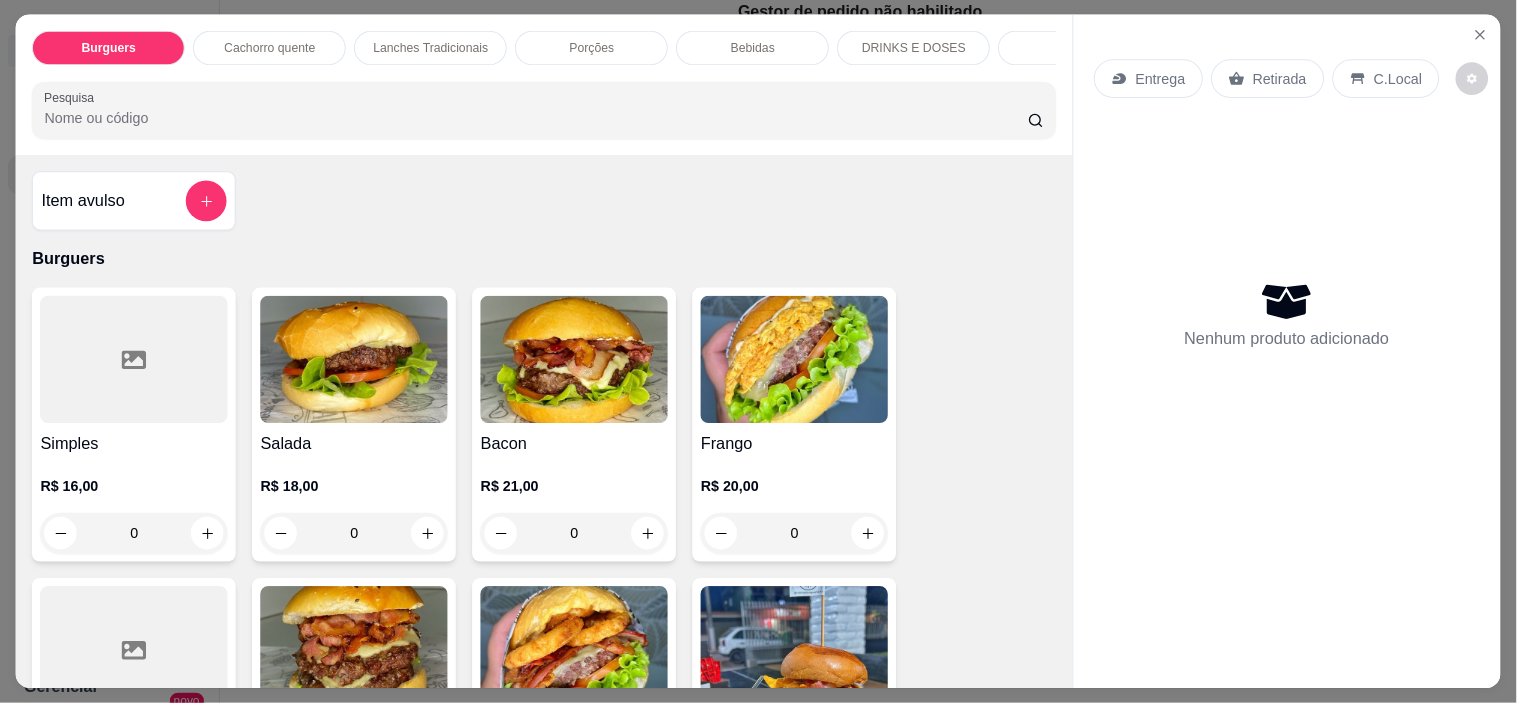 click on "Simples   R$ 16,00 0" at bounding box center [134, 425] 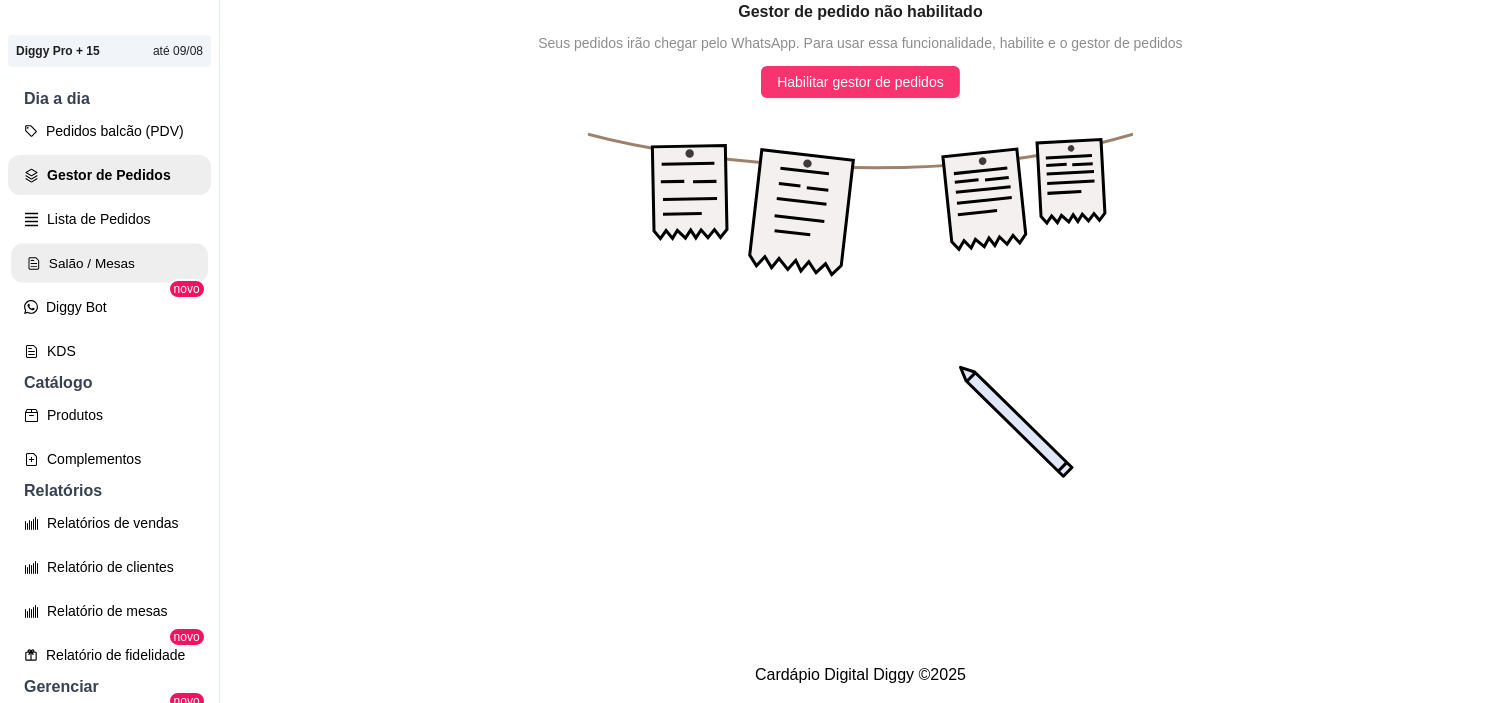 click on "Salão / Mesas" at bounding box center (109, 263) 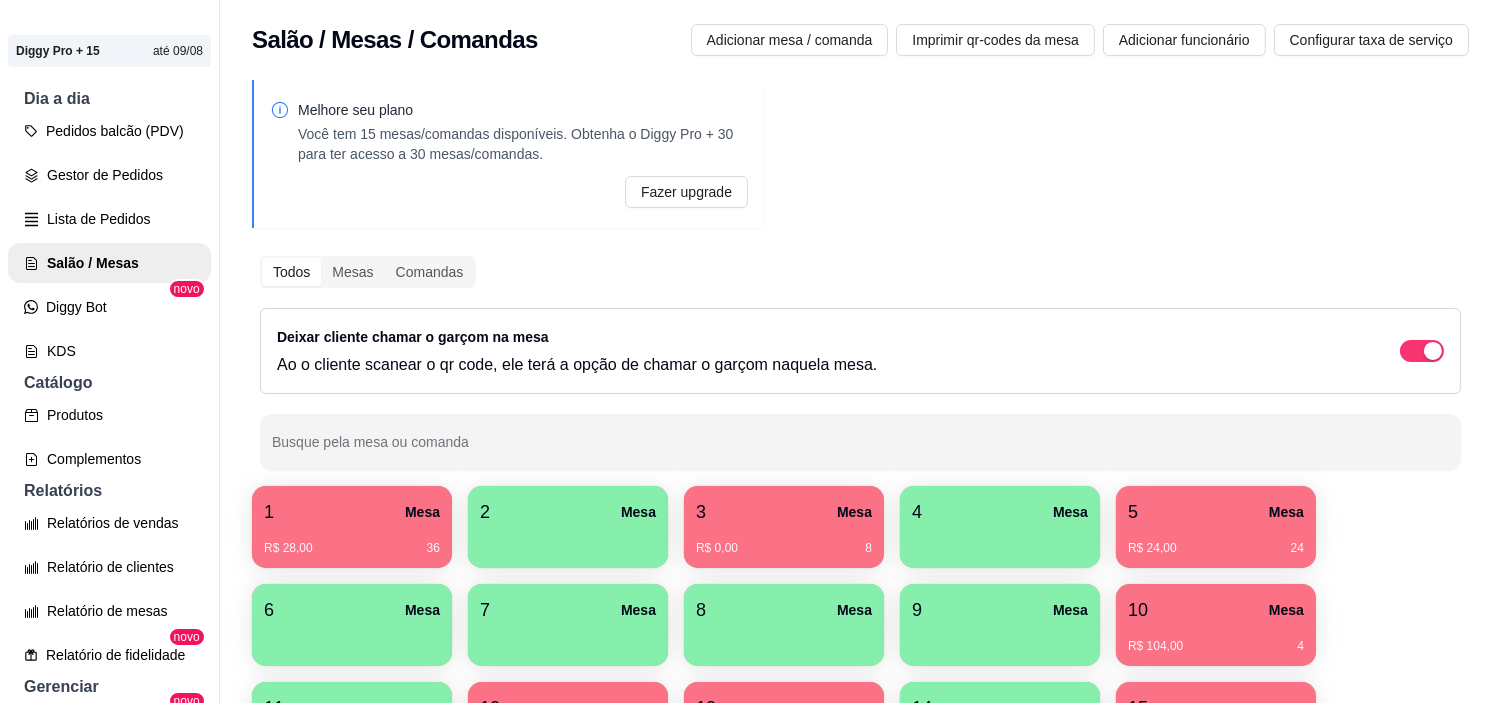 click on "R$ 28,00 36" at bounding box center (352, 548) 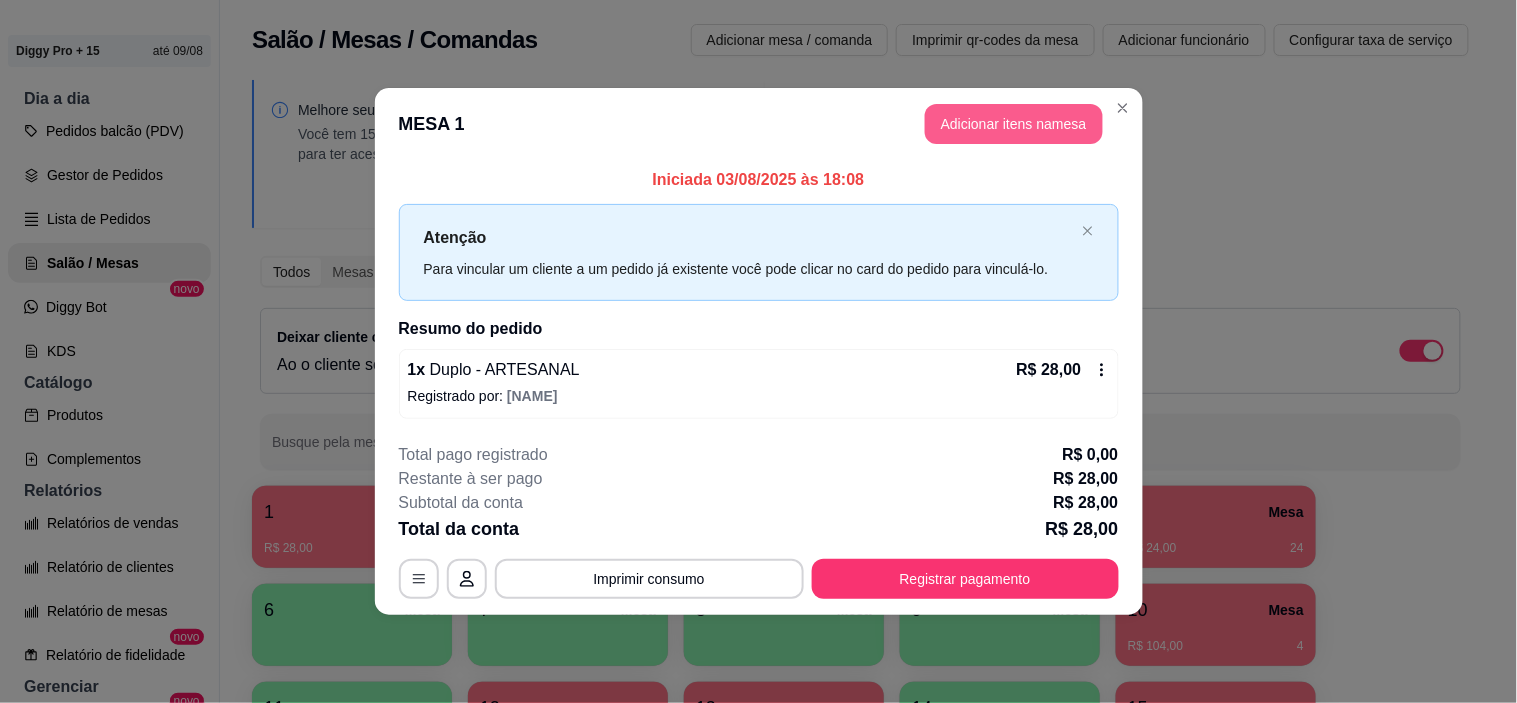 click on "Adicionar itens na  mesa" at bounding box center (1014, 124) 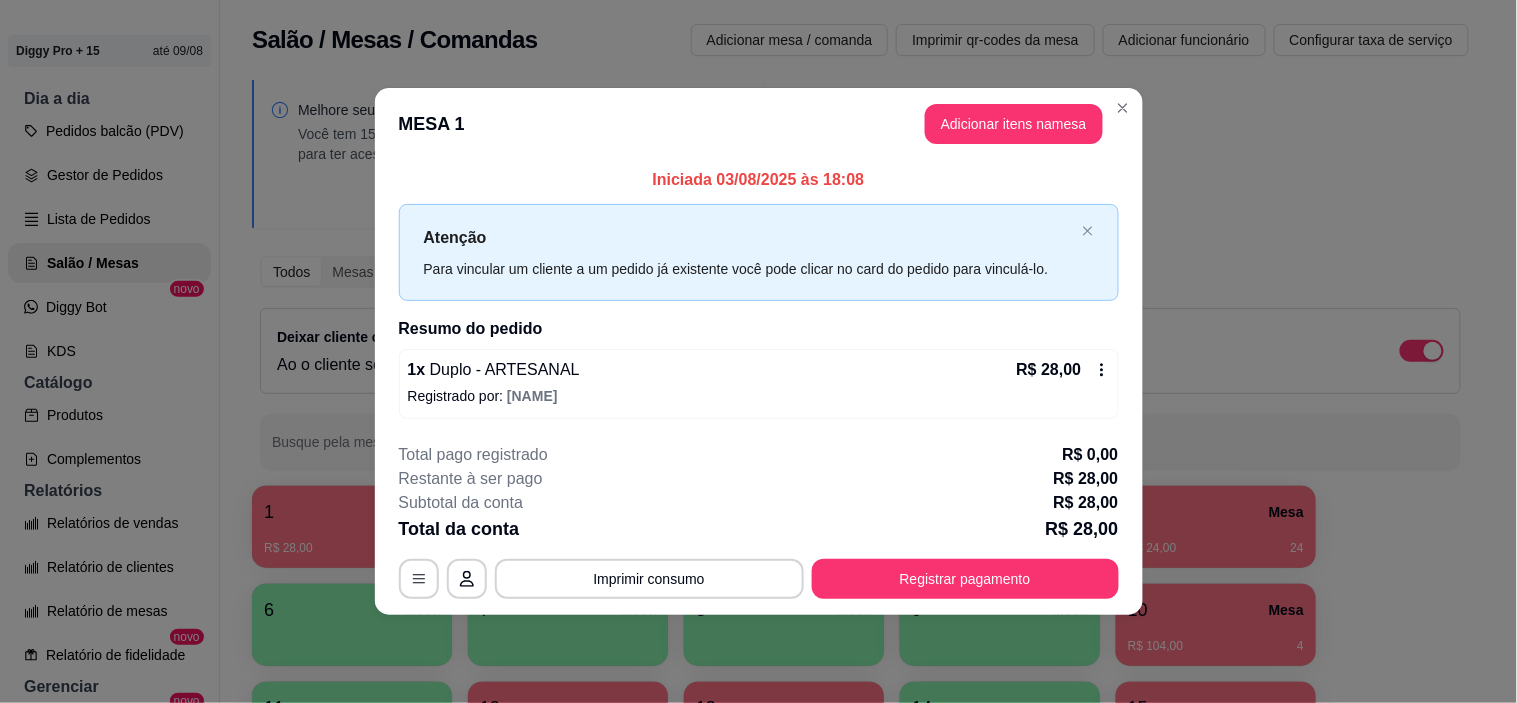click on "Bebidas" at bounding box center [753, 54] 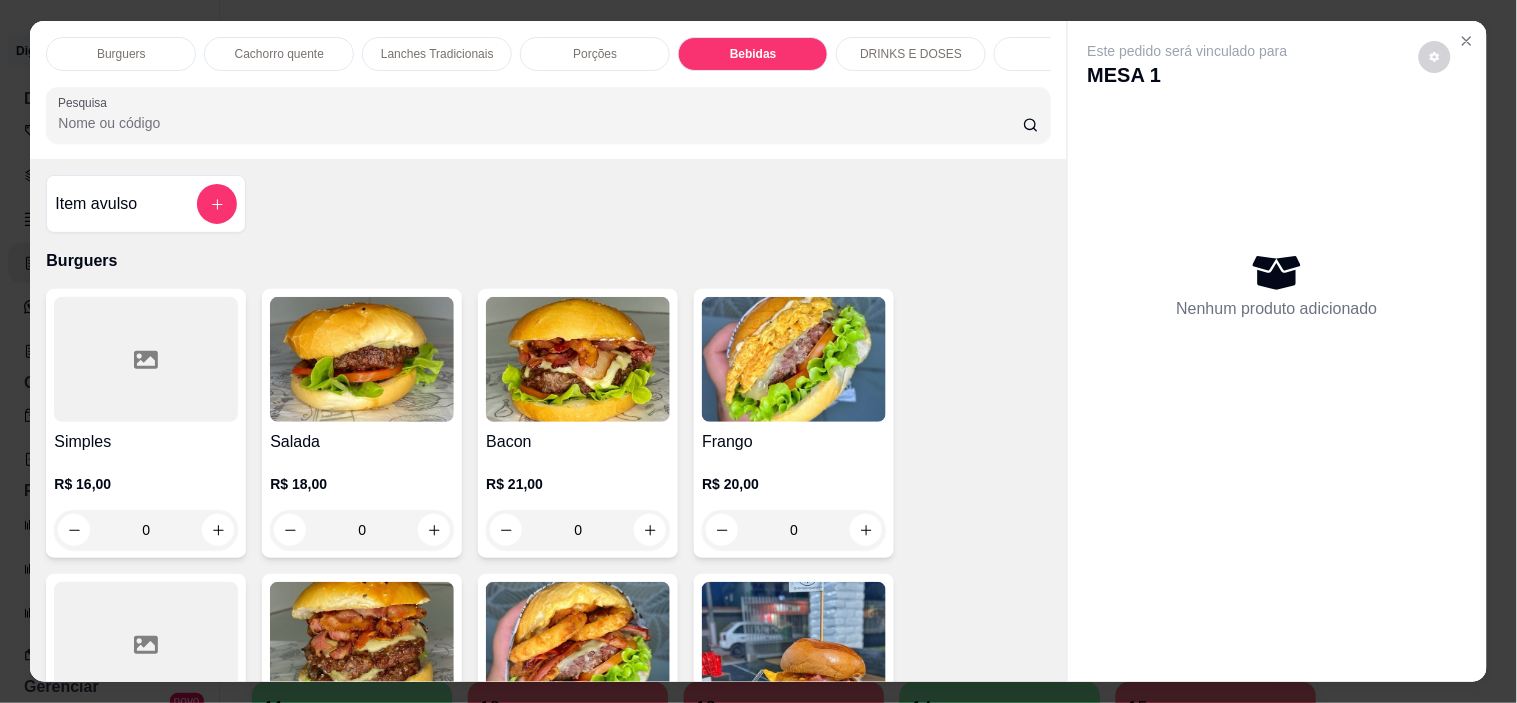scroll, scrollTop: 2886, scrollLeft: 0, axis: vertical 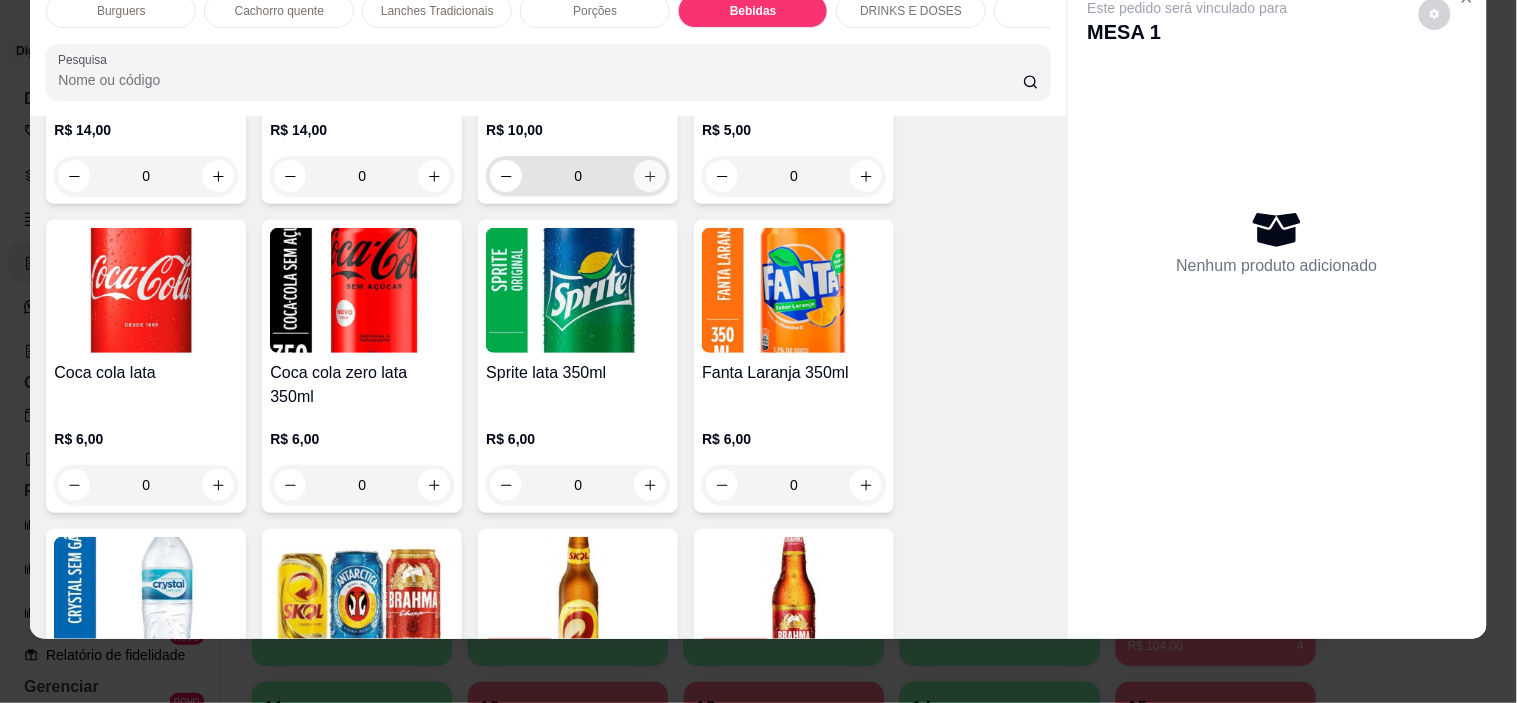 click at bounding box center (650, 176) 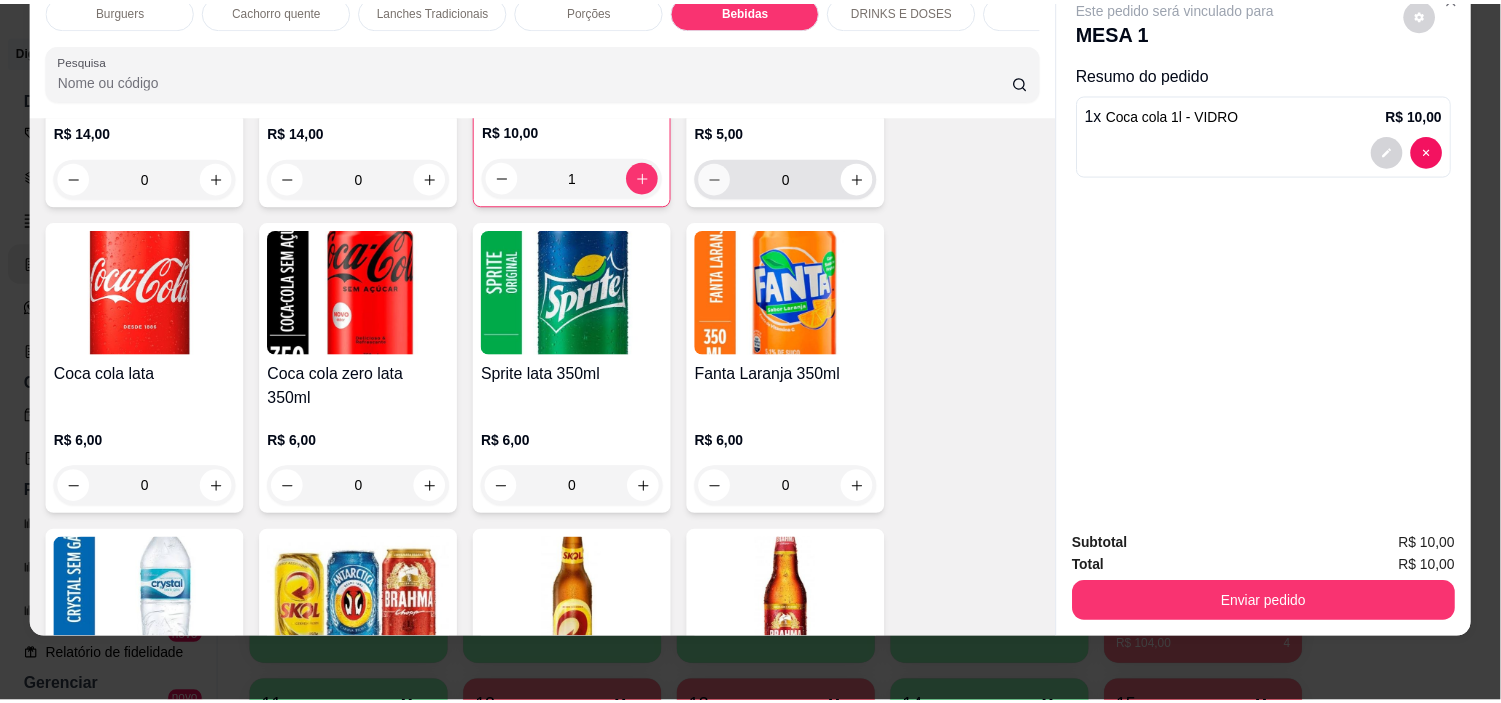 scroll, scrollTop: 3111, scrollLeft: 0, axis: vertical 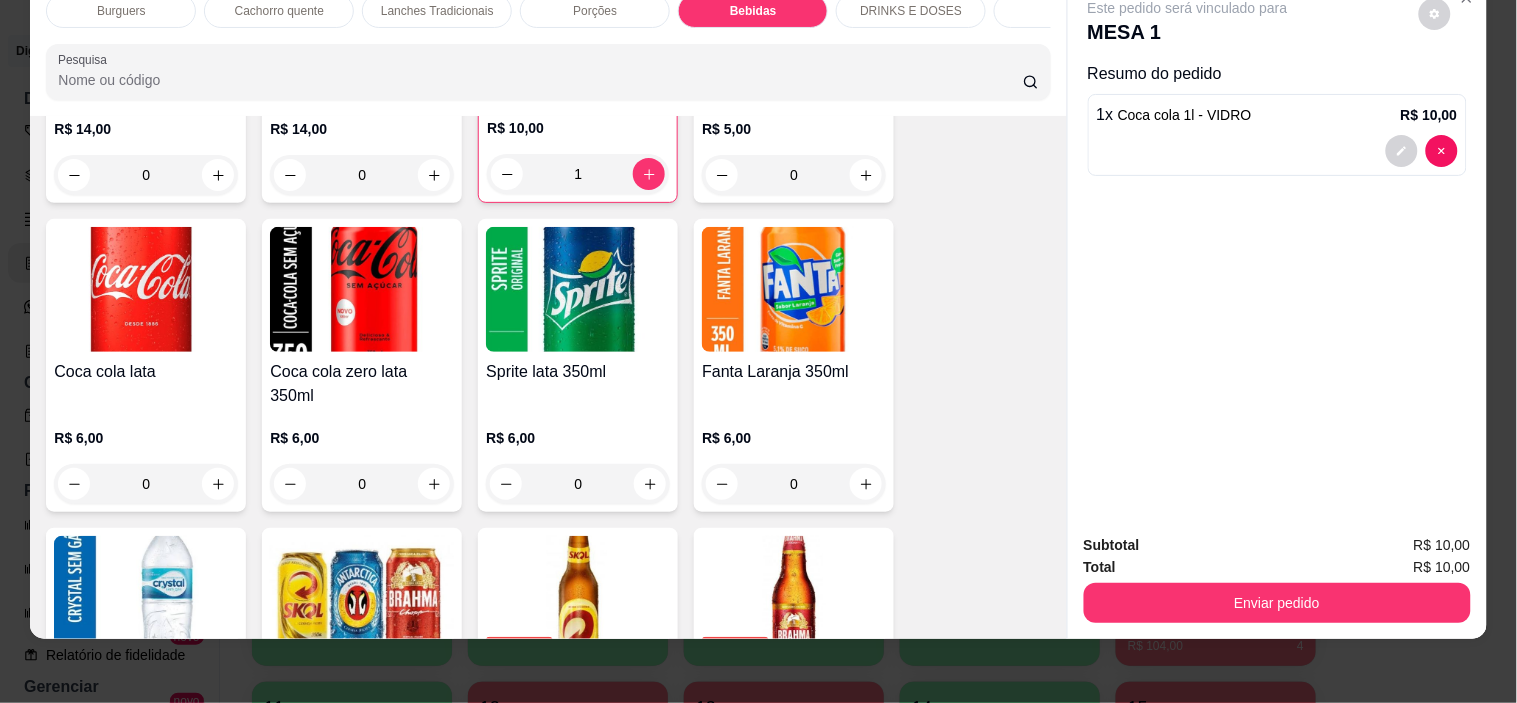 click on "Enviar pedido" at bounding box center [1277, 603] 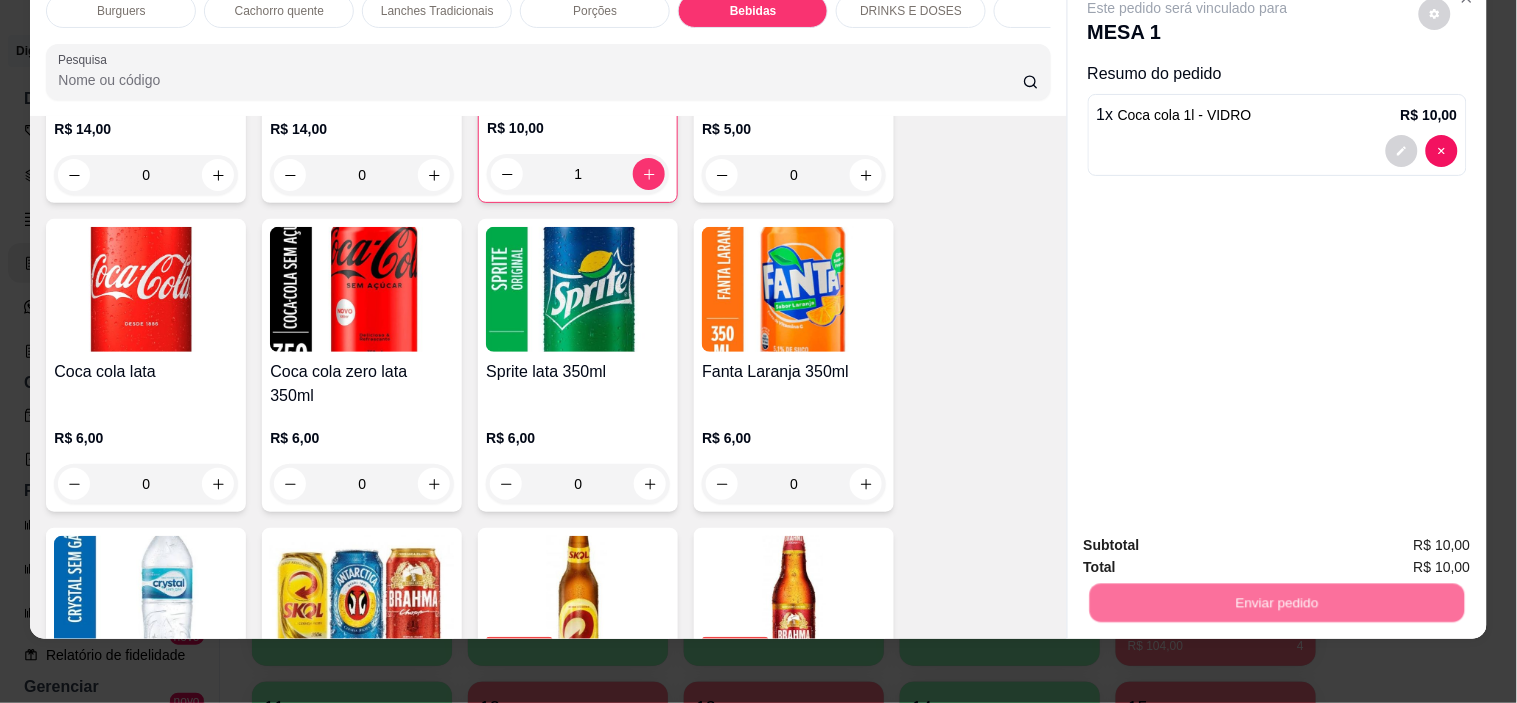 click on "Não registrar e enviar pedido" at bounding box center (1211, 537) 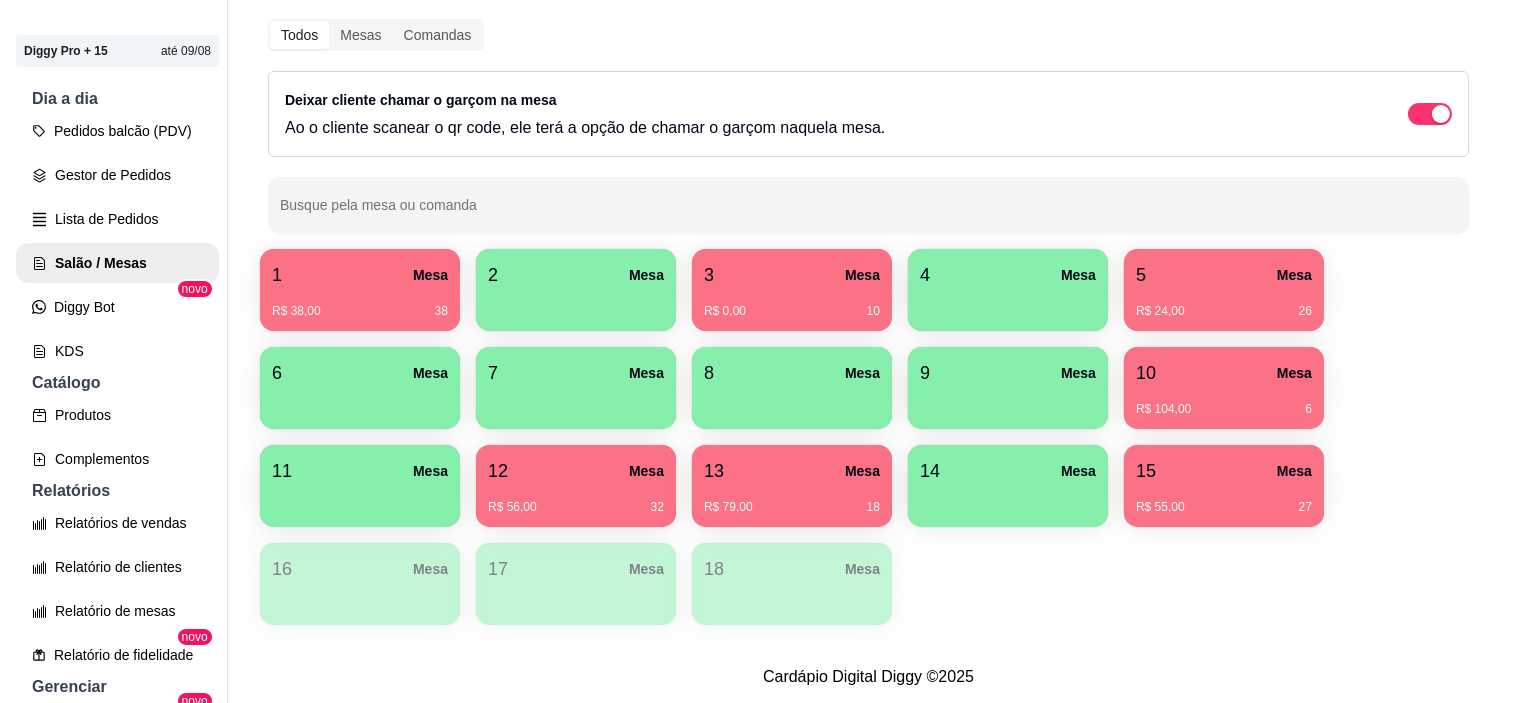 scroll, scrollTop: 255, scrollLeft: 0, axis: vertical 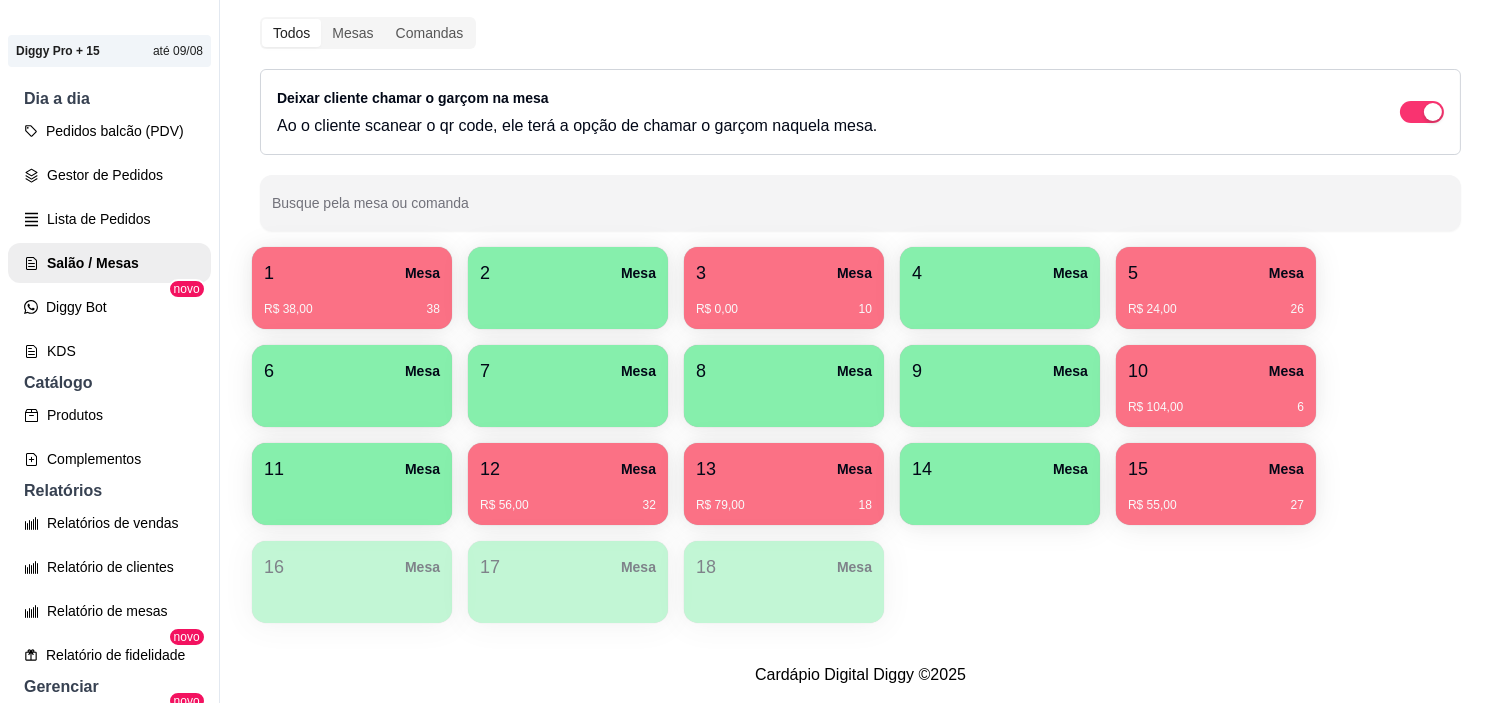 click at bounding box center (352, 400) 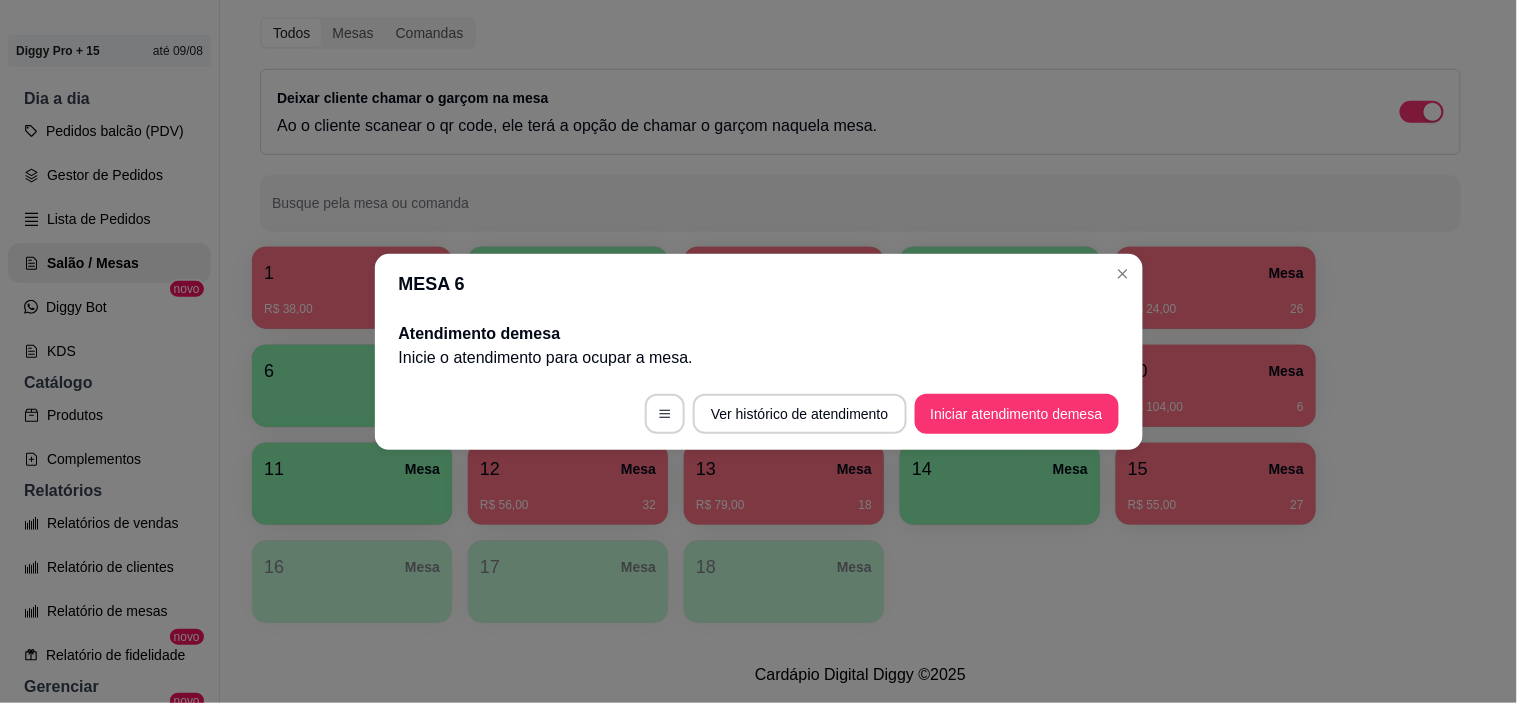 click on "Iniciar atendimento de  mesa" at bounding box center (1017, 414) 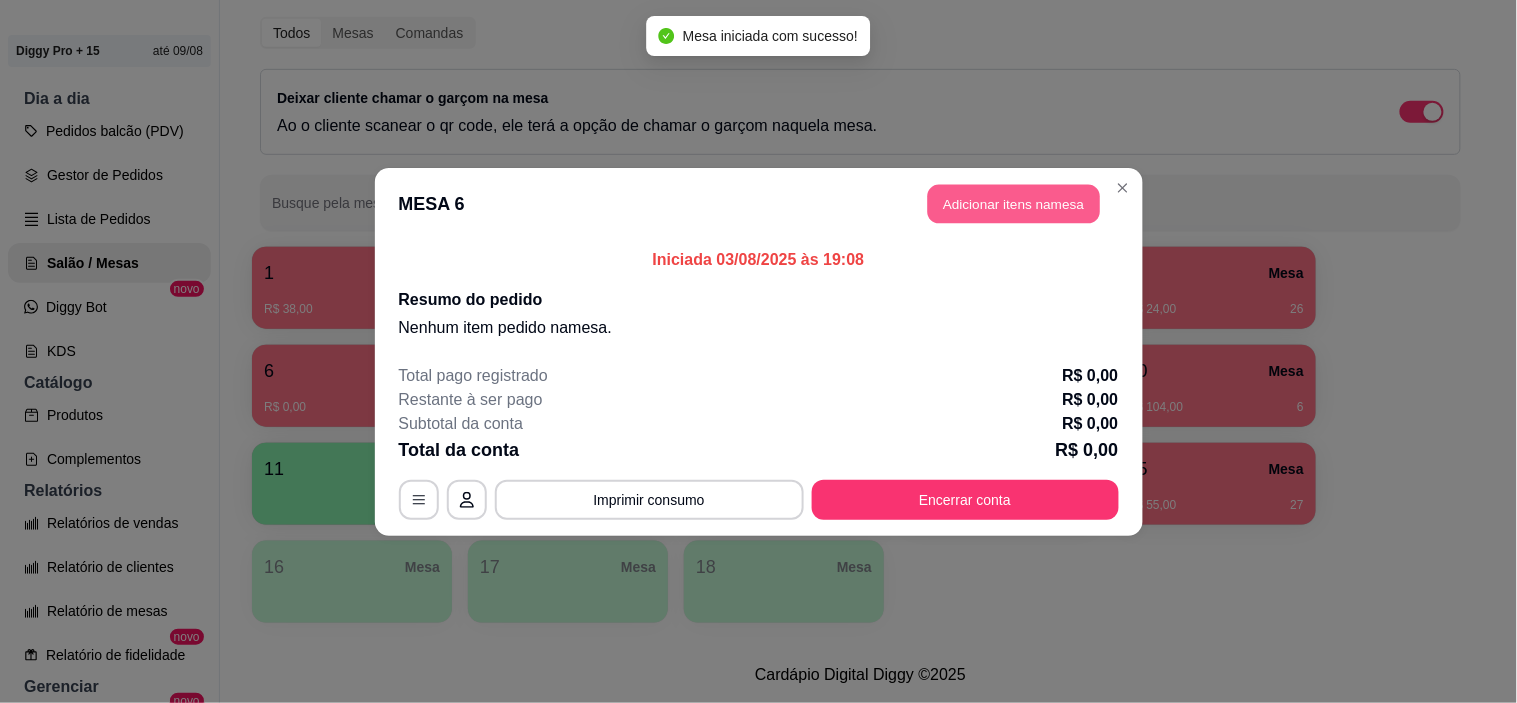 click on "Adicionar itens na  mesa" at bounding box center [1014, 203] 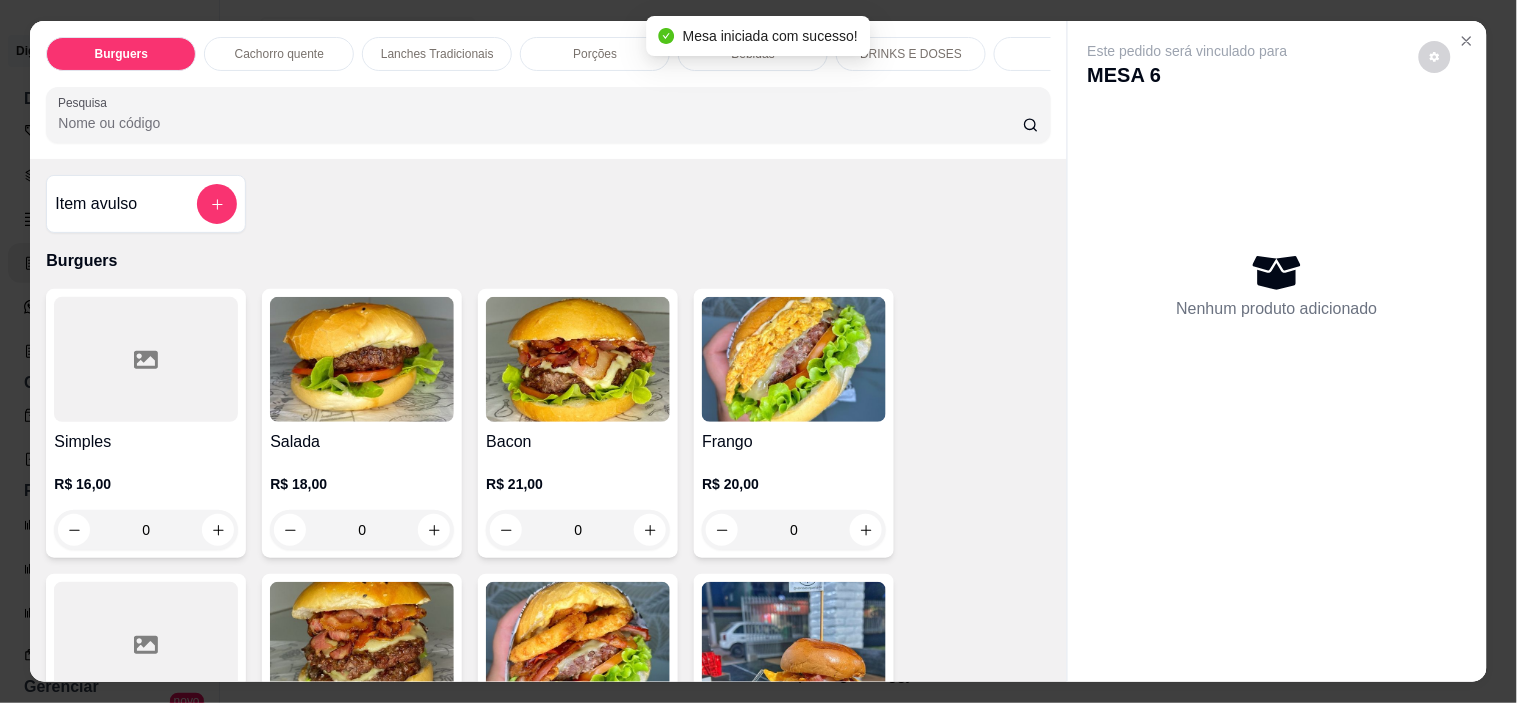 click at bounding box center [578, 359] 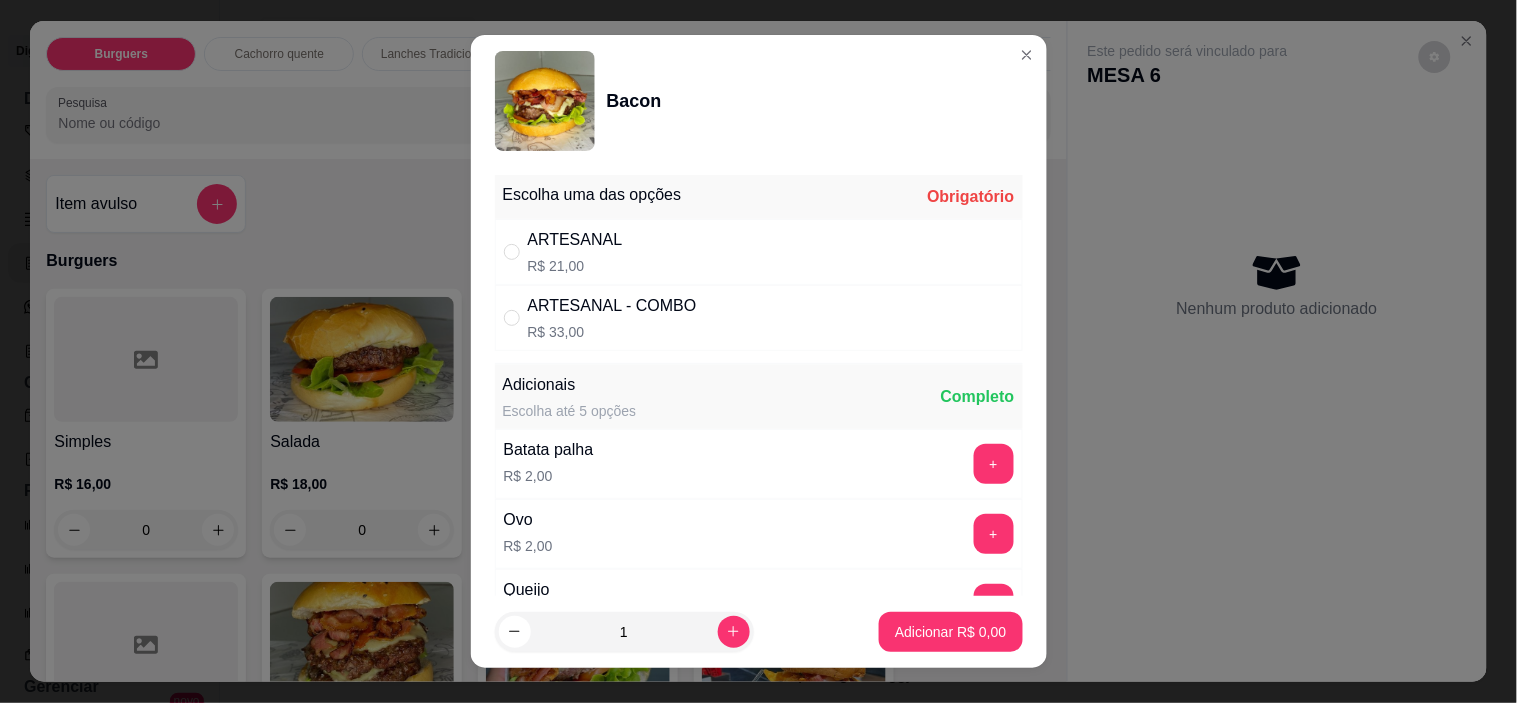 click on "ARTESANAL R$ 21,00" at bounding box center (759, 252) 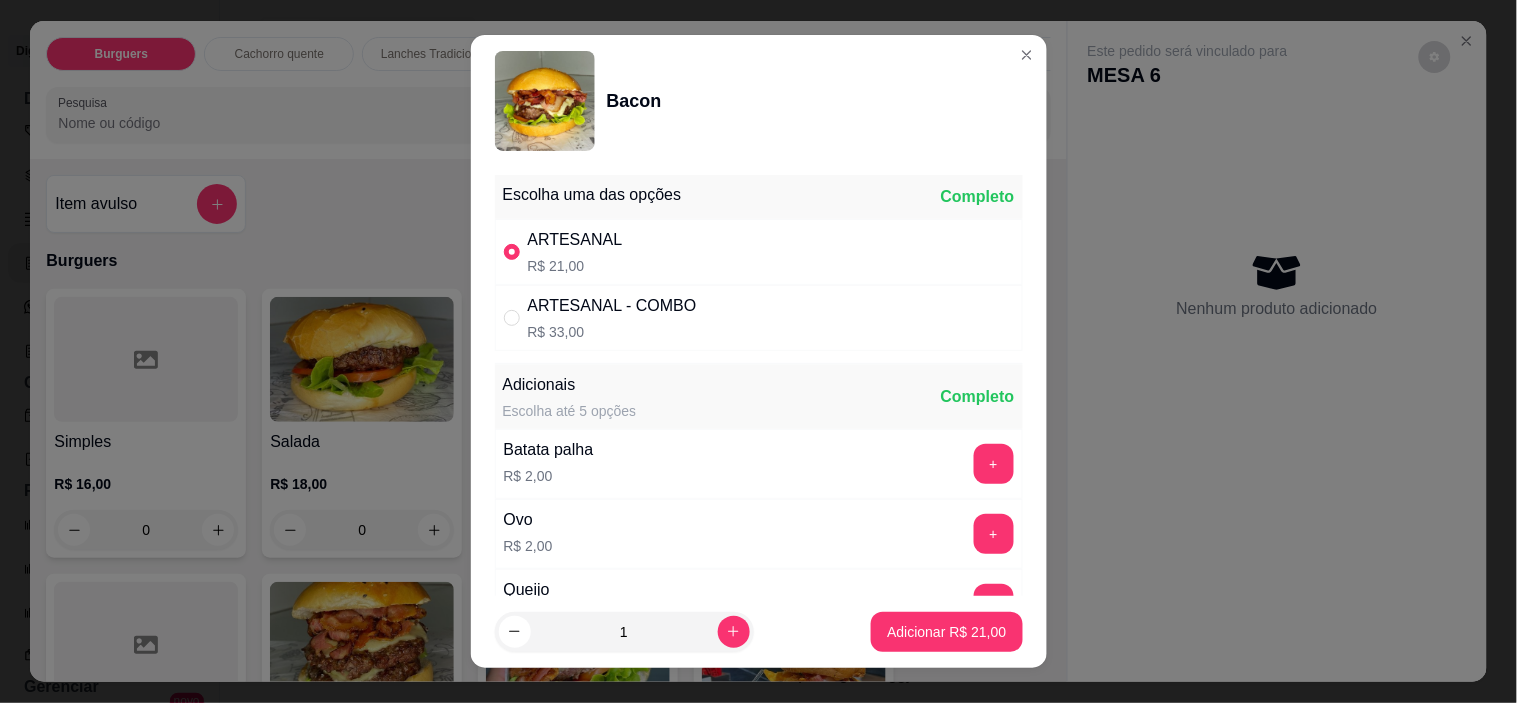 click on "Adicionar   R$ 21,00" at bounding box center [946, 632] 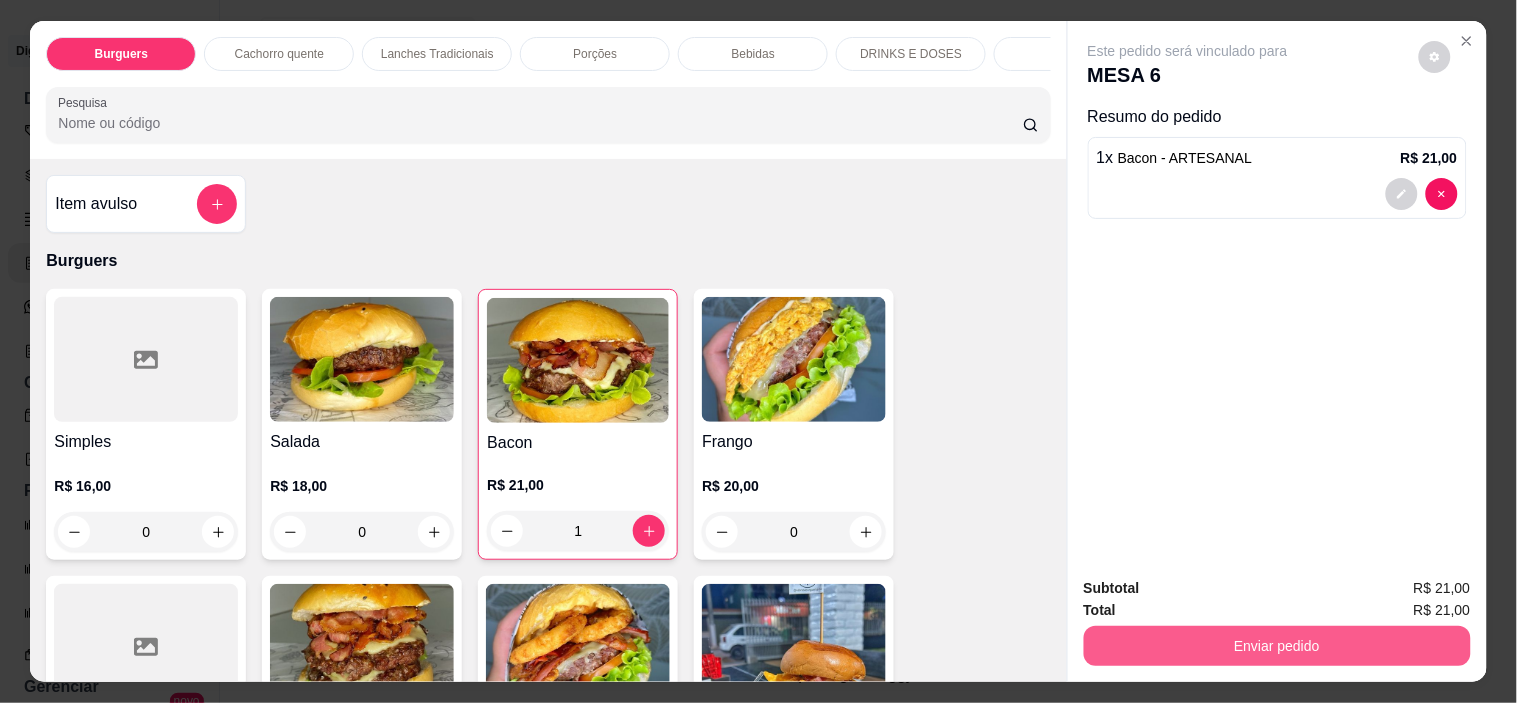 click on "Enviar pedido" at bounding box center (1277, 646) 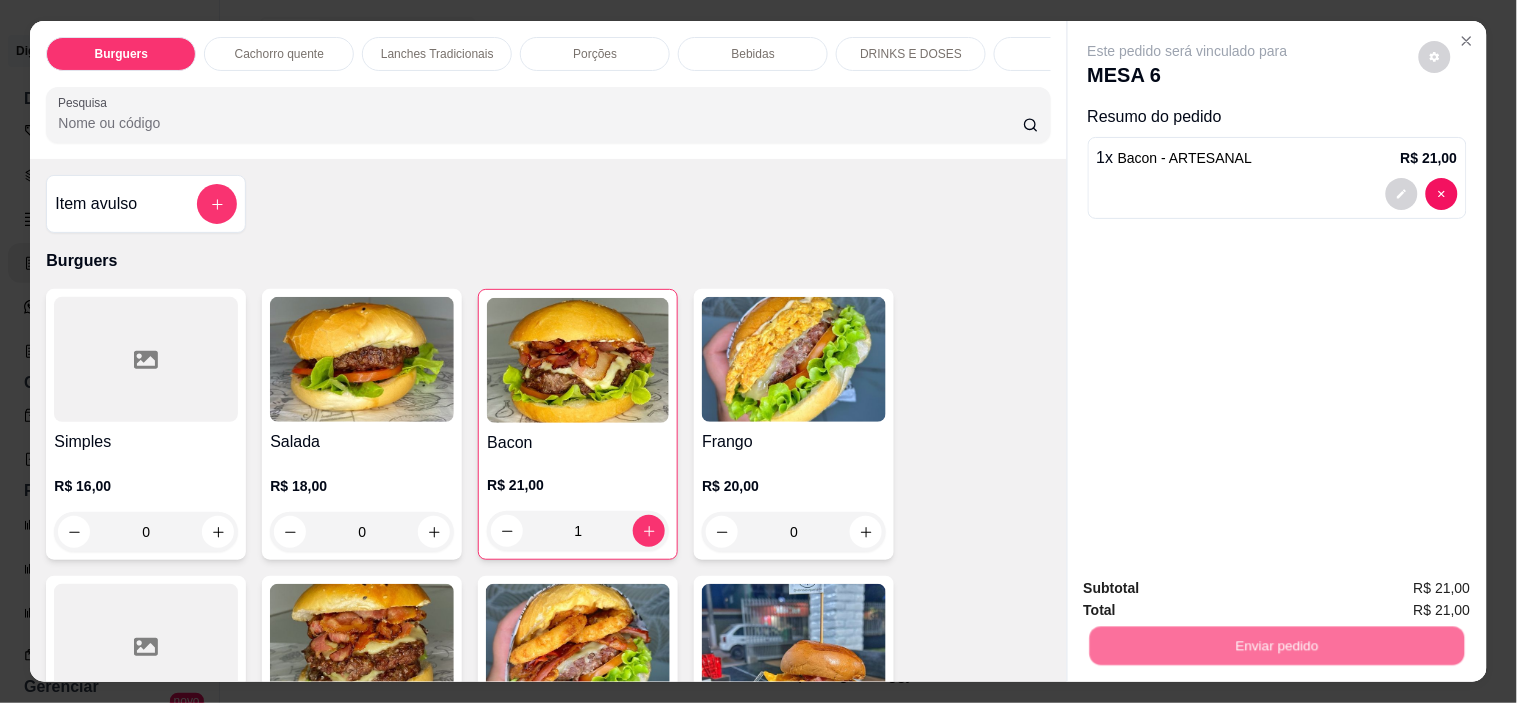 click on "Não registrar e enviar pedido" at bounding box center (1211, 588) 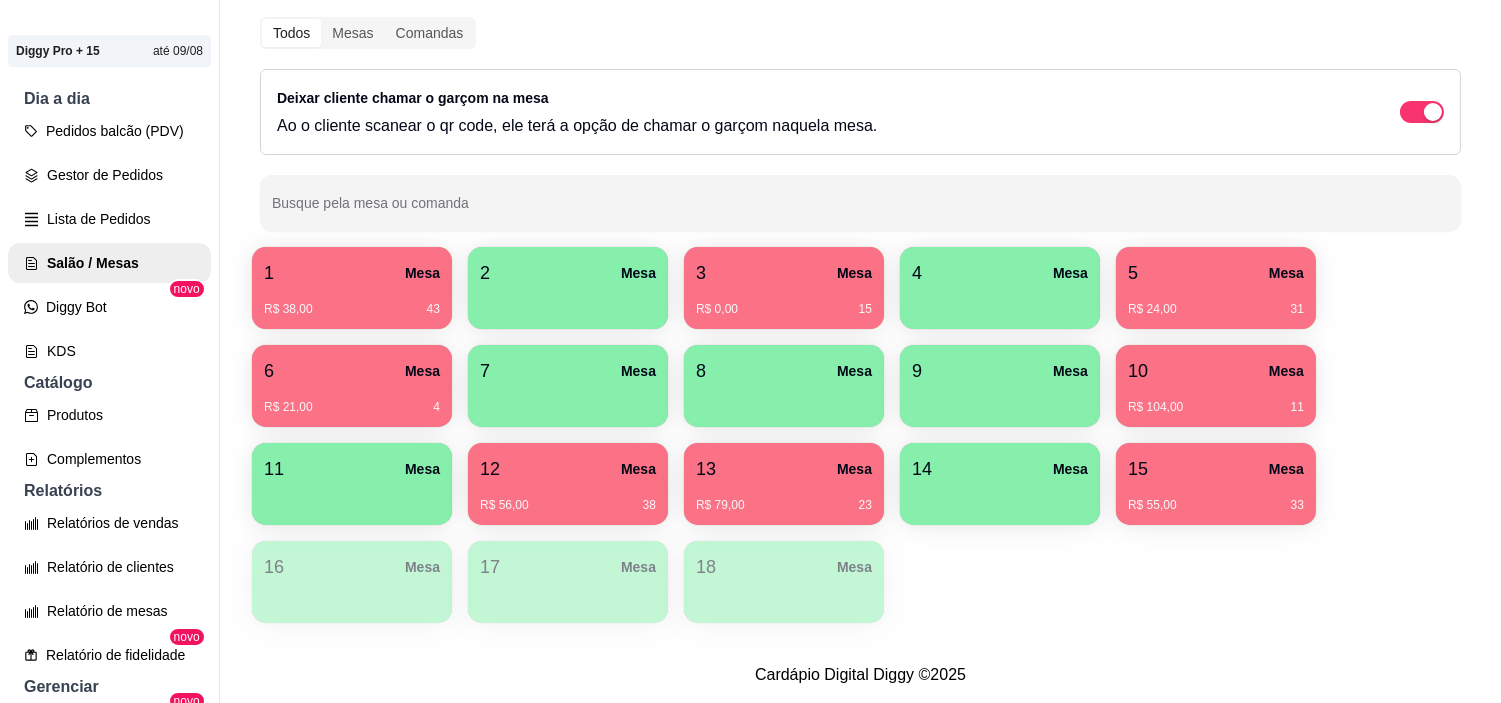 click at bounding box center (1000, 400) 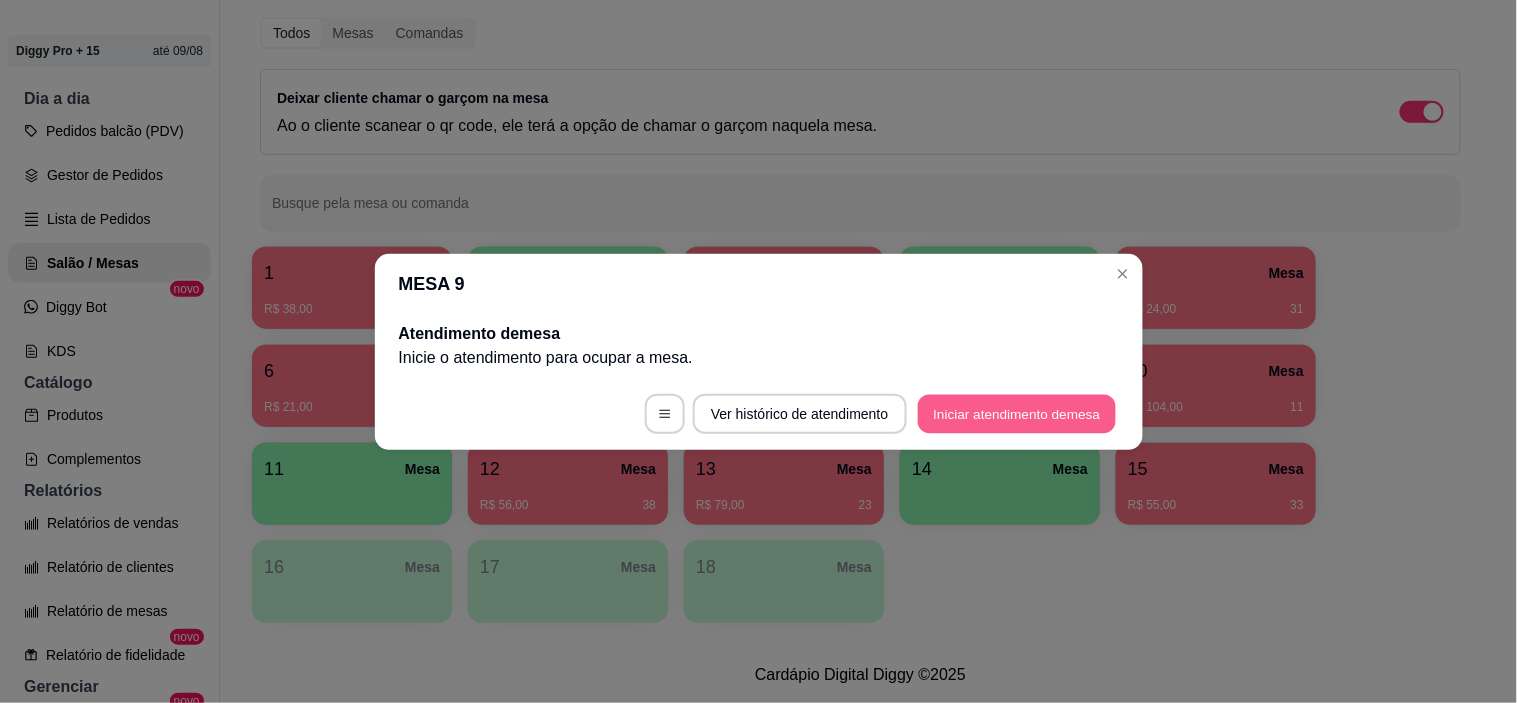 click on "Iniciar atendimento de  mesa" at bounding box center (1017, 413) 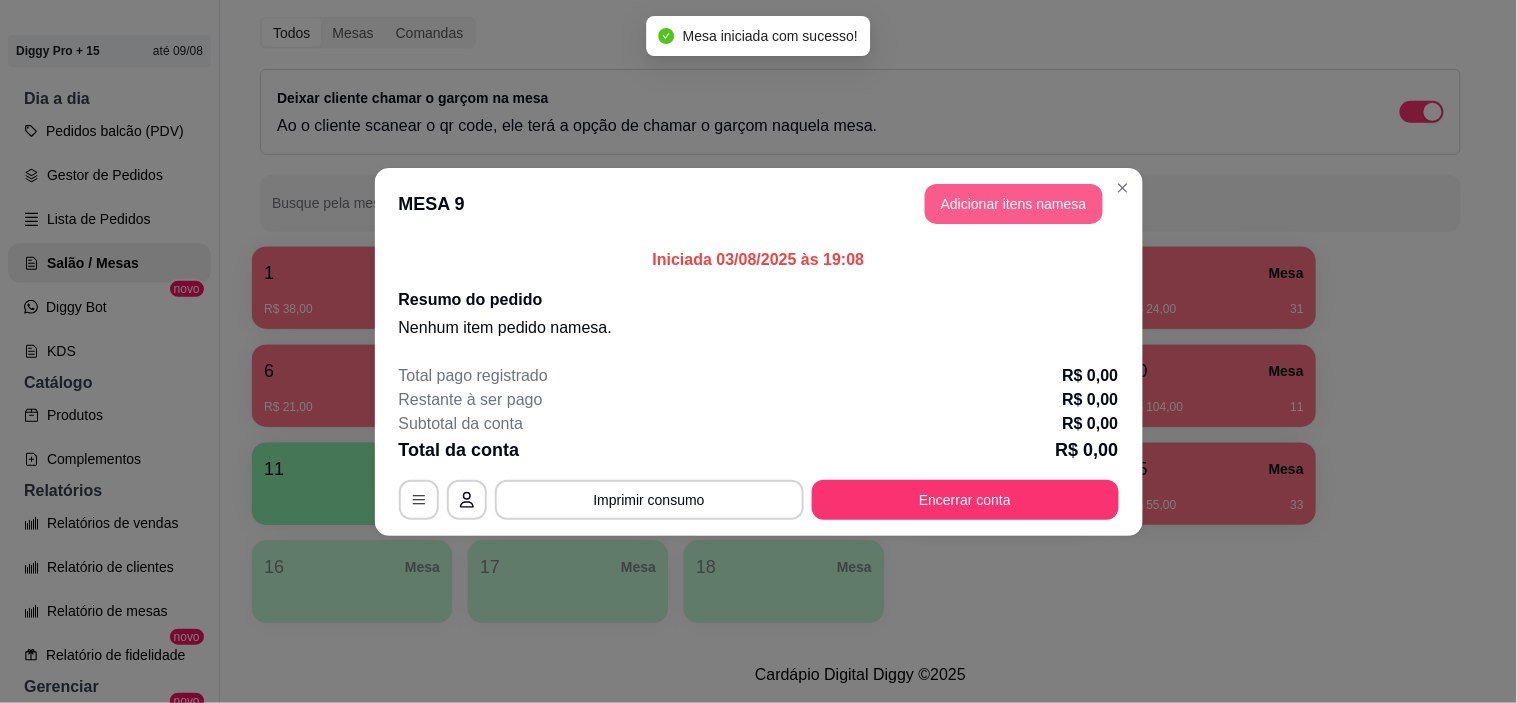 click on "Adicionar itens na  mesa" at bounding box center (1014, 204) 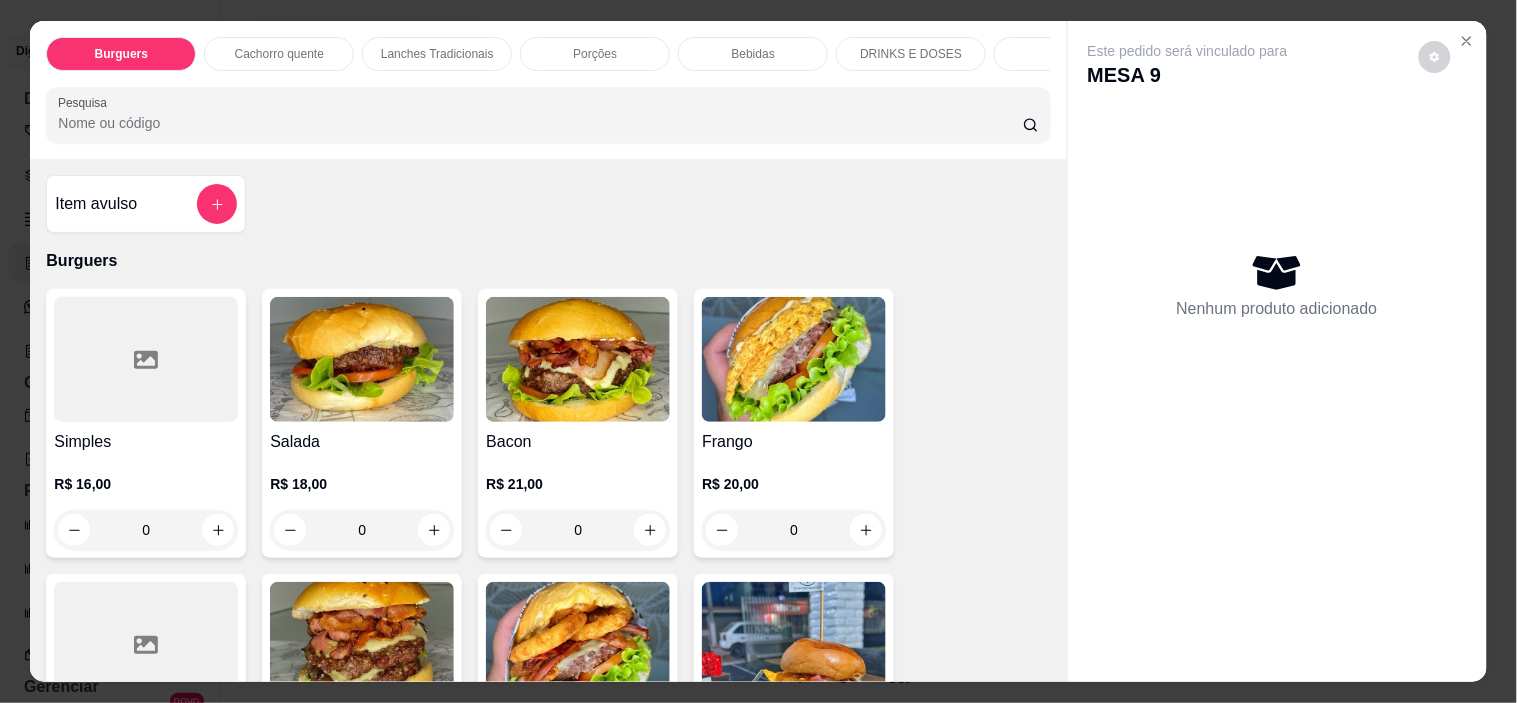 scroll, scrollTop: 222, scrollLeft: 0, axis: vertical 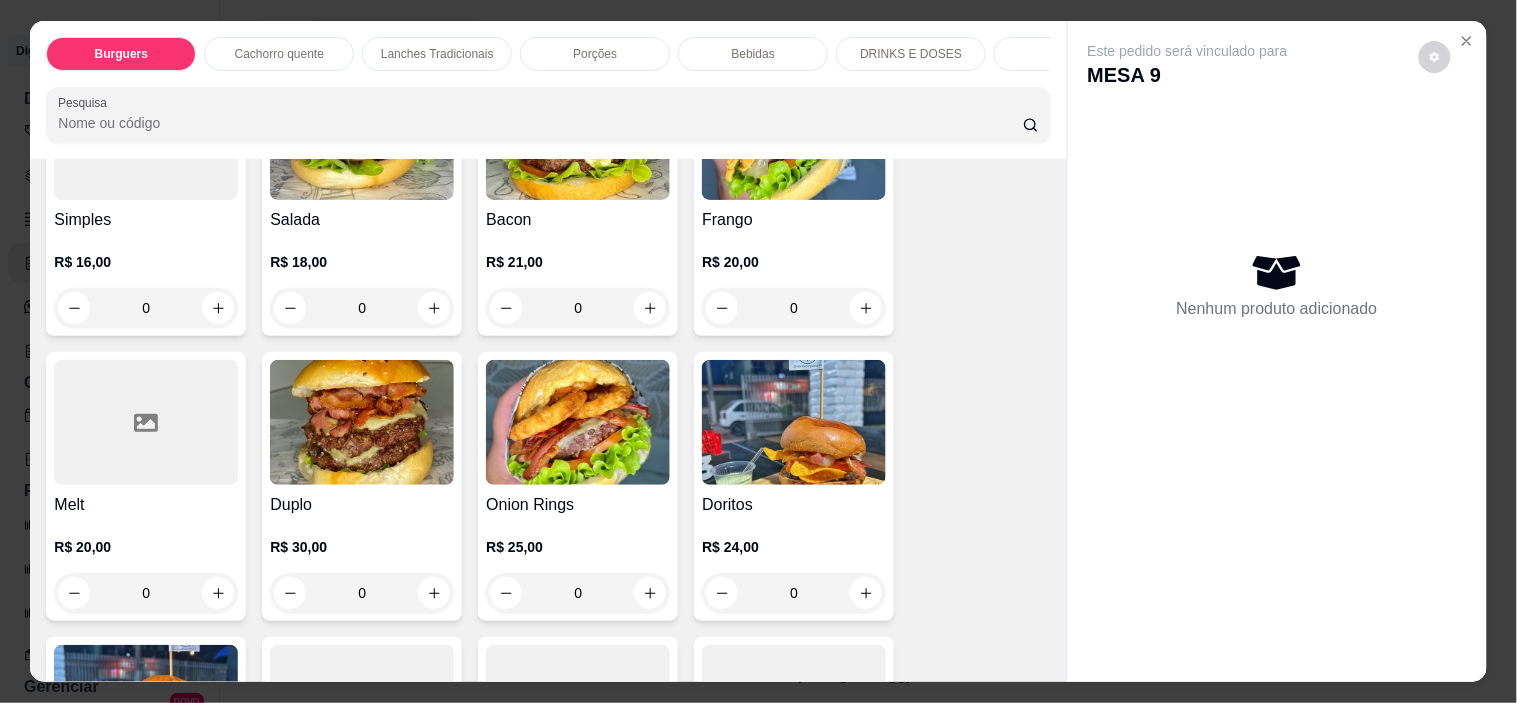 click at bounding box center [578, 422] 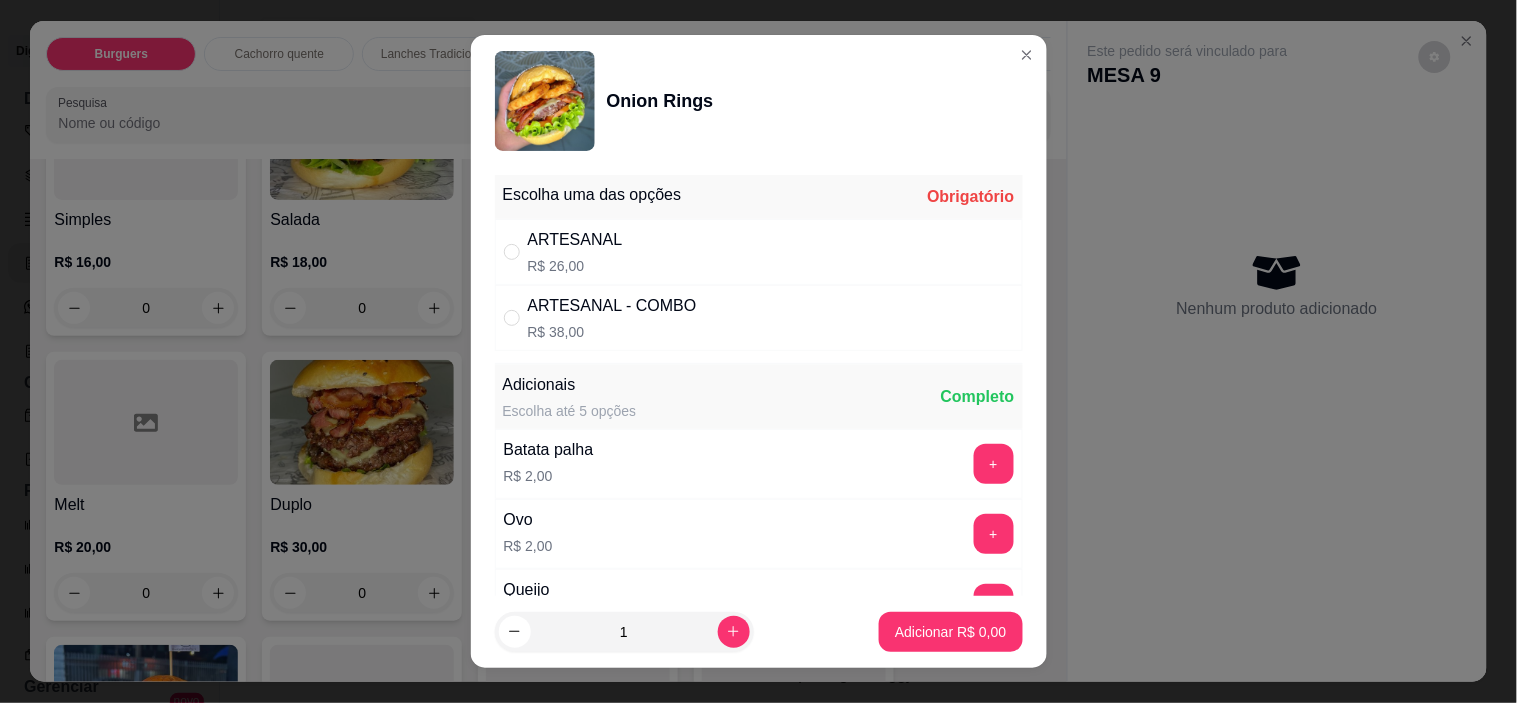 click on "ARTESANAL R$ 26,00" at bounding box center [575, 252] 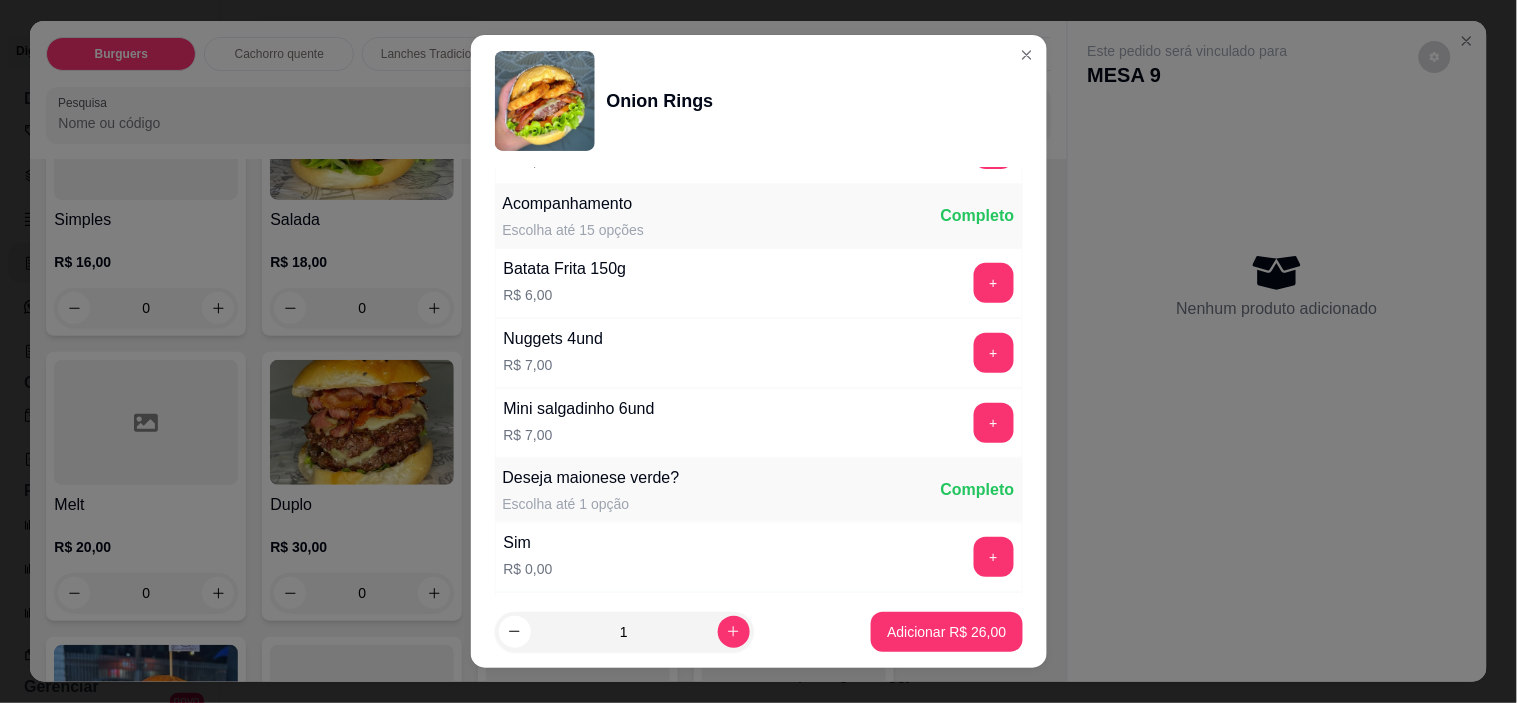 scroll, scrollTop: 1234, scrollLeft: 0, axis: vertical 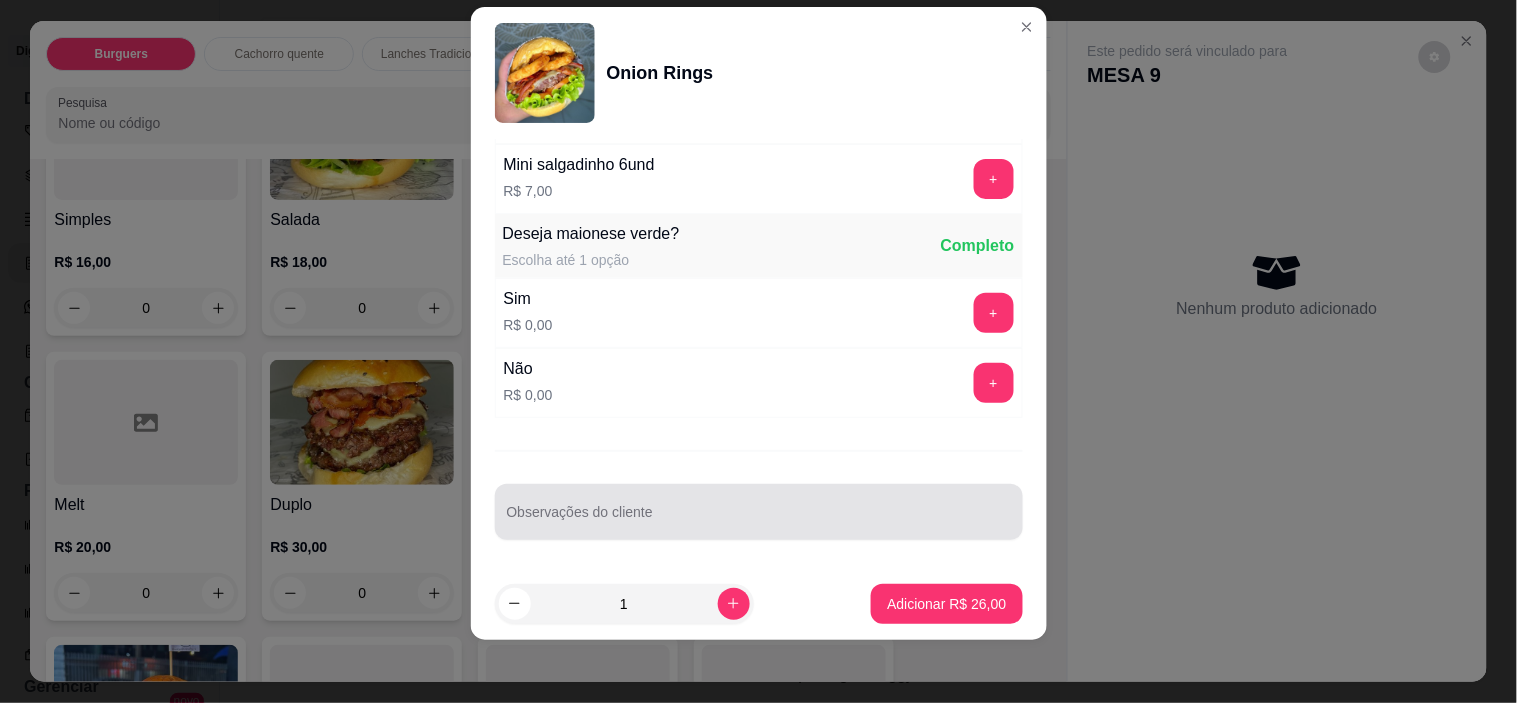 click on "Observações do cliente" at bounding box center [759, 520] 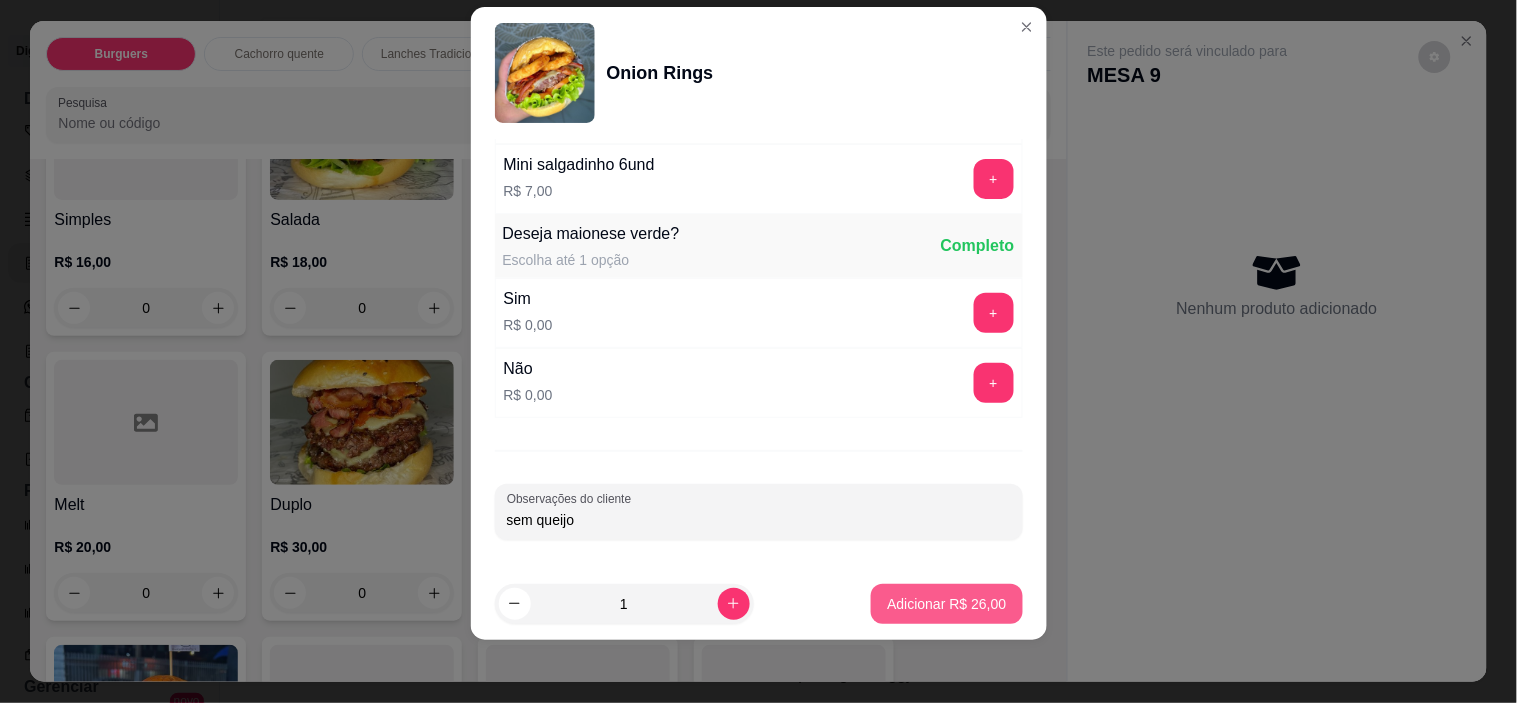 type on "sem queijo" 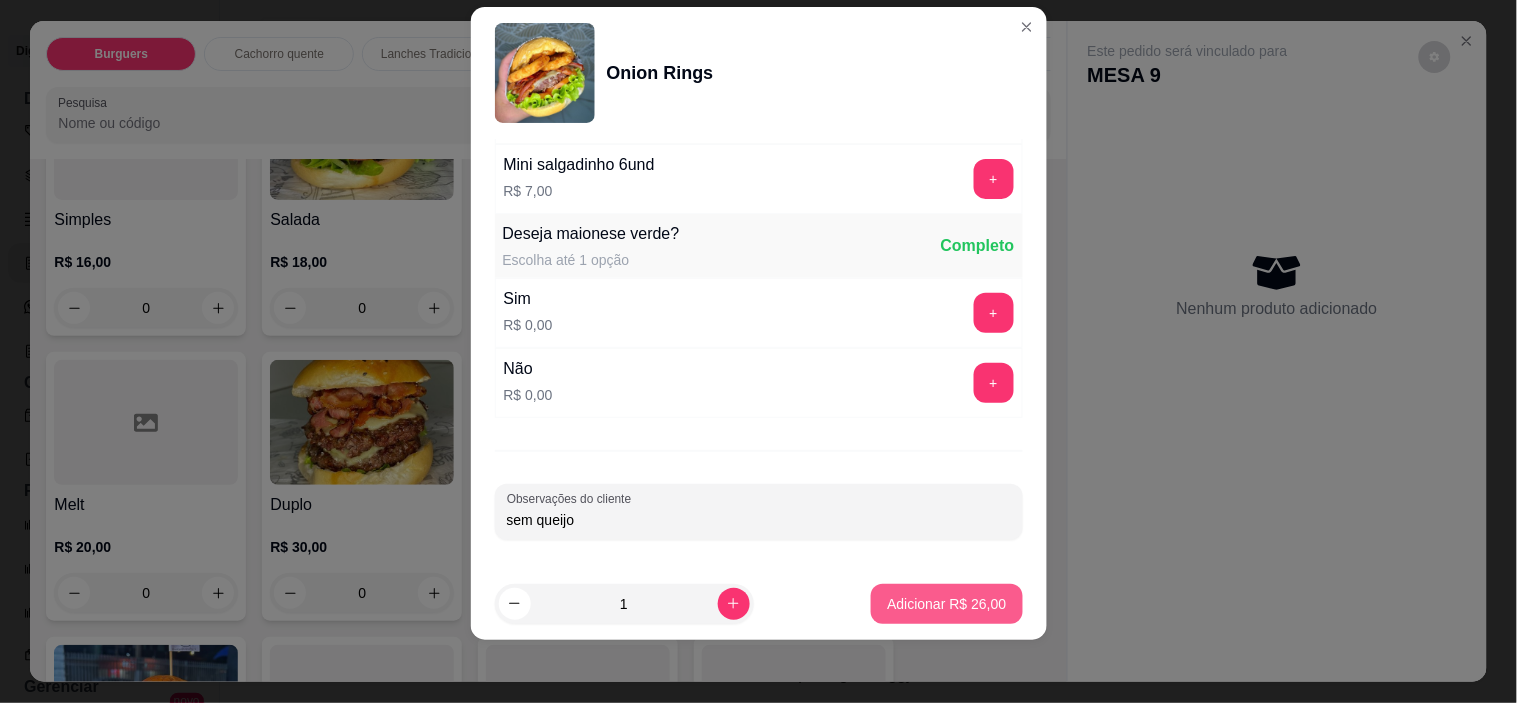 click on "Adicionar   R$ 26,00" at bounding box center (946, 604) 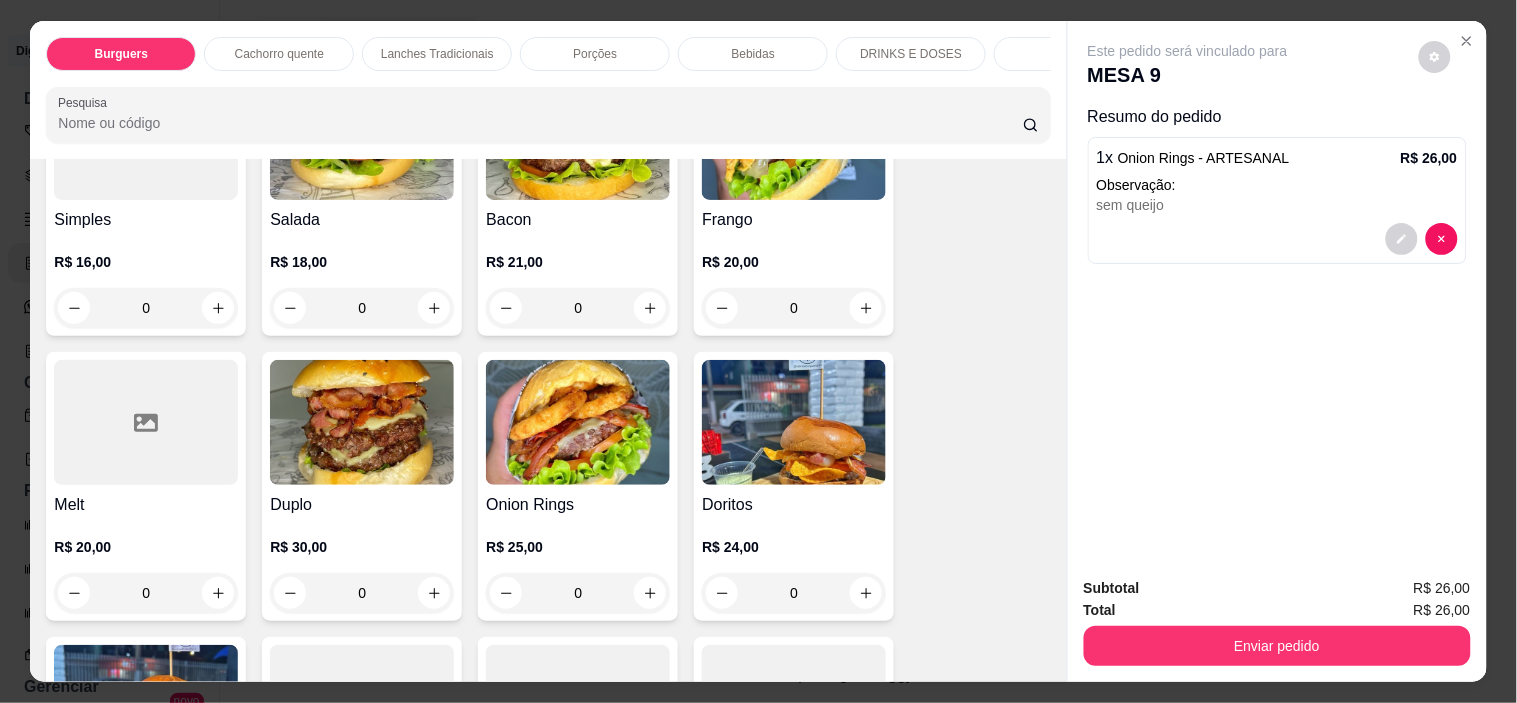 click on "Simples   R$ 16,00 0 Salada   R$ 18,00 0 Bacon   R$ 21,00 0 Frango   R$ 20,00 0 Melt   R$ 20,00 0 Duplo   R$ 30,00 0 Onion Rings    R$ 25,00 0 Doritos    R$ 24,00 0 Supremo   R$ 0,00 0 Costela   R$ 0,00 0 Piscininha de cheddar   R$ 28,00 0 Chicken    R$ 21,00 0" at bounding box center [548, 486] 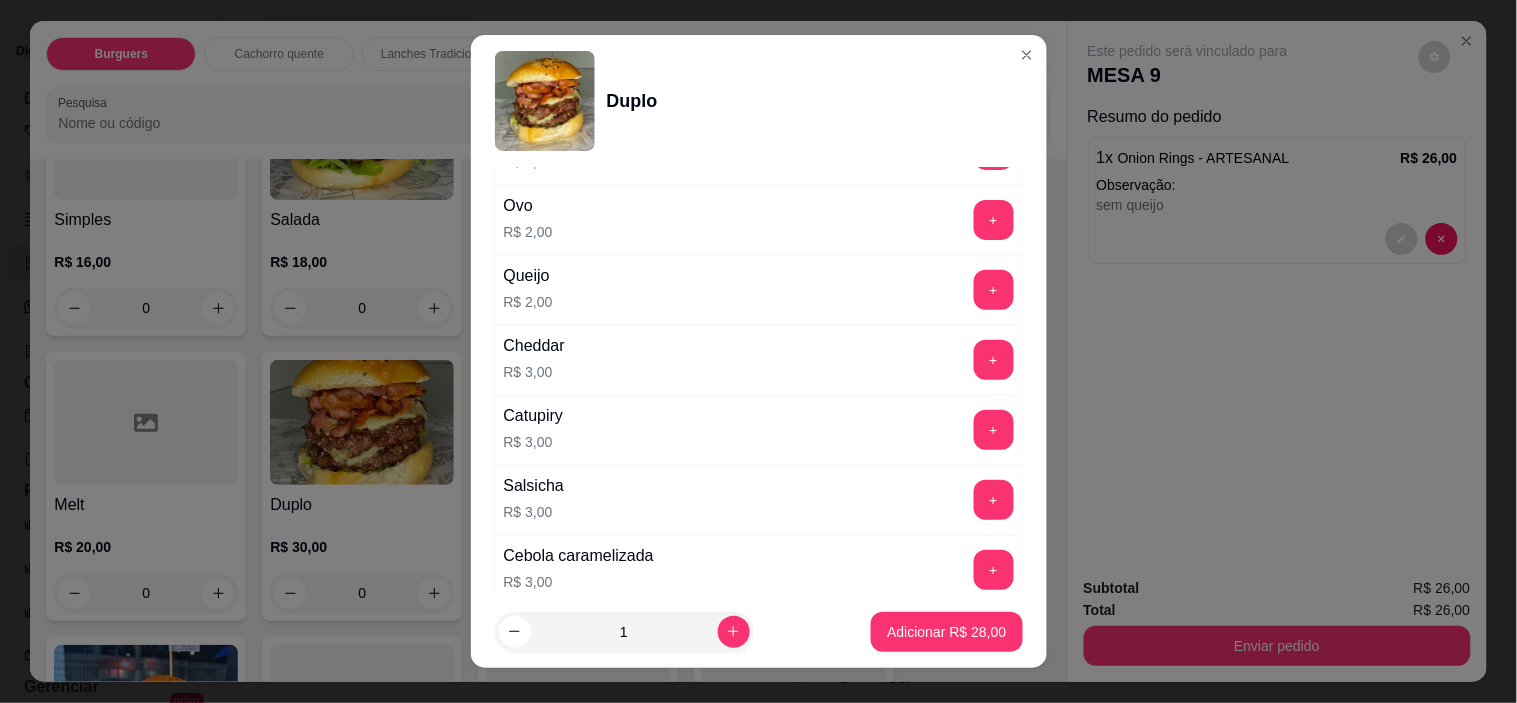 scroll, scrollTop: 333, scrollLeft: 0, axis: vertical 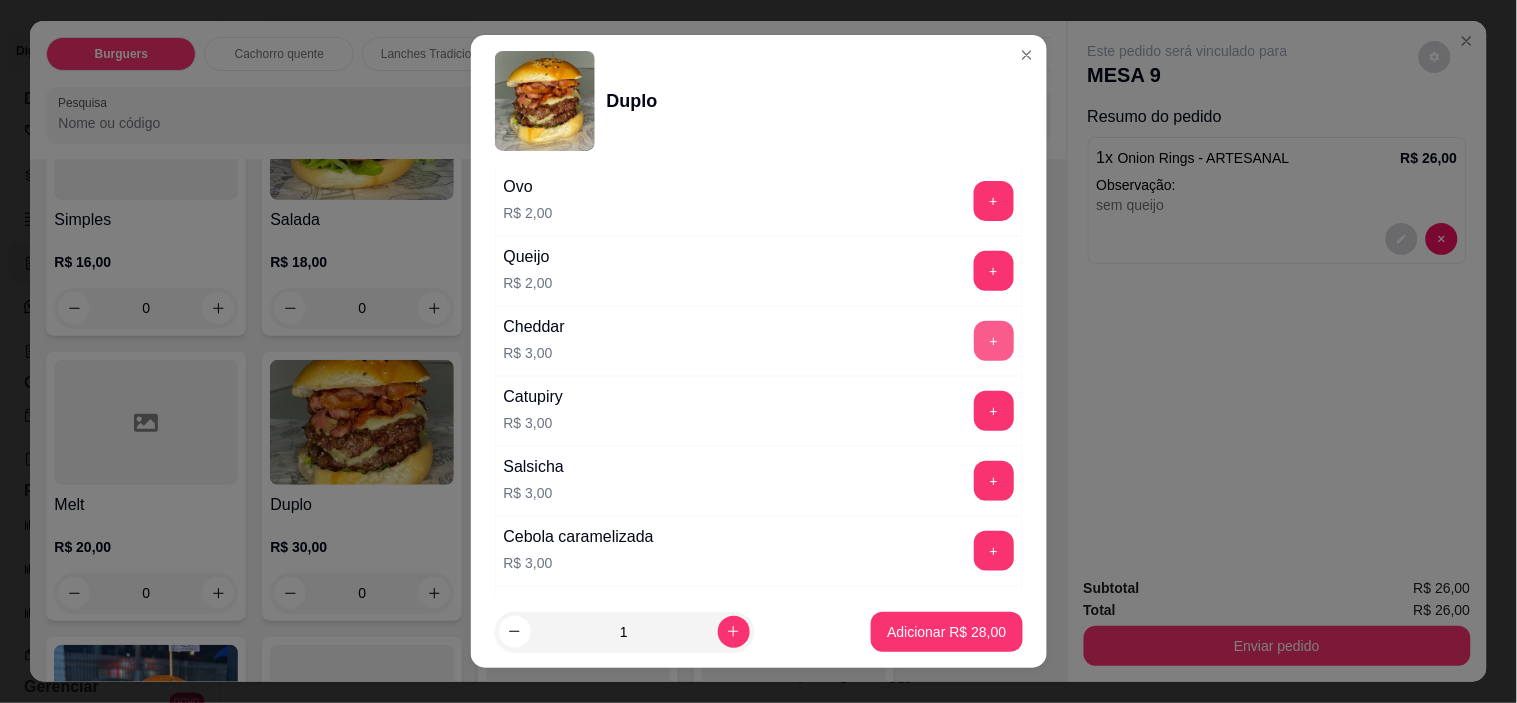 click on "+" at bounding box center (994, 341) 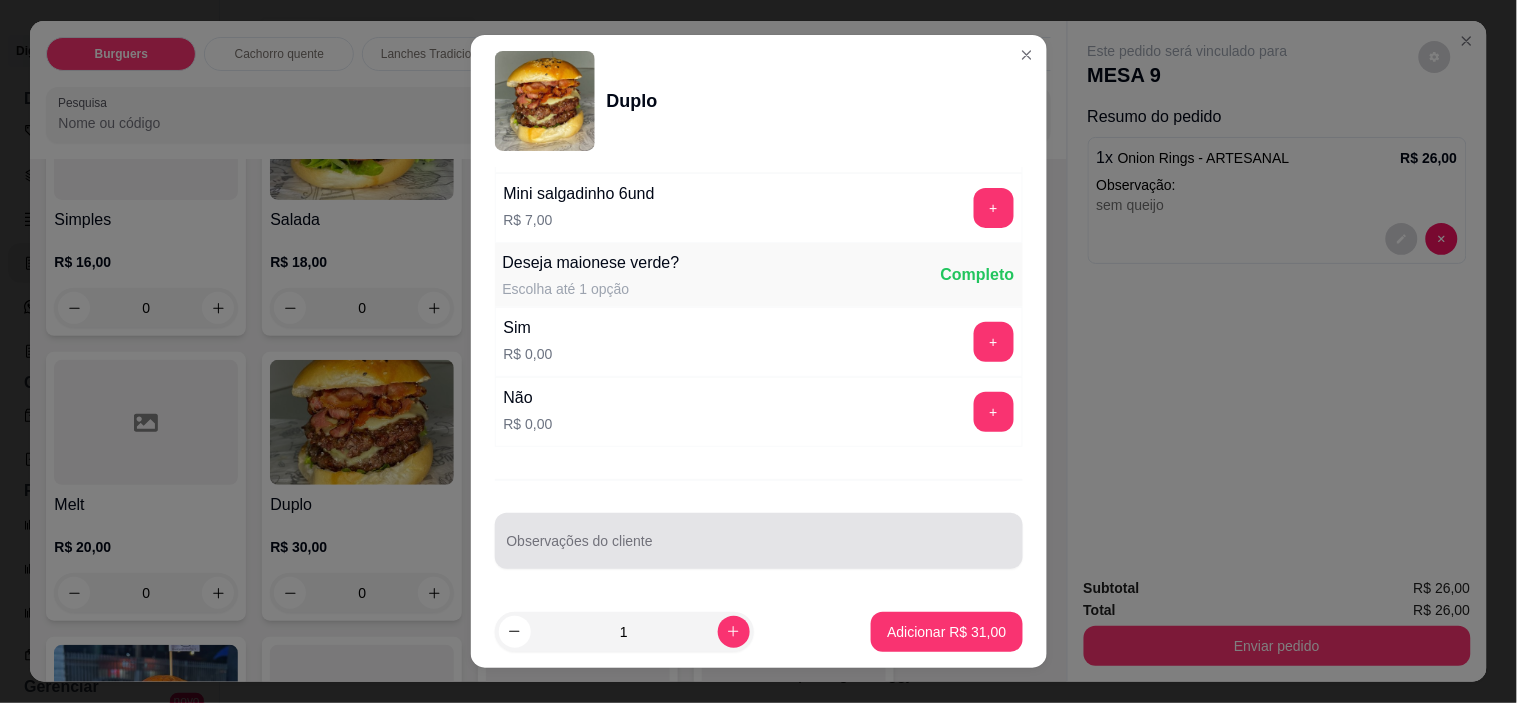 scroll, scrollTop: 1234, scrollLeft: 0, axis: vertical 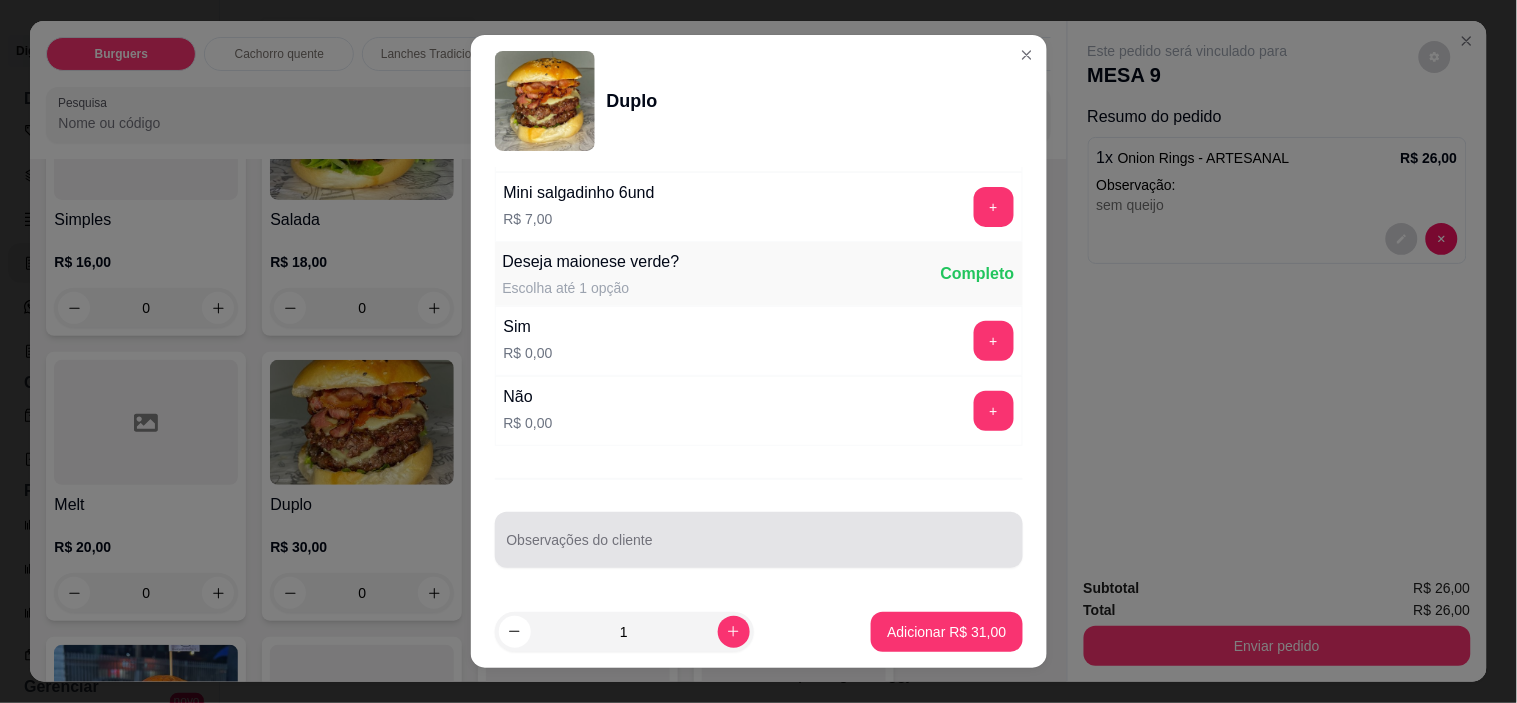 click on "Observações do cliente" at bounding box center (759, 540) 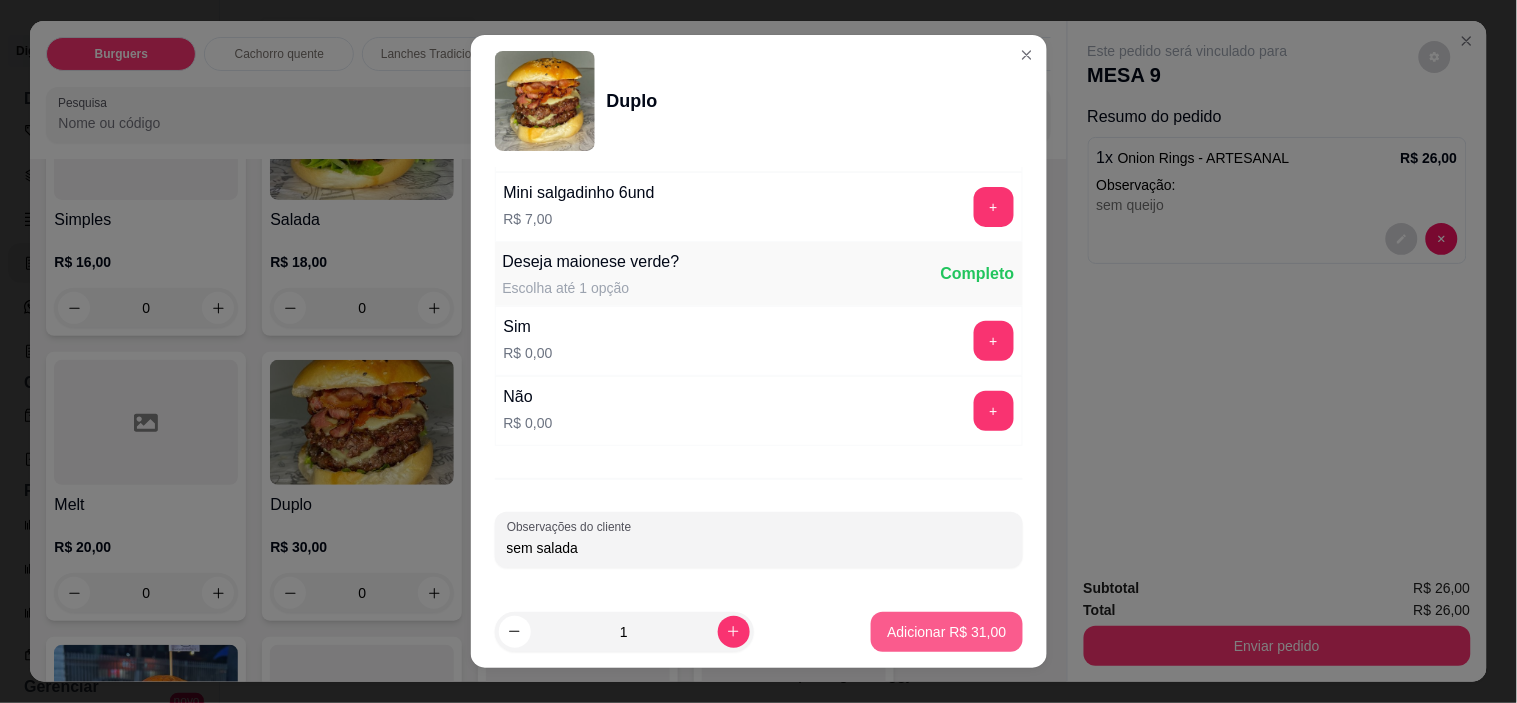type on "sem salada" 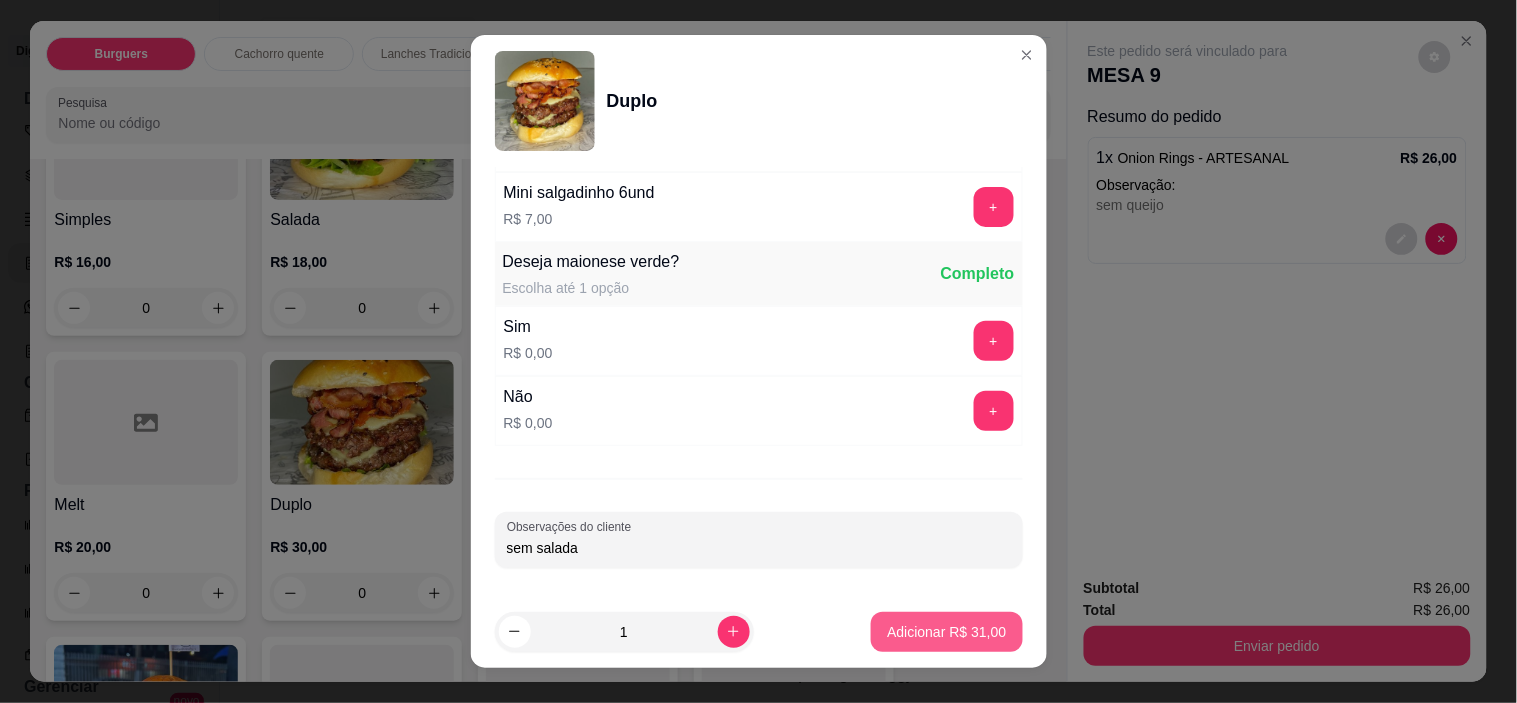 click on "Adicionar R$ 31,00" at bounding box center (946, 632) 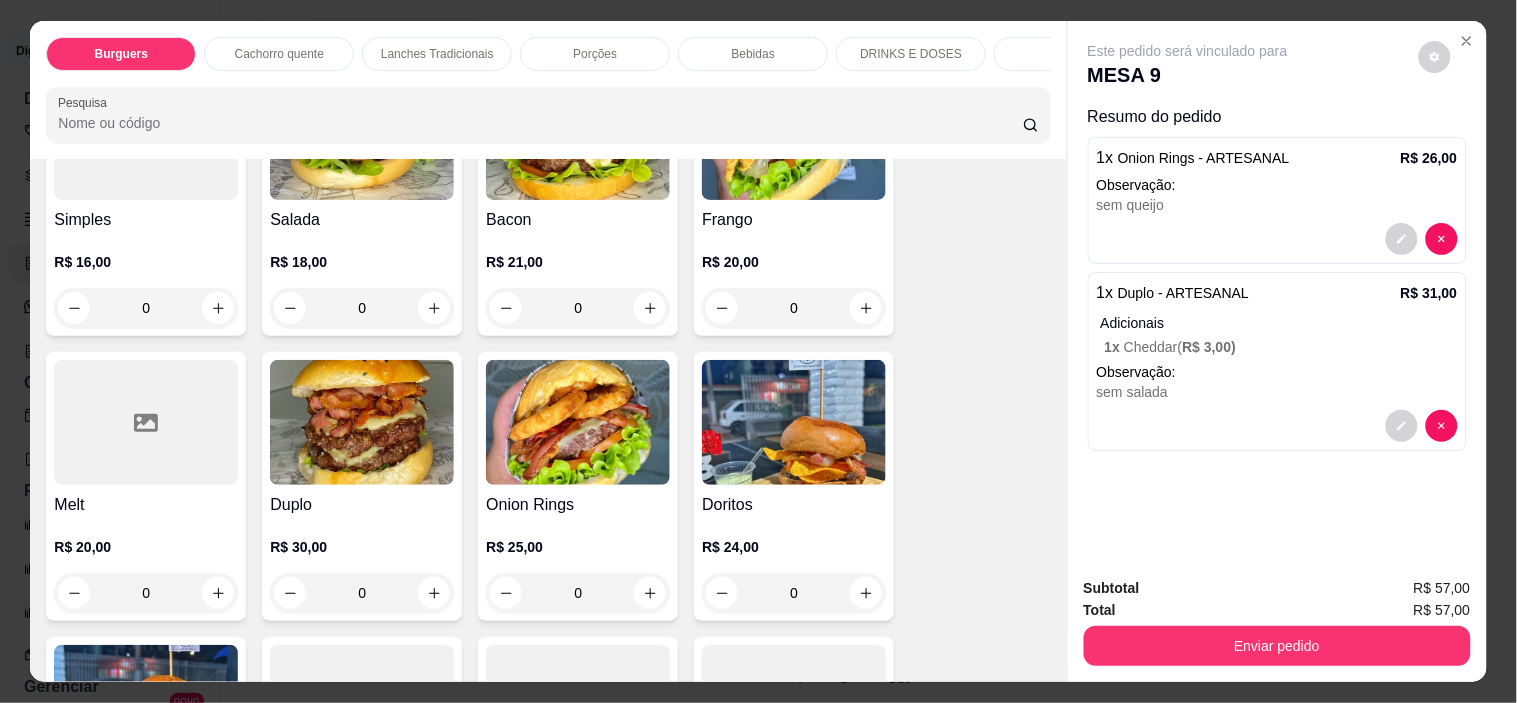 click at bounding box center (362, 422) 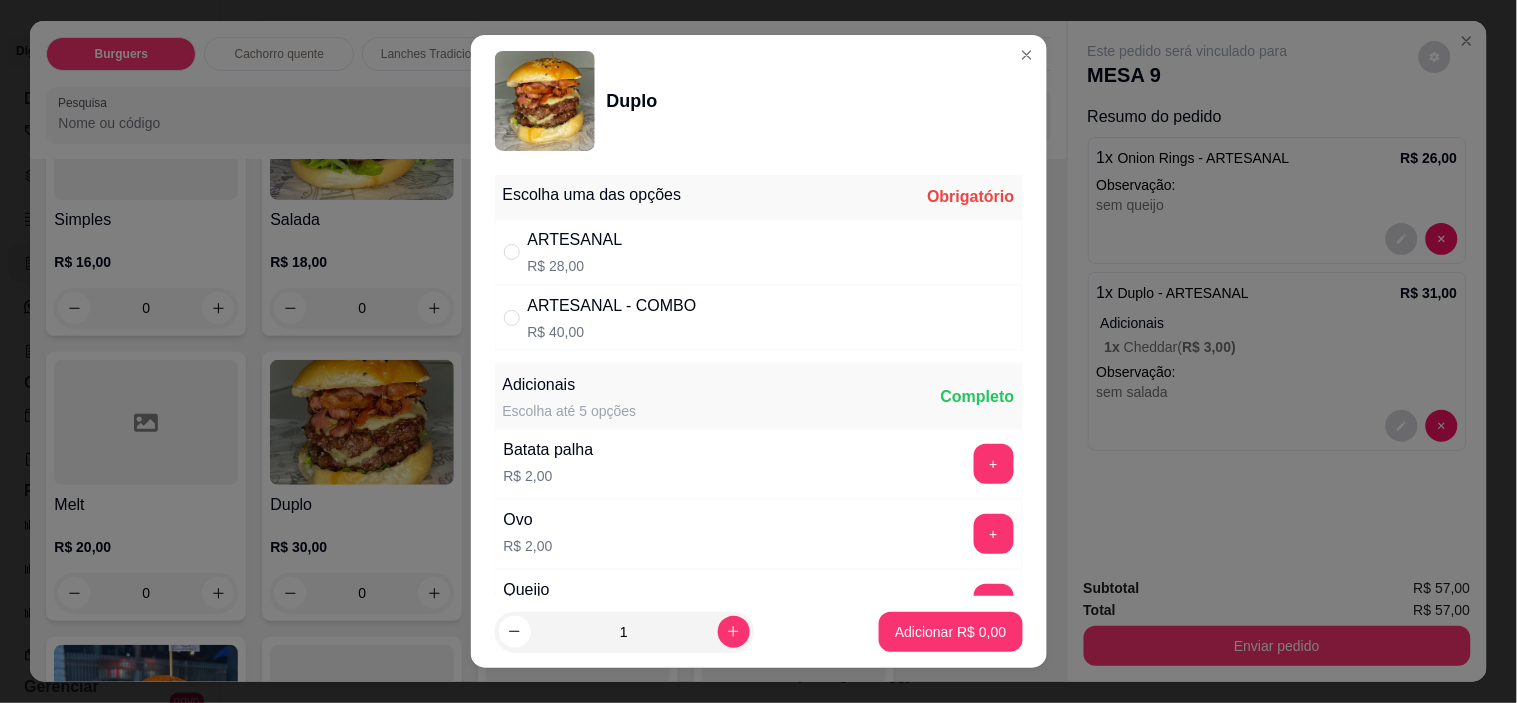 click on "ARTESANAL R$ 28,00" at bounding box center (759, 252) 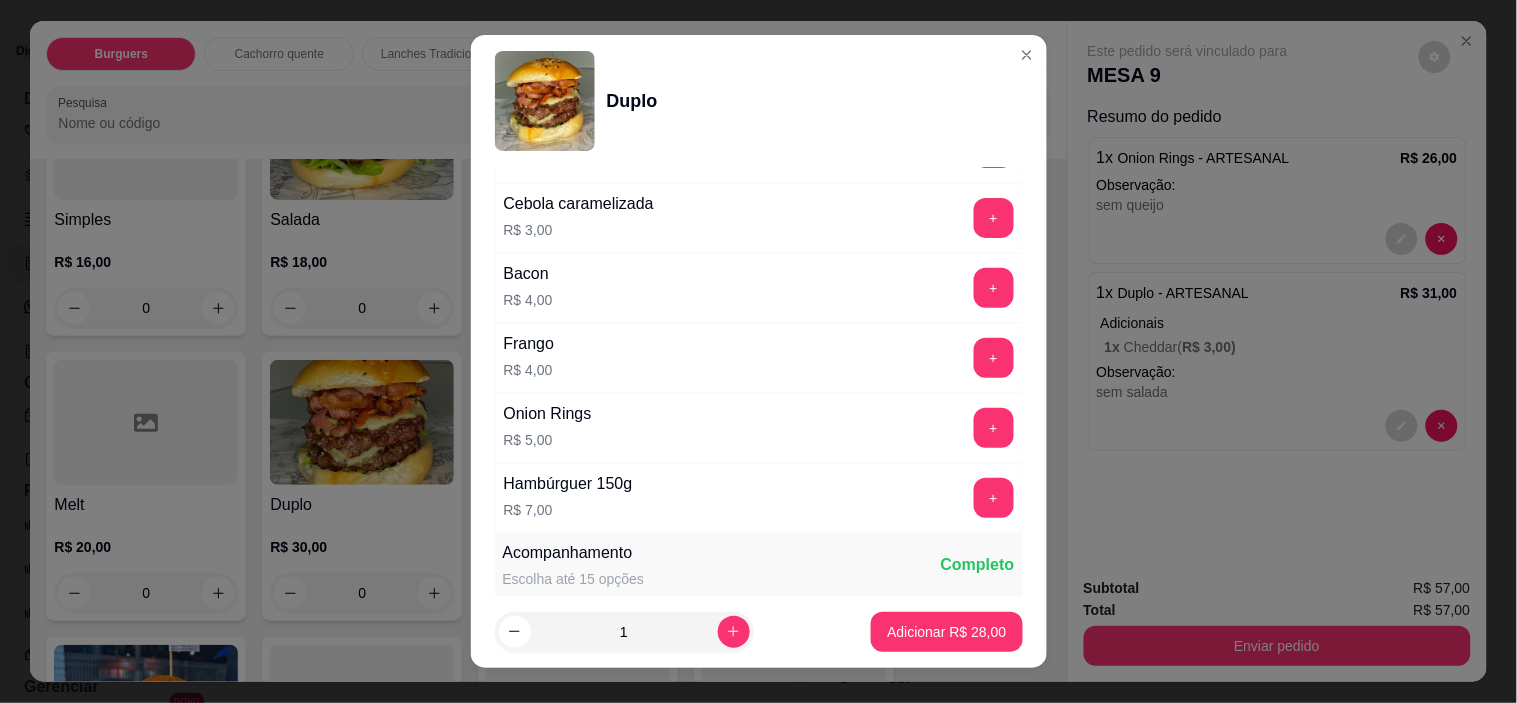 scroll, scrollTop: 1234, scrollLeft: 0, axis: vertical 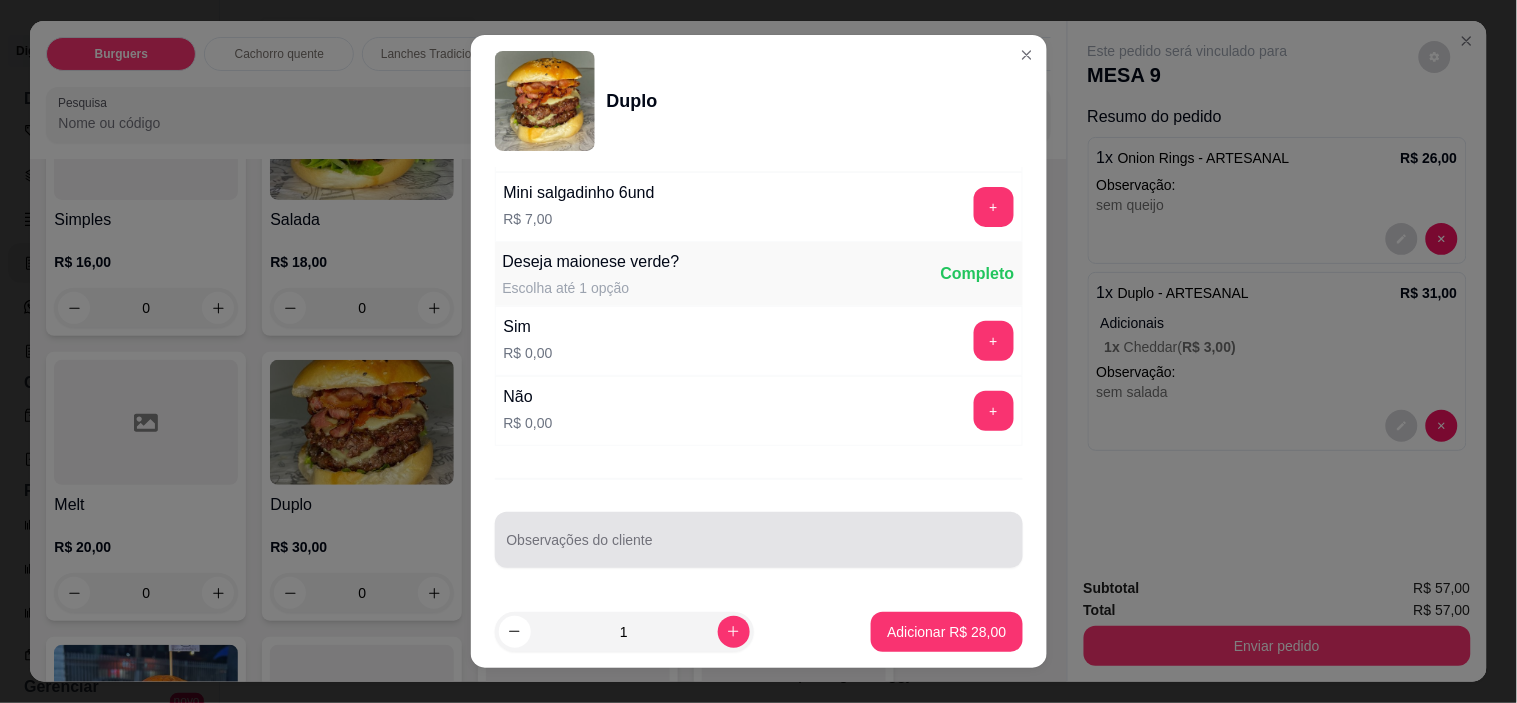 click on "Observações do cliente" at bounding box center (759, 548) 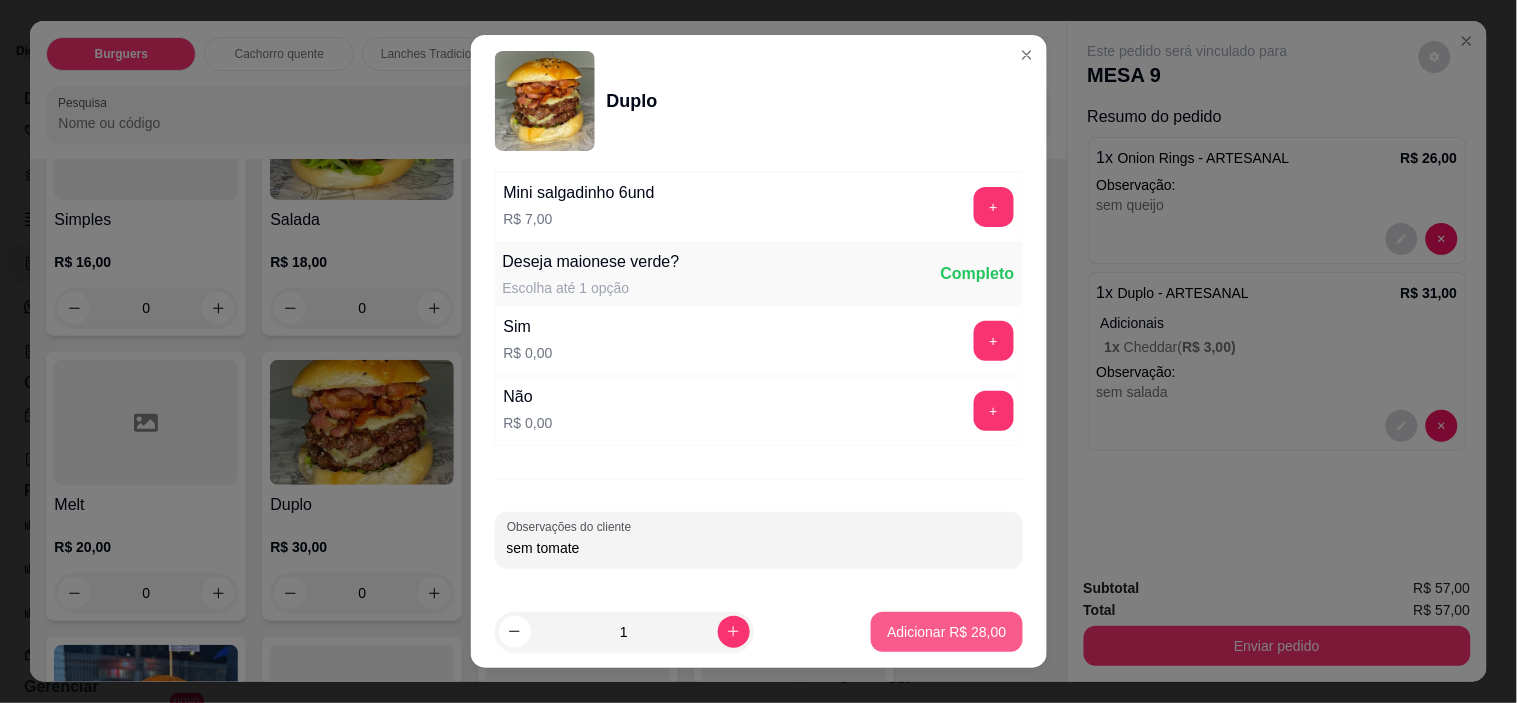 type on "sem tomate" 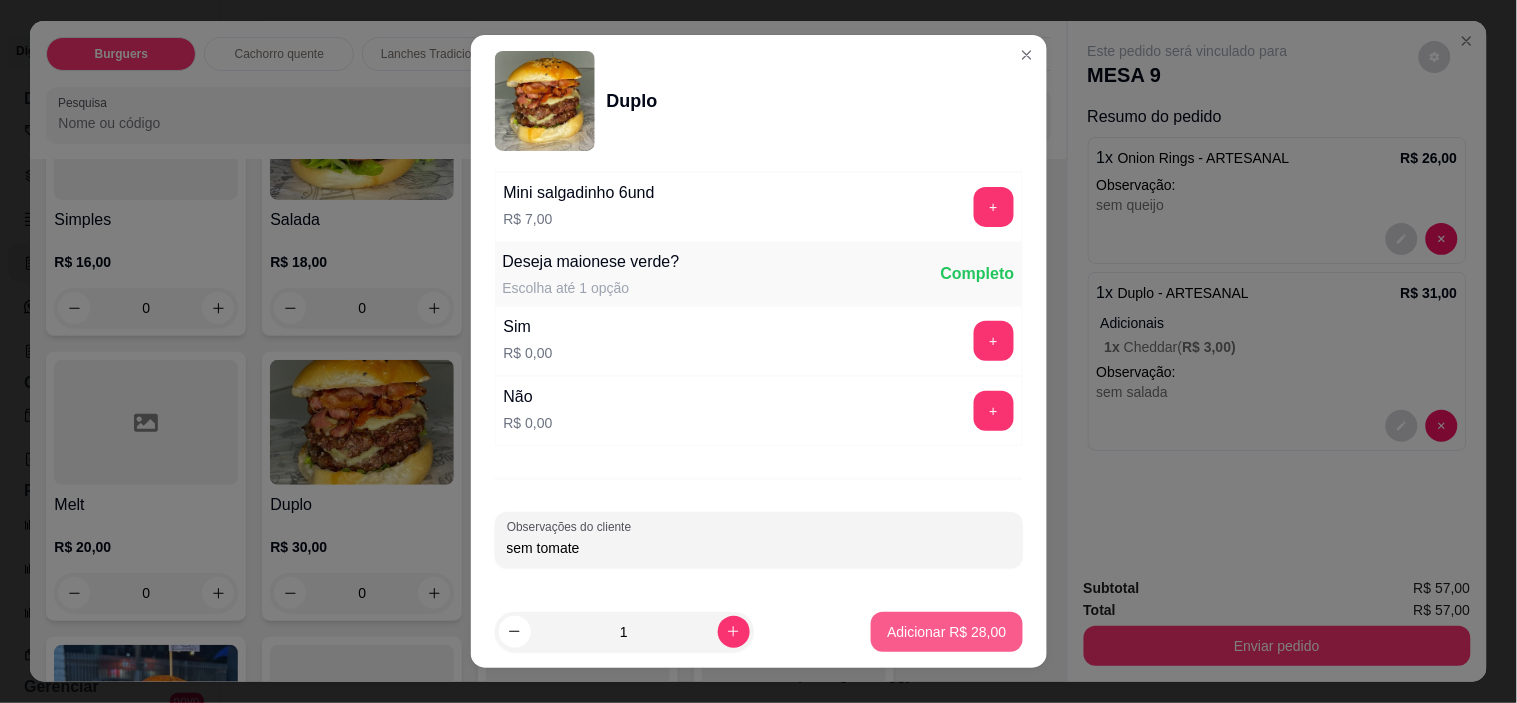 click on "Adicionar   R$ 28,00" at bounding box center (946, 632) 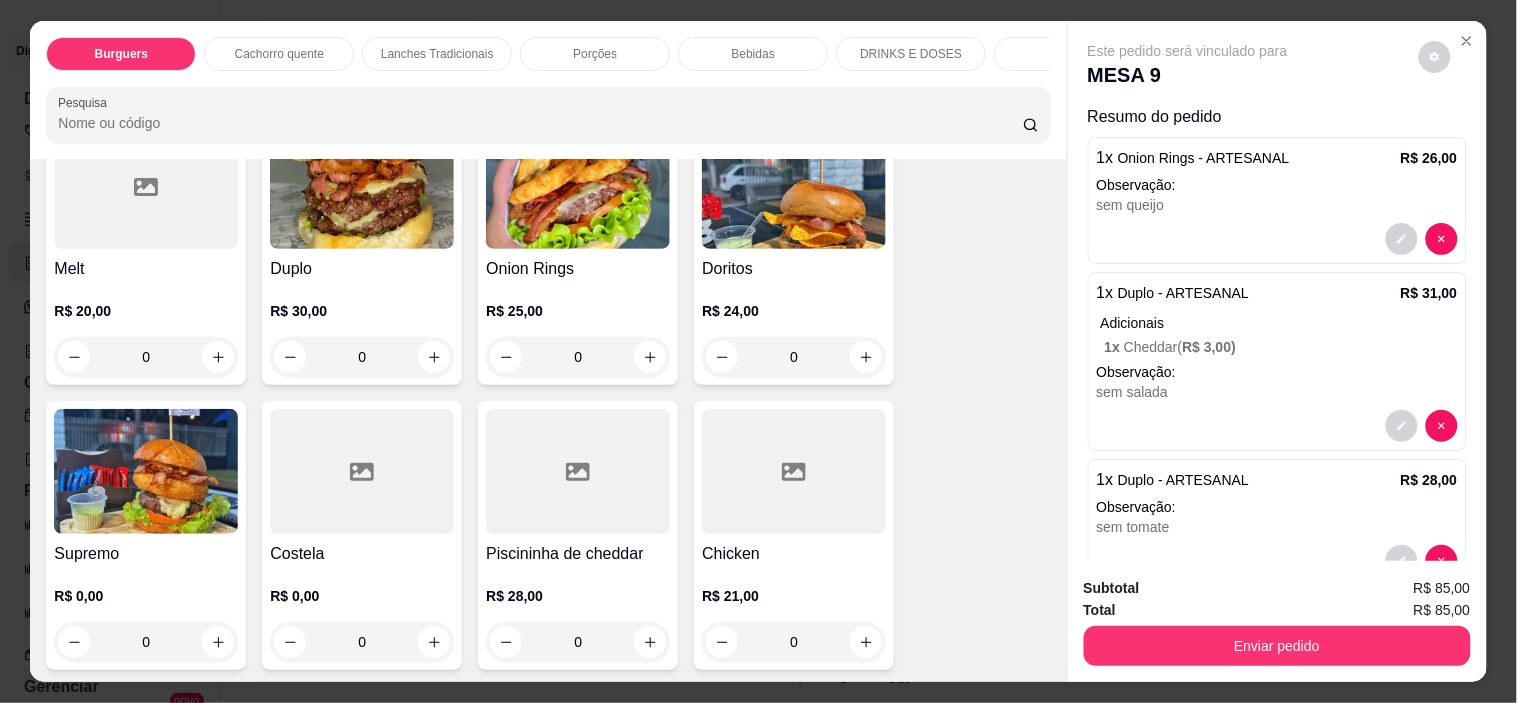 scroll, scrollTop: 555, scrollLeft: 0, axis: vertical 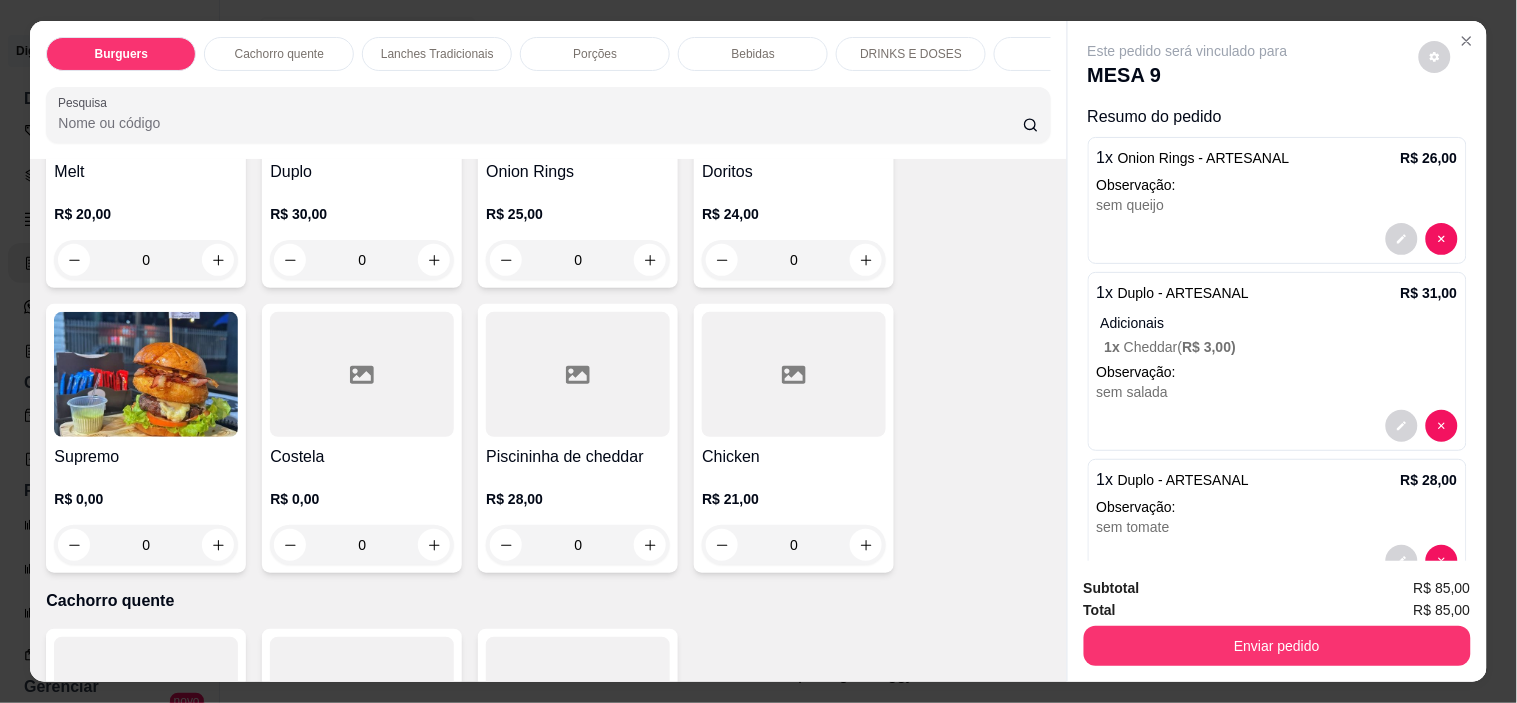 click at bounding box center (362, 374) 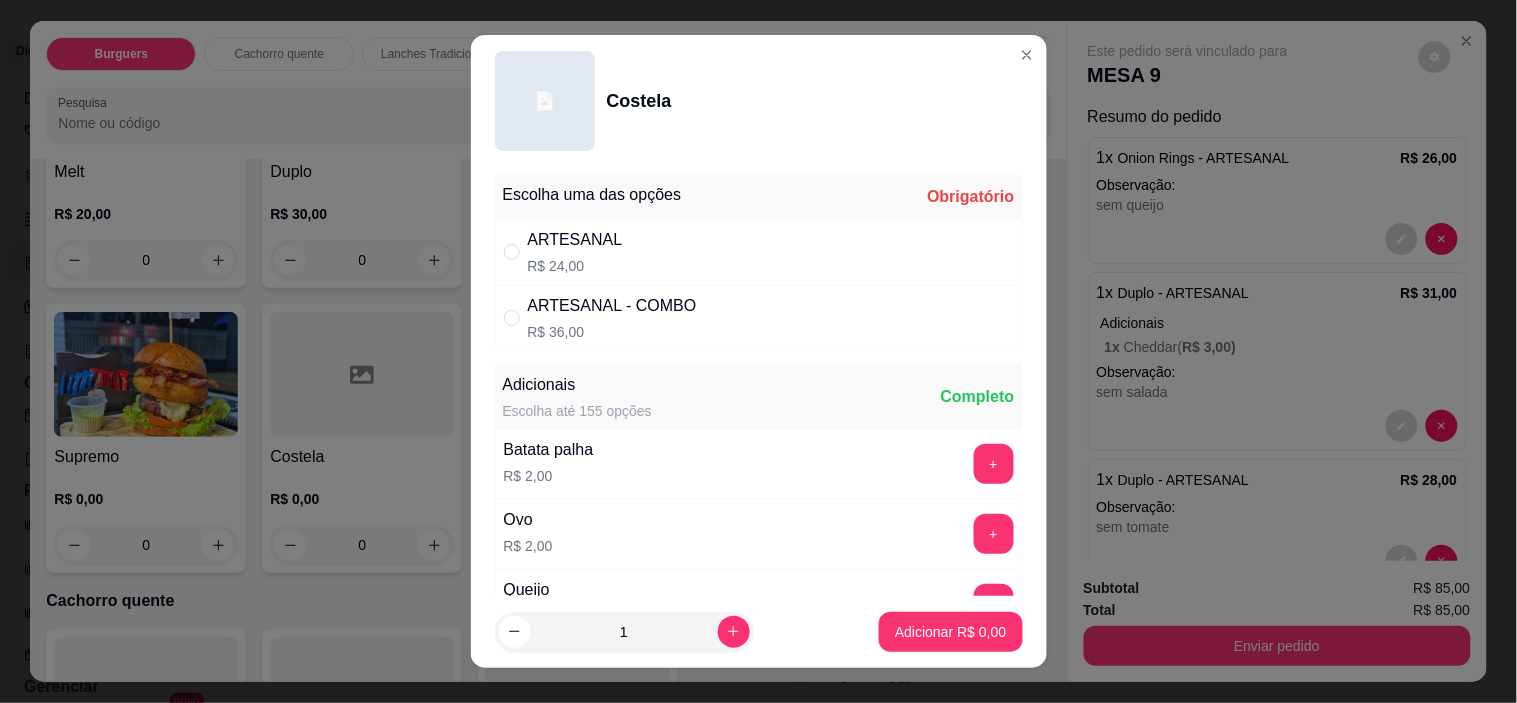 click on "ARTESANAL R$ 24,00" at bounding box center [759, 252] 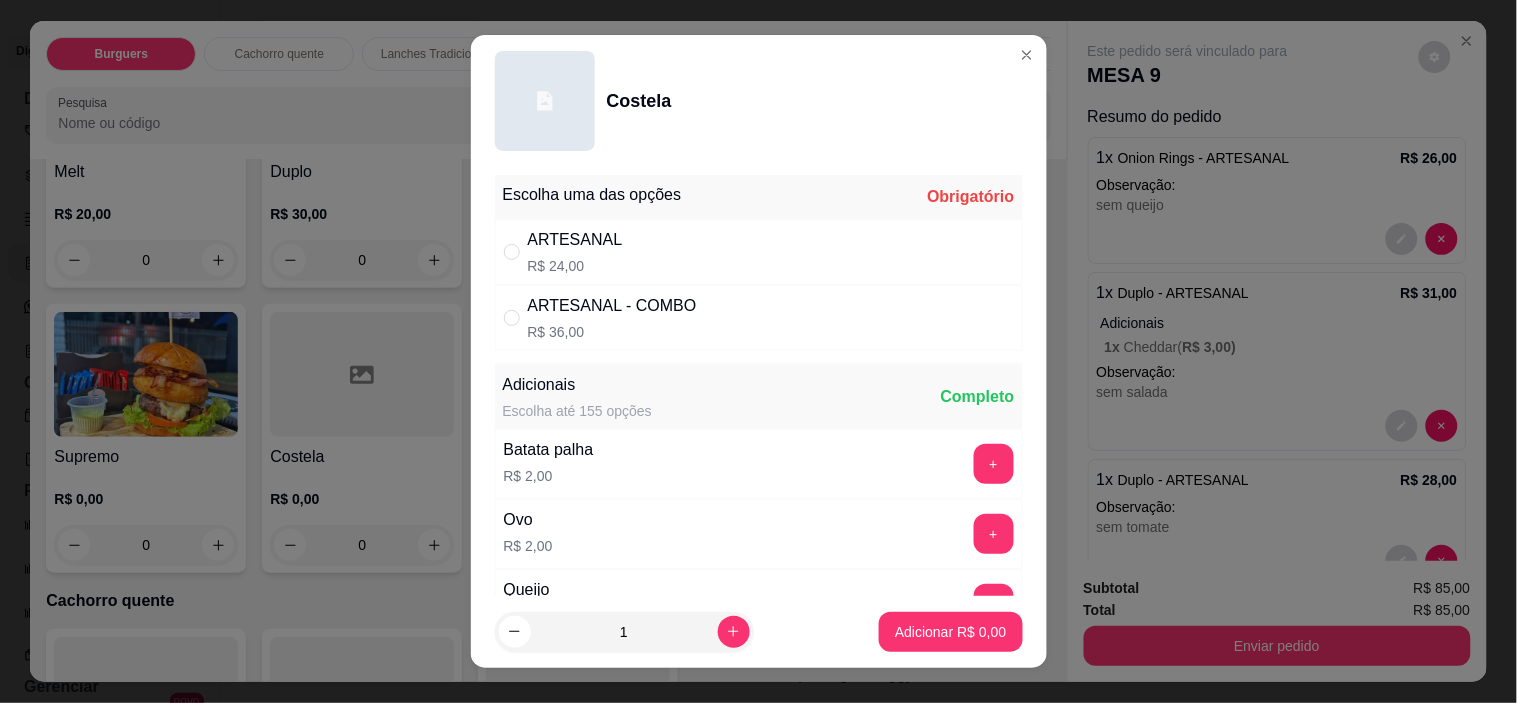 radio on "true" 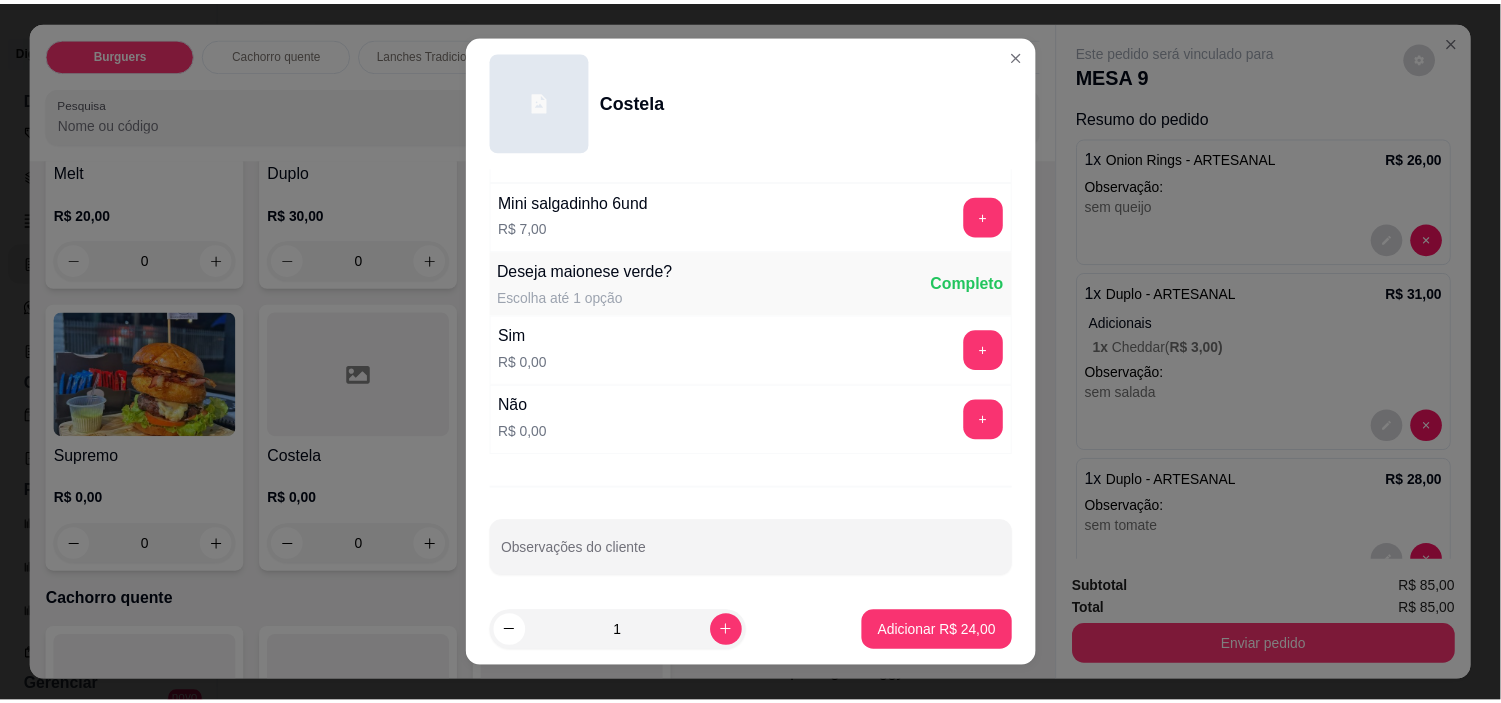 scroll, scrollTop: 1234, scrollLeft: 0, axis: vertical 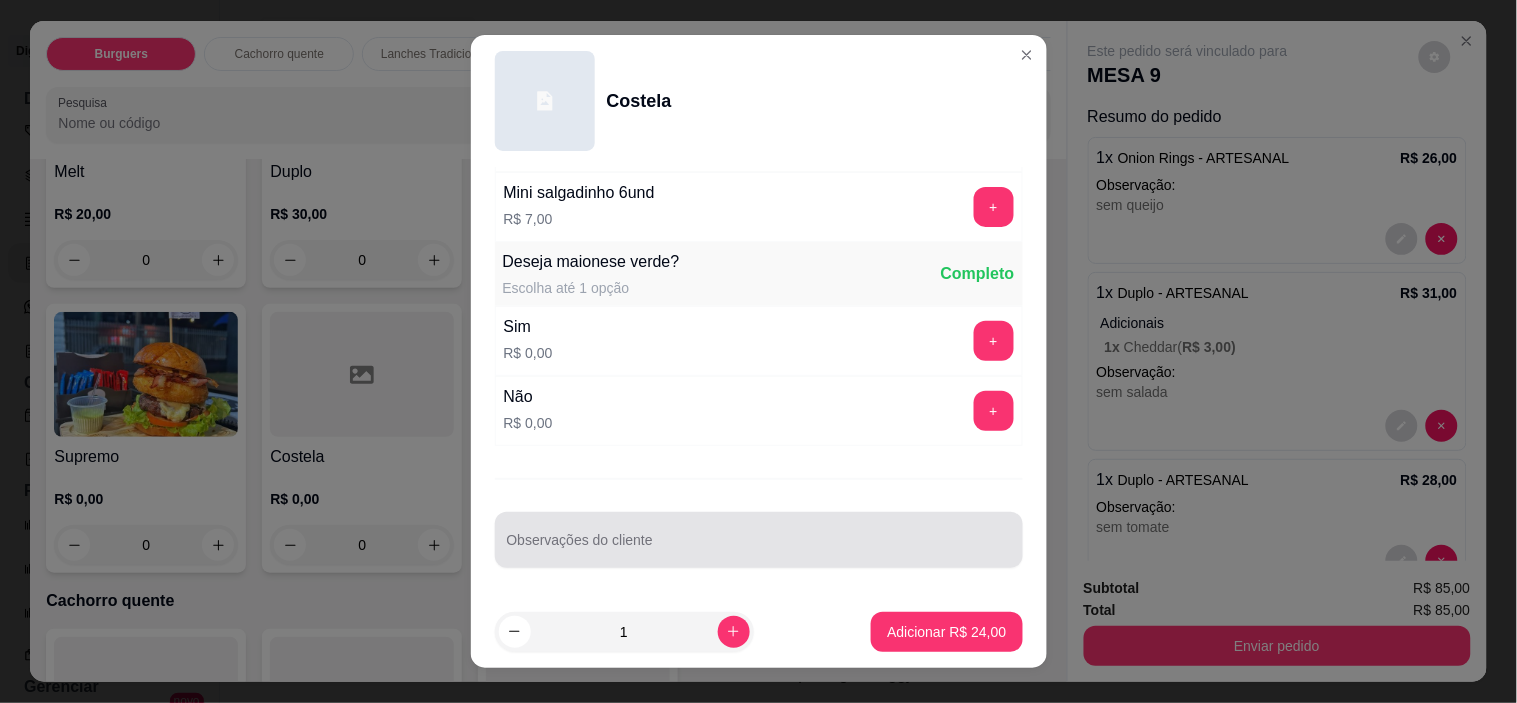 click at bounding box center (759, 540) 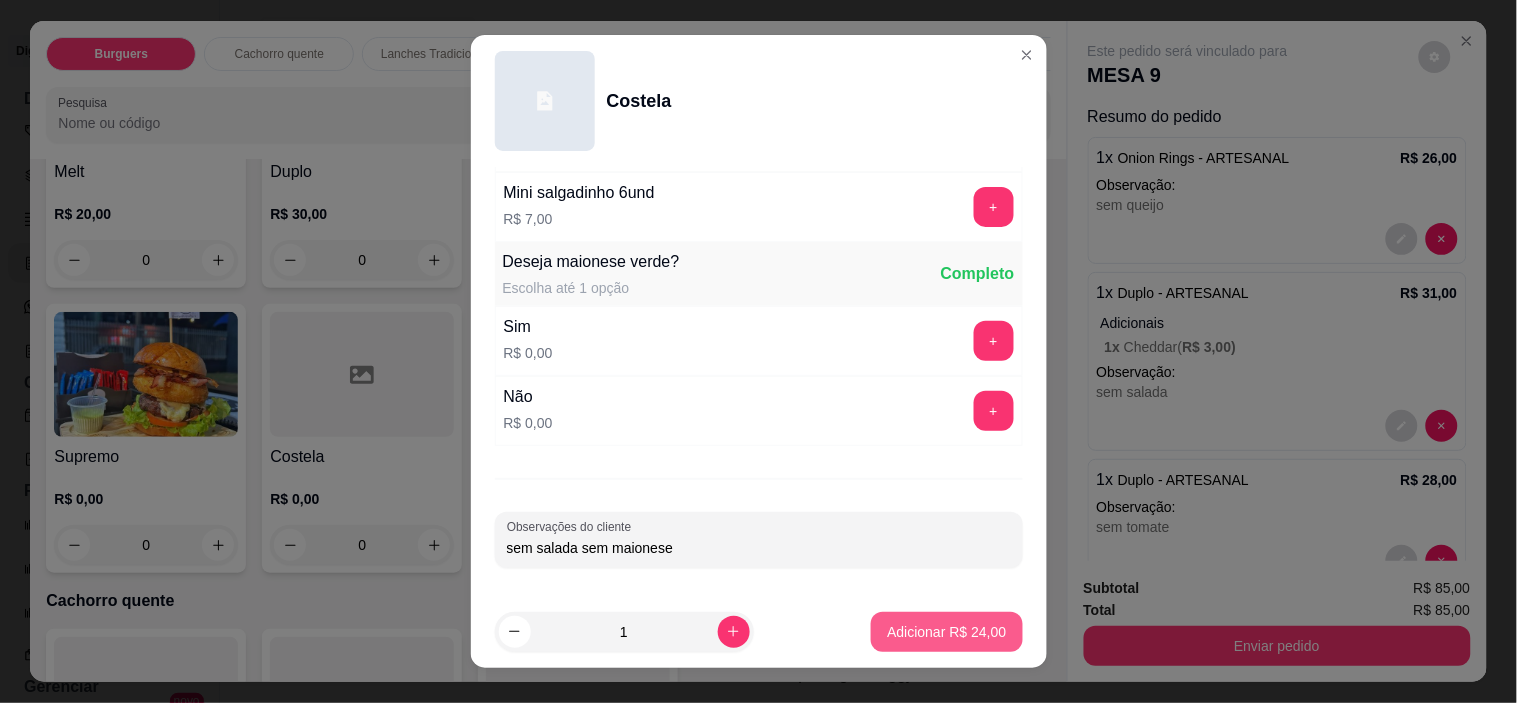 type on "sem salada sem maionese" 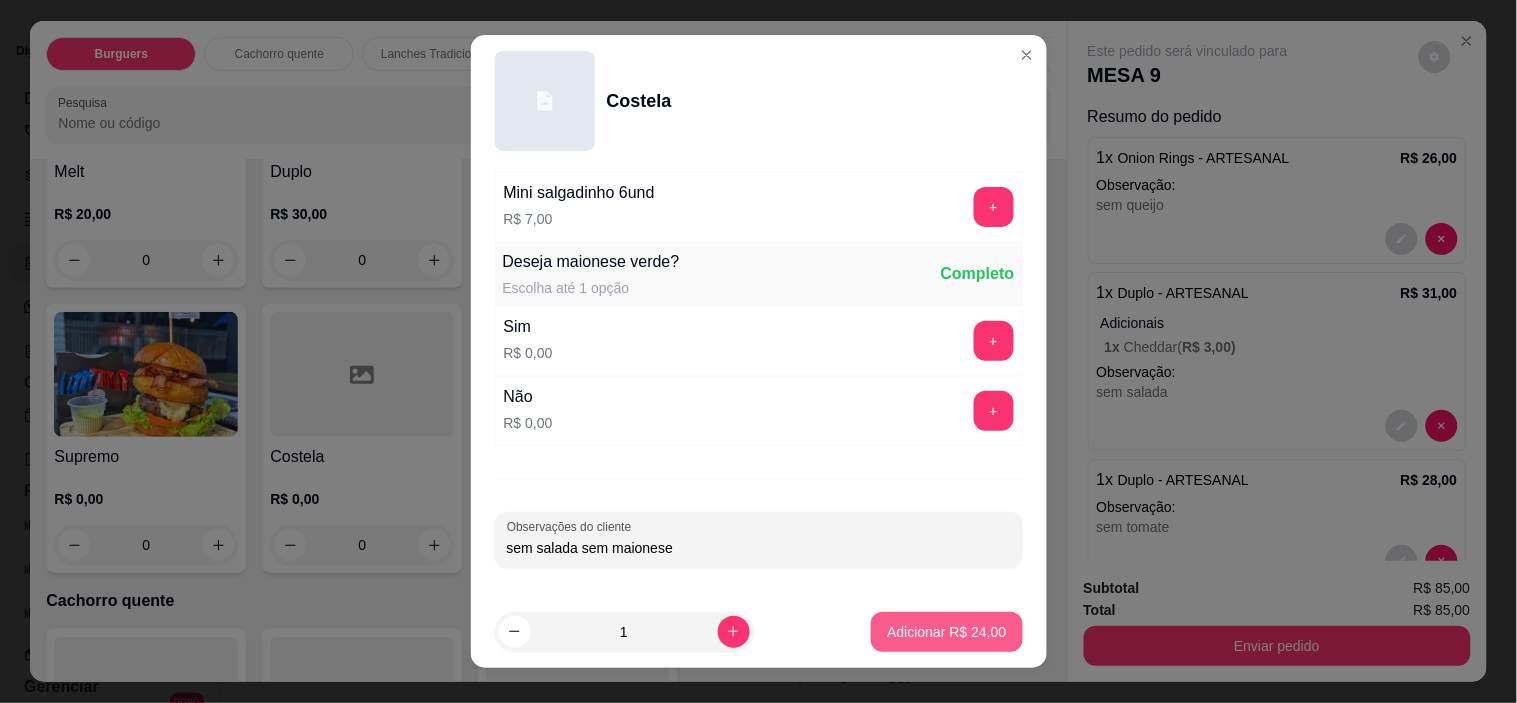 click on "Adicionar   R$ 24,00" at bounding box center [946, 632] 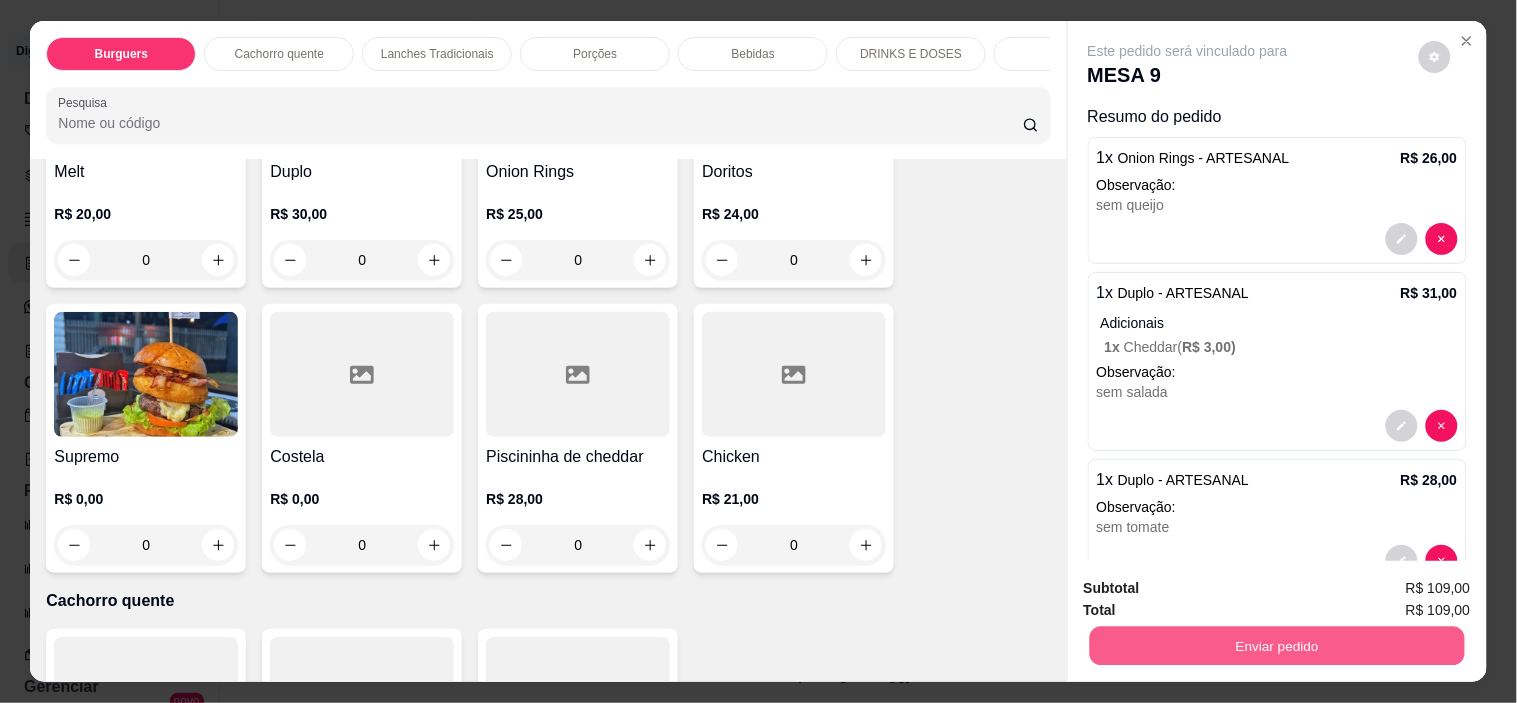 click on "Enviar pedido" at bounding box center (1276, 646) 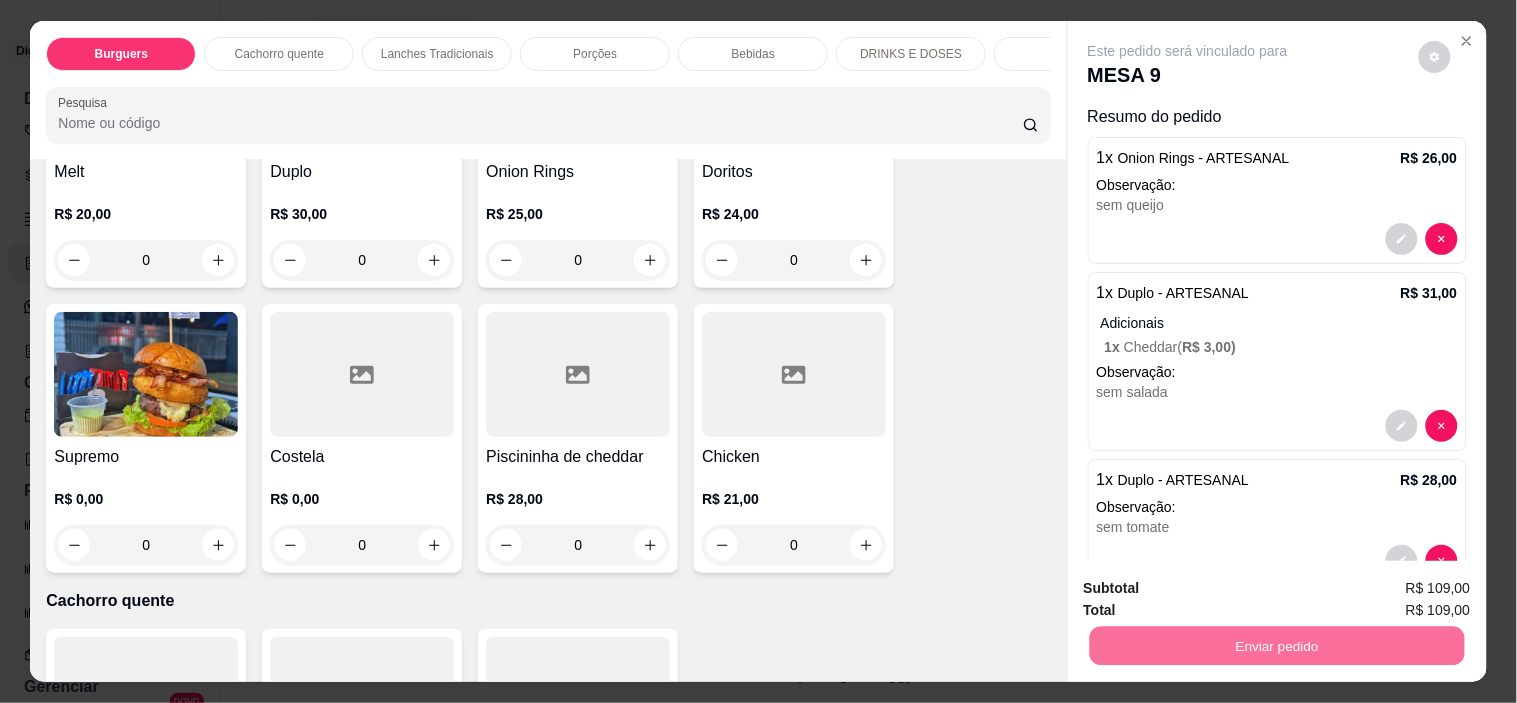 click on "Não registrar e enviar pedido" at bounding box center (1211, 589) 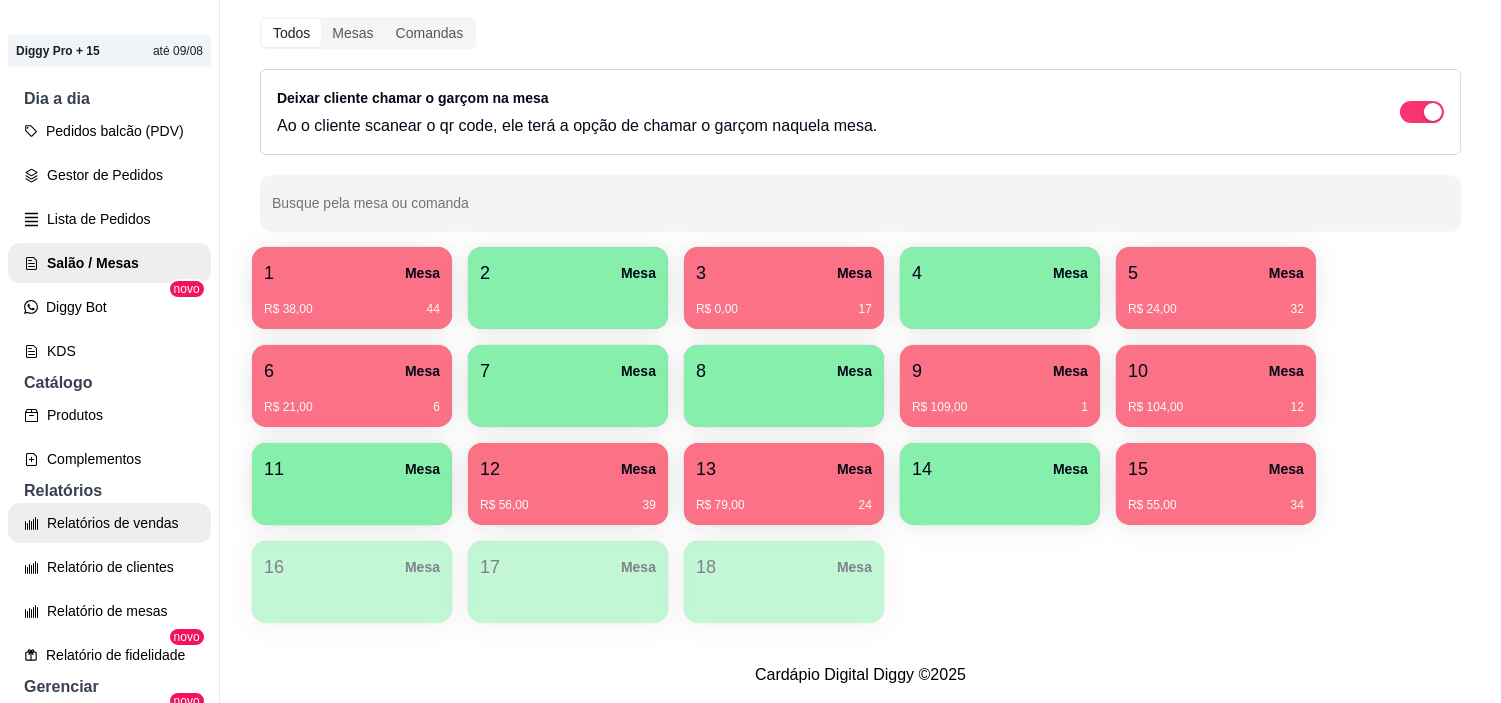 click on "Relatórios de vendas" at bounding box center (109, 523) 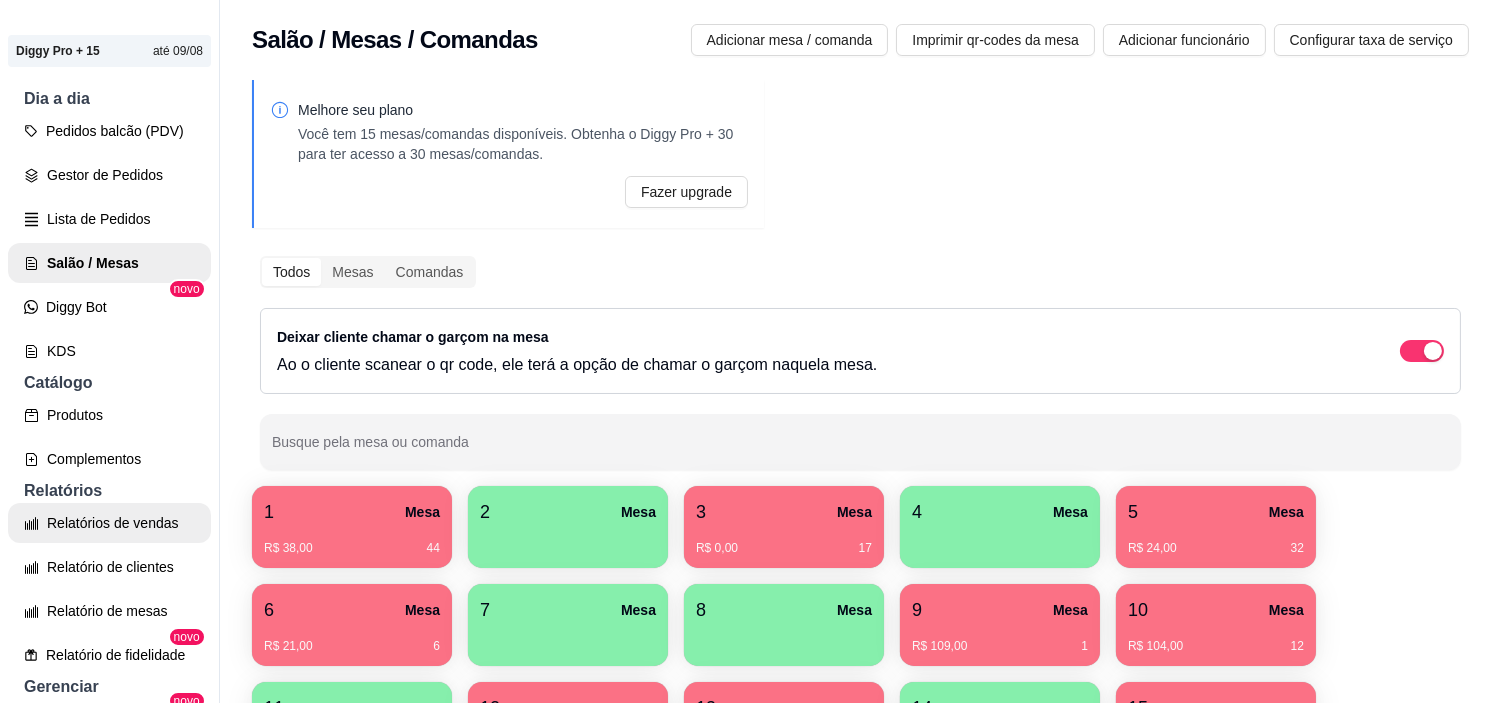 select on "ALL" 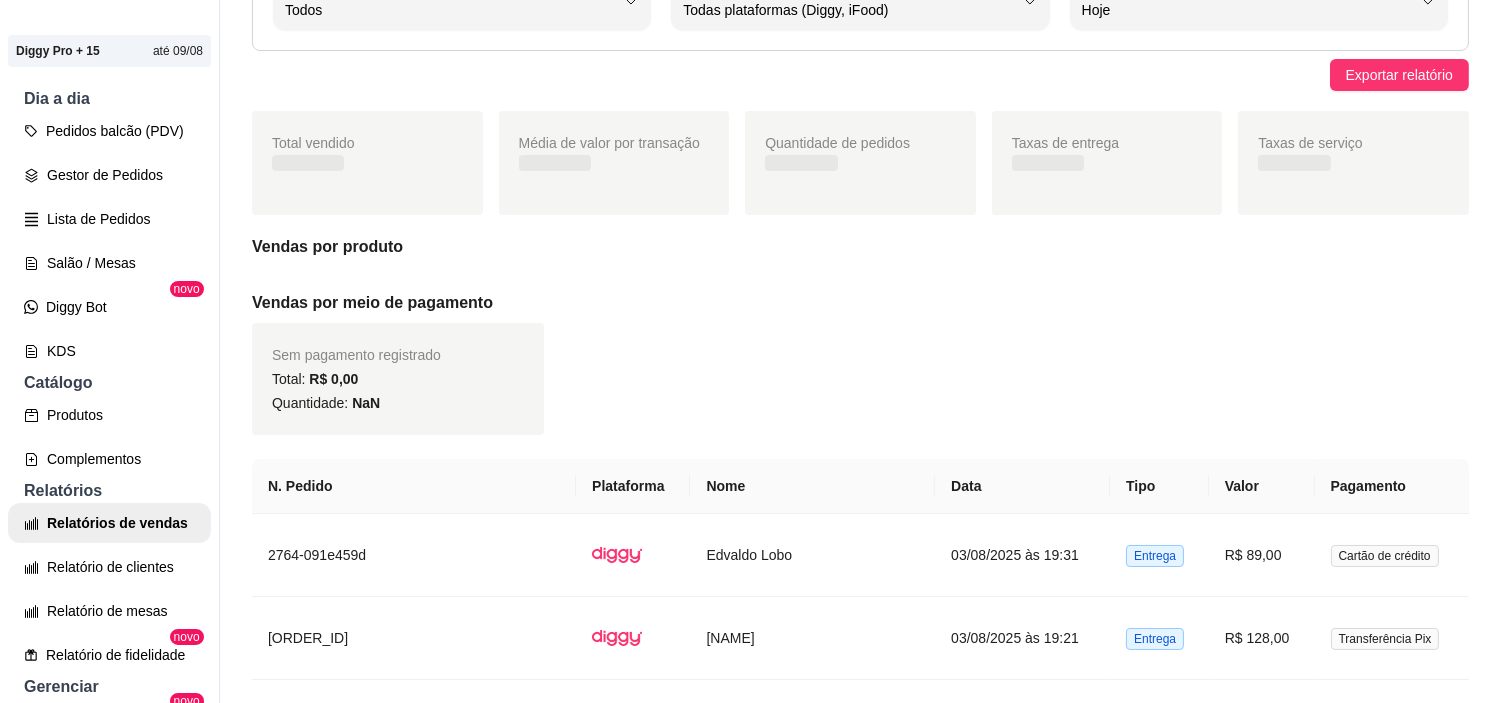 scroll, scrollTop: 237, scrollLeft: 0, axis: vertical 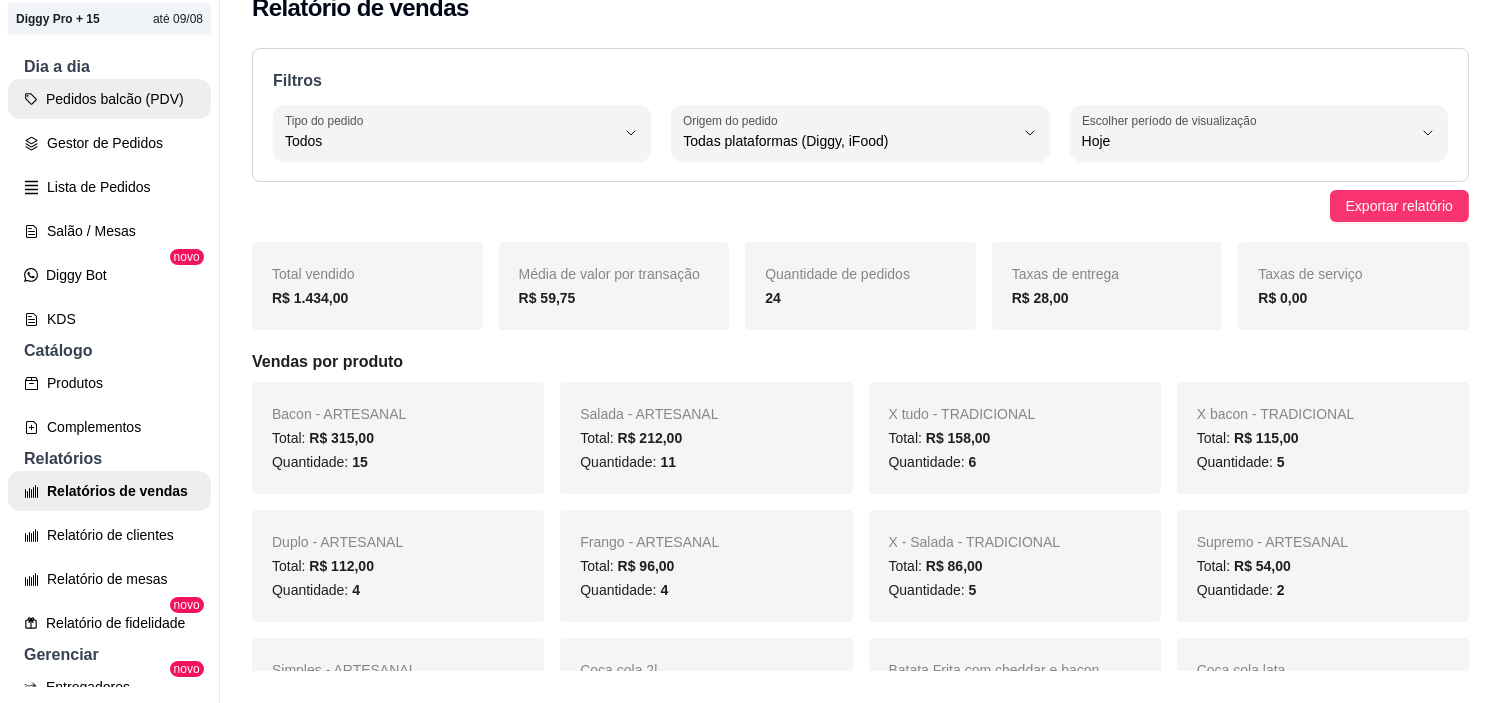 click on "Pedidos balcão (PDV)" at bounding box center [109, 99] 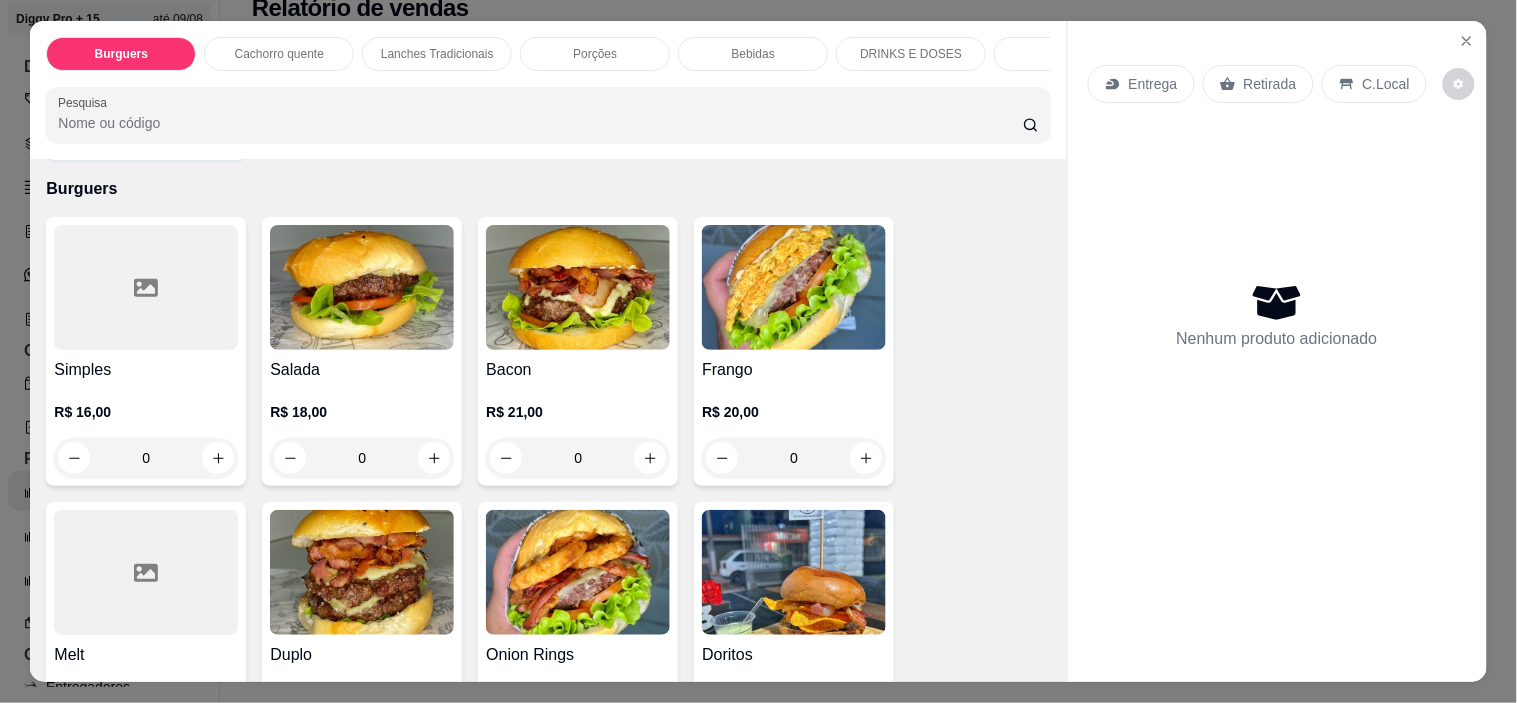 scroll, scrollTop: 111, scrollLeft: 0, axis: vertical 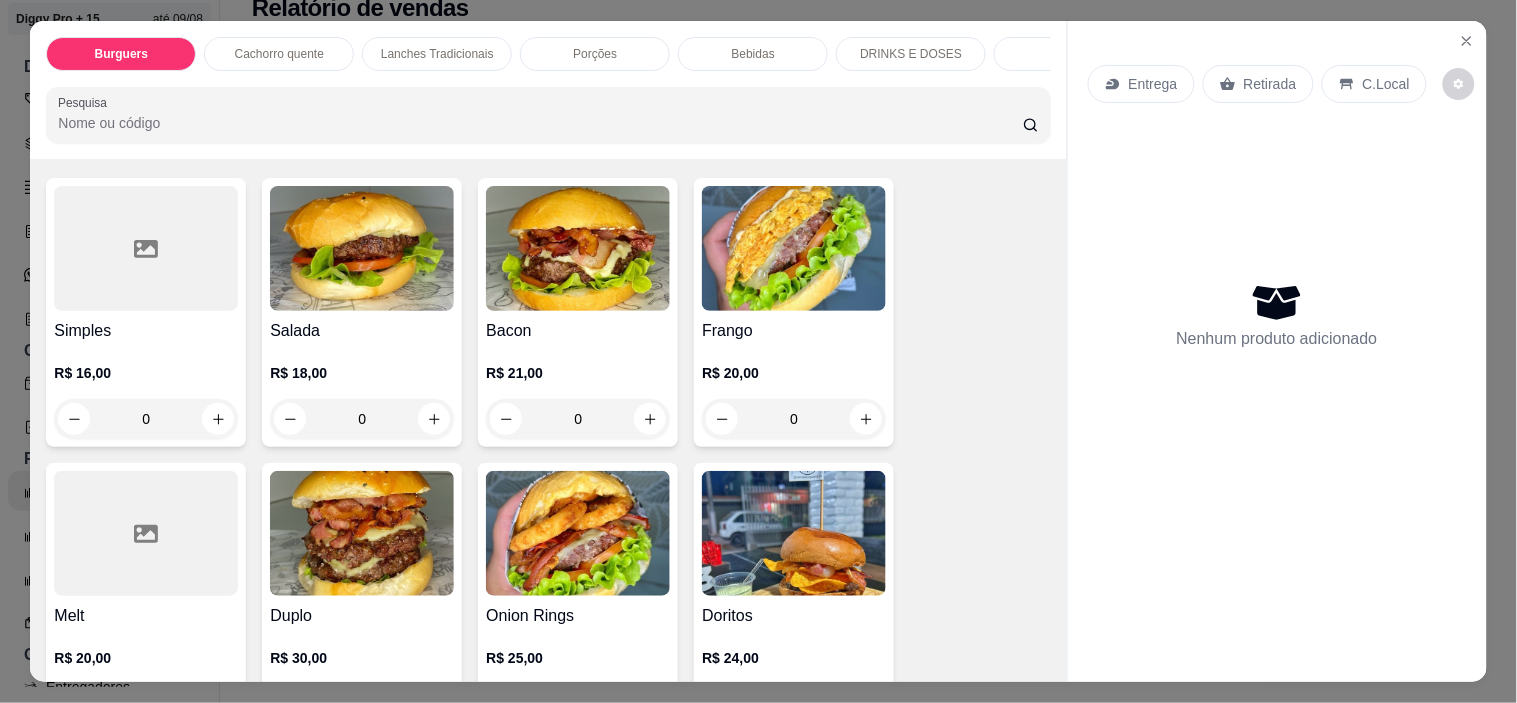 click at bounding box center [794, 248] 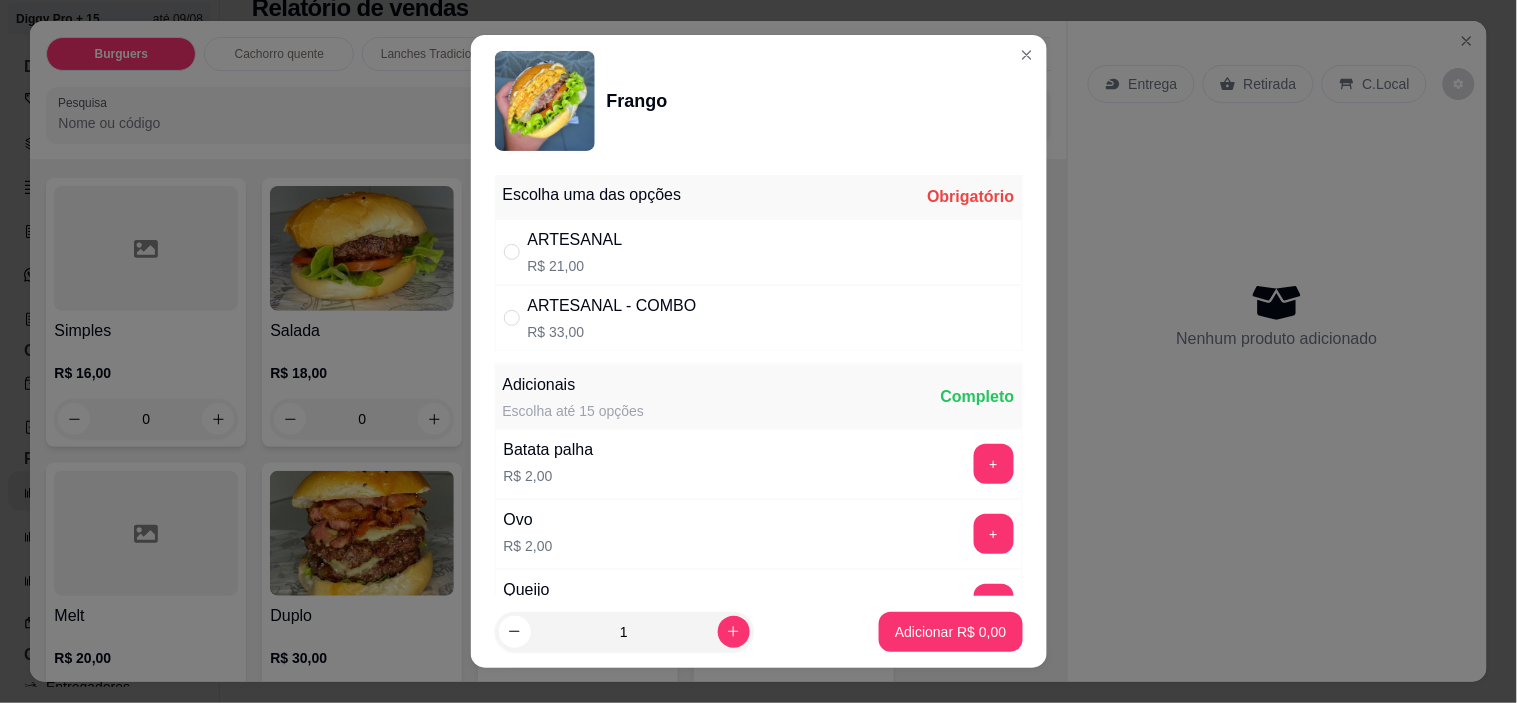 click on "ARTESANAL R$ 21,00" at bounding box center (759, 252) 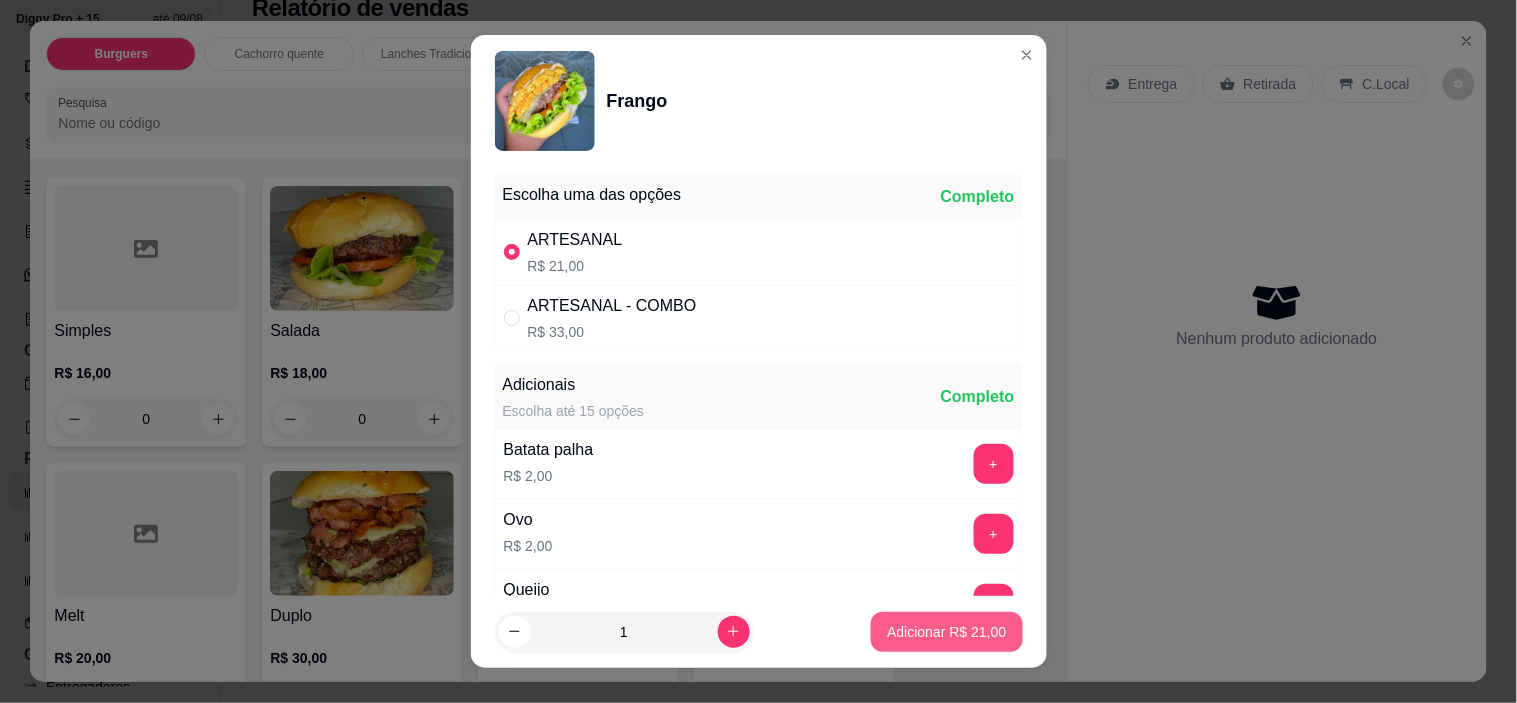click on "Adicionar   R$ 21,00" at bounding box center [946, 632] 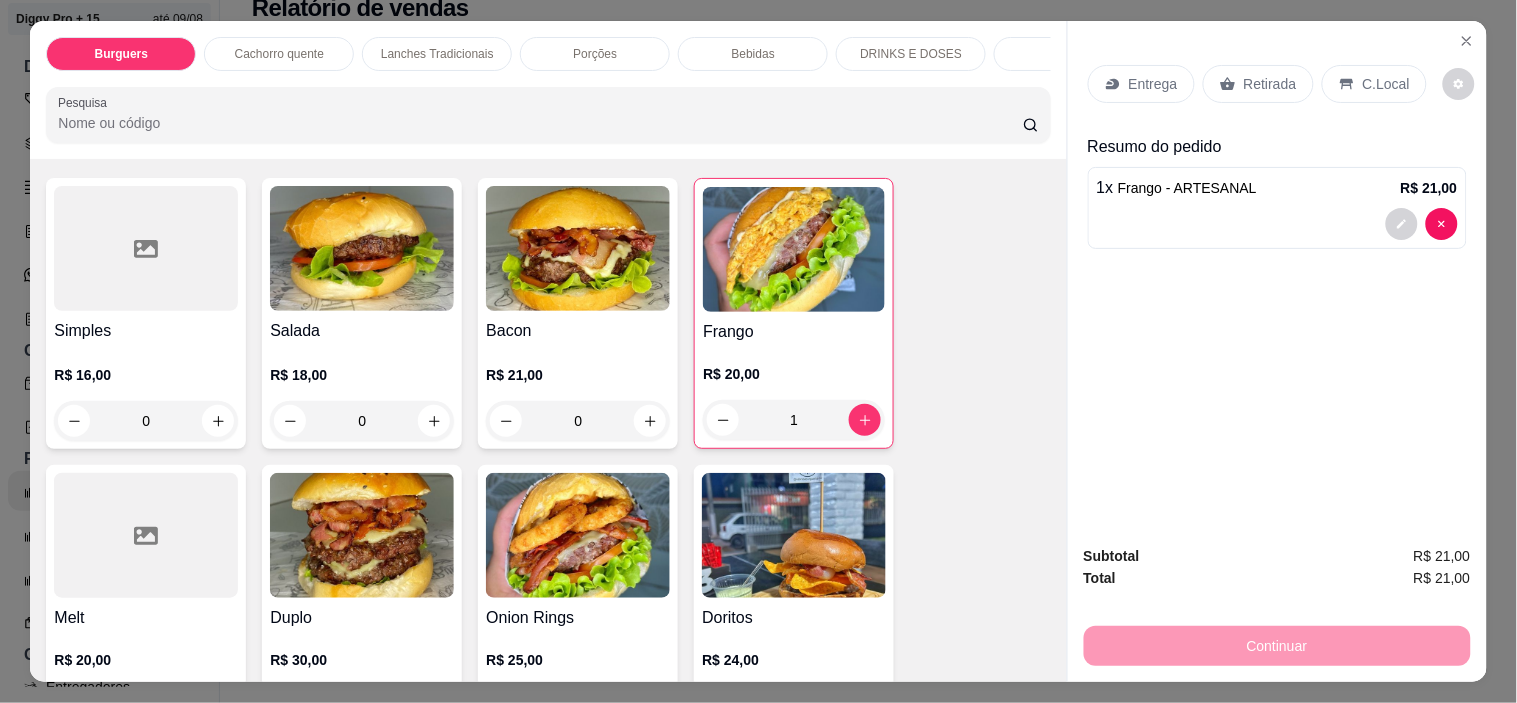 click on "Entrega" at bounding box center [1153, 84] 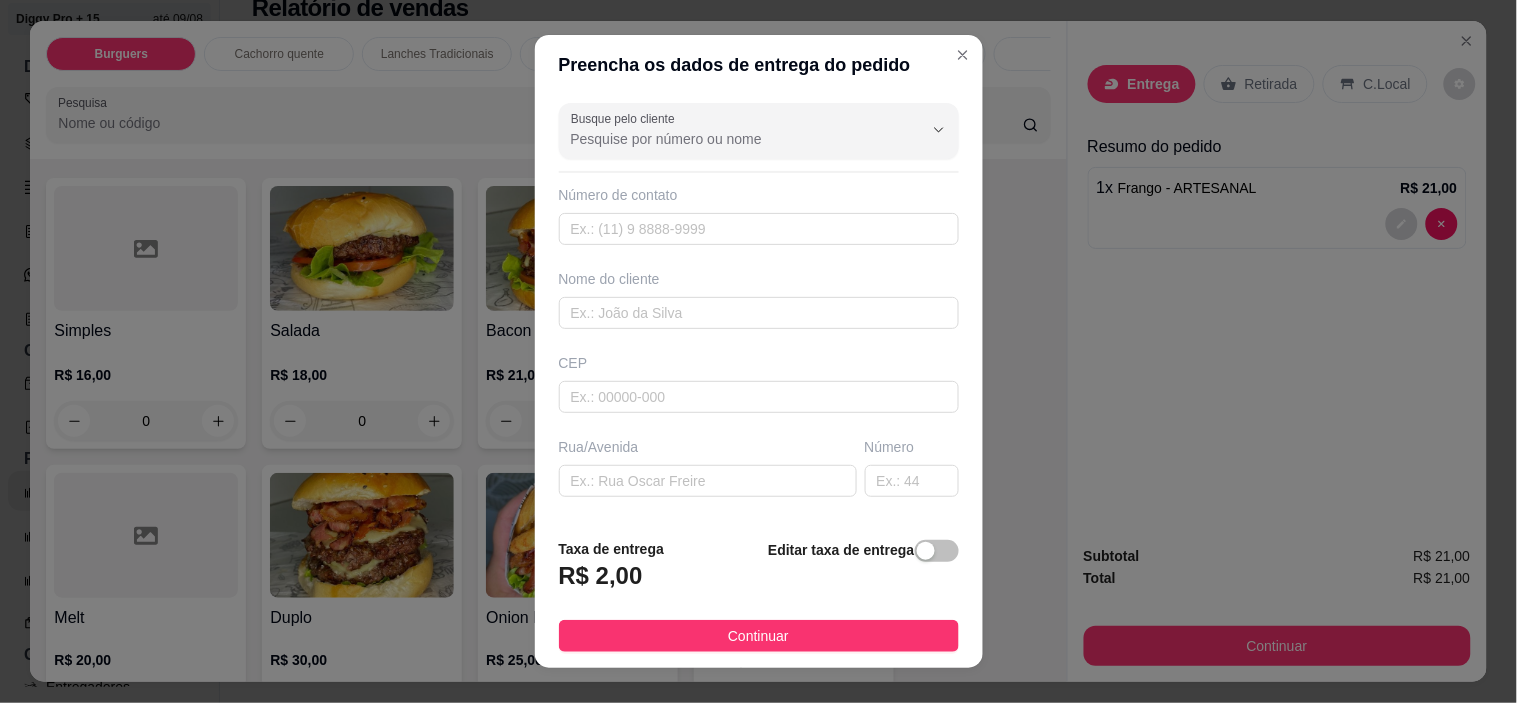 click on "CEP" at bounding box center [759, 363] 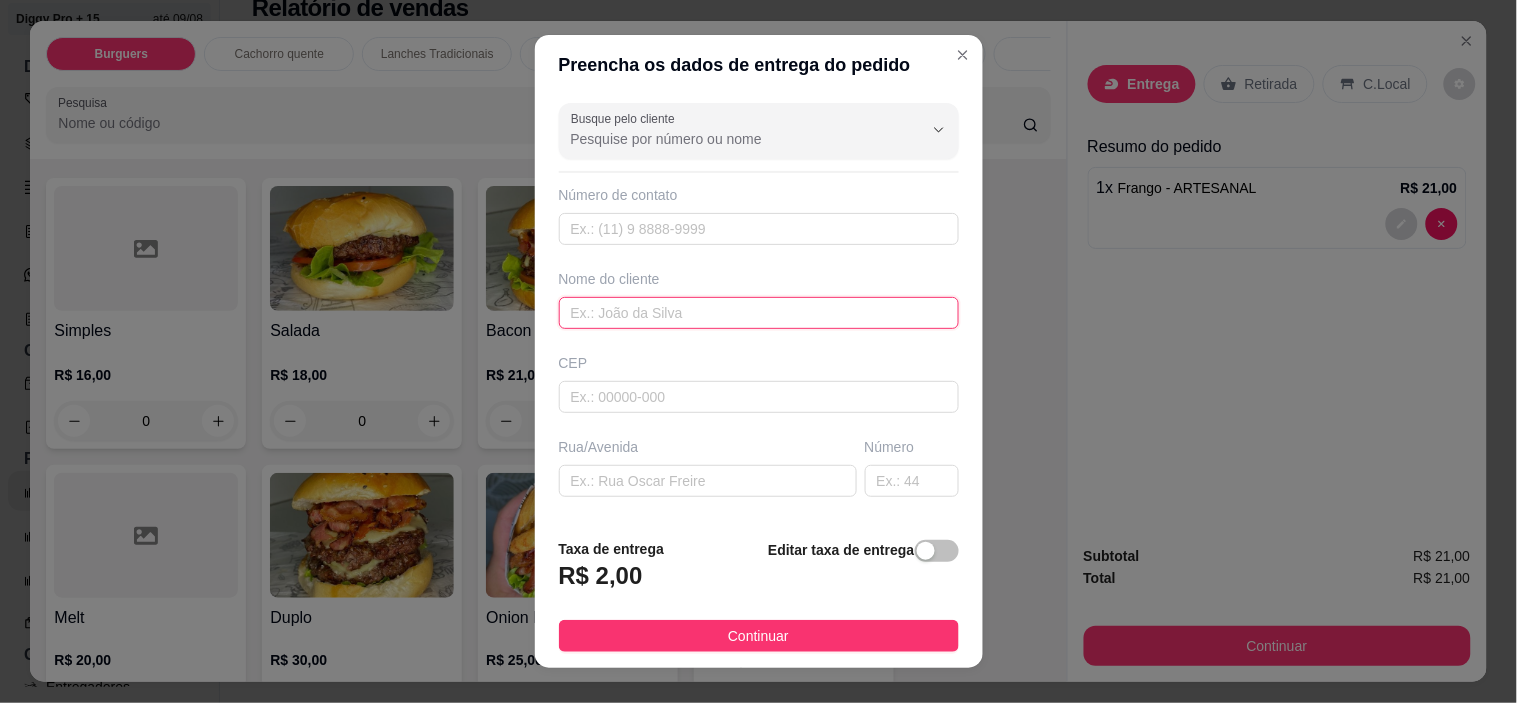 click at bounding box center (759, 313) 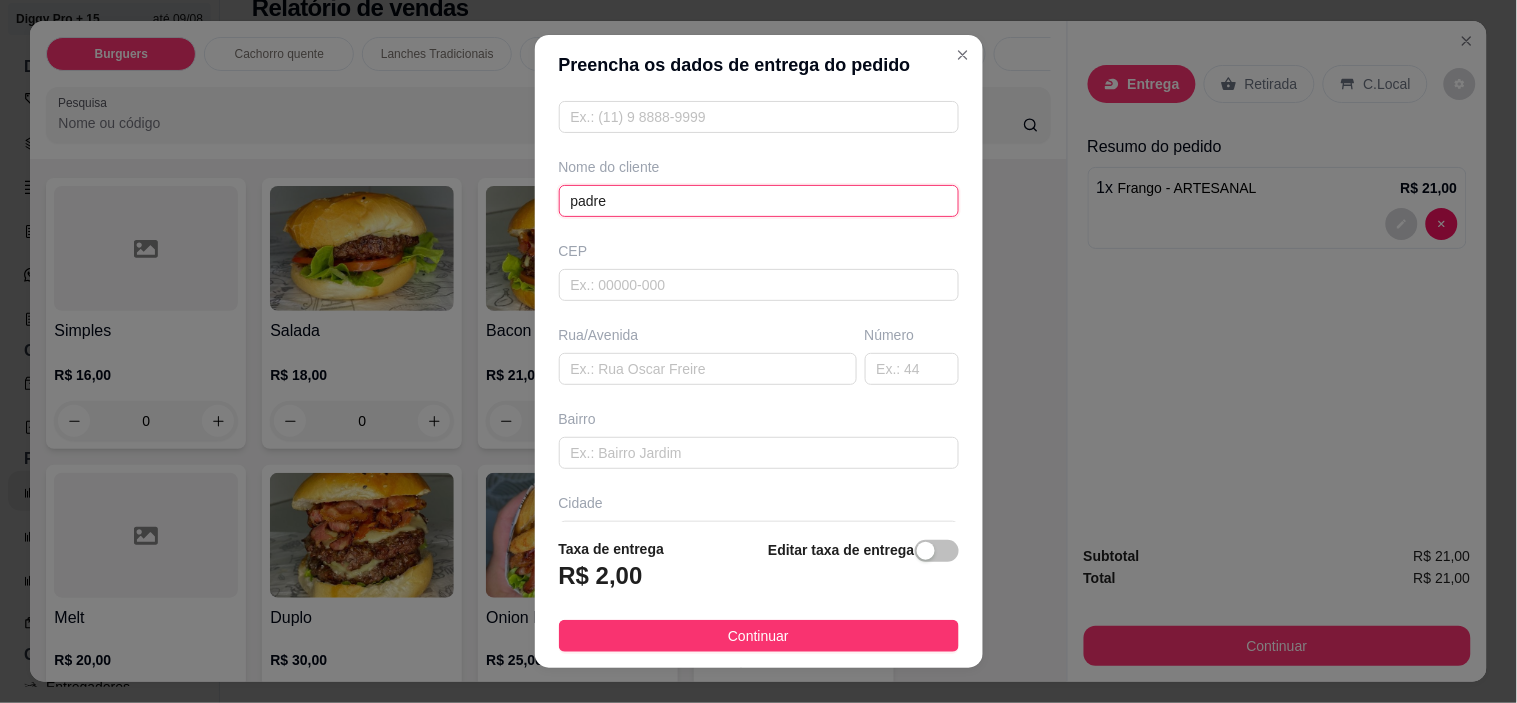 scroll, scrollTop: 247, scrollLeft: 0, axis: vertical 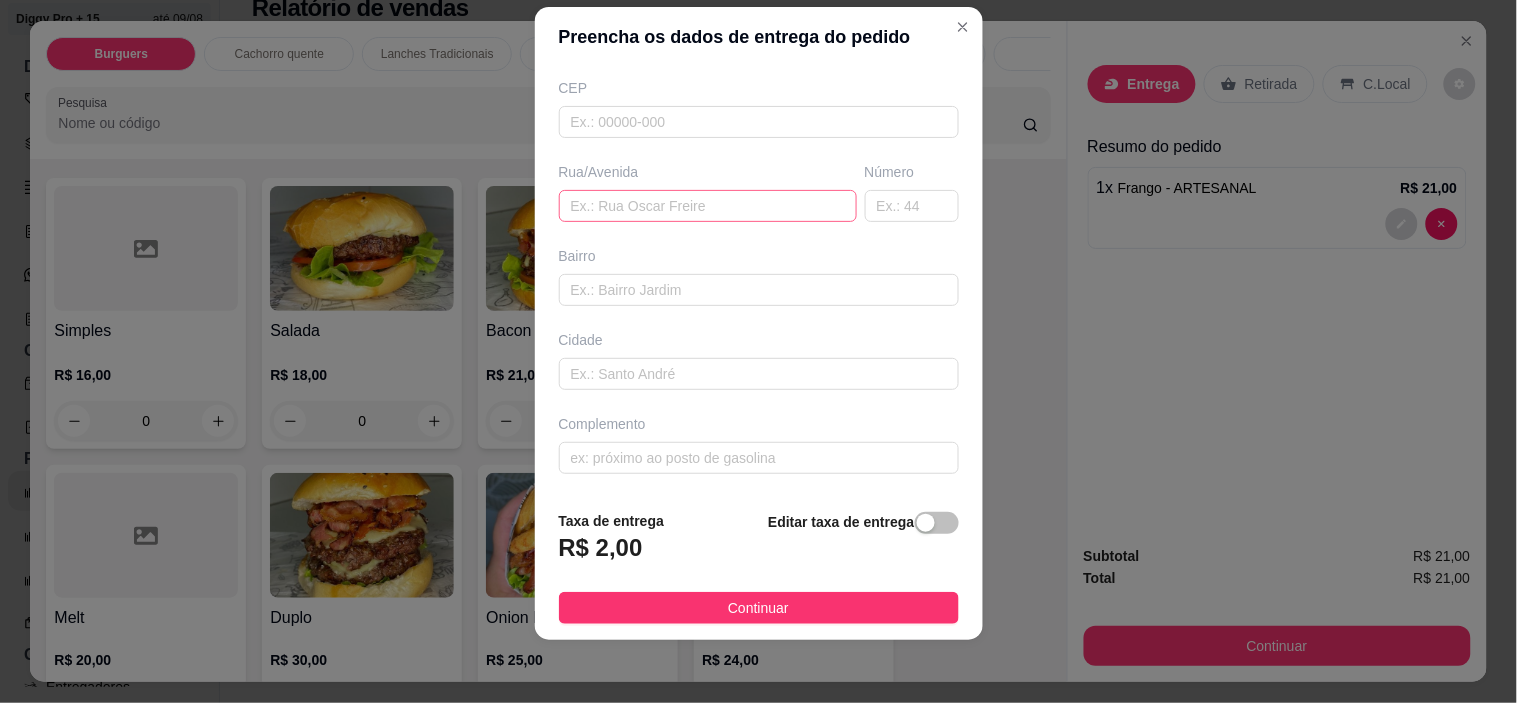 type on "padre" 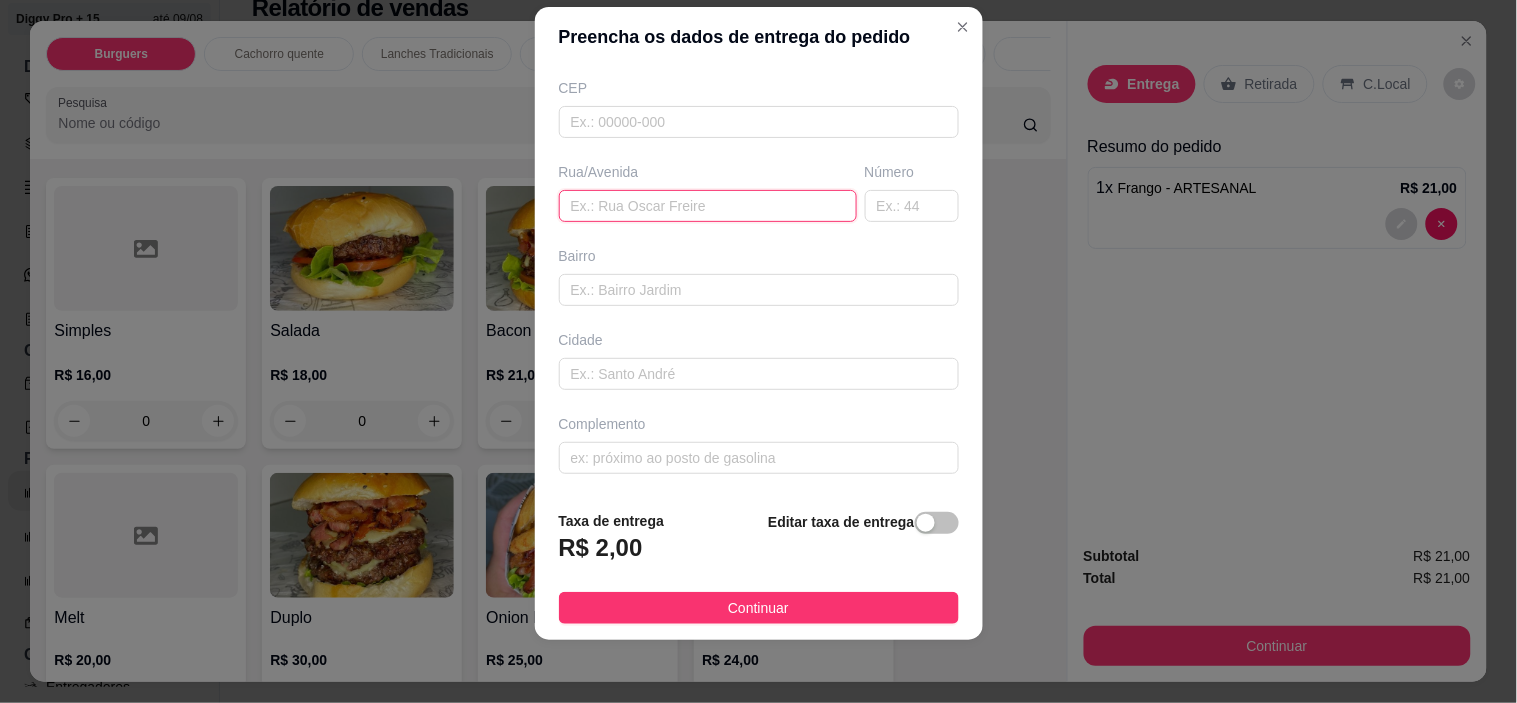 click at bounding box center [708, 206] 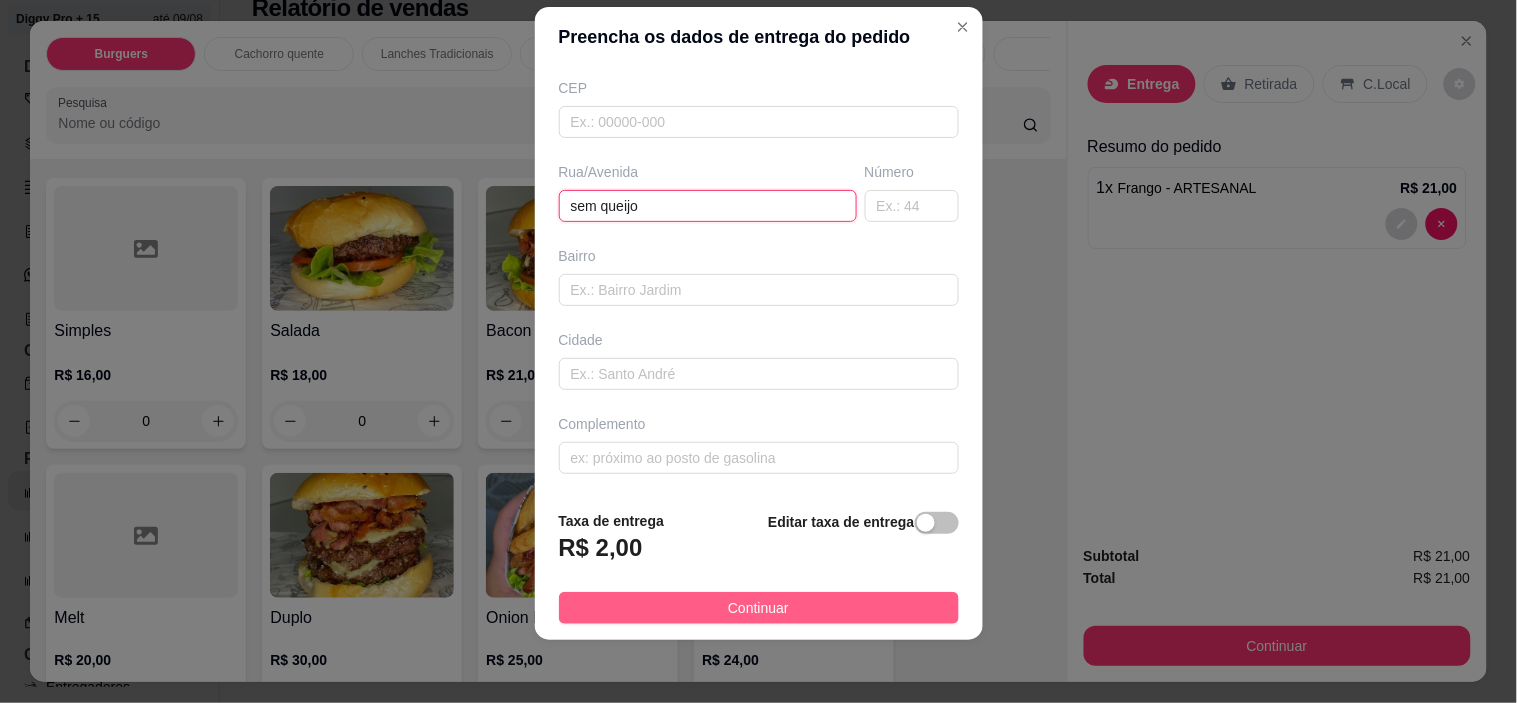type on "sem queijo" 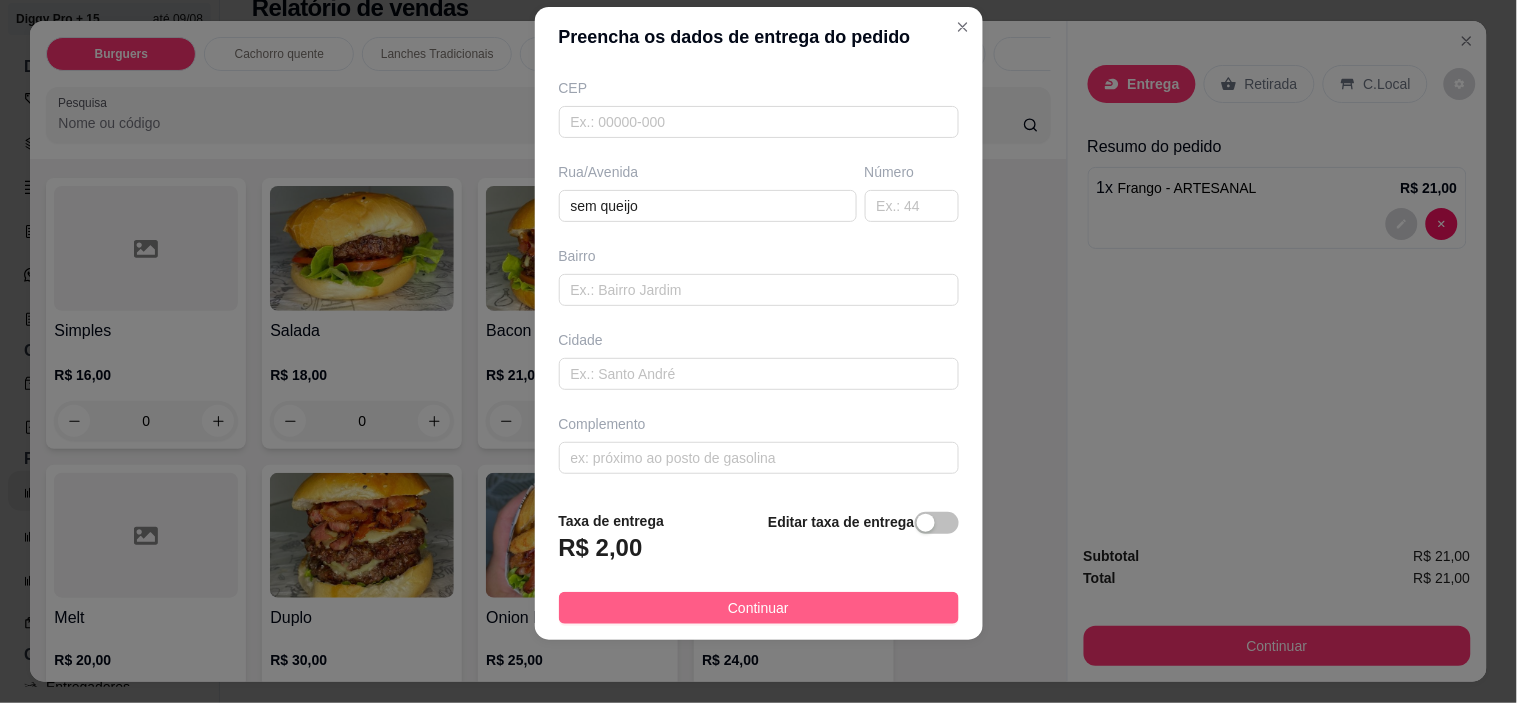 click on "Continuar" at bounding box center [758, 608] 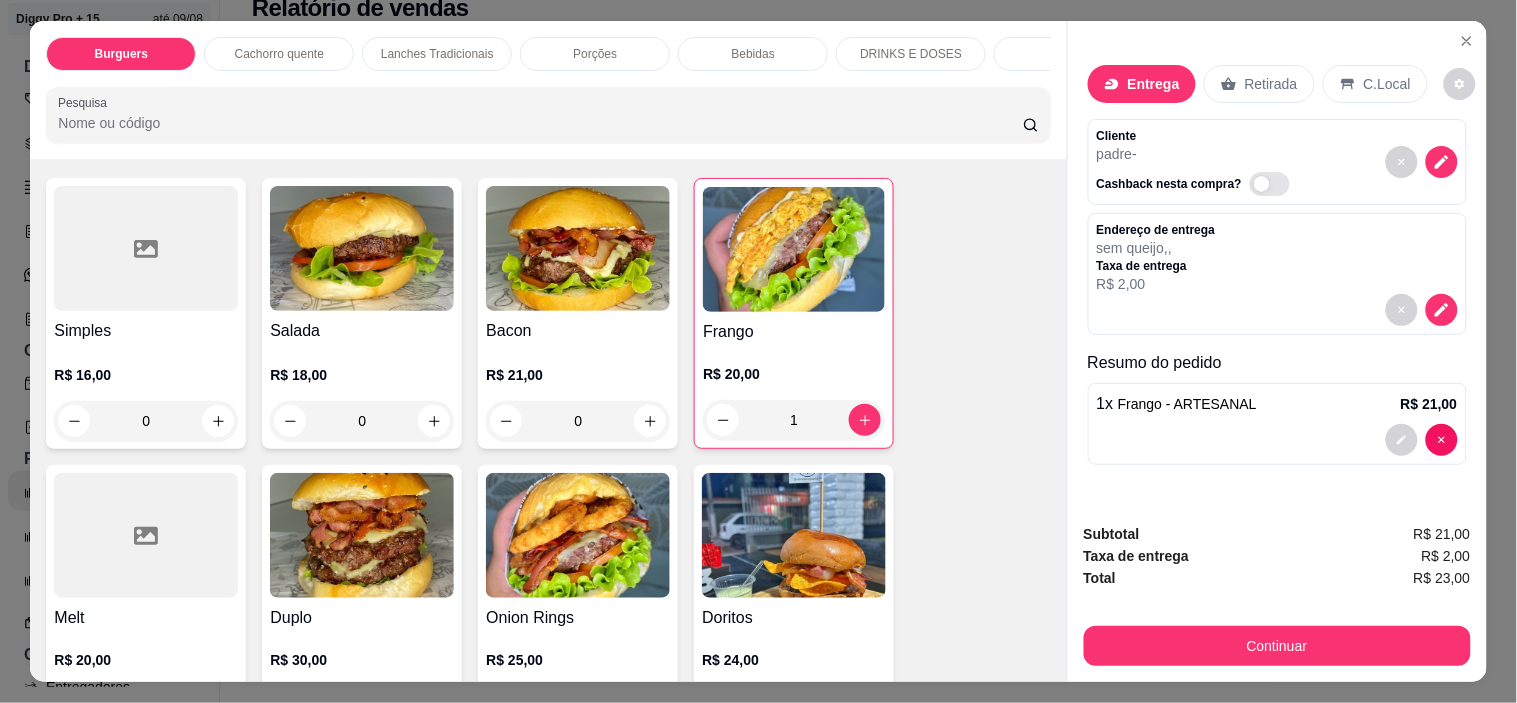 click on "Continuar" at bounding box center (1277, 646) 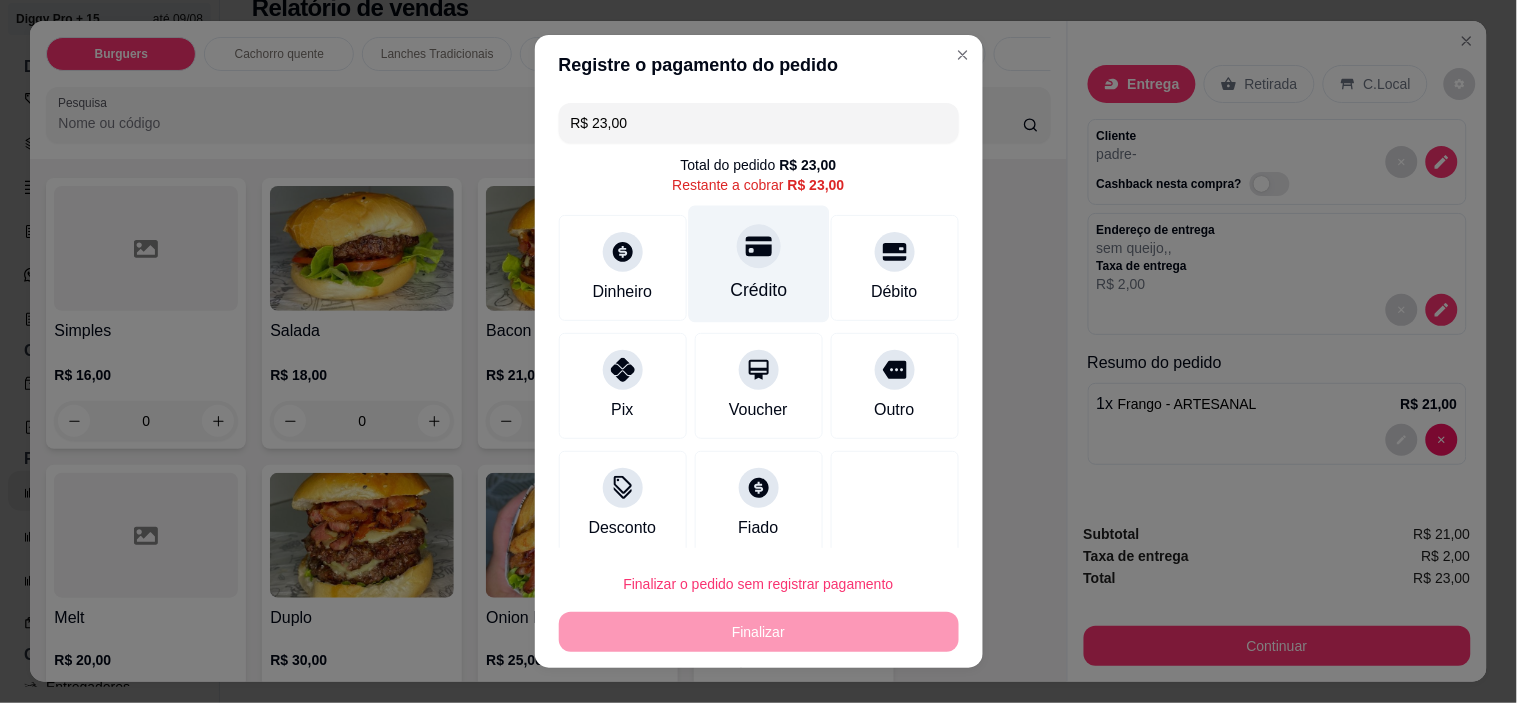 click on "Crédito" at bounding box center (758, 290) 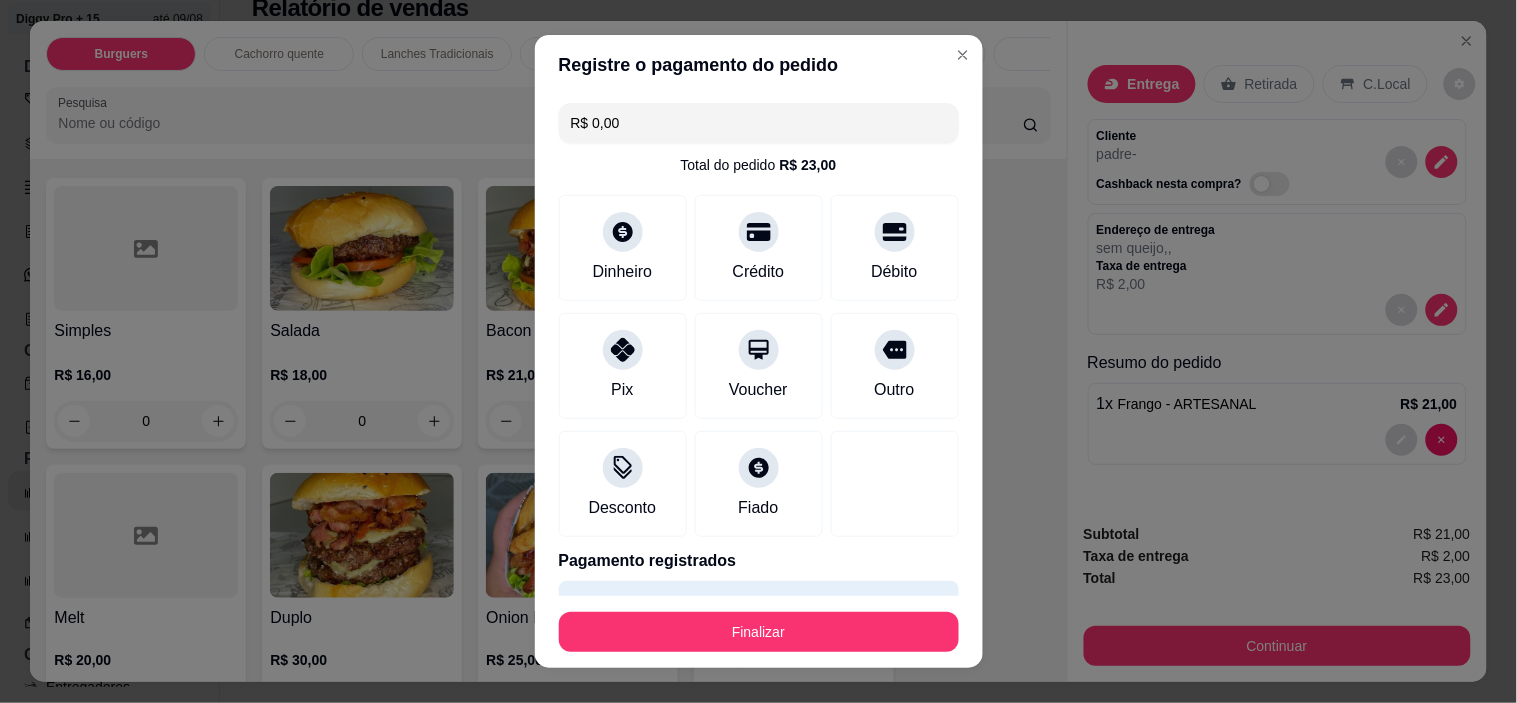 click on "Finalizar" at bounding box center [759, 632] 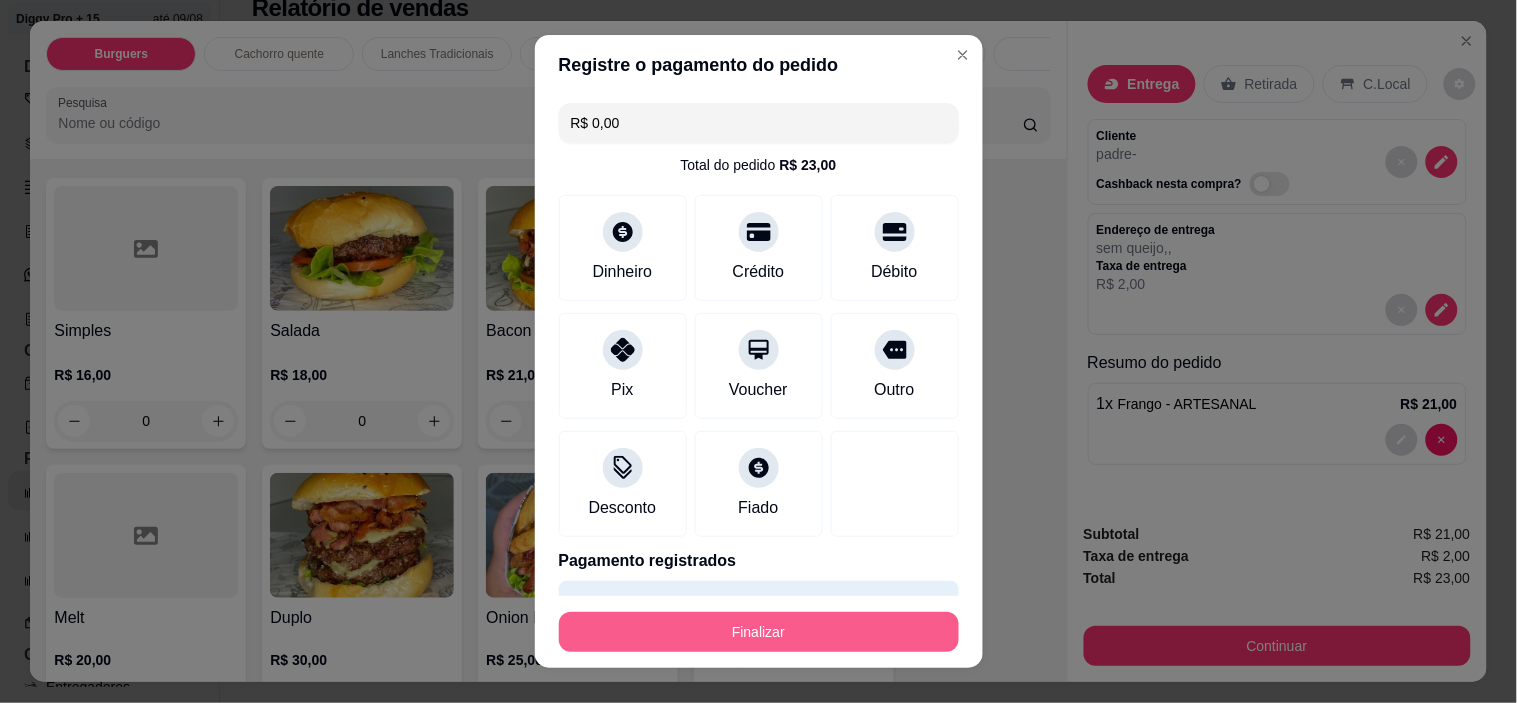 click on "Finalizar" at bounding box center (759, 632) 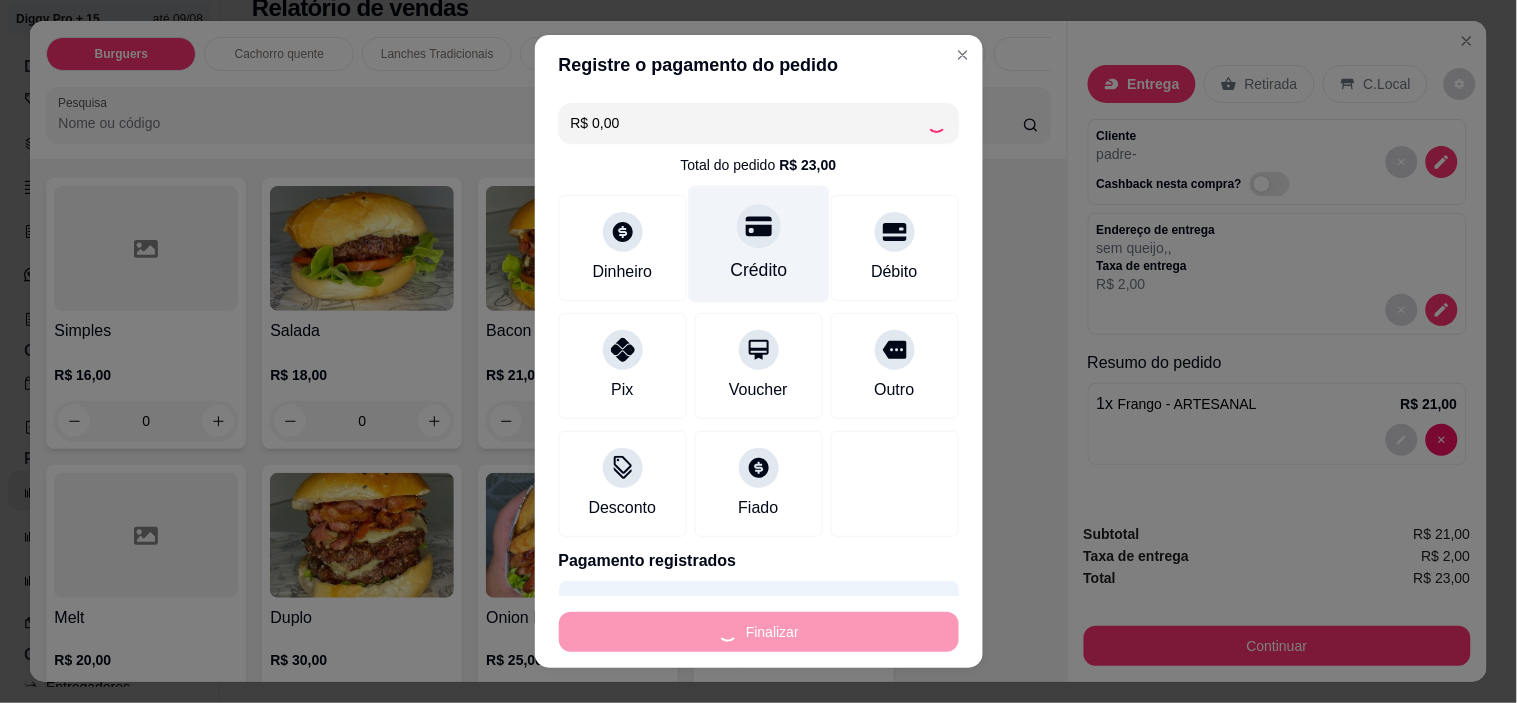 type on "0" 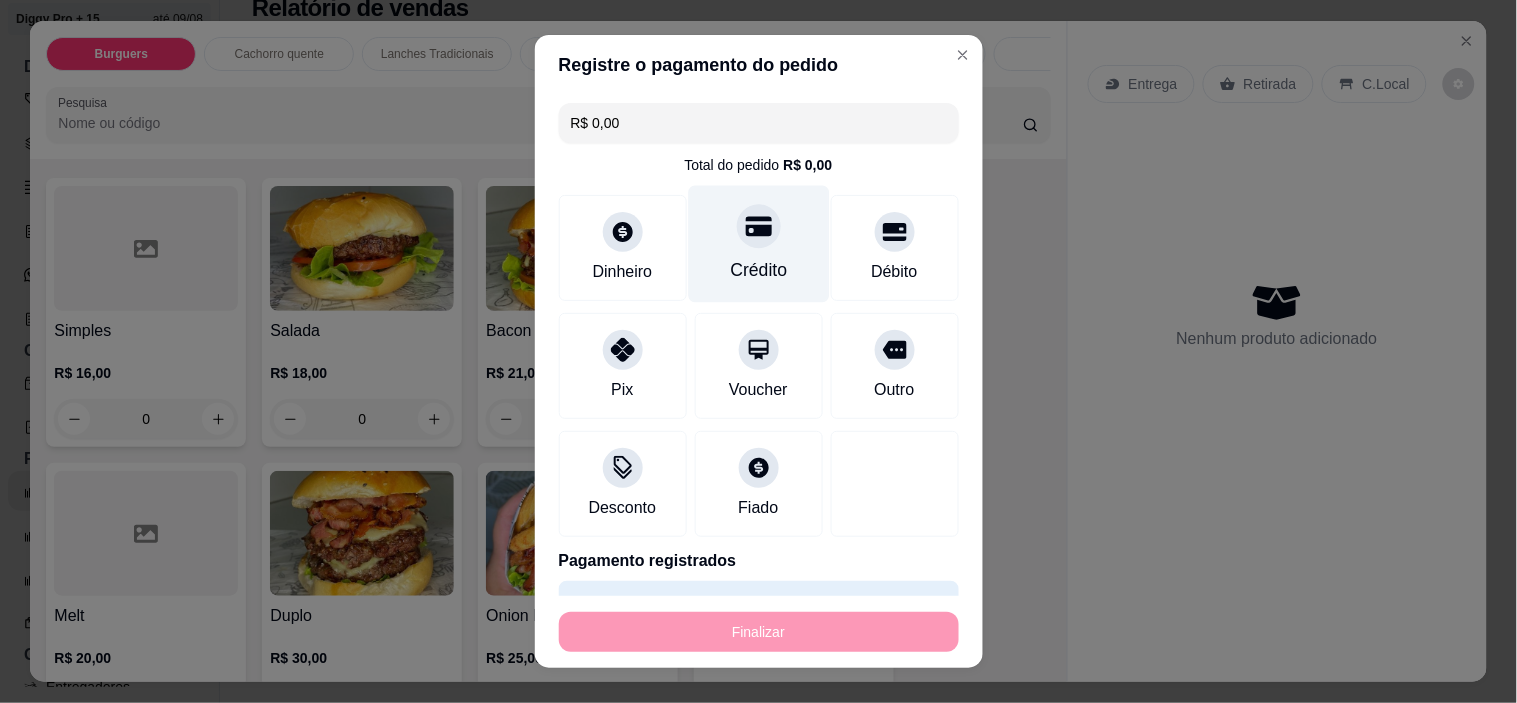 type on "-R$ 23,00" 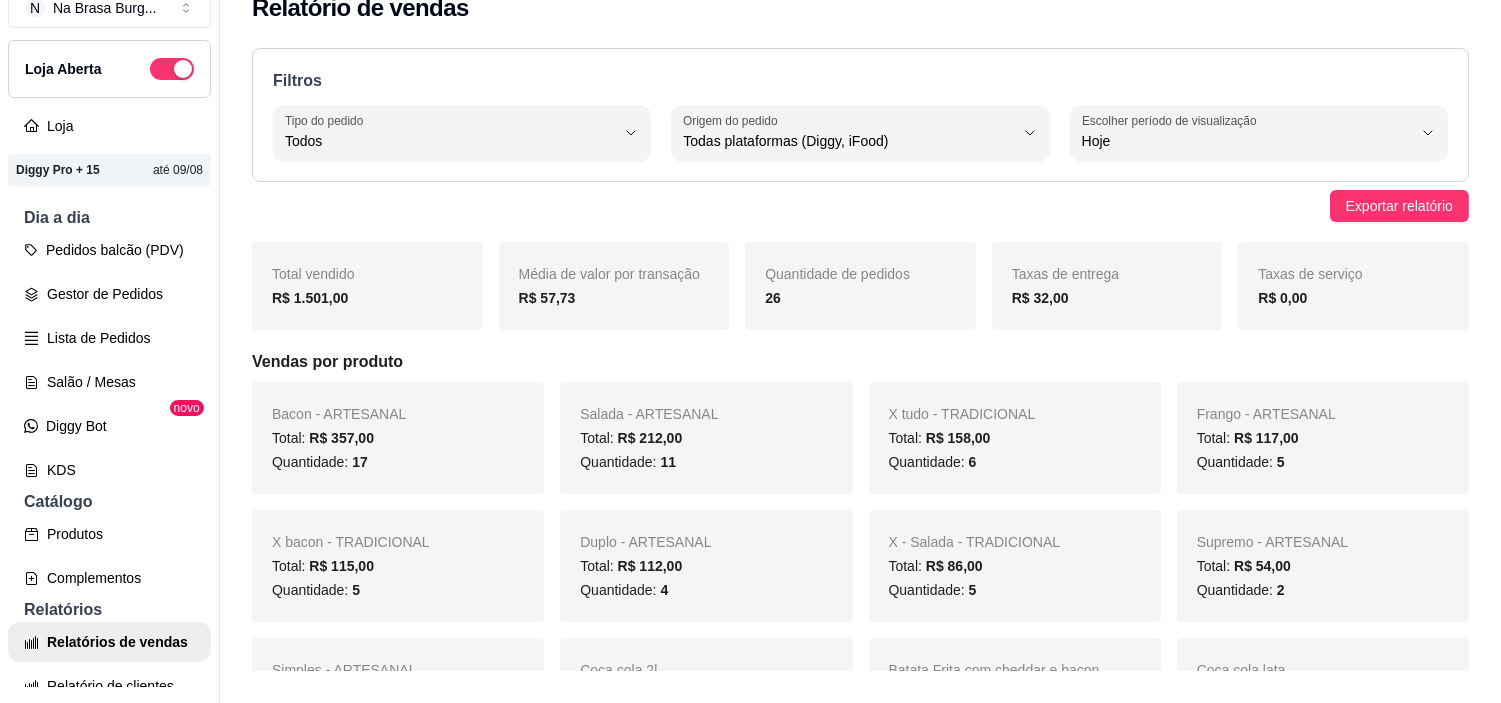 scroll, scrollTop: 0, scrollLeft: 0, axis: both 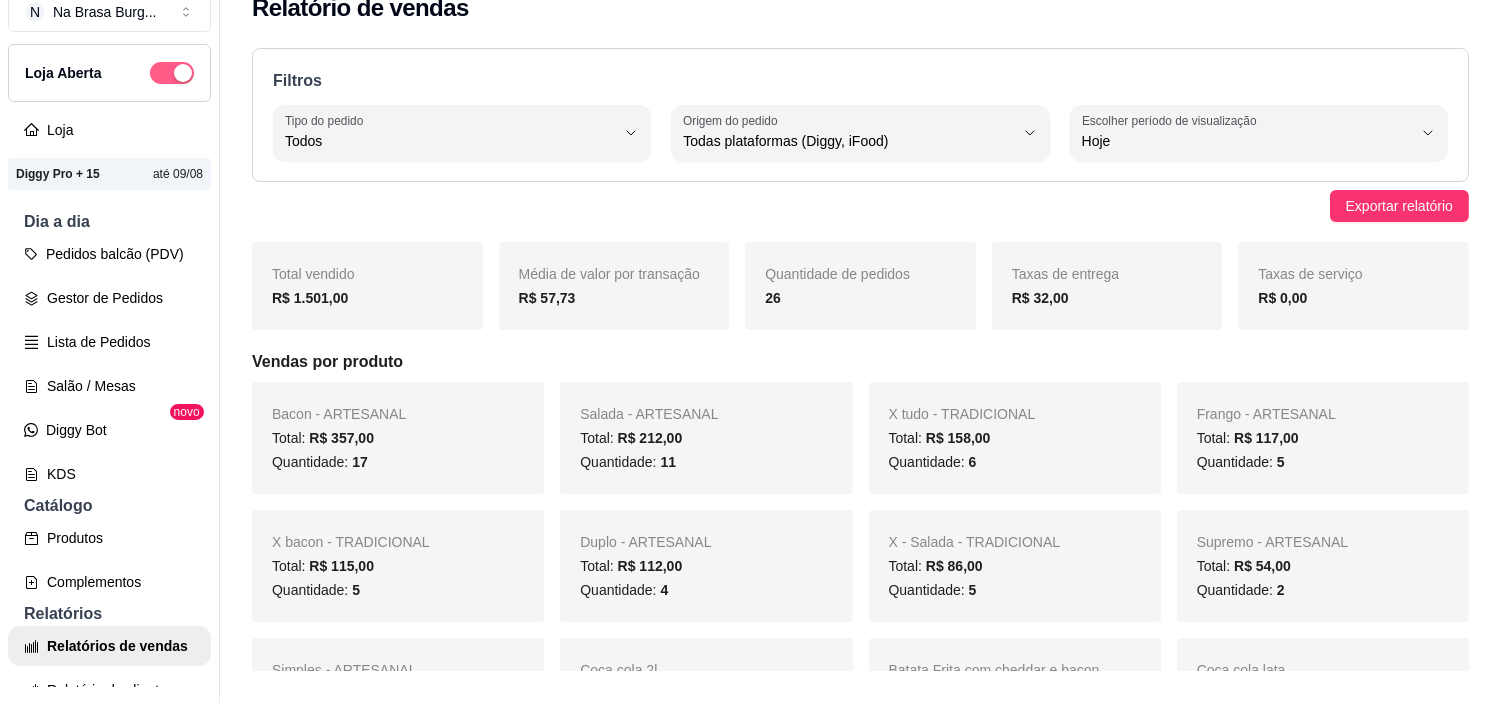 click at bounding box center (183, 73) 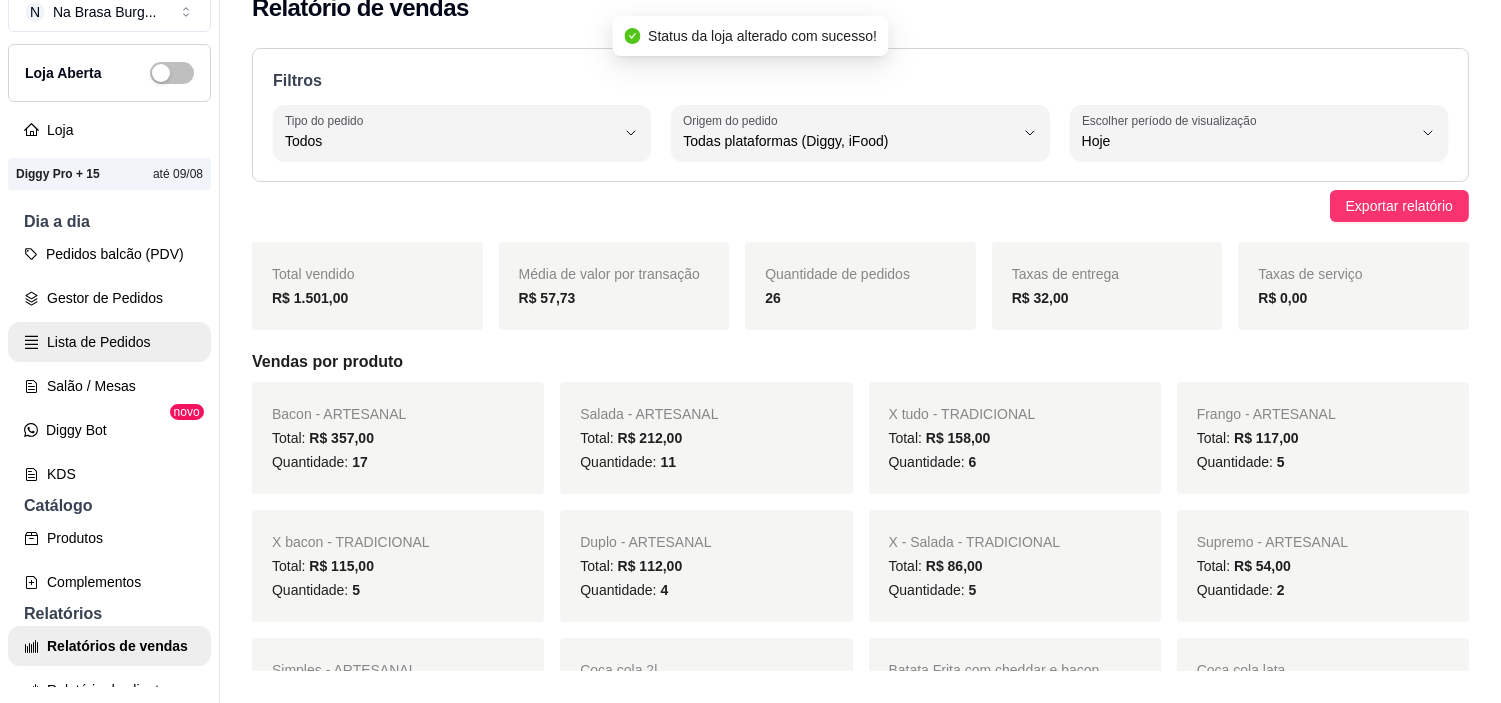 click on "Lista de Pedidos" at bounding box center [109, 342] 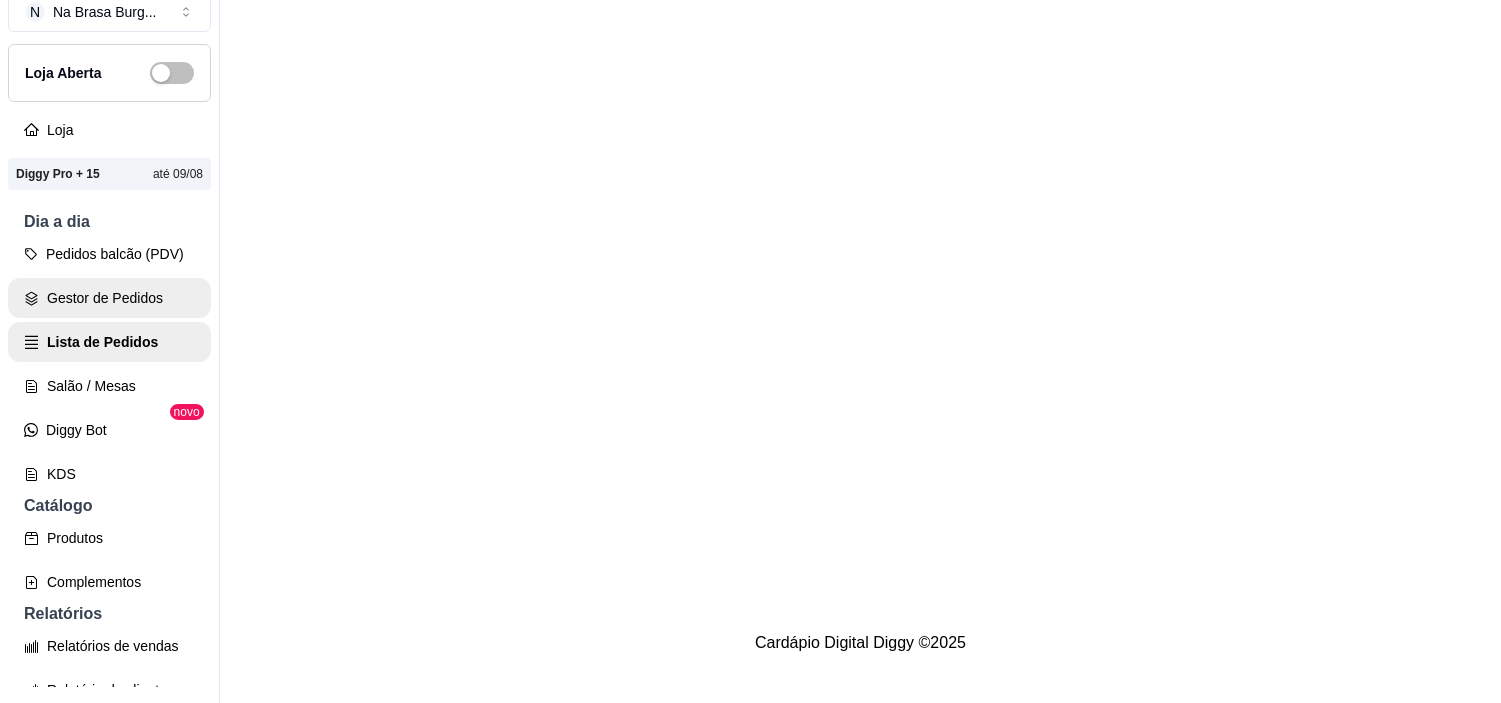 scroll, scrollTop: 0, scrollLeft: 0, axis: both 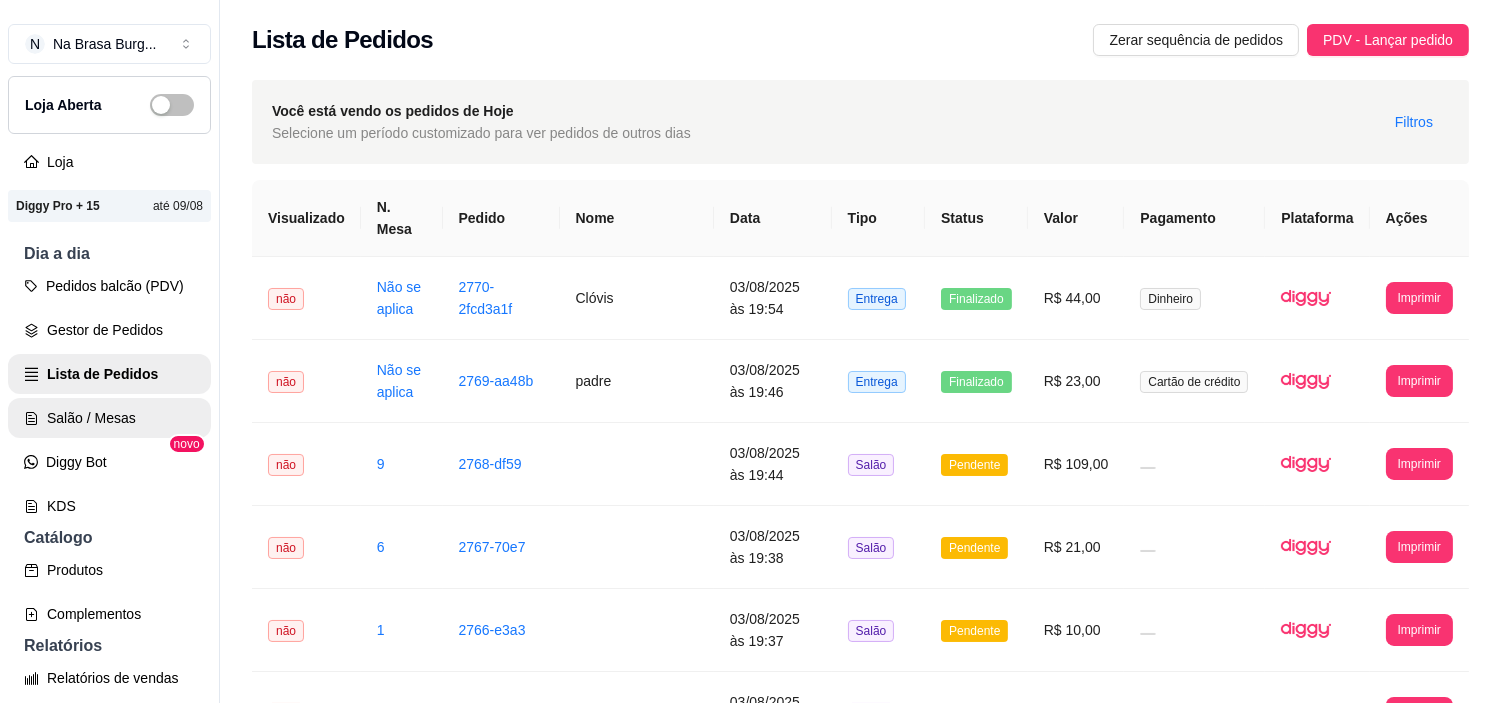 click on "Salão / Mesas" at bounding box center [109, 418] 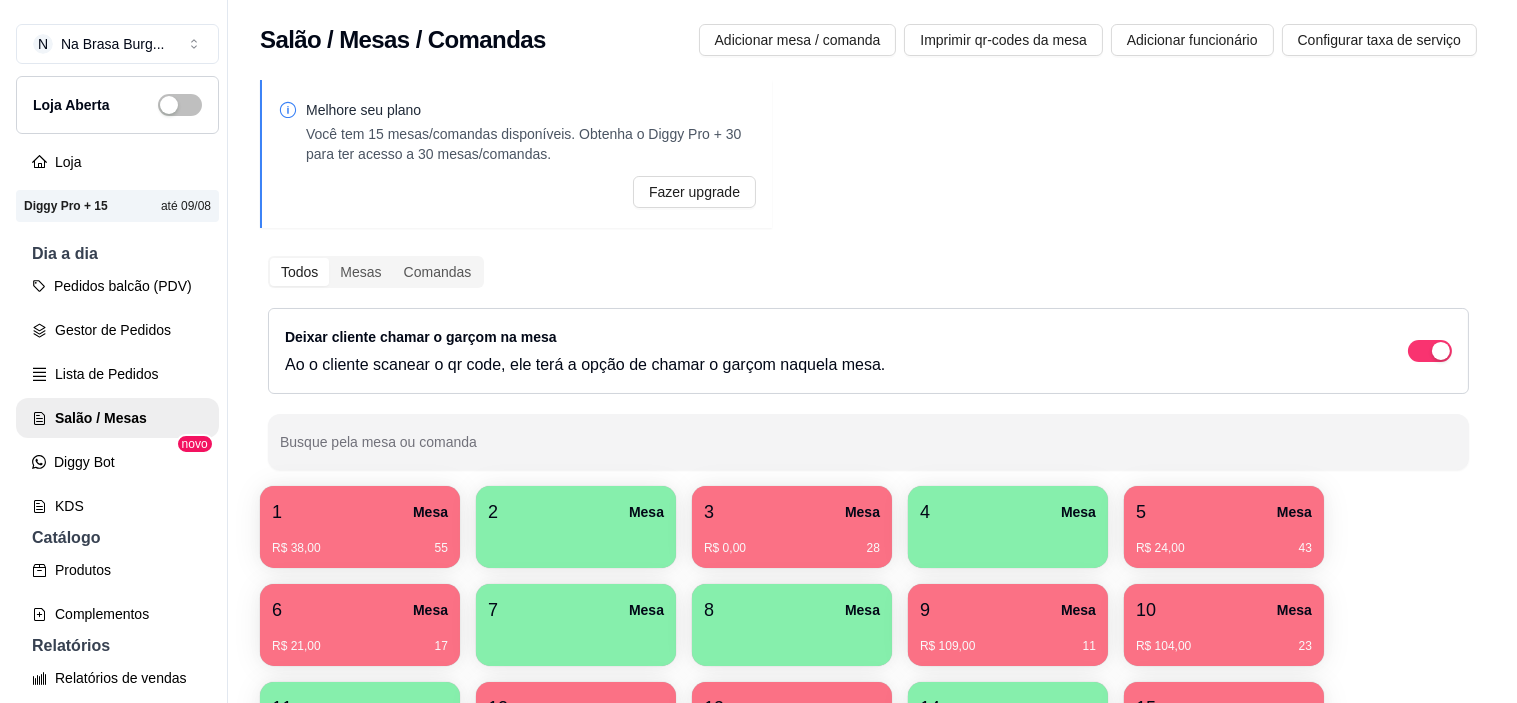 scroll, scrollTop: 222, scrollLeft: 0, axis: vertical 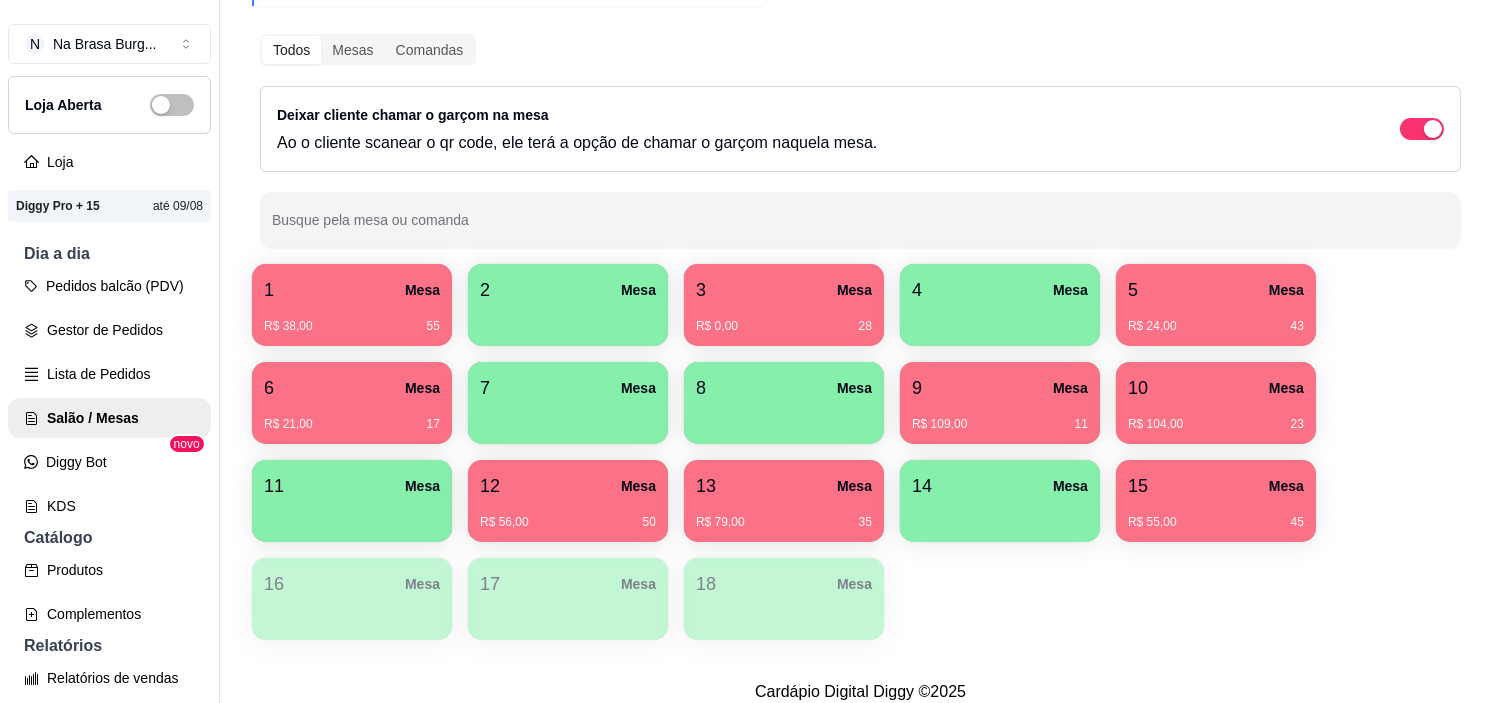 click on "R$ 21,00 17" at bounding box center [352, 417] 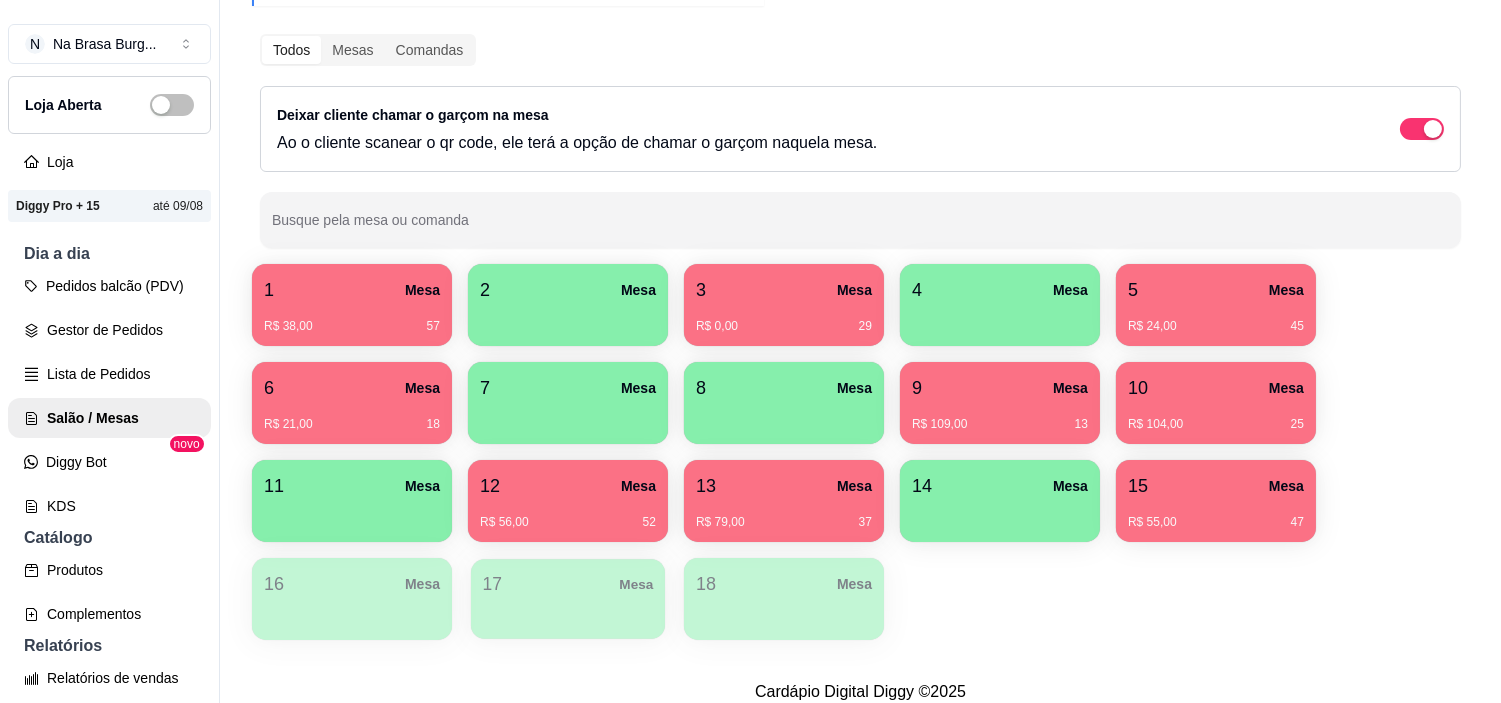 click on "17 Mesa" at bounding box center (568, 599) 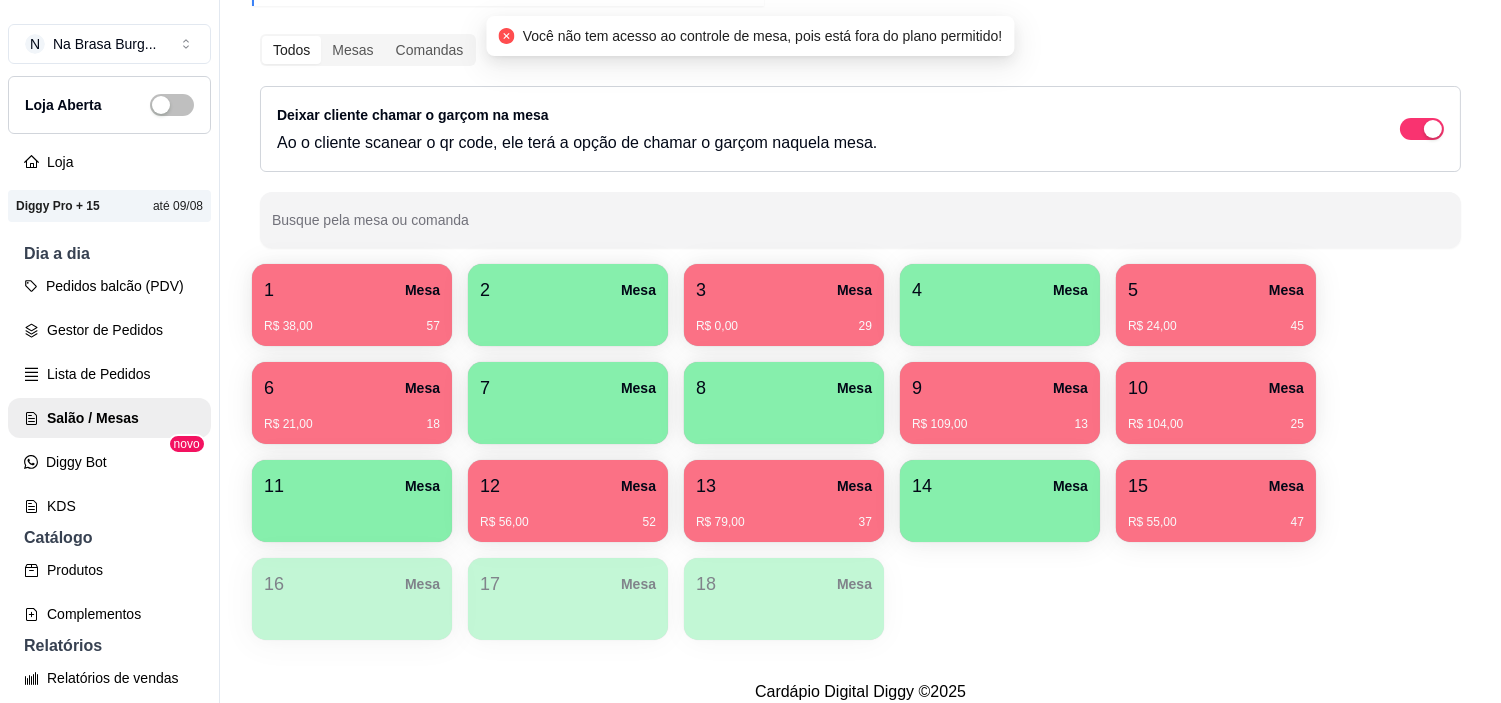 click on "12 Mesa" at bounding box center [568, 486] 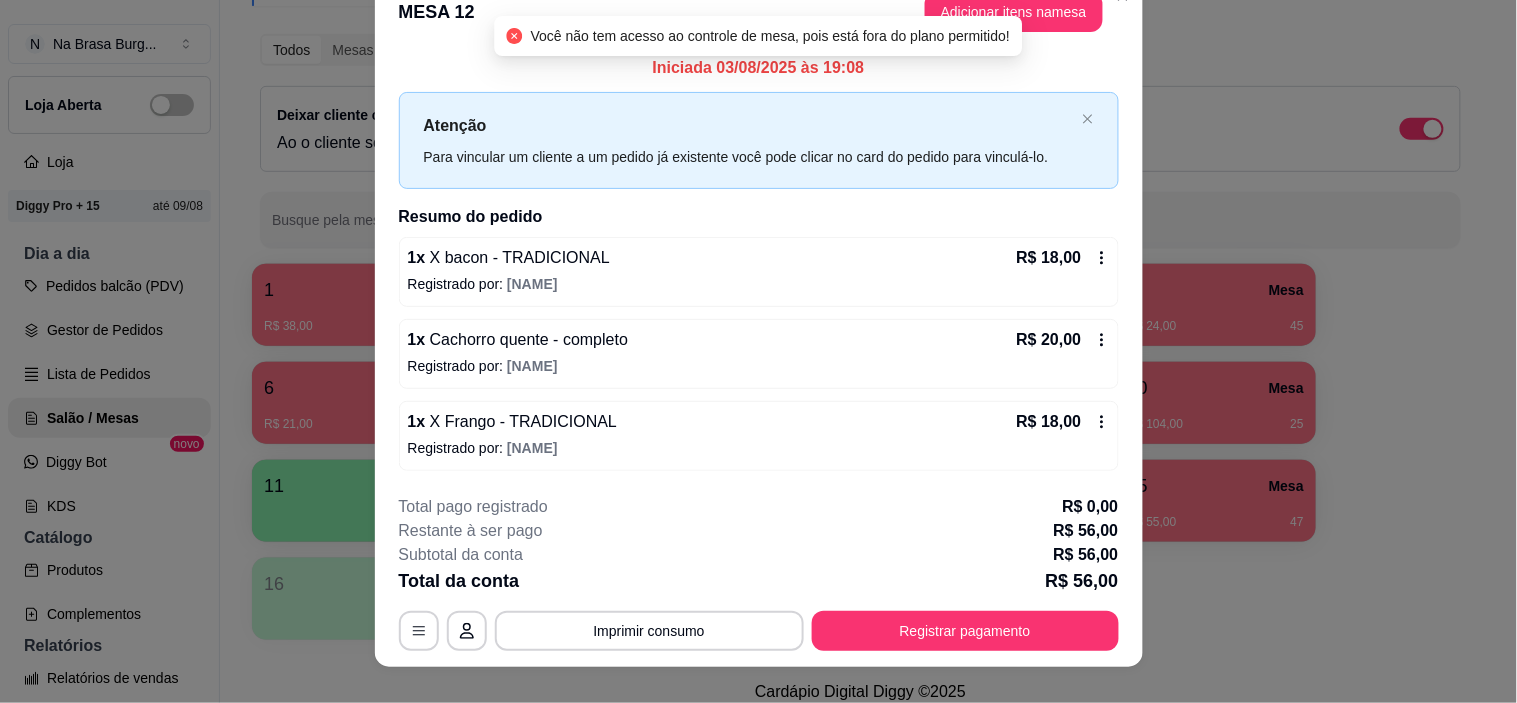 scroll, scrollTop: 57, scrollLeft: 0, axis: vertical 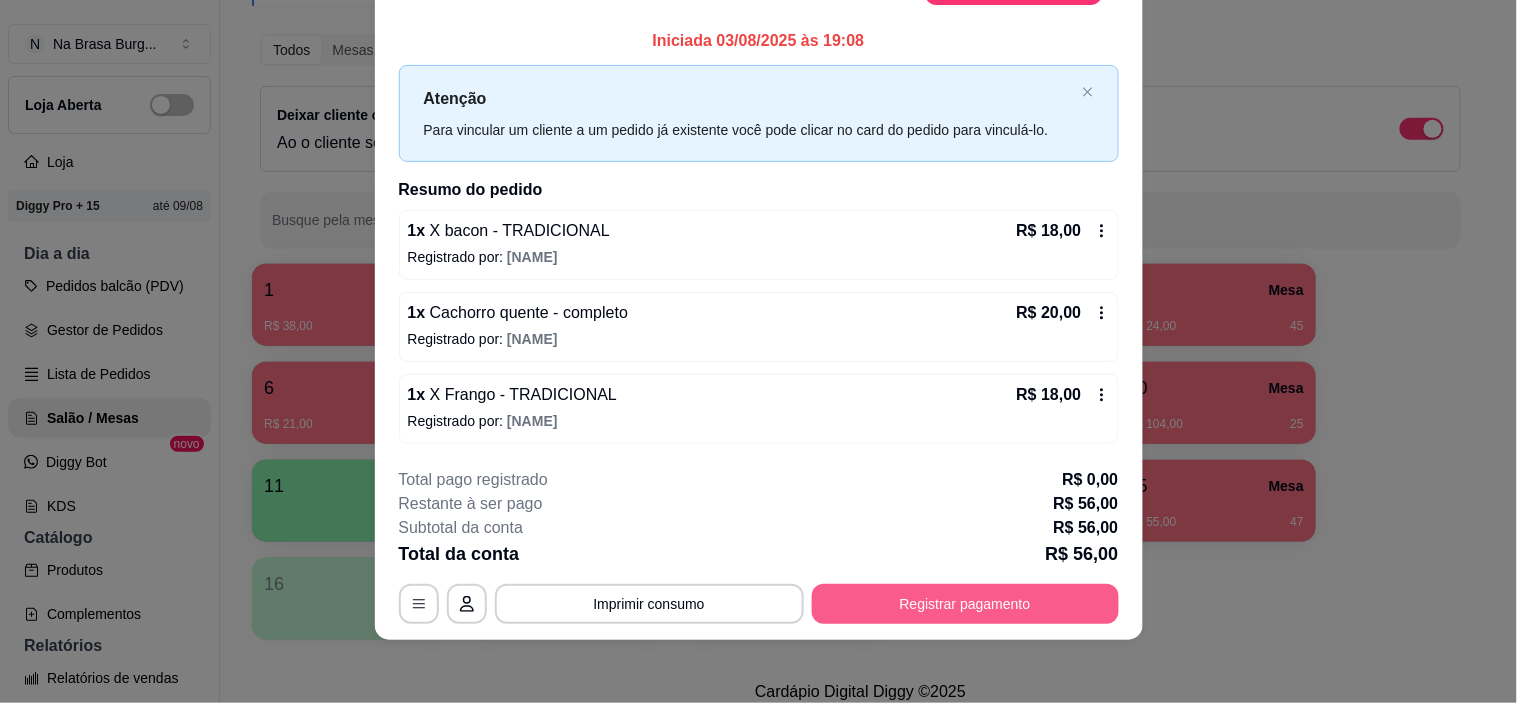 click on "Registrar pagamento" at bounding box center [965, 604] 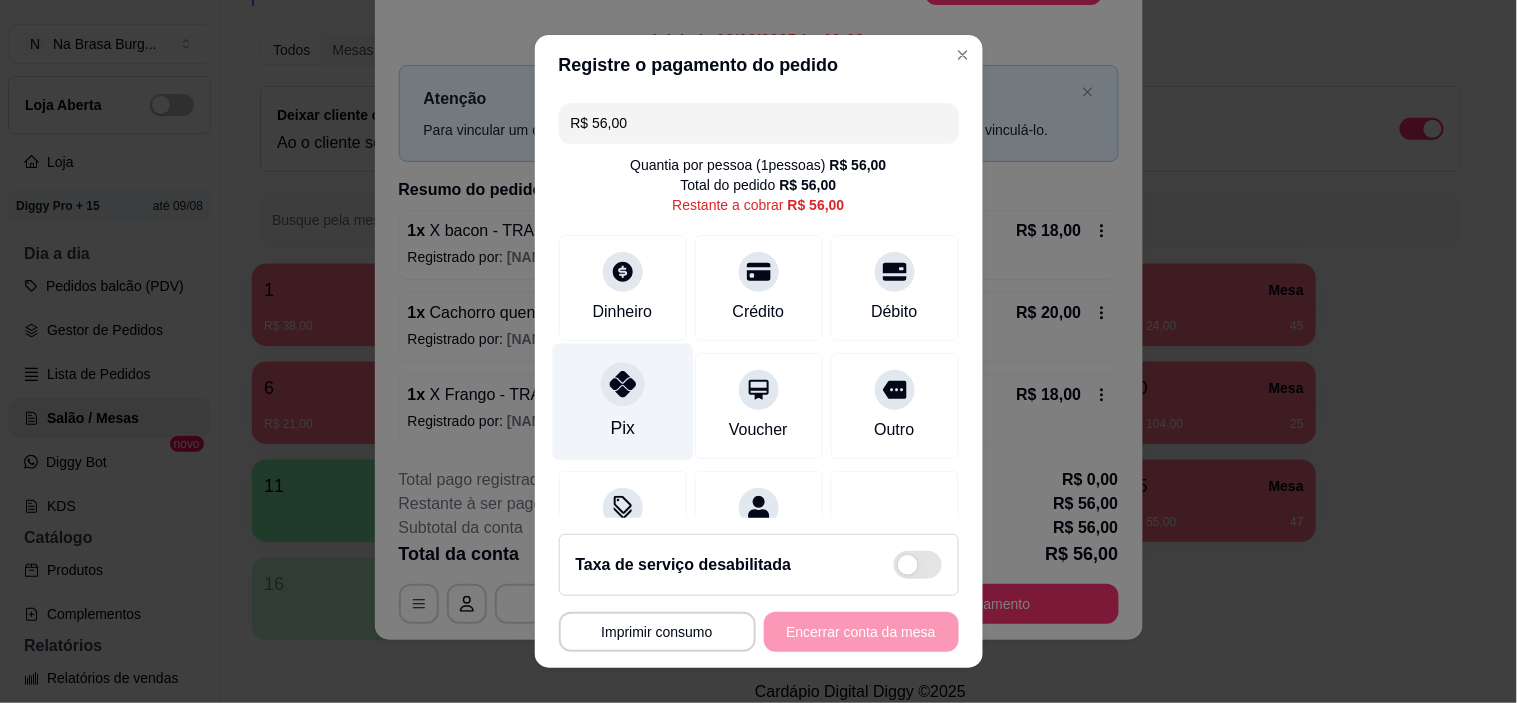 click on "Pix" at bounding box center (622, 402) 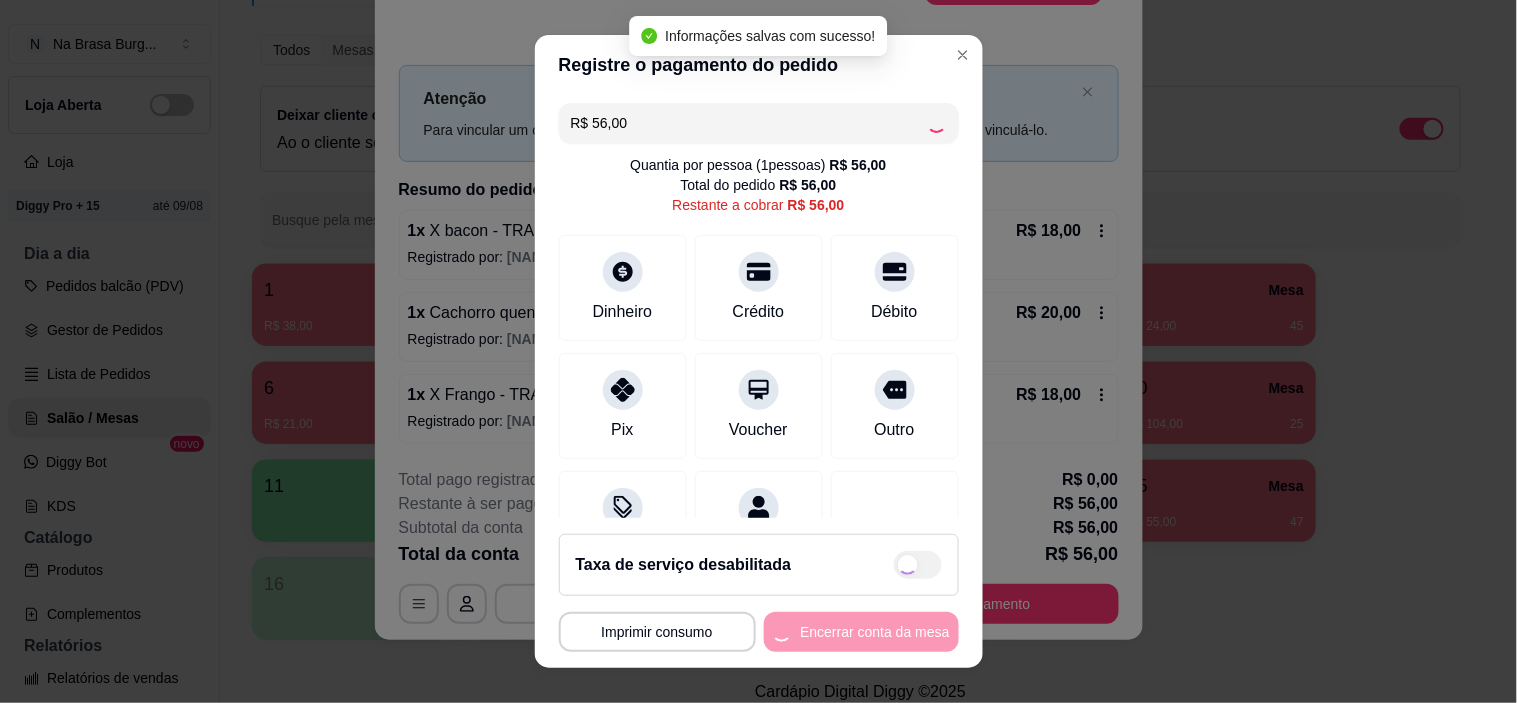 type on "R$ 0,00" 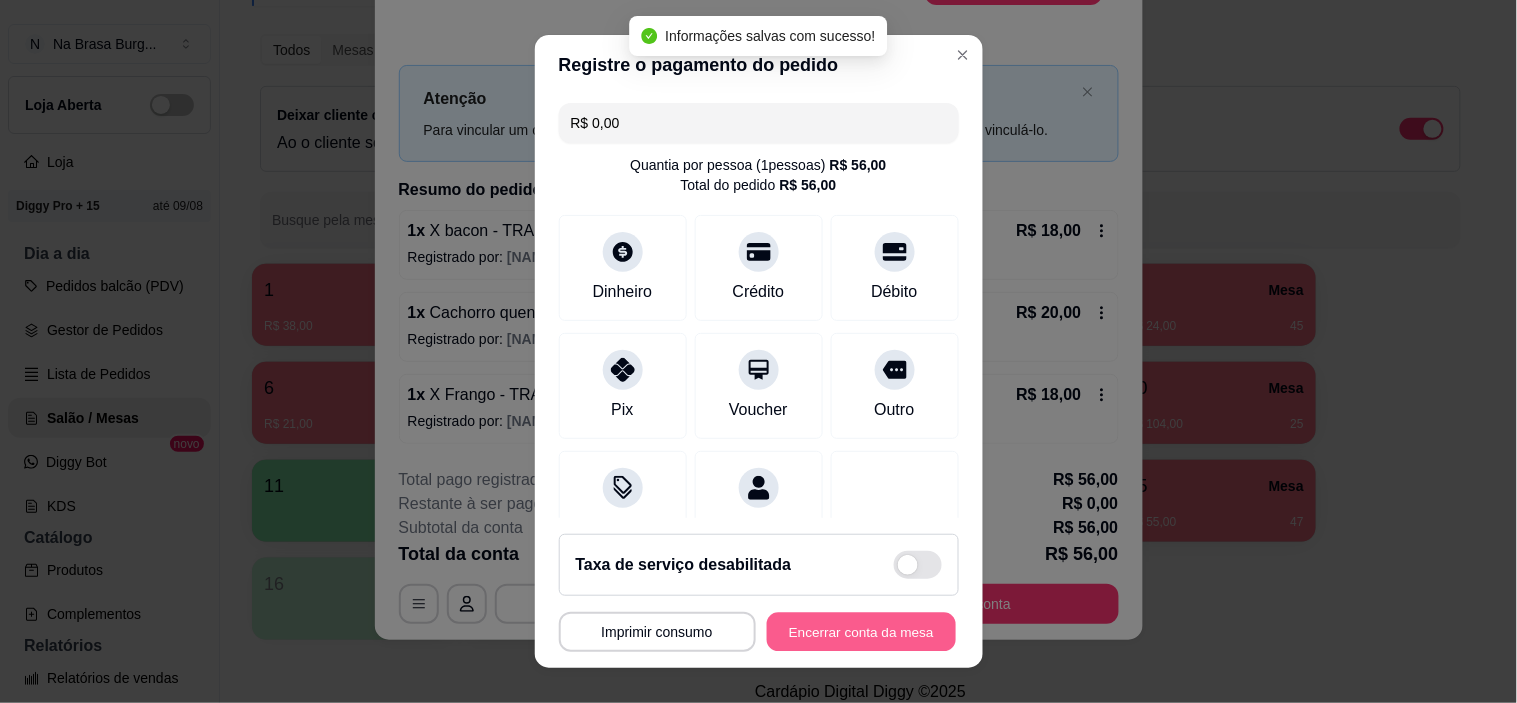 click on "Encerrar conta da mesa" at bounding box center [861, 631] 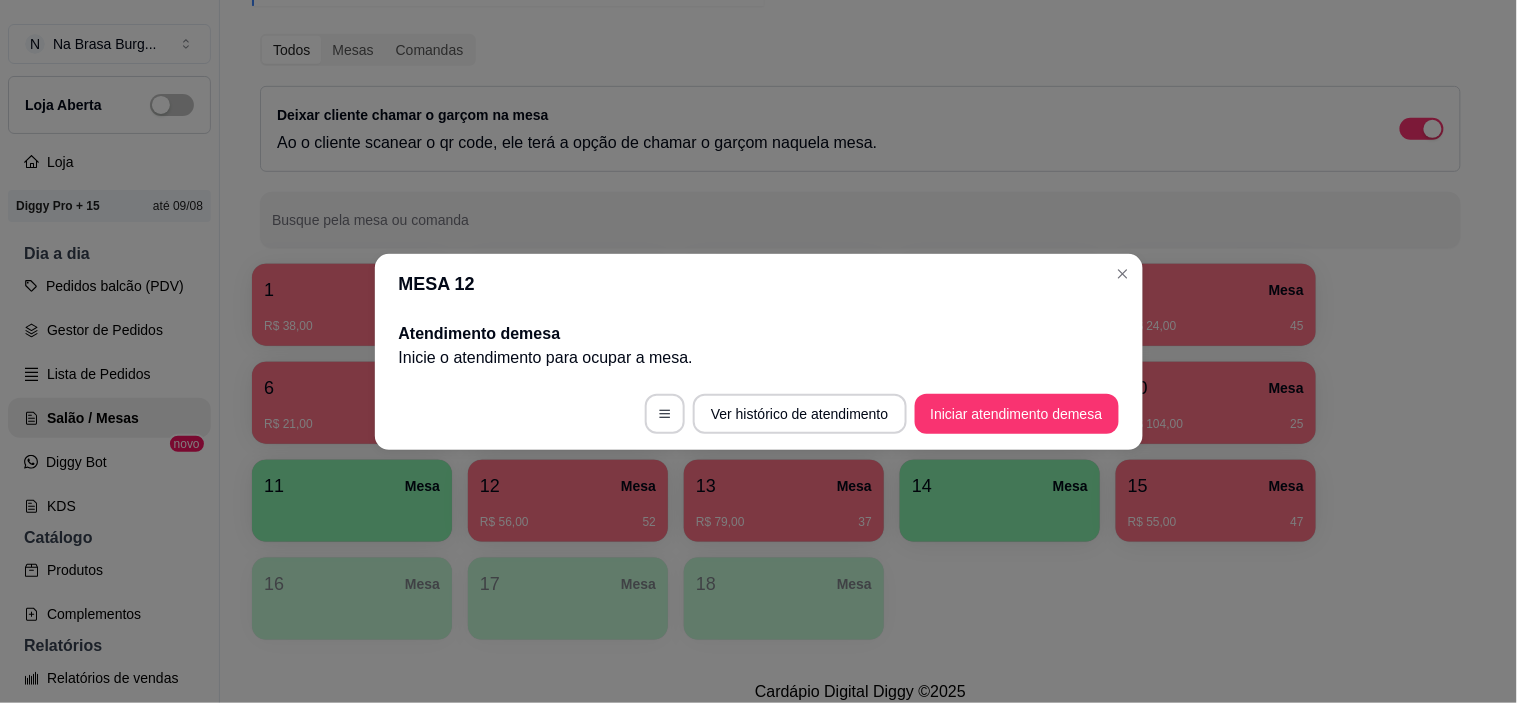 scroll, scrollTop: 0, scrollLeft: 0, axis: both 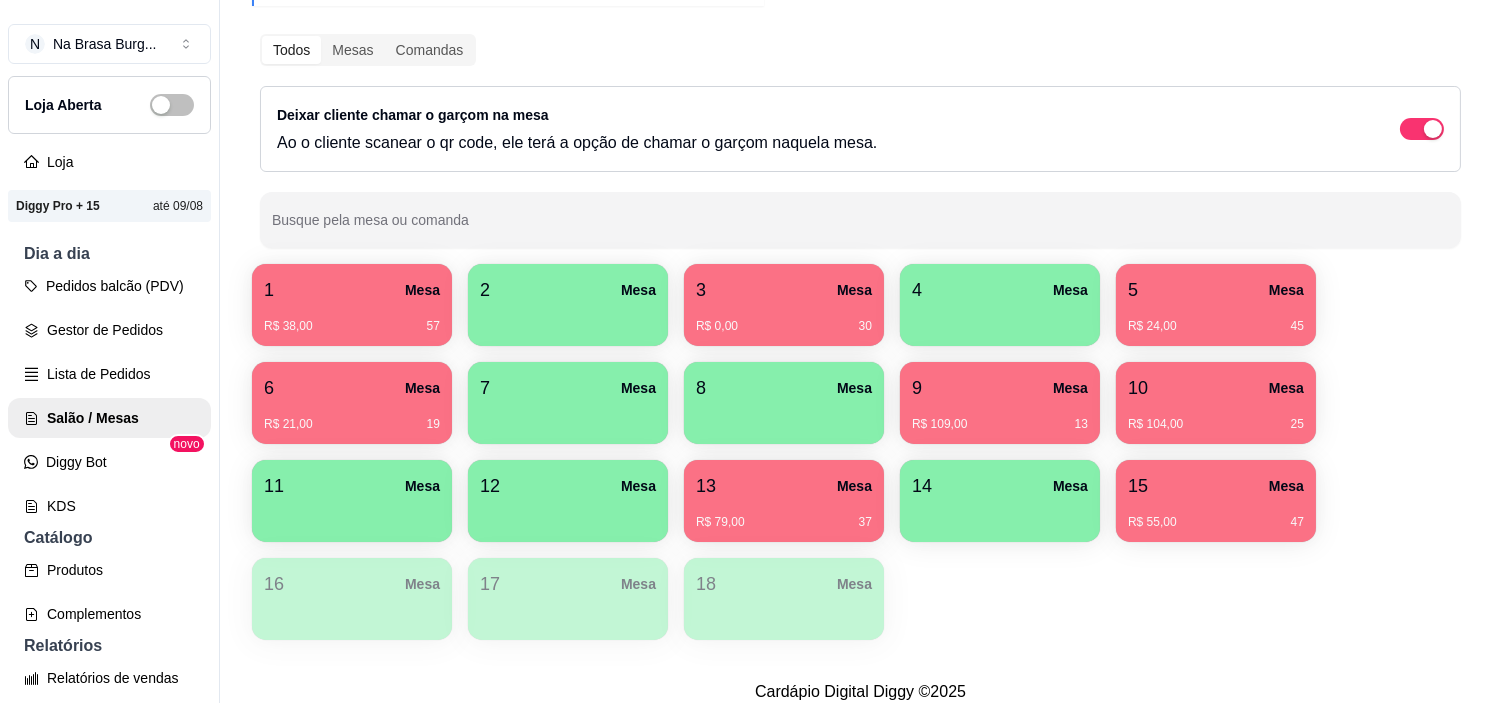 click on "3 Mesa" at bounding box center (784, 290) 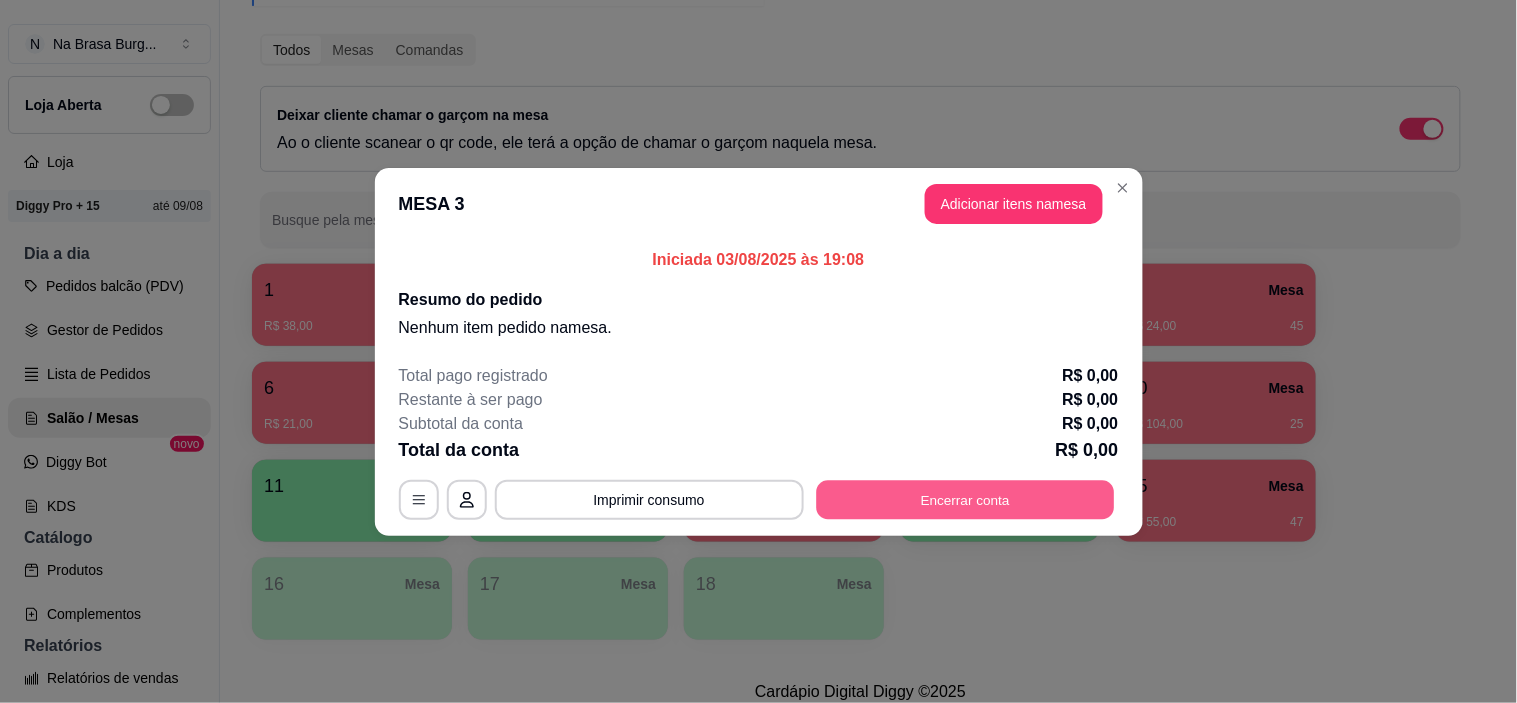 click on "Encerrar conta" at bounding box center [965, 499] 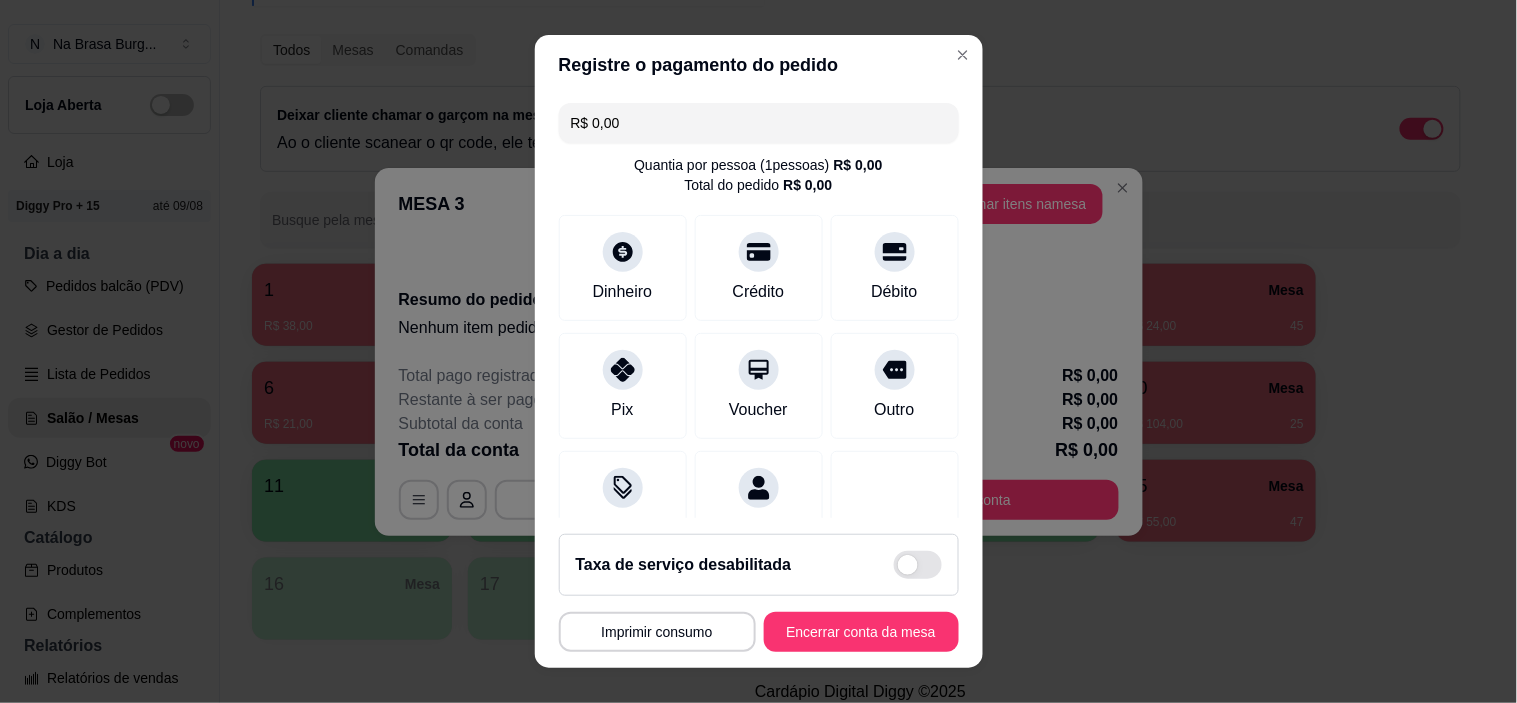 click on "Taxa de serviço   desabilitada MESA  3 Tempo de permanência:   30  minutos Cod. Segurança:   2459 Qtd. de Pedidos:   0 Clientes da mesa:   ** CONSUMO ** ** TOTAL ** Subtotal 0,00 Total 0,00 Imprimir consumo Encerrar conta da mesa" at bounding box center [759, 593] 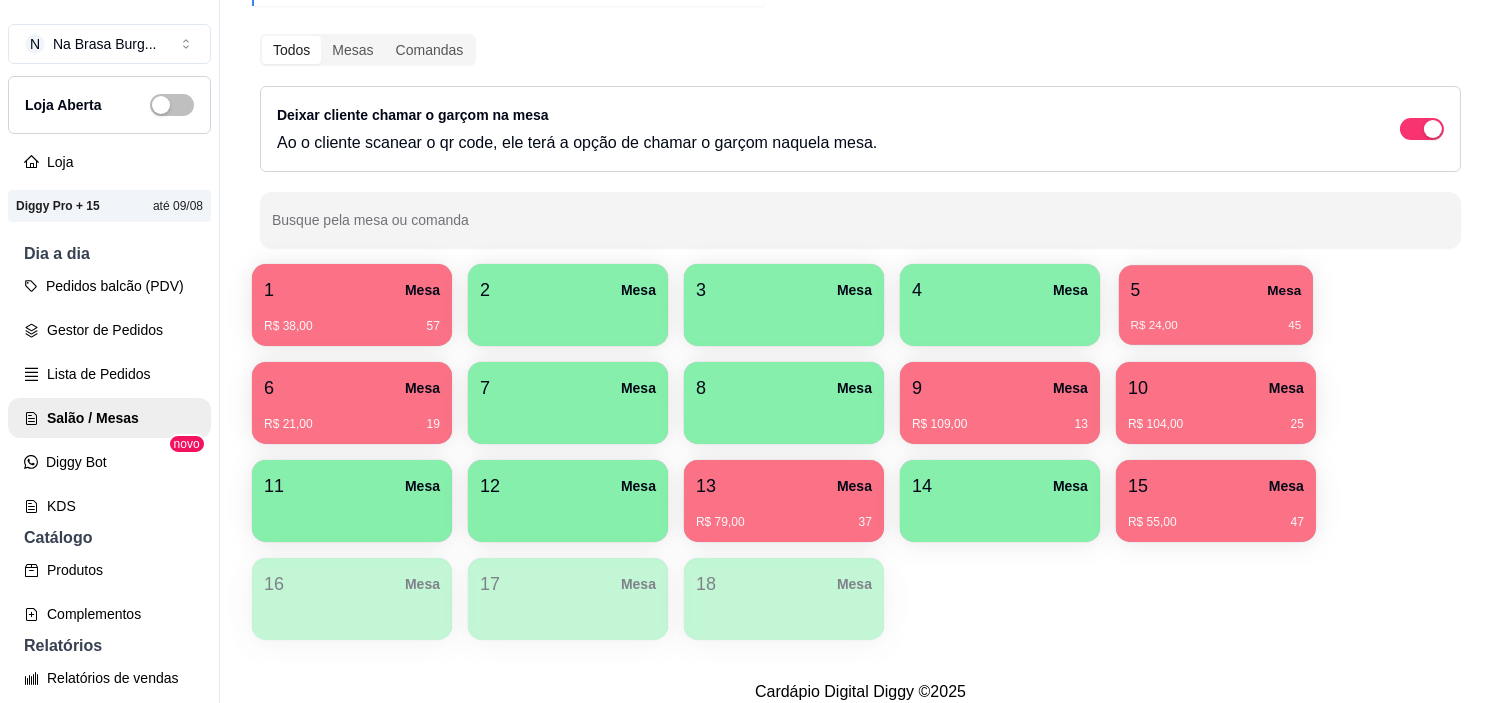 click on "R$ 24,00 45" at bounding box center [1216, 318] 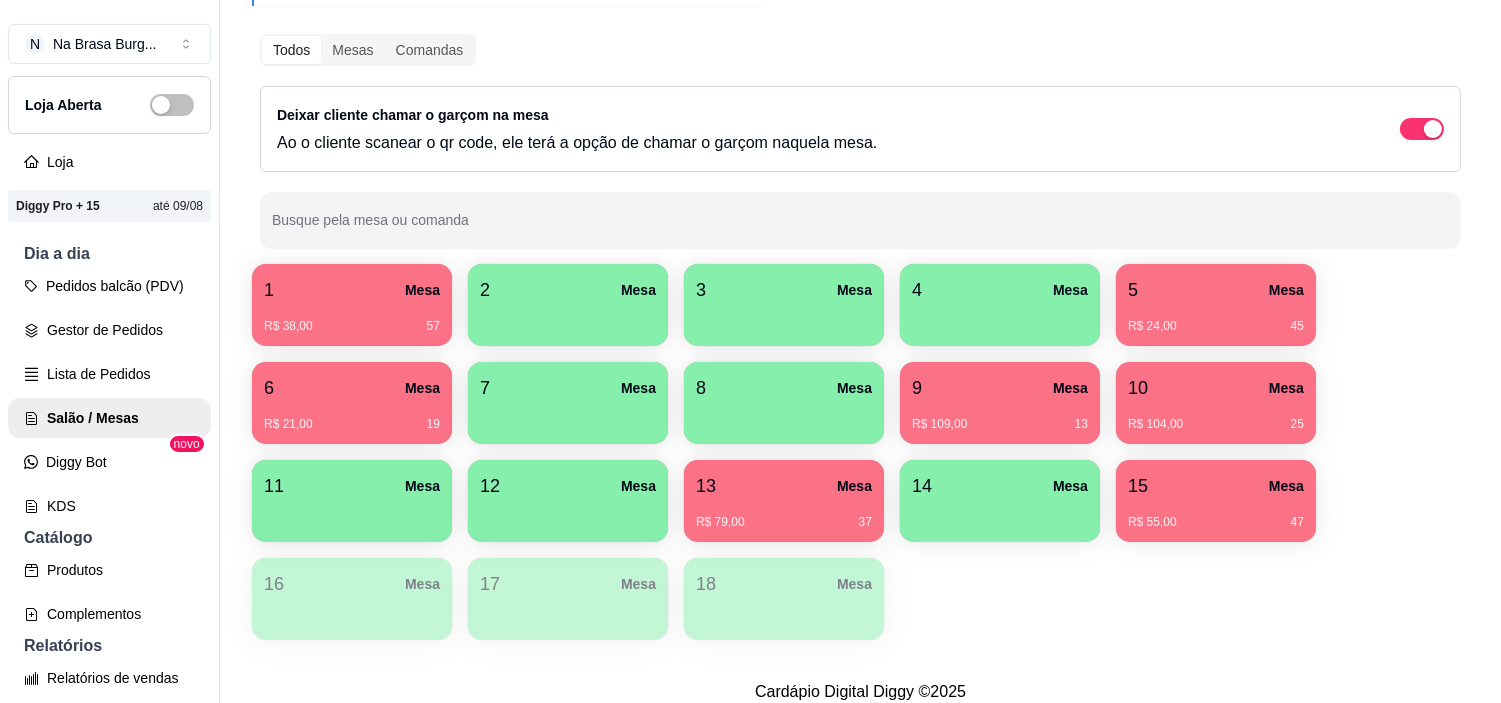 click on "10 Mesa" at bounding box center (1216, 388) 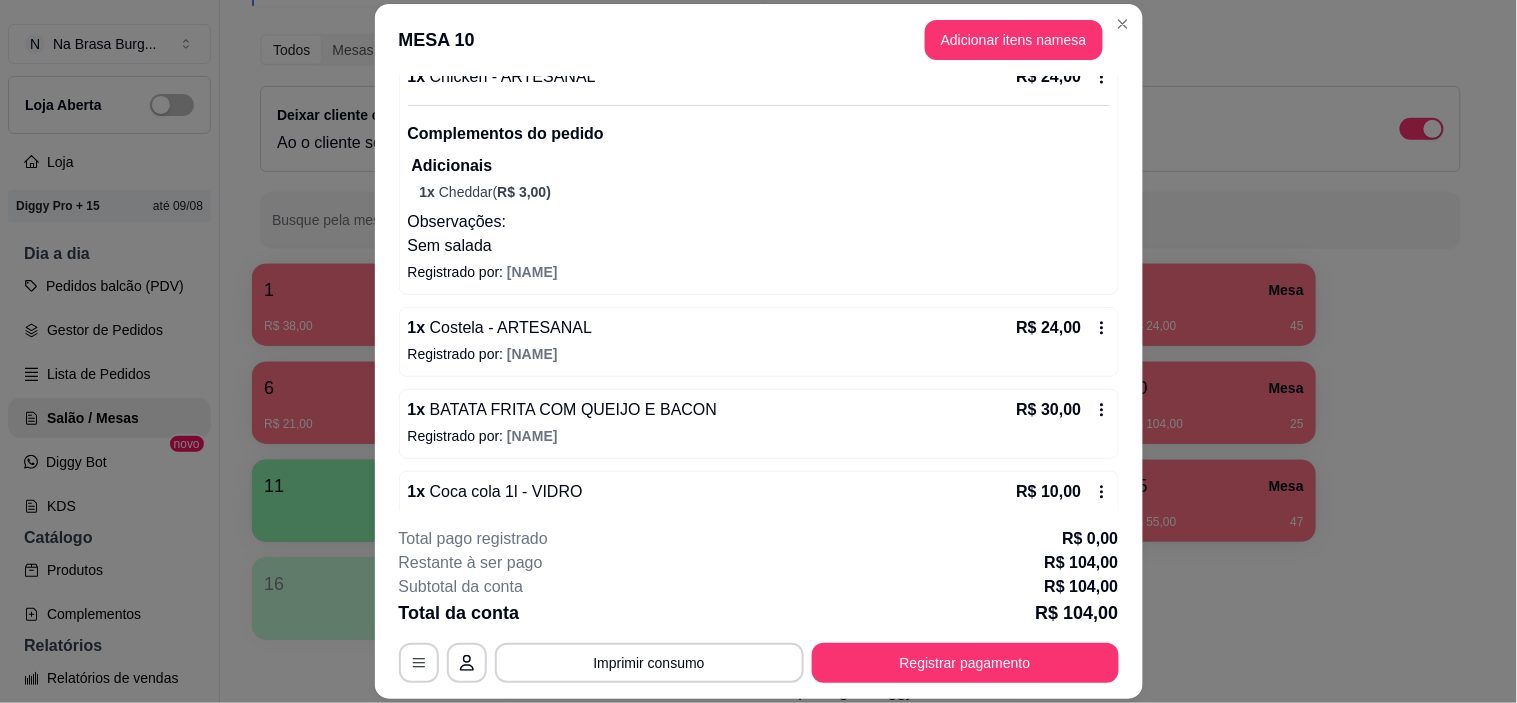scroll, scrollTop: 328, scrollLeft: 0, axis: vertical 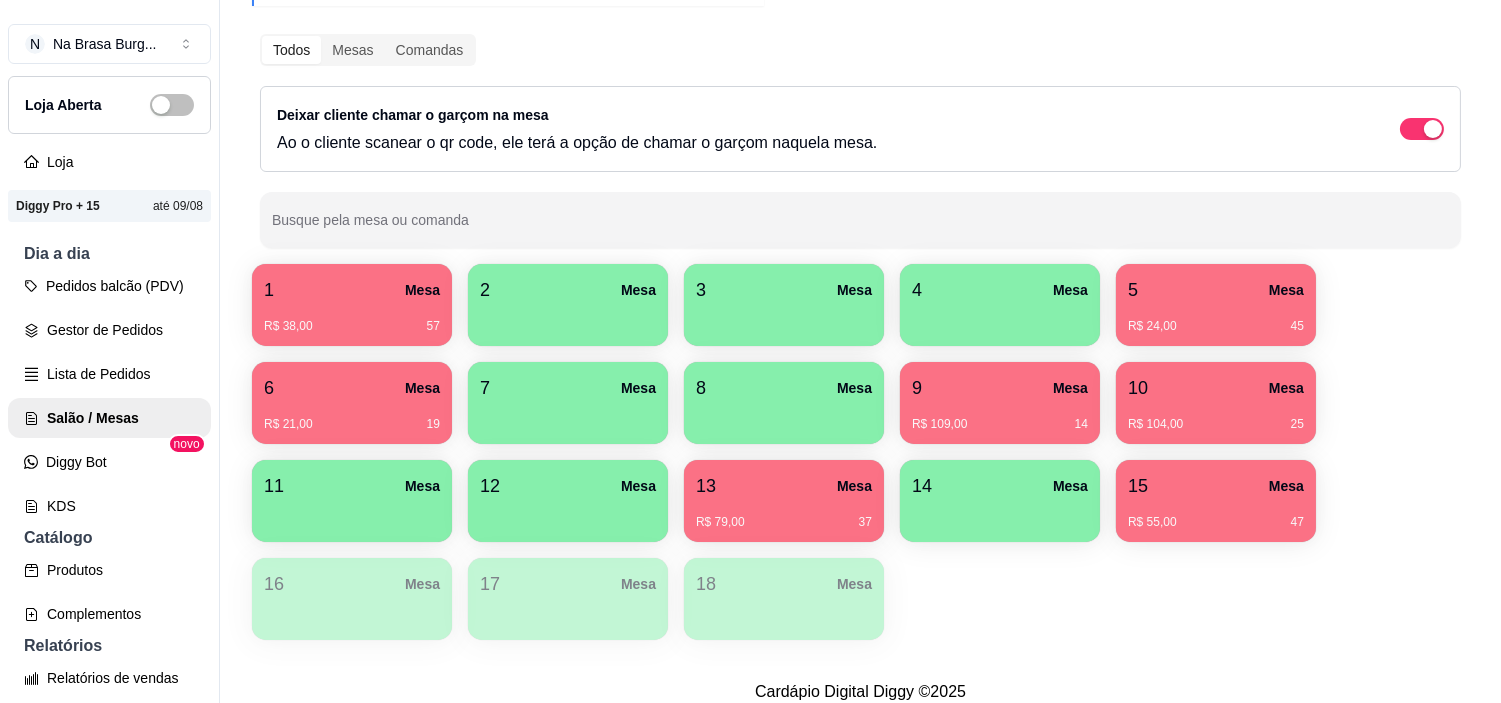 click on "Mesa" at bounding box center [1286, 486] 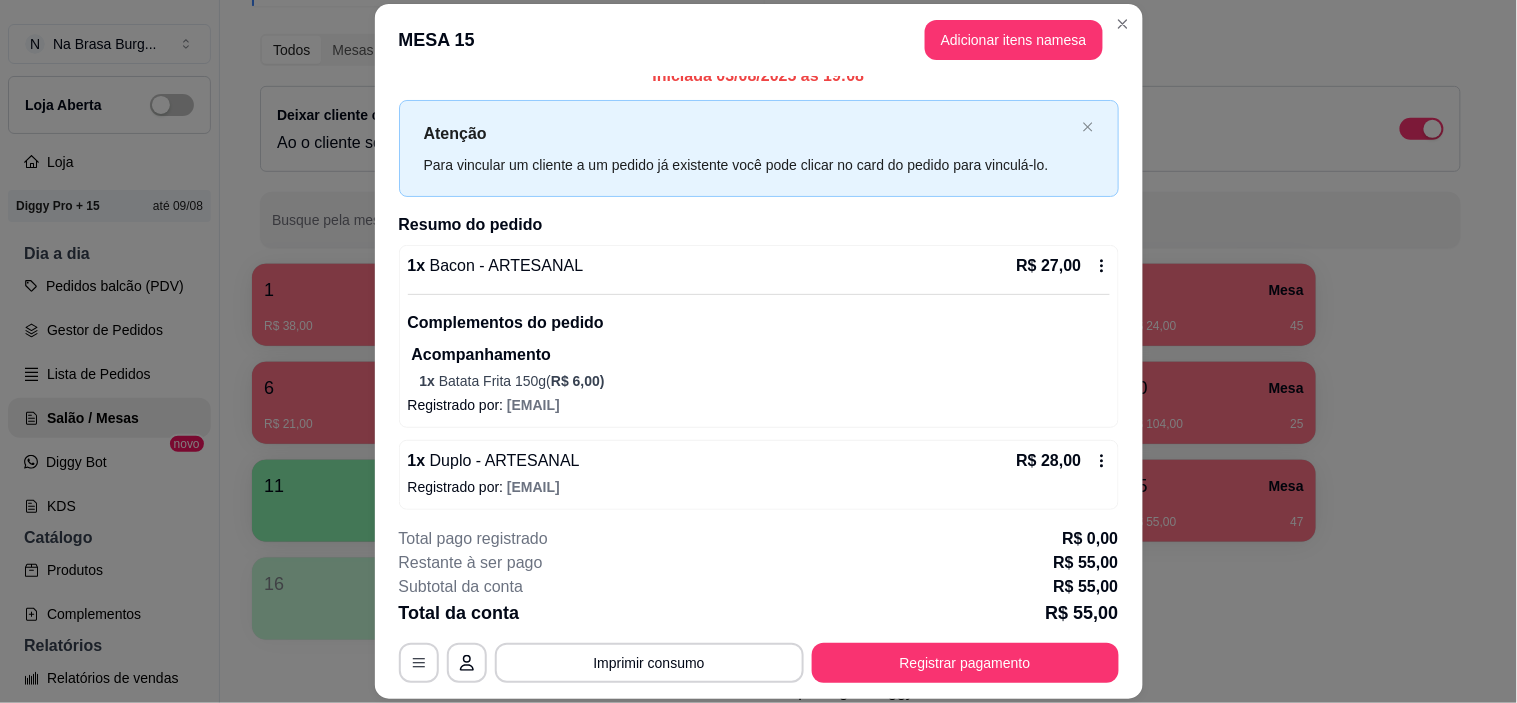 scroll, scrollTop: 25, scrollLeft: 0, axis: vertical 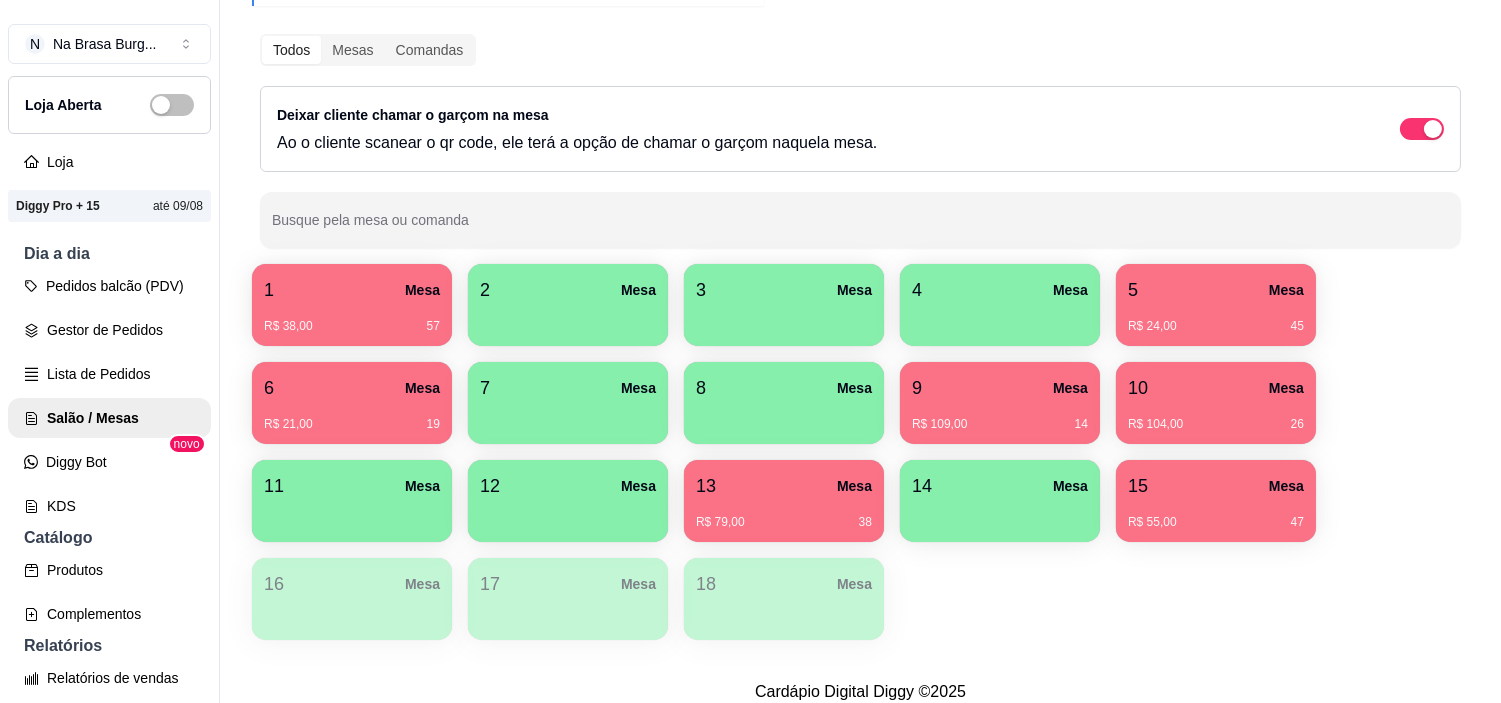 click on "1 Mesa R$ 38,00 57 2 Mesa 3 Mesa 4 Mesa 5 Mesa R$ 24,00 45 6 Mesa R$ 21,00 19 7 Mesa 8 Mesa 9 Mesa R$ 109,00 14 10 Mesa R$ 104,00 26 11 Mesa 12 Mesa 13 Mesa R$ 79,00 38 14 Mesa 15 Mesa R$ 55,00 47 16 Mesa 17 Mesa 18 Mesa" at bounding box center [860, 452] 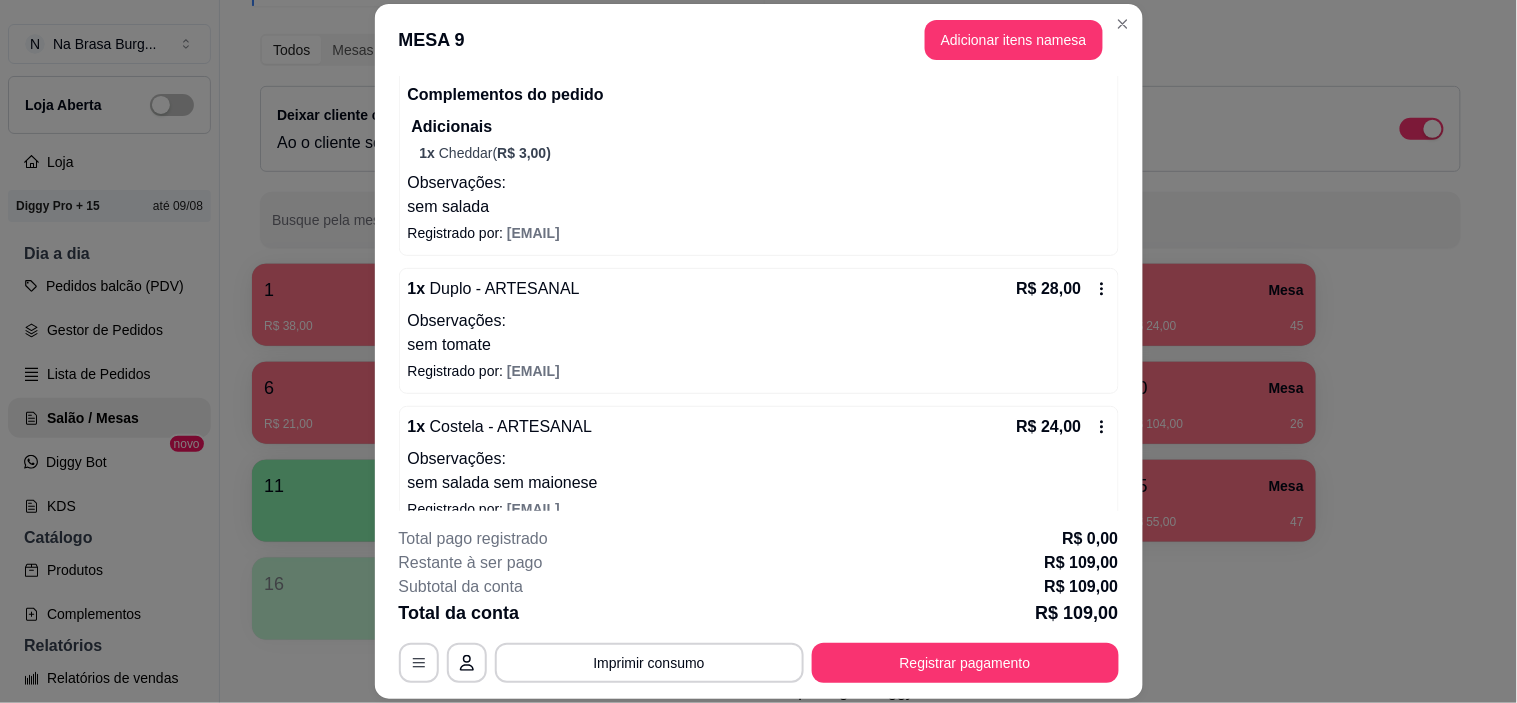 scroll, scrollTop: 414, scrollLeft: 0, axis: vertical 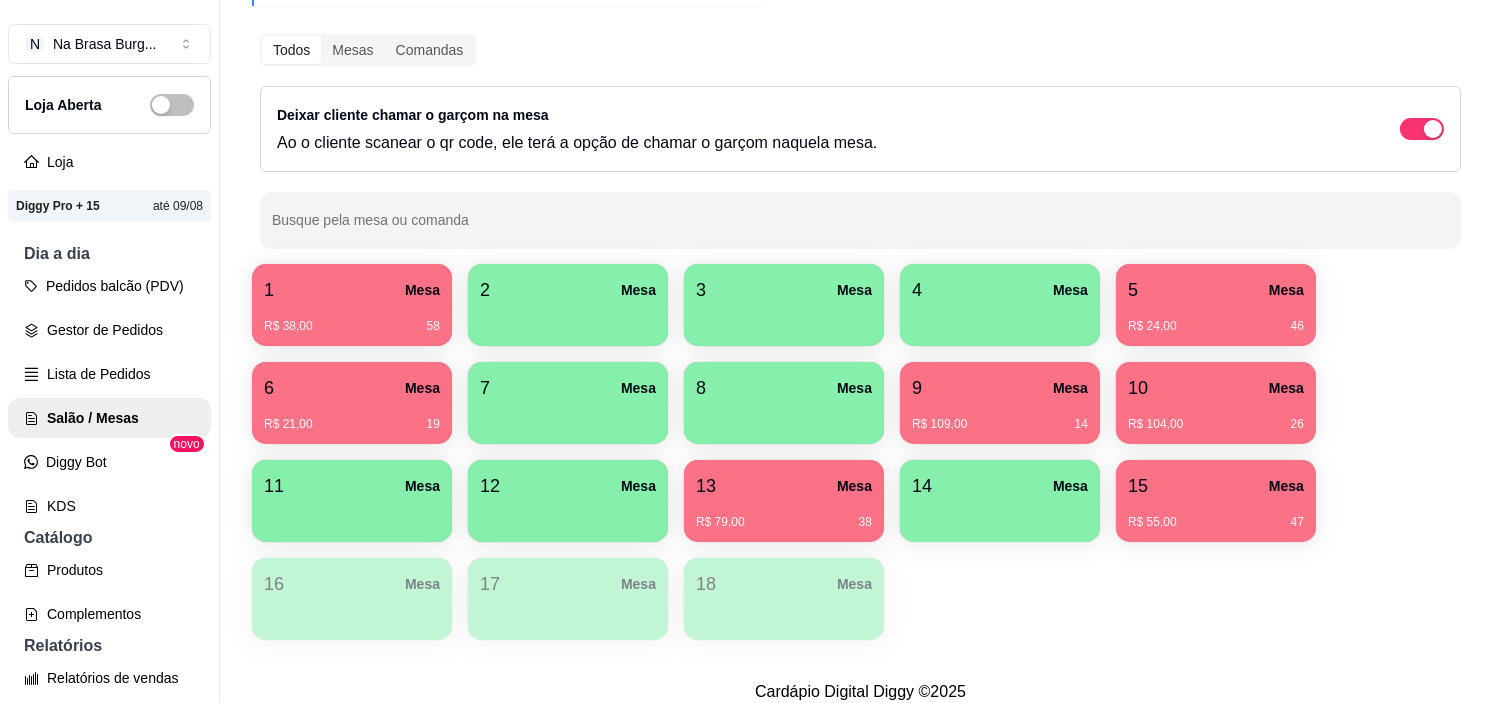 click on "13 Mesa" at bounding box center [784, 486] 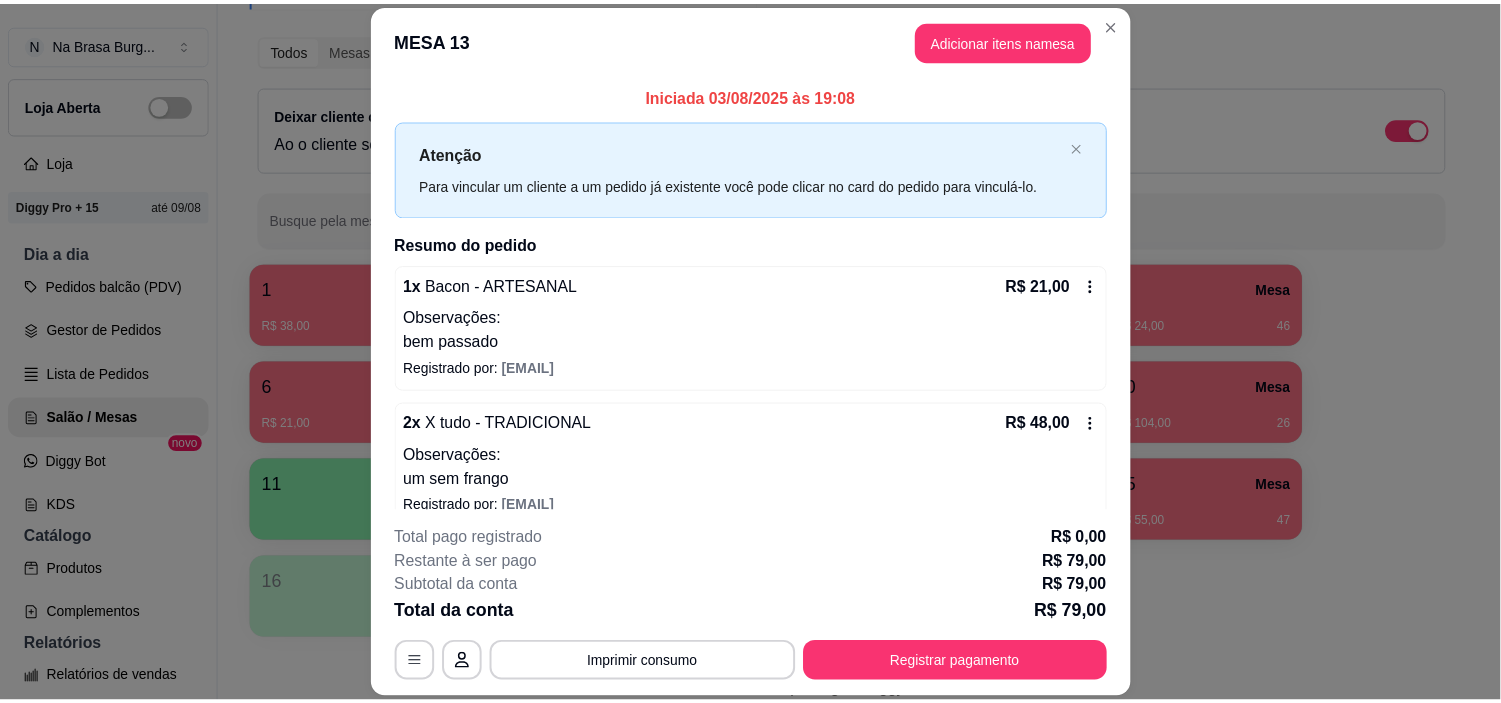 scroll, scrollTop: 106, scrollLeft: 0, axis: vertical 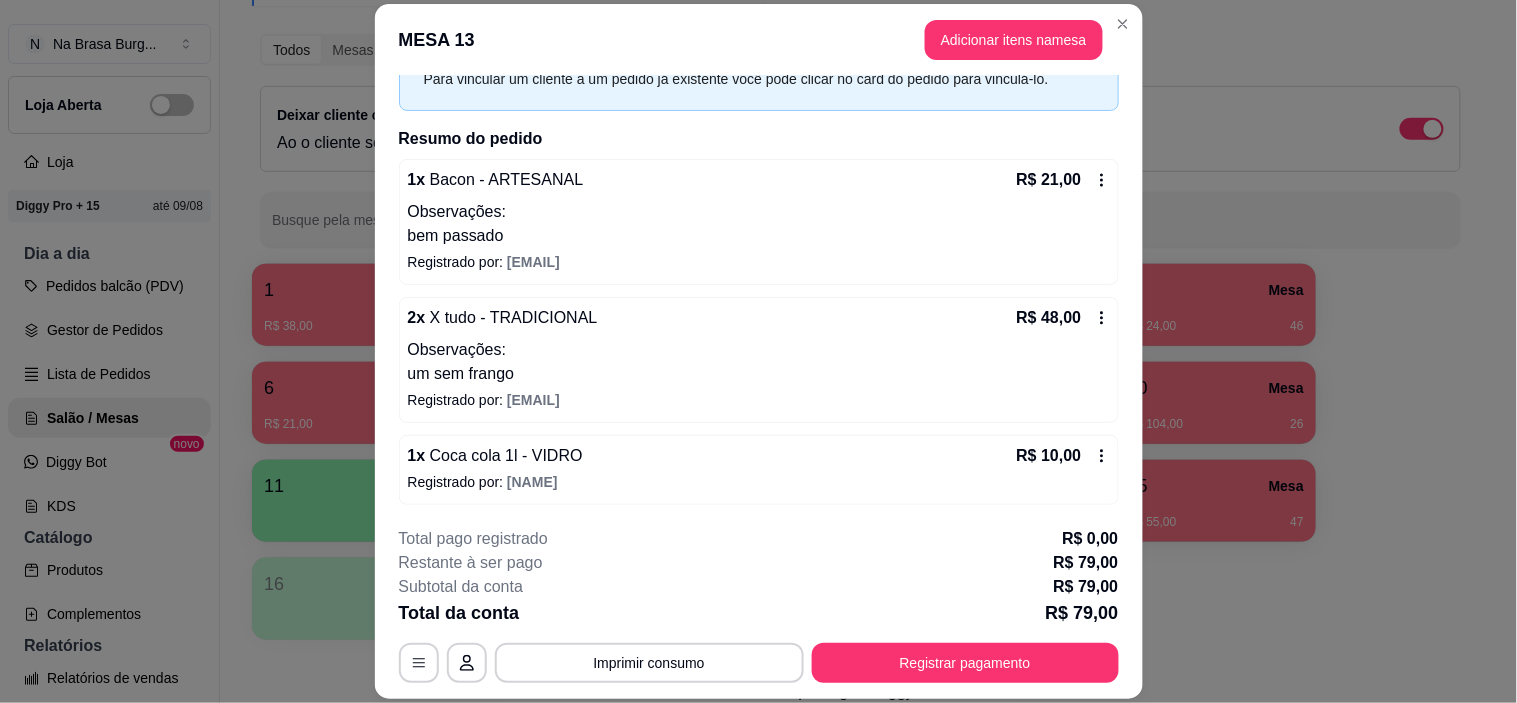 click on "Observações:" at bounding box center (759, 212) 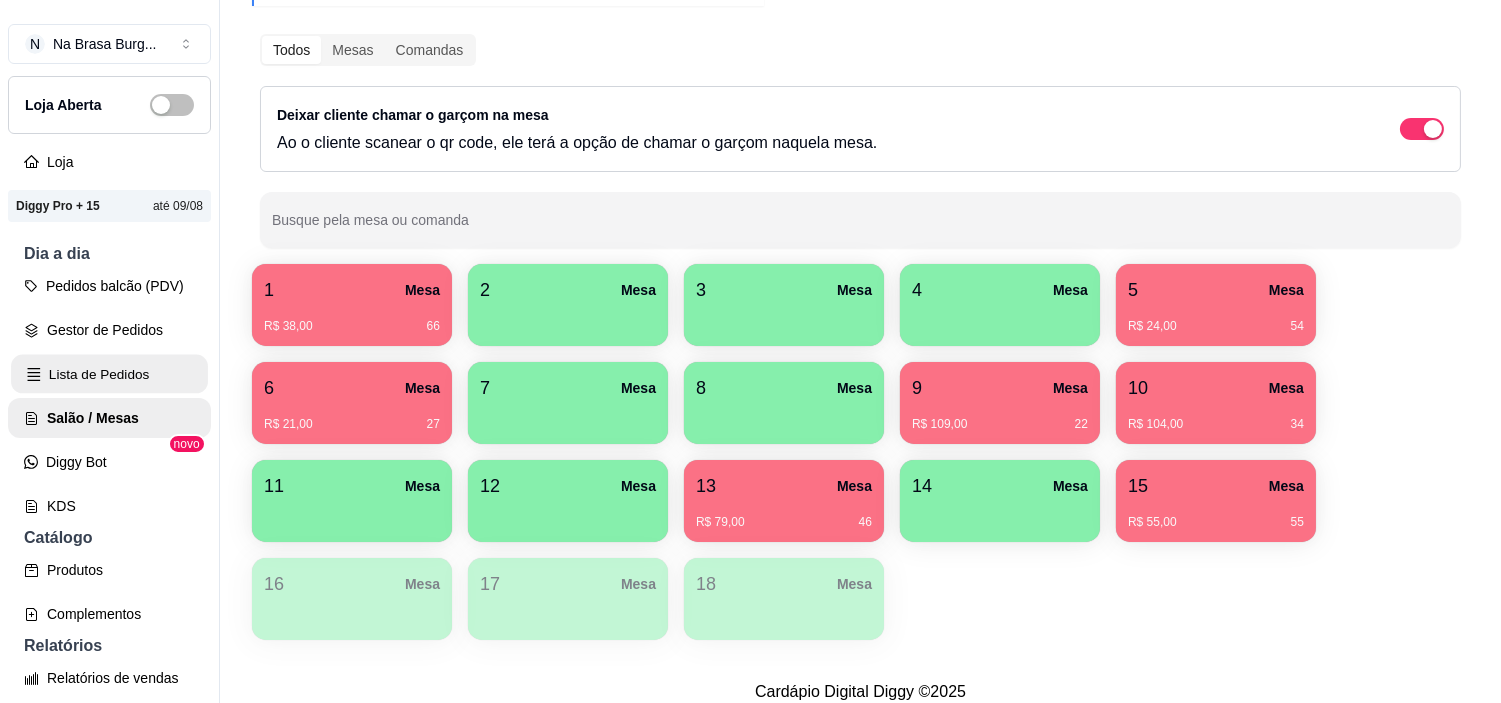 click on "Lista de Pedidos" at bounding box center (109, 374) 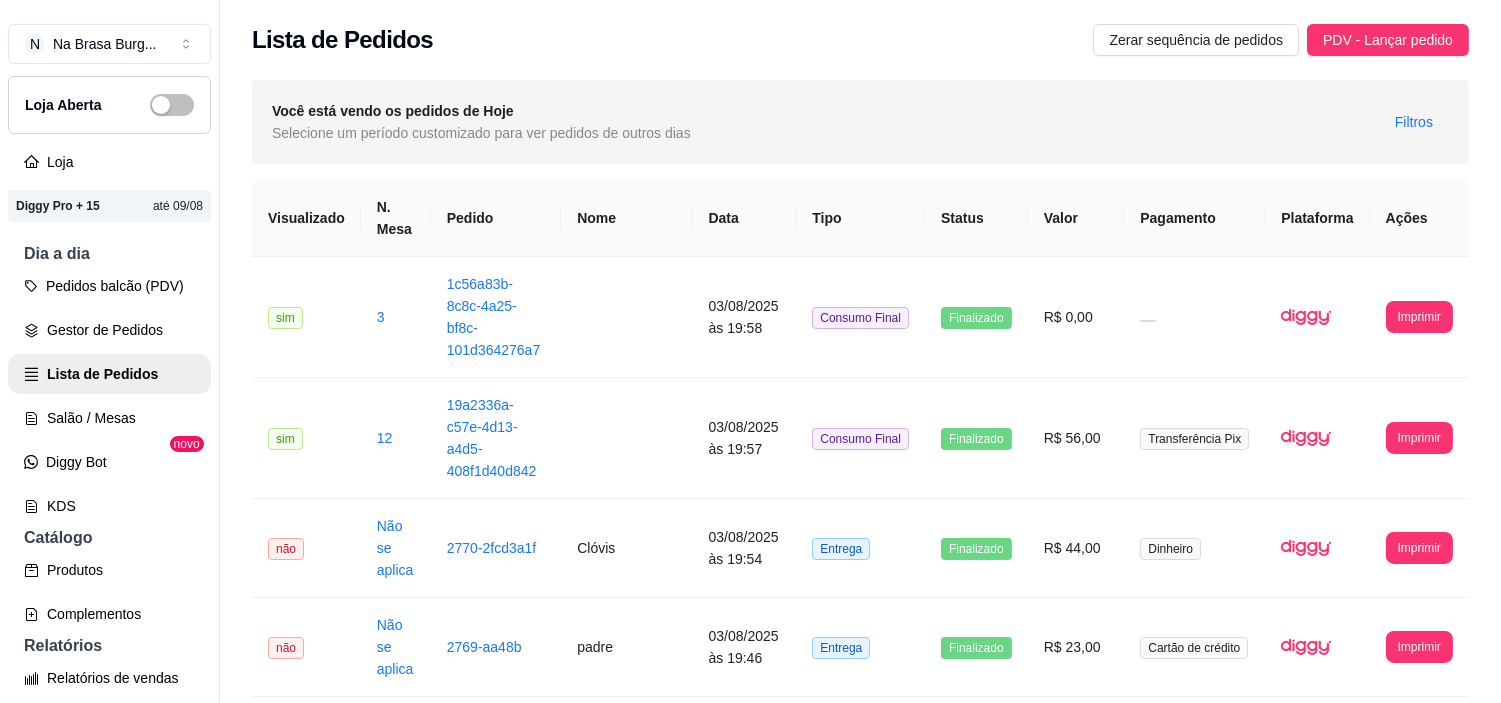 scroll, scrollTop: 32, scrollLeft: 0, axis: vertical 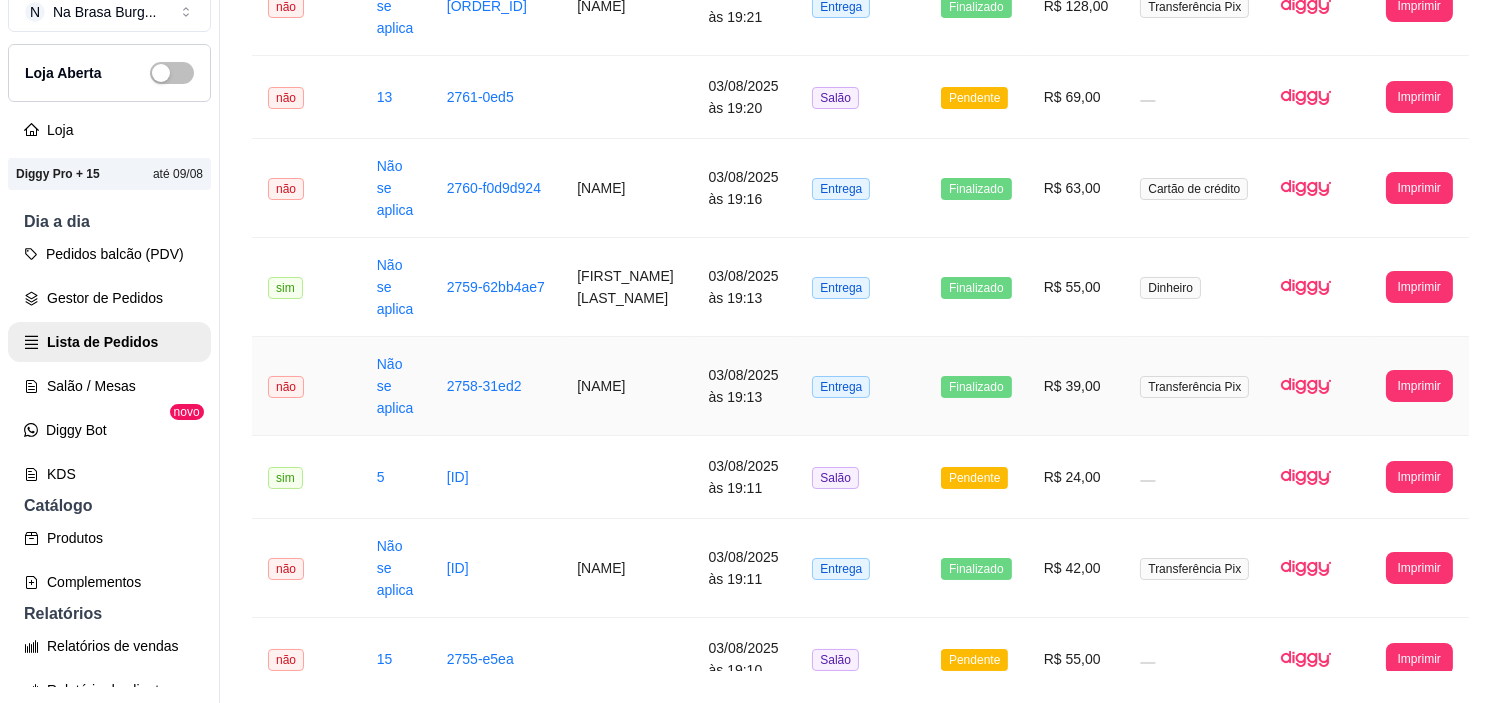 click on "[NAME]" at bounding box center (626, 386) 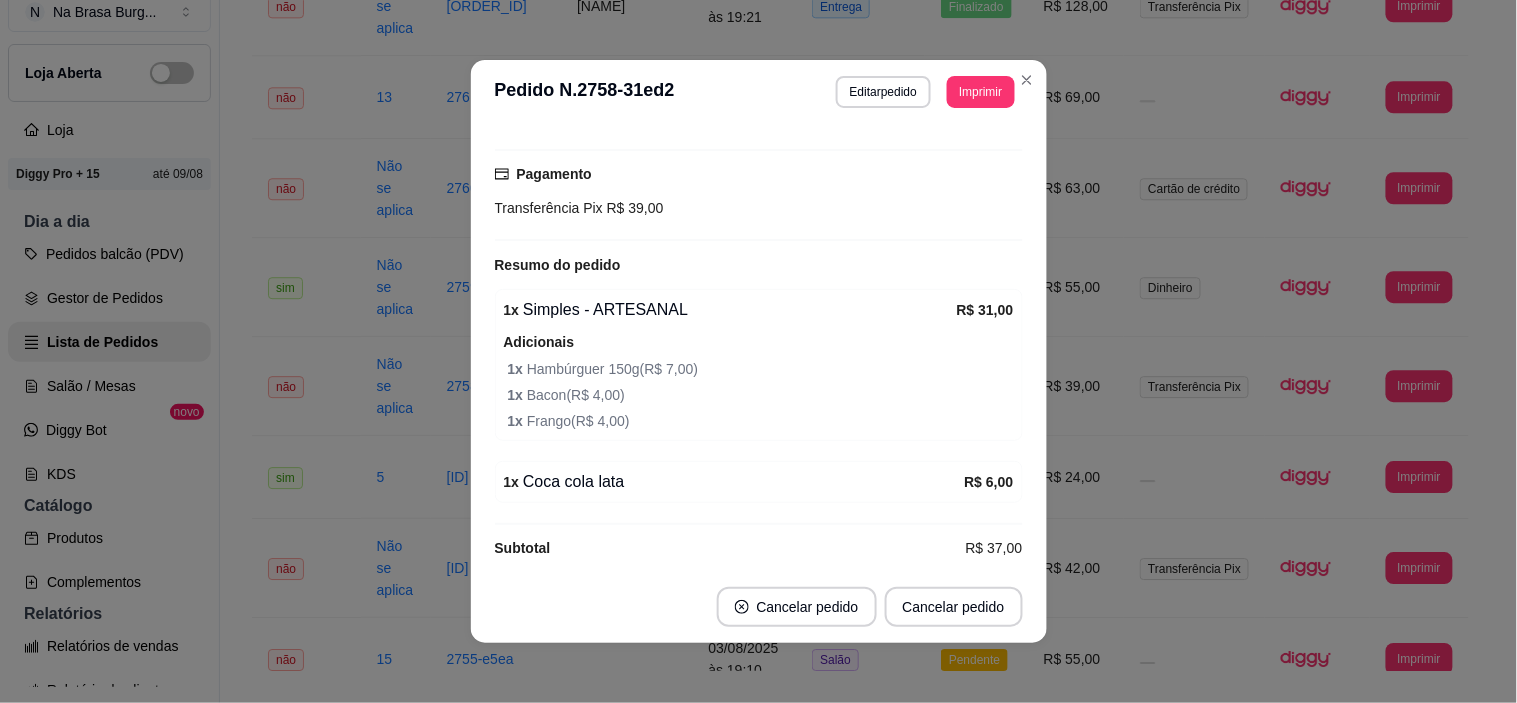 scroll, scrollTop: 374, scrollLeft: 0, axis: vertical 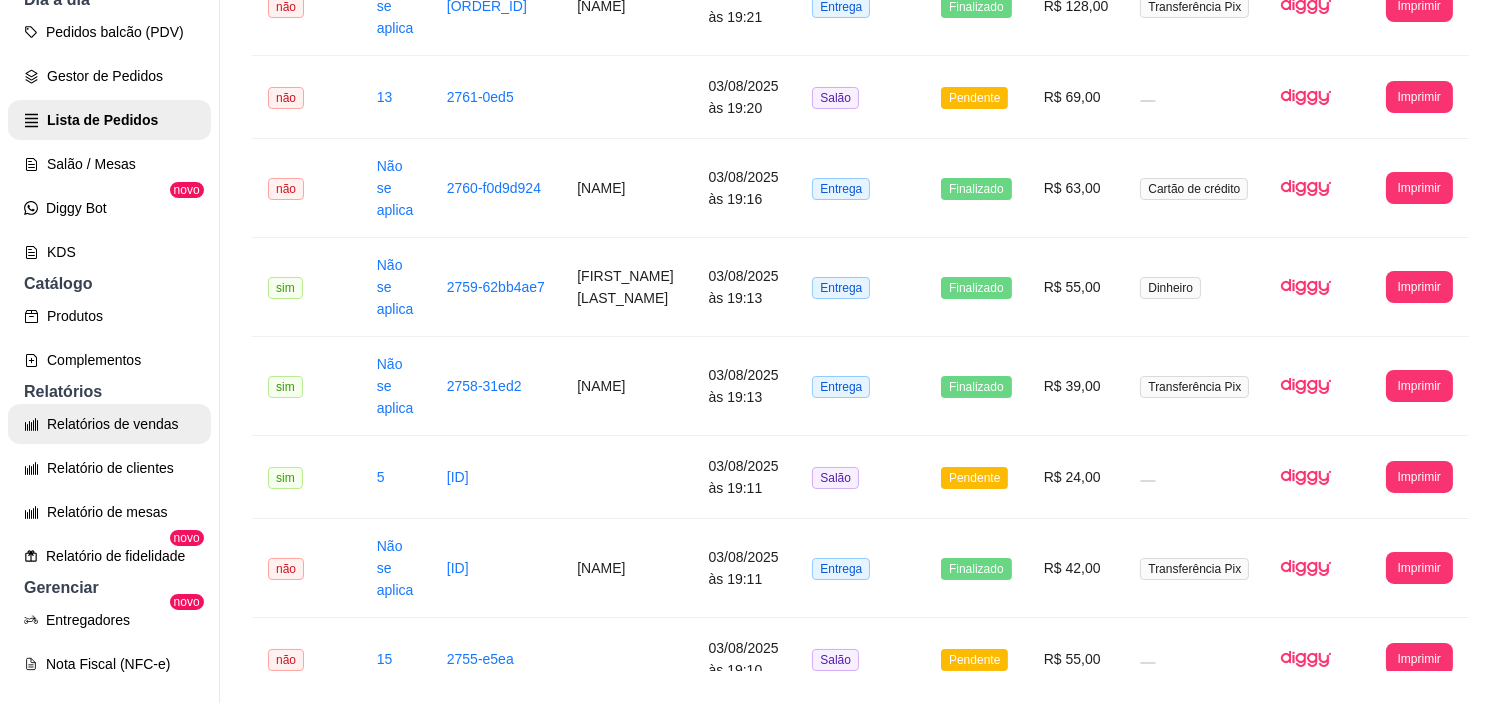 click on "Relatórios de vendas" at bounding box center (109, 424) 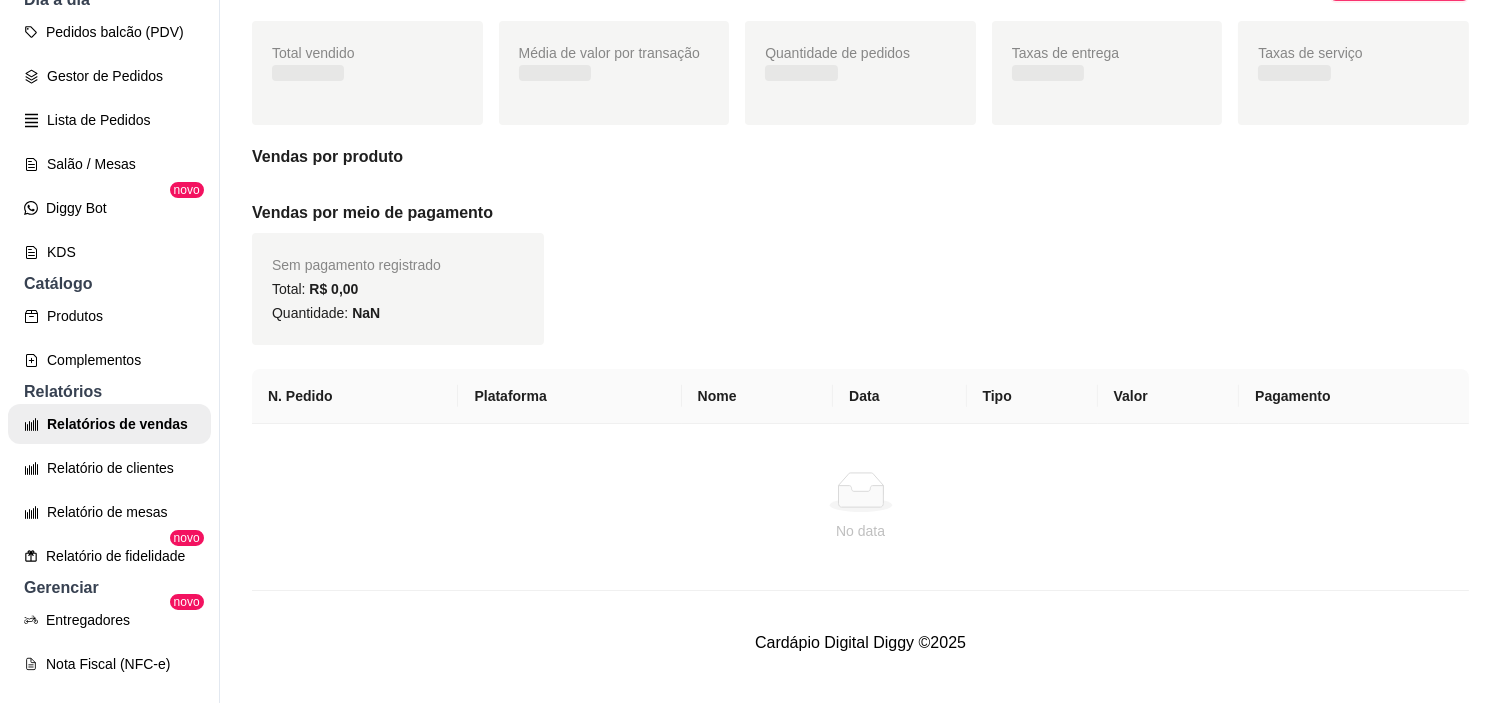 scroll, scrollTop: 0, scrollLeft: 0, axis: both 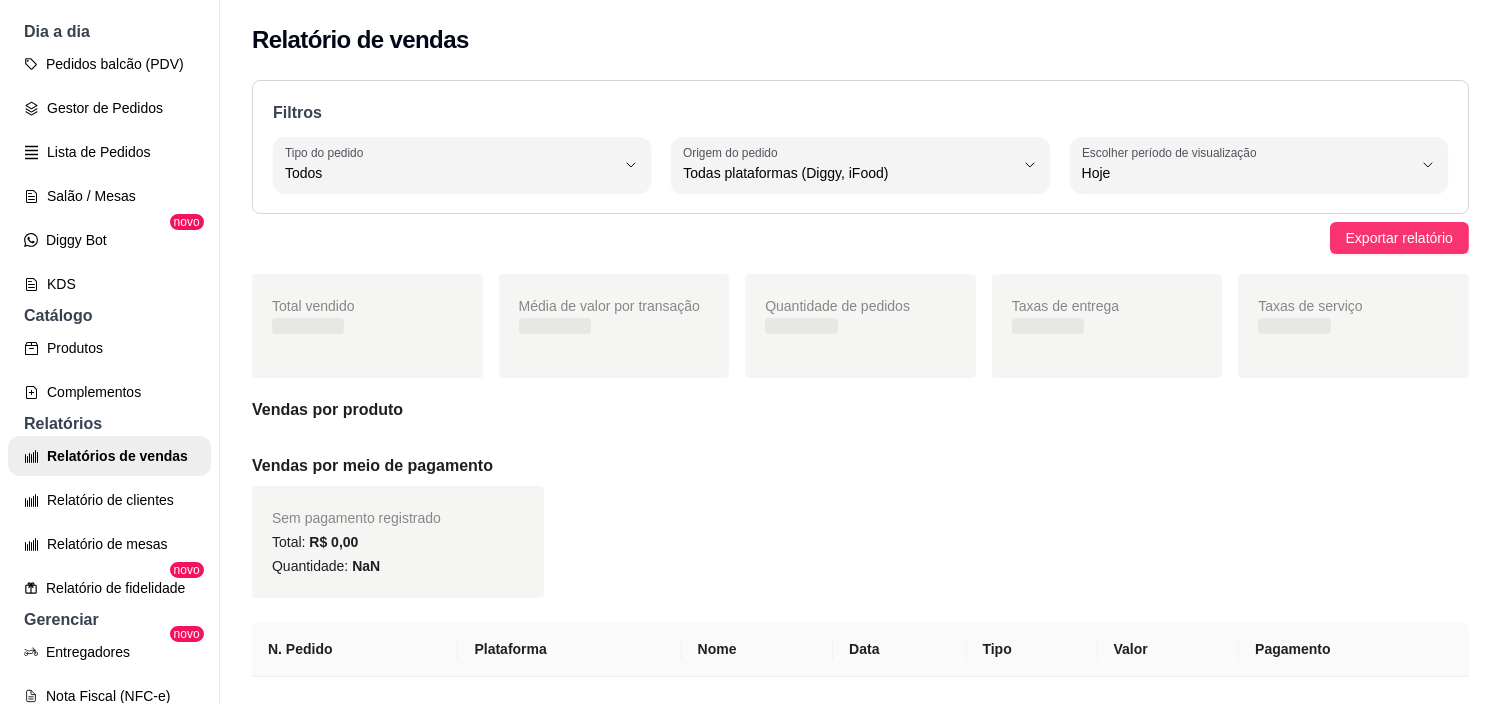 click on "Exportar relatório" at bounding box center [860, 238] 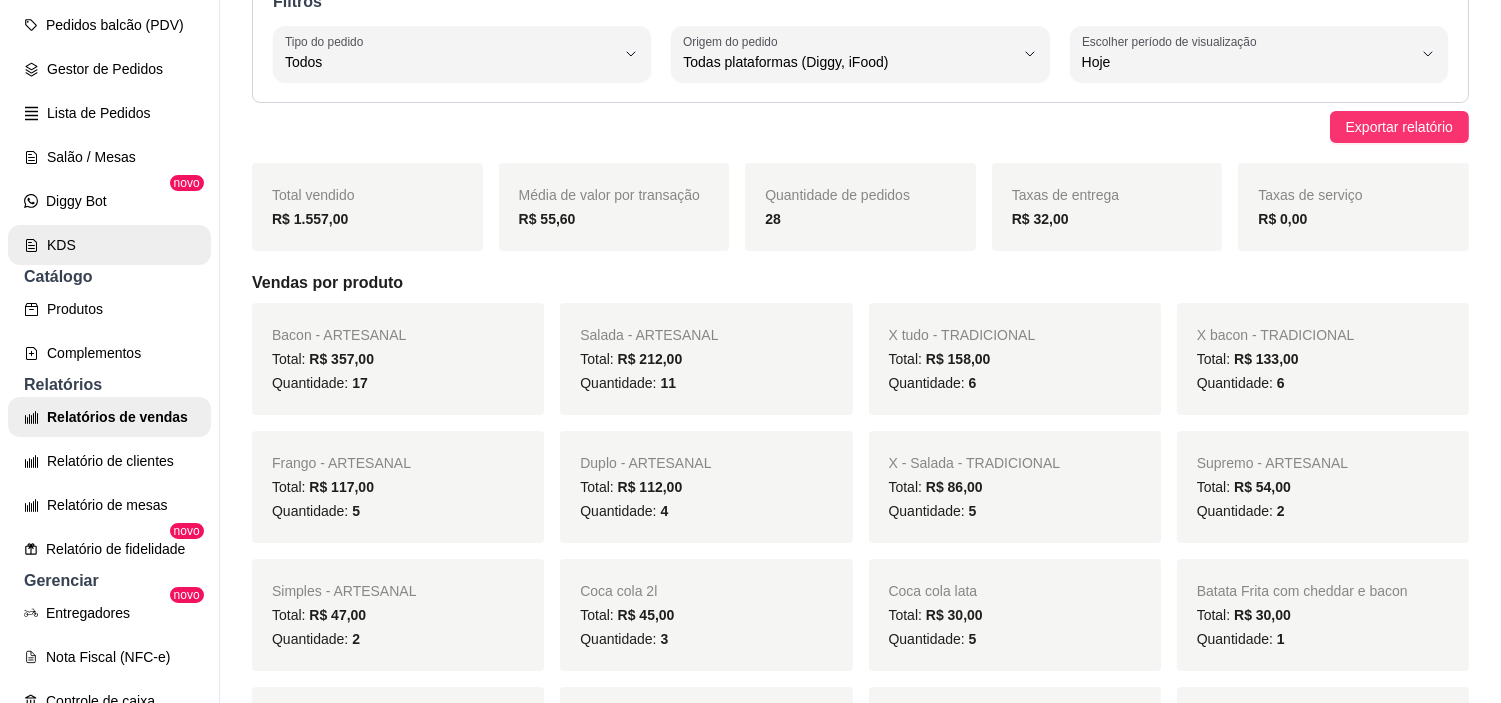 scroll, scrollTop: 222, scrollLeft: 0, axis: vertical 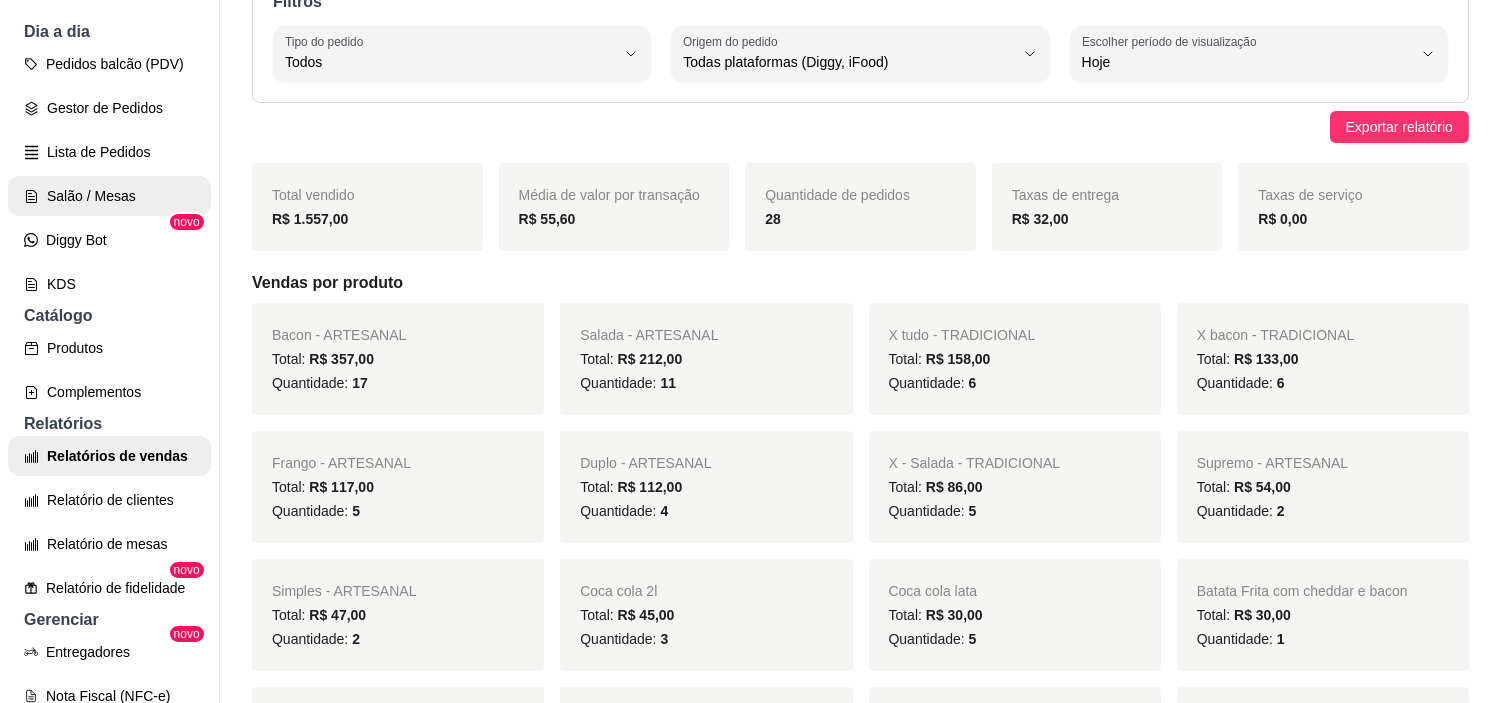 click on "Salão / Mesas" at bounding box center (109, 196) 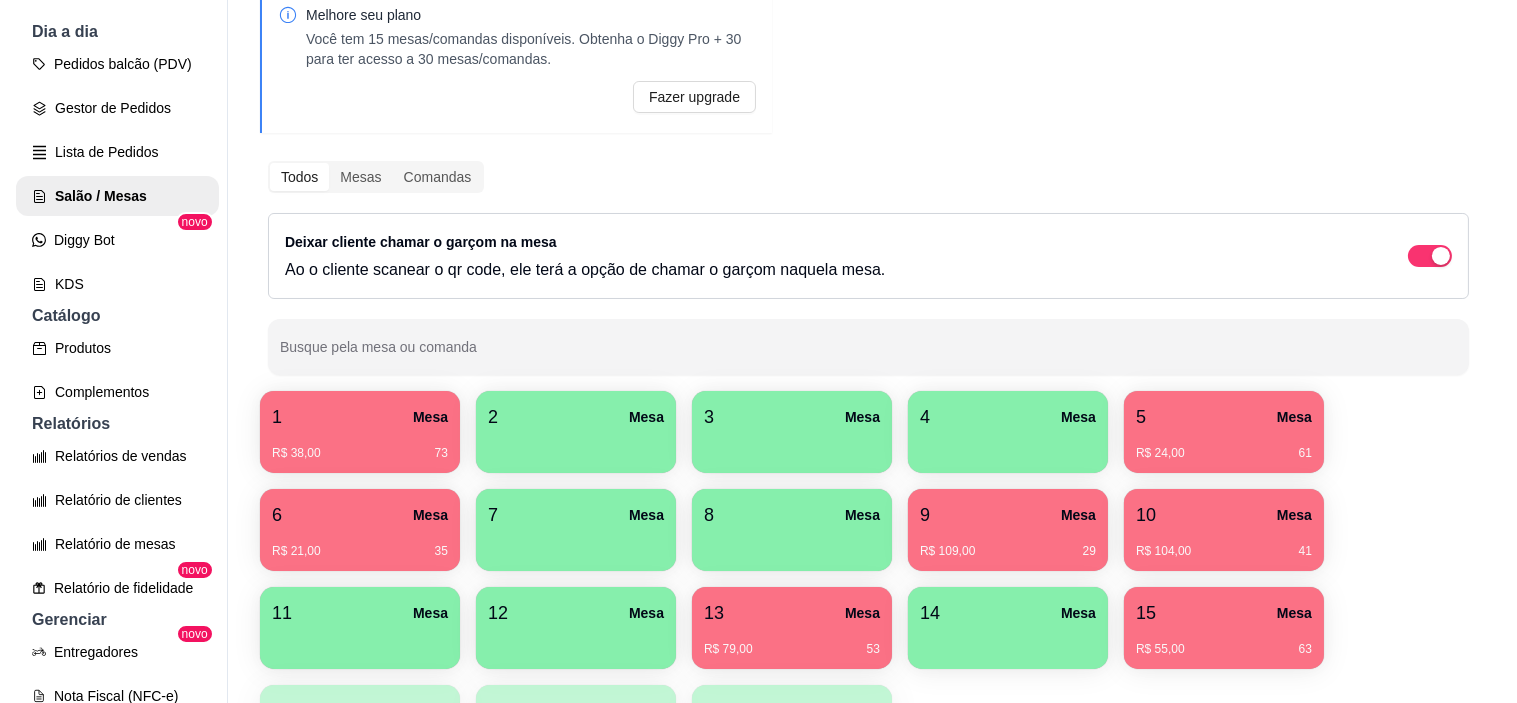 scroll, scrollTop: 222, scrollLeft: 0, axis: vertical 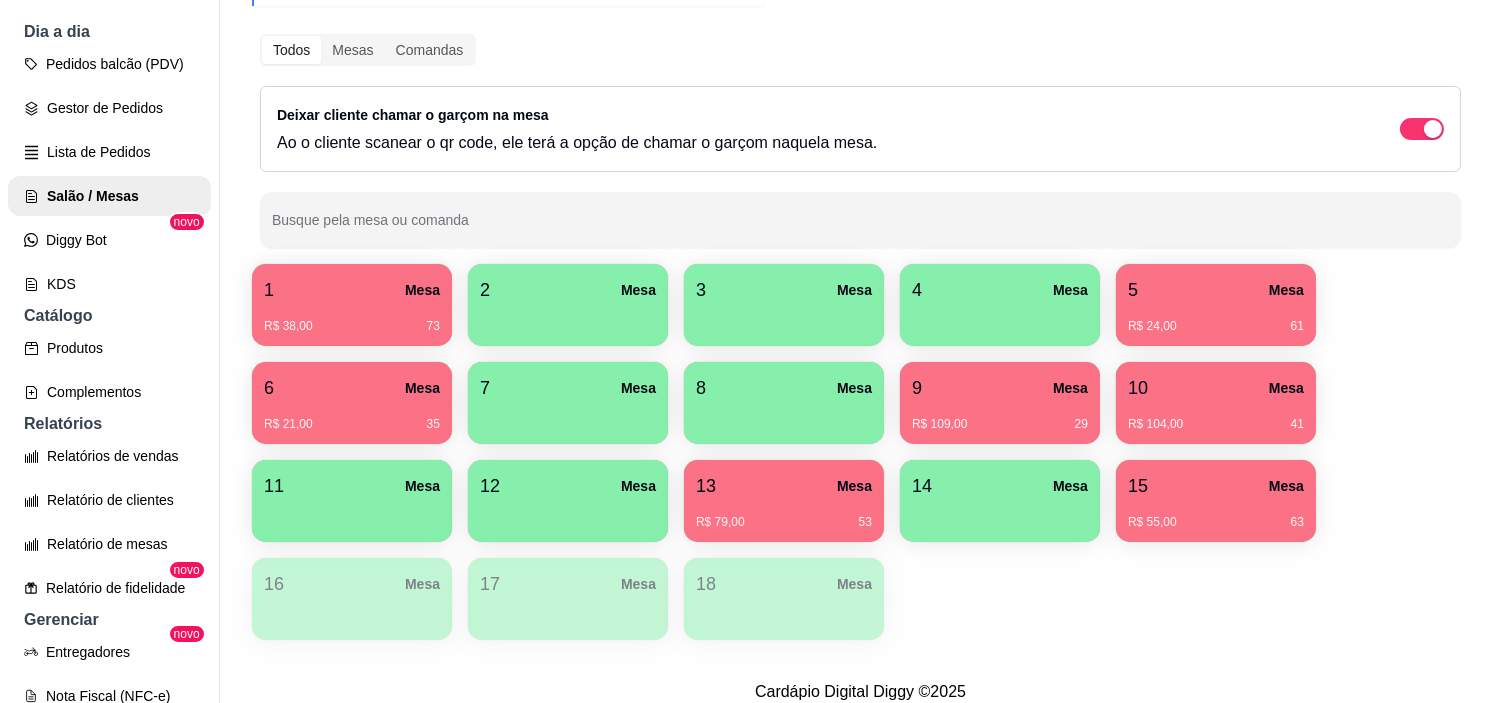 click on "R$ 104,00 41" at bounding box center (1216, 417) 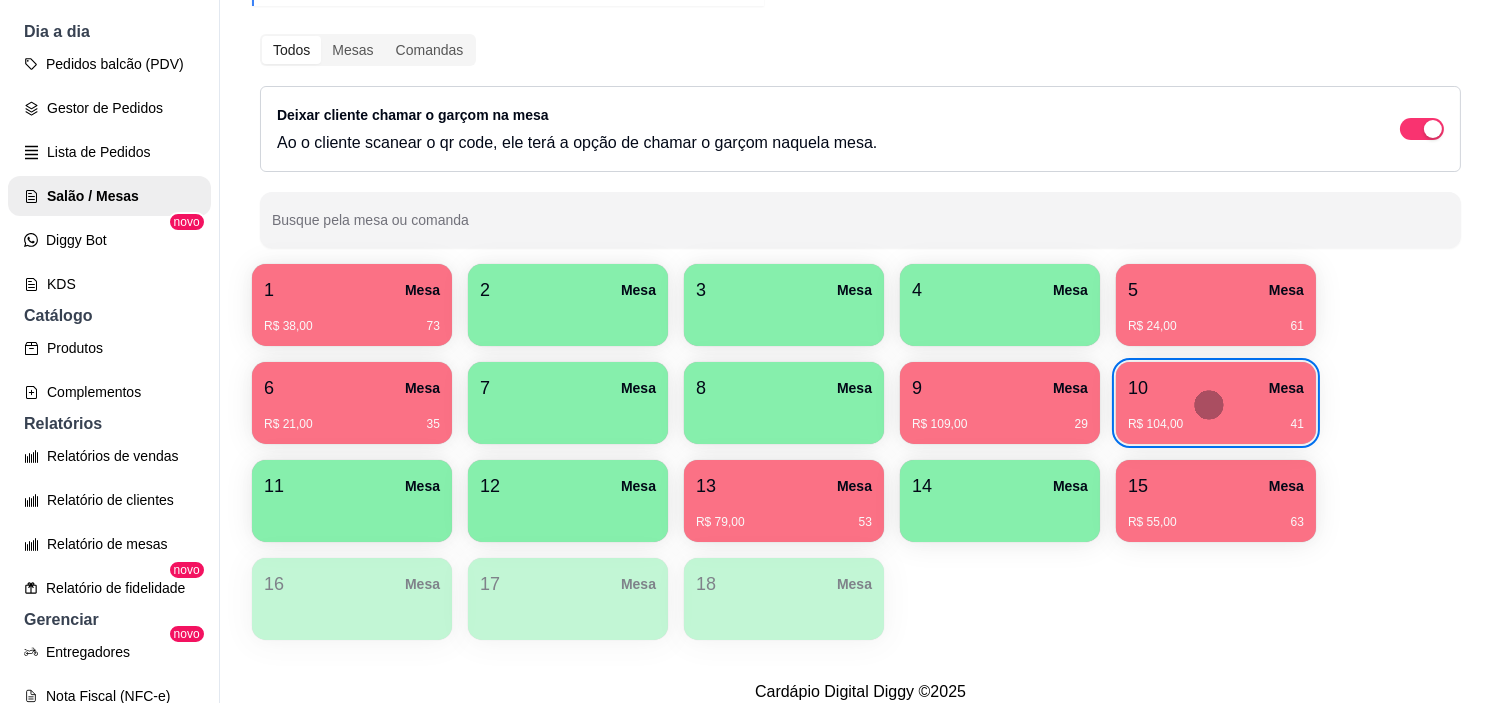 type 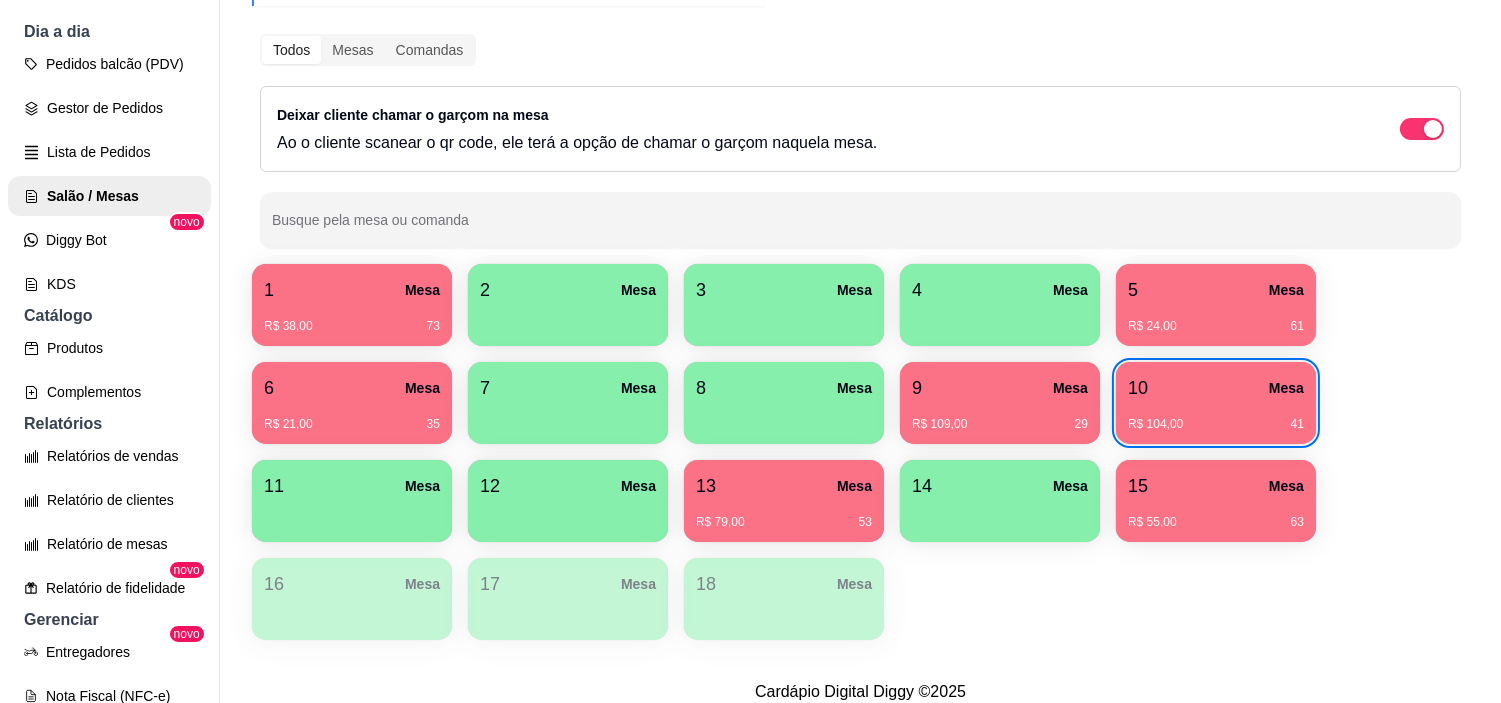click on "15 Mesa" at bounding box center (1216, 486) 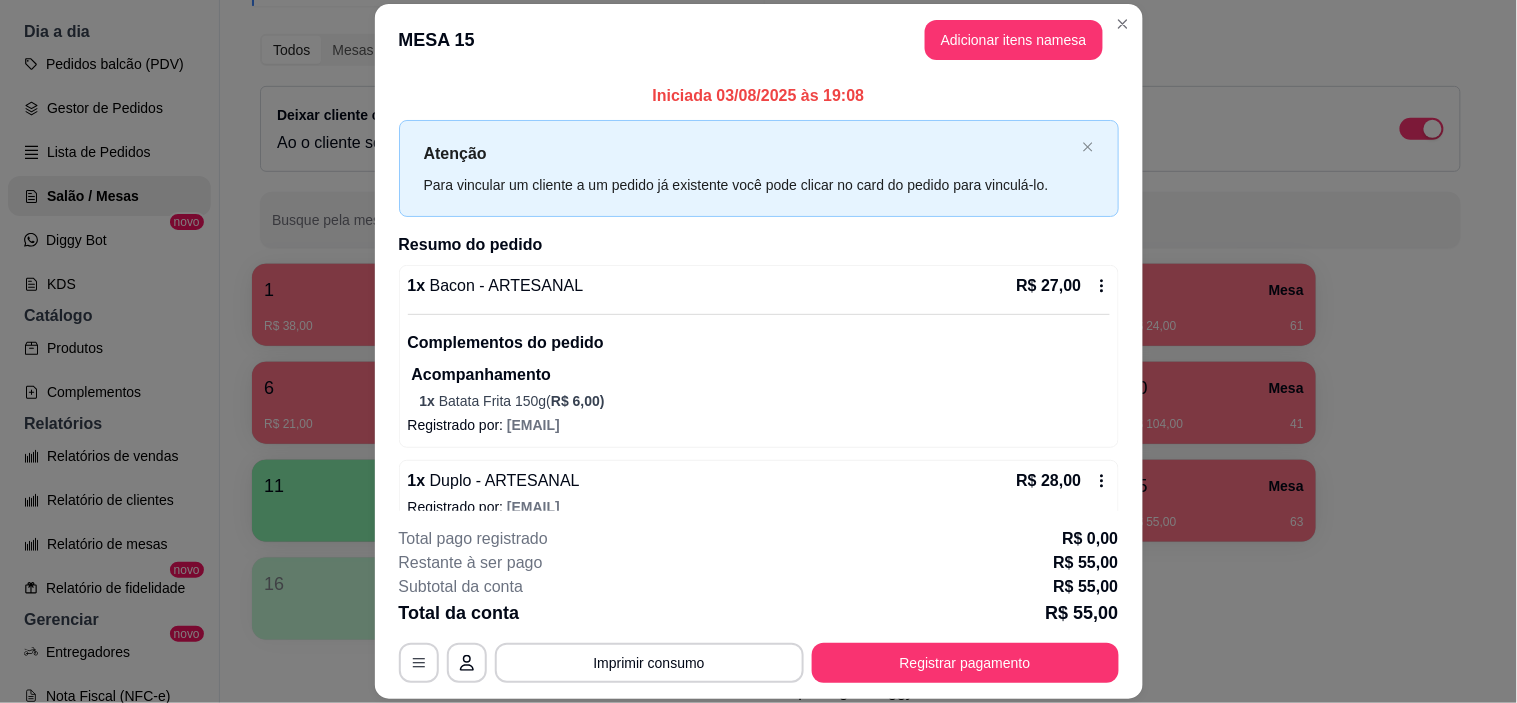 scroll, scrollTop: 25, scrollLeft: 0, axis: vertical 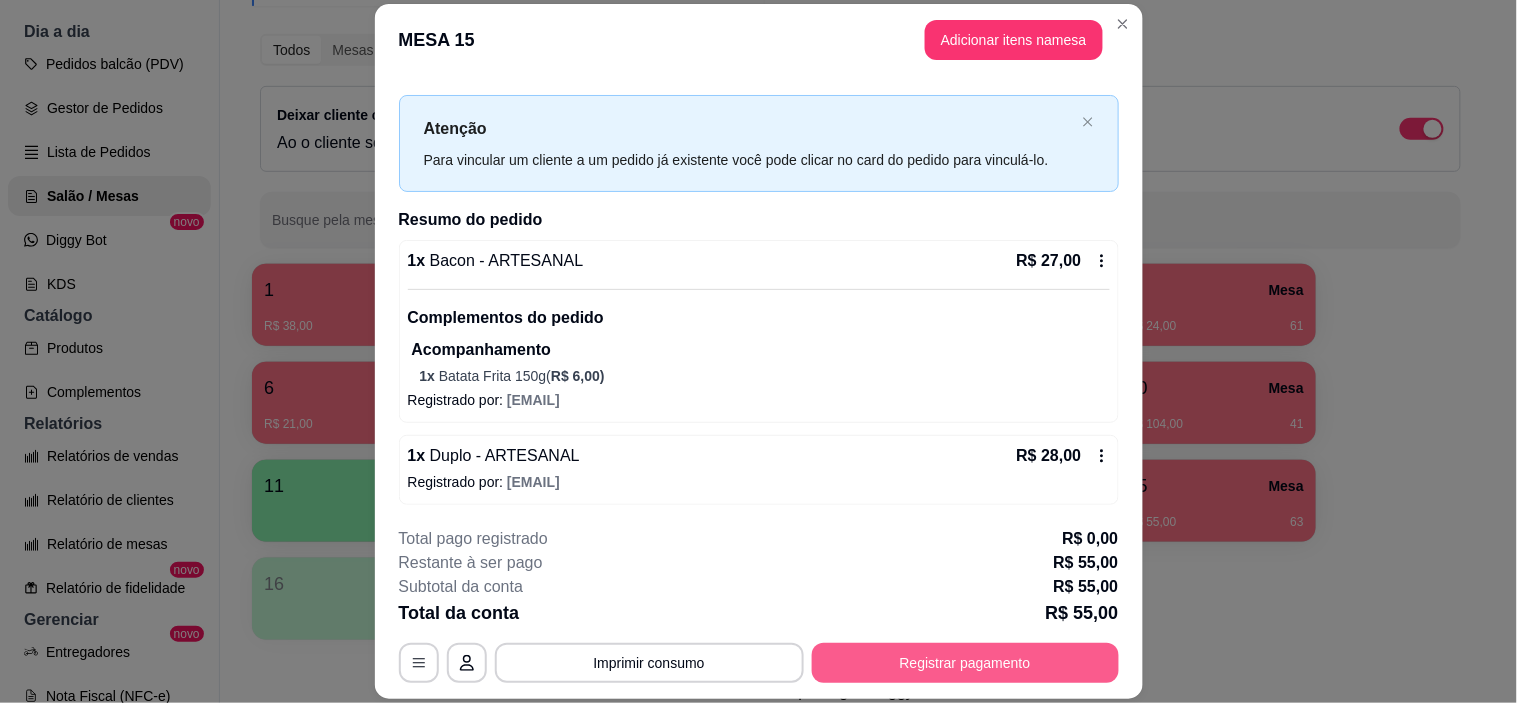 click on "Registrar pagamento" at bounding box center (965, 663) 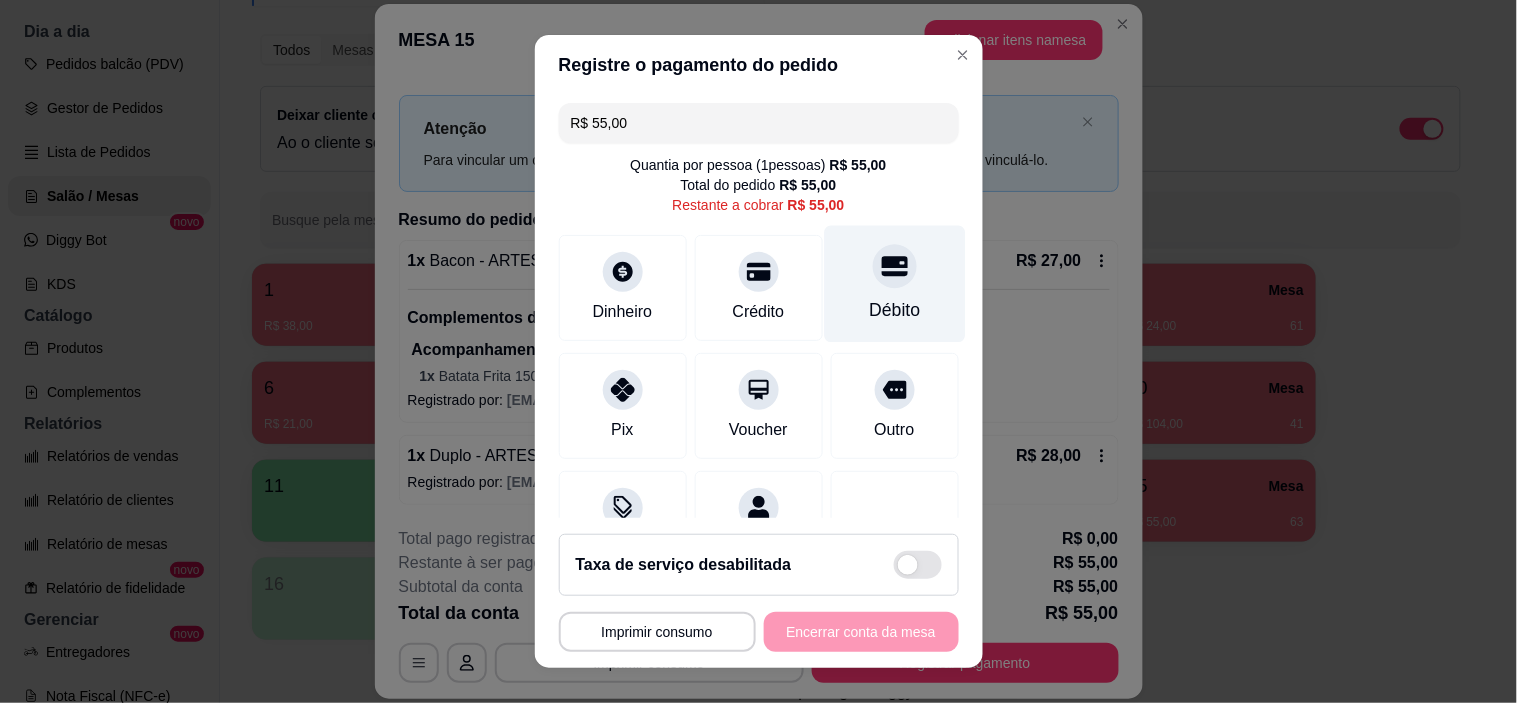 click at bounding box center (895, 267) 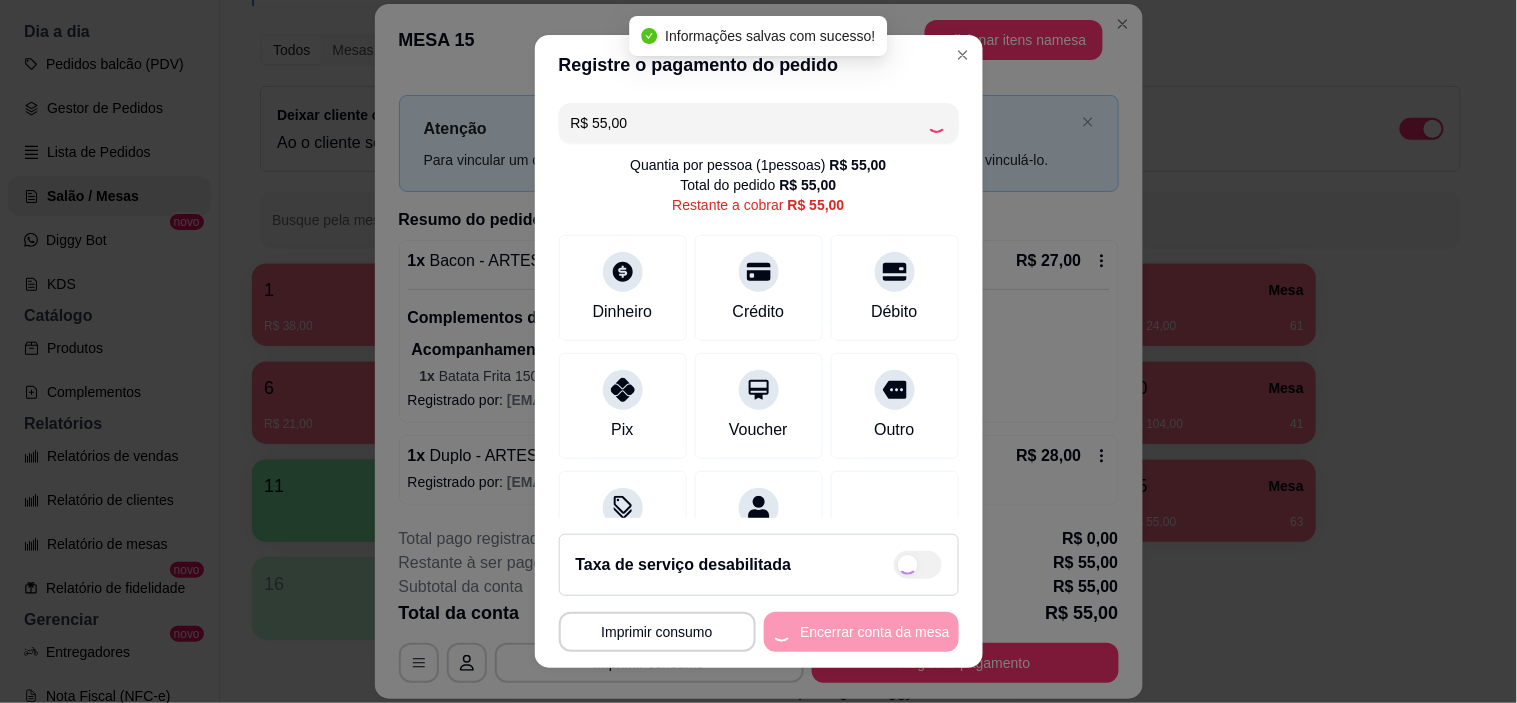 type on "R$ 0,00" 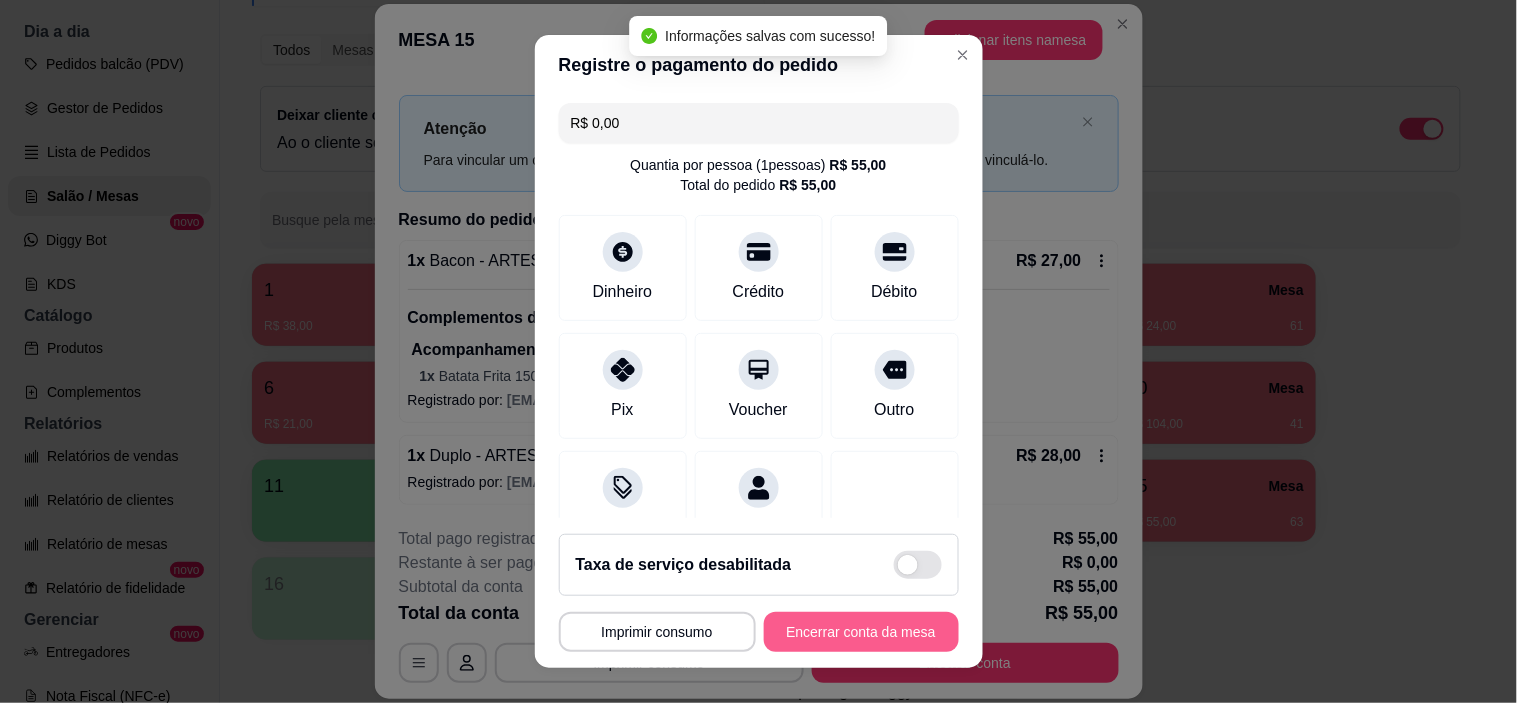 click on "Encerrar conta da mesa" at bounding box center [861, 632] 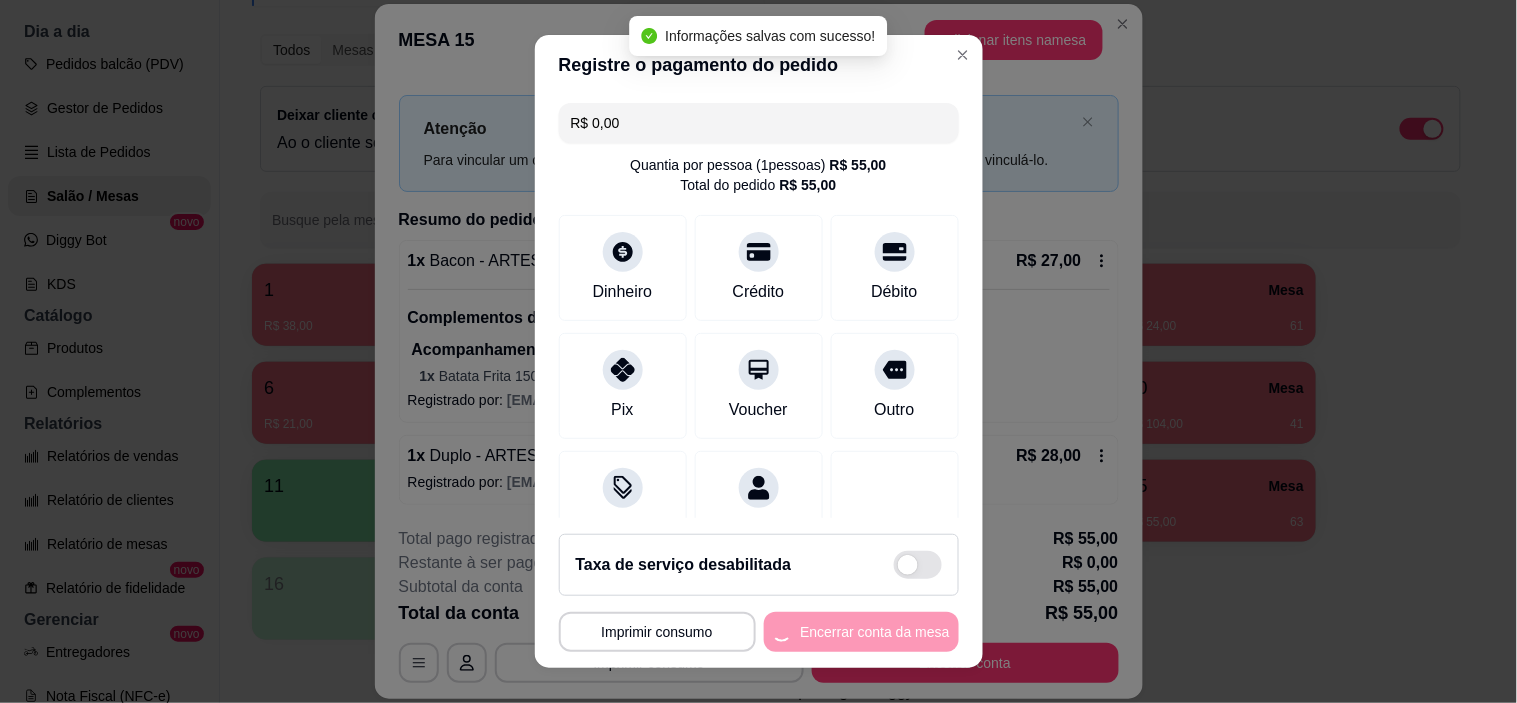 scroll, scrollTop: 0, scrollLeft: 0, axis: both 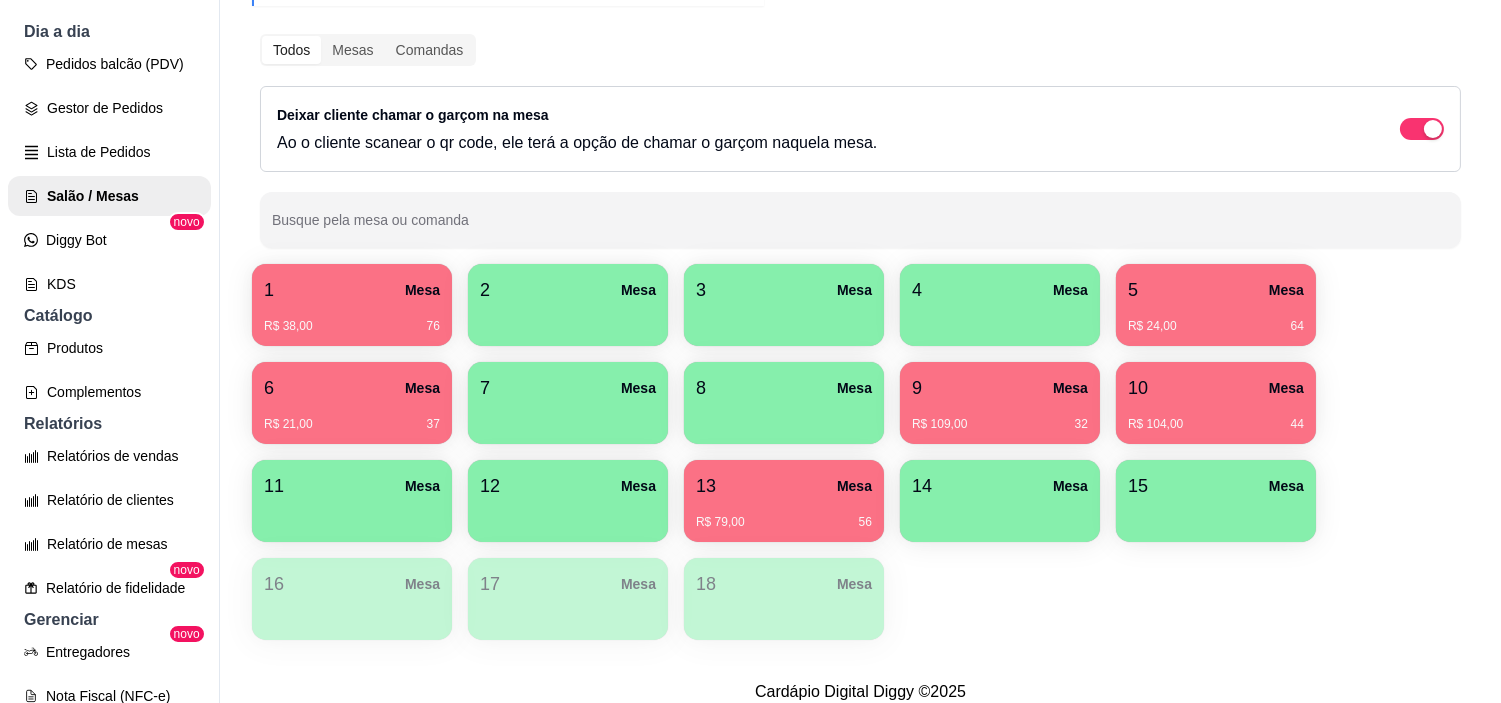 click on "R$ 24,00 64" at bounding box center [1216, 319] 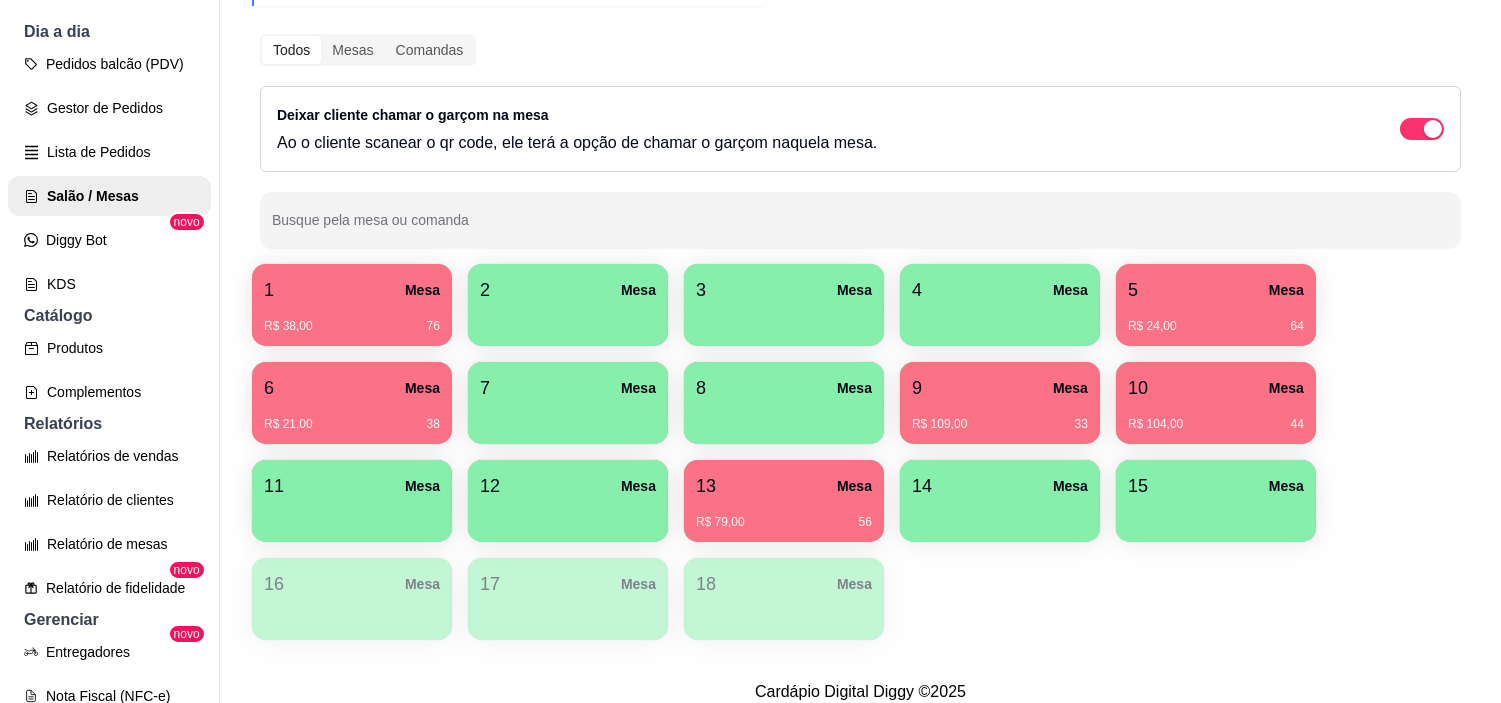 click on "5 Mesa" at bounding box center (1216, 290) 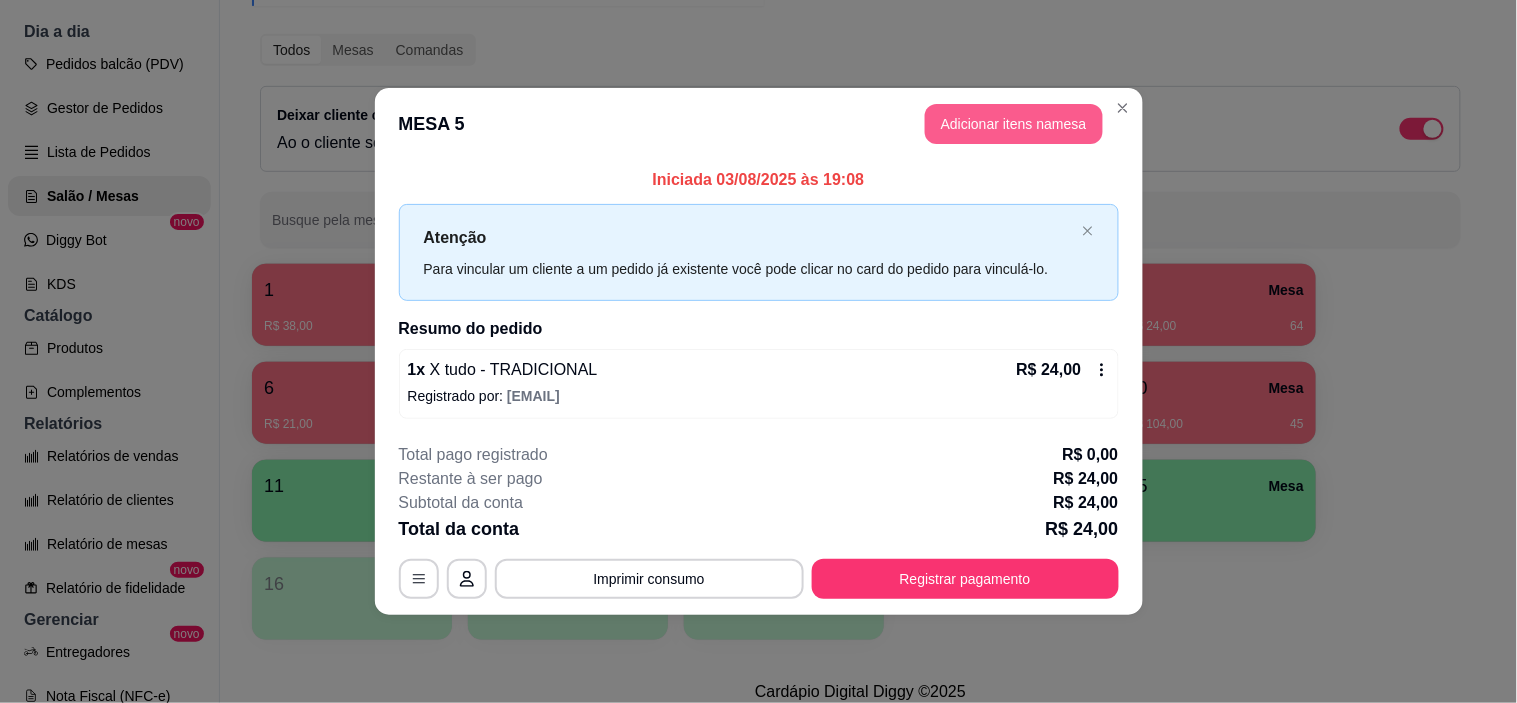 click on "Adicionar itens na  mesa" at bounding box center [1014, 124] 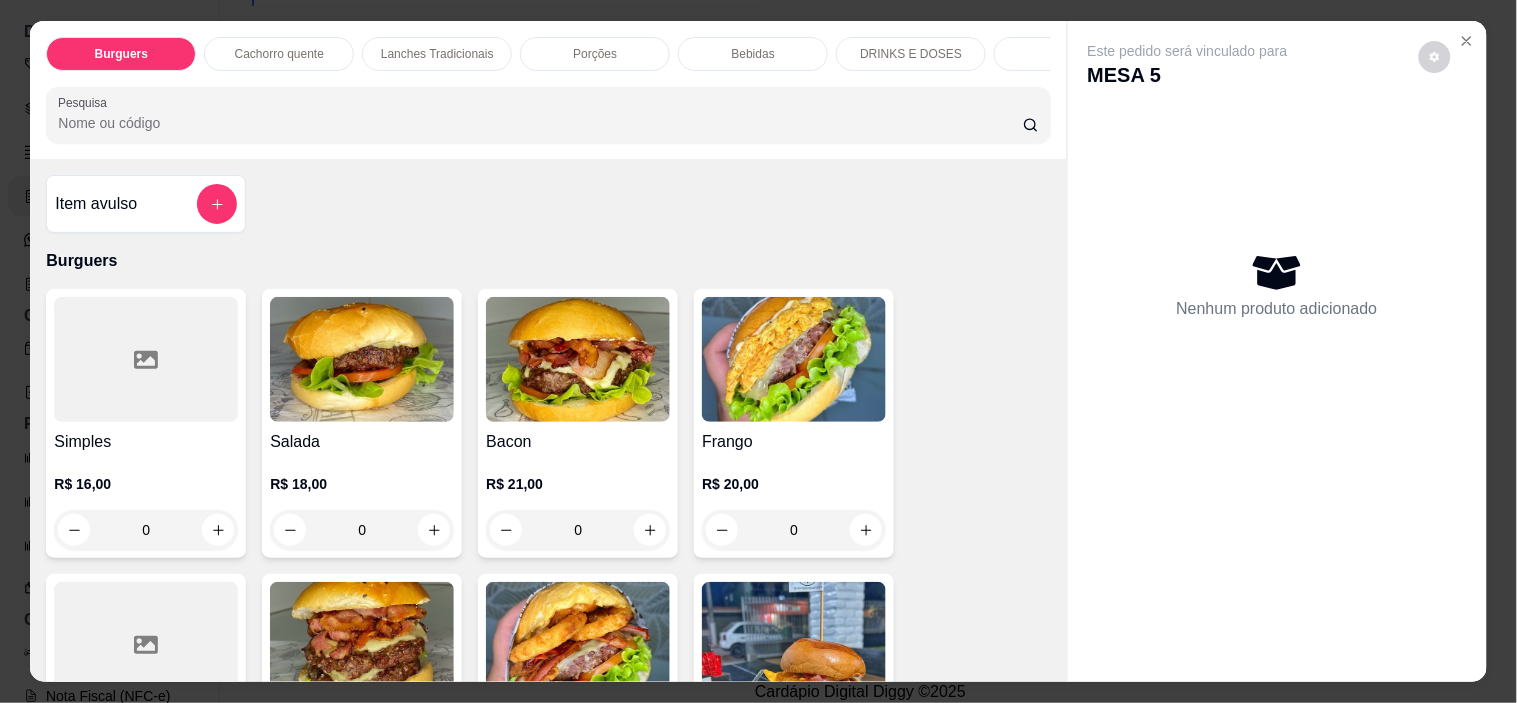 scroll, scrollTop: 0, scrollLeft: 250, axis: horizontal 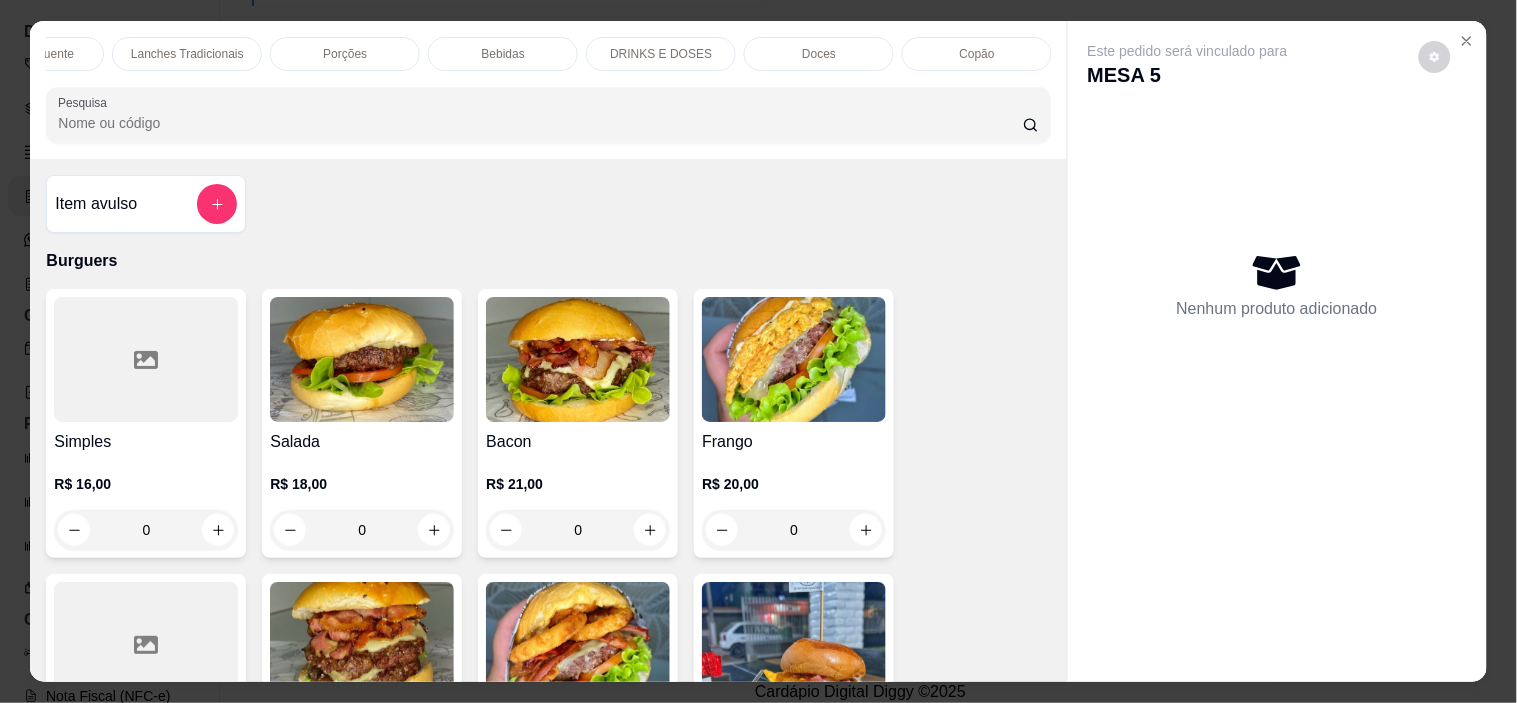 click on "Doces" at bounding box center [819, 54] 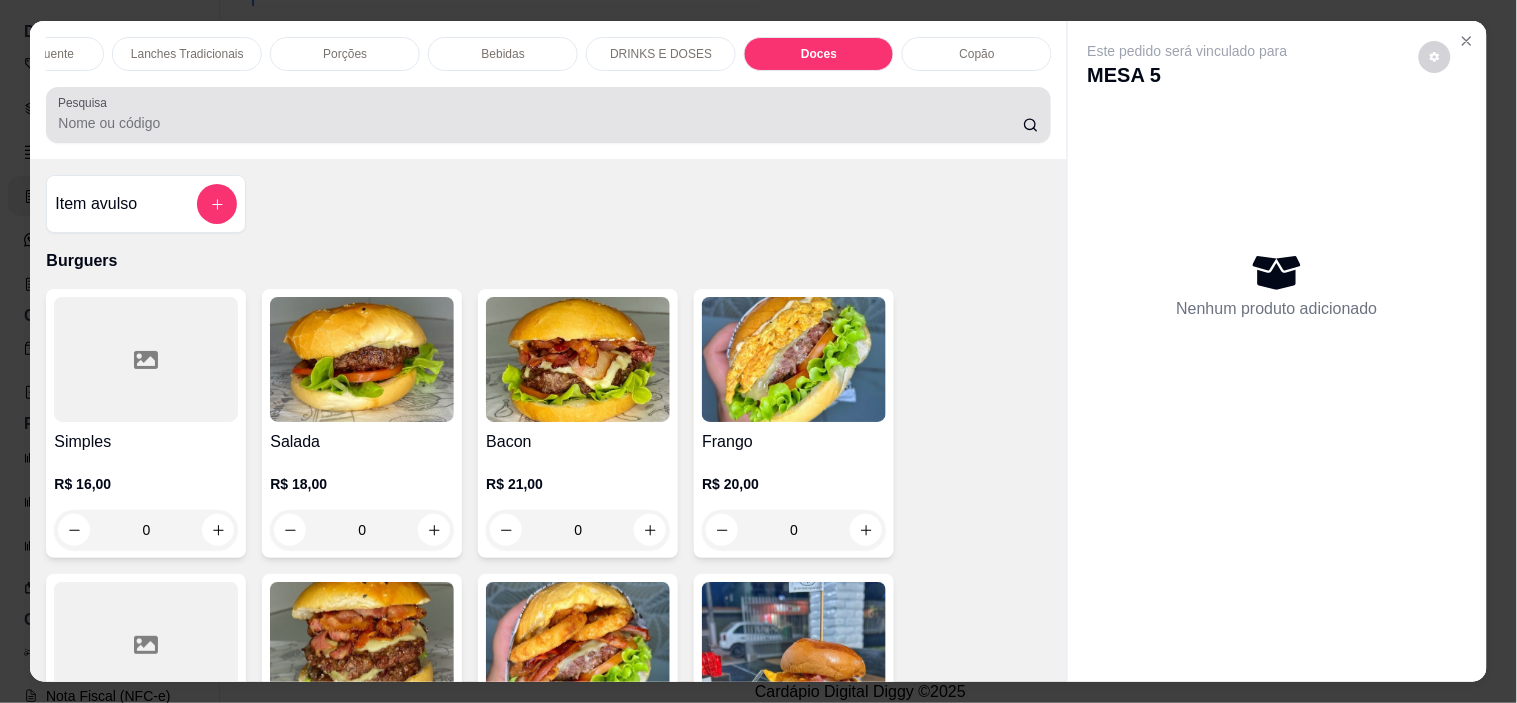 scroll, scrollTop: 4700, scrollLeft: 0, axis: vertical 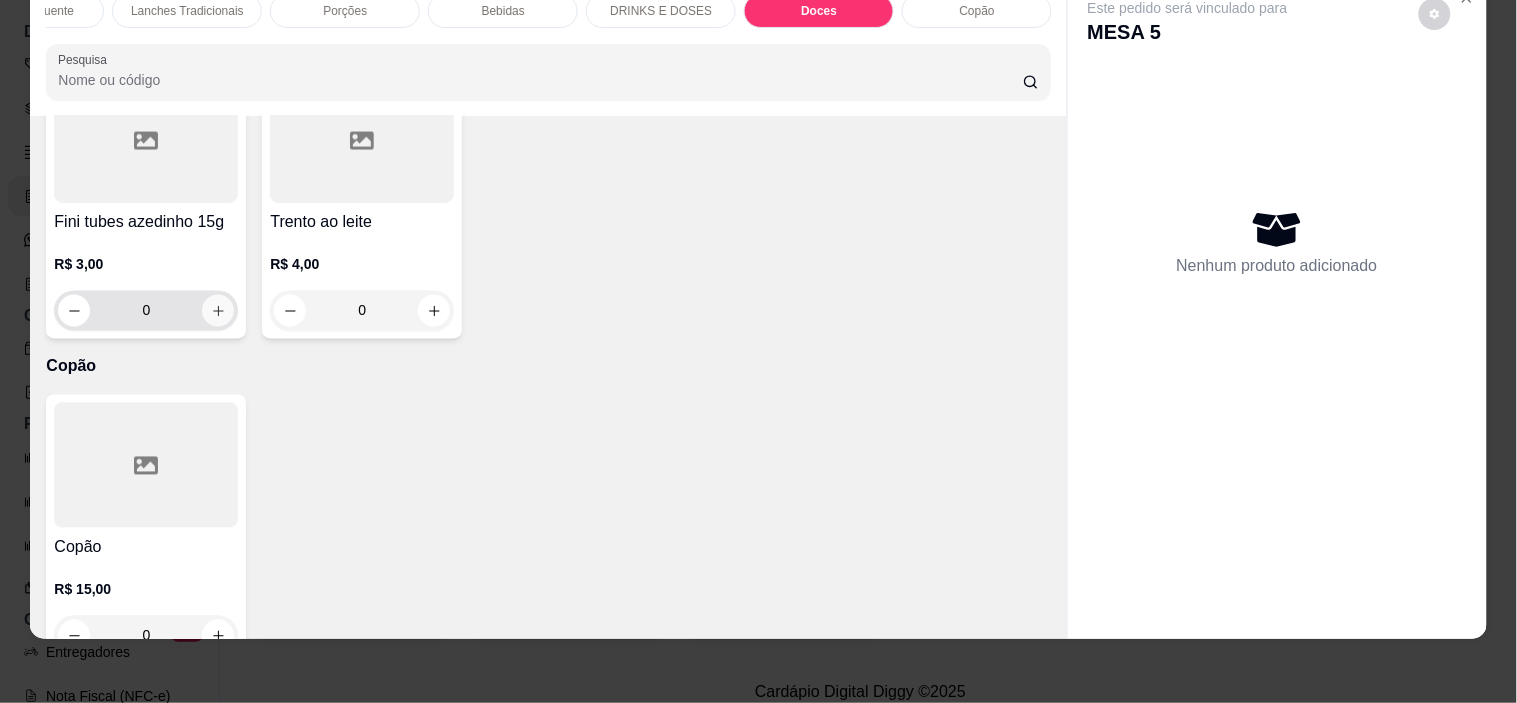 click 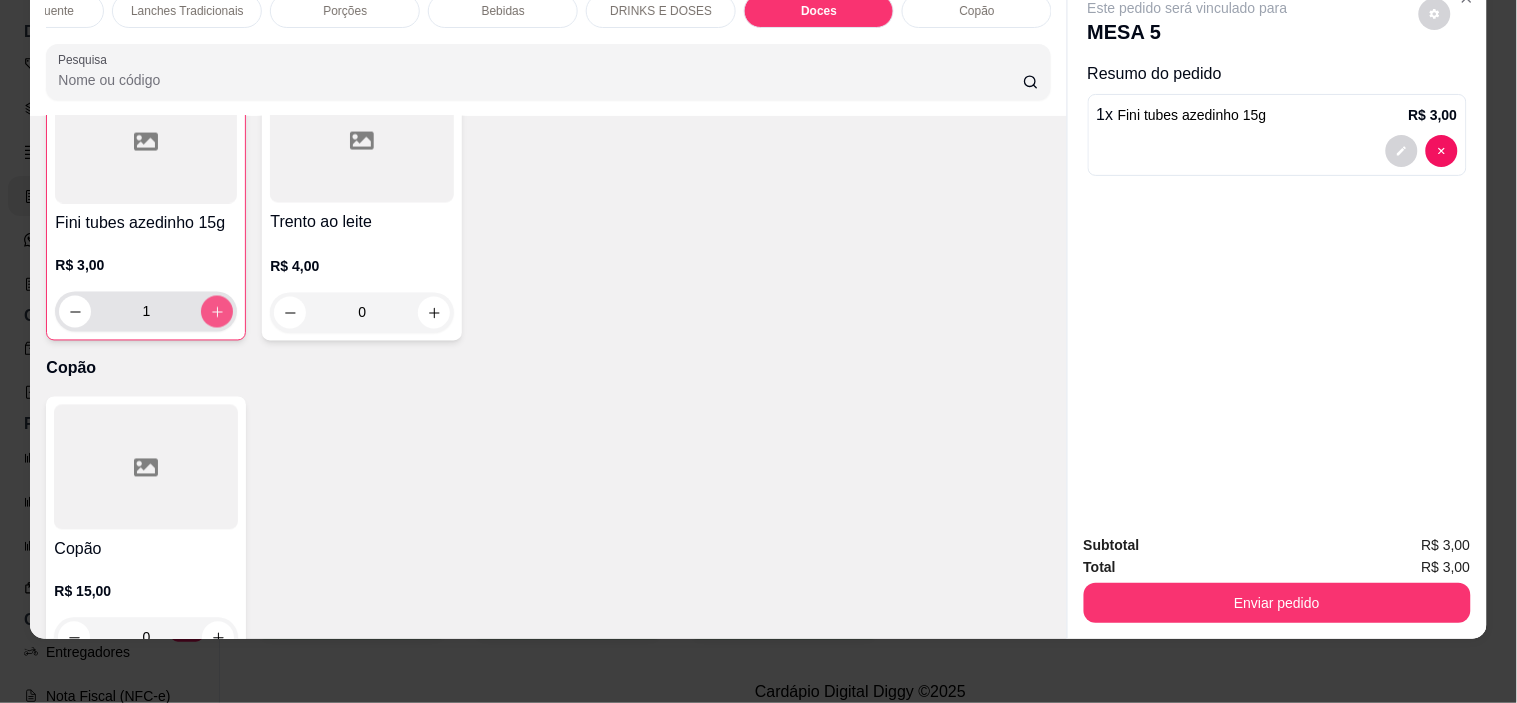 click 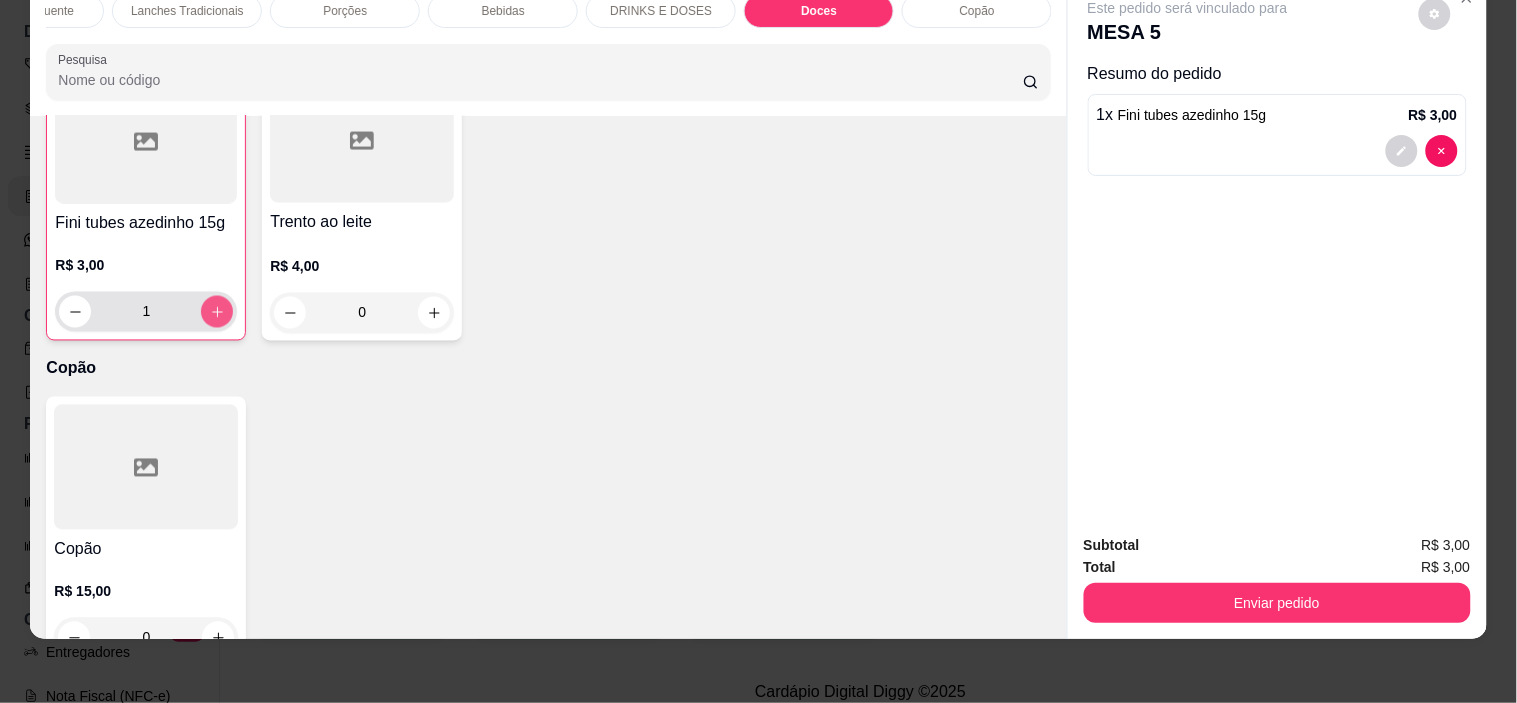 type on "2" 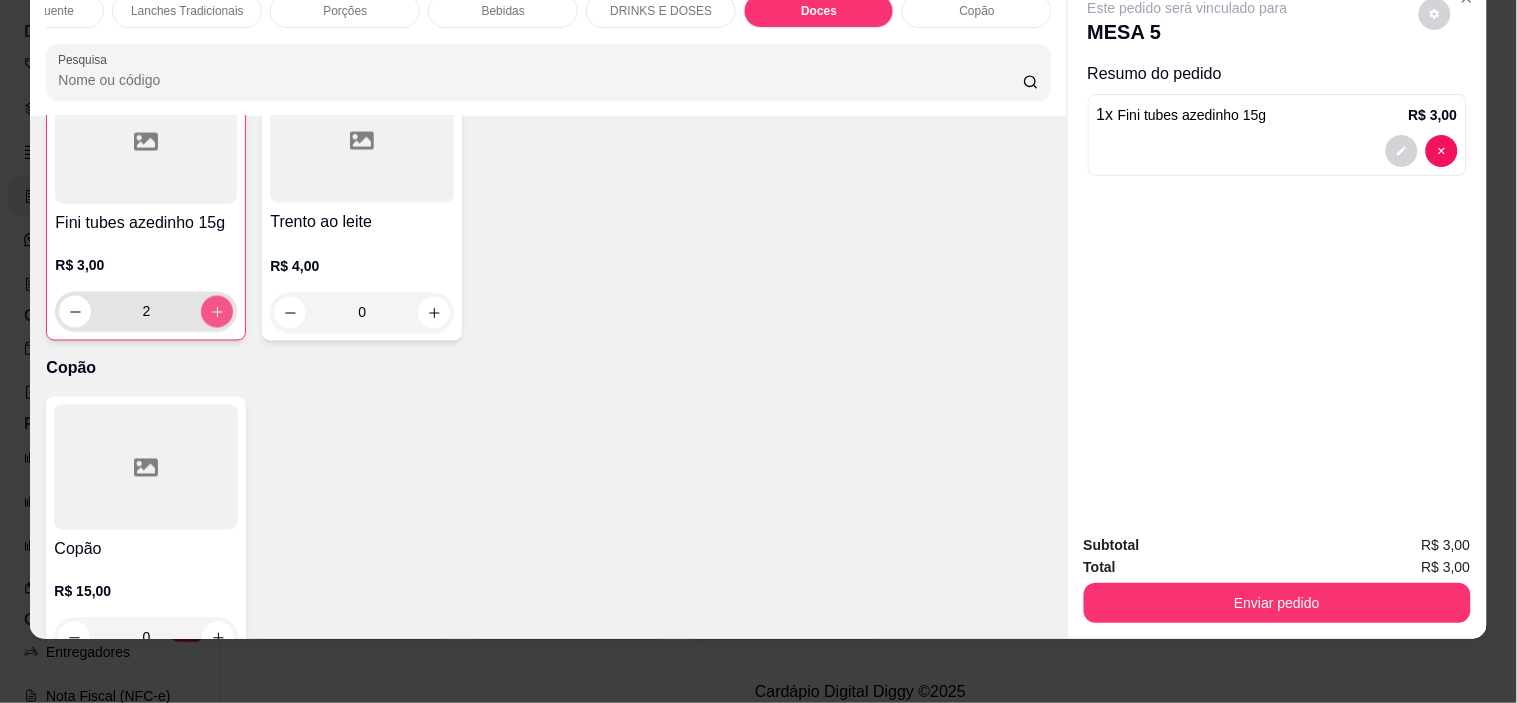 scroll, scrollTop: 4812, scrollLeft: 0, axis: vertical 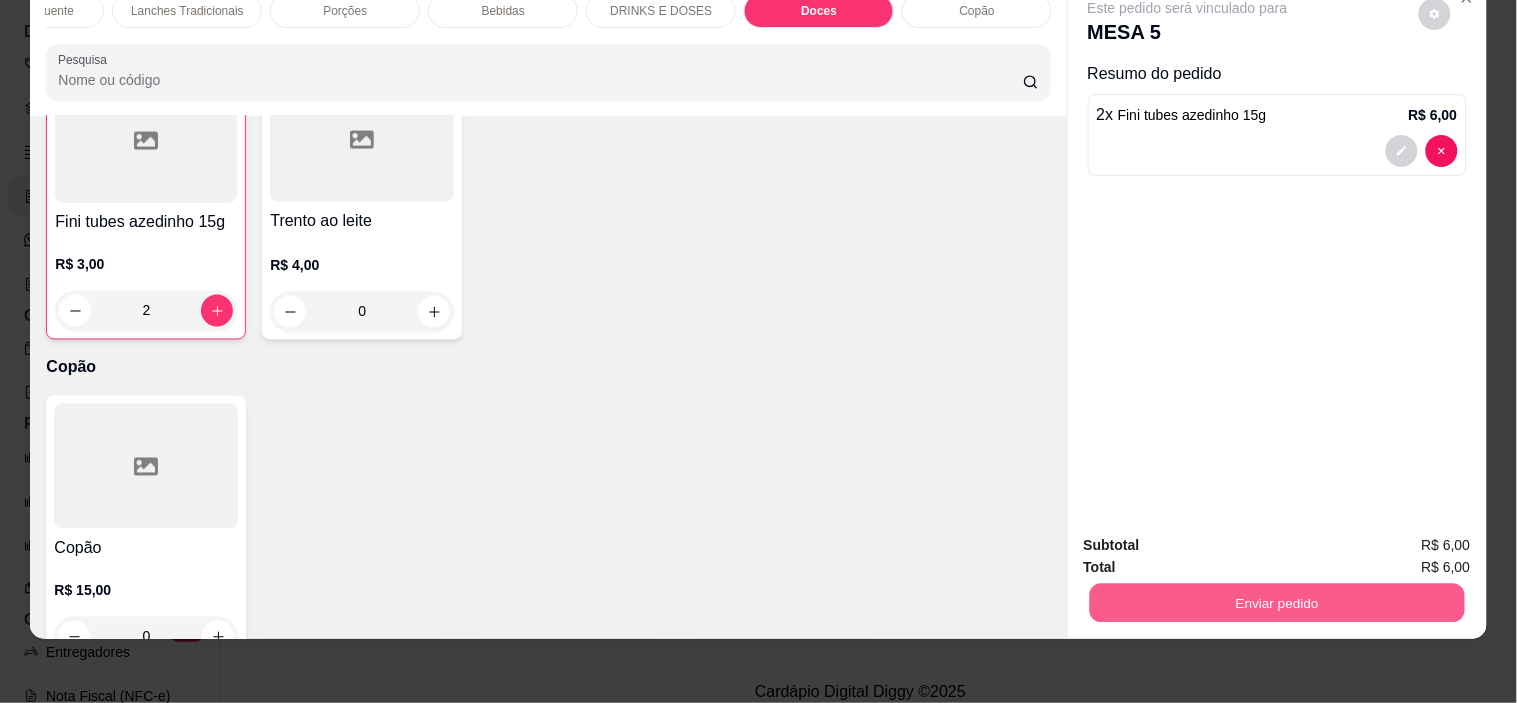 click on "Enviar pedido" at bounding box center [1276, 603] 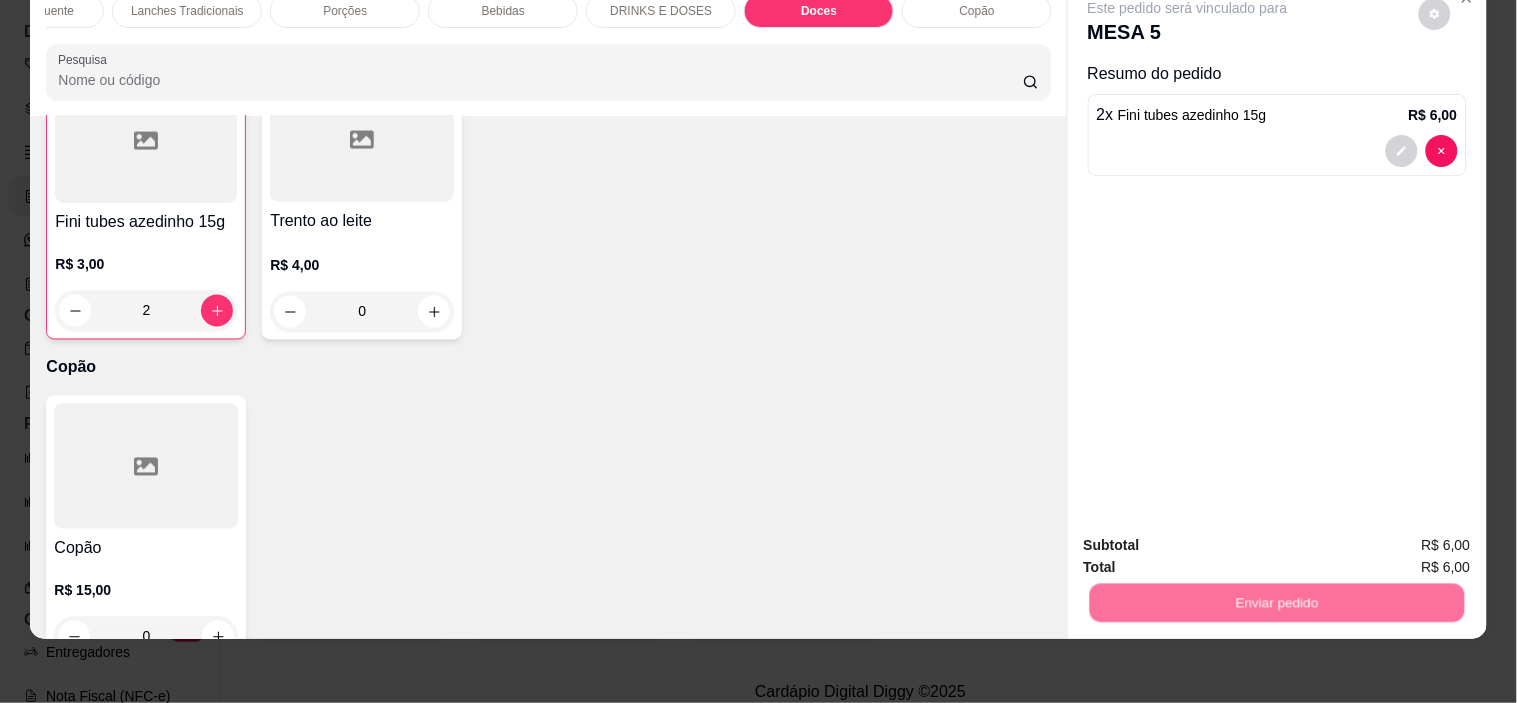 click on "Não registrar e enviar pedido" at bounding box center (1211, 538) 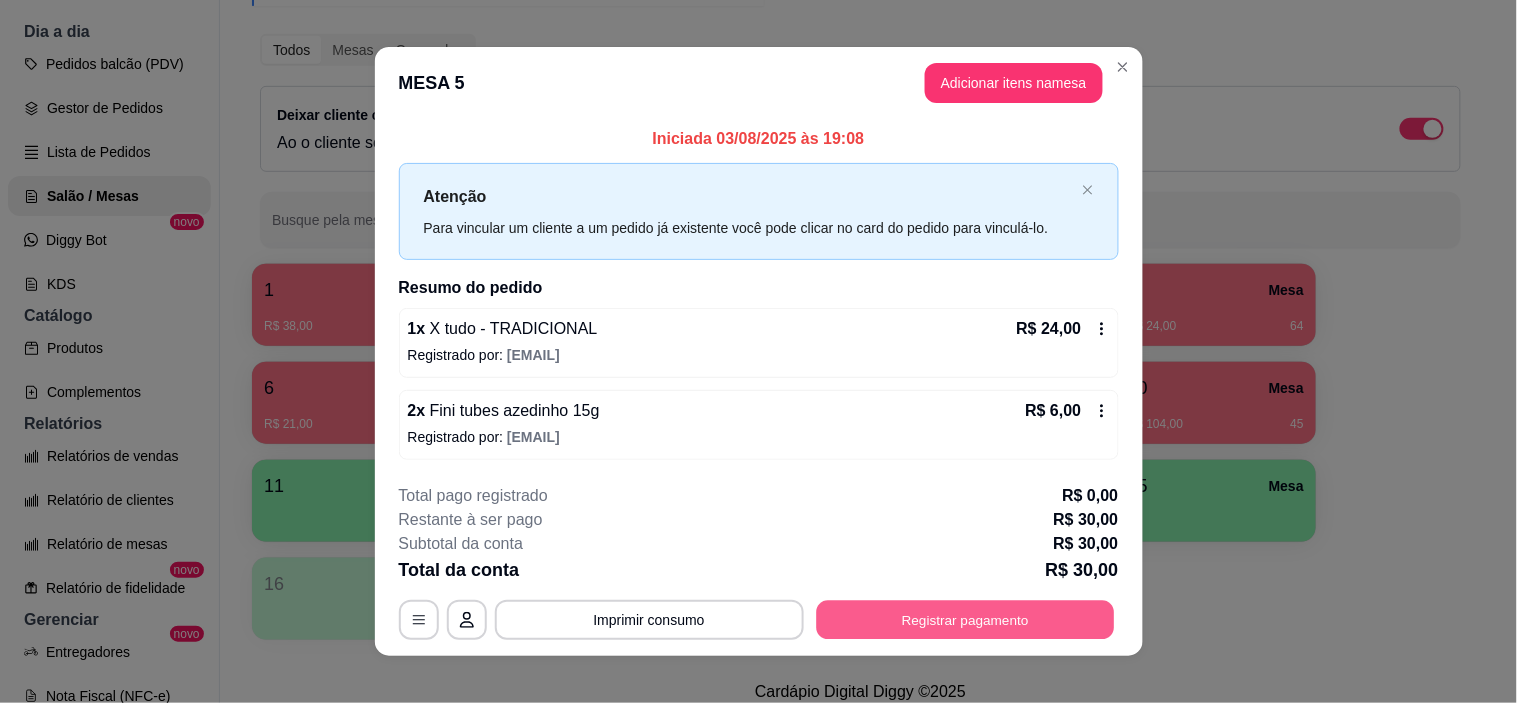 click on "Registrar pagamento" at bounding box center (965, 620) 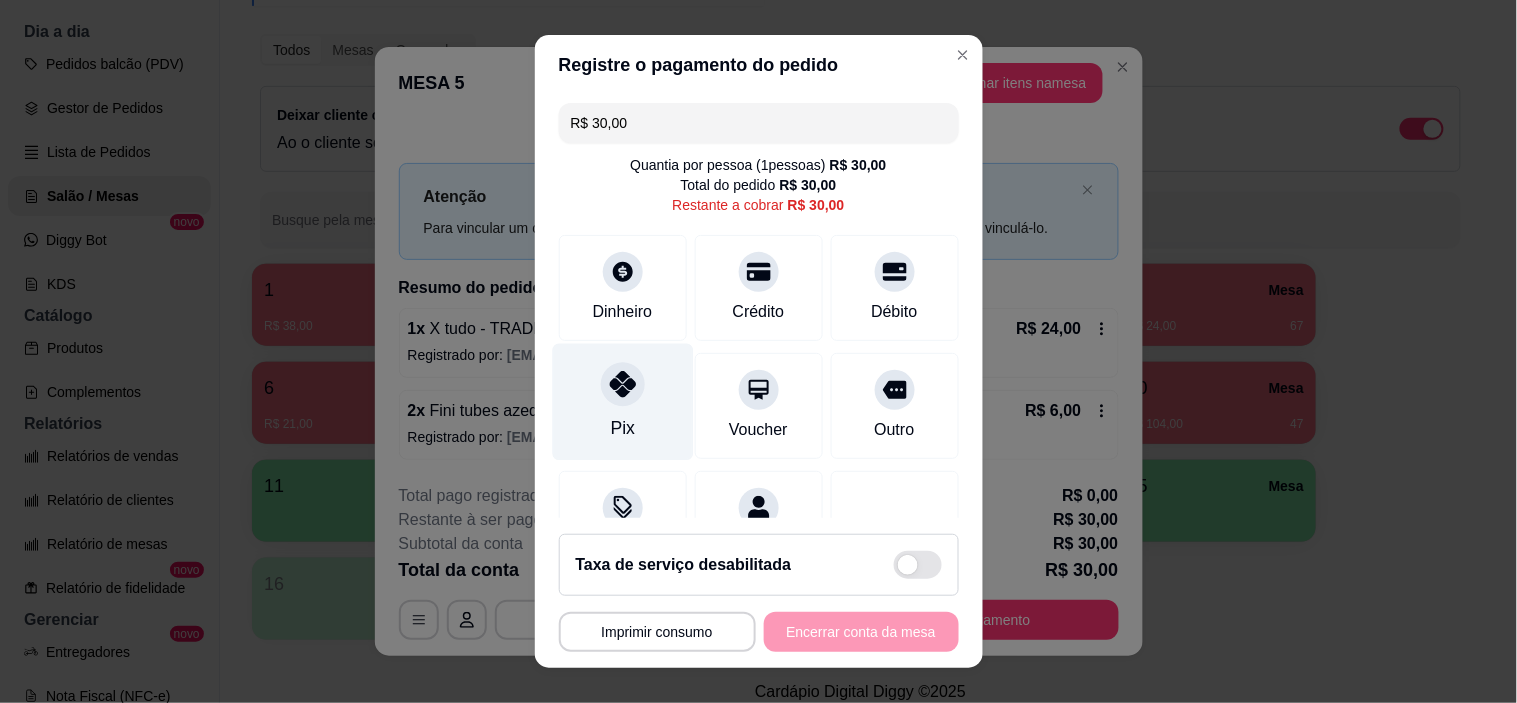 click on "Pix" at bounding box center (622, 402) 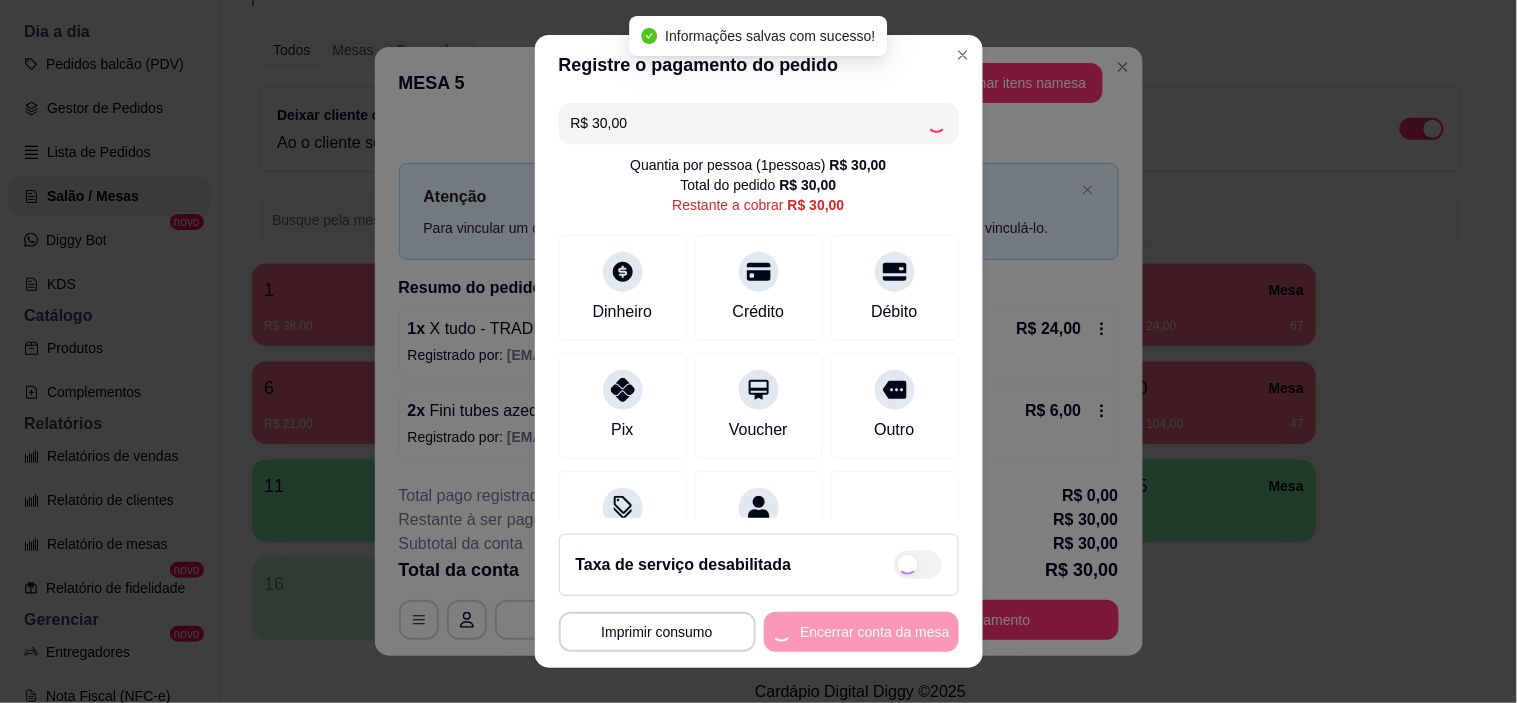 type on "R$ 0,00" 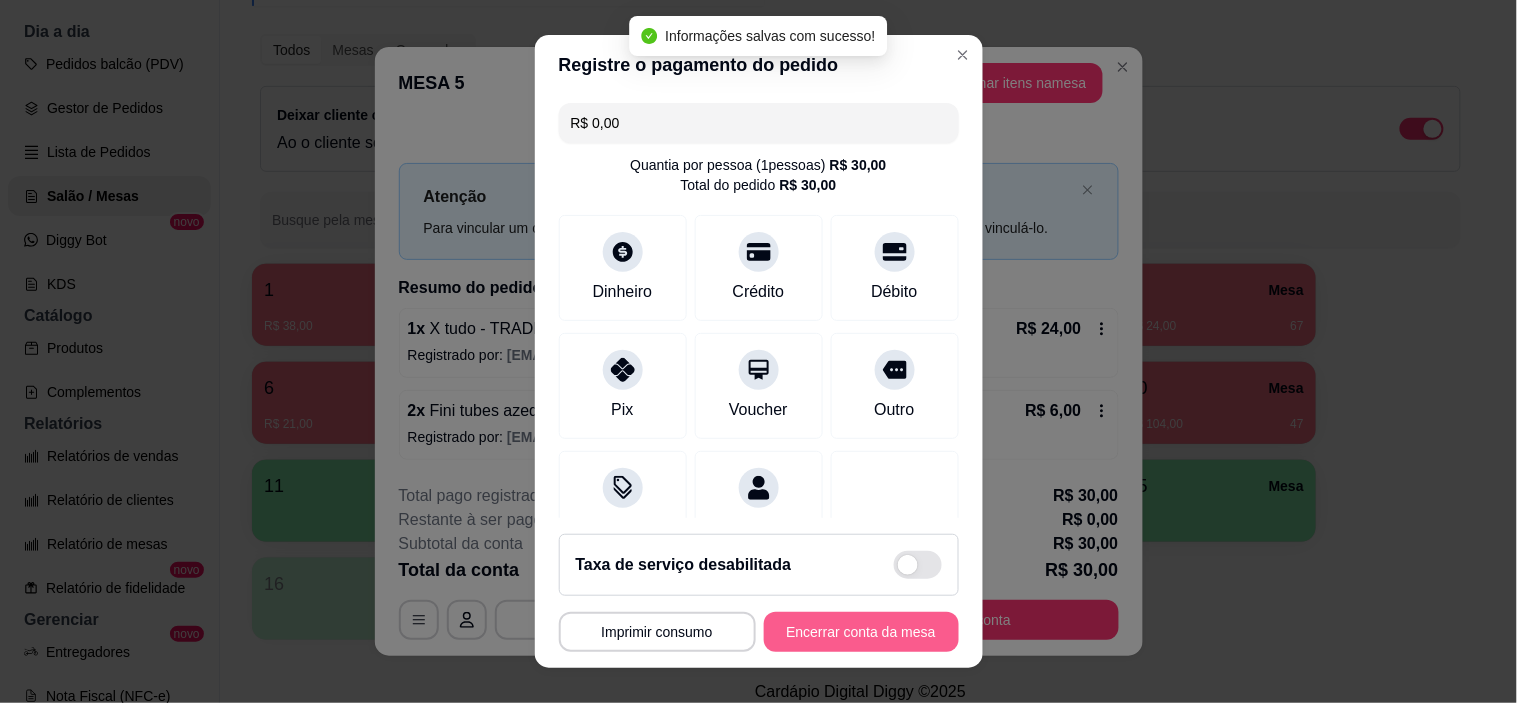 click on "Encerrar conta da mesa" at bounding box center [861, 632] 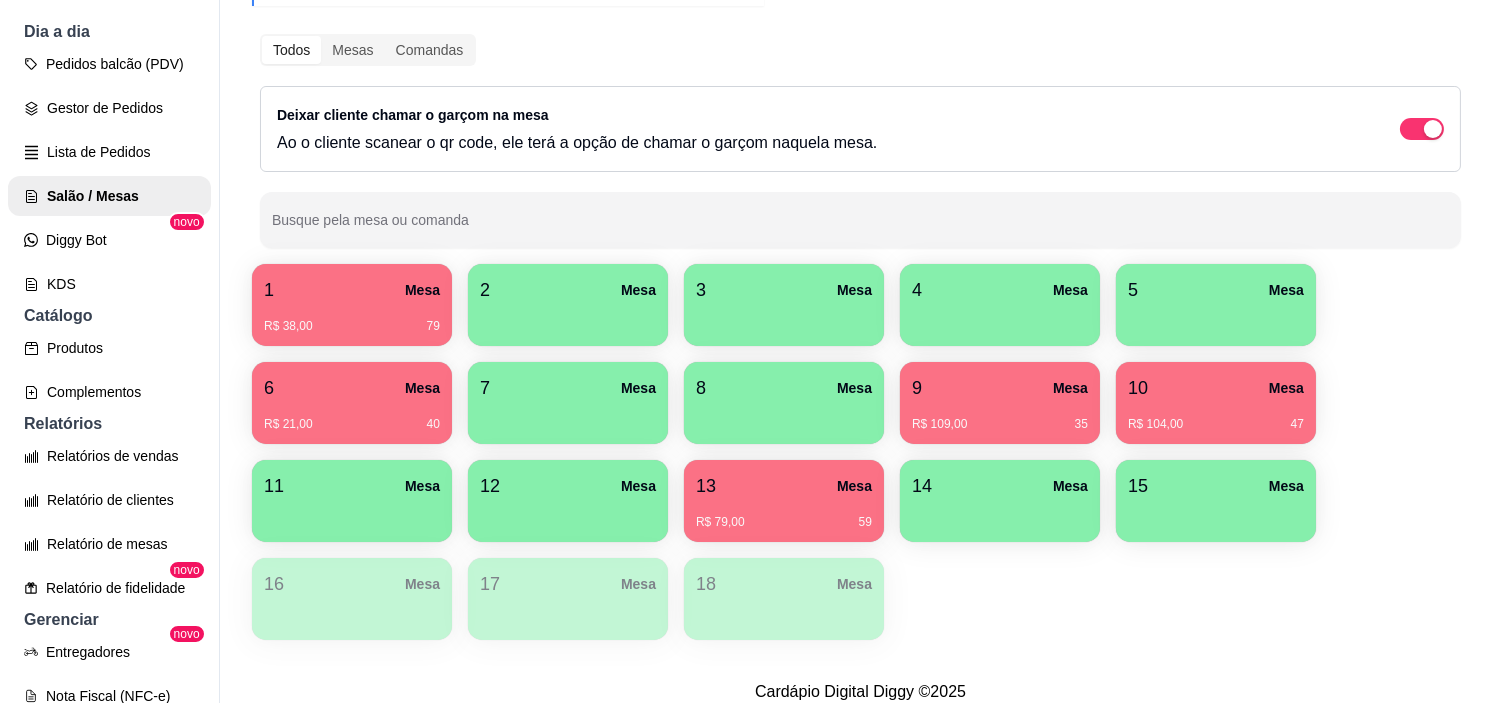 click on "R$ 21,00 40" at bounding box center [352, 417] 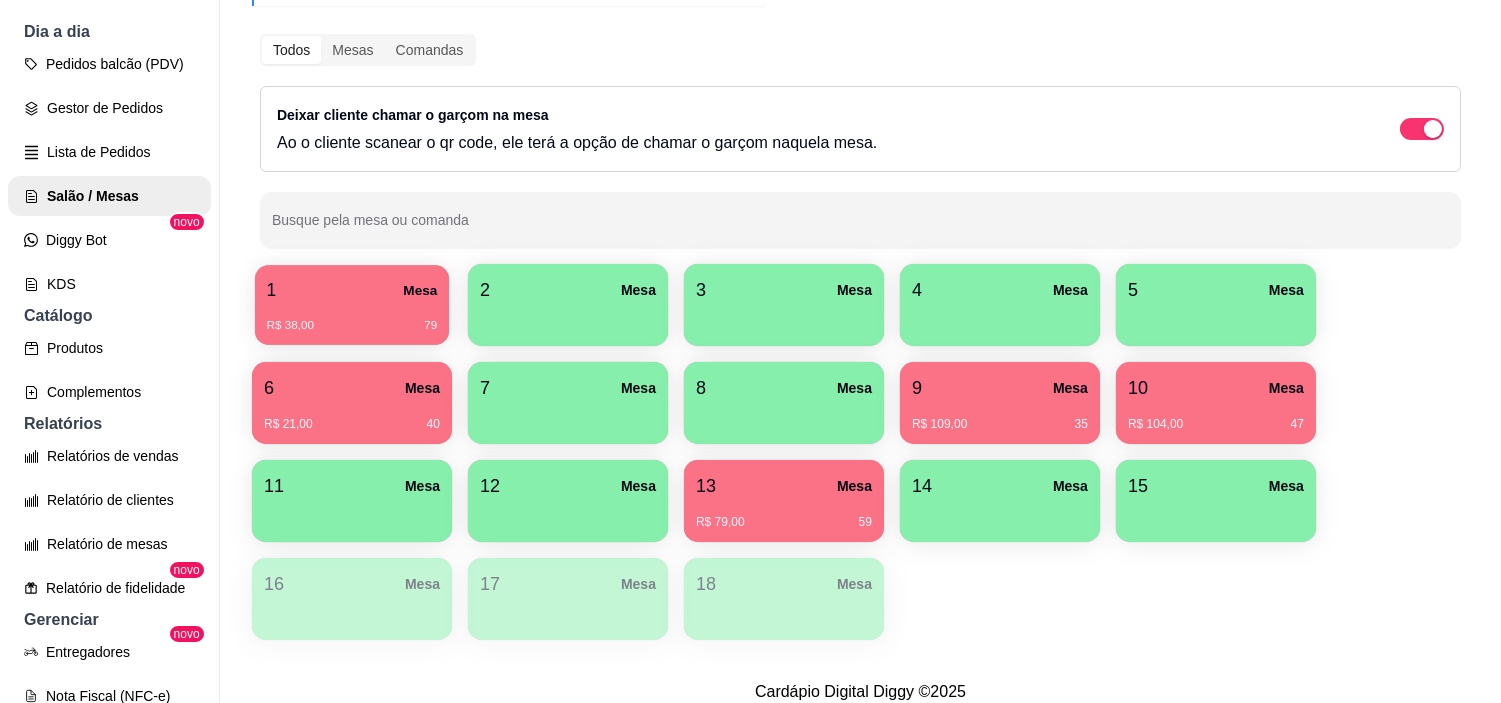click on "R$ 38,00 79" at bounding box center [352, 326] 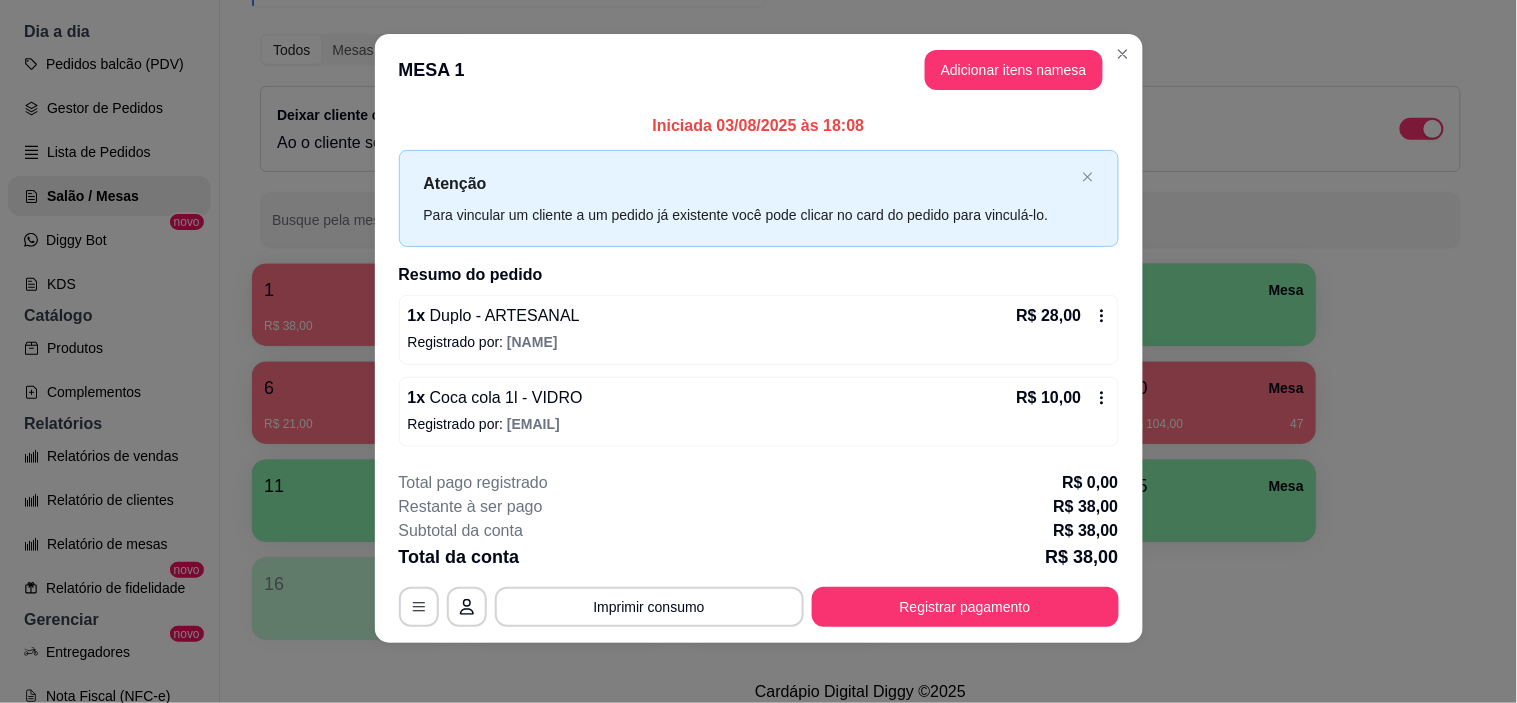 scroll, scrollTop: 16, scrollLeft: 0, axis: vertical 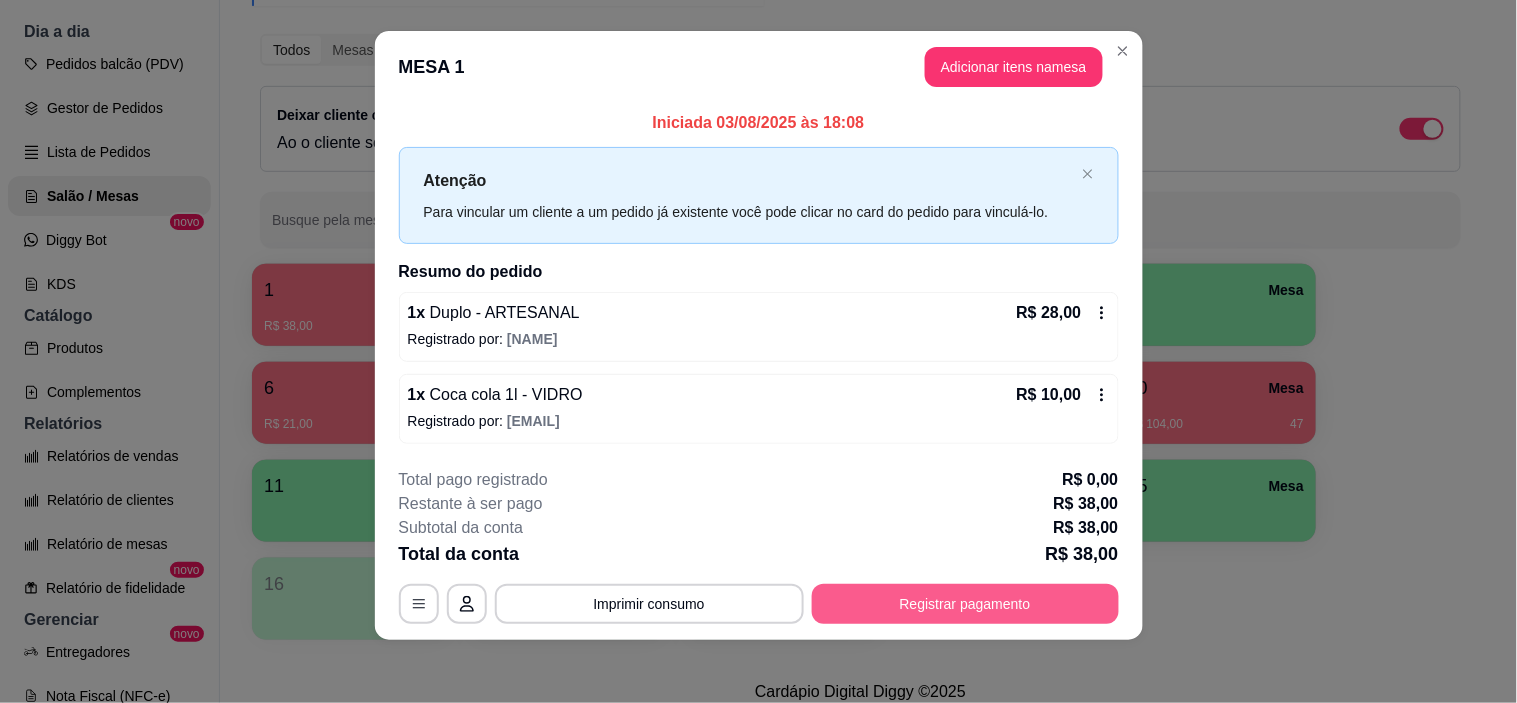 click on "Registrar pagamento" at bounding box center (965, 604) 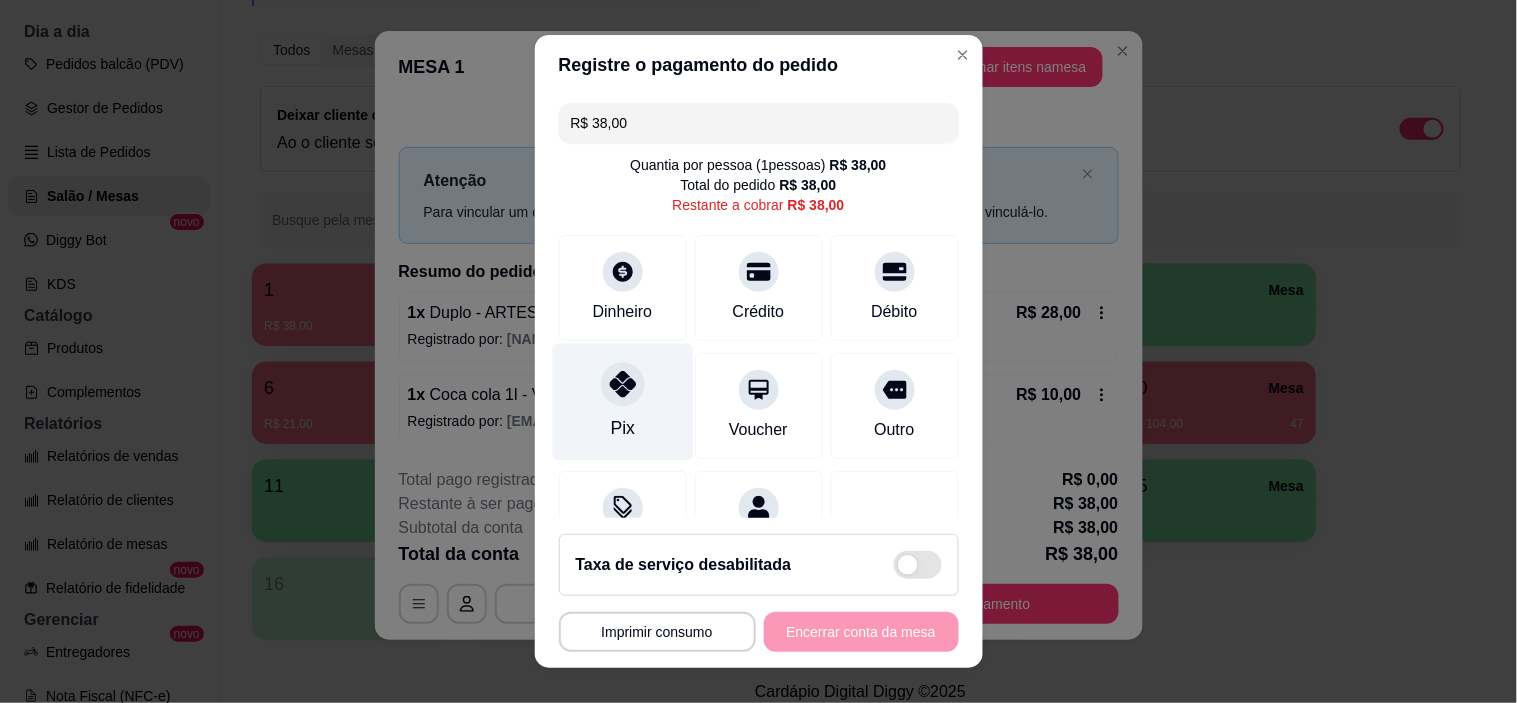 click on "Pix" at bounding box center [622, 428] 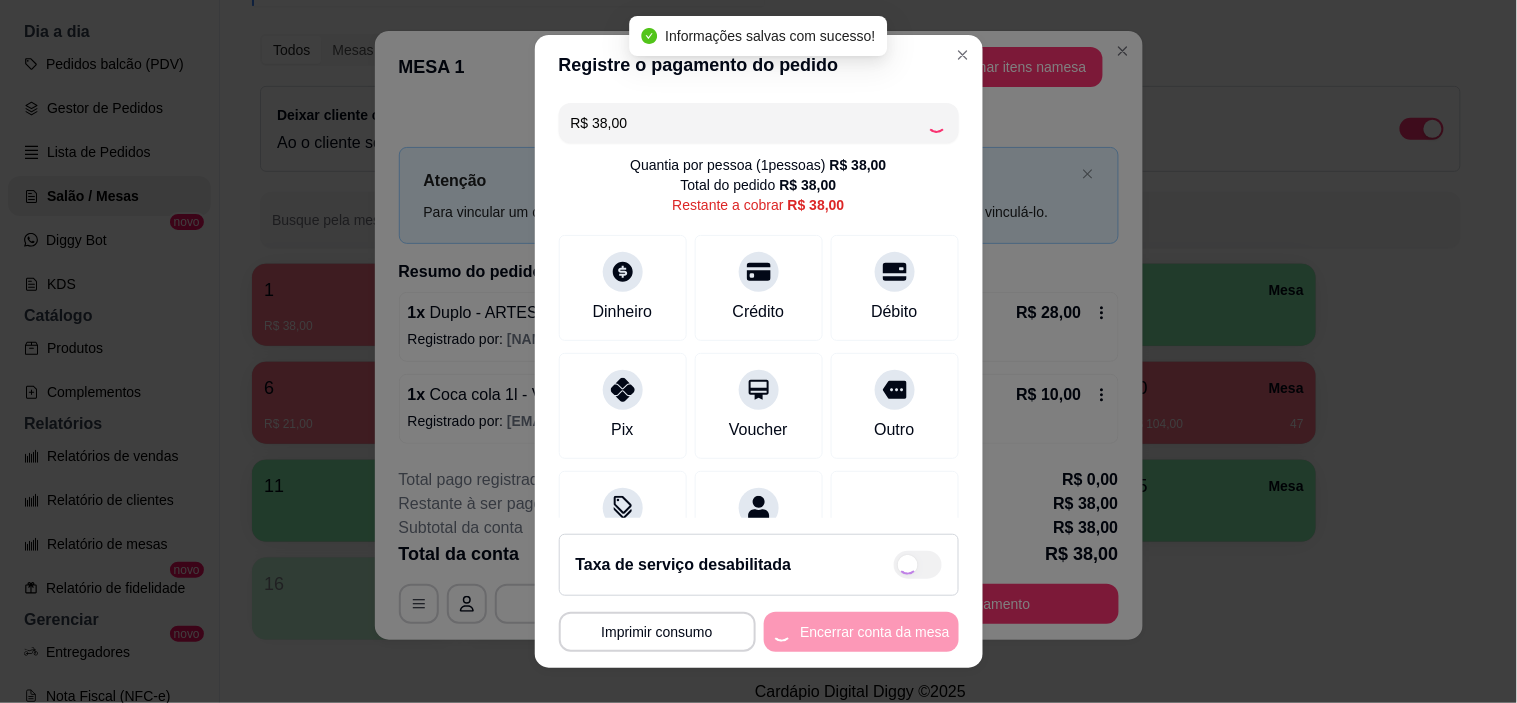 type on "R$ 0,00" 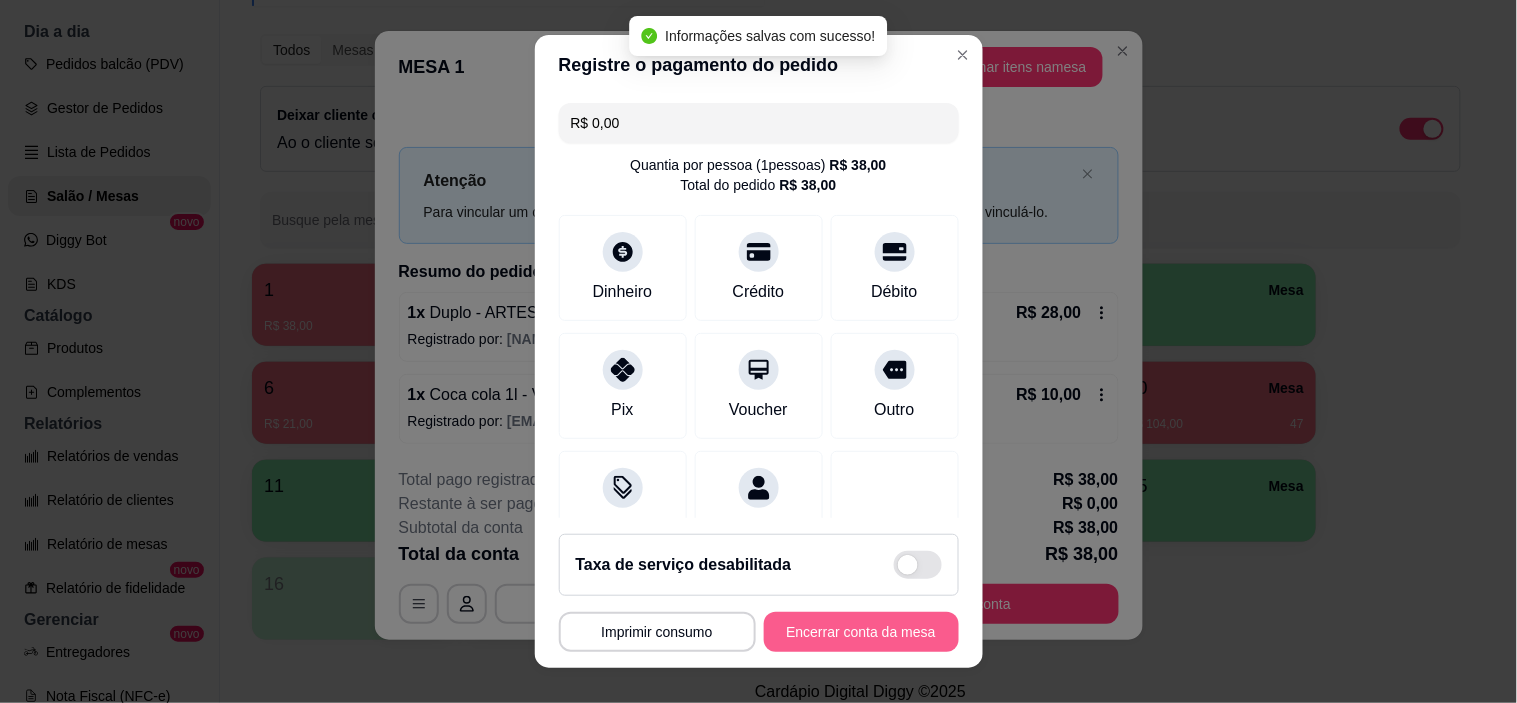 click on "Encerrar conta da mesa" at bounding box center [861, 632] 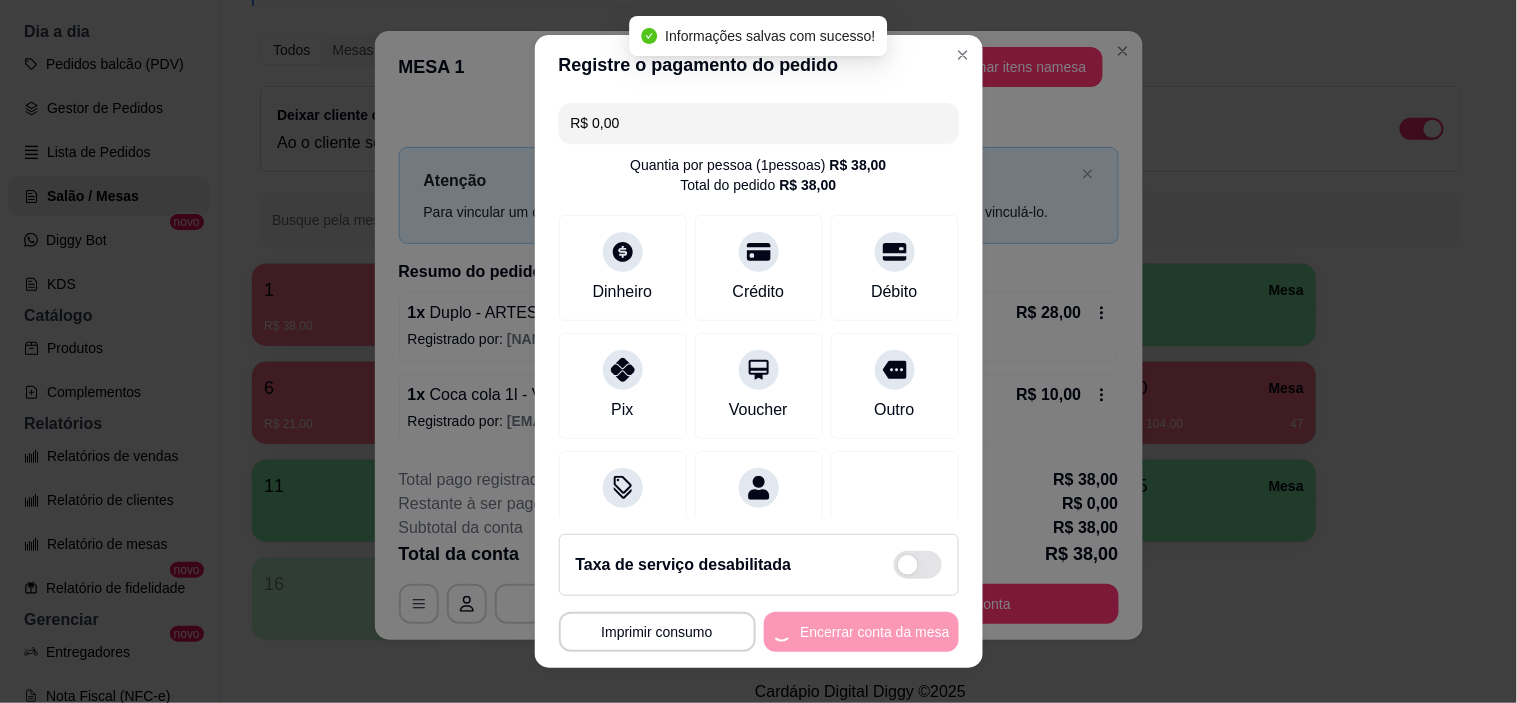 scroll, scrollTop: 0, scrollLeft: 0, axis: both 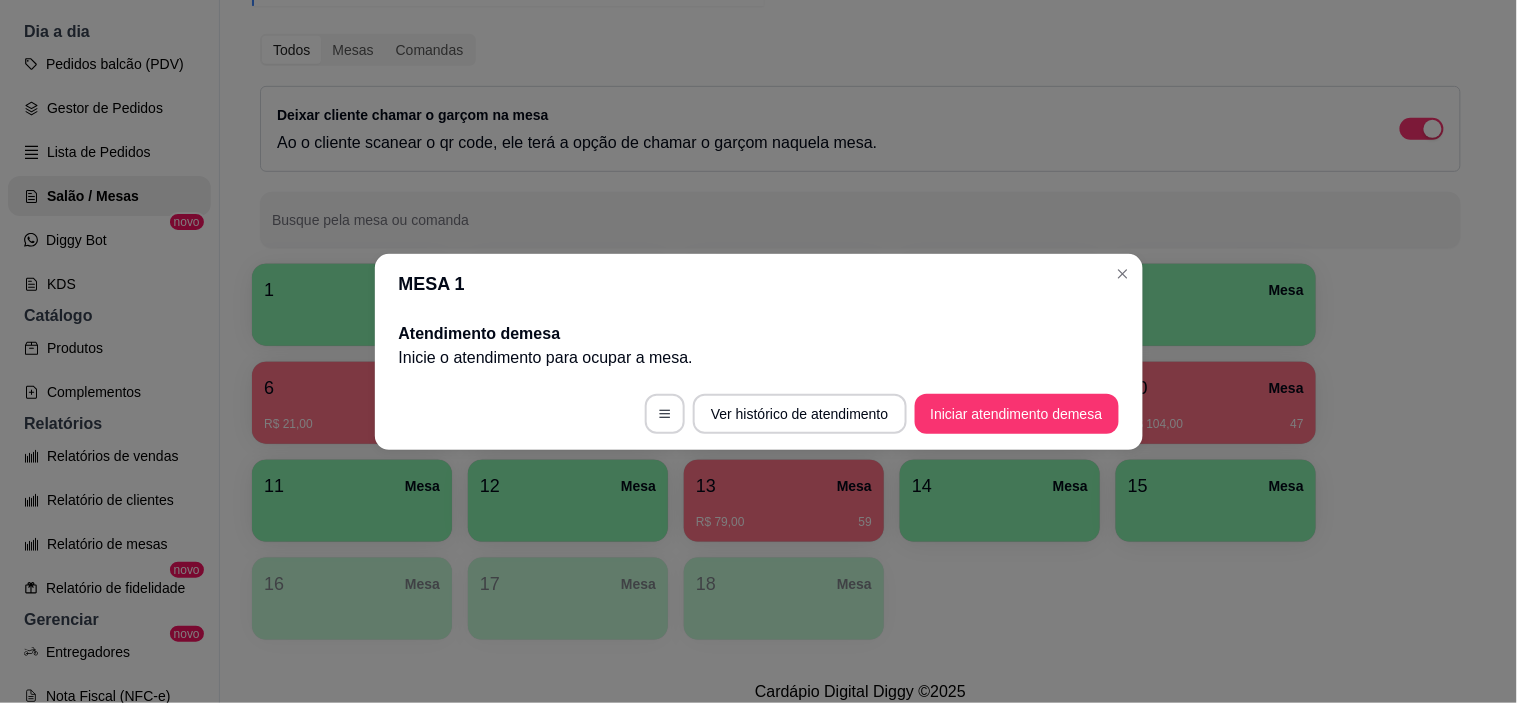 type 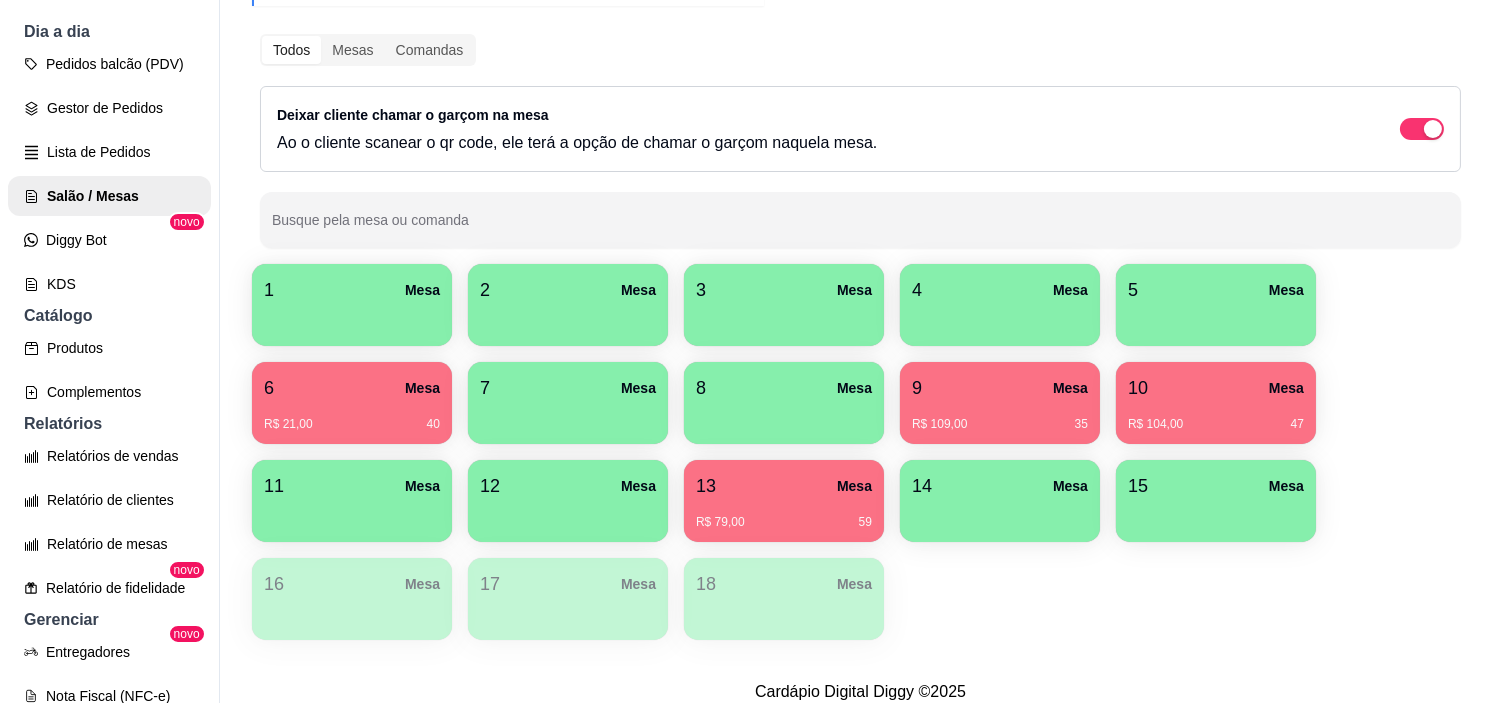 click on "13 Mesa R$ 79,00 [ID]" at bounding box center (784, 501) 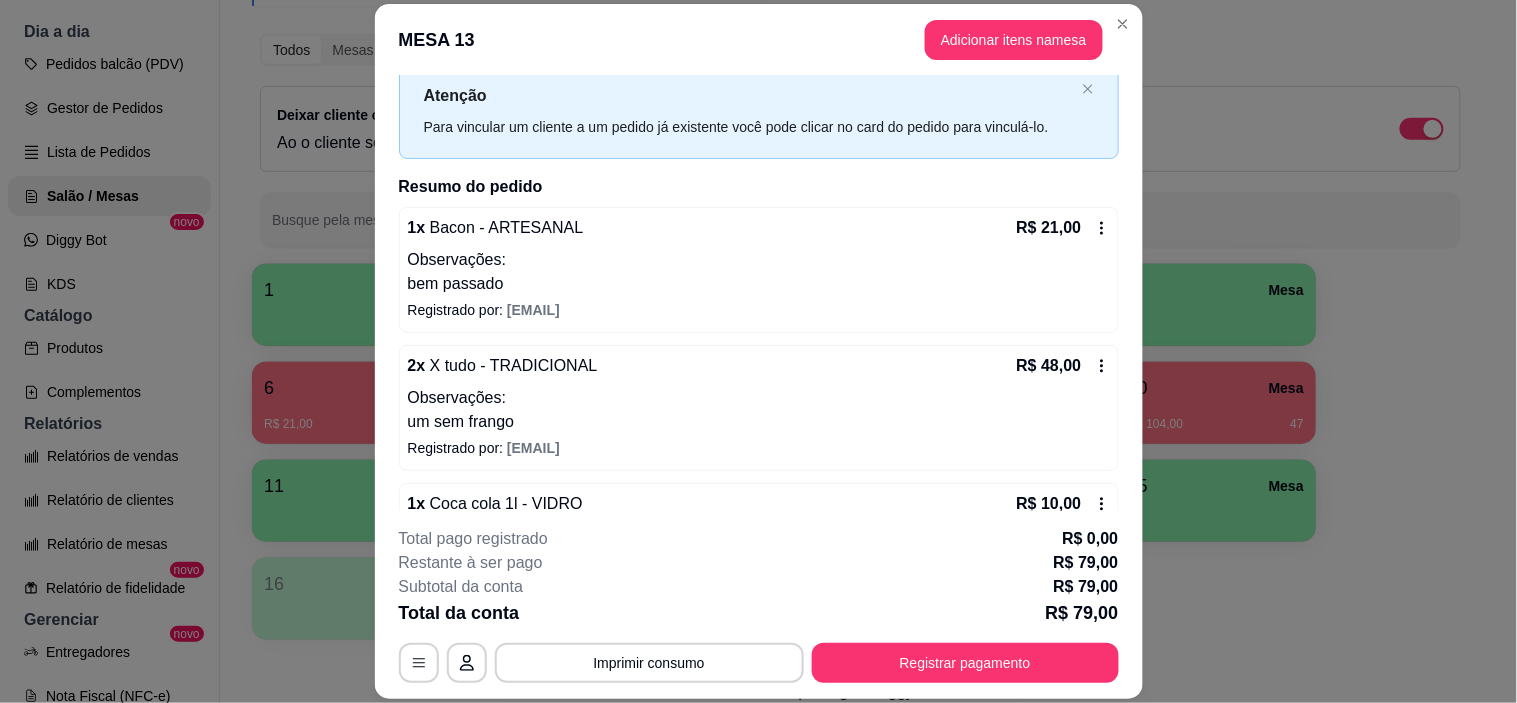 scroll, scrollTop: 106, scrollLeft: 0, axis: vertical 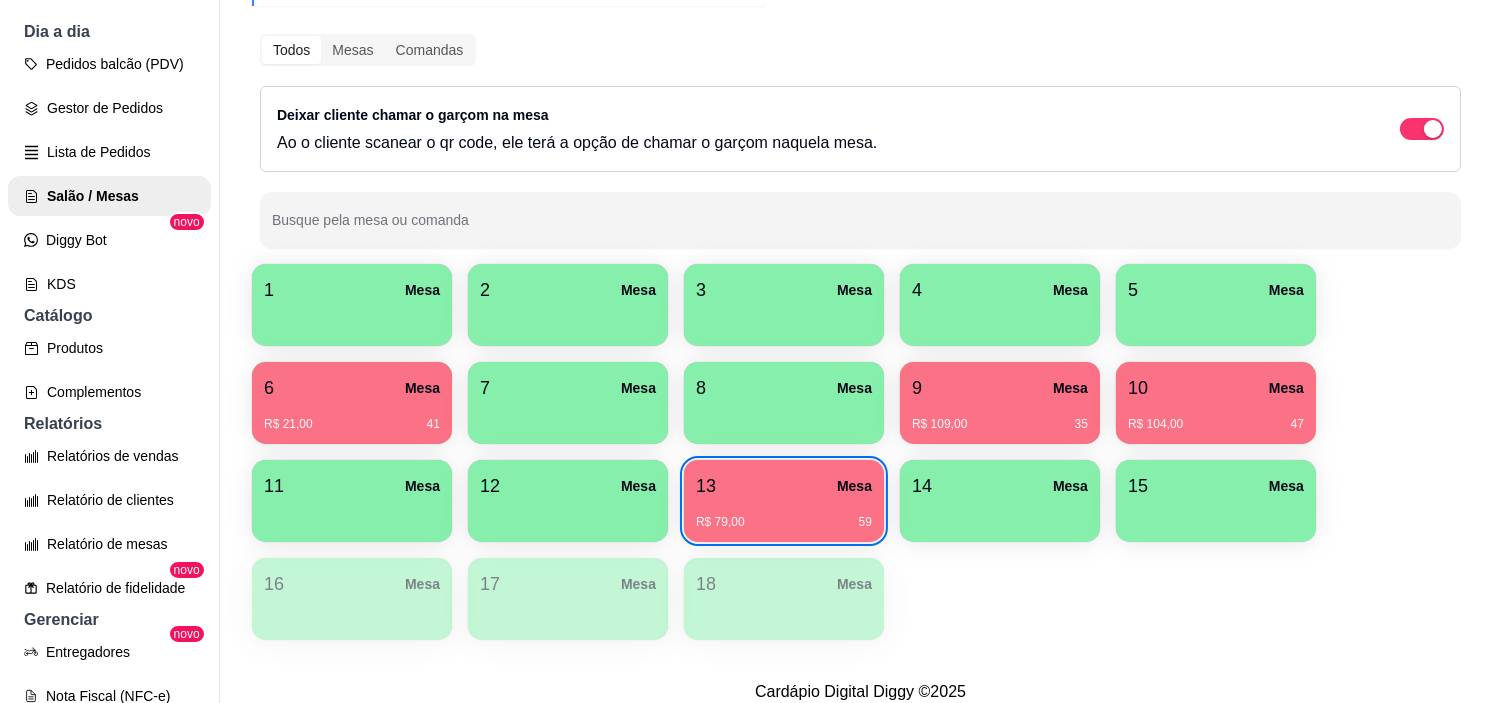 type 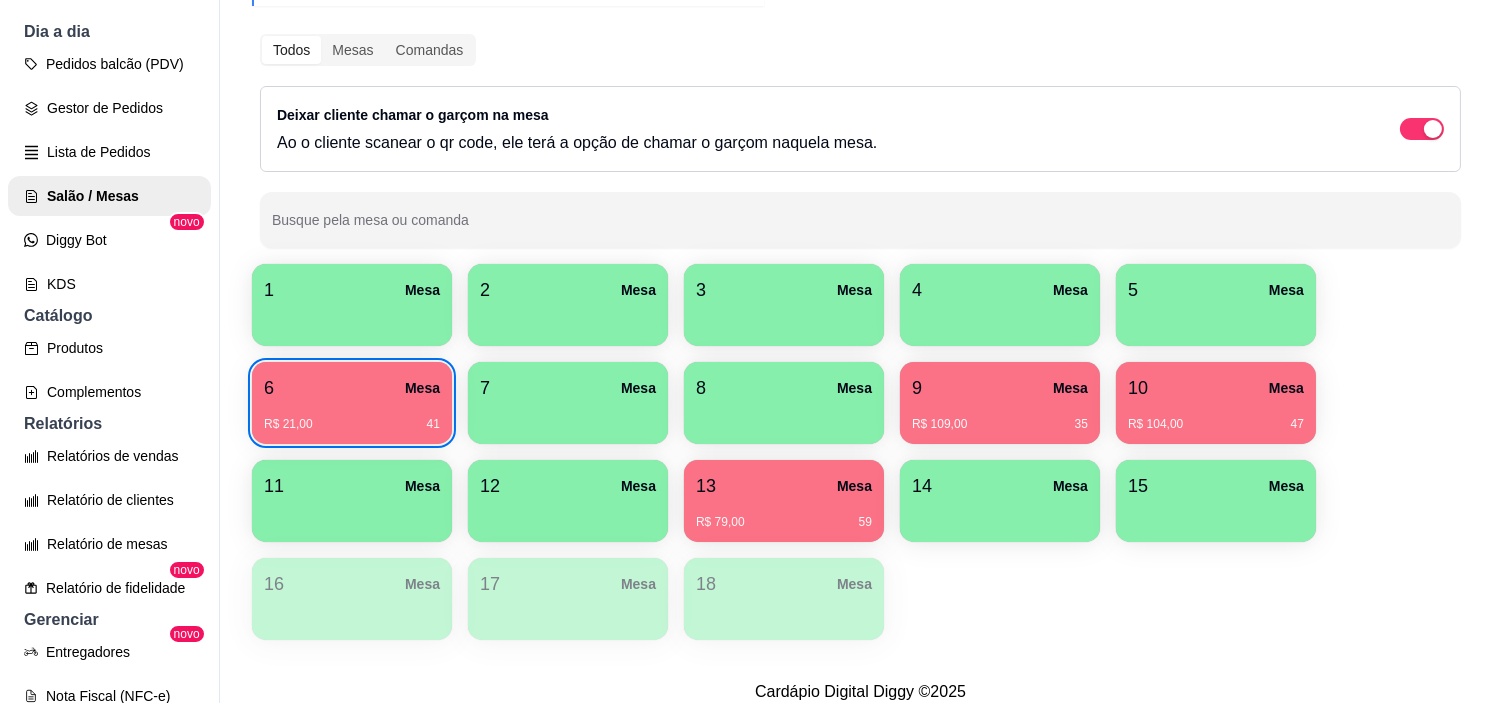 type 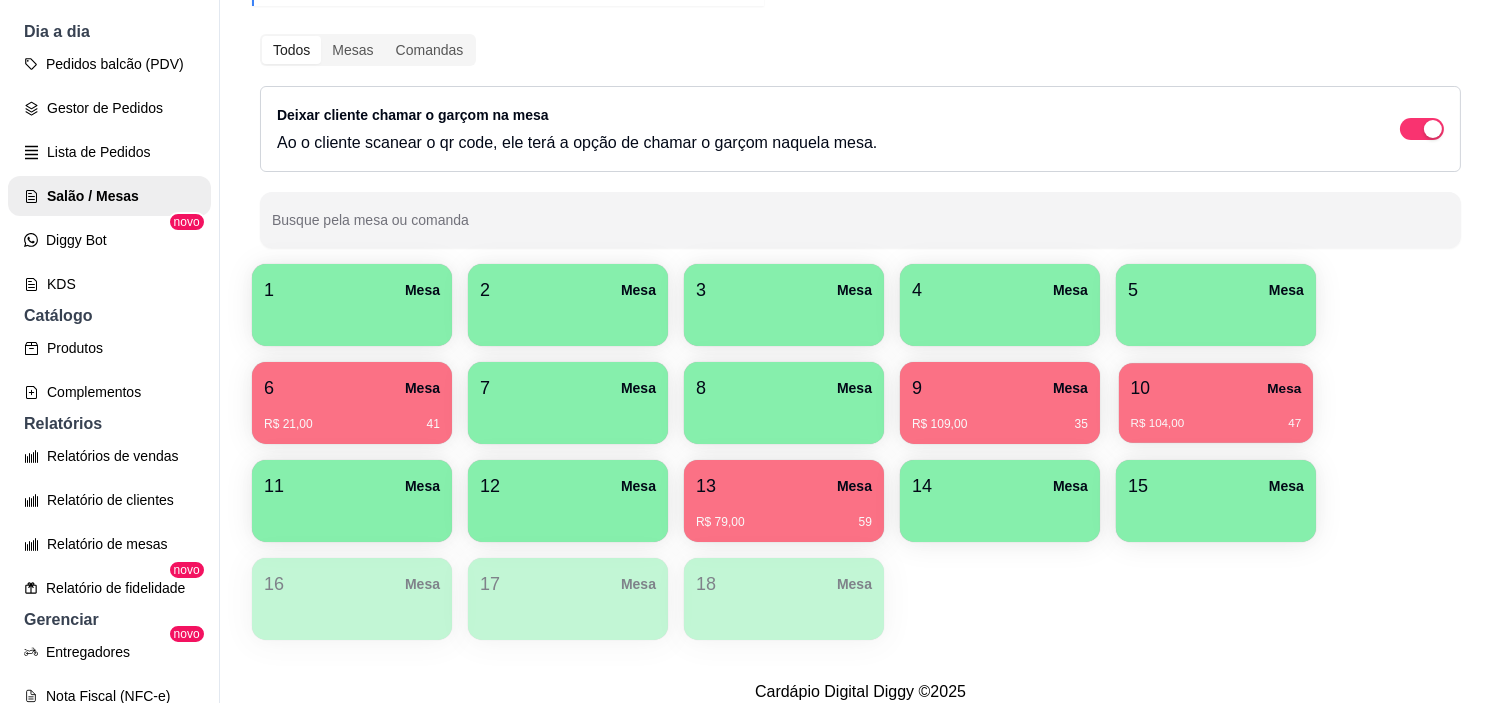 click on "10 Mesa R$ 104,00 47" at bounding box center [1216, 403] 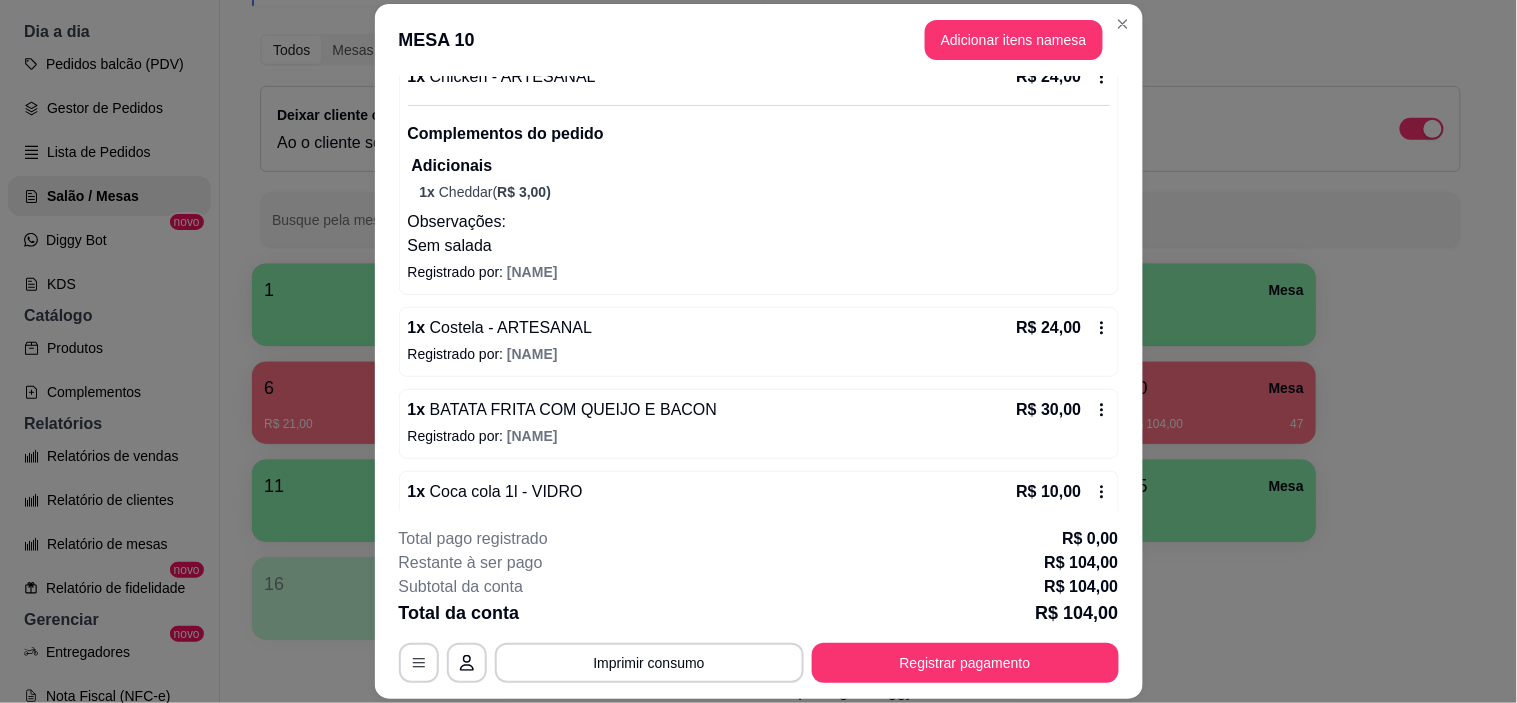 scroll, scrollTop: 328, scrollLeft: 0, axis: vertical 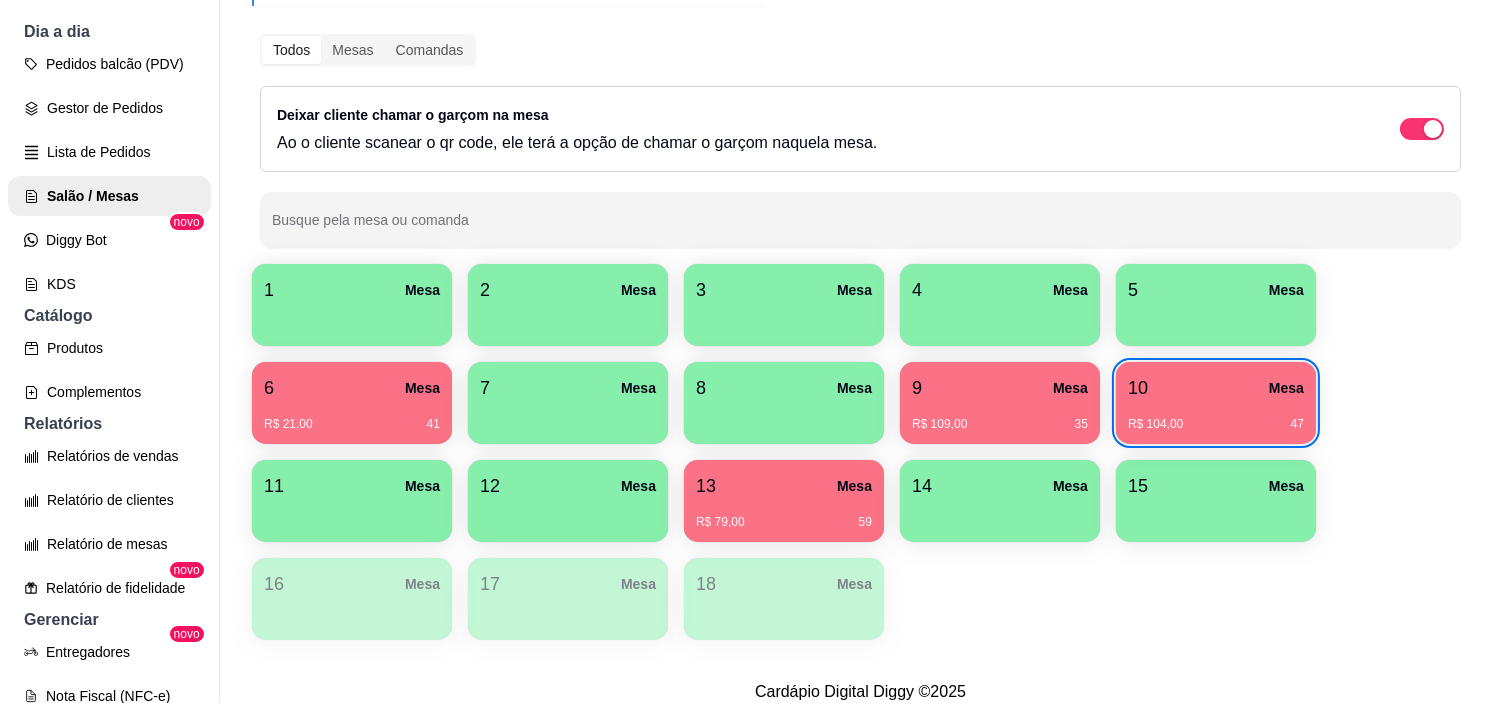 click on "R$ 109,00 35" at bounding box center (1000, 417) 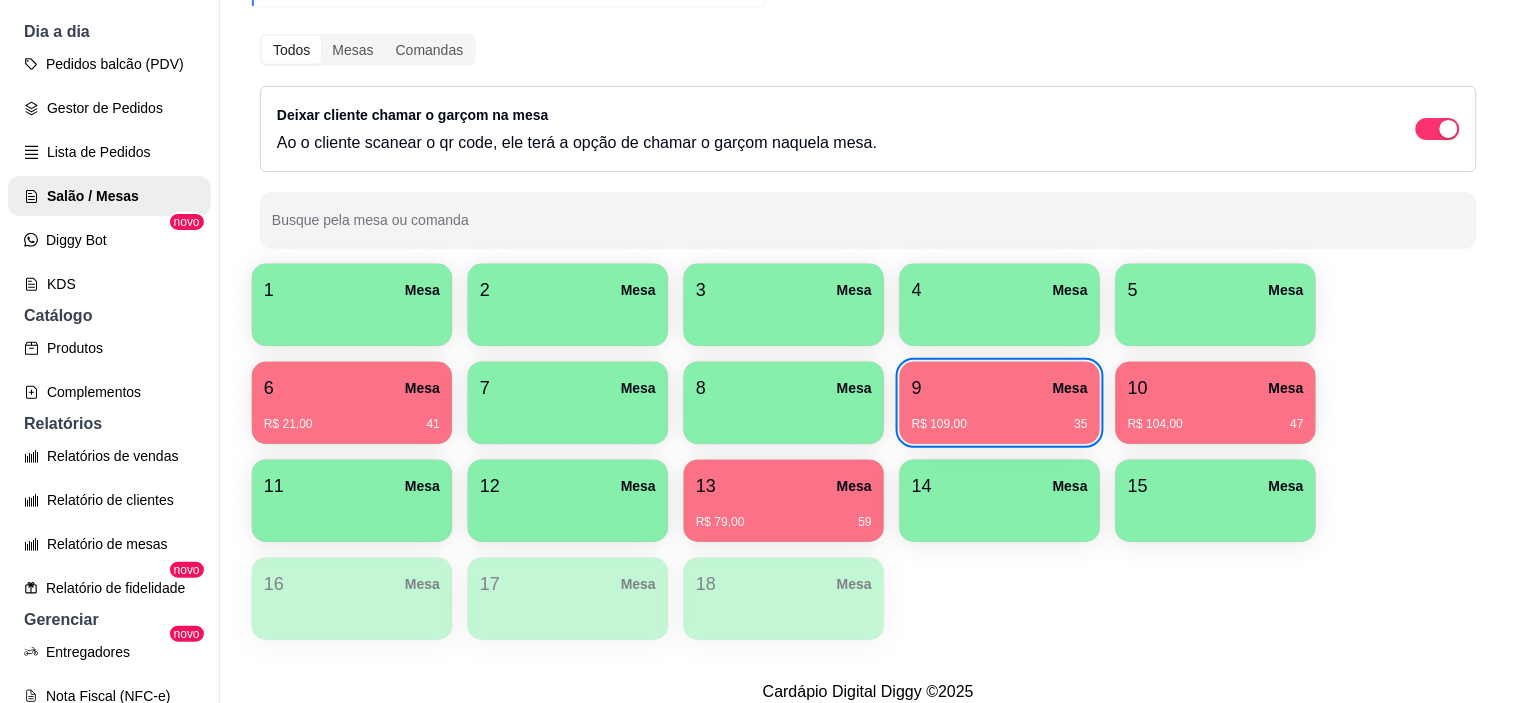 type 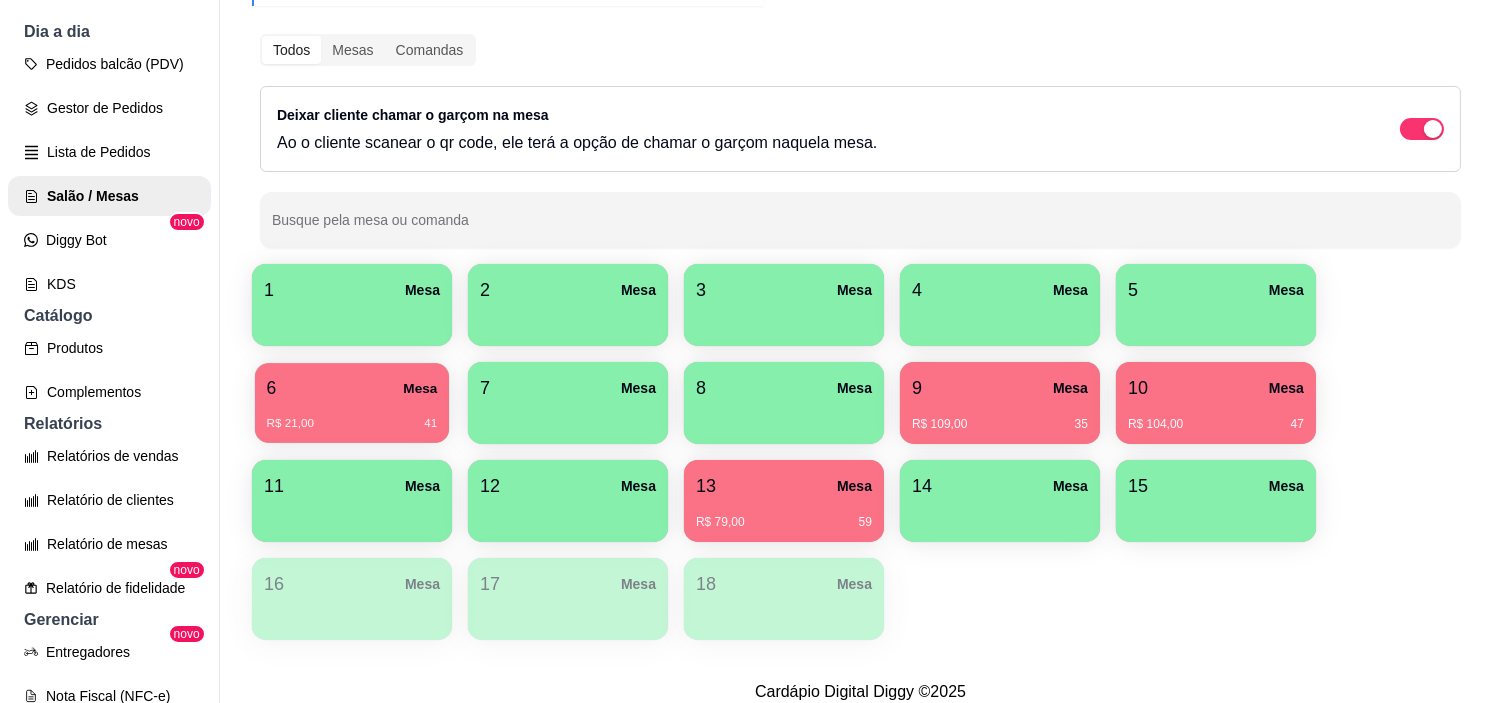 click on "6 Mesa" at bounding box center [352, 388] 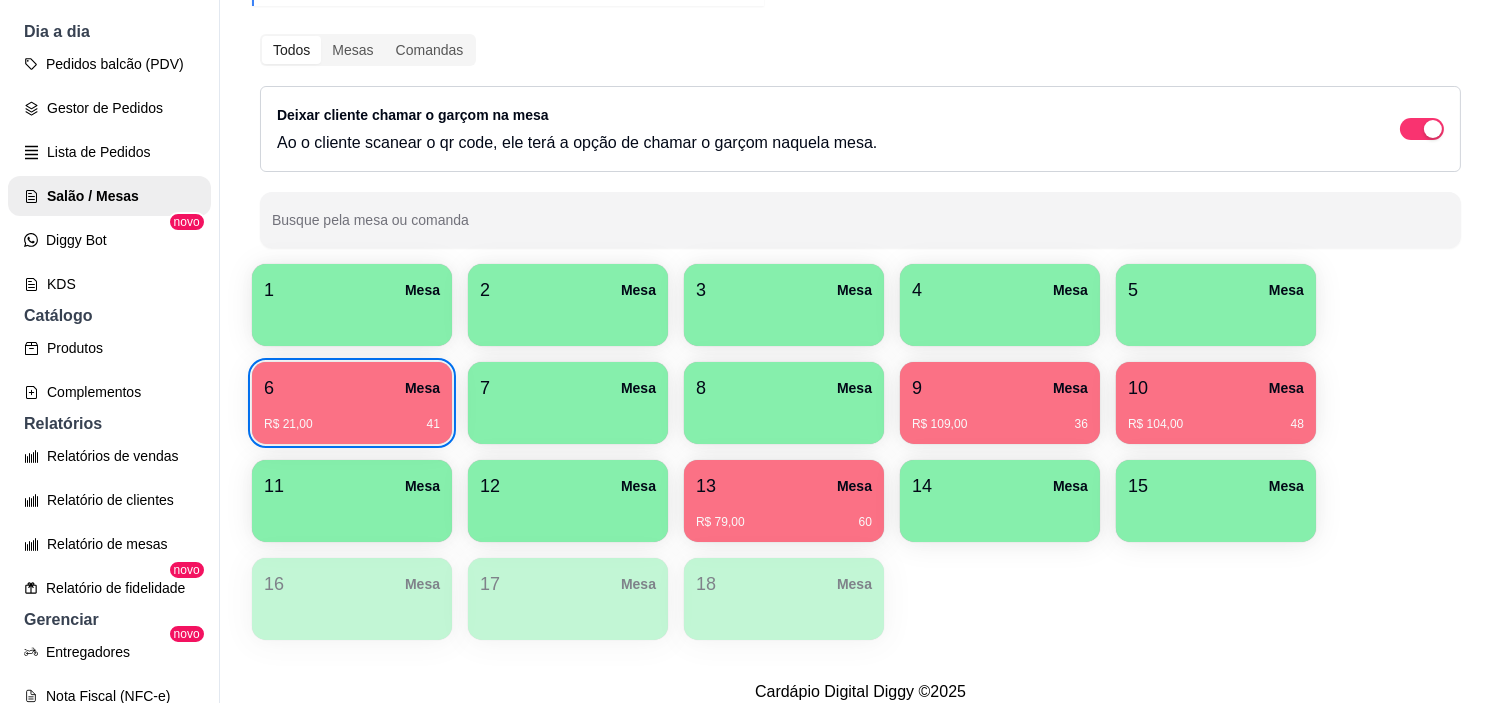 click on "10 Mesa" at bounding box center (1216, 388) 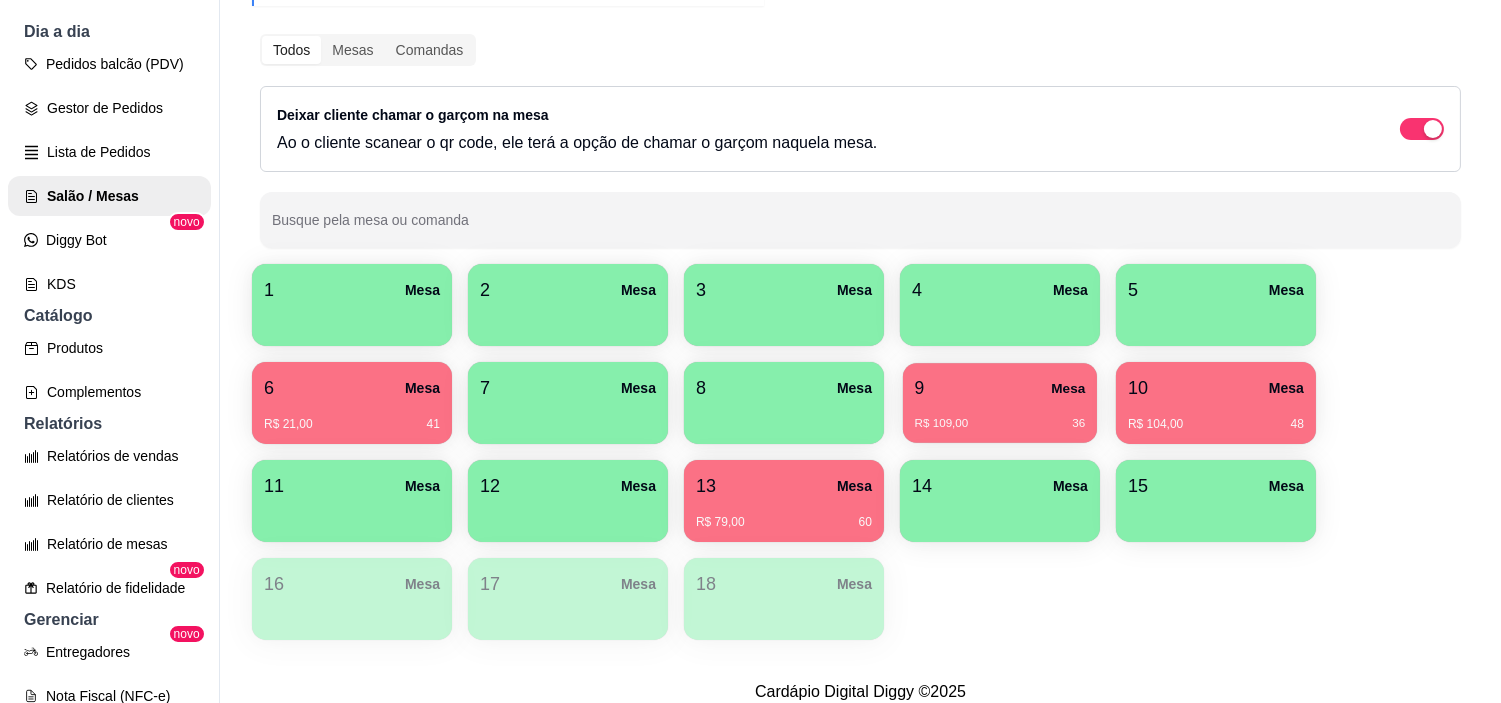click on "9 Mesa" at bounding box center (1000, 388) 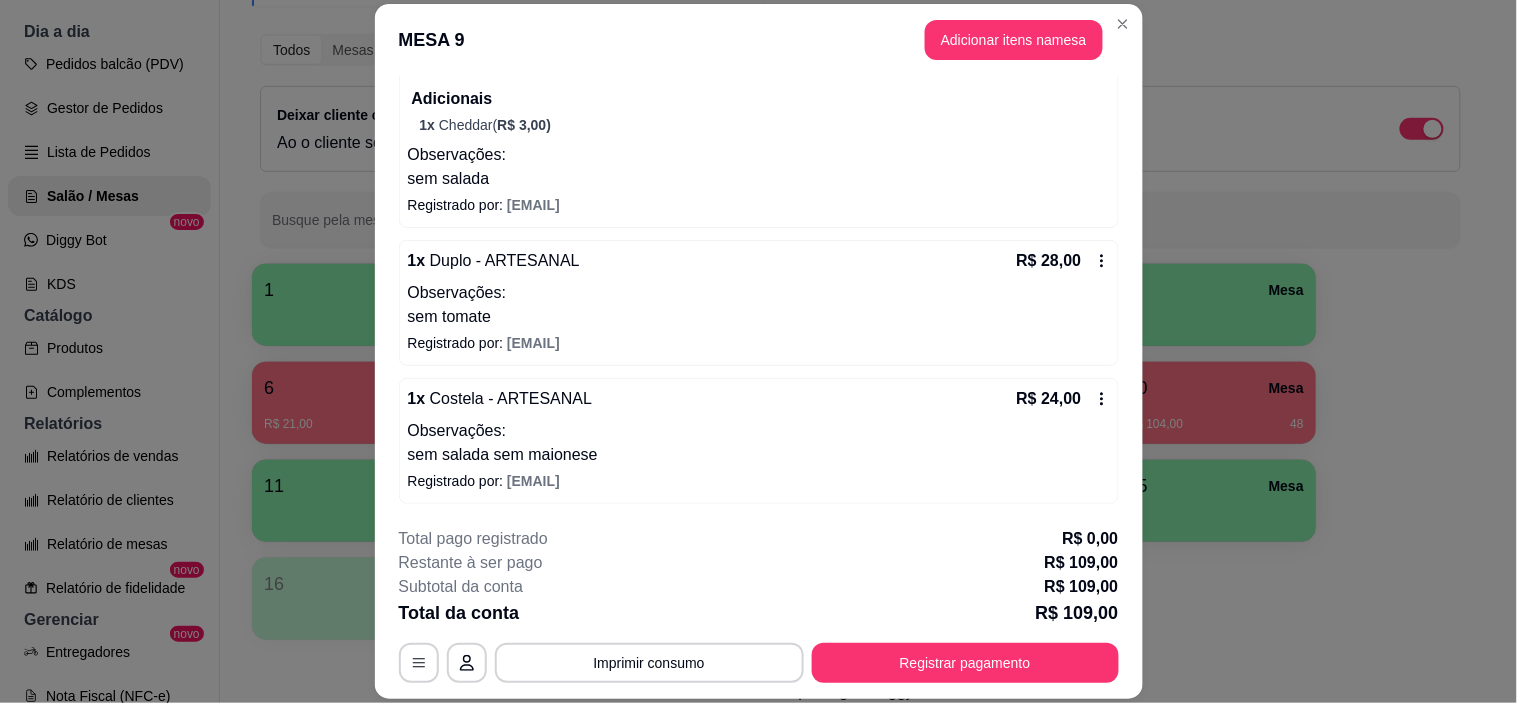 scroll, scrollTop: 303, scrollLeft: 0, axis: vertical 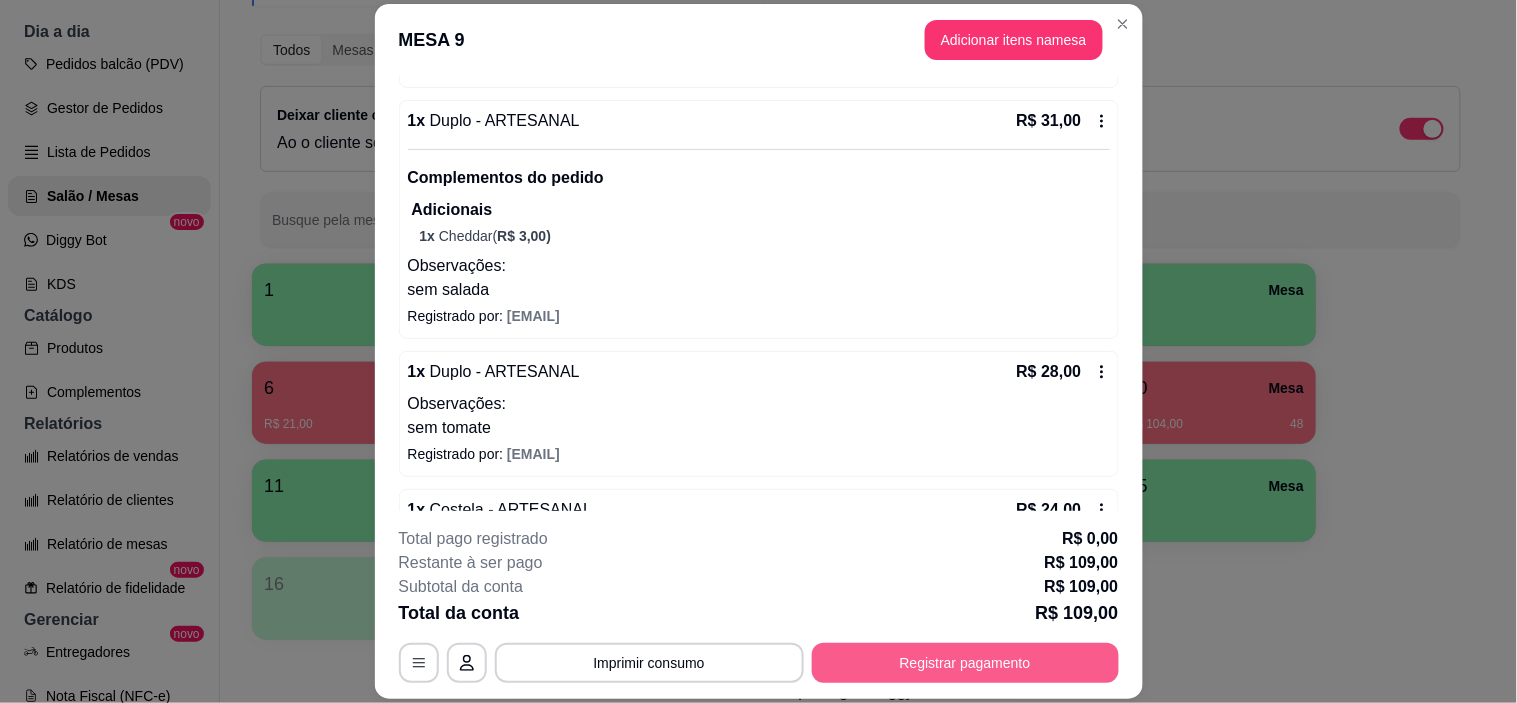 click on "Registrar pagamento" at bounding box center [965, 663] 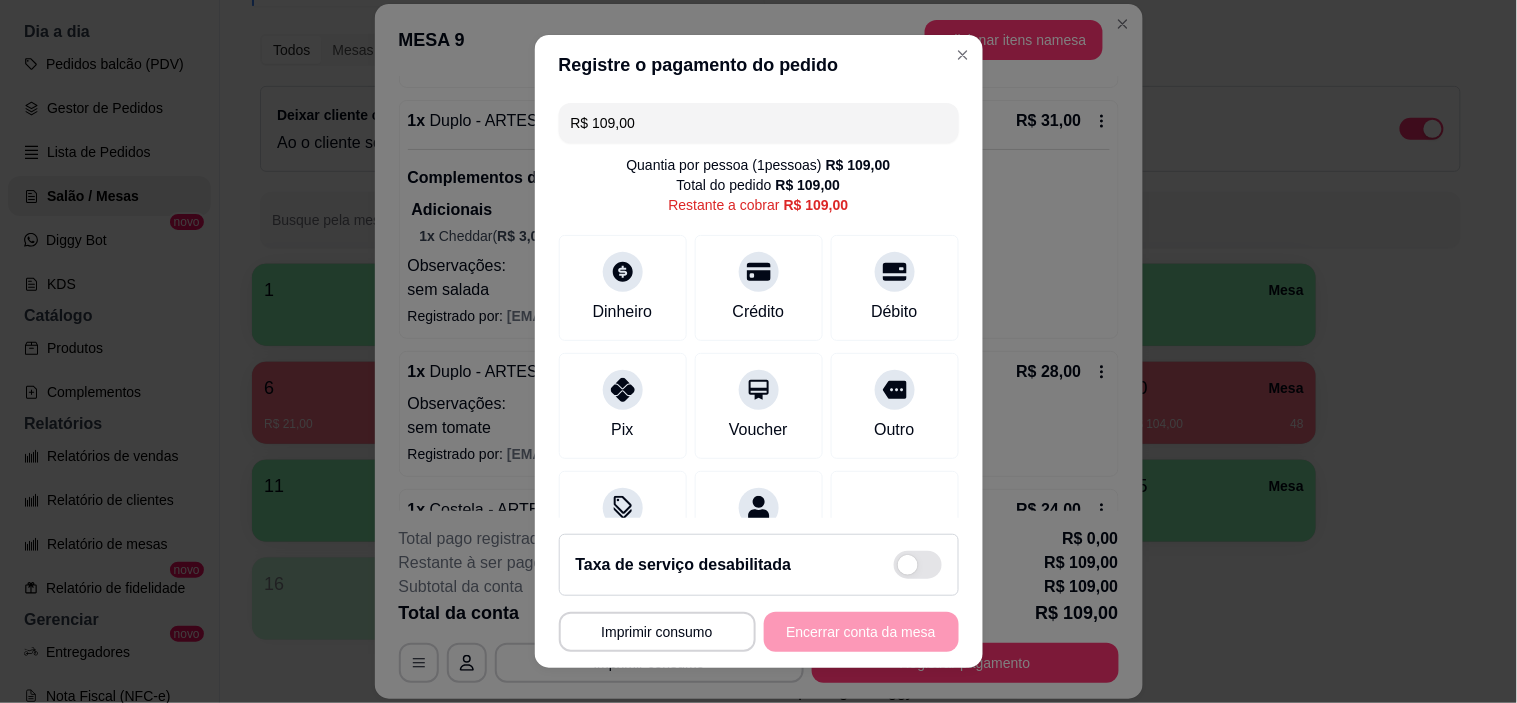 click on "Adicionar itens na  mesa" at bounding box center [1014, 40] 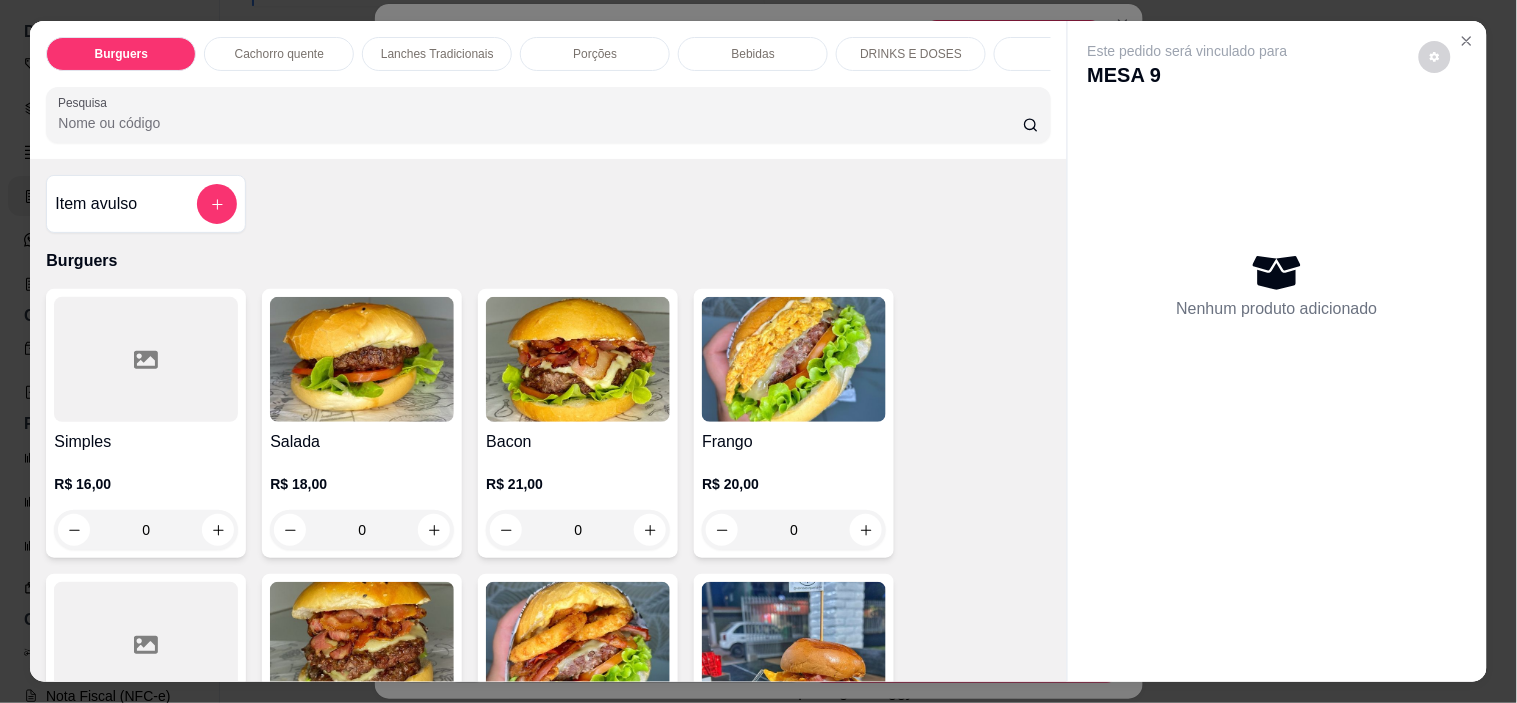 click on "Bebidas" at bounding box center [753, 54] 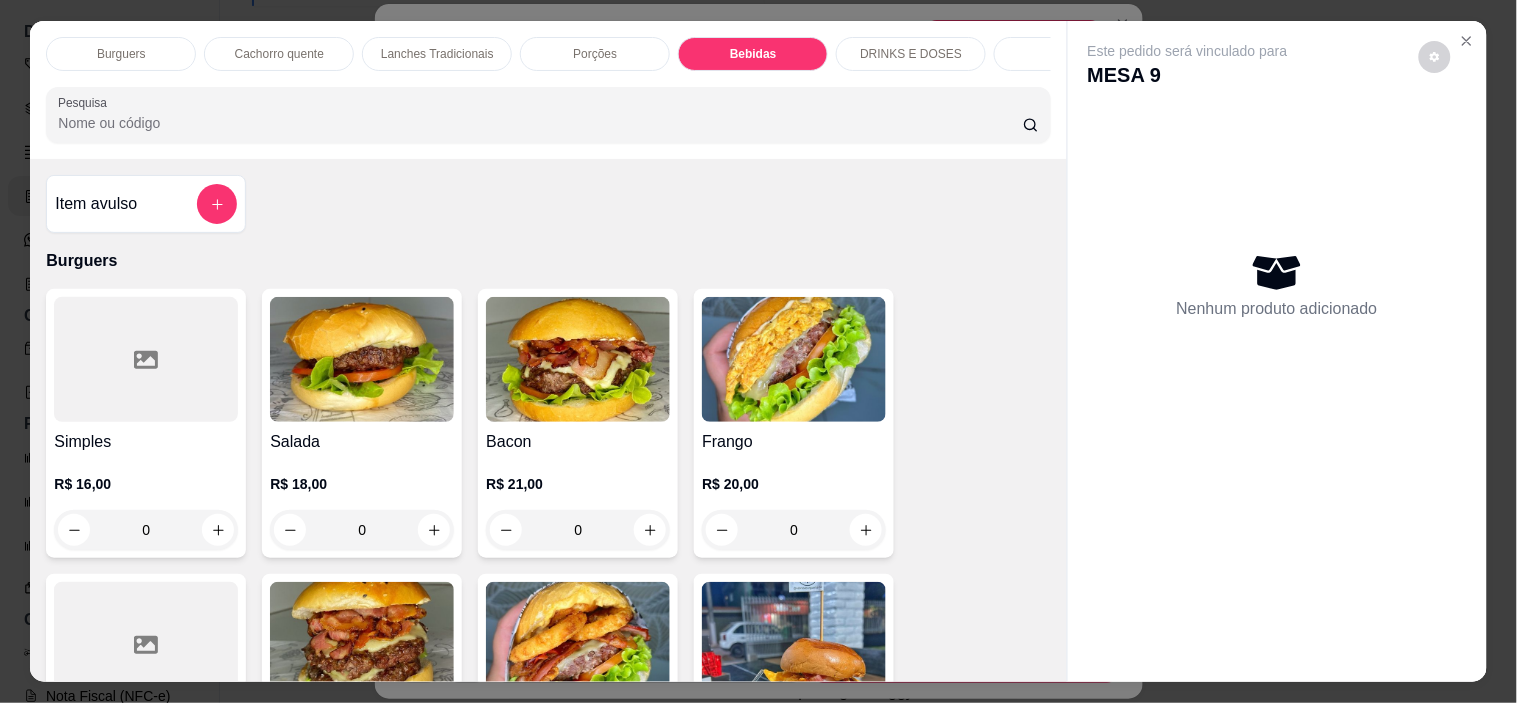 scroll, scrollTop: 2886, scrollLeft: 0, axis: vertical 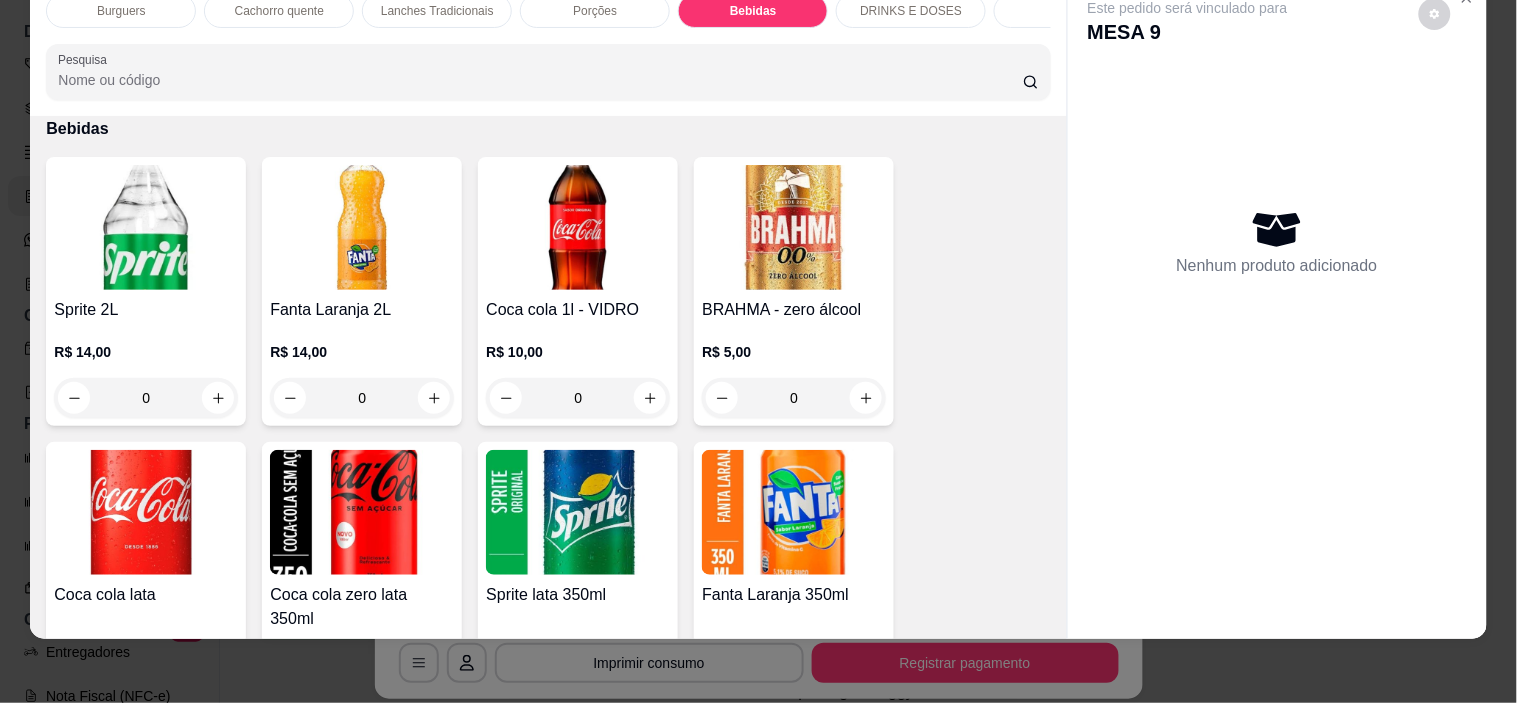 click at bounding box center [362, 227] 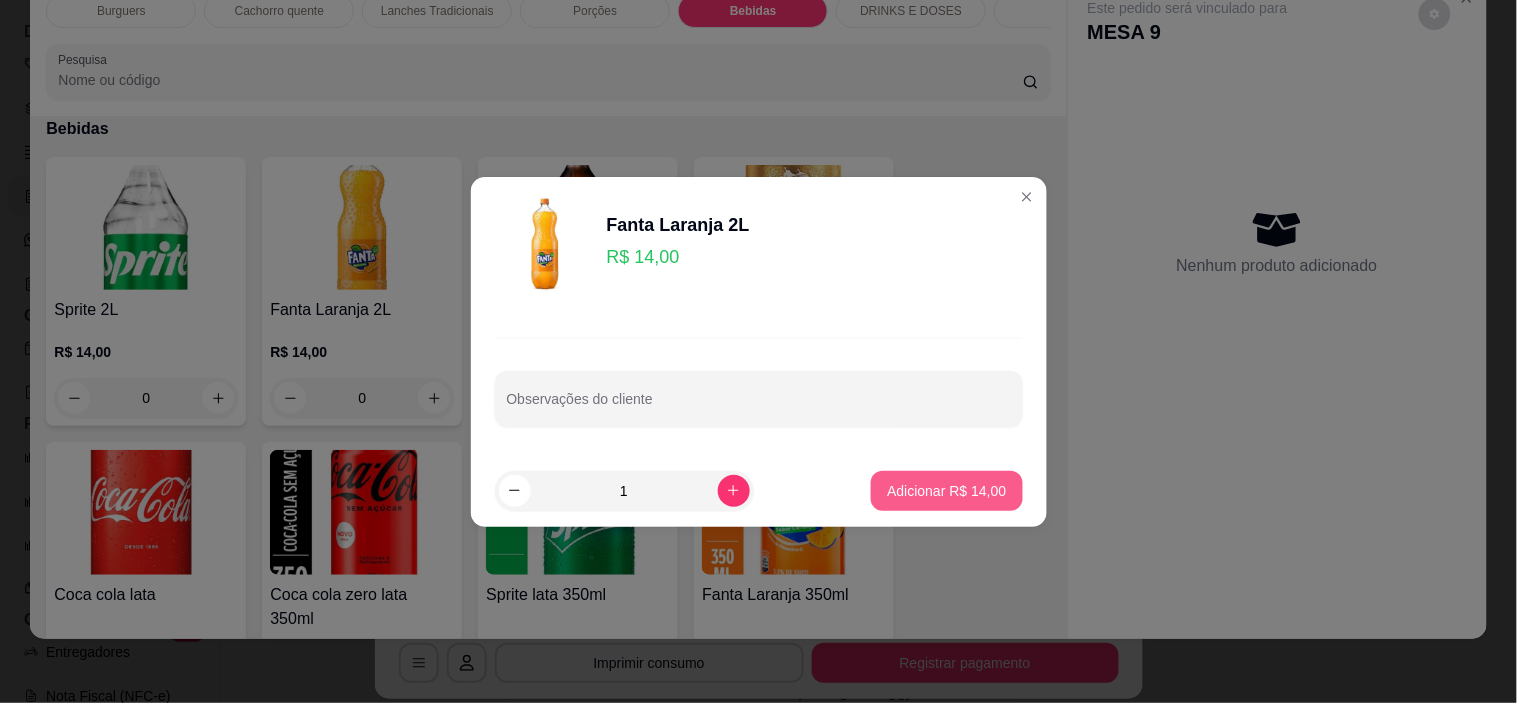 click on "Adicionar   R$ 14,00" at bounding box center [946, 491] 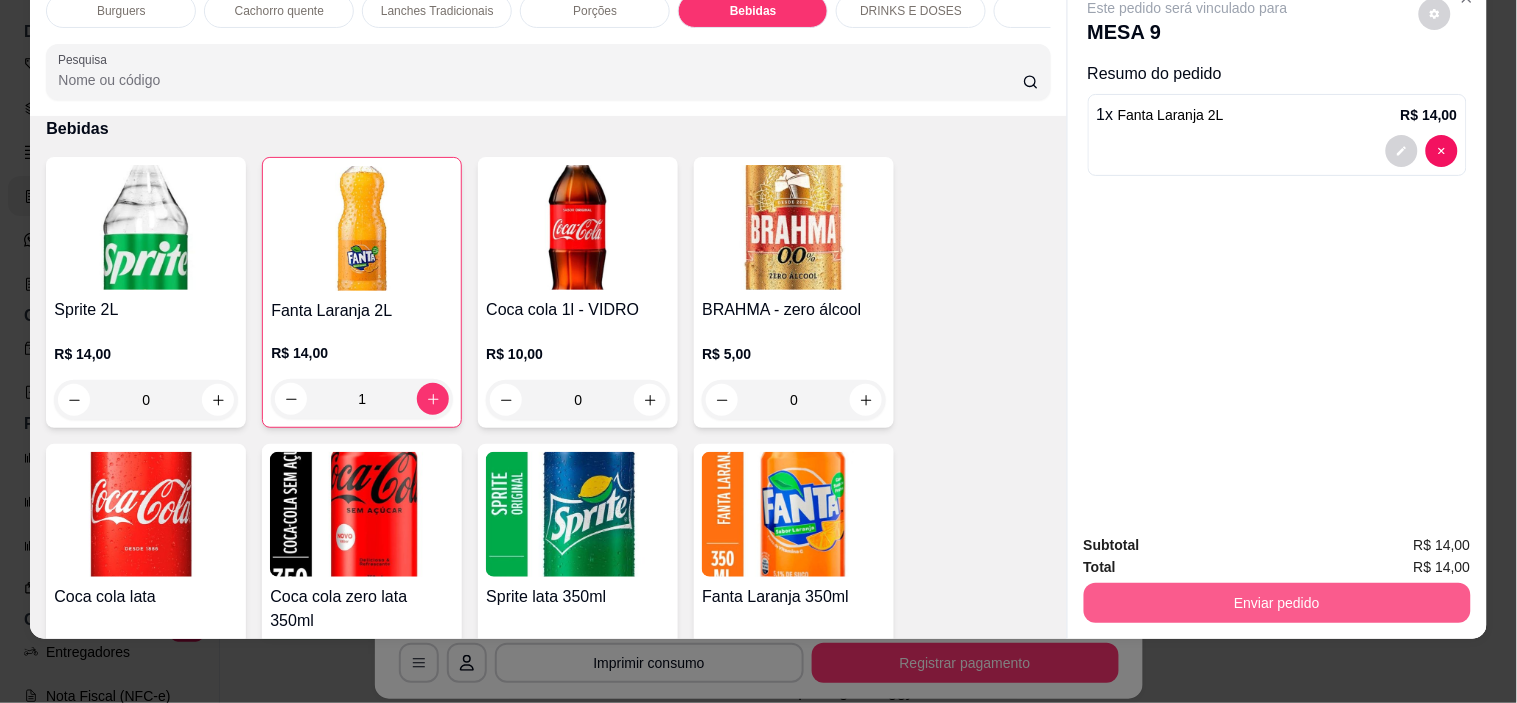 click on "Enviar pedido" at bounding box center (1277, 603) 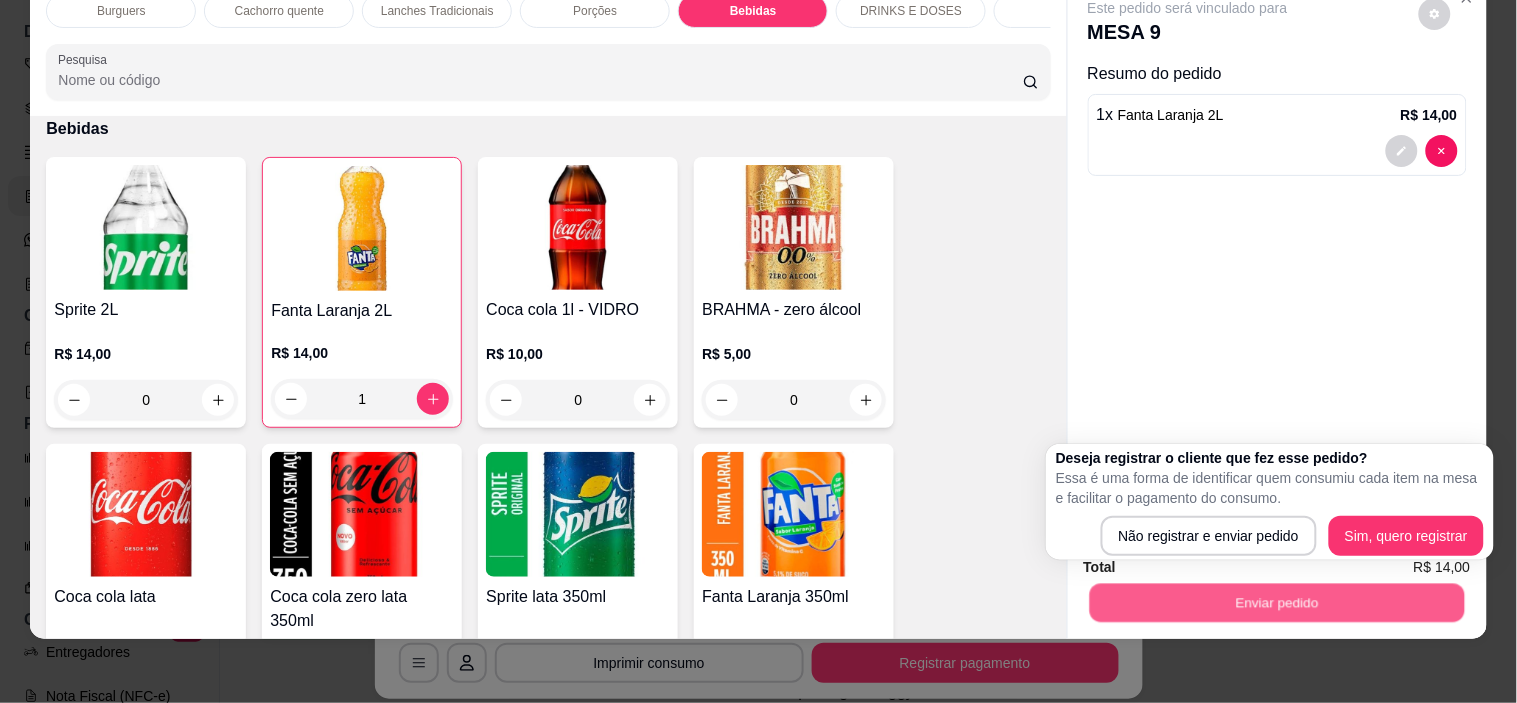 click on "Enviar pedido" at bounding box center [1276, 603] 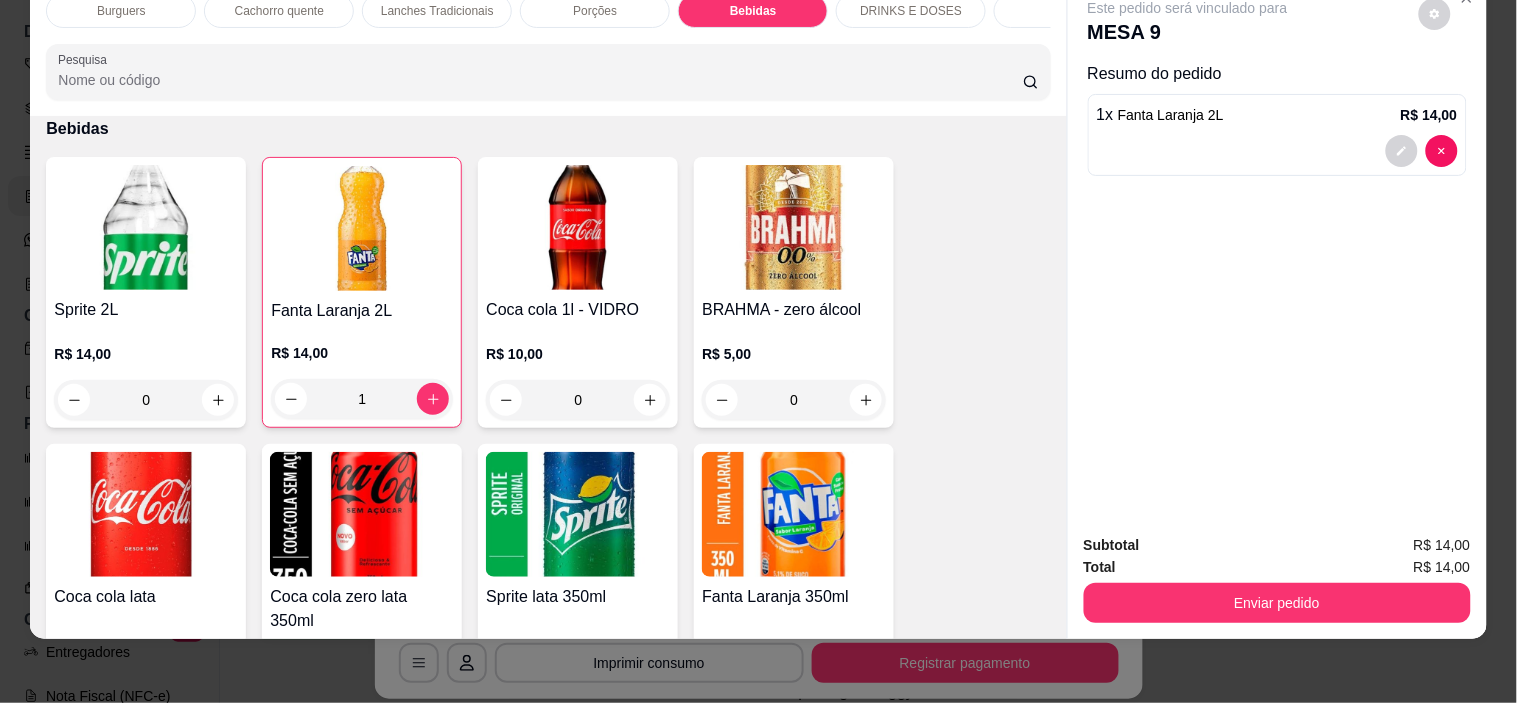 click on "Enviar pedido" at bounding box center (1277, 600) 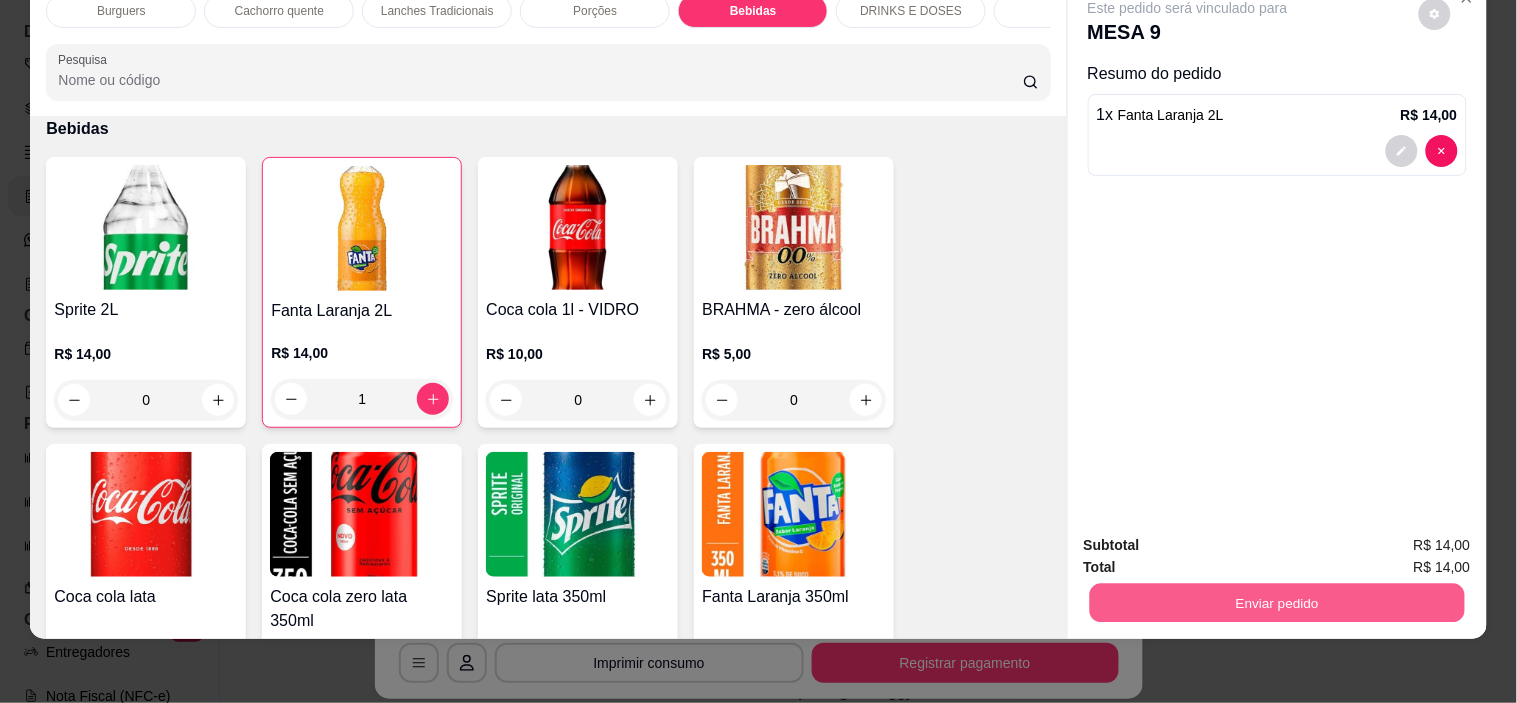 click on "Enviar pedido" at bounding box center [1276, 603] 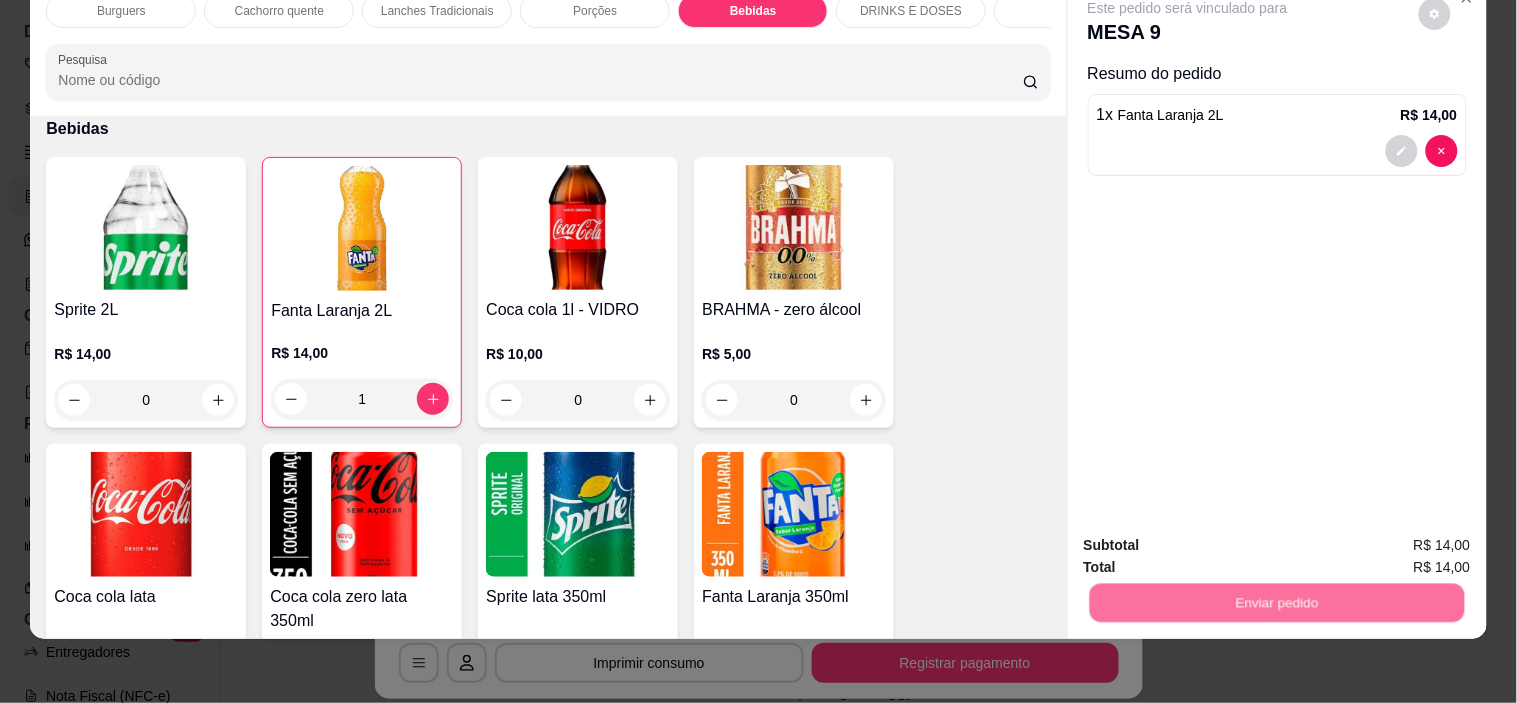 click on "Não registrar e enviar pedido" at bounding box center (1211, 538) 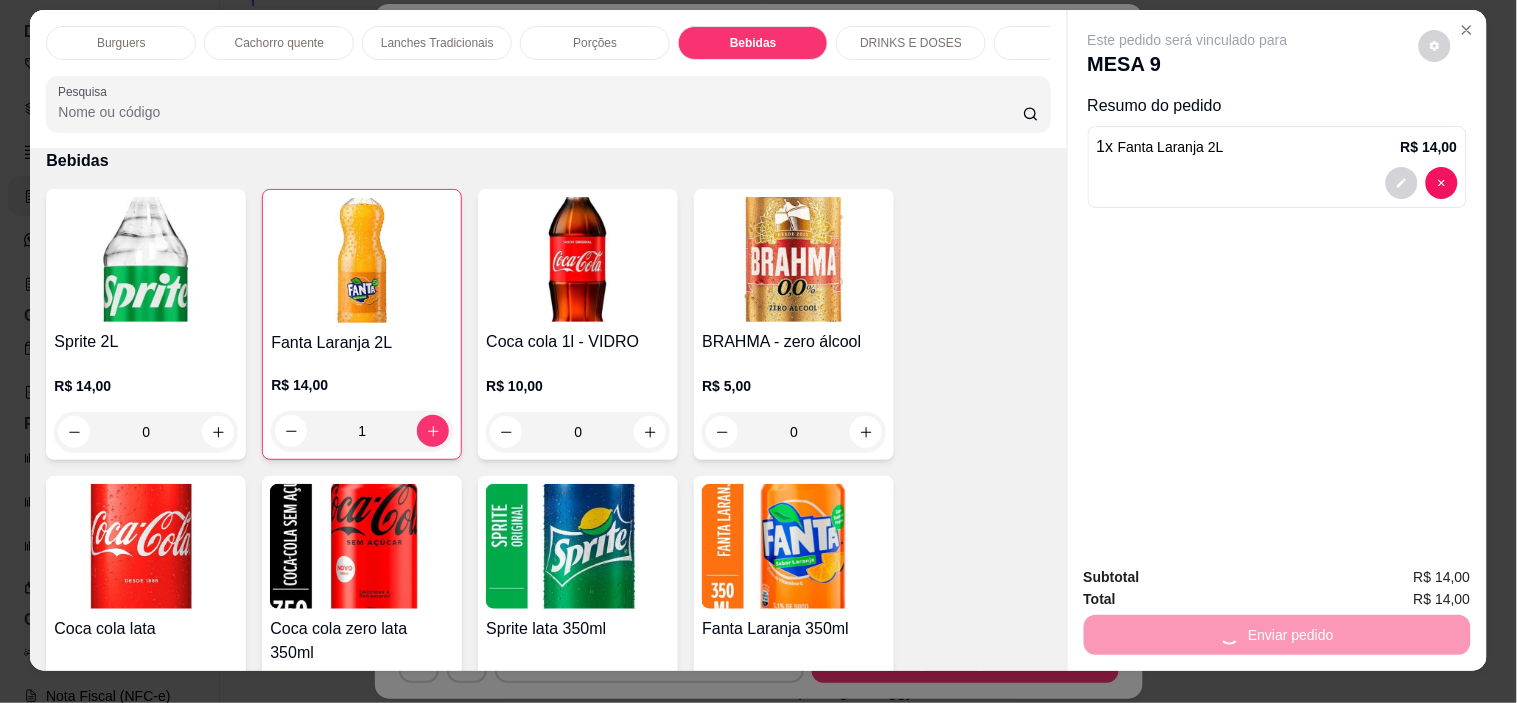 scroll, scrollTop: 0, scrollLeft: 0, axis: both 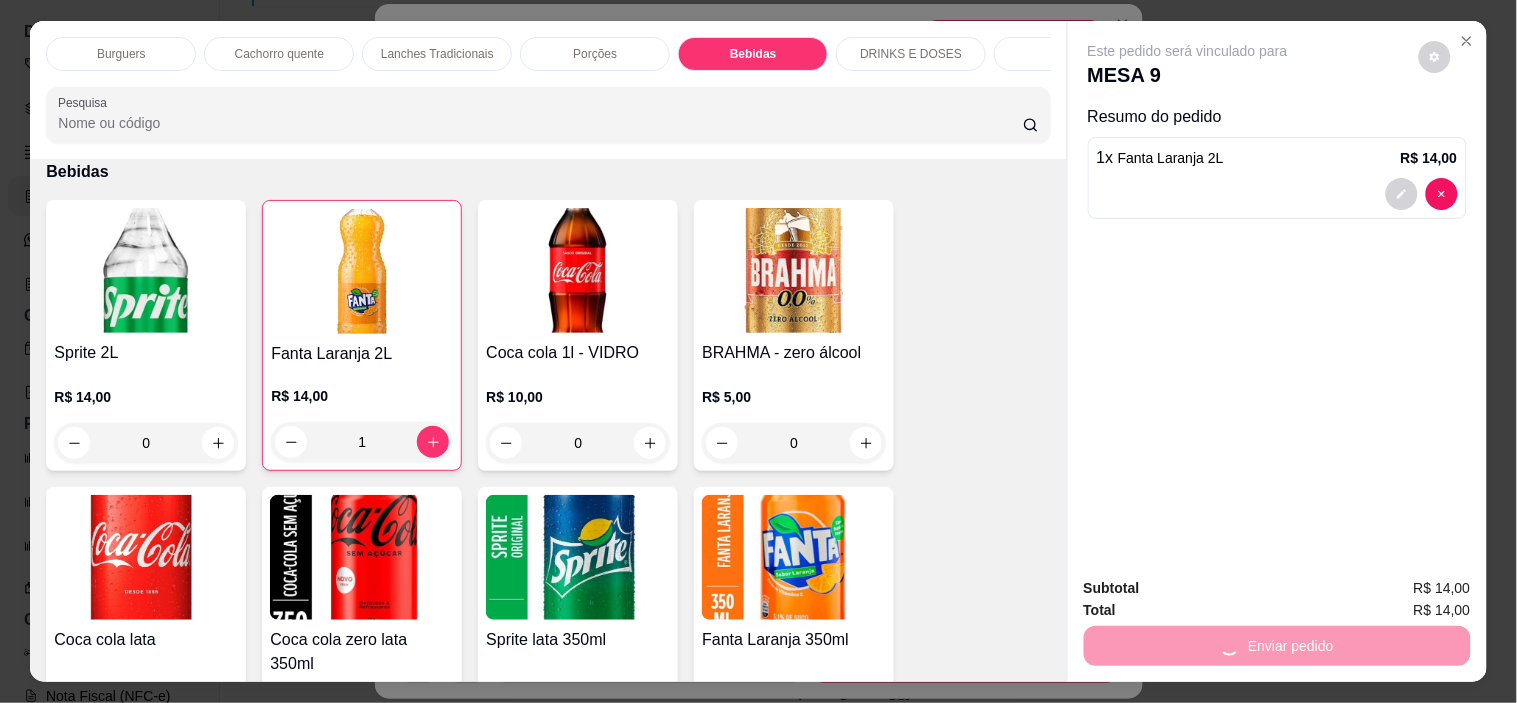 click on "Este pedido será vinculado para   MESA 9 Resumo do pedido 1 x   Fanta Laranja 2L  R$ 14,00" at bounding box center [1277, 291] 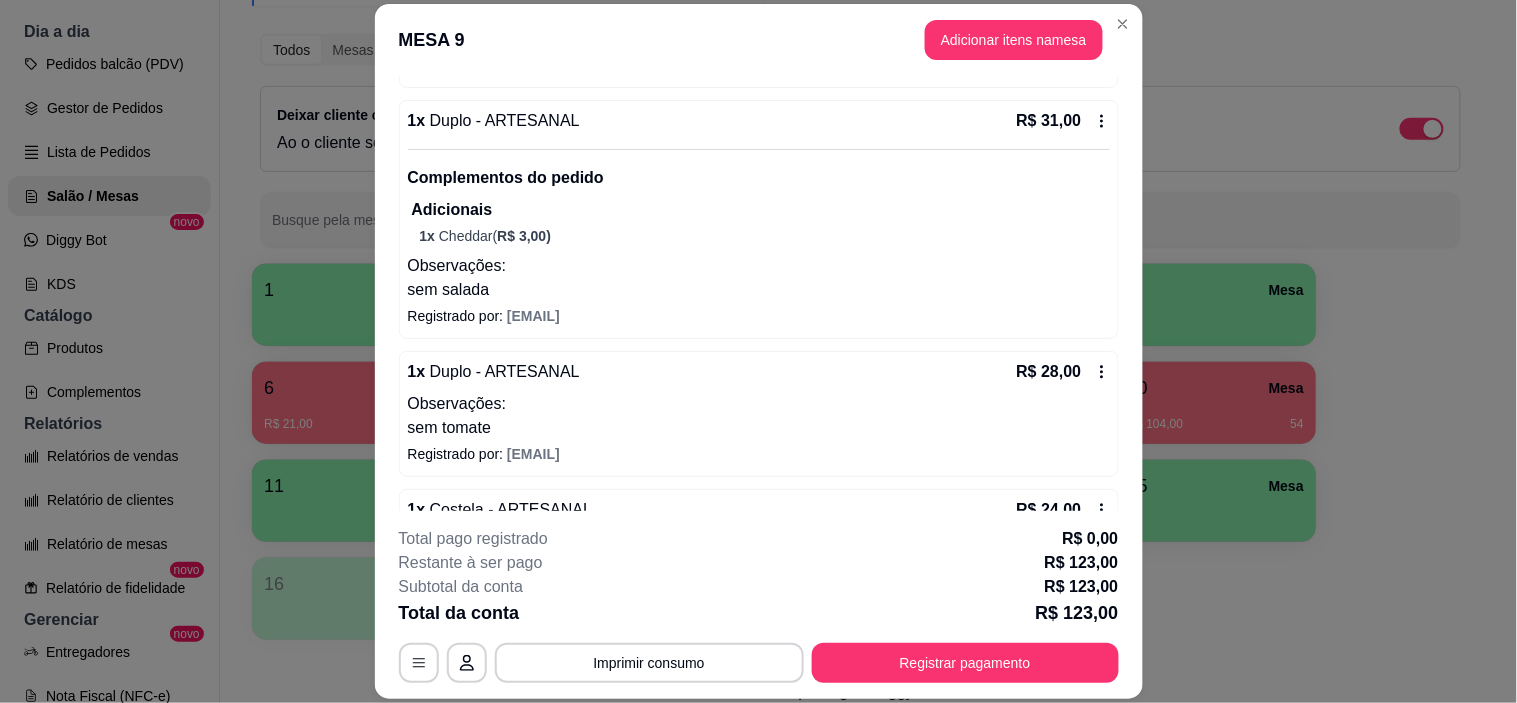 type 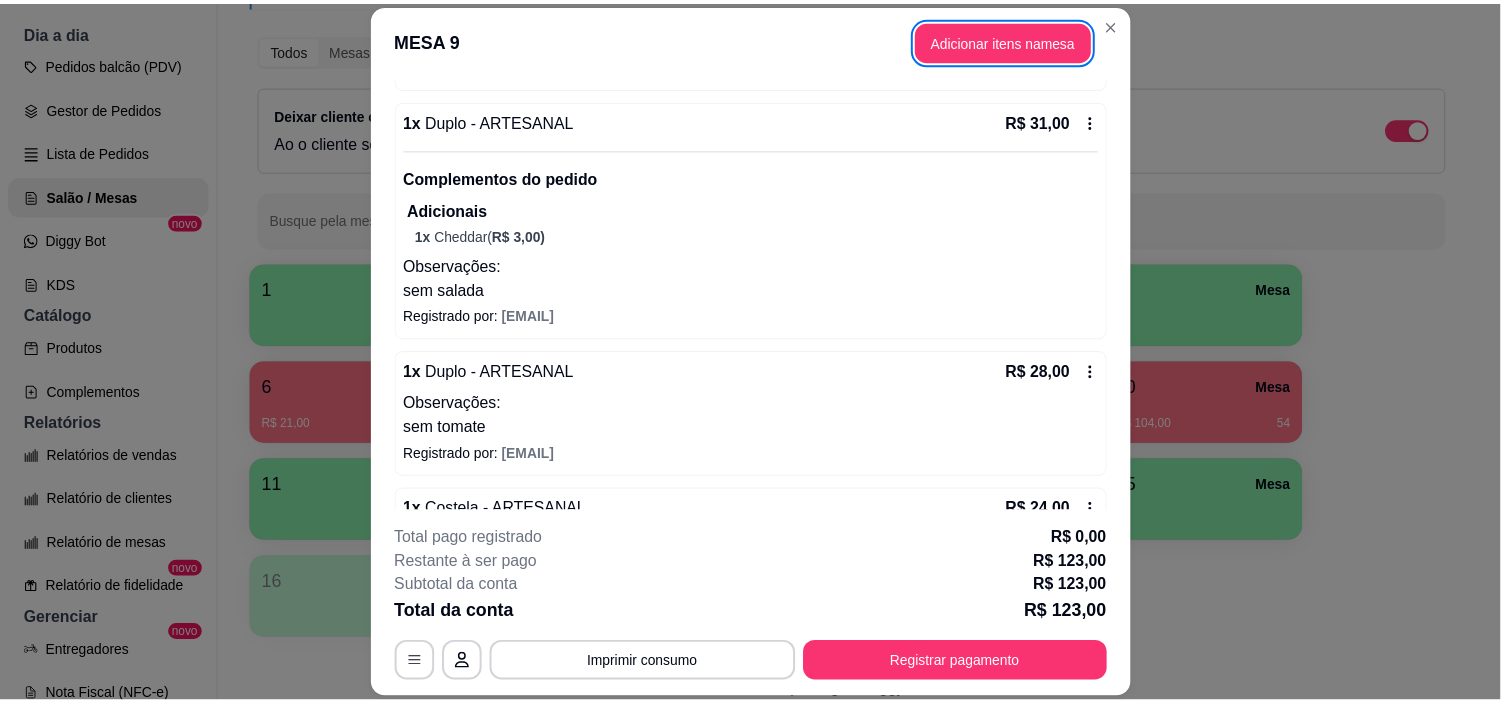 scroll, scrollTop: 496, scrollLeft: 0, axis: vertical 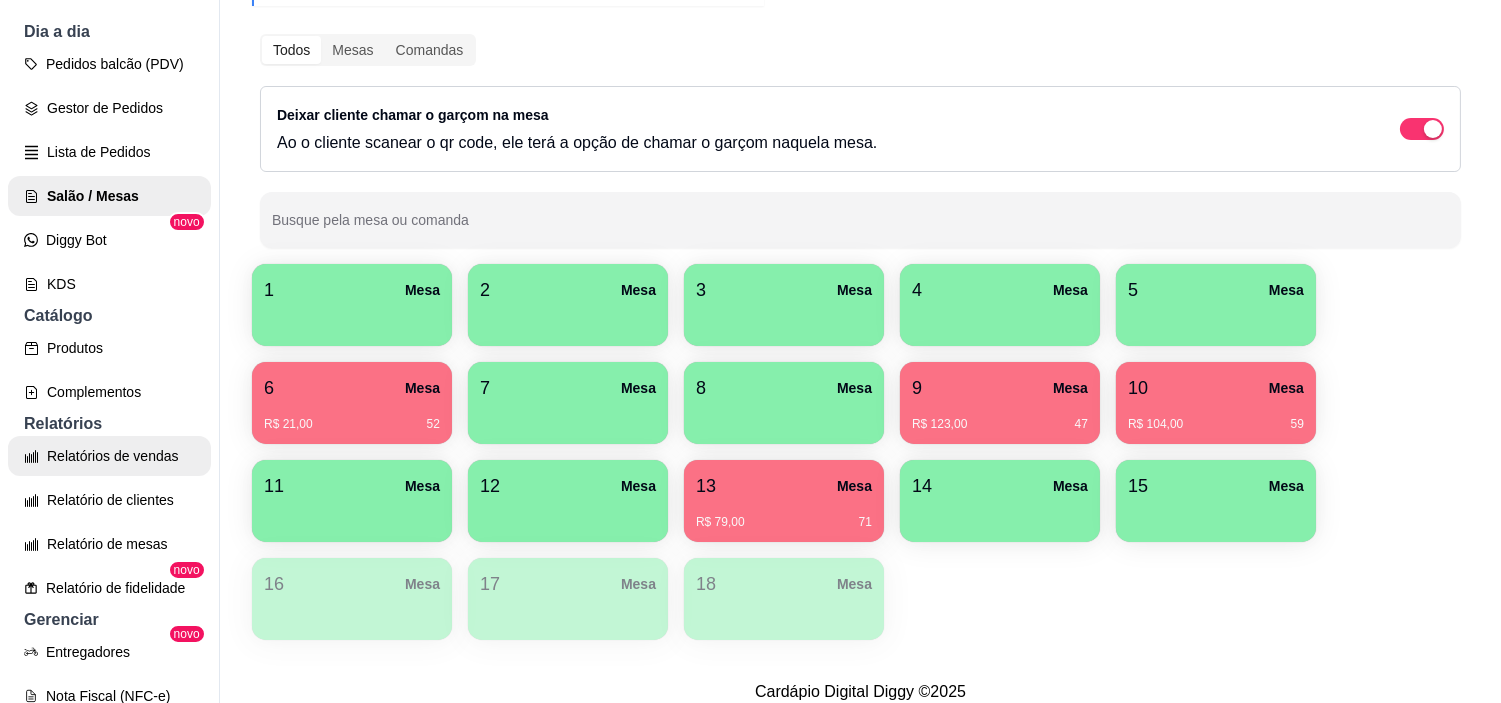 click on "Relatórios de vendas" at bounding box center (109, 456) 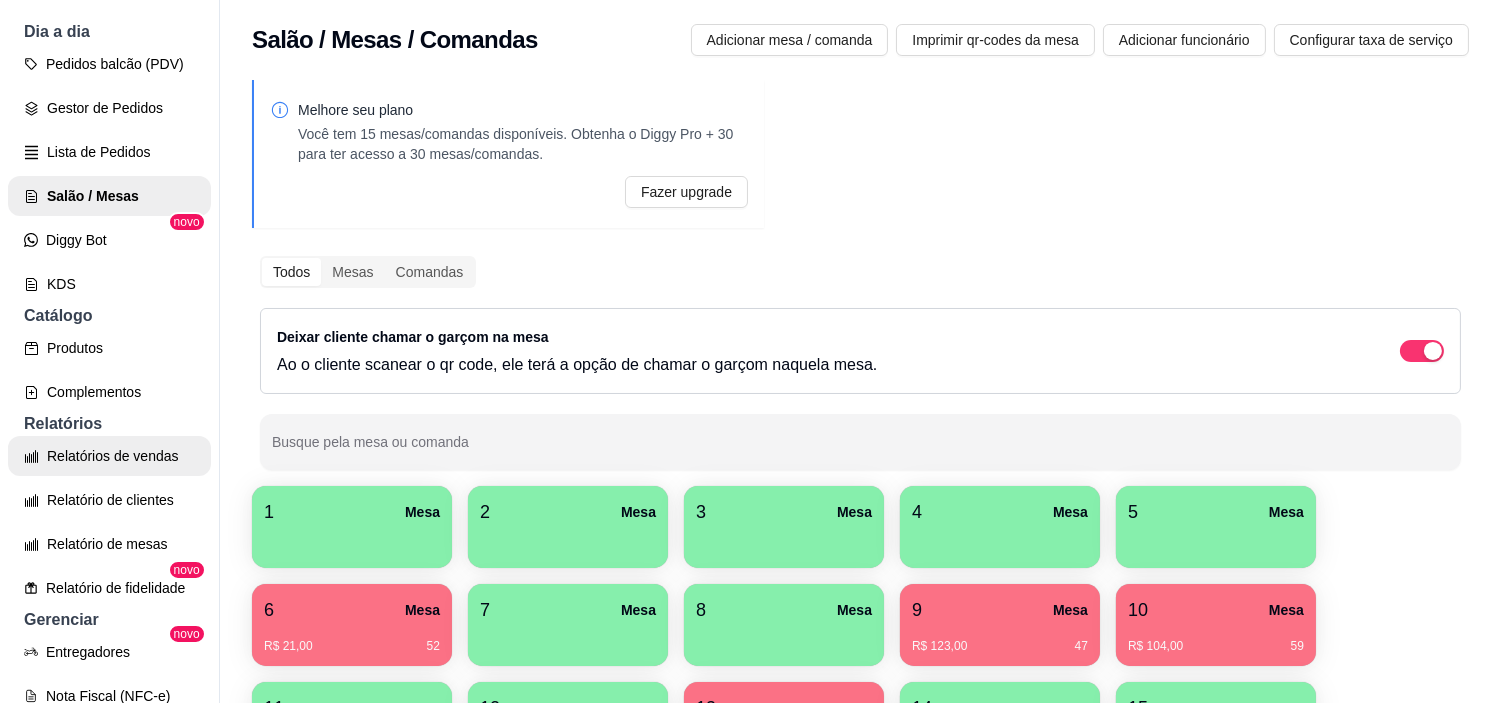 select on "ALL" 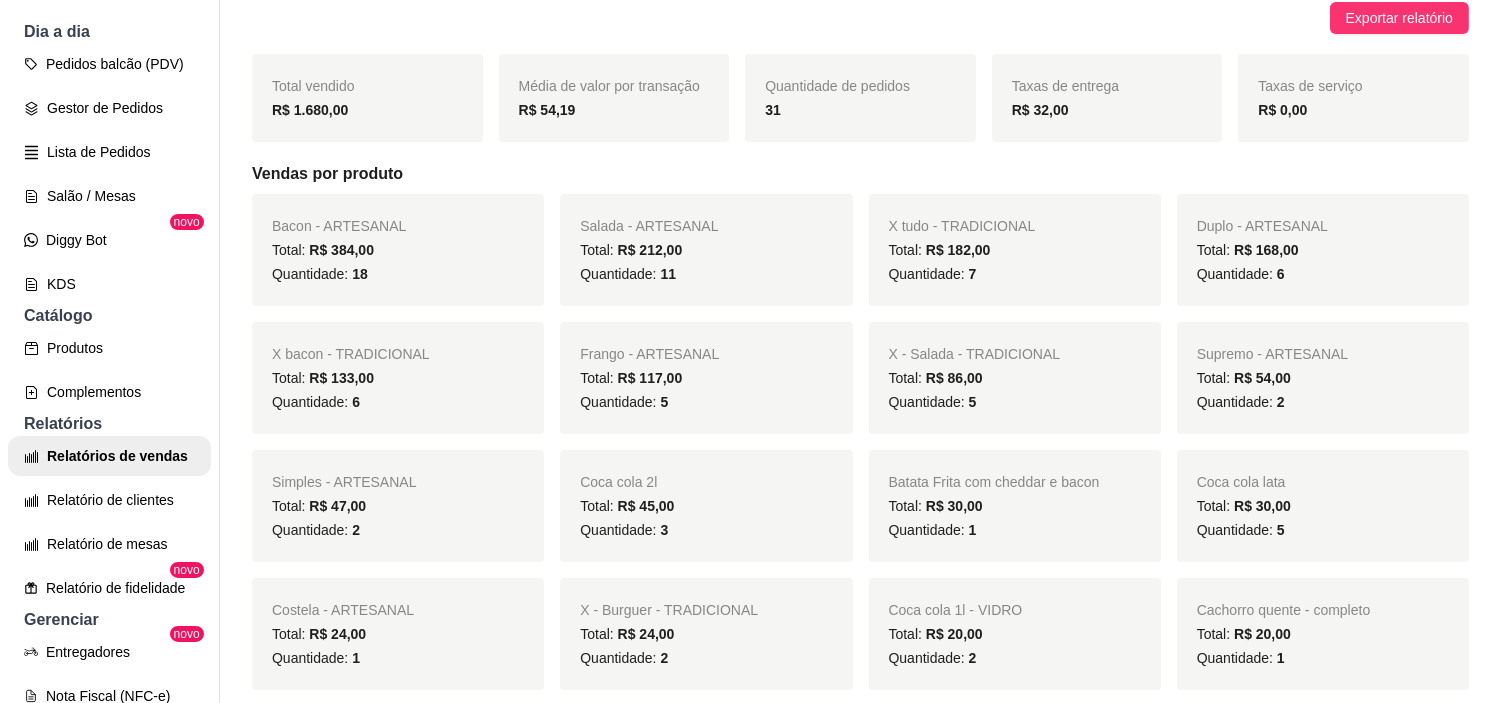 scroll, scrollTop: 222, scrollLeft: 0, axis: vertical 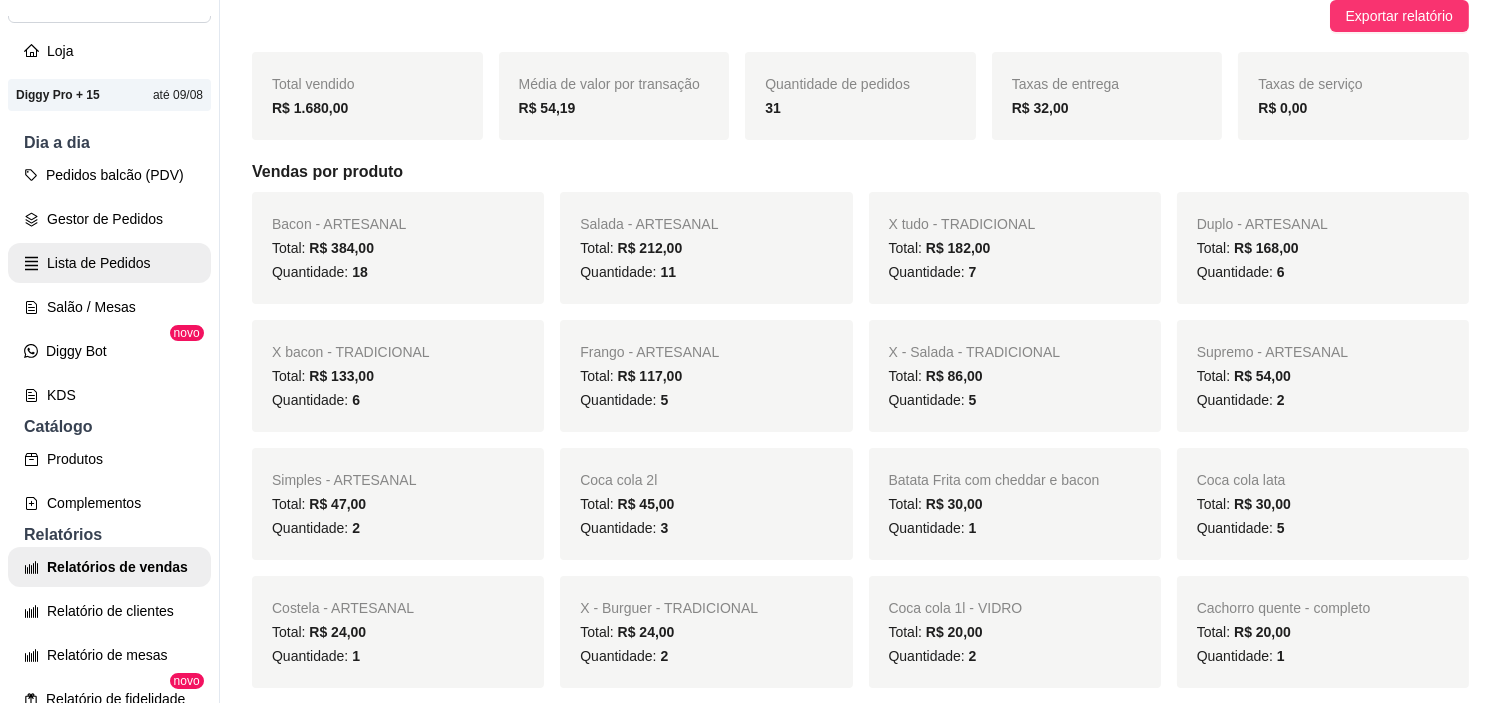 click on "Lista de Pedidos" at bounding box center [109, 263] 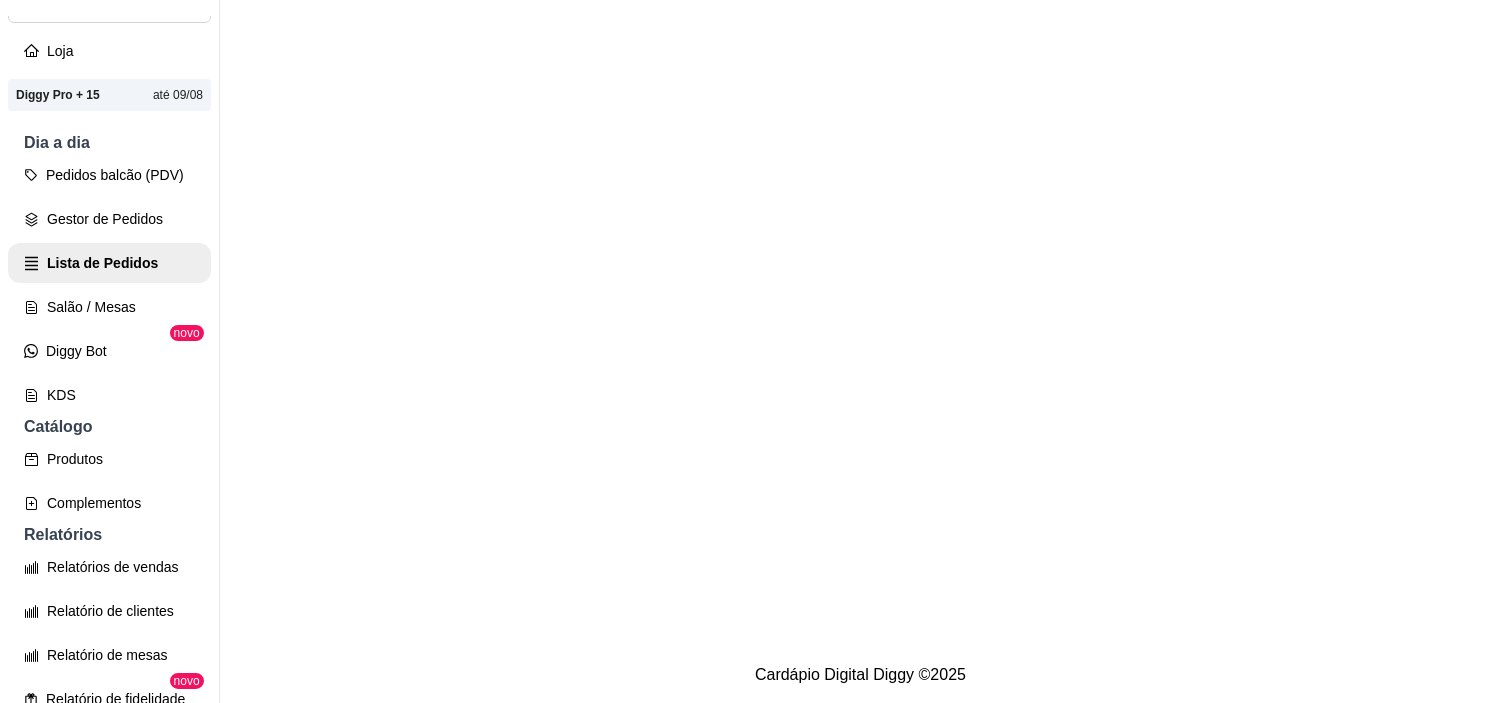 click on "Salão / Mesas" at bounding box center [109, 307] 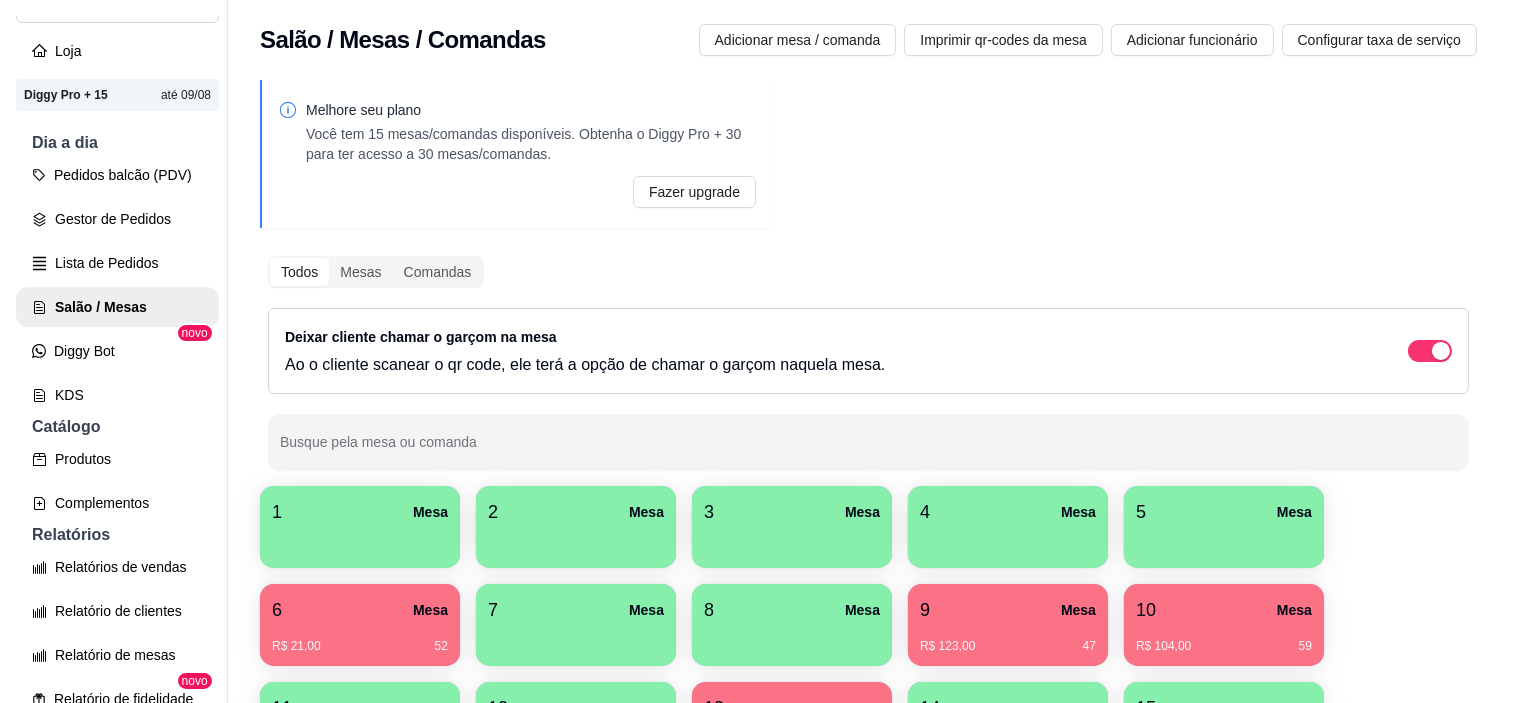 scroll, scrollTop: 255, scrollLeft: 0, axis: vertical 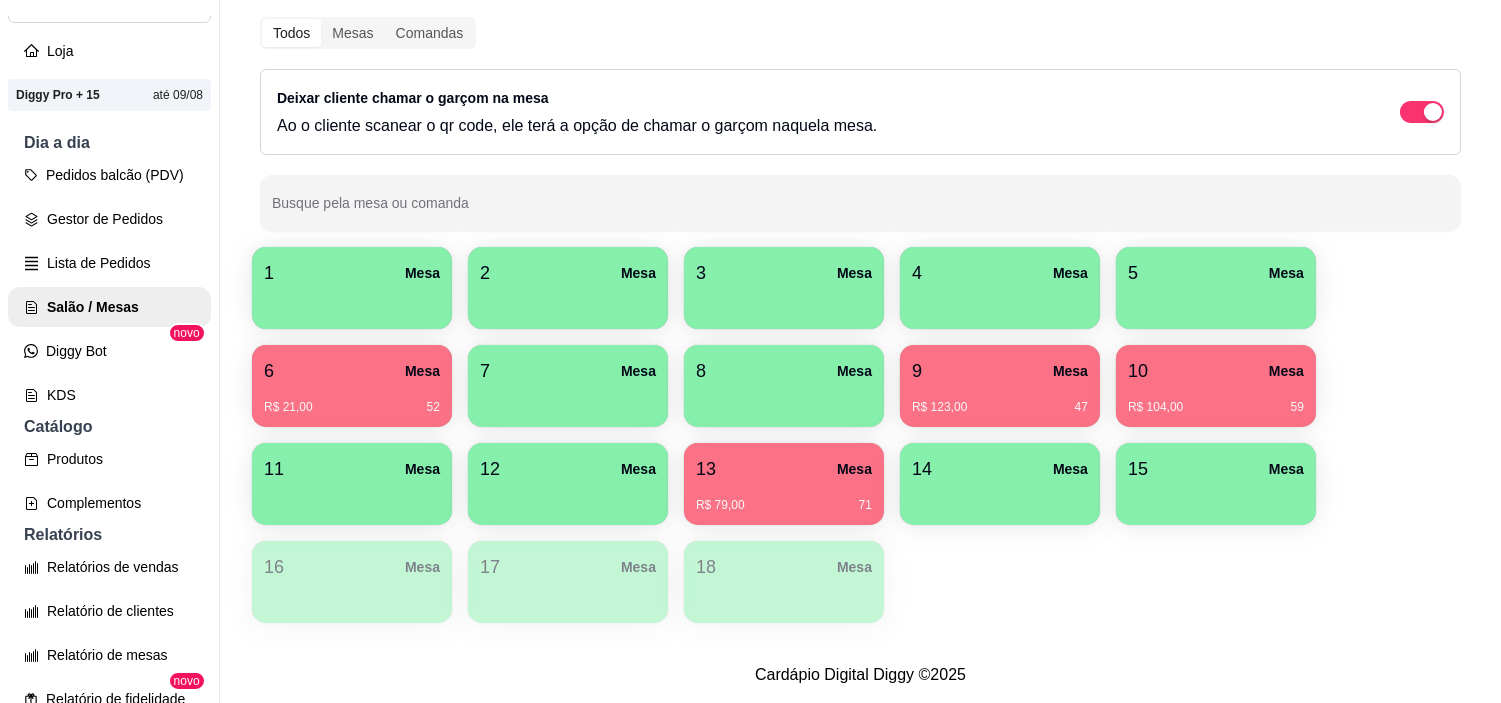 click on "13 Mesa" at bounding box center [784, 469] 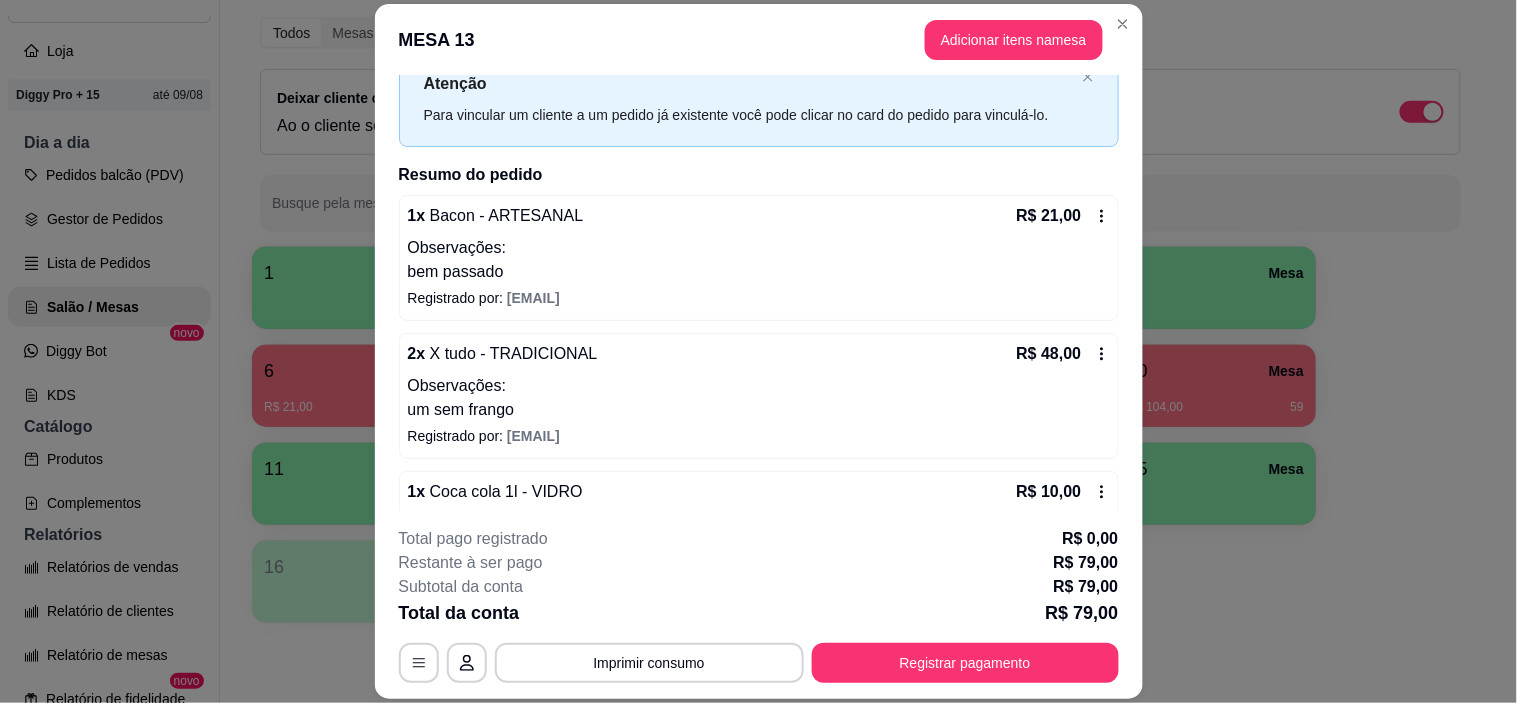 scroll, scrollTop: 106, scrollLeft: 0, axis: vertical 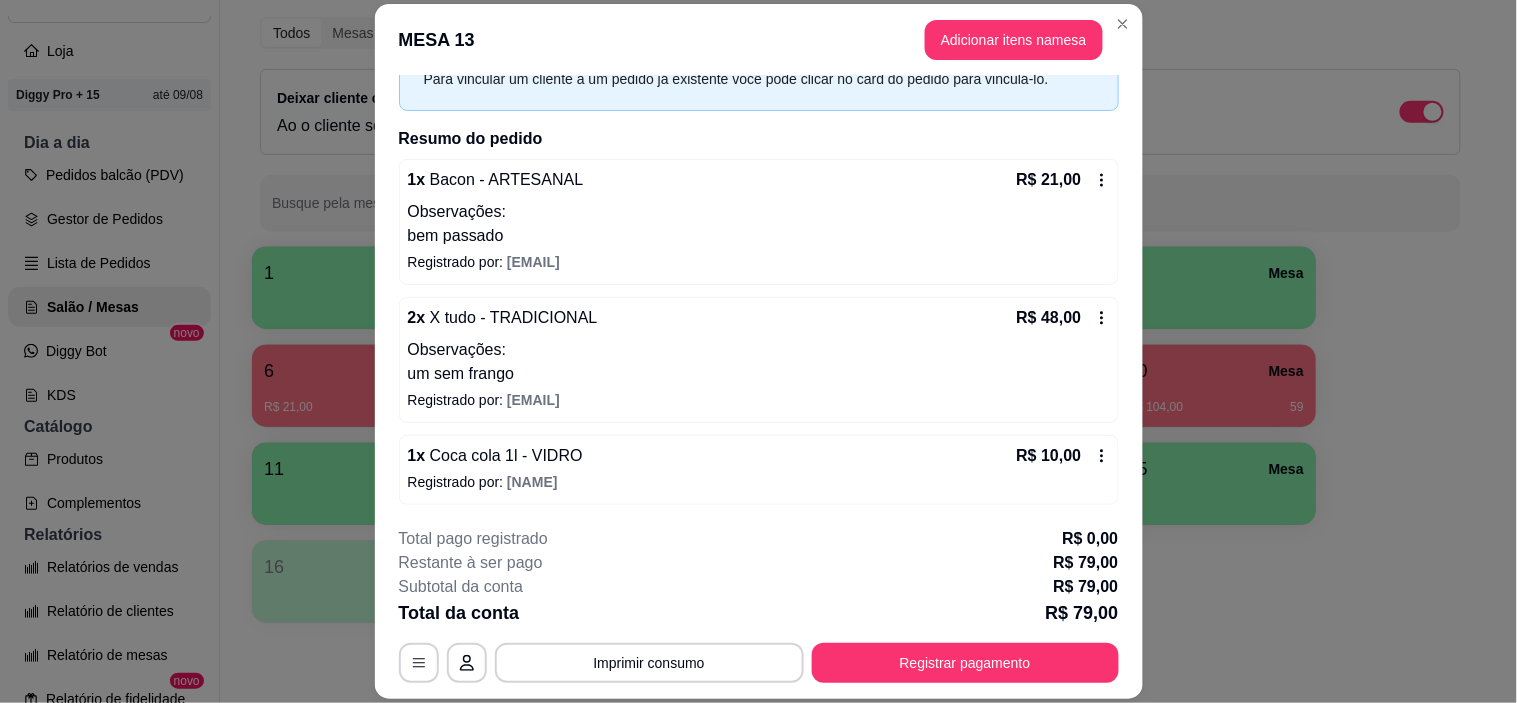 click on "MESA 13 Adicionar itens na  mesa" at bounding box center (759, 40) 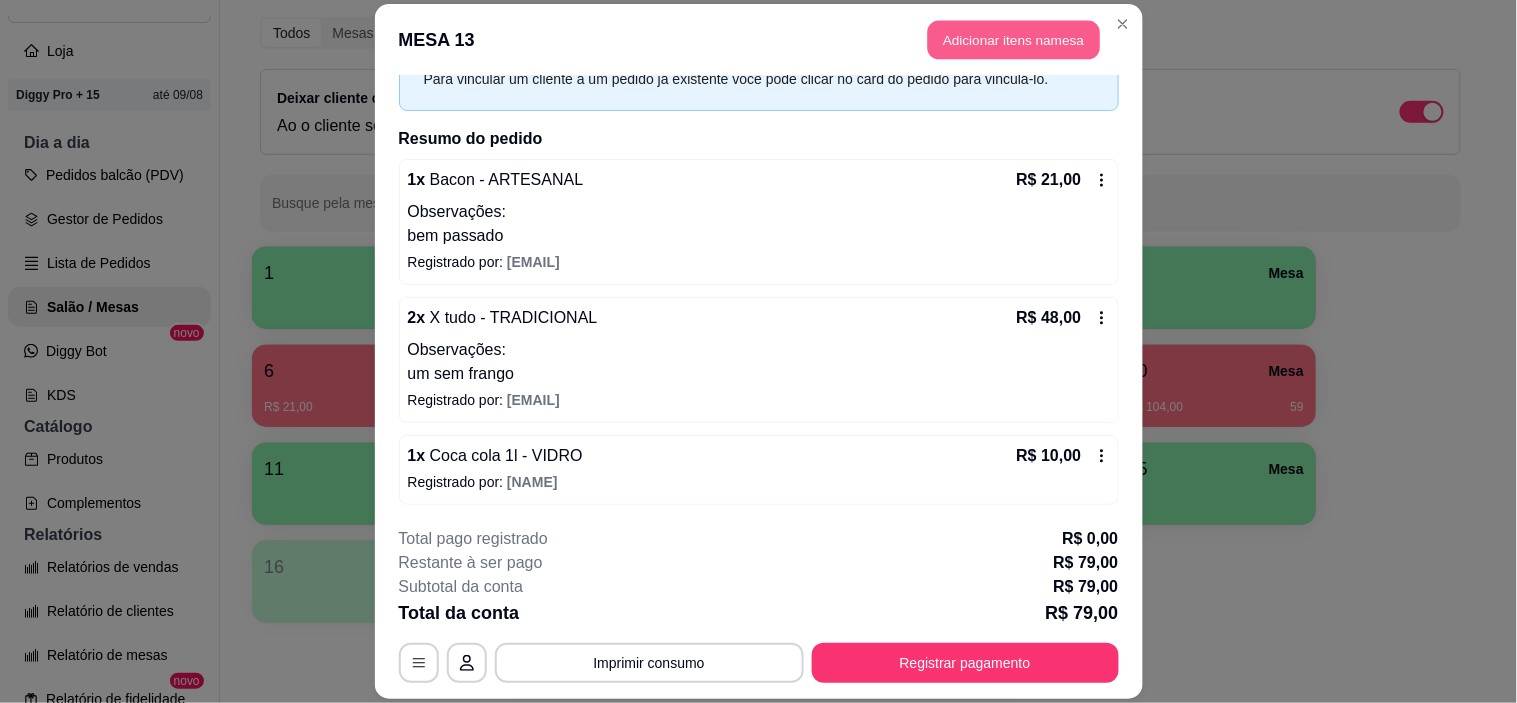 click on "Adicionar itens na  mesa" at bounding box center [1014, 39] 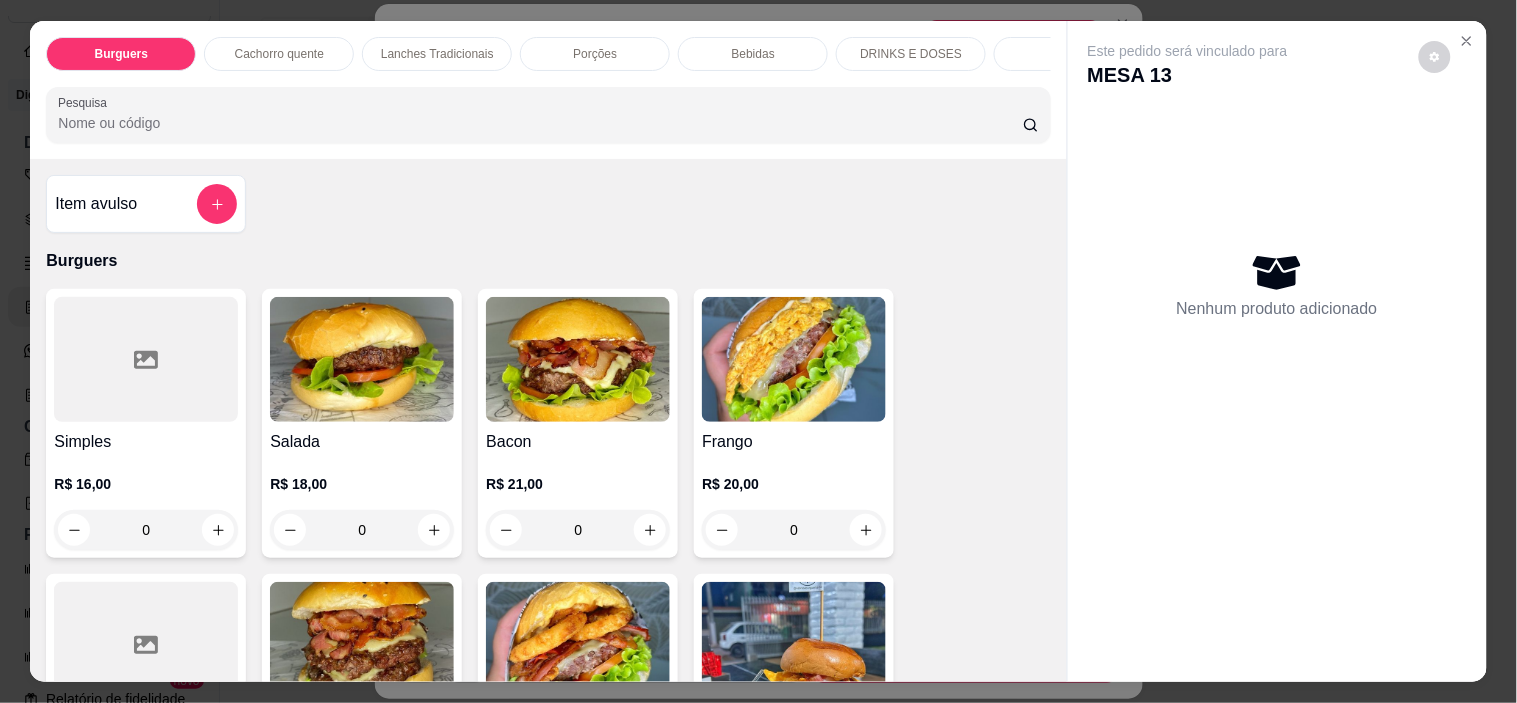 click at bounding box center [217, 204] 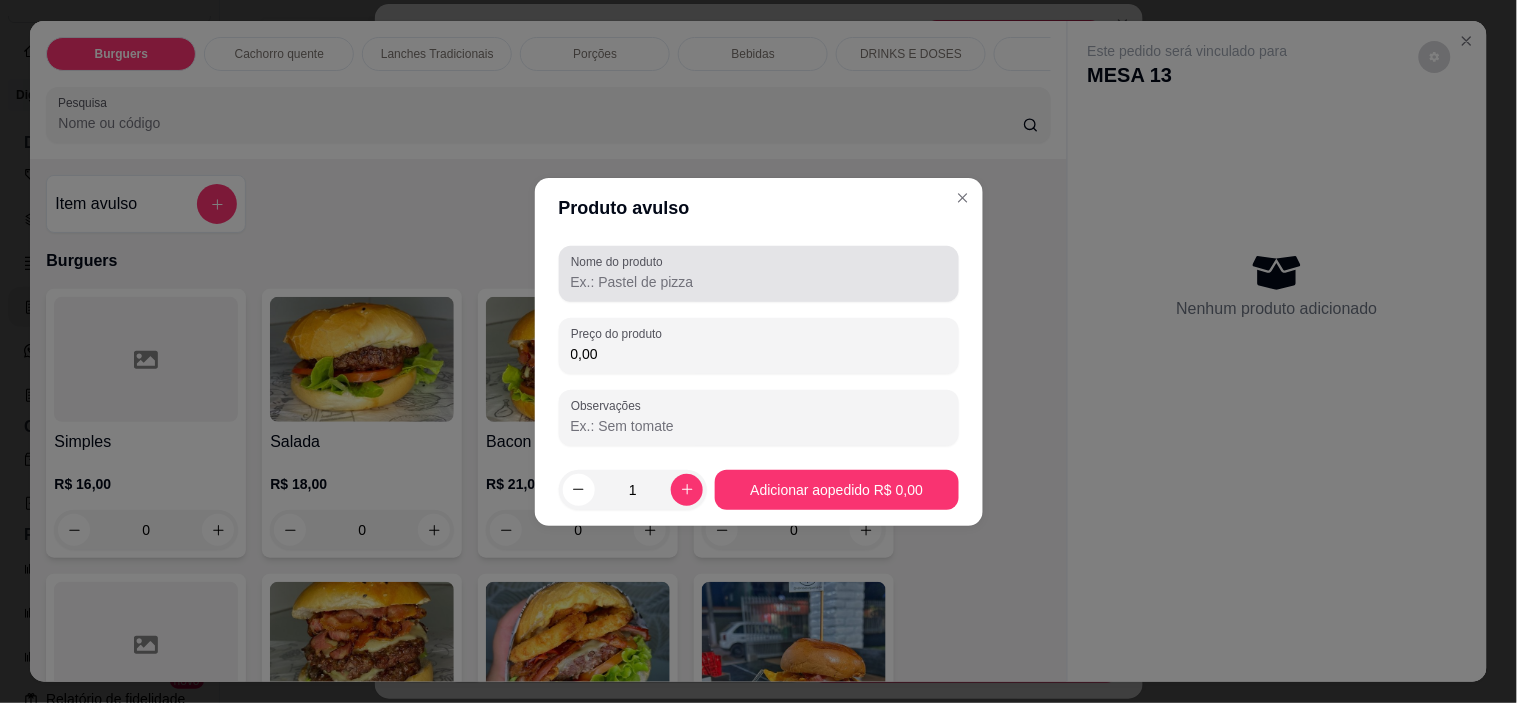 click on "Nome do produto" at bounding box center [759, 282] 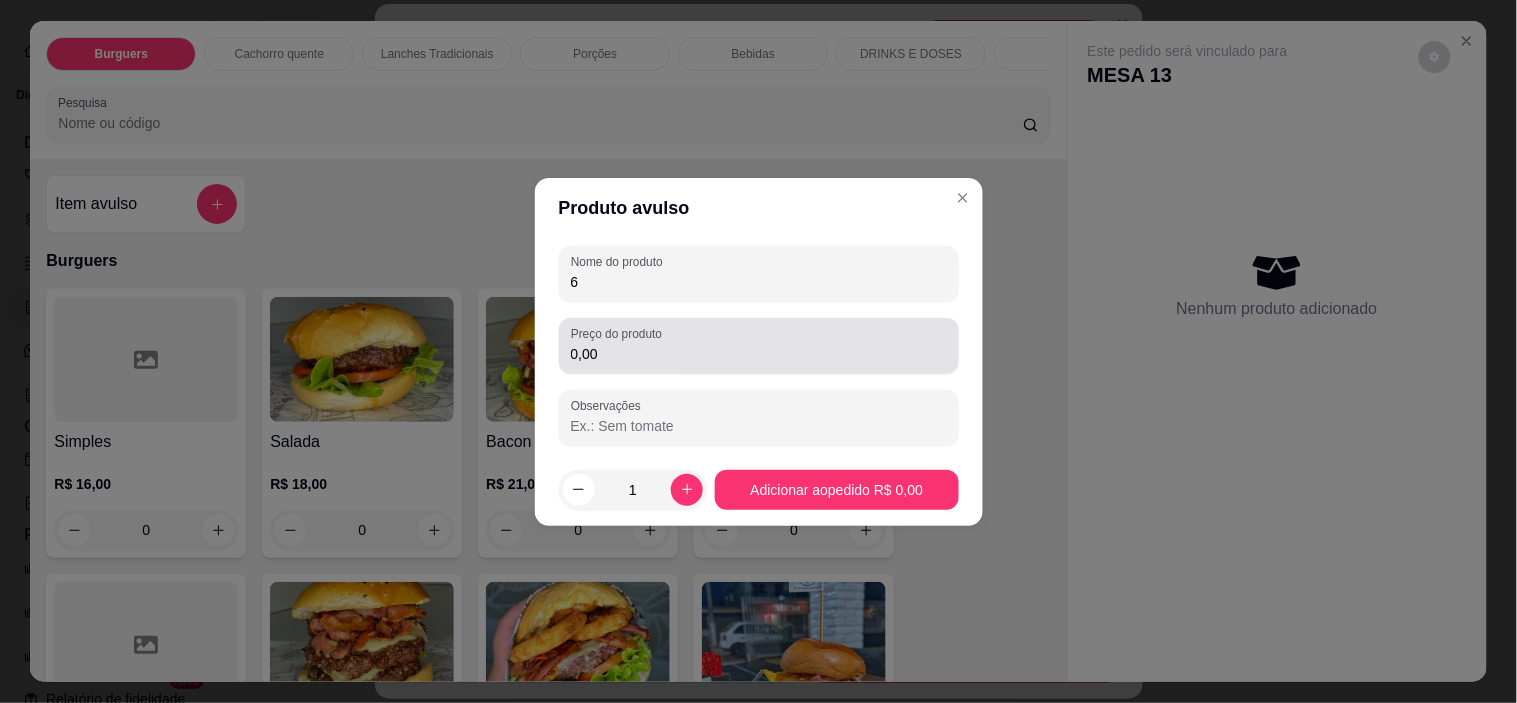 type on "6" 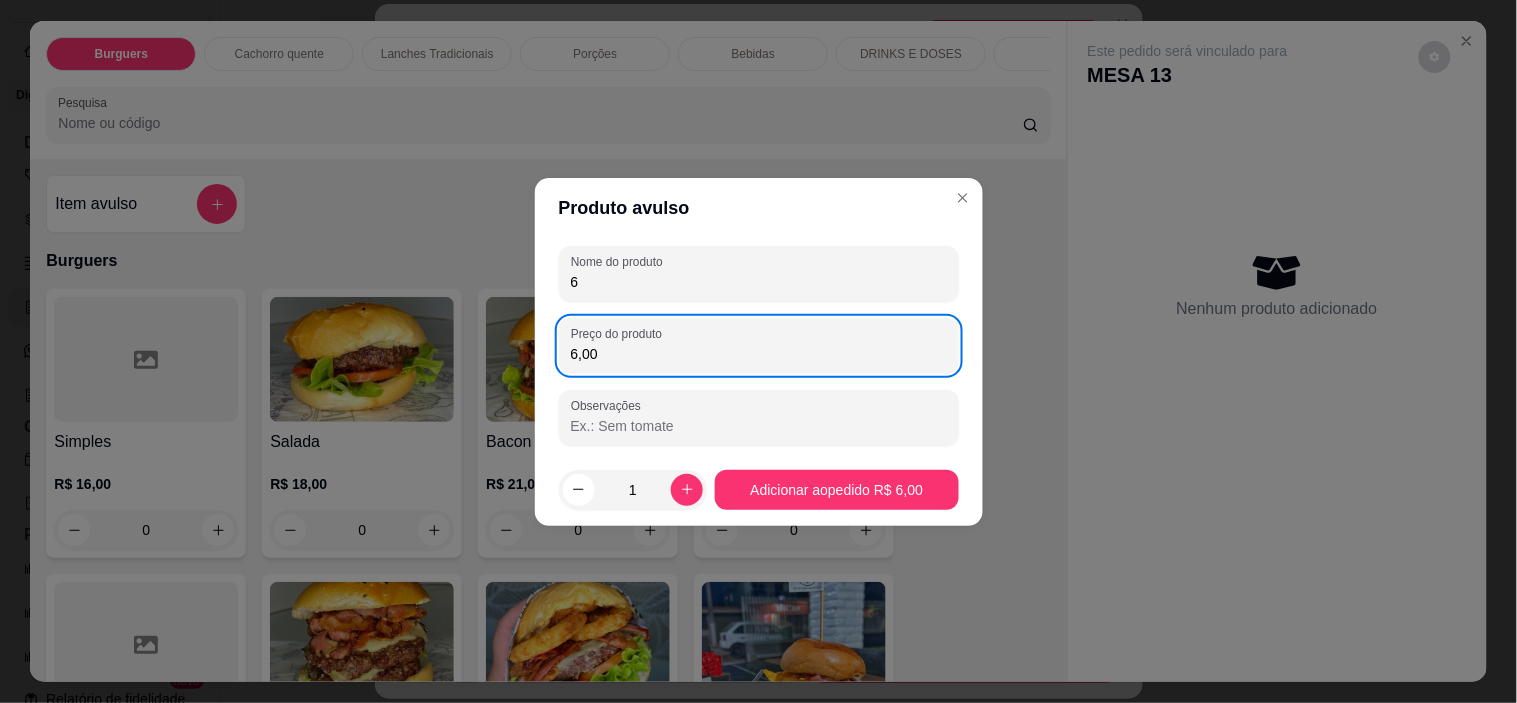 type on "6,00" 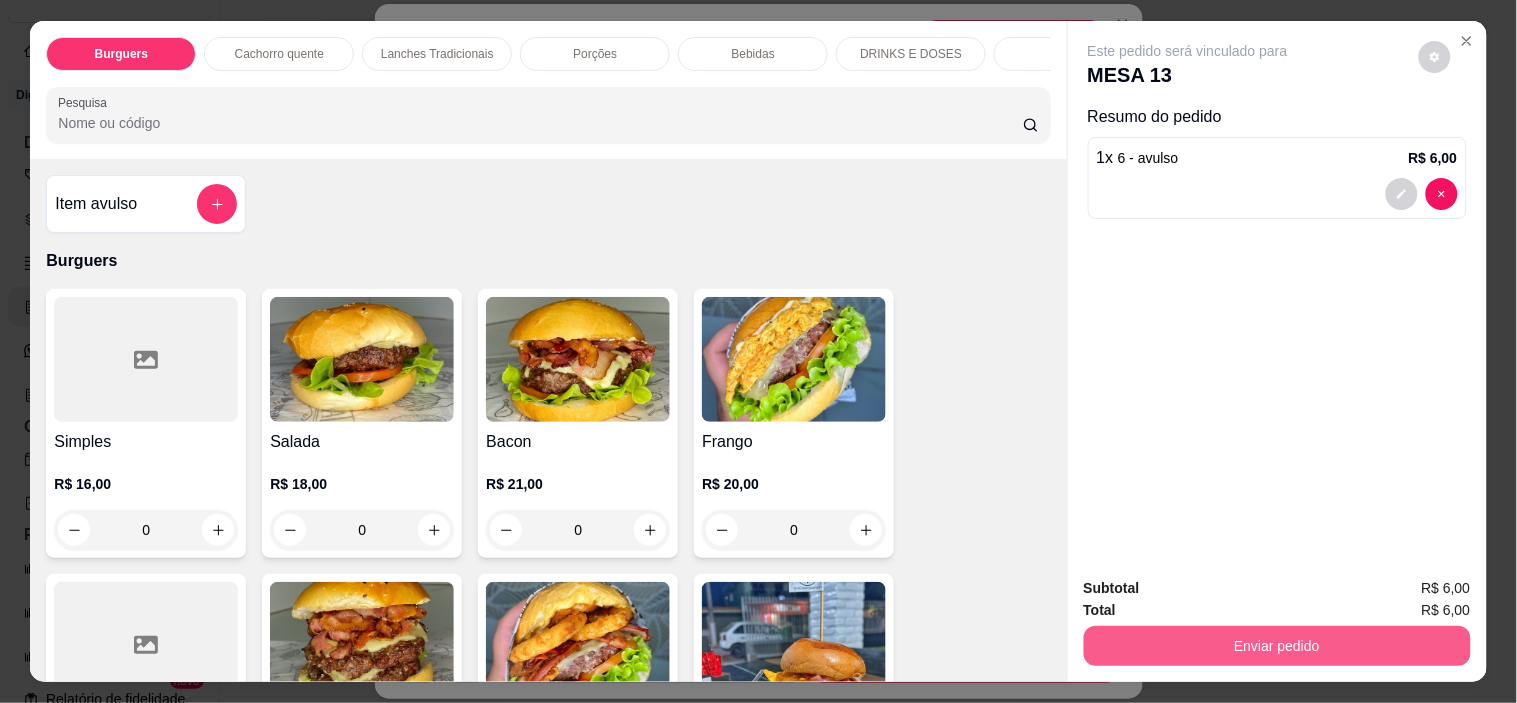 click on "Enviar pedido" at bounding box center (1277, 646) 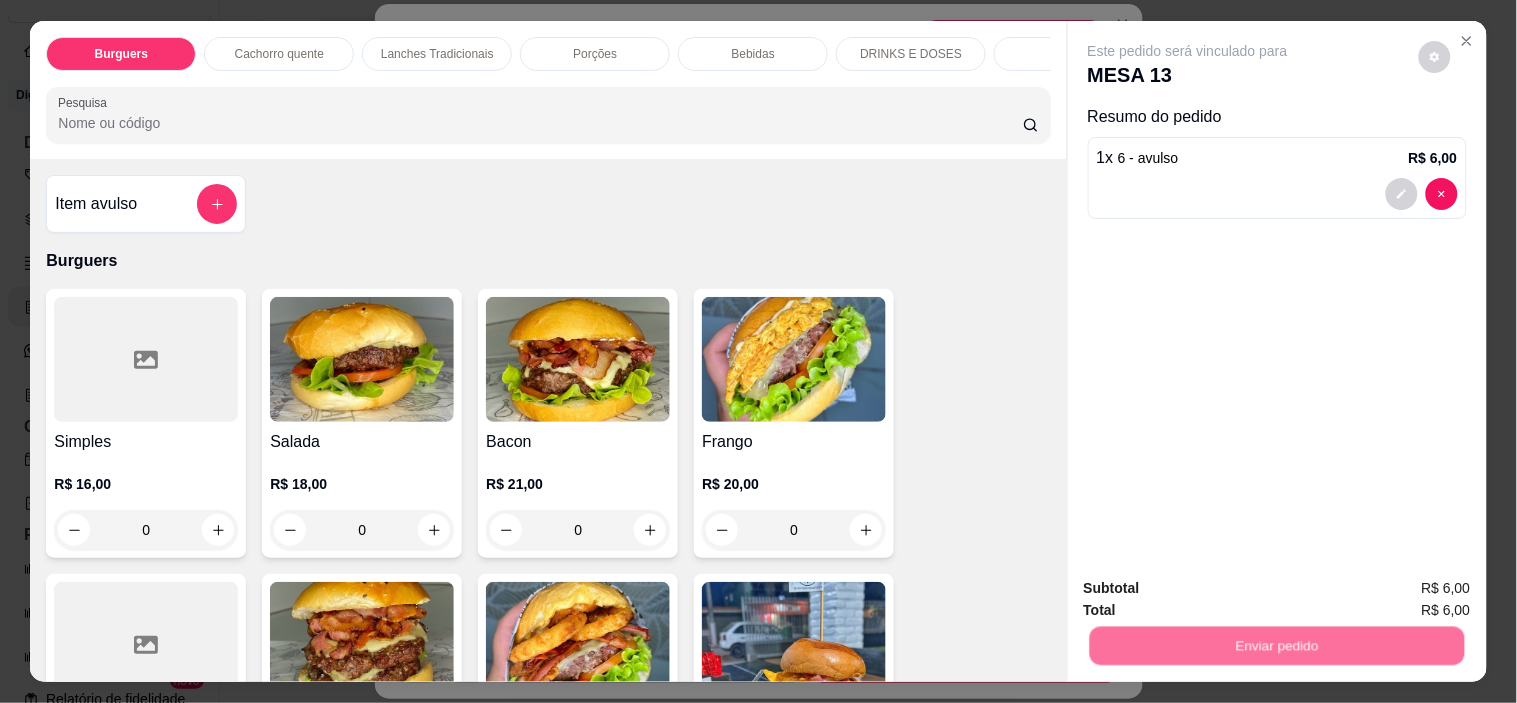 click on "Não registrar e enviar pedido" at bounding box center (1211, 589) 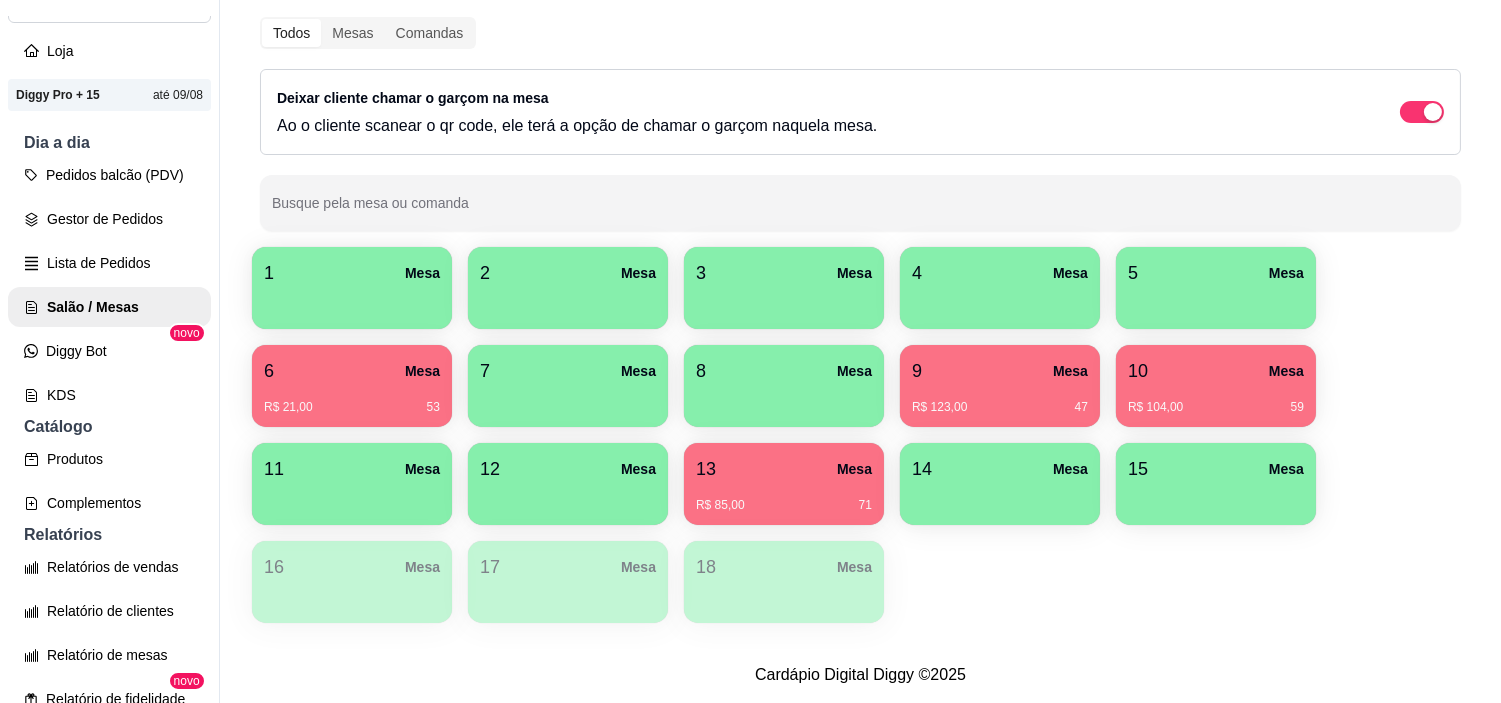 click on "10 Mesa R$ 104,00 59" at bounding box center [1216, 386] 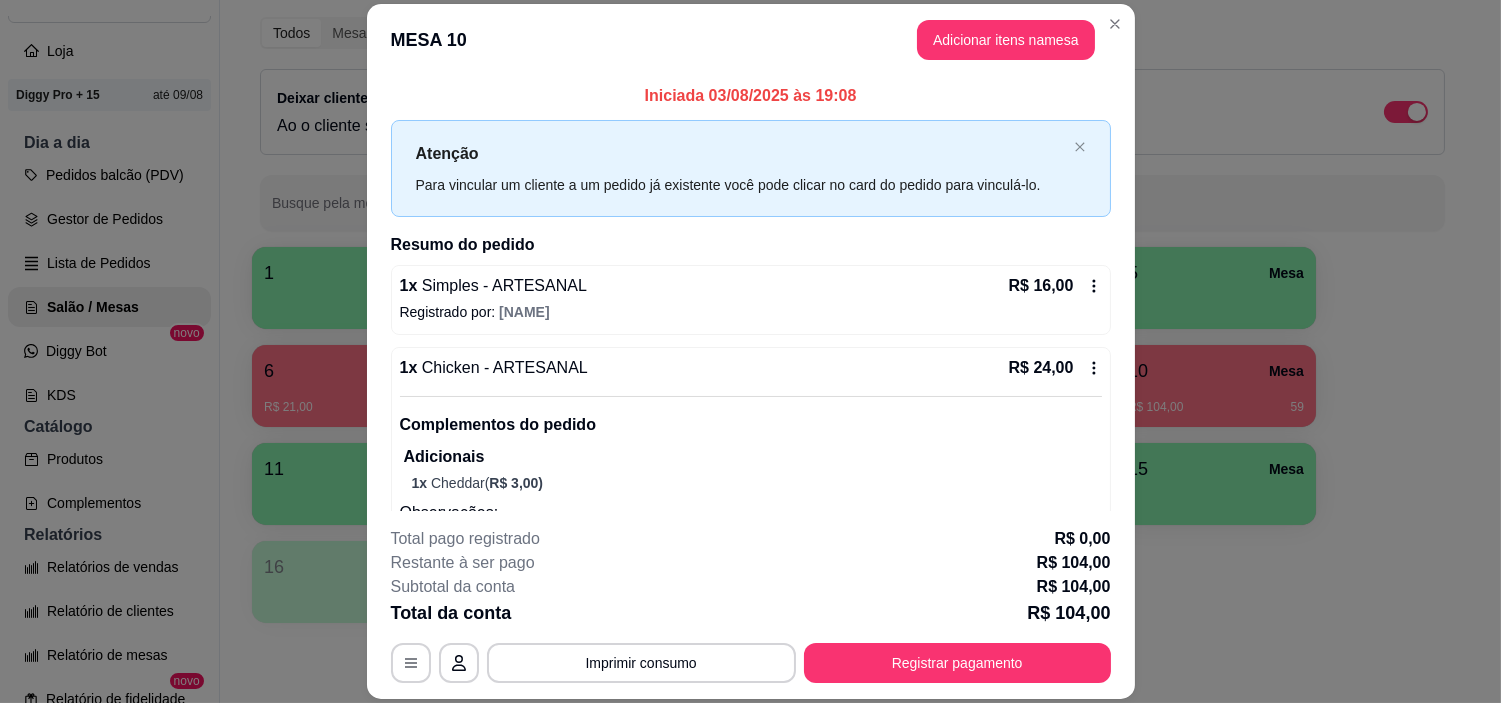 type 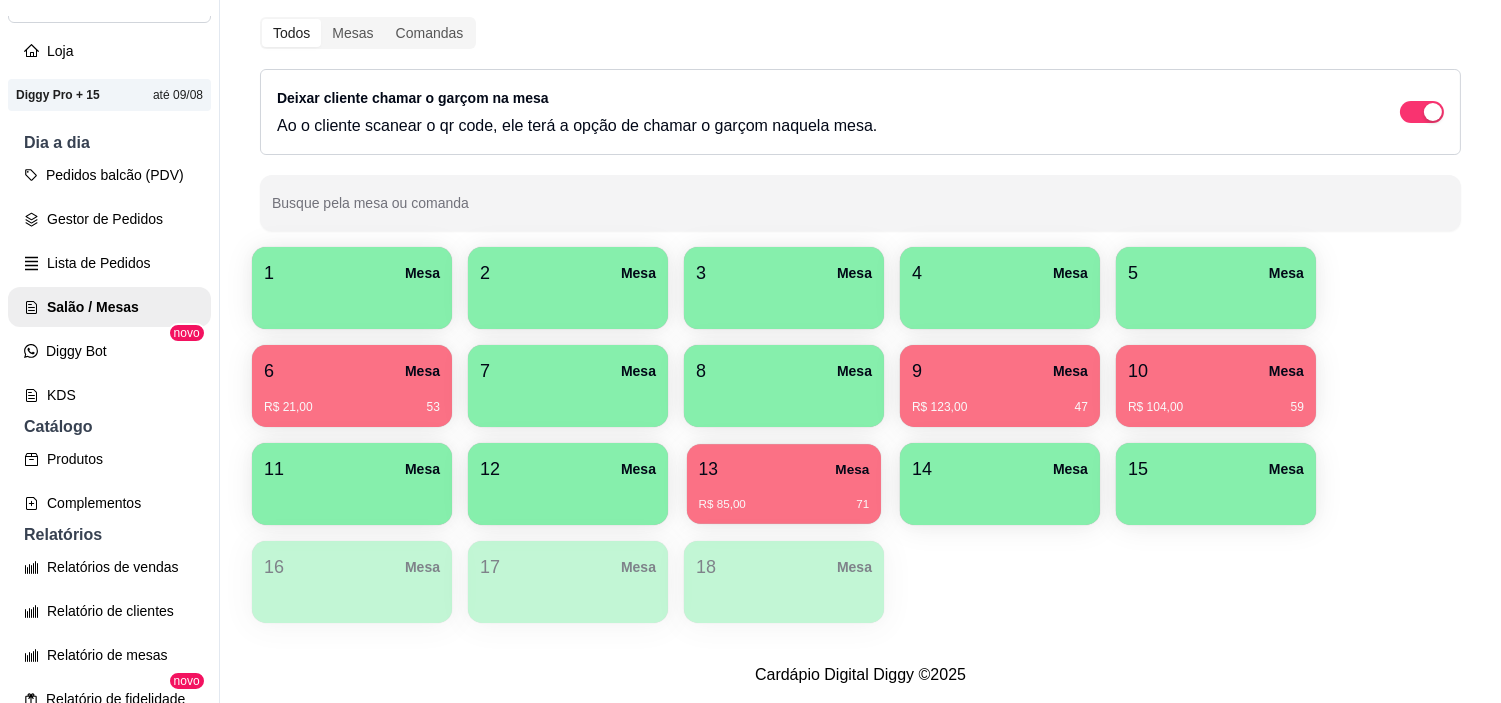 click on "Mesa" at bounding box center [852, 469] 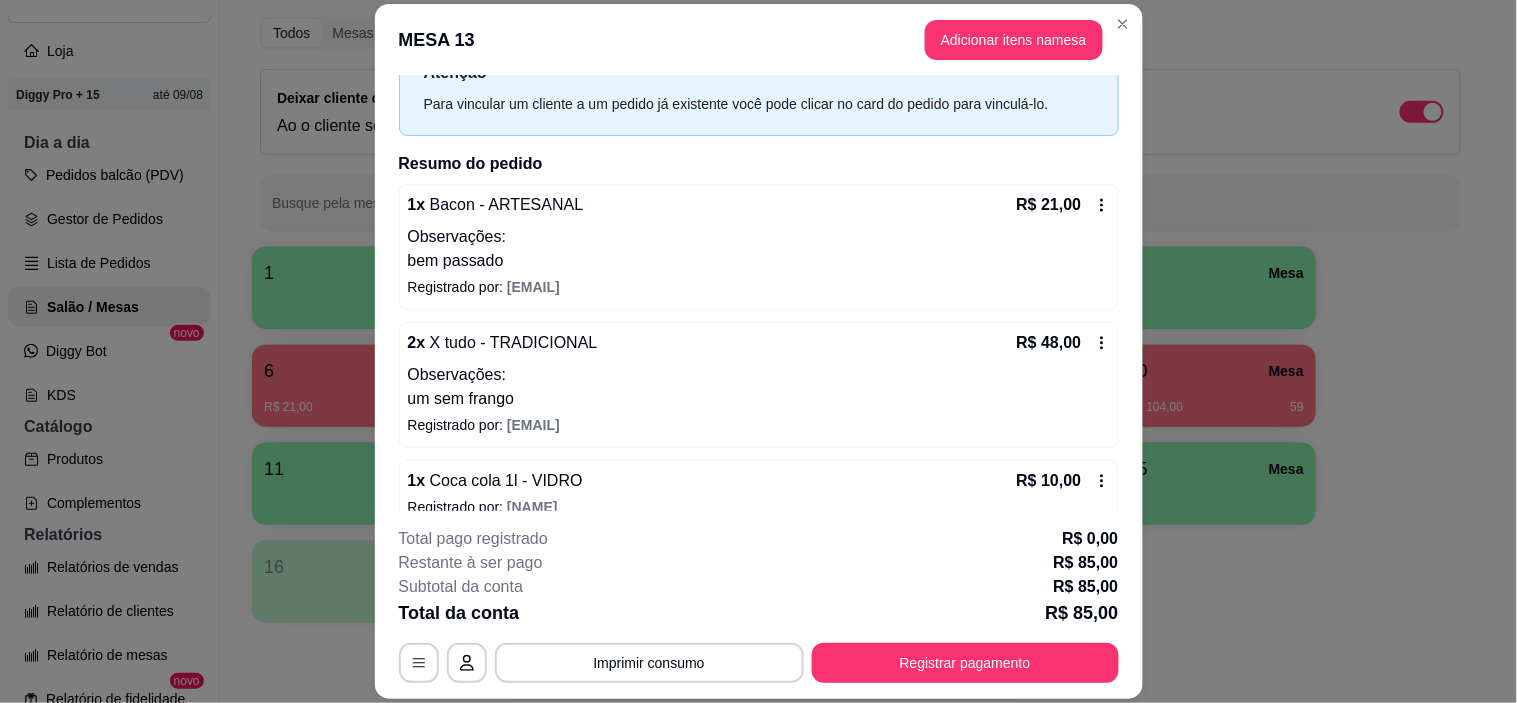 scroll, scrollTop: 188, scrollLeft: 0, axis: vertical 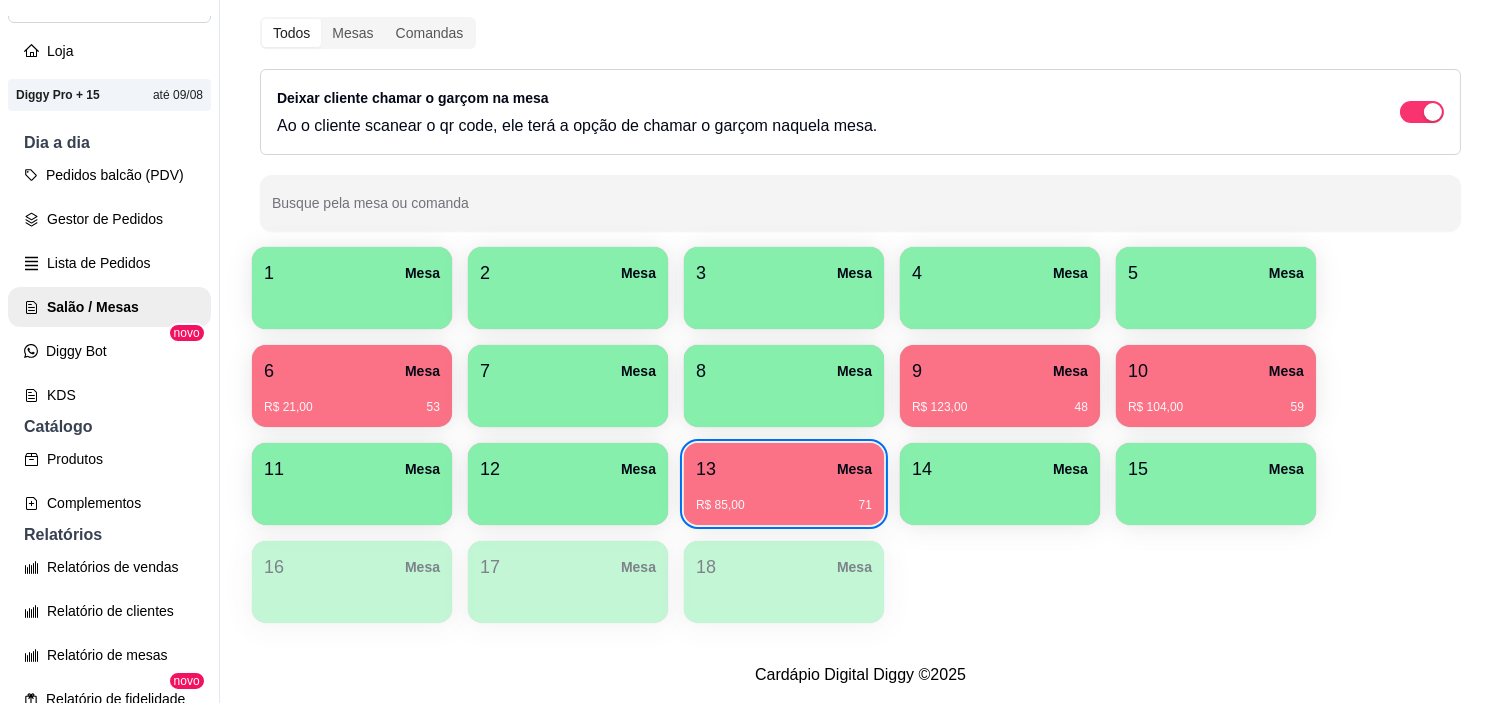 type 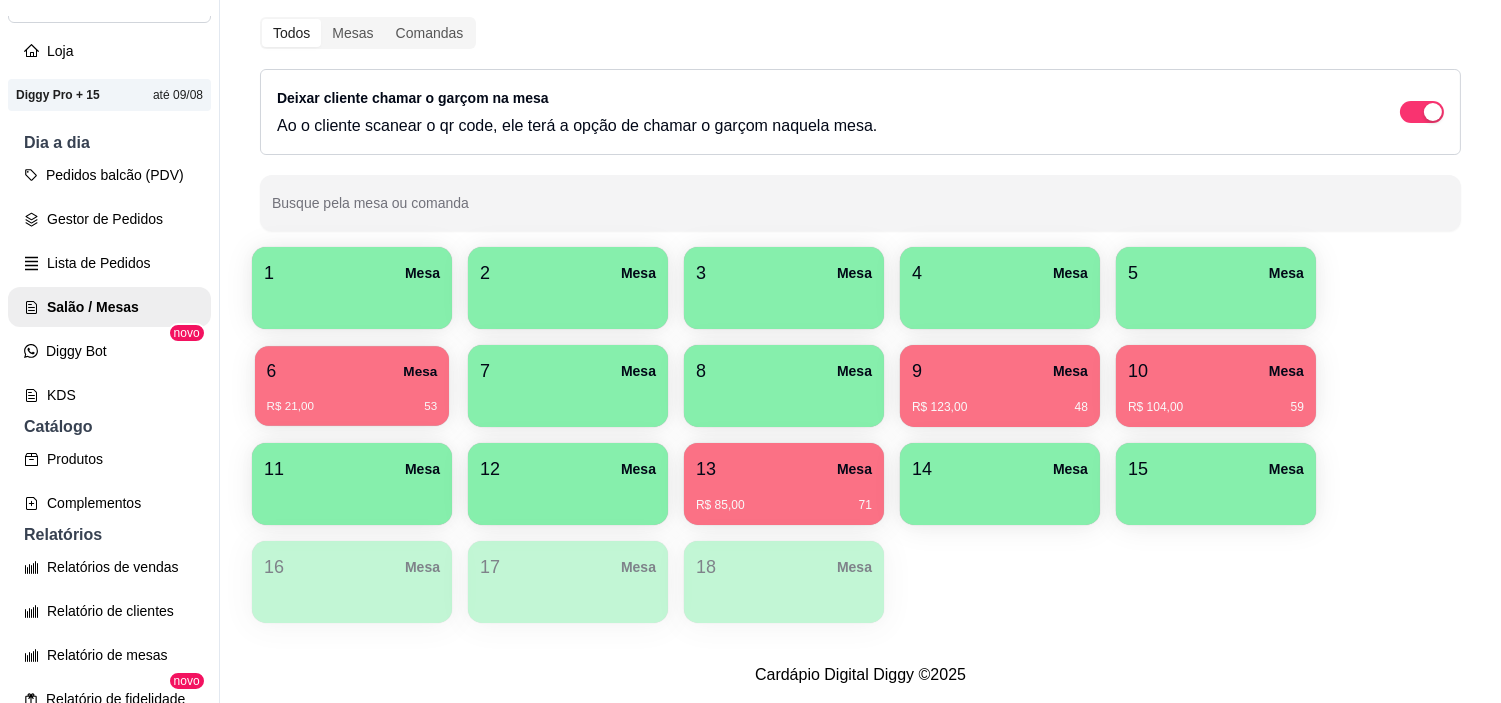click on "6 Mesa" at bounding box center (352, 371) 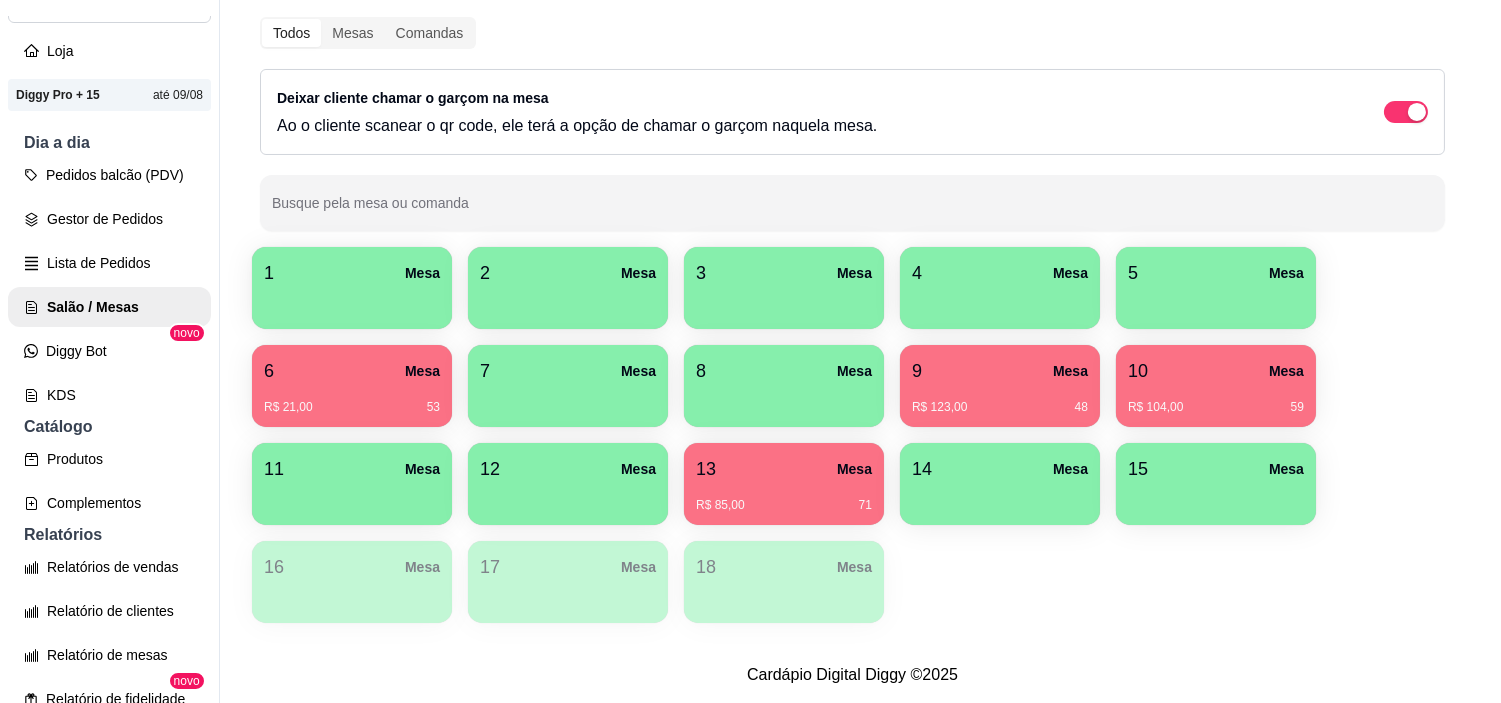type 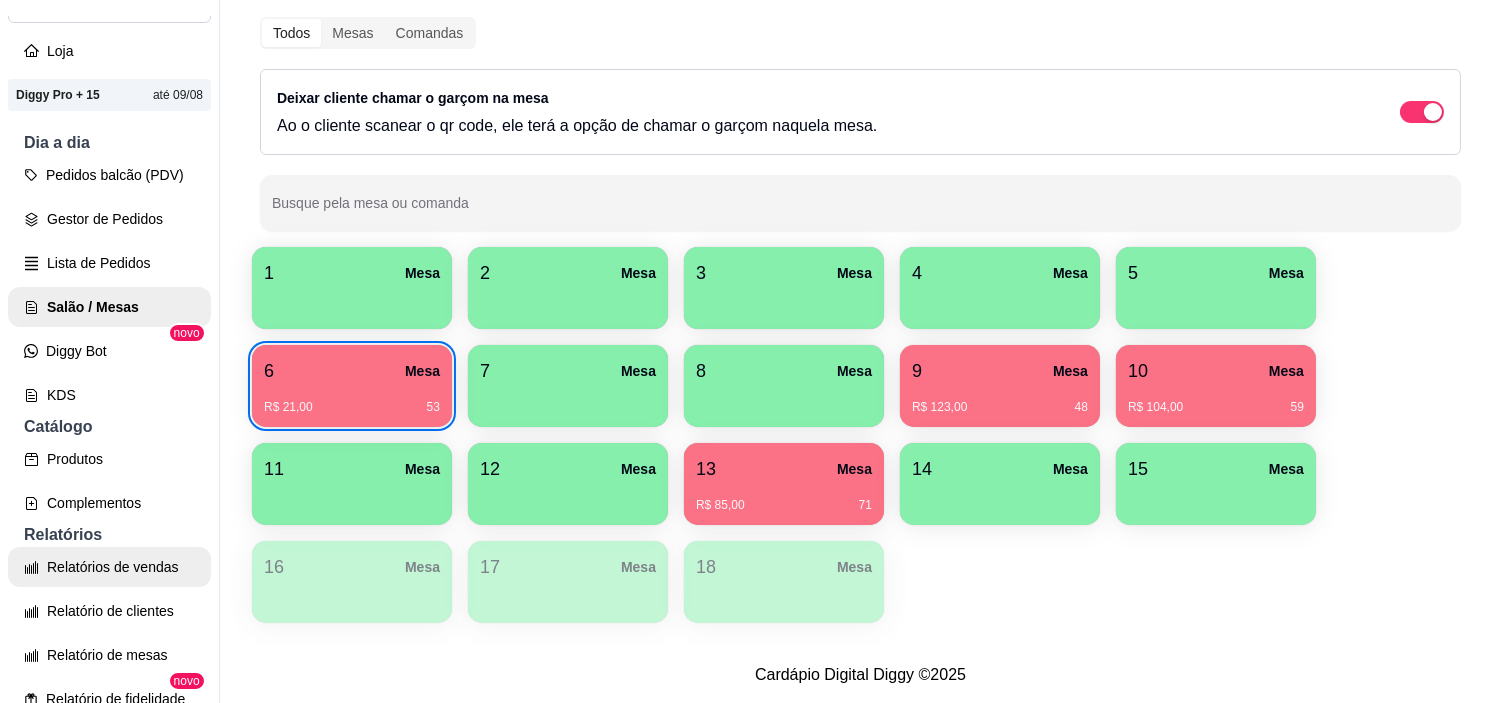 click on "Relatórios de vendas" at bounding box center (109, 567) 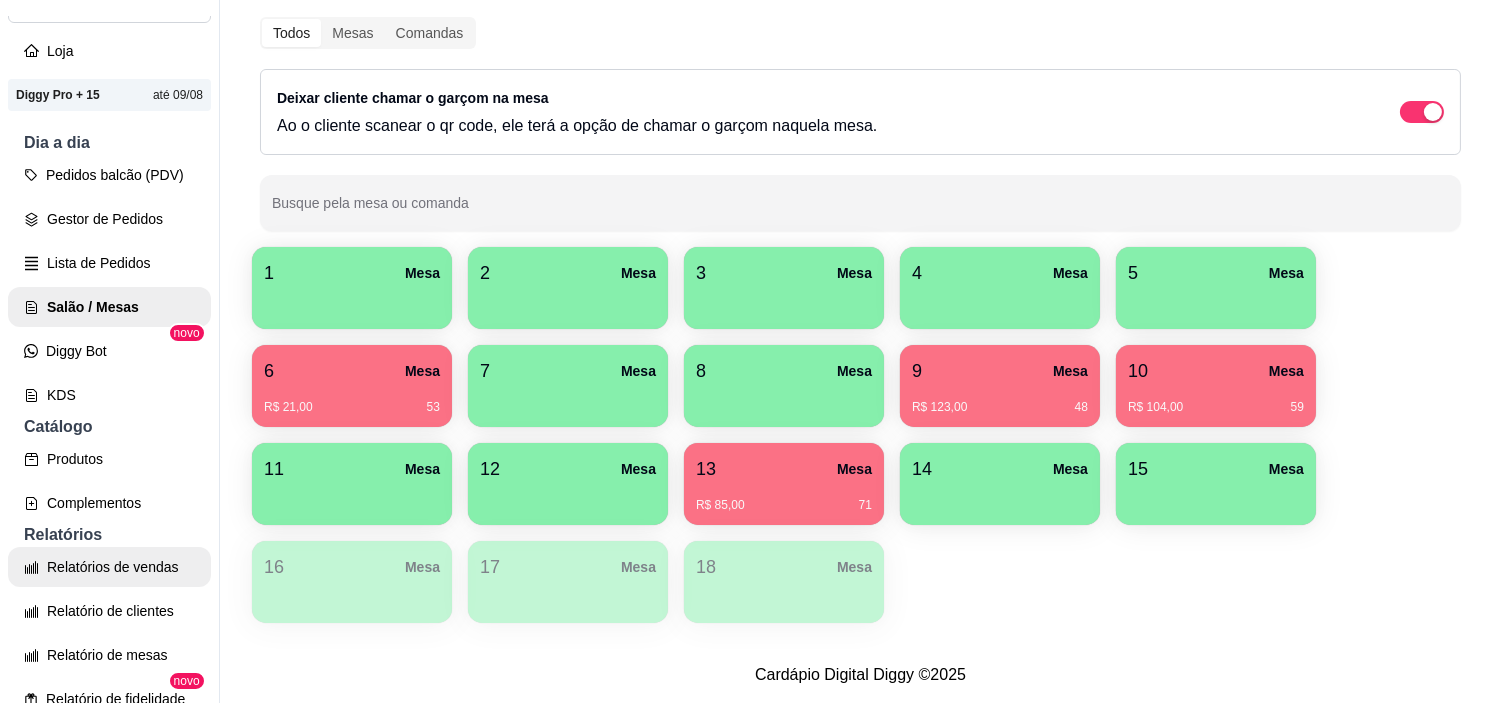 select on "ALL" 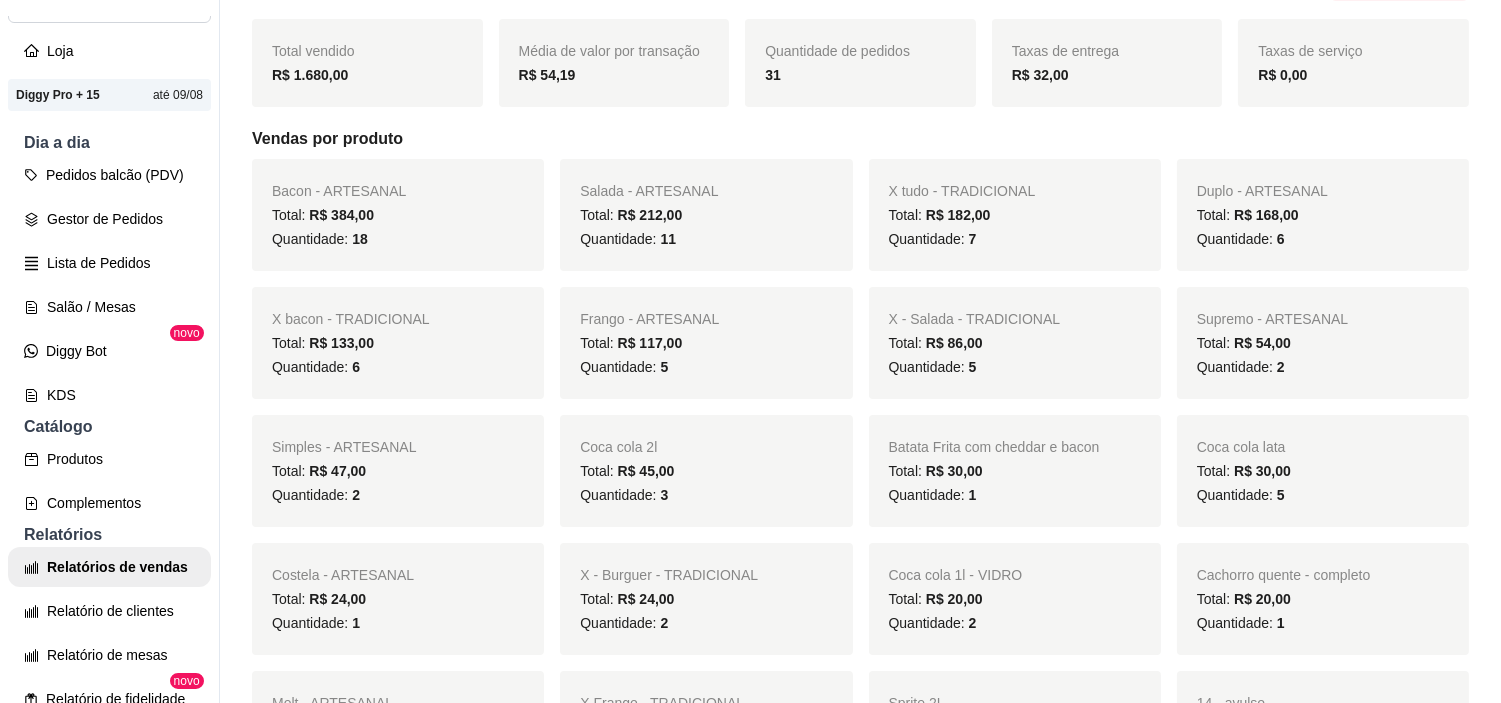 scroll, scrollTop: 0, scrollLeft: 0, axis: both 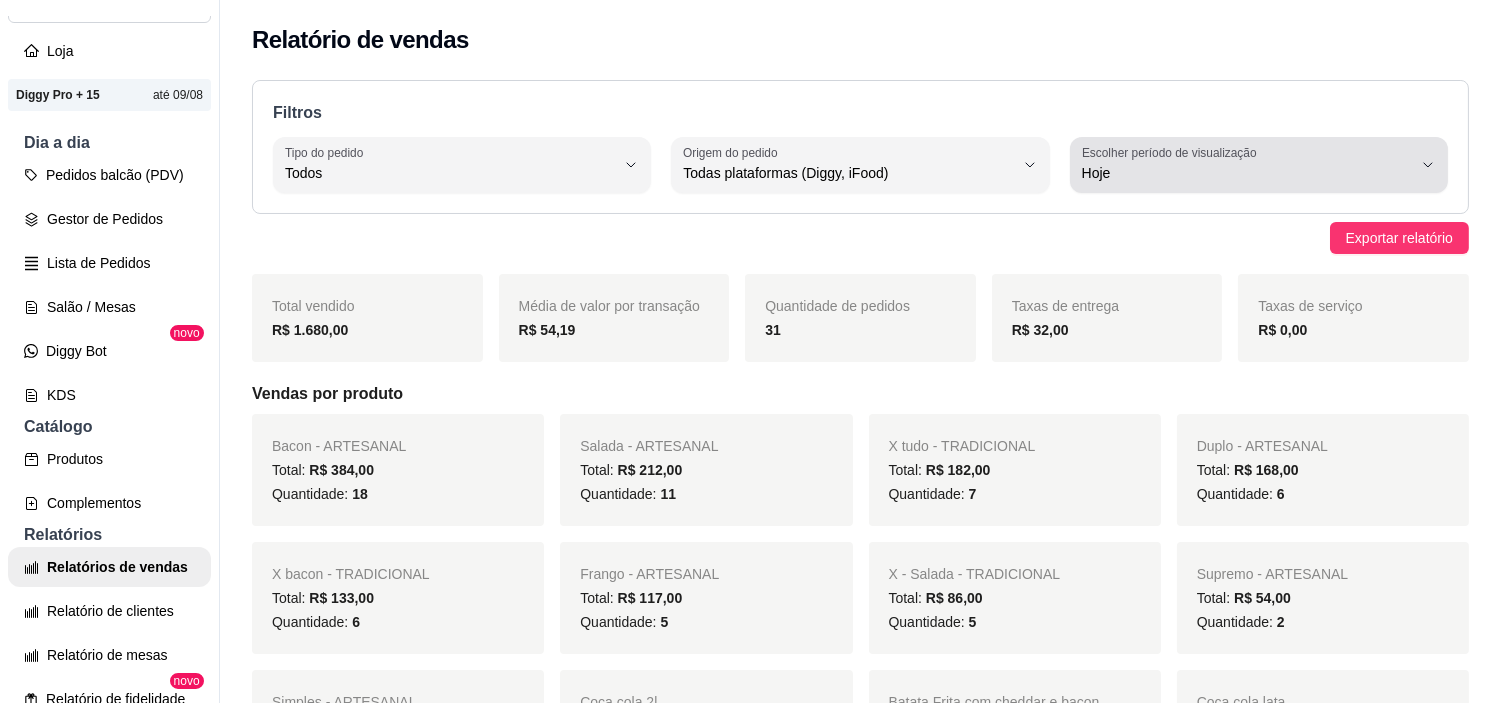 click on "Hoje" at bounding box center [1247, 165] 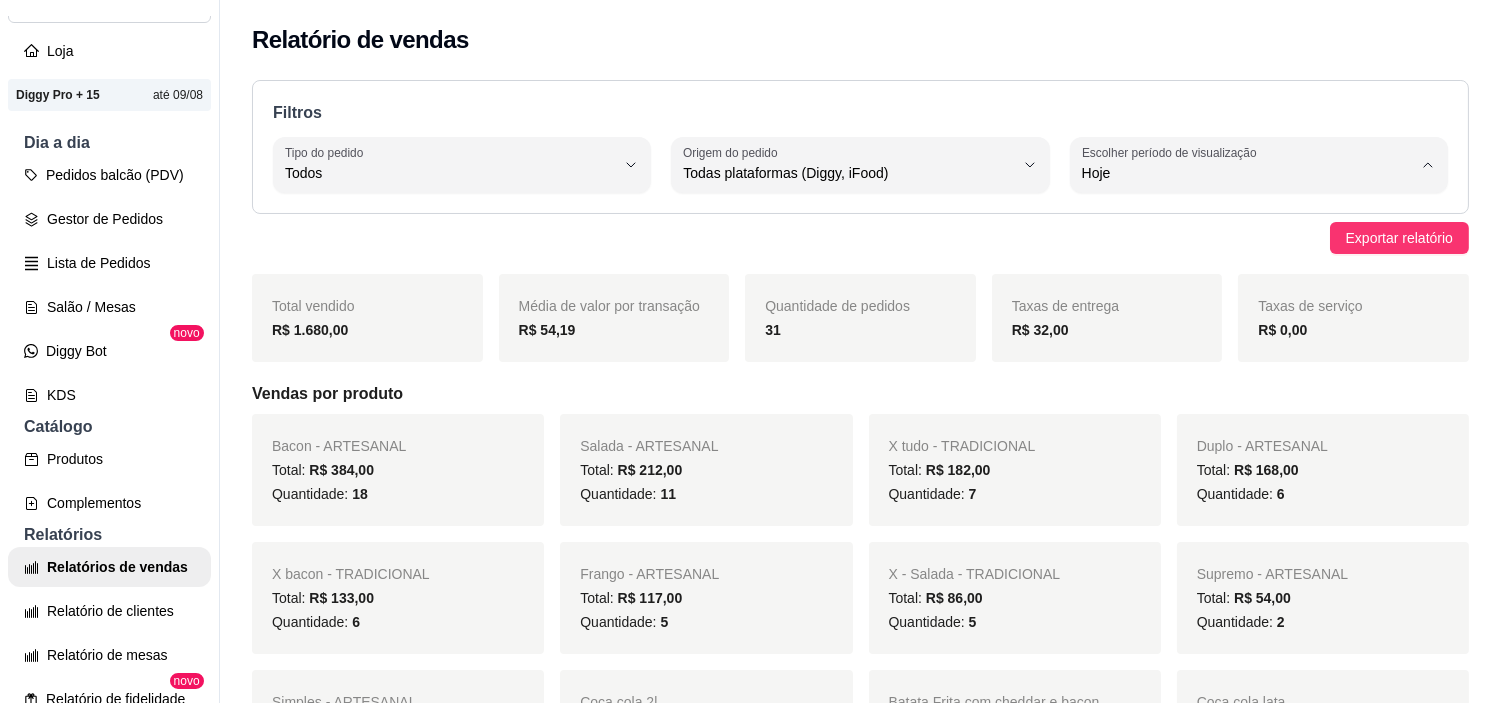 click on "Exportar relatório" at bounding box center (860, 238) 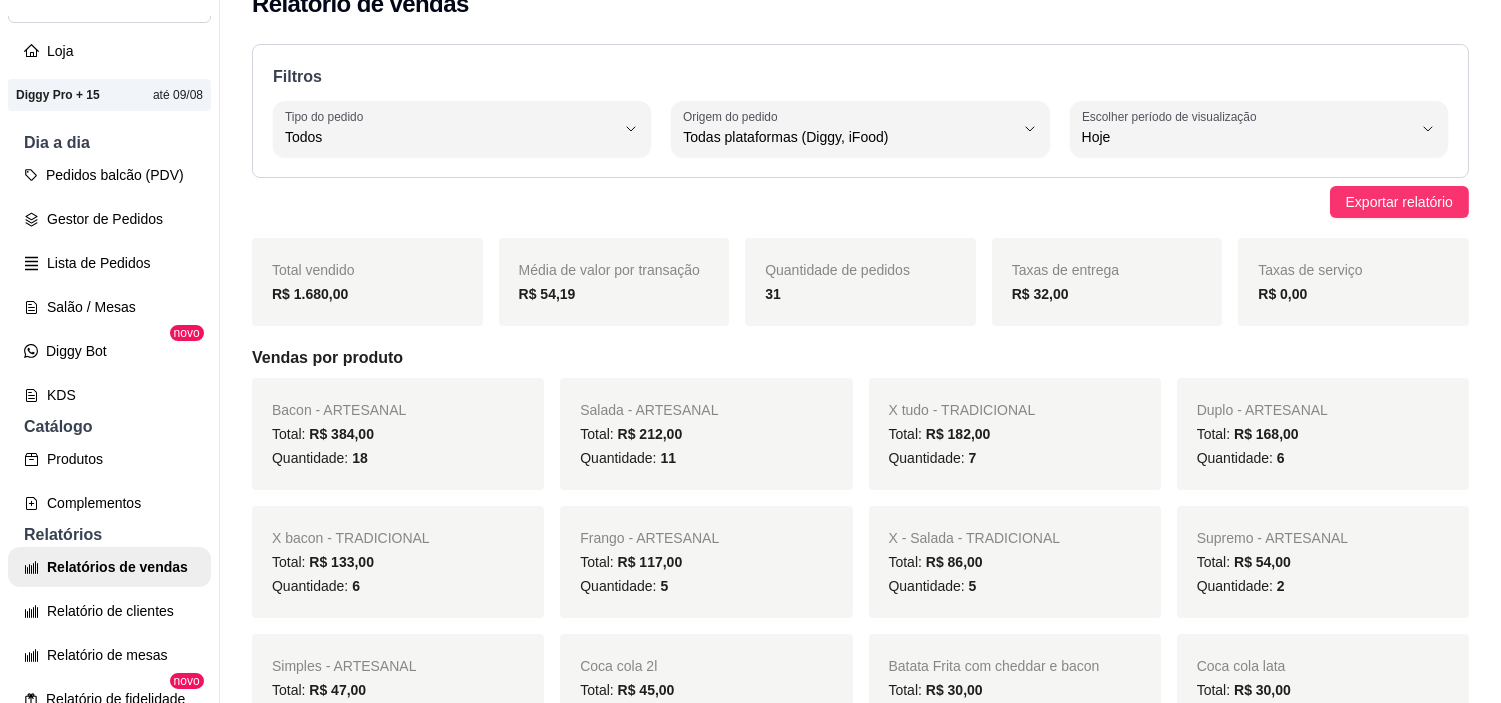 scroll, scrollTop: 0, scrollLeft: 0, axis: both 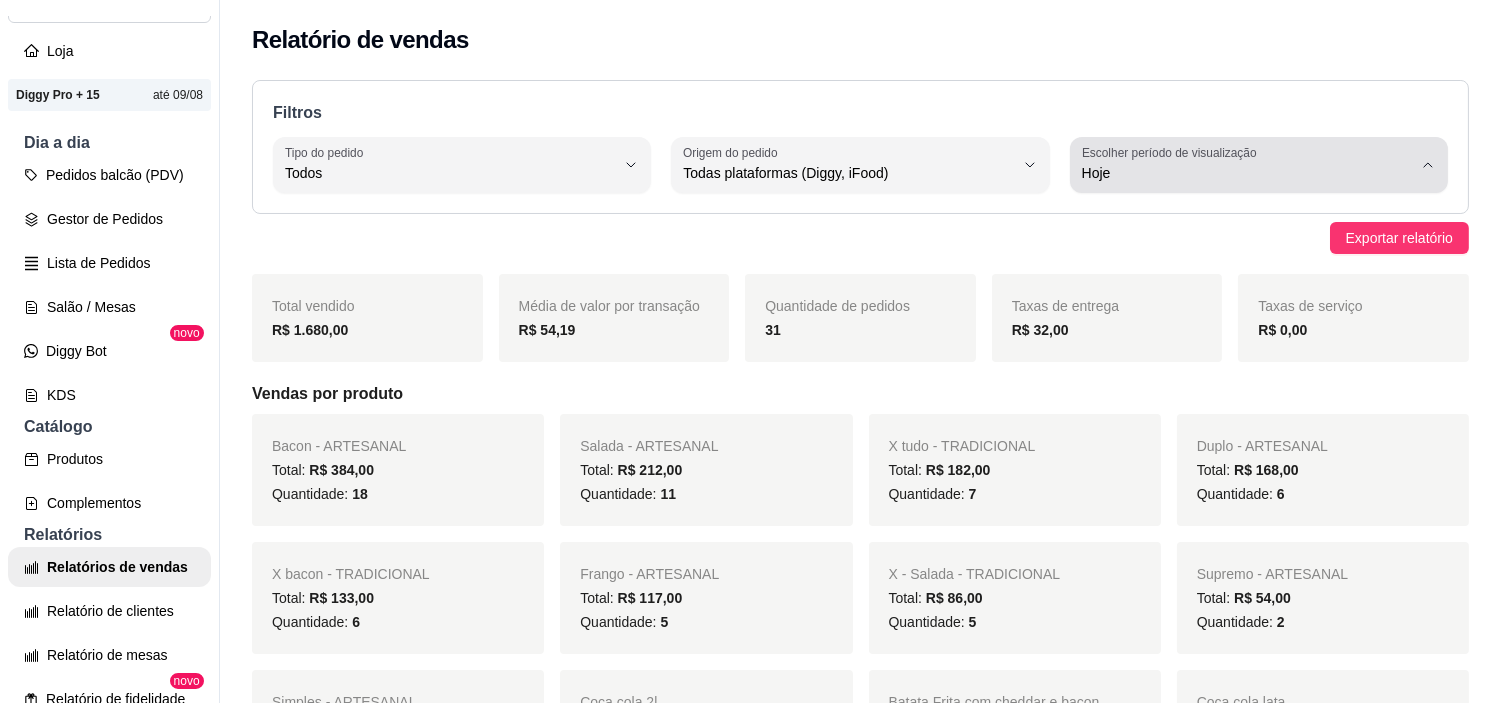 click on "Hoje" at bounding box center (1247, 173) 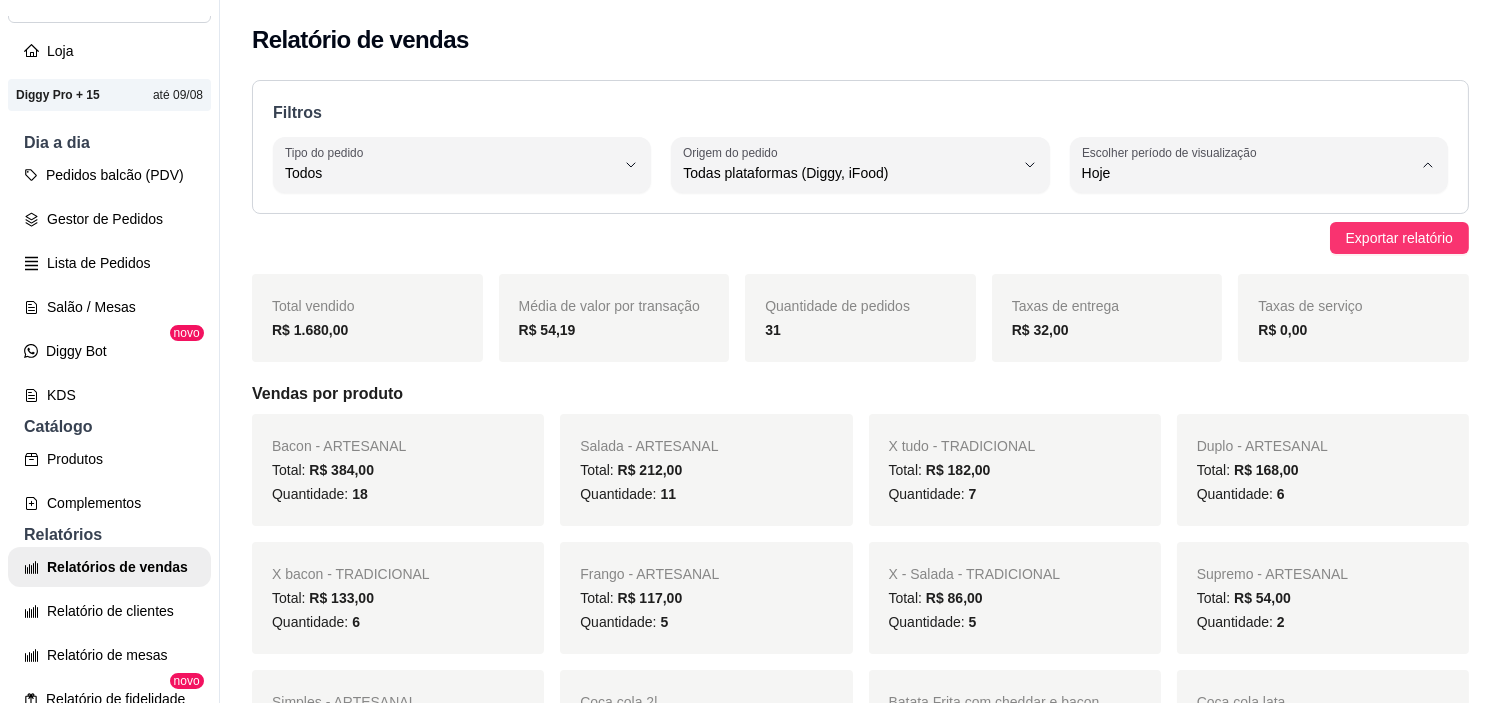 click on "Ontem" at bounding box center (1235, 253) 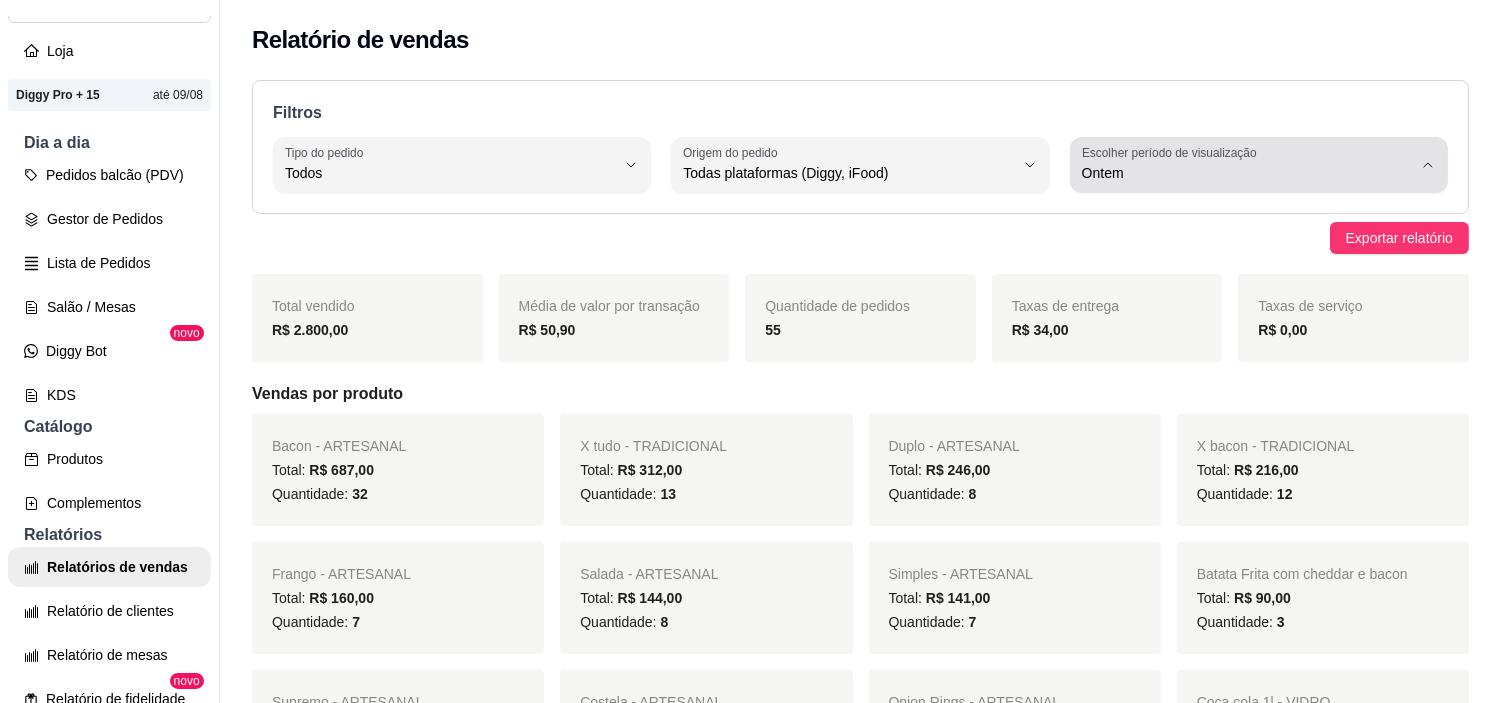 click on "Ontem" at bounding box center (1247, 173) 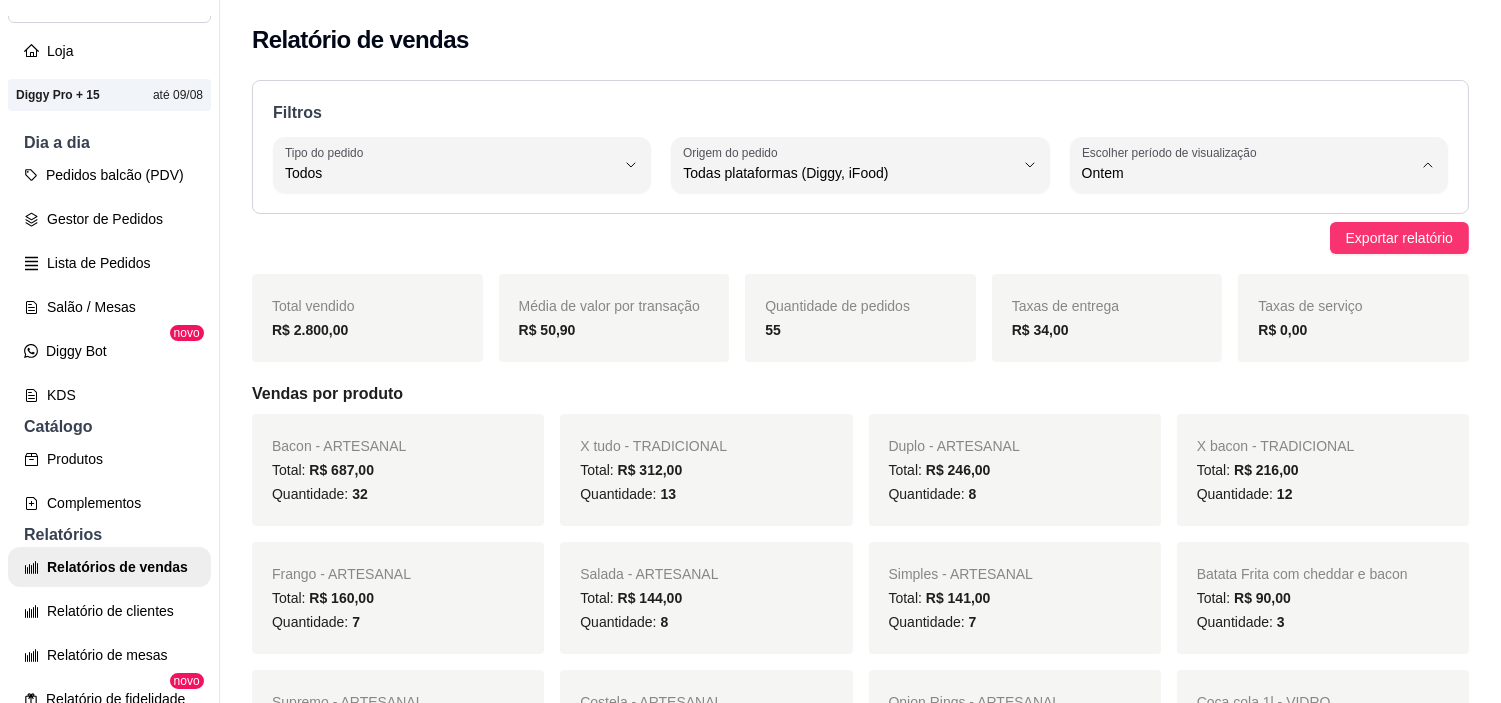 click on "Hoje" at bounding box center [1235, 220] 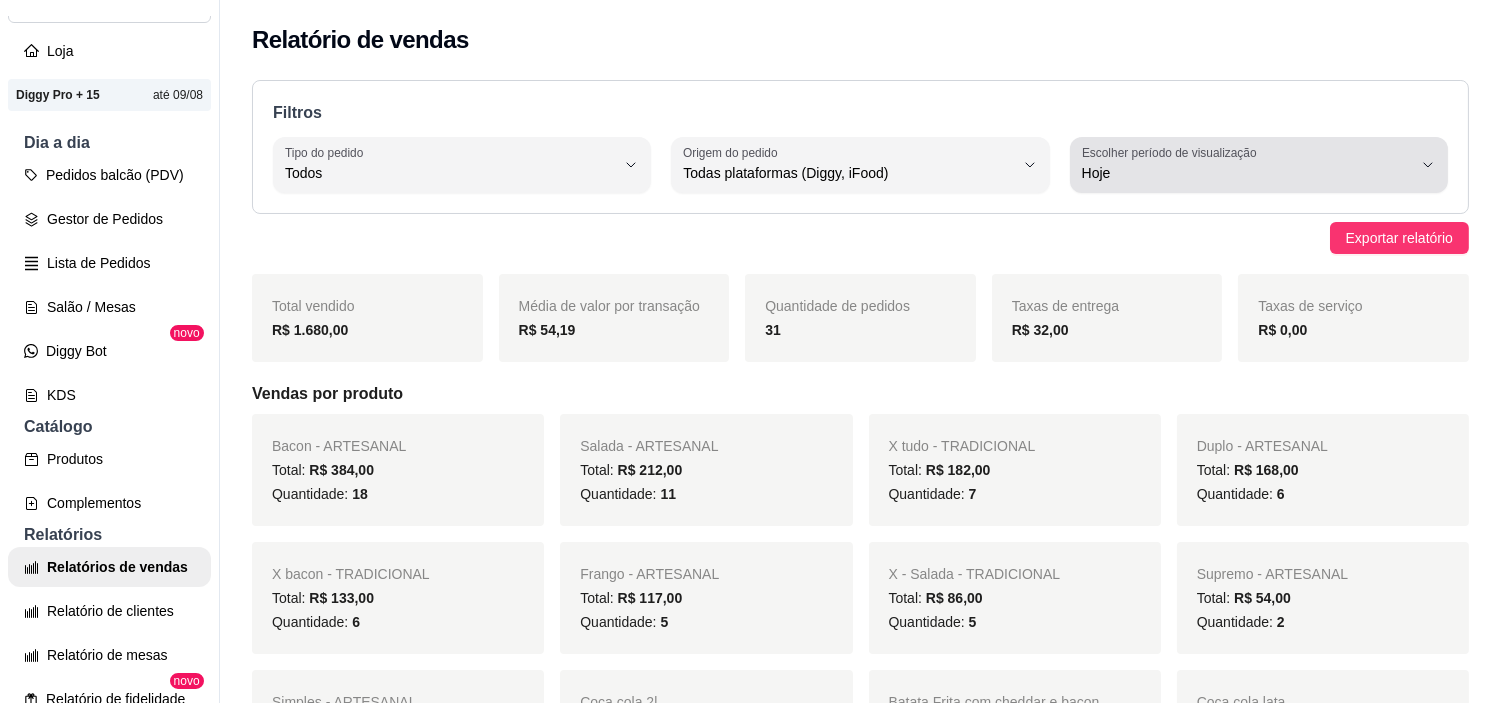 click on "Hoje" at bounding box center [1247, 173] 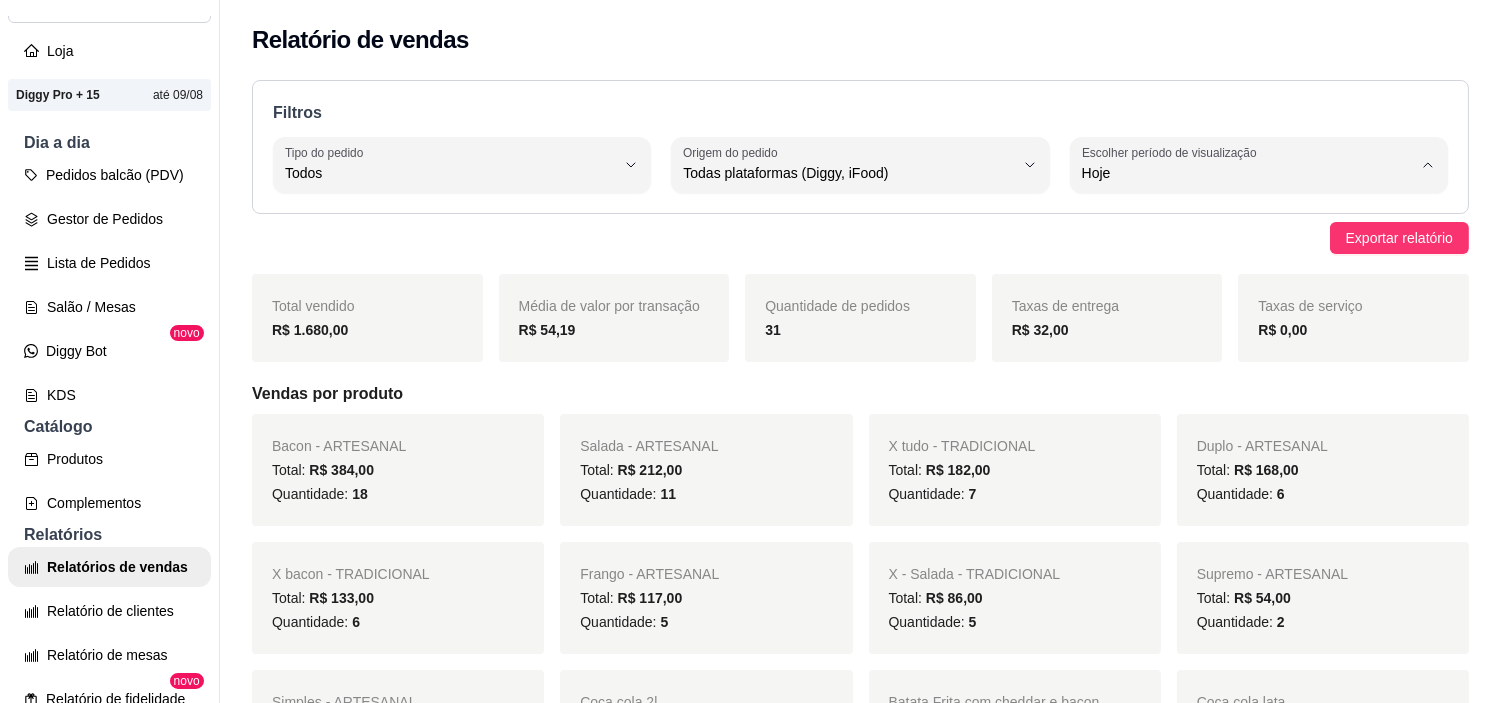 click on "Customizado" at bounding box center (1235, 416) 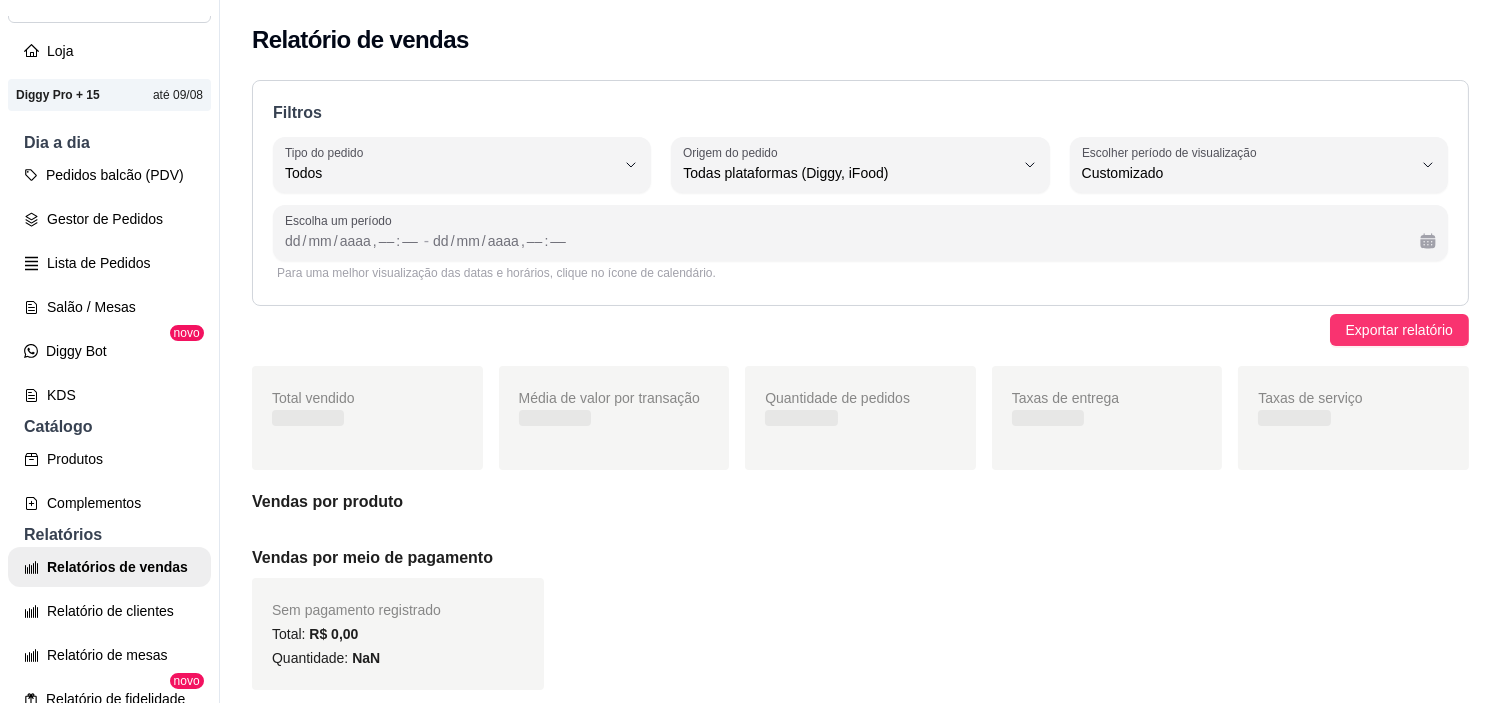 scroll, scrollTop: 18, scrollLeft: 0, axis: vertical 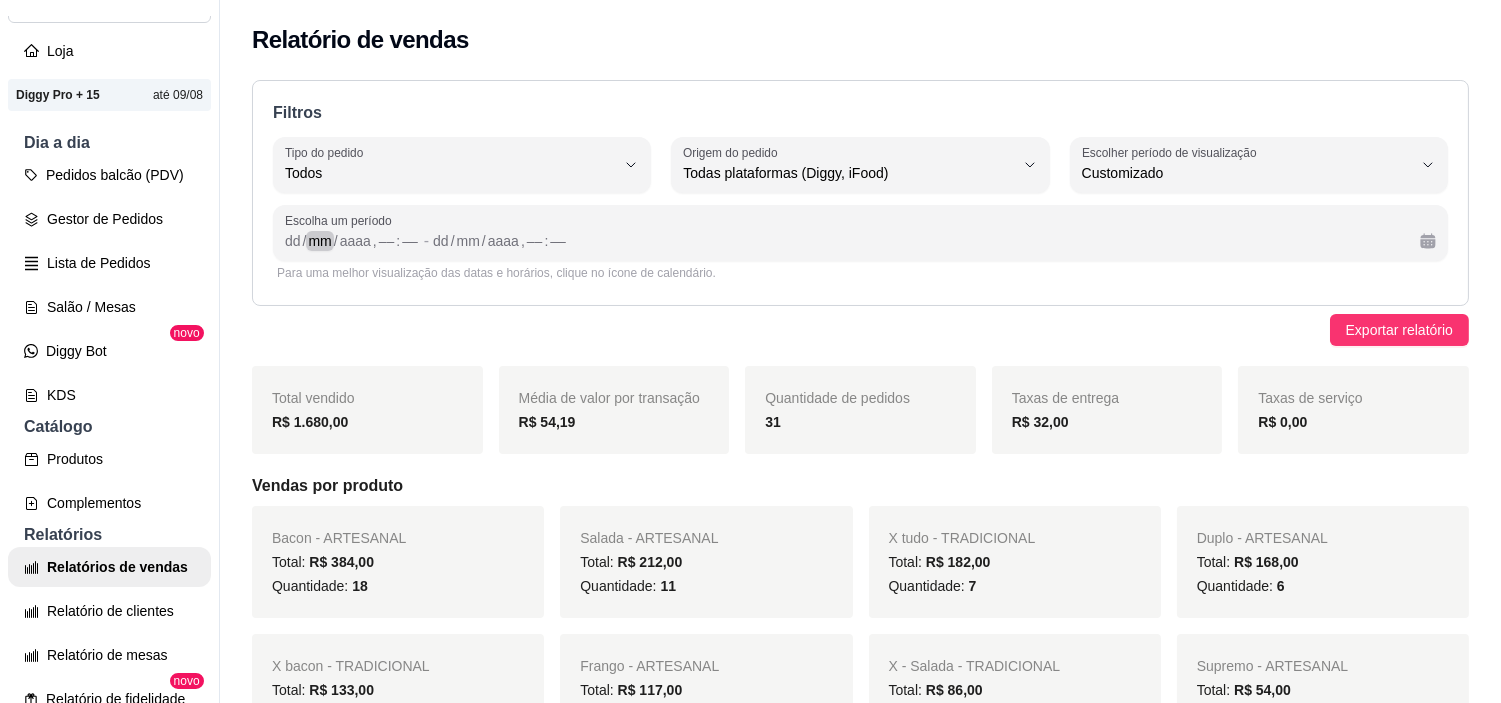 click on "mm" at bounding box center (319, 241) 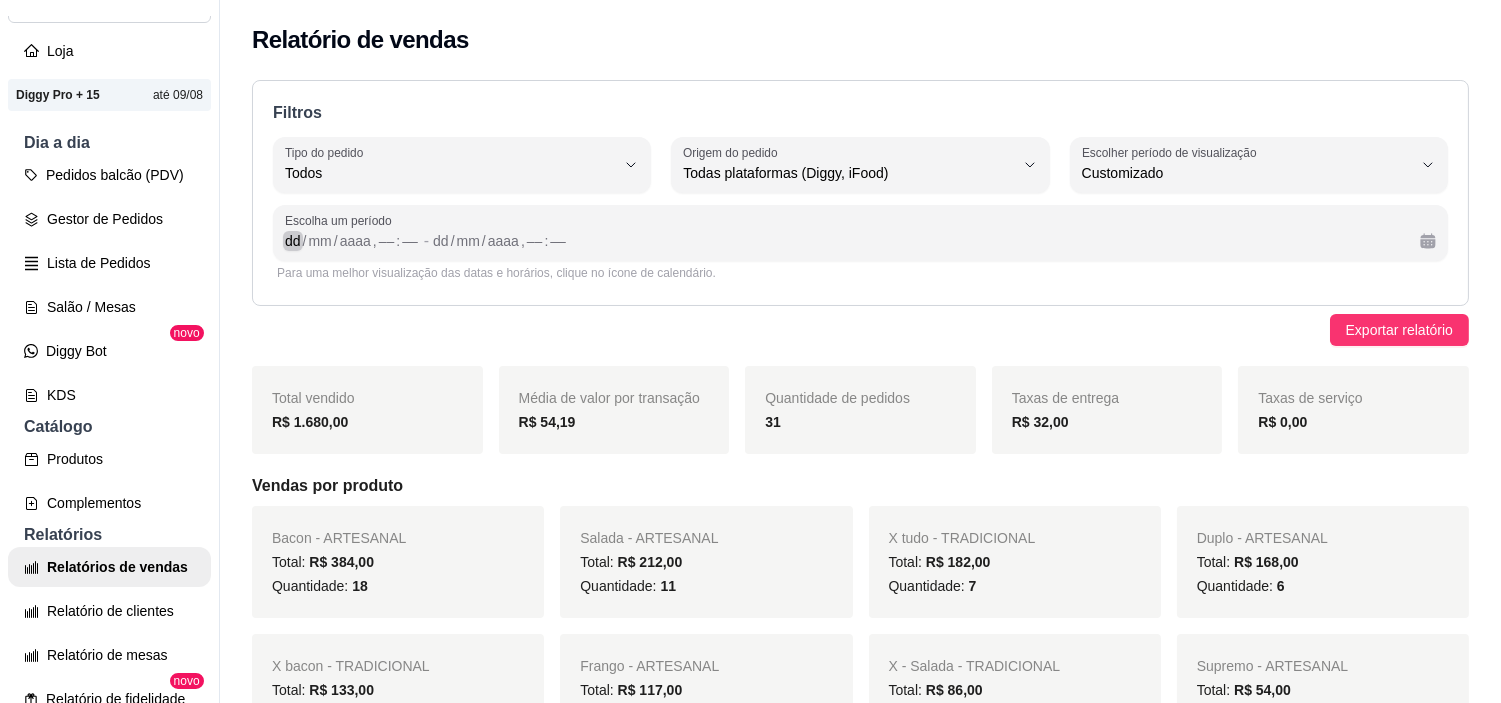 click on "/" at bounding box center [305, 241] 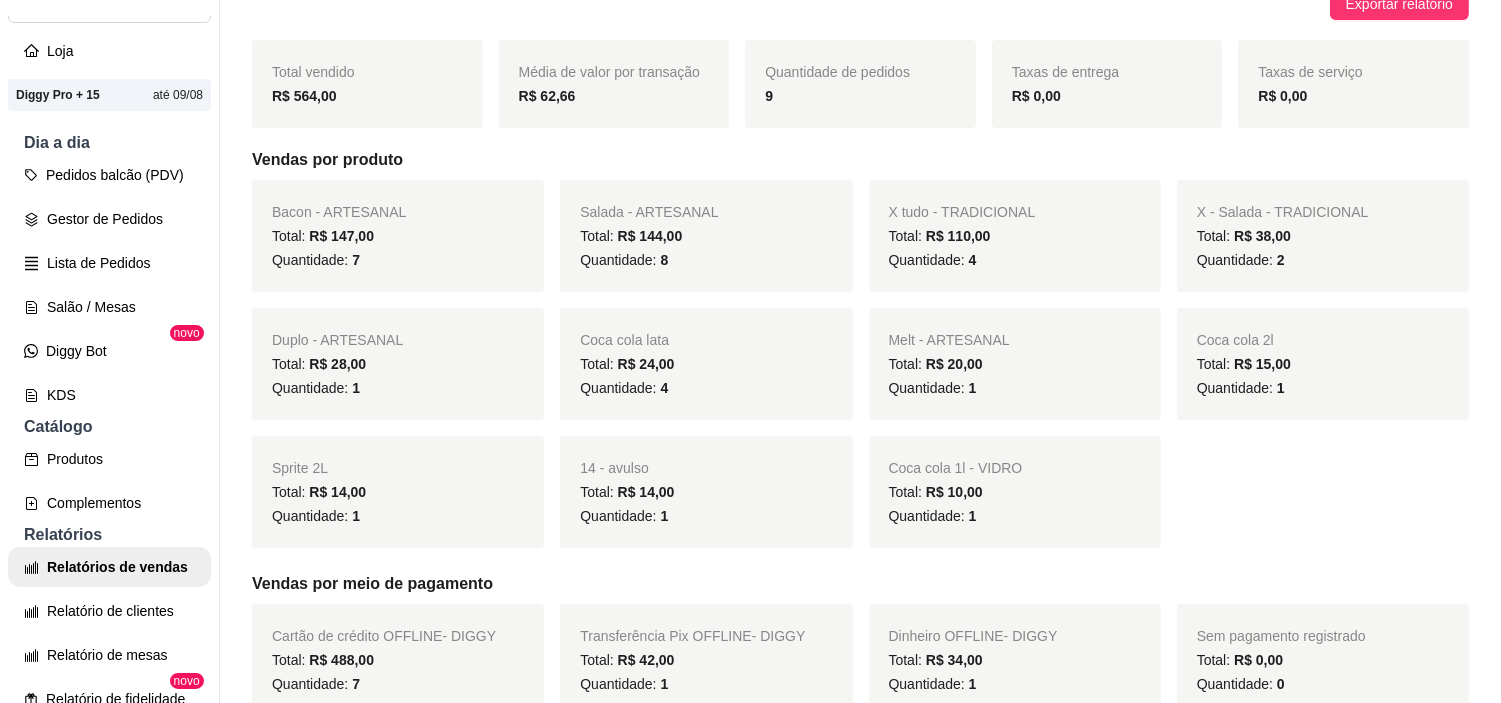 scroll, scrollTop: 0, scrollLeft: 0, axis: both 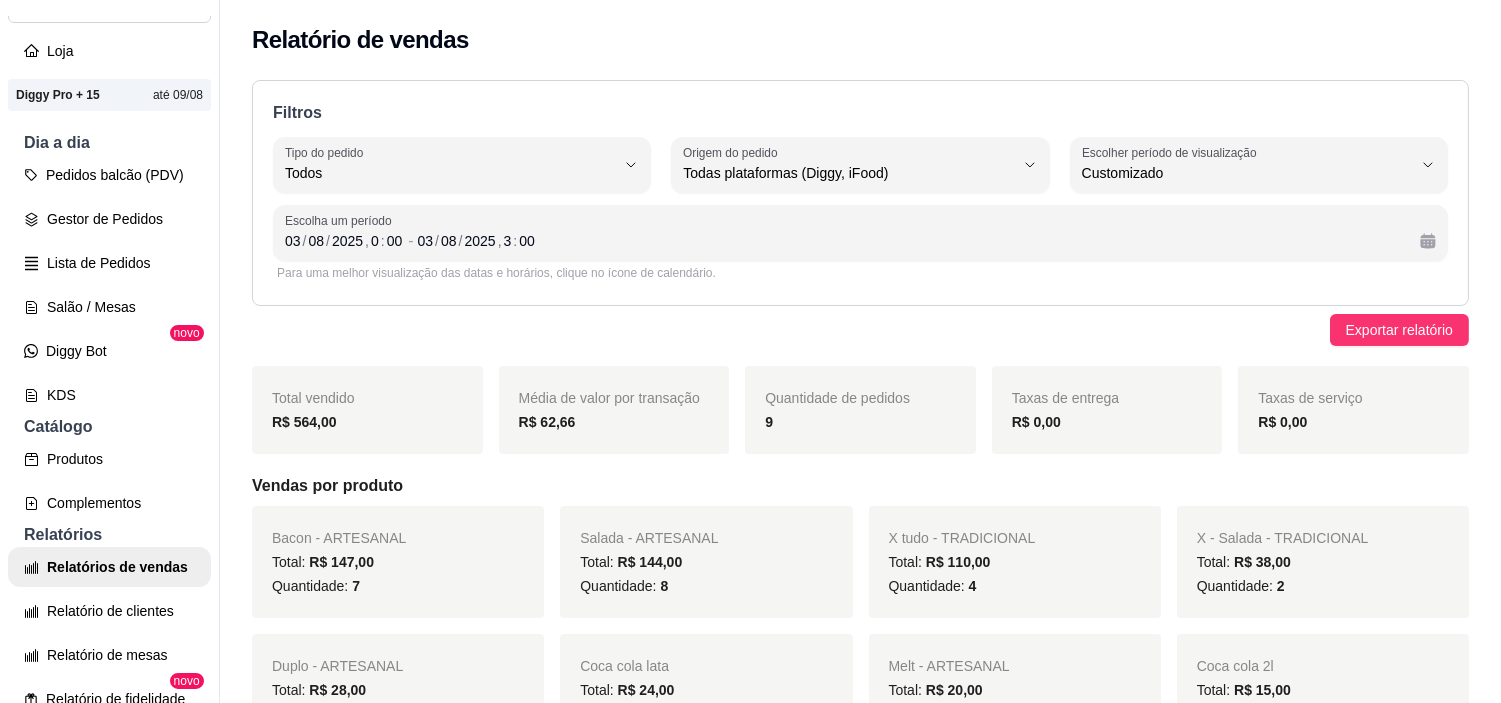 click on "ALL Tipo do pedido Todos Entrega Retirada Mesa Consumo local Tipo do pedido Todos ALL Origem do pedido Todas plataformas (Diggy, iFood) Diggy iFood Origem do pedido Todas plataformas (Diggy, iFood) -1 Escolher período de visualização Hoje Ontem  7 dias 15 dias 30 dias 45 dias Customizado Escolher período de visualização Customizado" at bounding box center [860, 165] 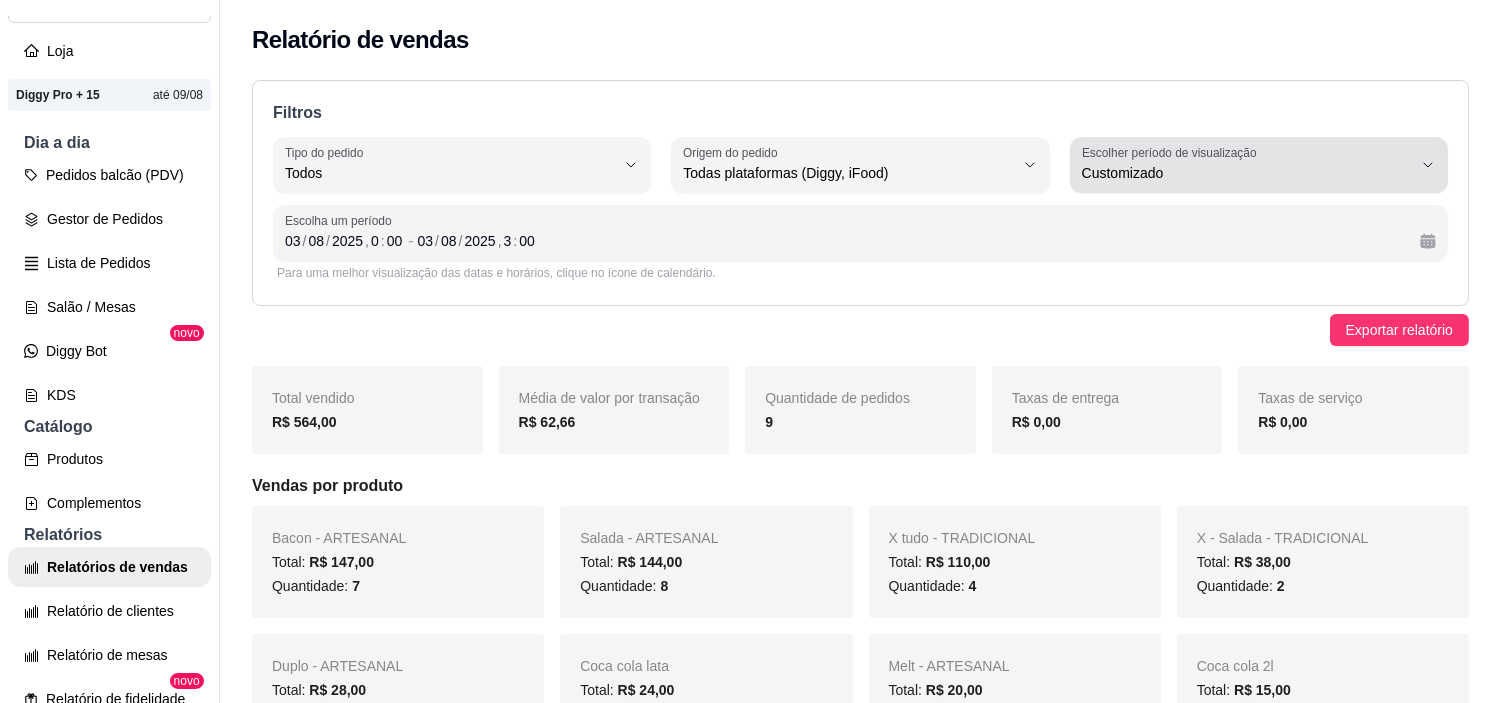 click on "Escolher período de visualização Customizado" at bounding box center [1259, 165] 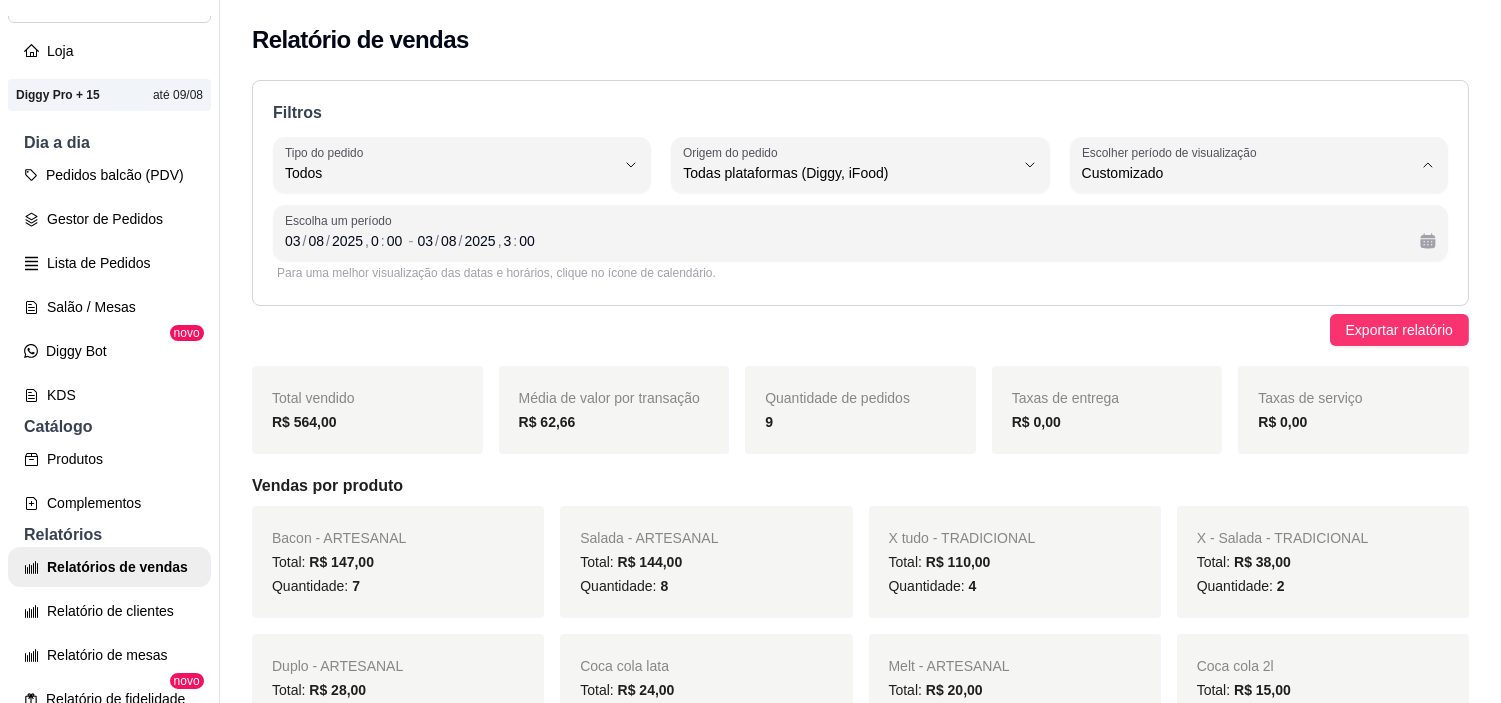click on "Ontem" at bounding box center (1235, 253) 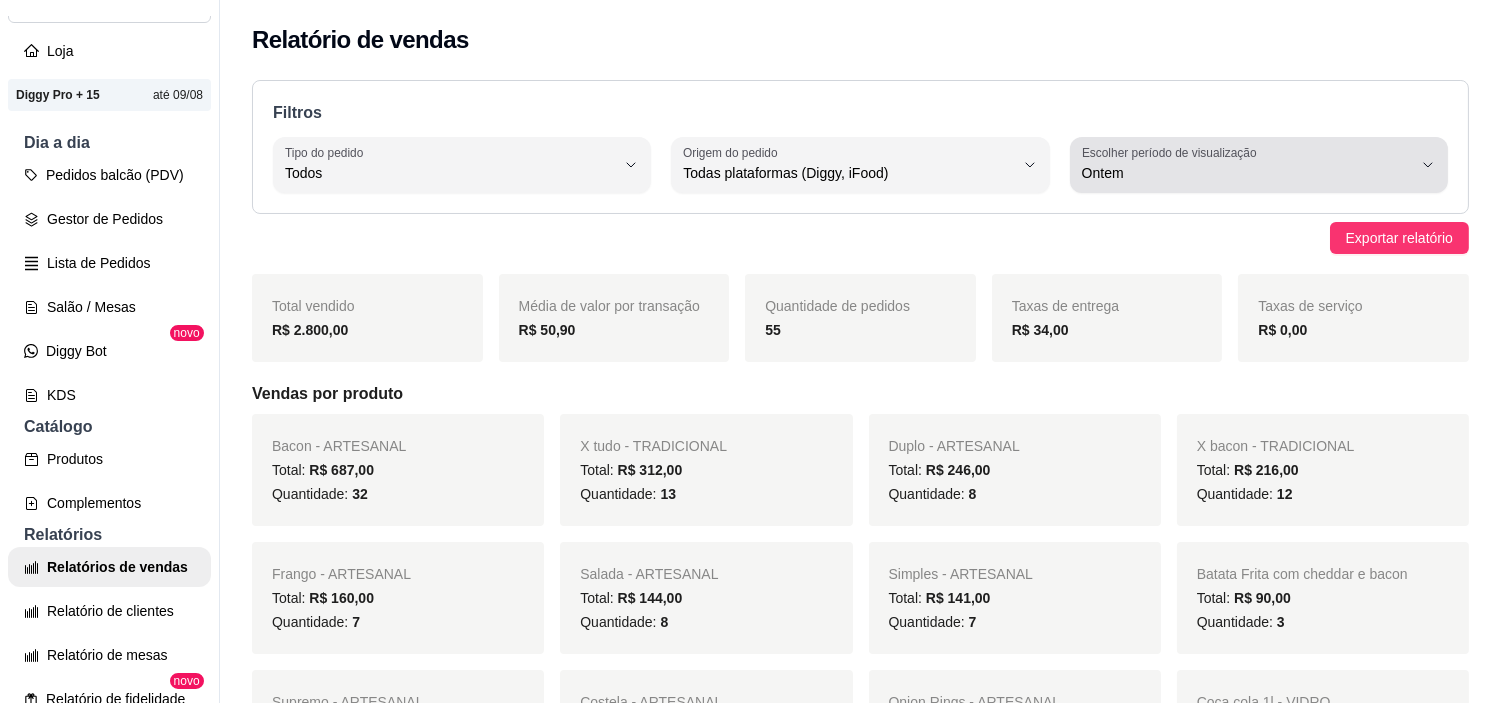 click on "Ontem" at bounding box center (1247, 173) 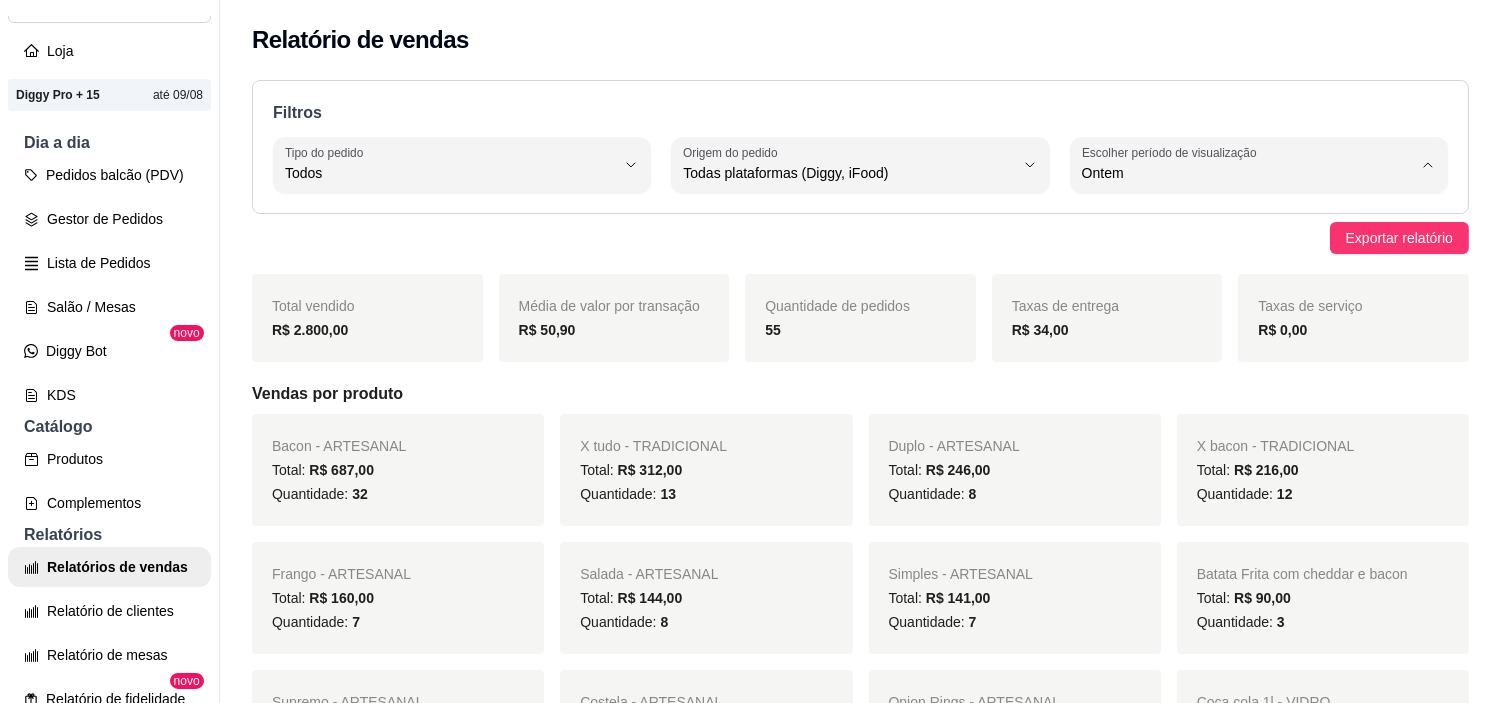 click on "Hoje" at bounding box center [1235, 220] 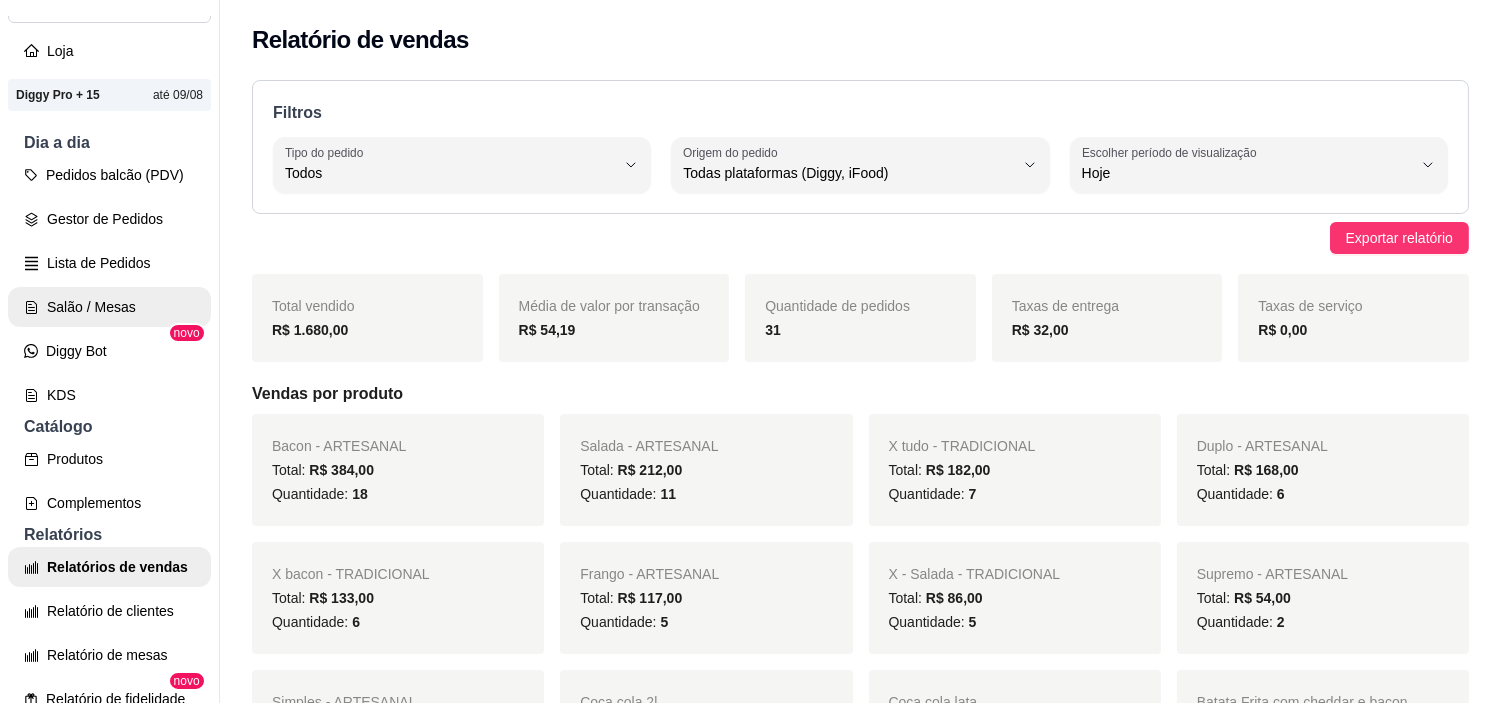 click on "Salão / Mesas" at bounding box center [109, 307] 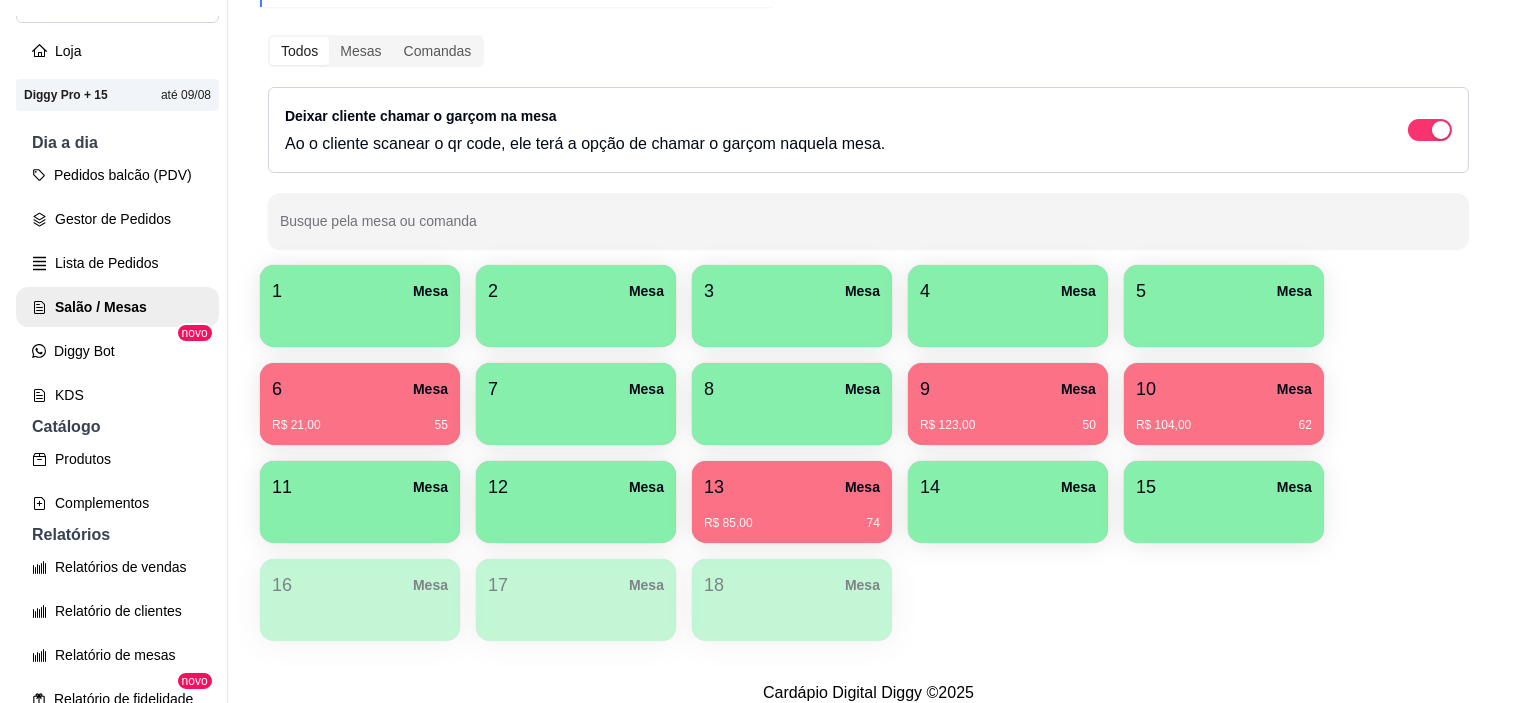 scroll, scrollTop: 222, scrollLeft: 0, axis: vertical 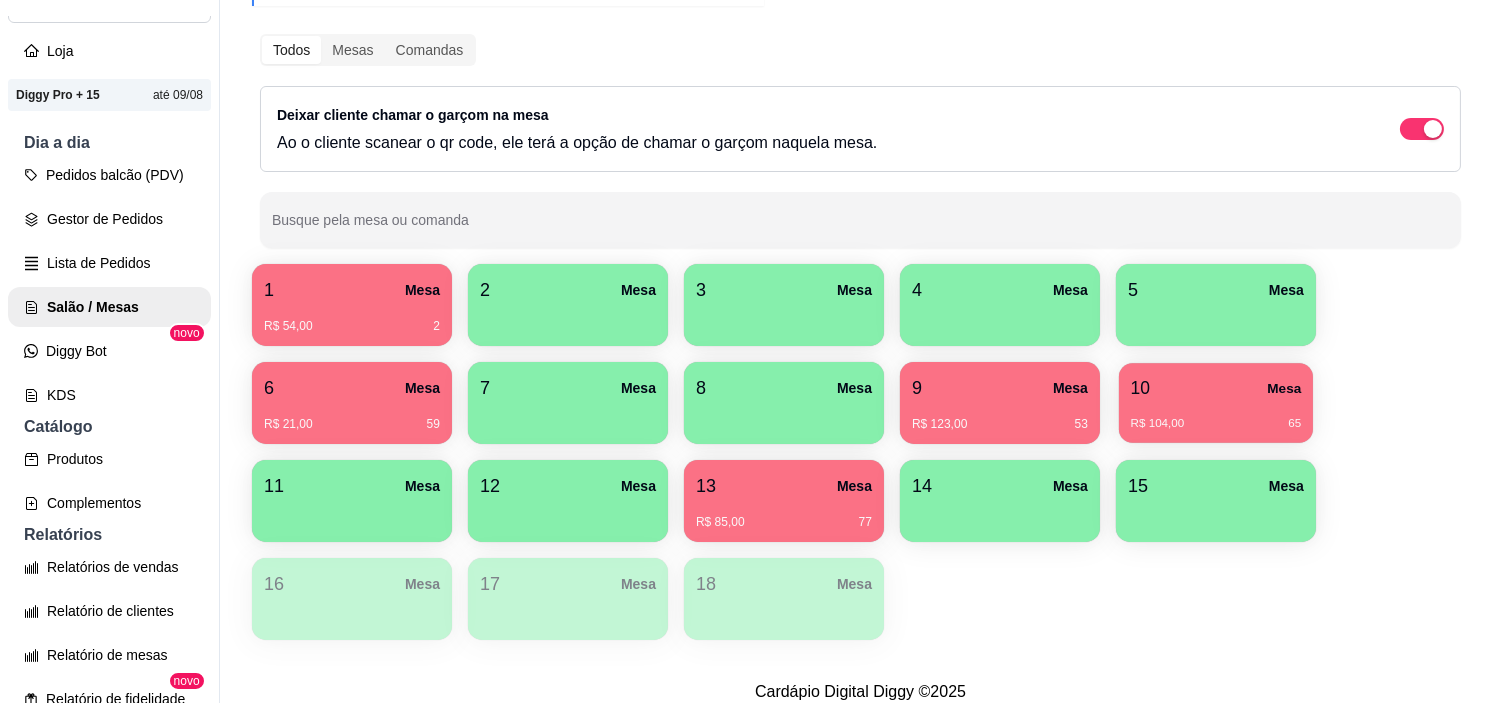 click on "10" at bounding box center [1140, 388] 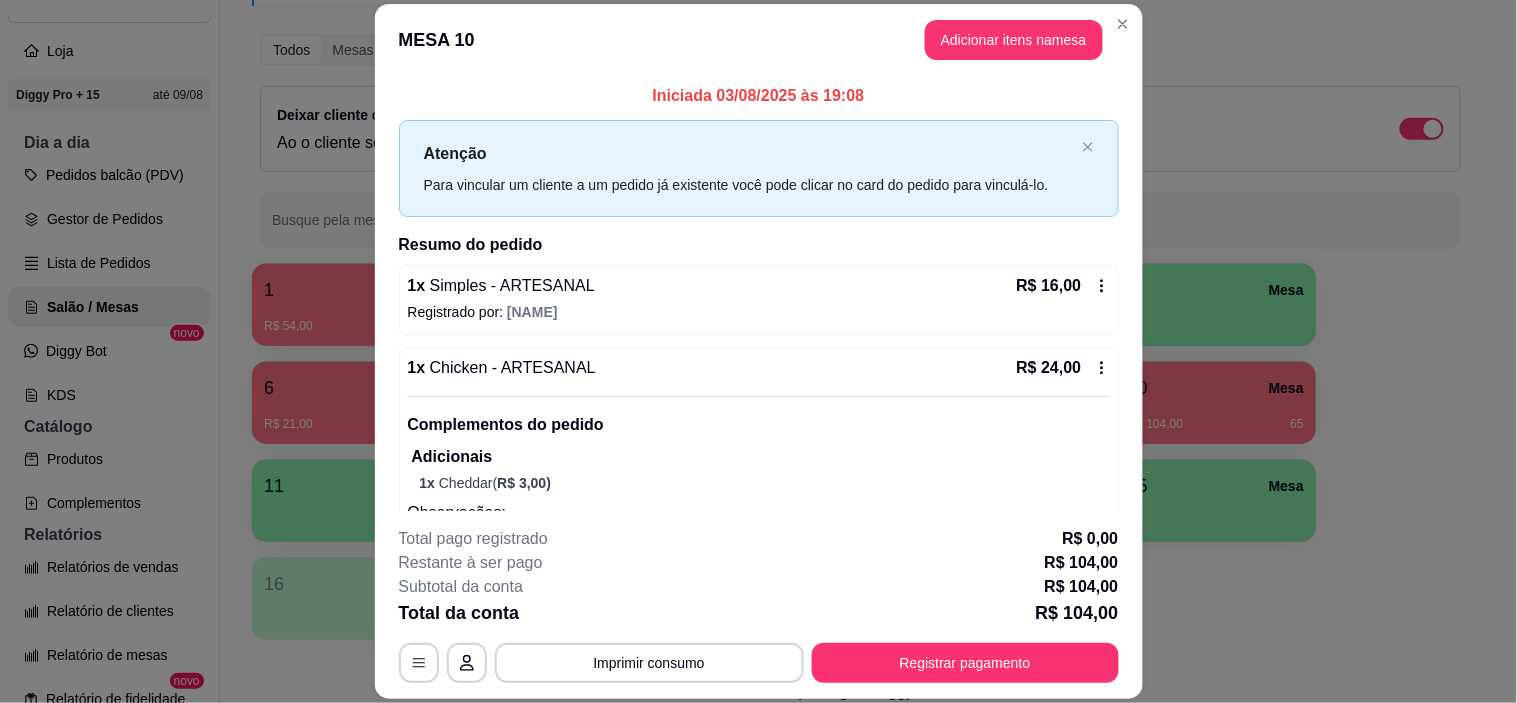 scroll, scrollTop: 111, scrollLeft: 0, axis: vertical 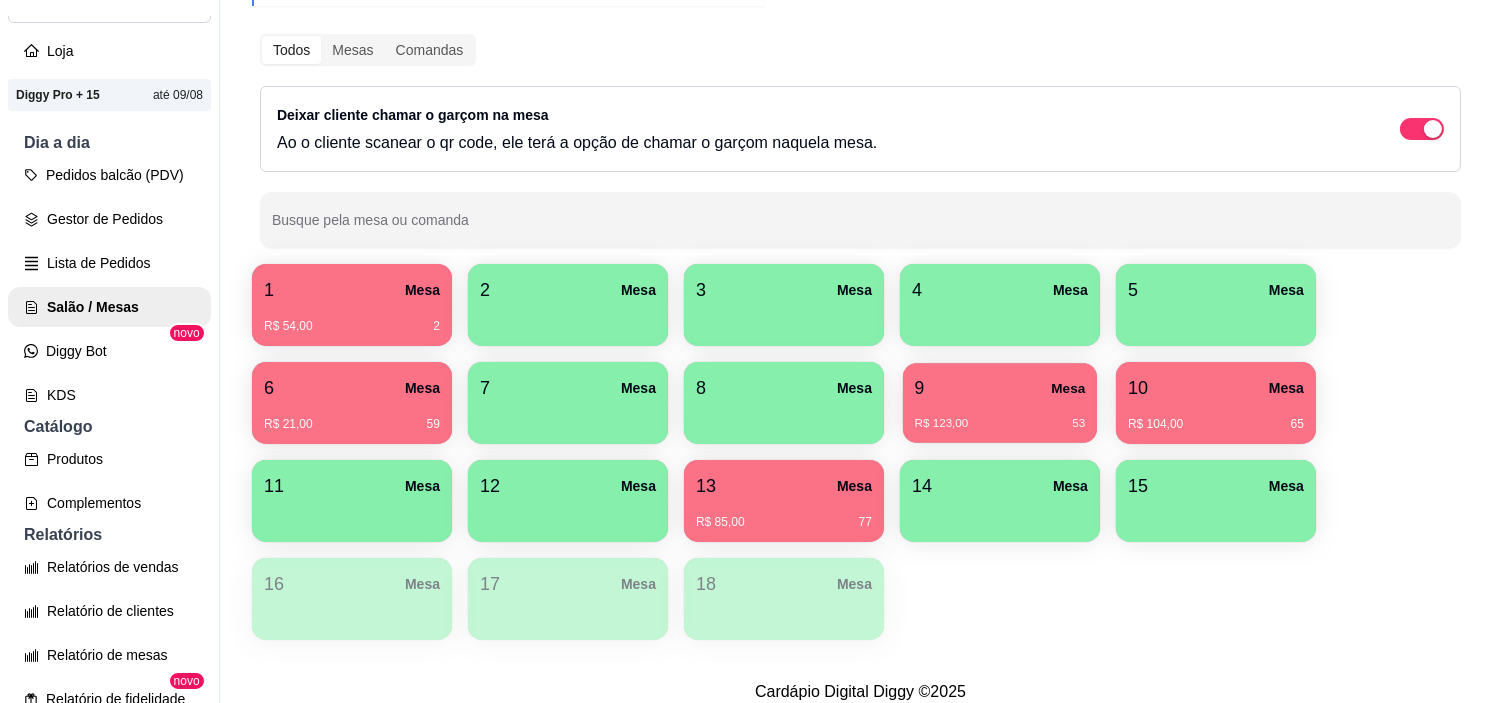 click on "9 Mesa" at bounding box center [1000, 388] 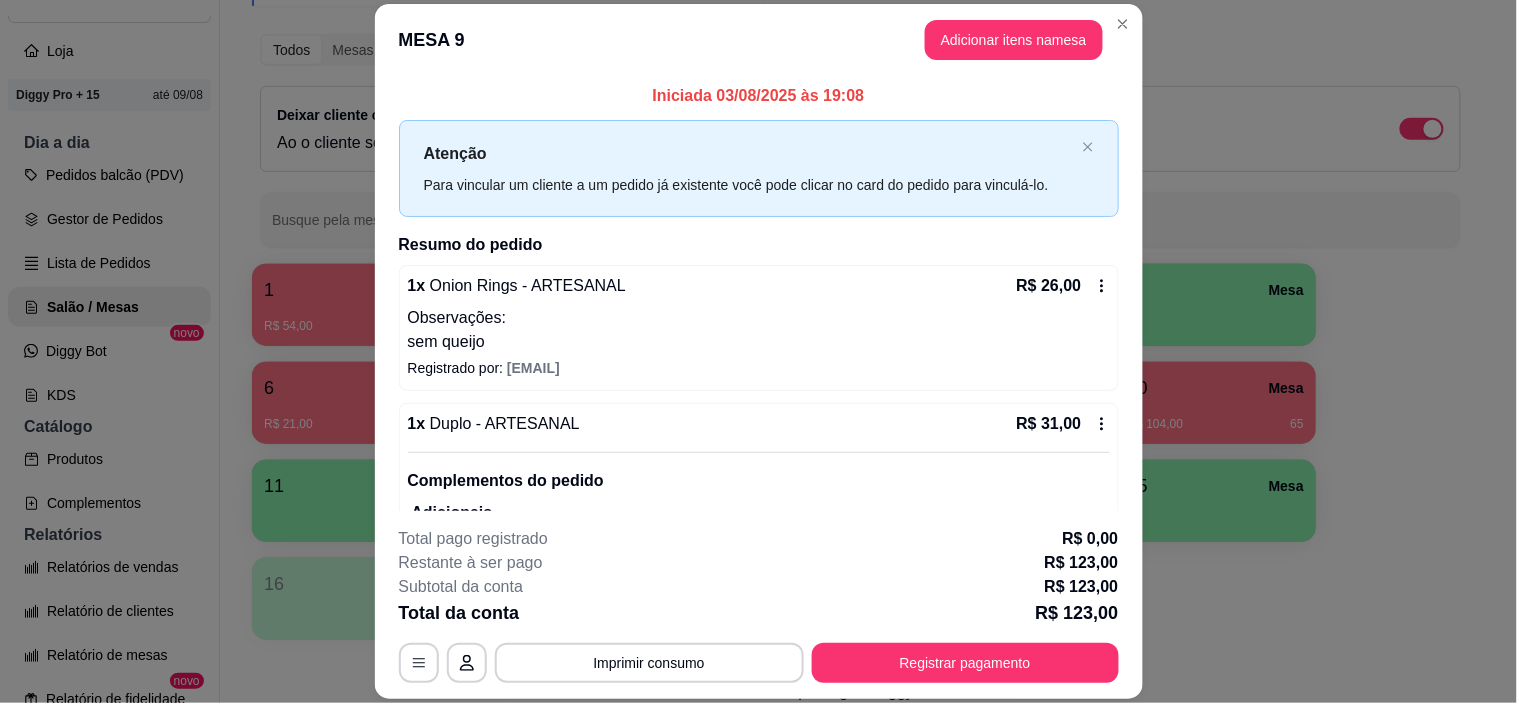 click on "Subtotal da conta R$ 123,00" at bounding box center [759, 587] 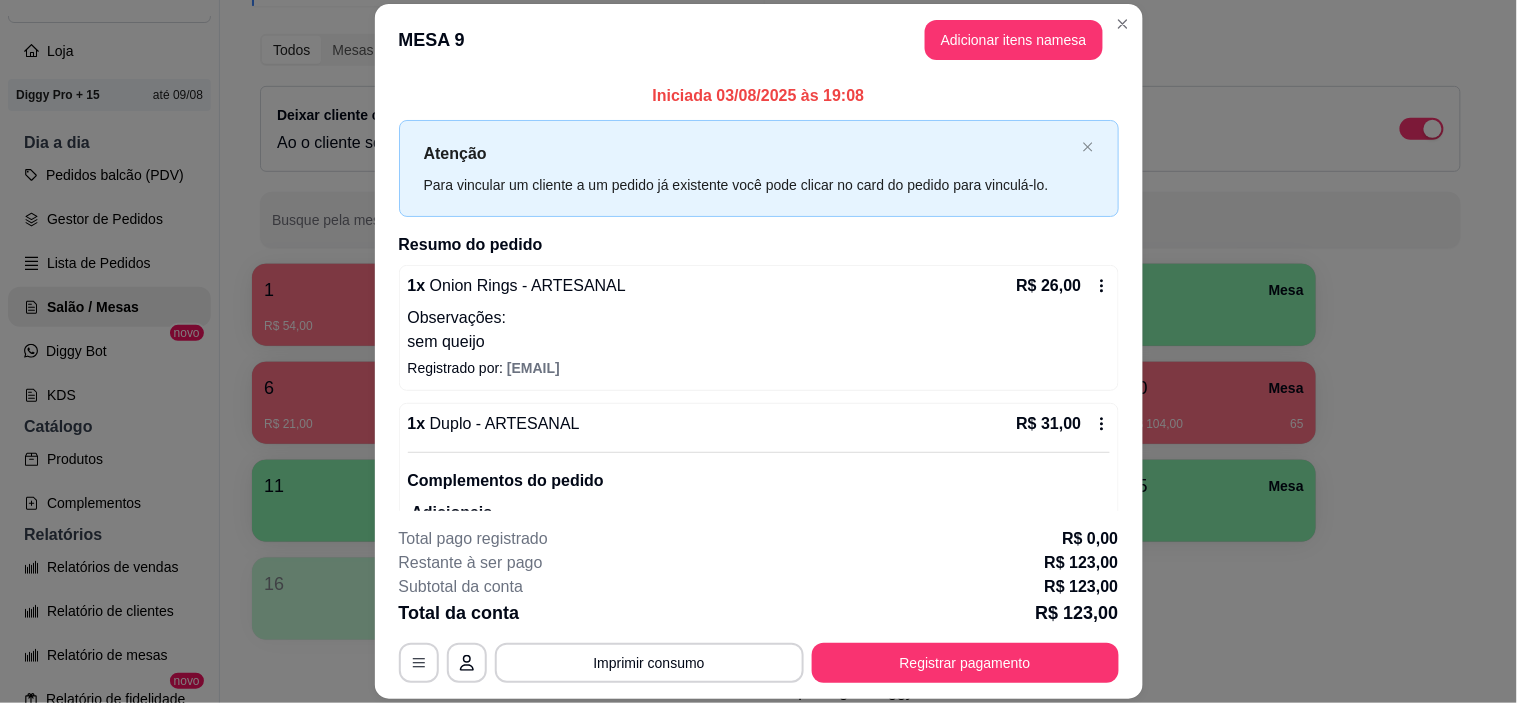 click on "Iniciada   03/08/2025 às 19:08 Atenção Para vincular um cliente a um pedido já existente você pode clicar no card do pedido para vinculá-lo. Resumo do pedido 1 x   Onion Rings  - ARTESANAL R$ 26,00 Observações: sem queijo Registrado por:   [EMAIL] 1 x   Duplo - ARTESANAL R$ 31,00 Complementos do pedido Adicionais 1 x   Cheddar  ( R$ 3,00 ) Observações: sem salada Registrado por:   [EMAIL] 1 x   Duplo - ARTESANAL R$ 28,00 Observações: sem tomate  Registrado por:   [EMAIL] 1 x   Costela - ARTESANAL R$ 24,00 Observações: sem salada sem maionese Registrado por:   [EMAIL] 1 x   Fanta Laranja 2L  R$ 14,00 Registrado por:   [EMAIL]" at bounding box center [759, 294] 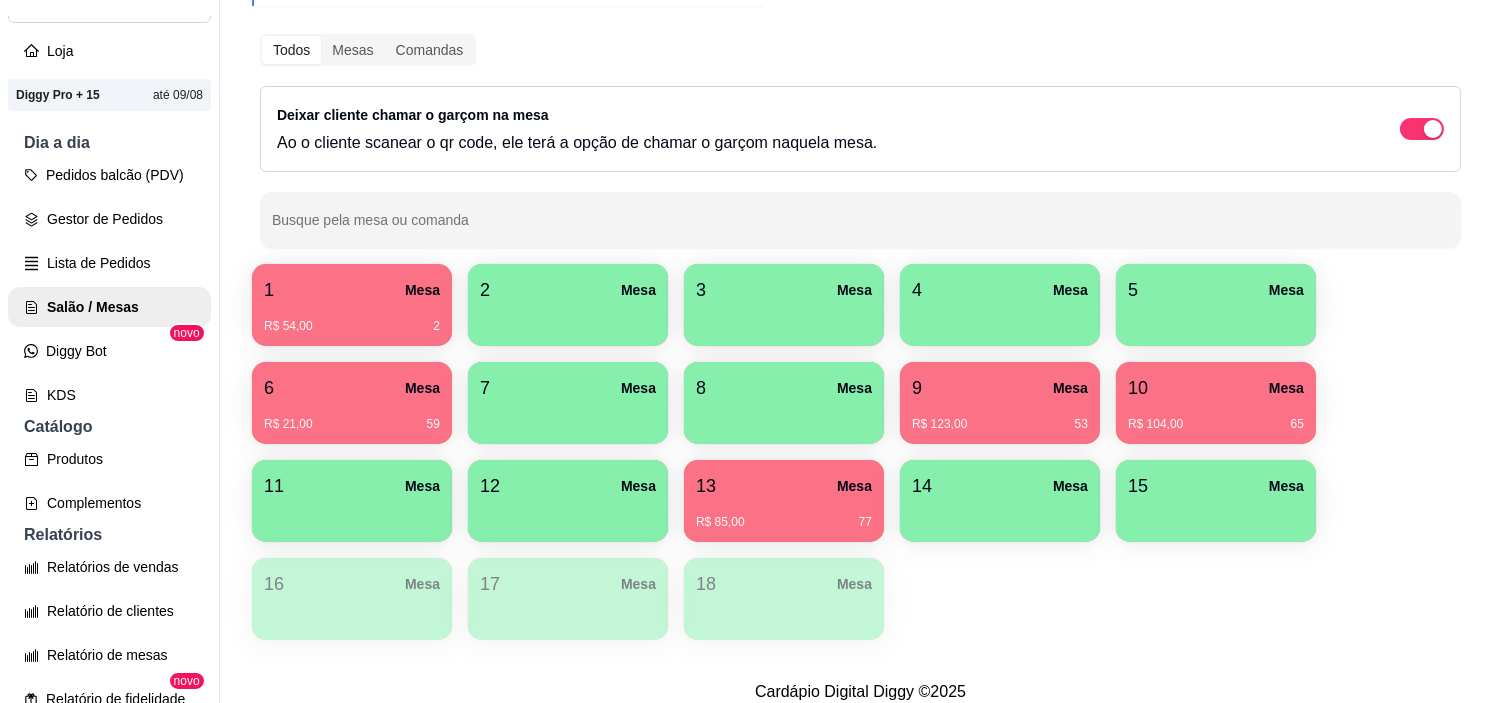 click on "13 Mesa" at bounding box center [784, 486] 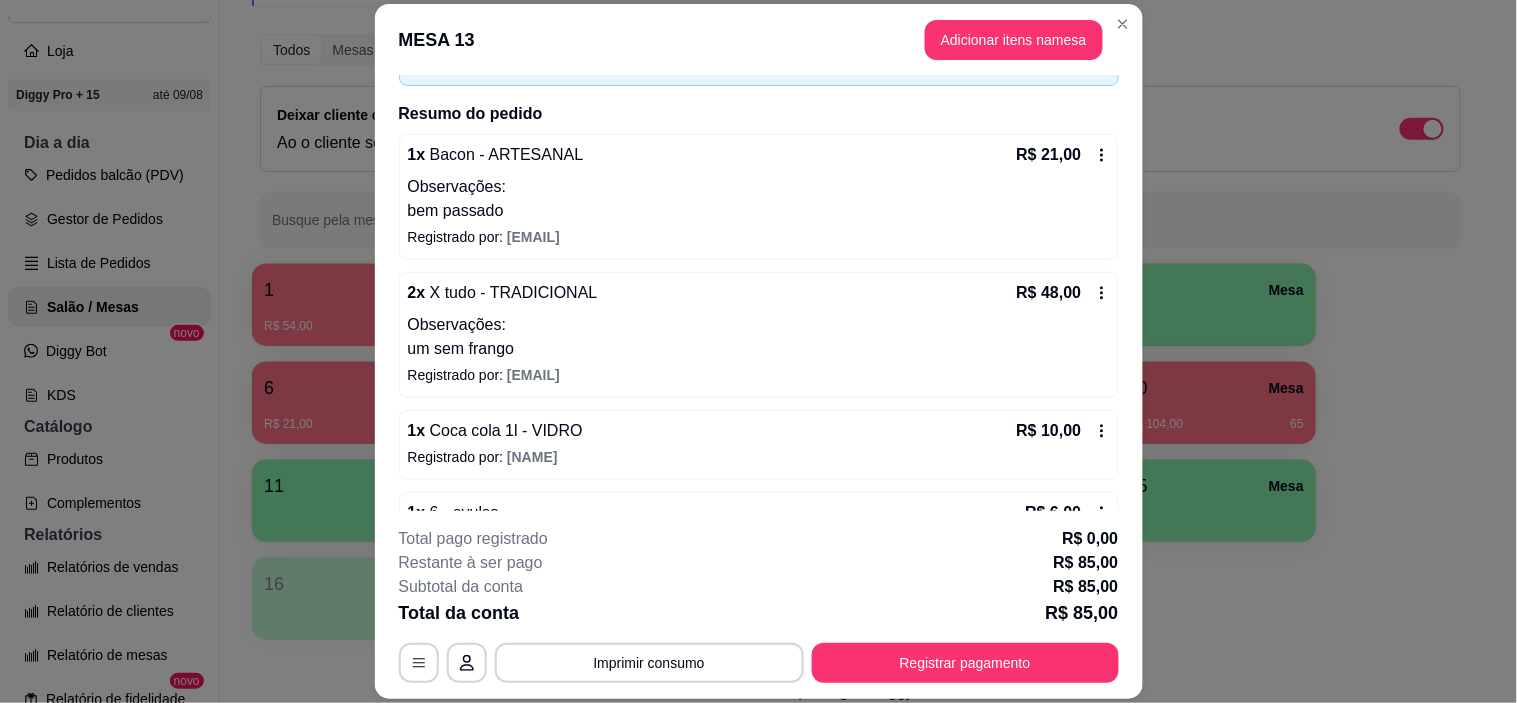 scroll, scrollTop: 188, scrollLeft: 0, axis: vertical 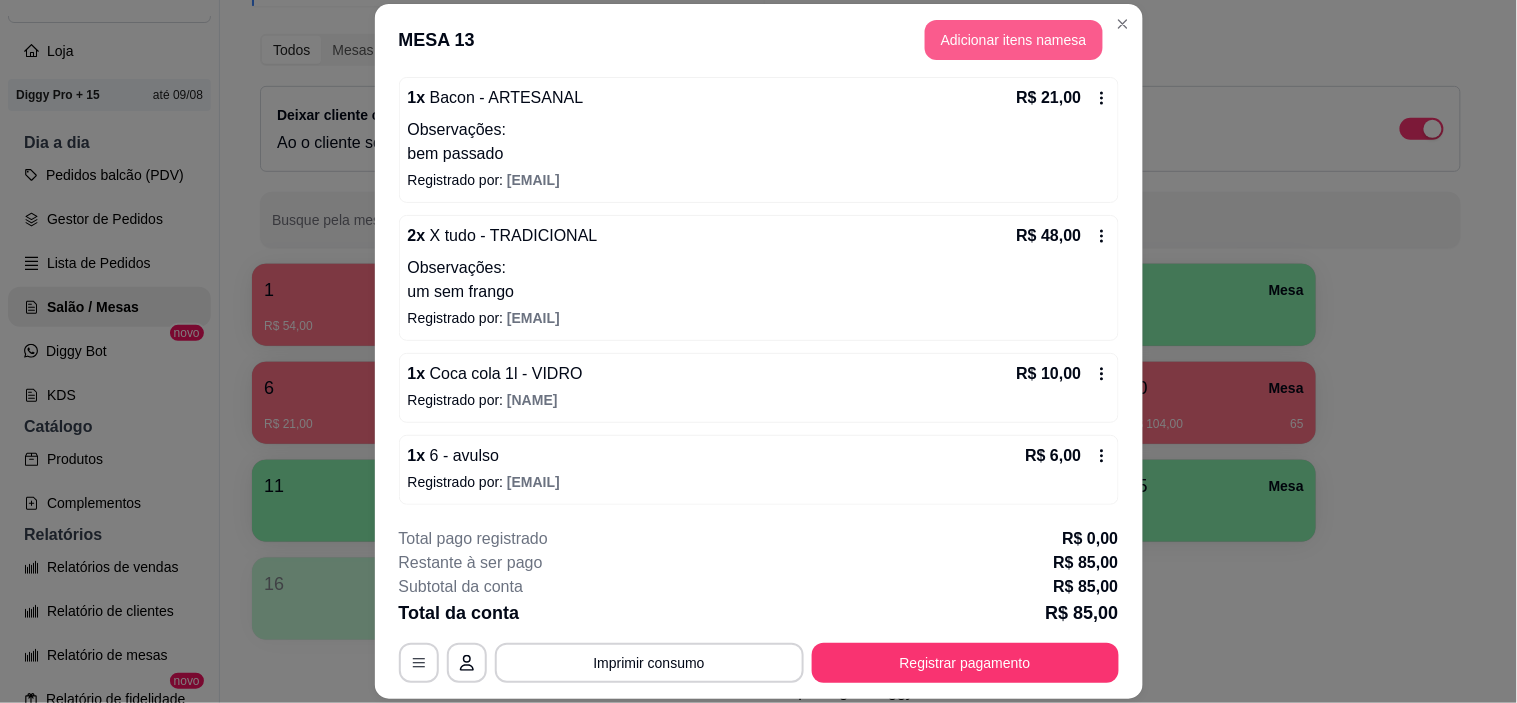 click on "Adicionar itens na  mesa" at bounding box center (1014, 40) 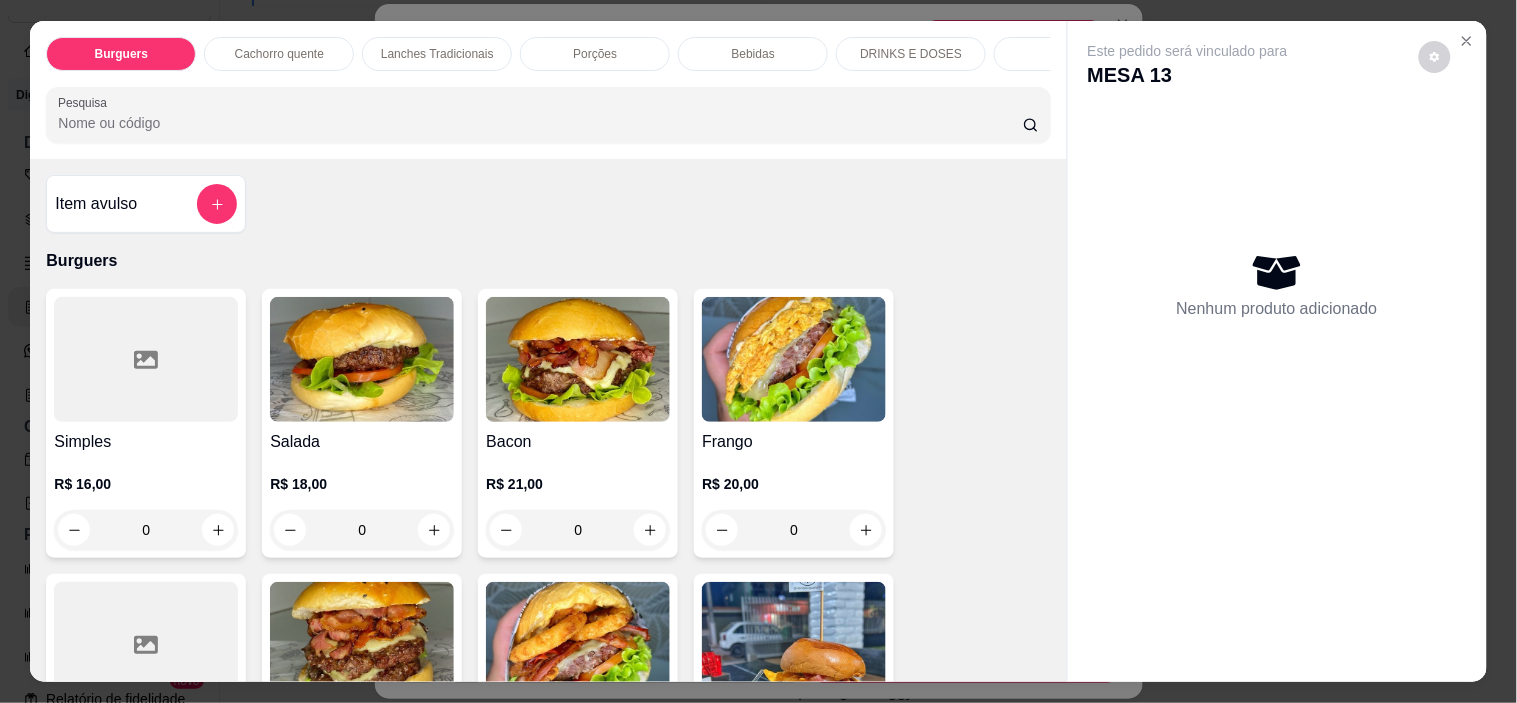 click on "Bebidas" at bounding box center (753, 54) 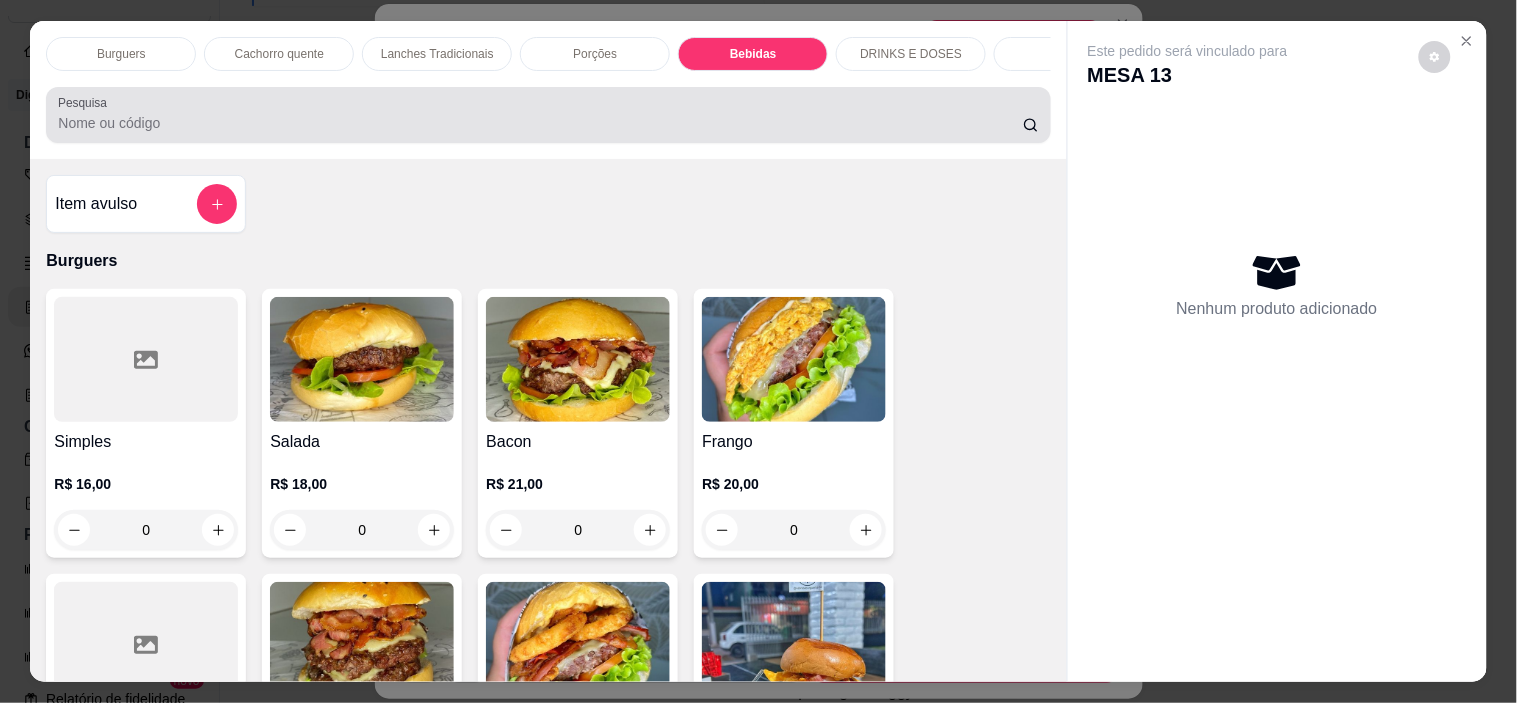 scroll, scrollTop: 2886, scrollLeft: 0, axis: vertical 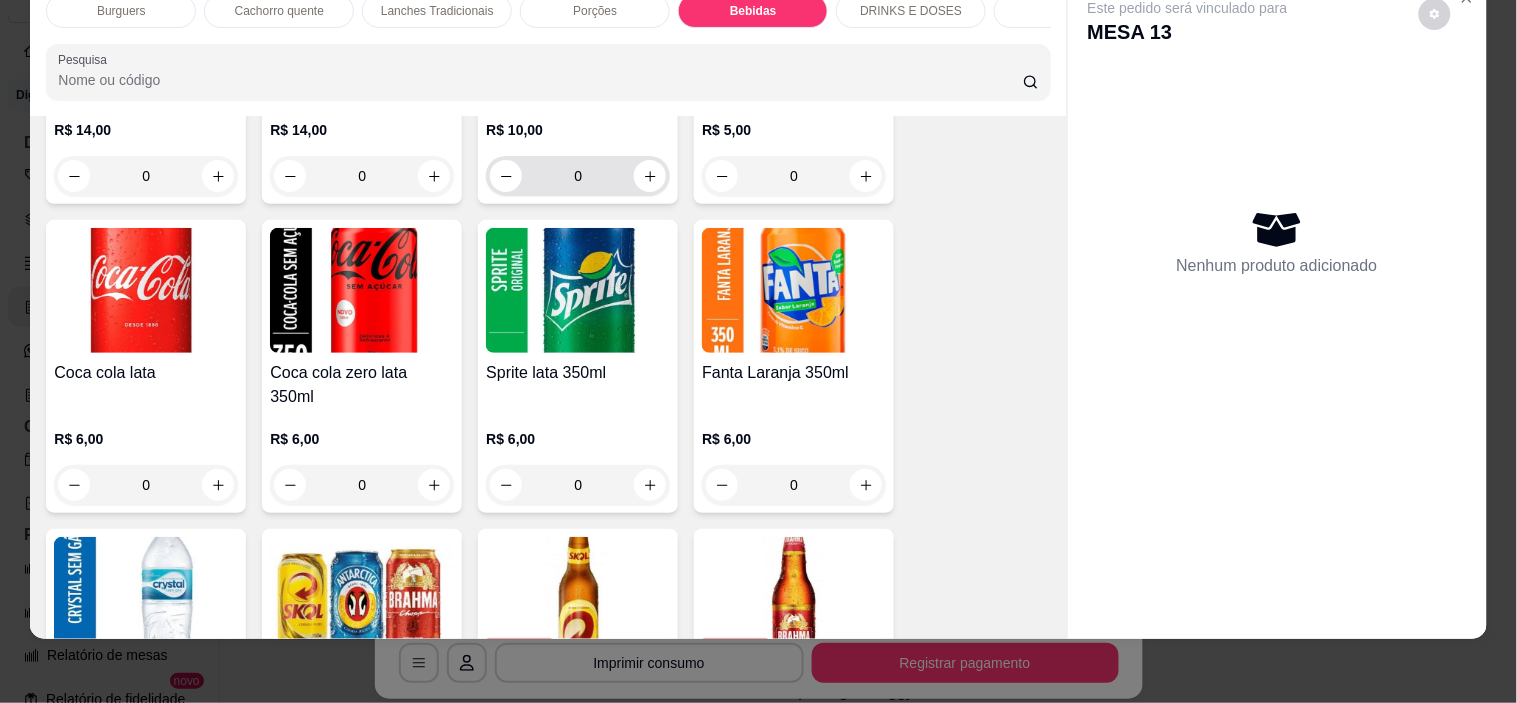 click on "0" at bounding box center (578, 176) 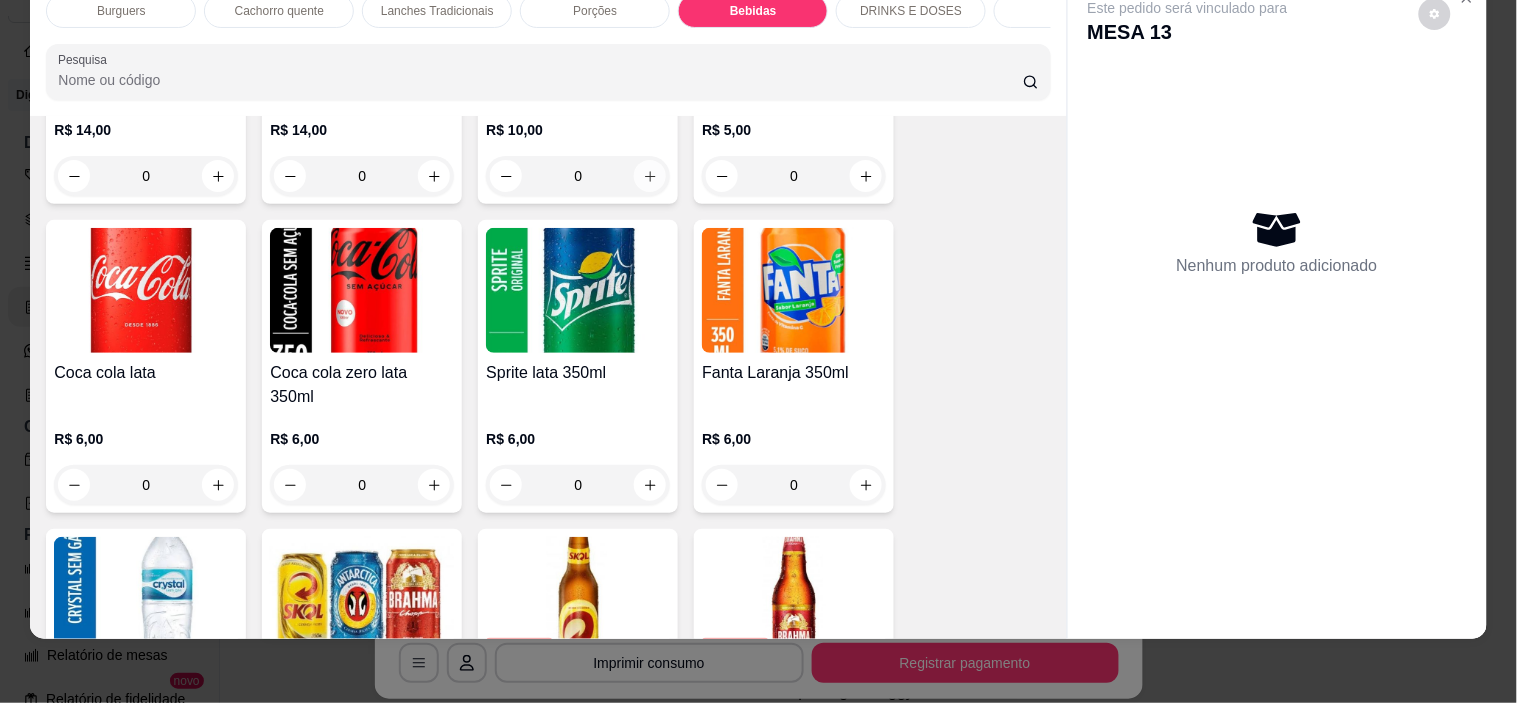 click 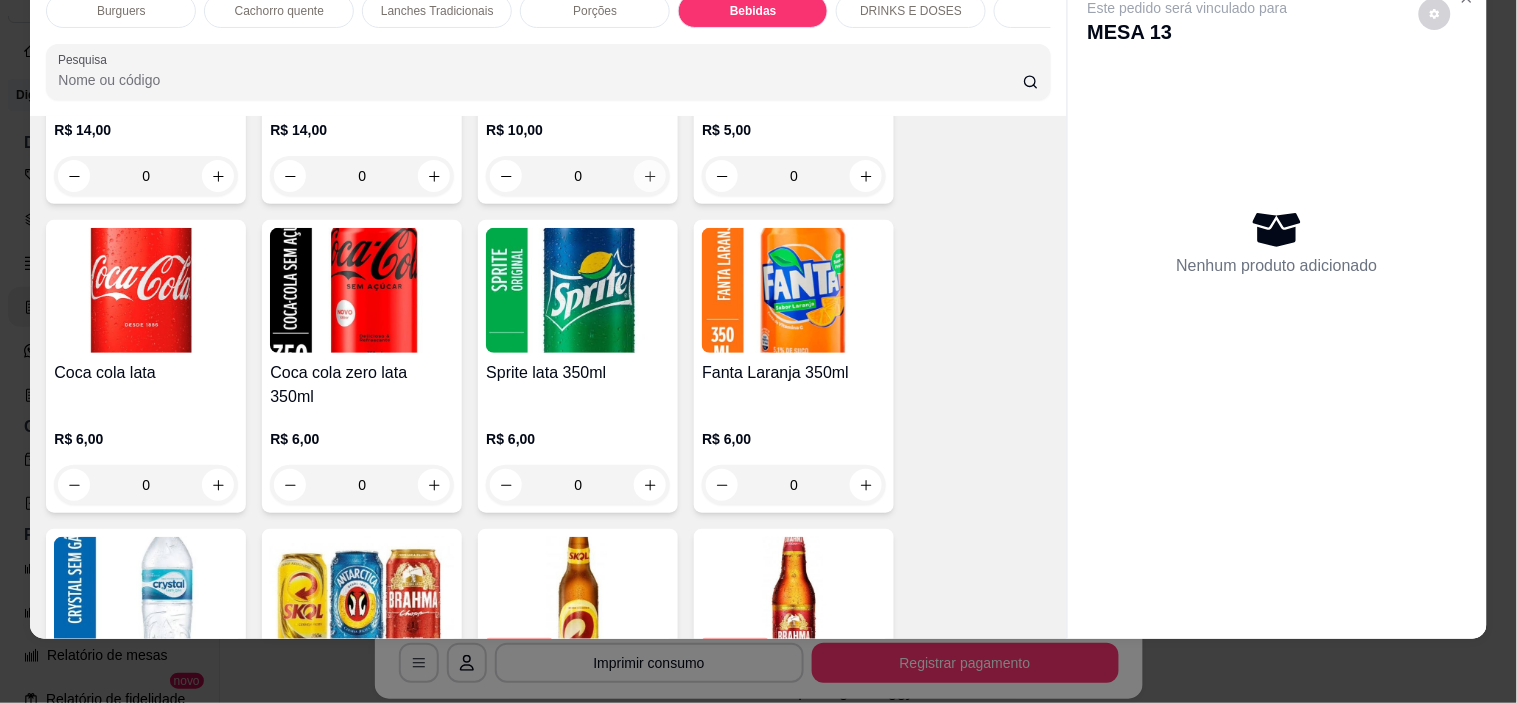 type on "1" 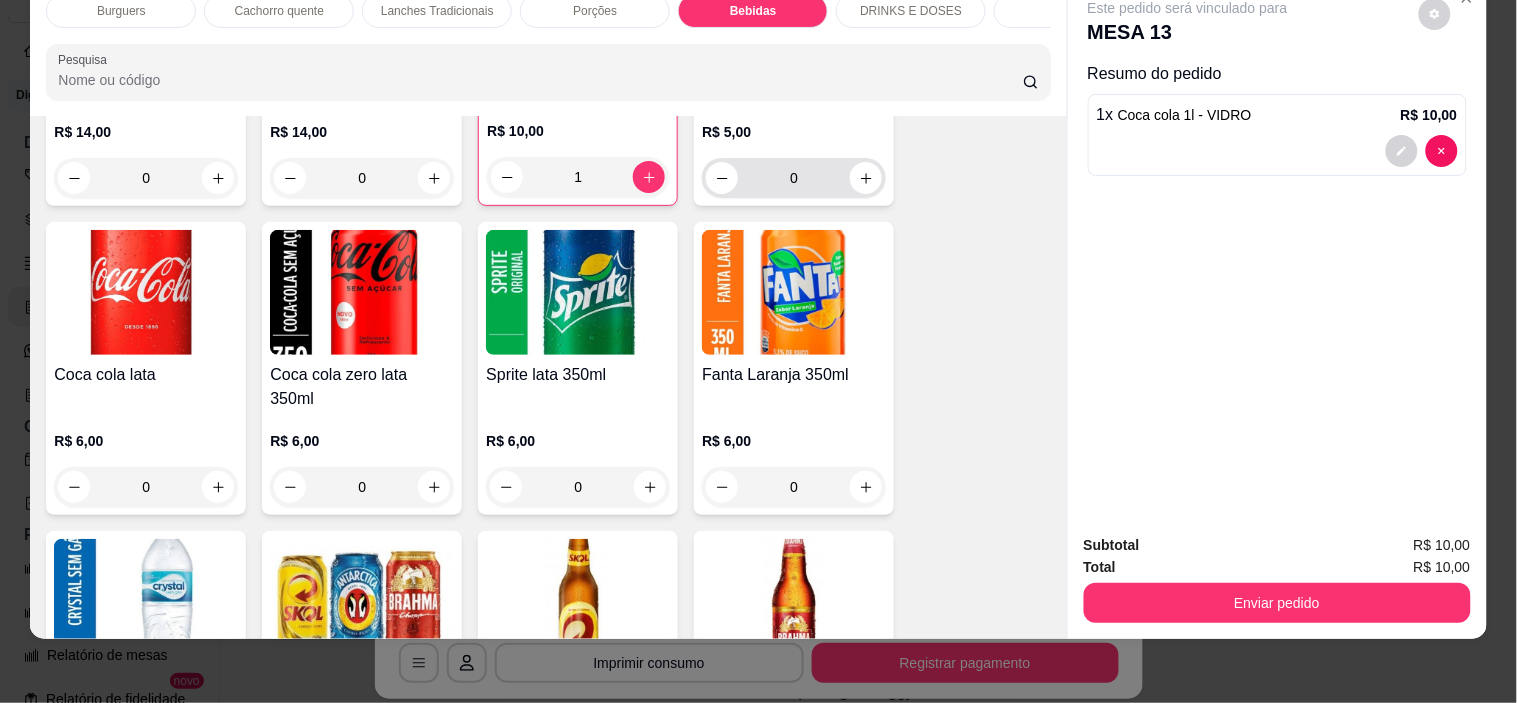 scroll, scrollTop: 3111, scrollLeft: 0, axis: vertical 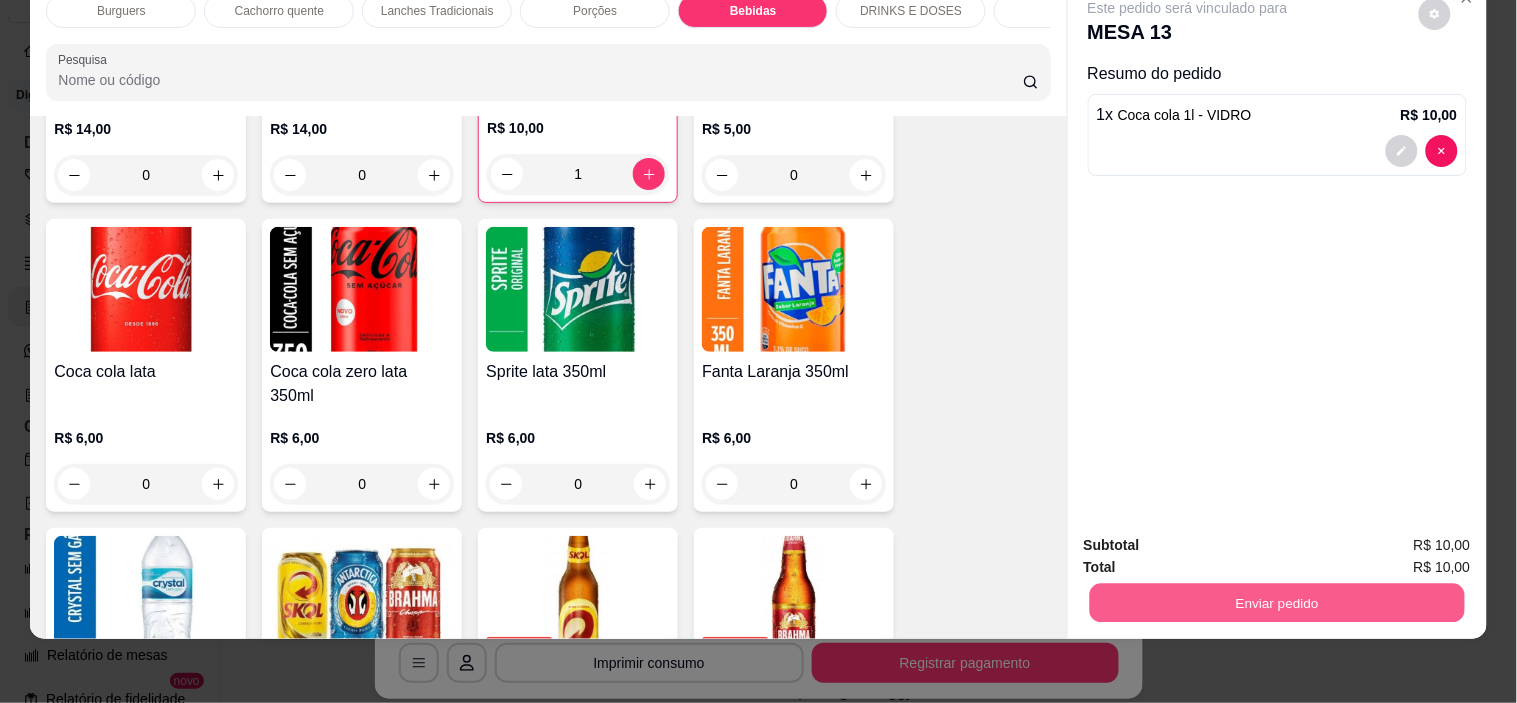 click on "Enviar pedido" at bounding box center [1276, 603] 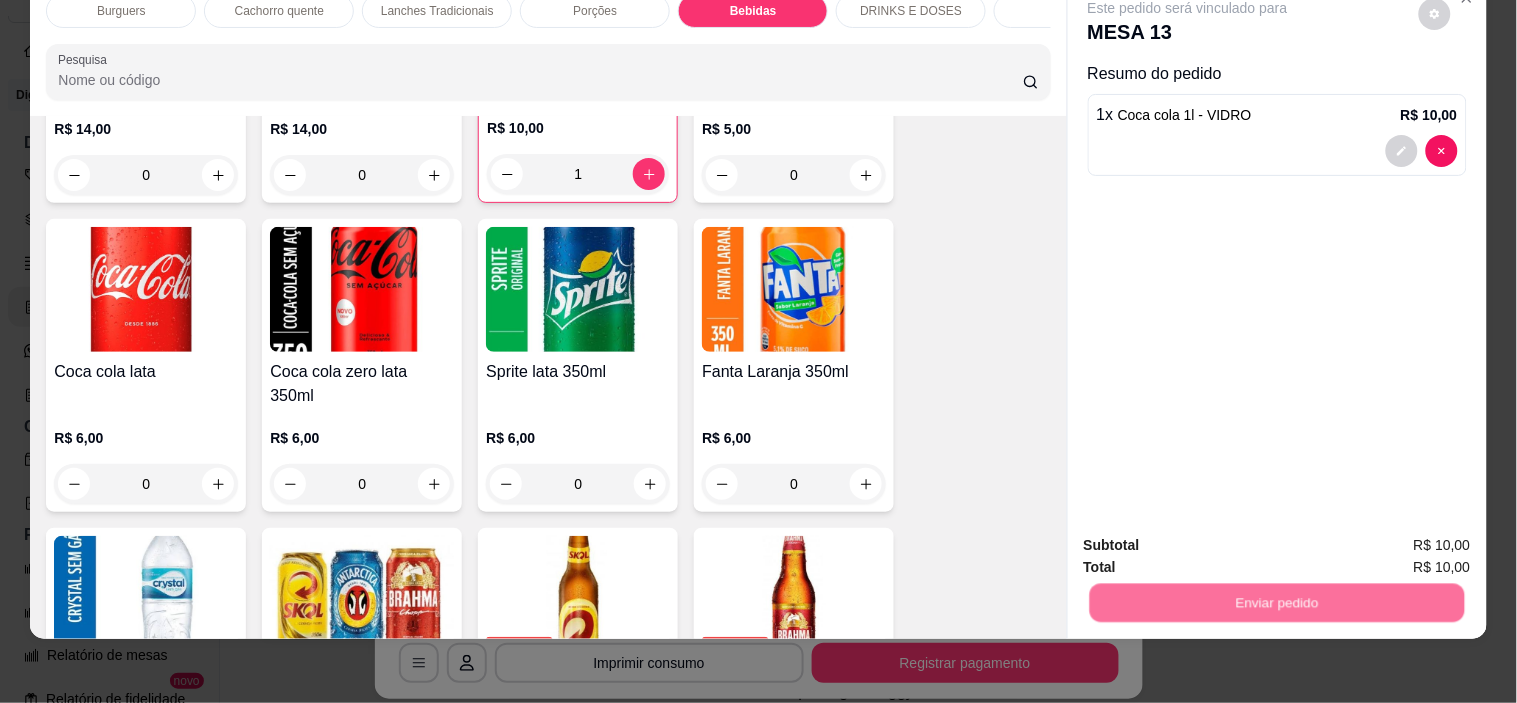 click on "Não registrar e enviar pedido" at bounding box center (1211, 537) 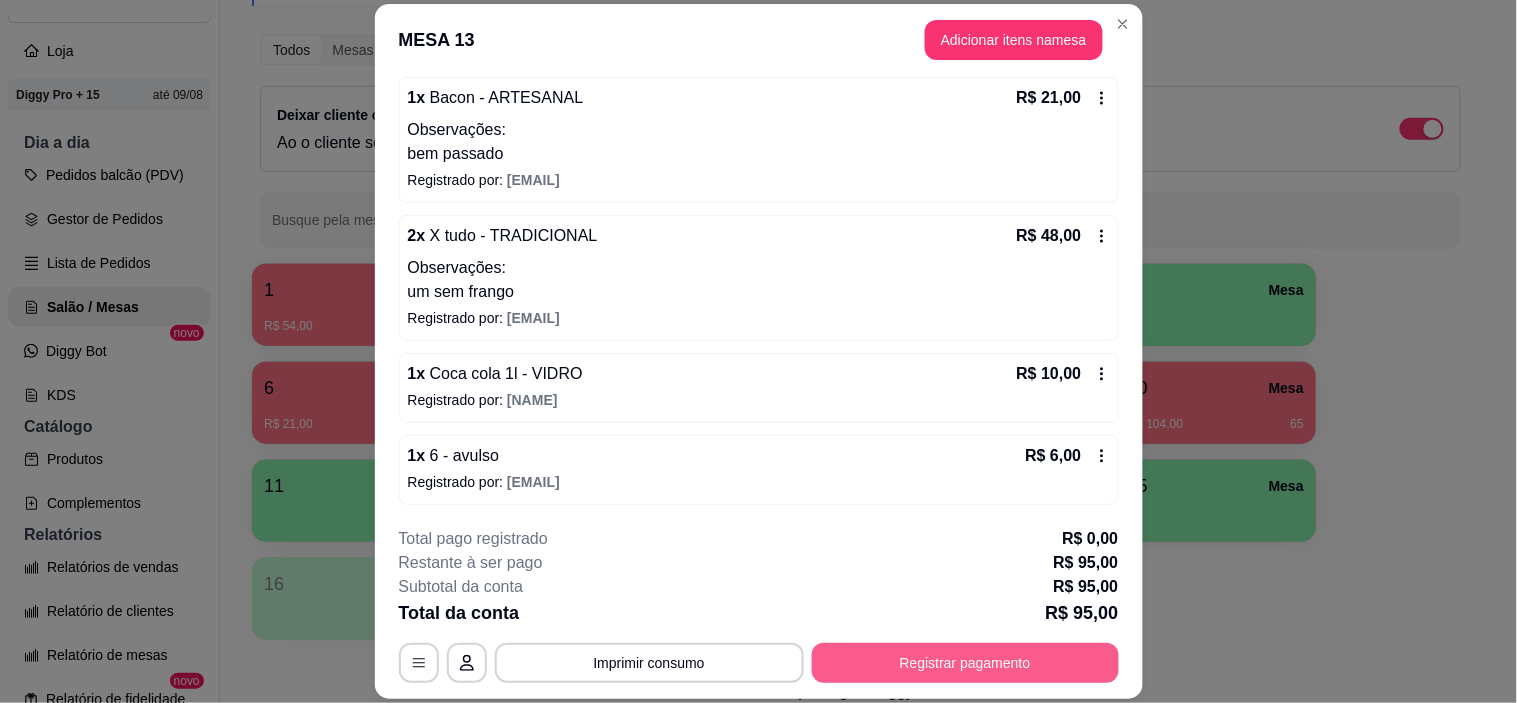 click on "Registrar pagamento" at bounding box center [965, 663] 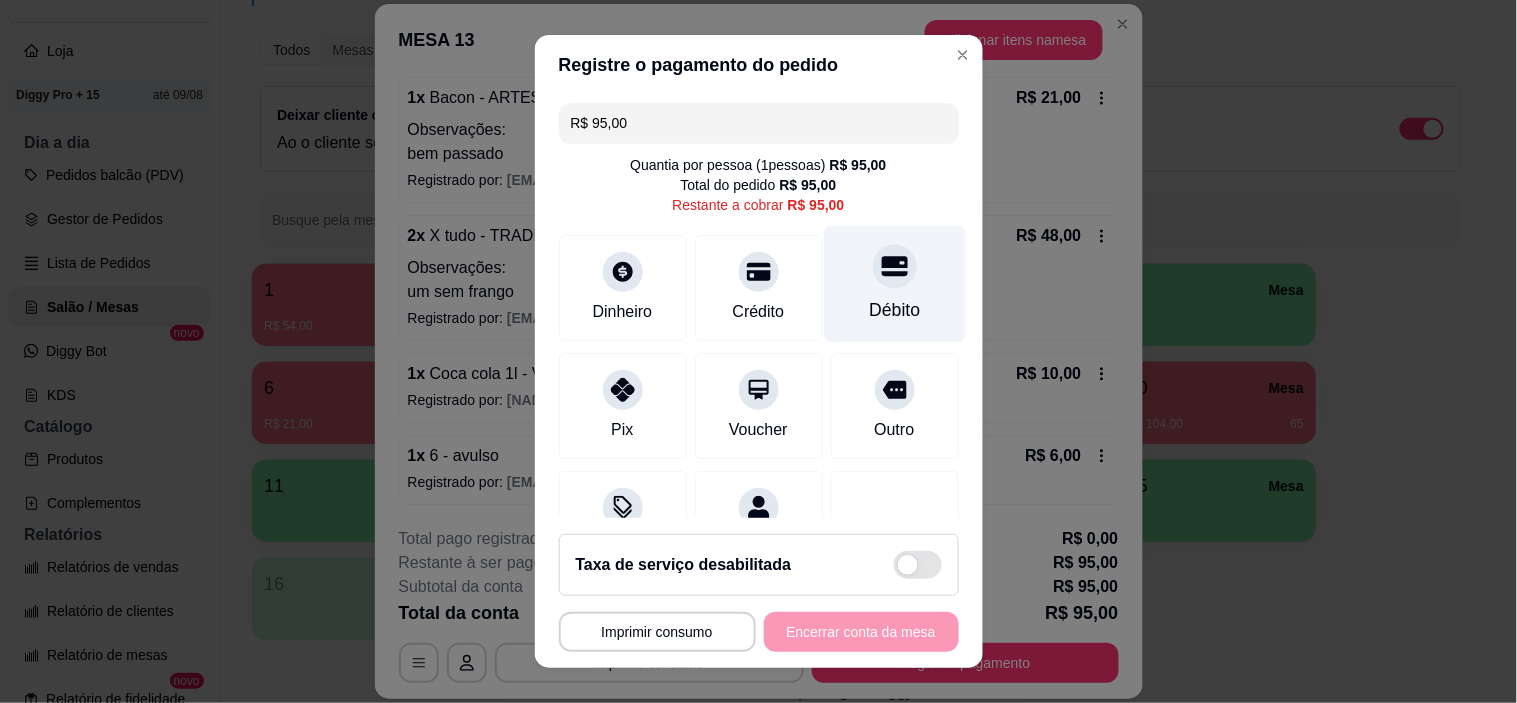 click 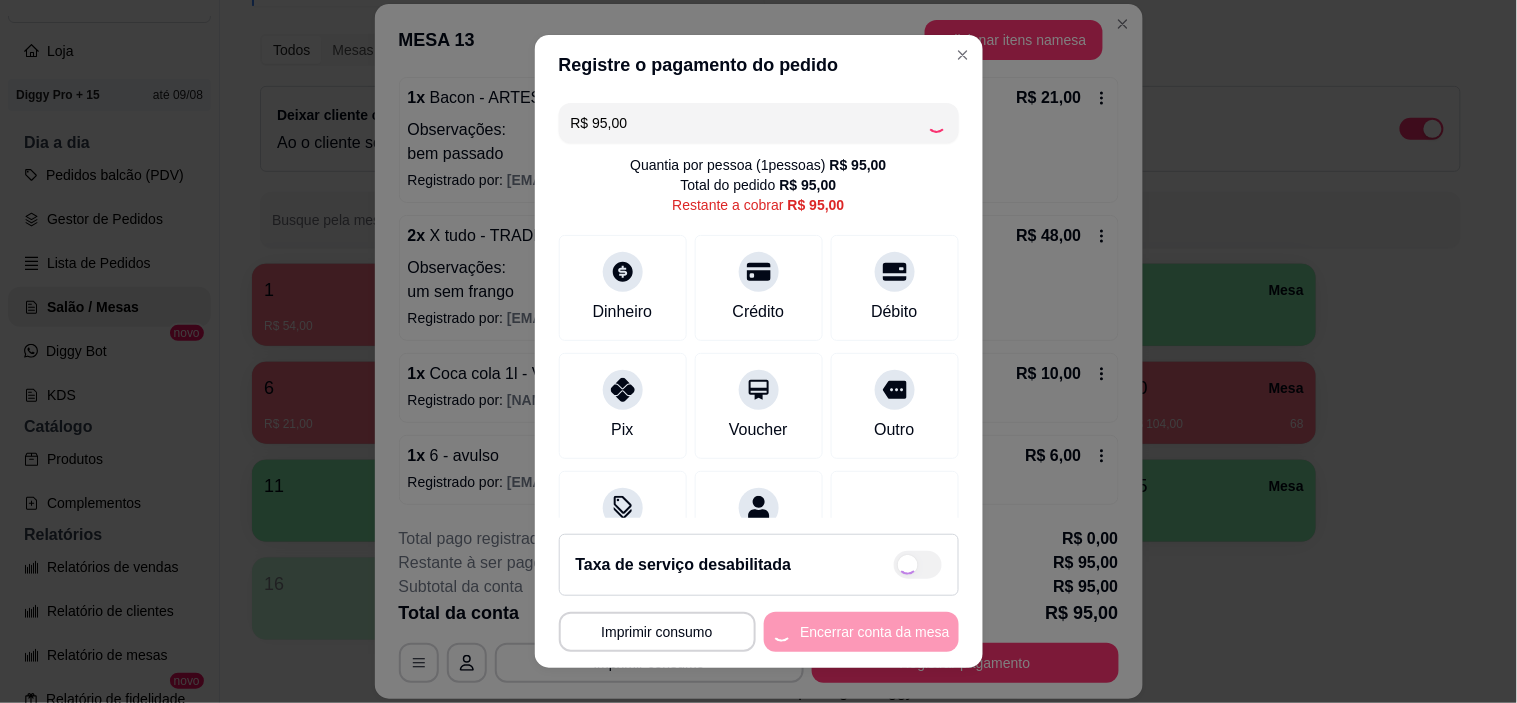 type on "R$ 0,00" 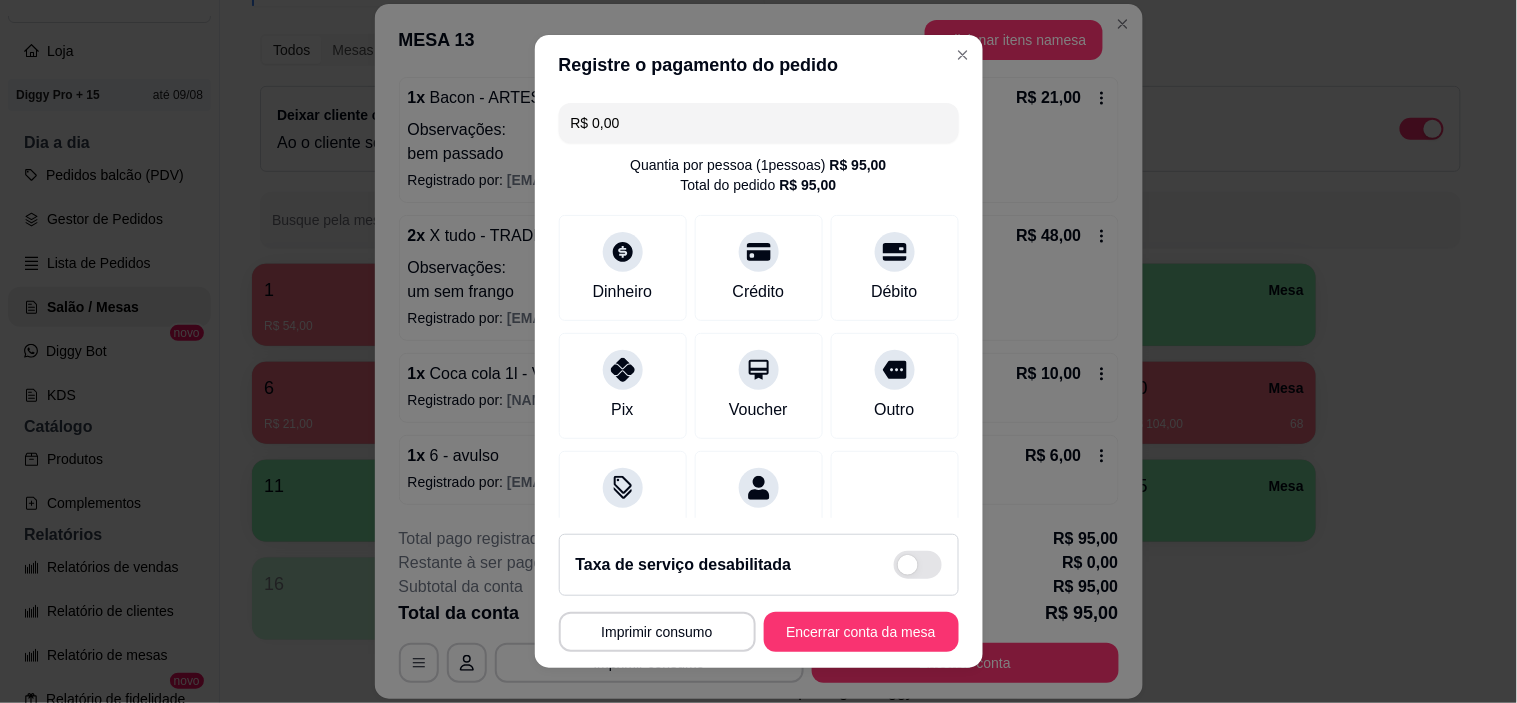 click on "R$ 95,00" at bounding box center [808, 185] 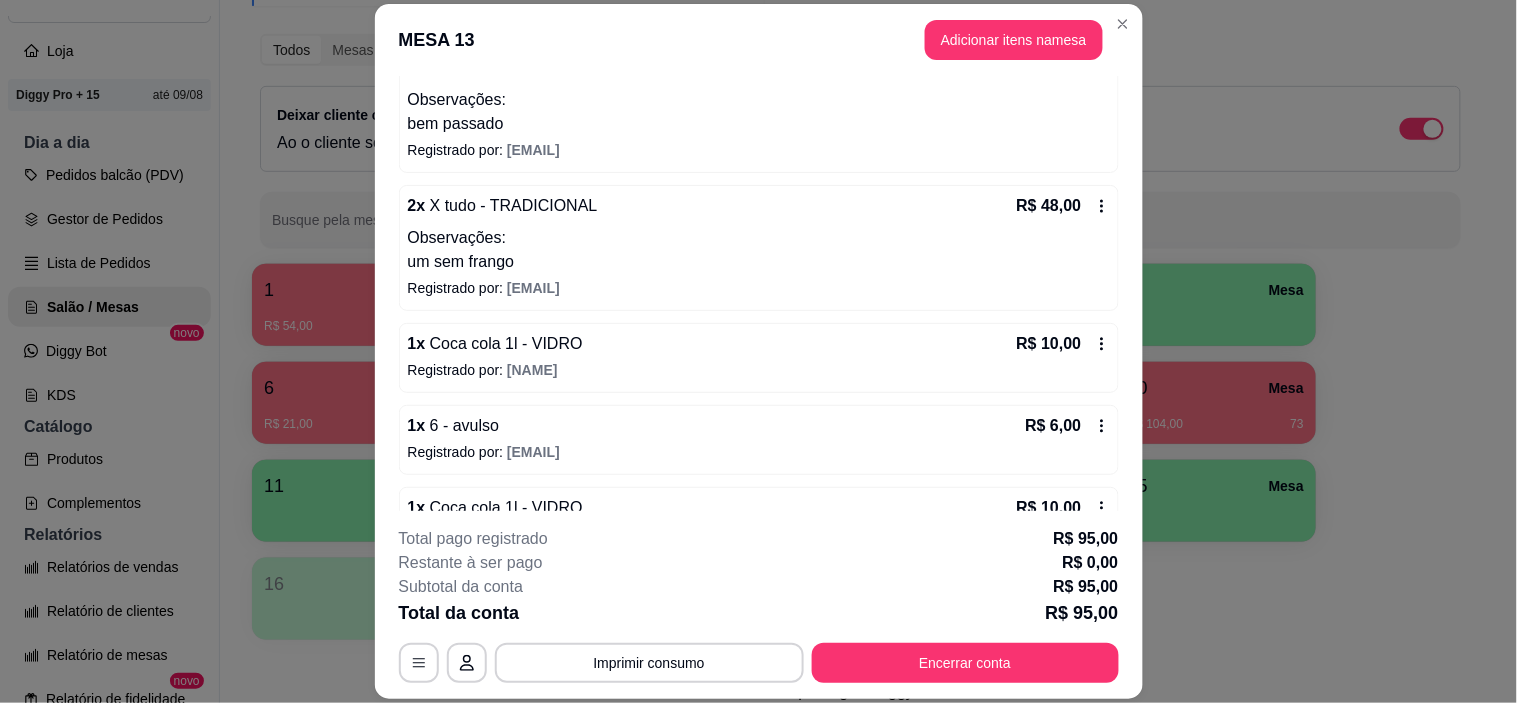 scroll, scrollTop: 271, scrollLeft: 0, axis: vertical 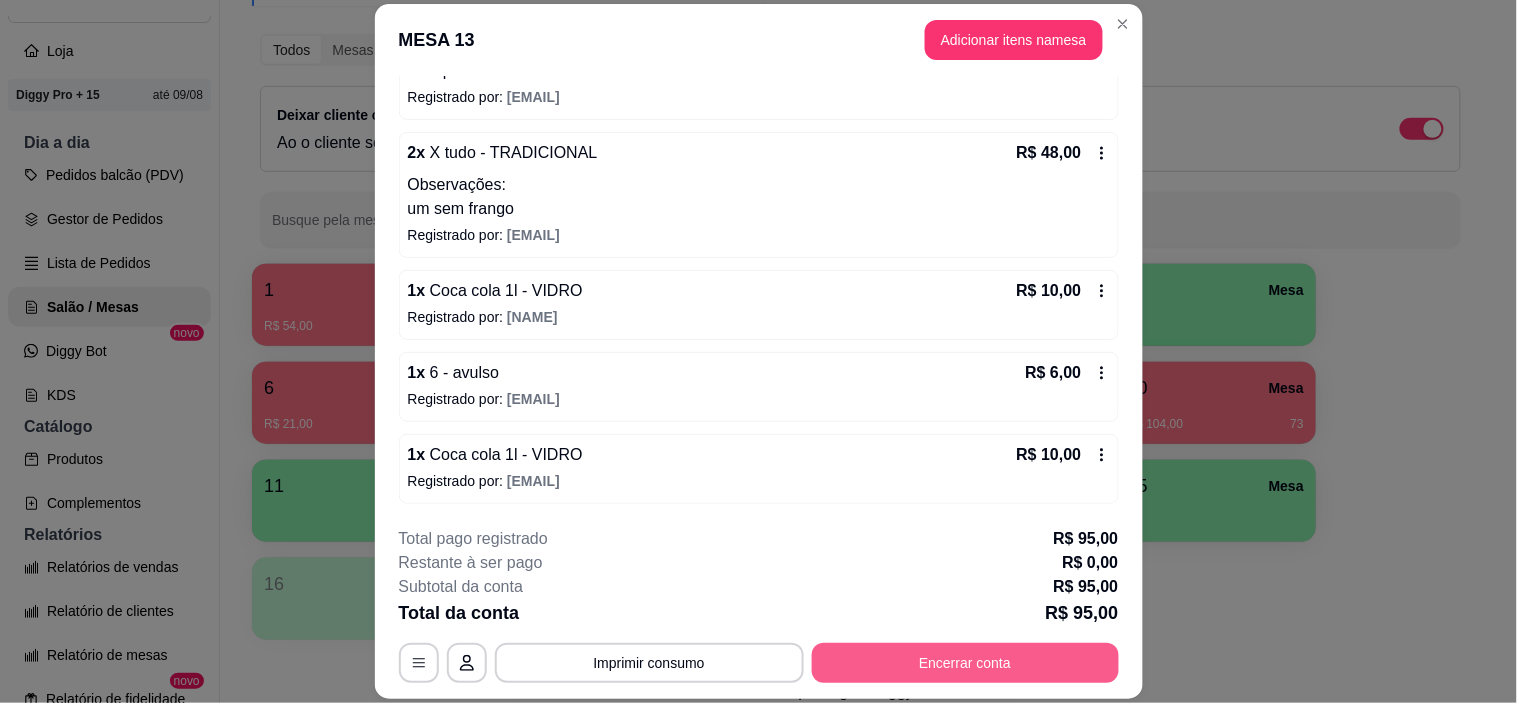 click on "Encerrar conta" at bounding box center [965, 663] 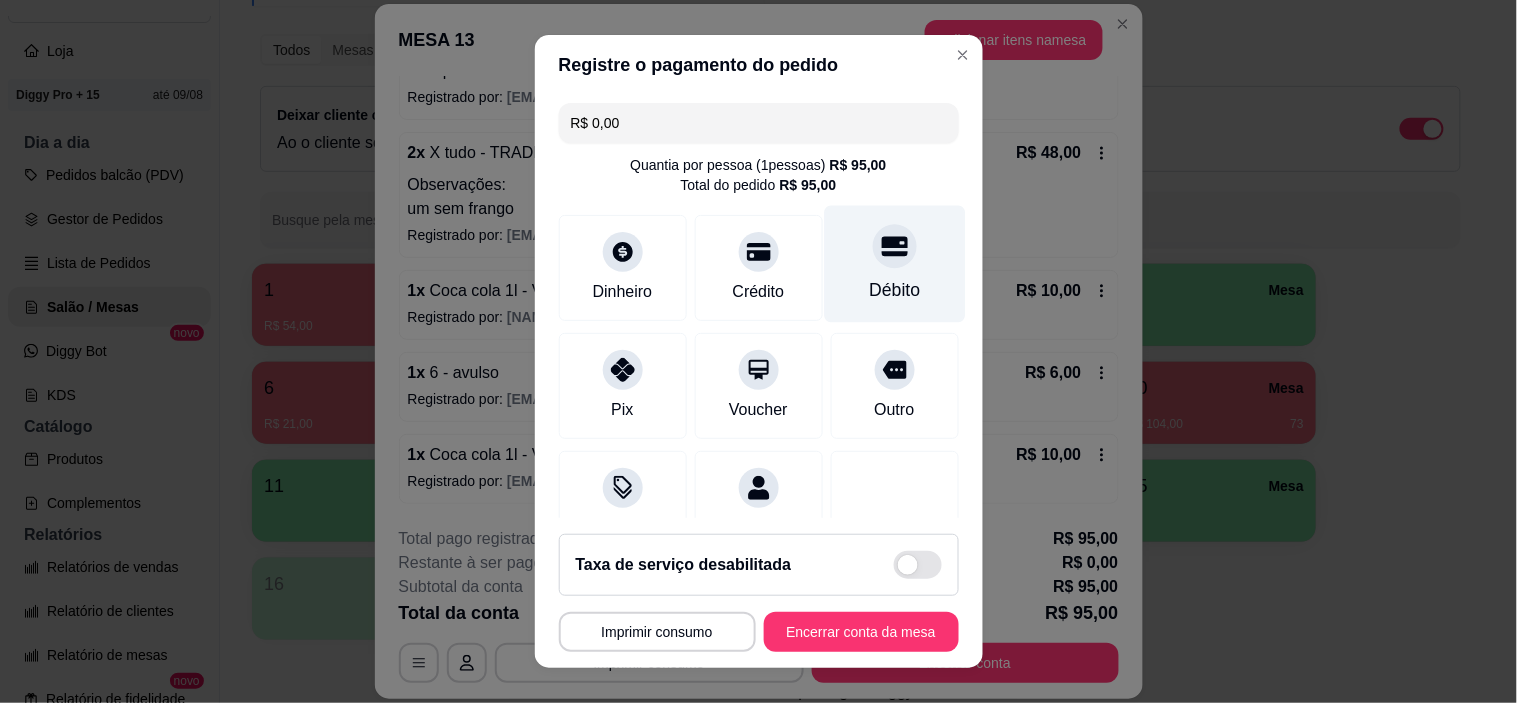 click 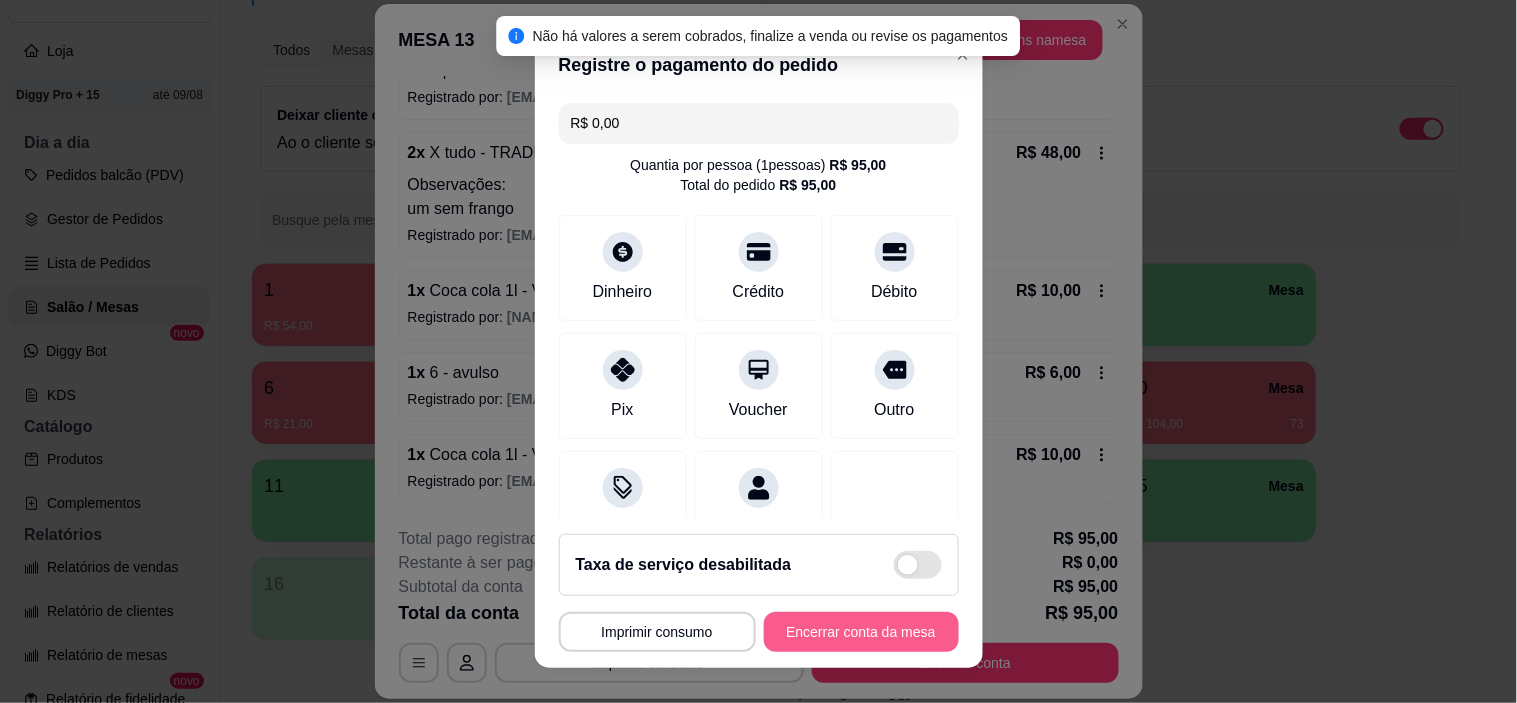 click on "Encerrar conta da mesa" at bounding box center [861, 632] 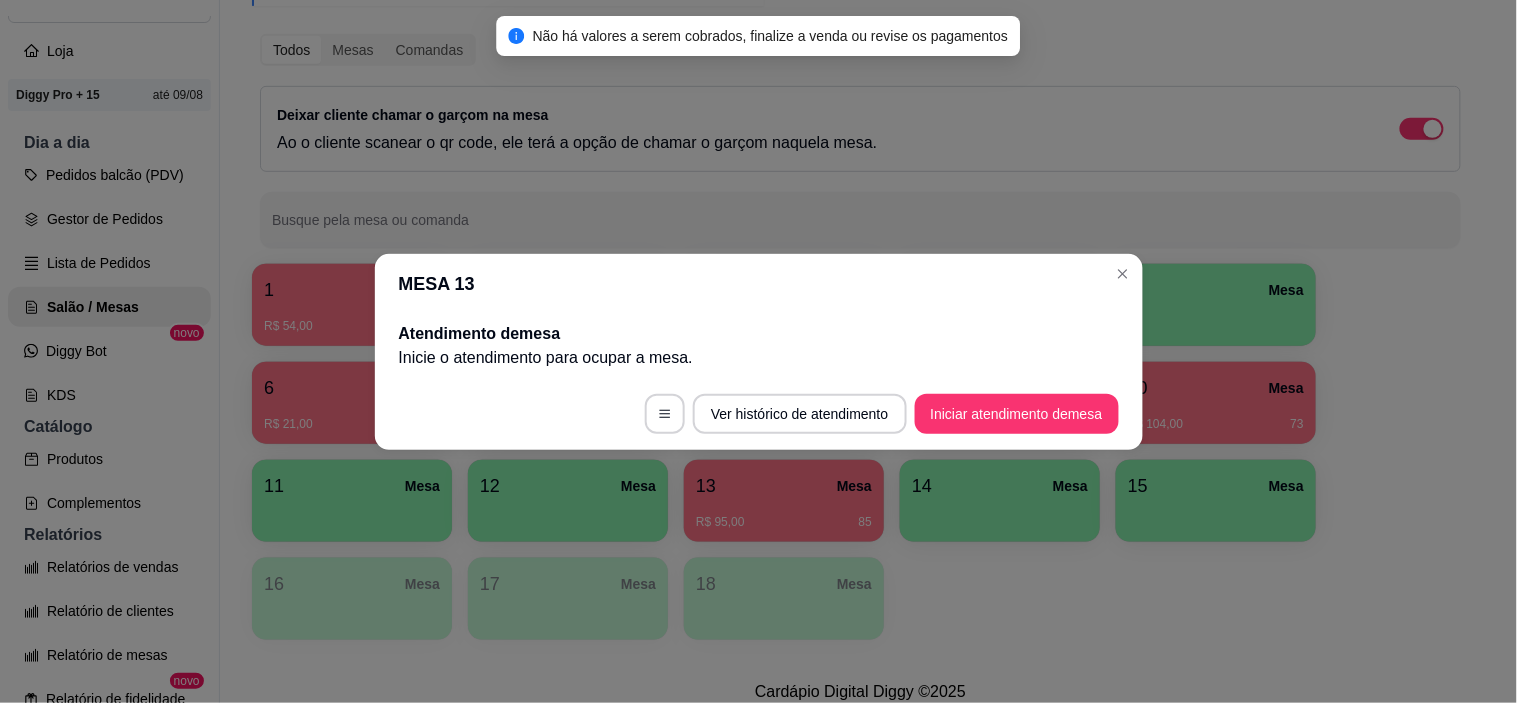scroll, scrollTop: 0, scrollLeft: 0, axis: both 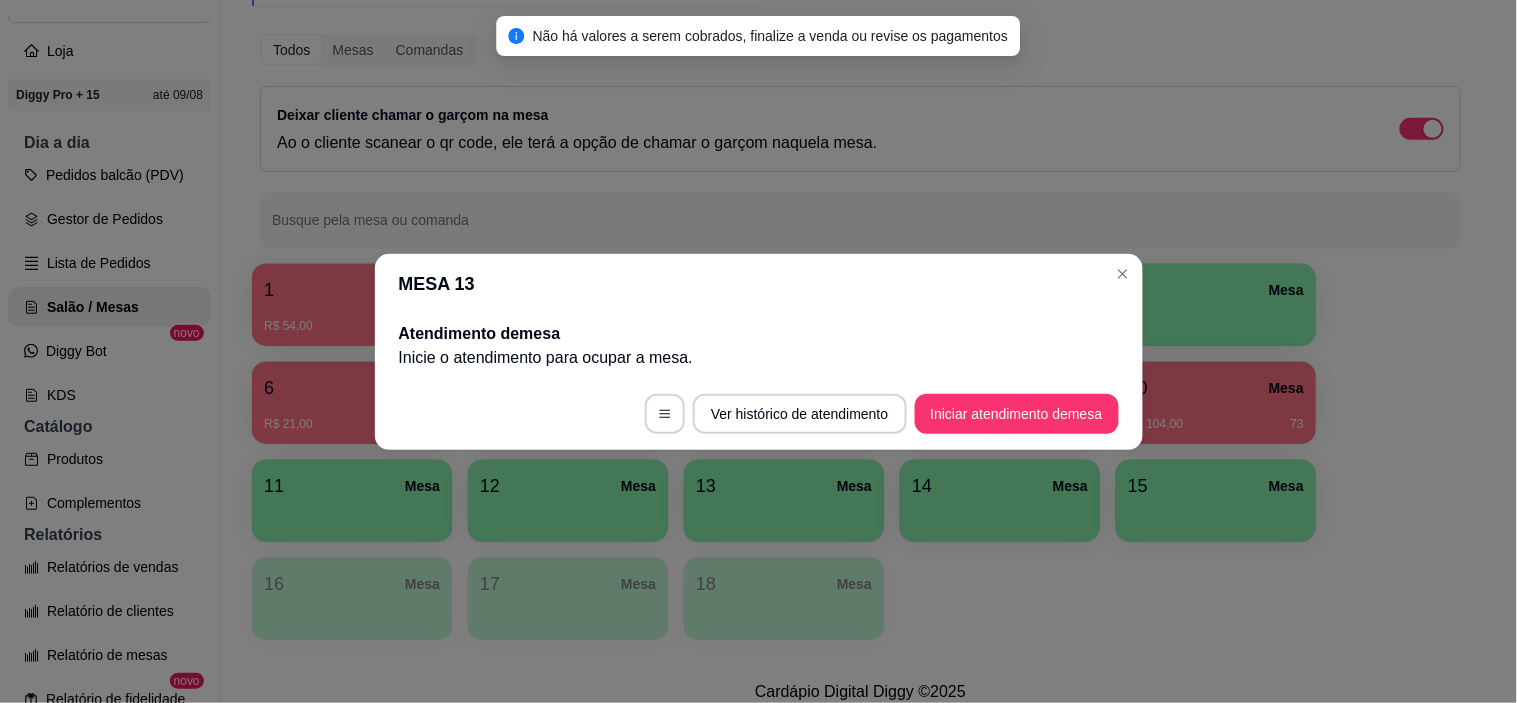 click on "MESA 13" at bounding box center (759, 284) 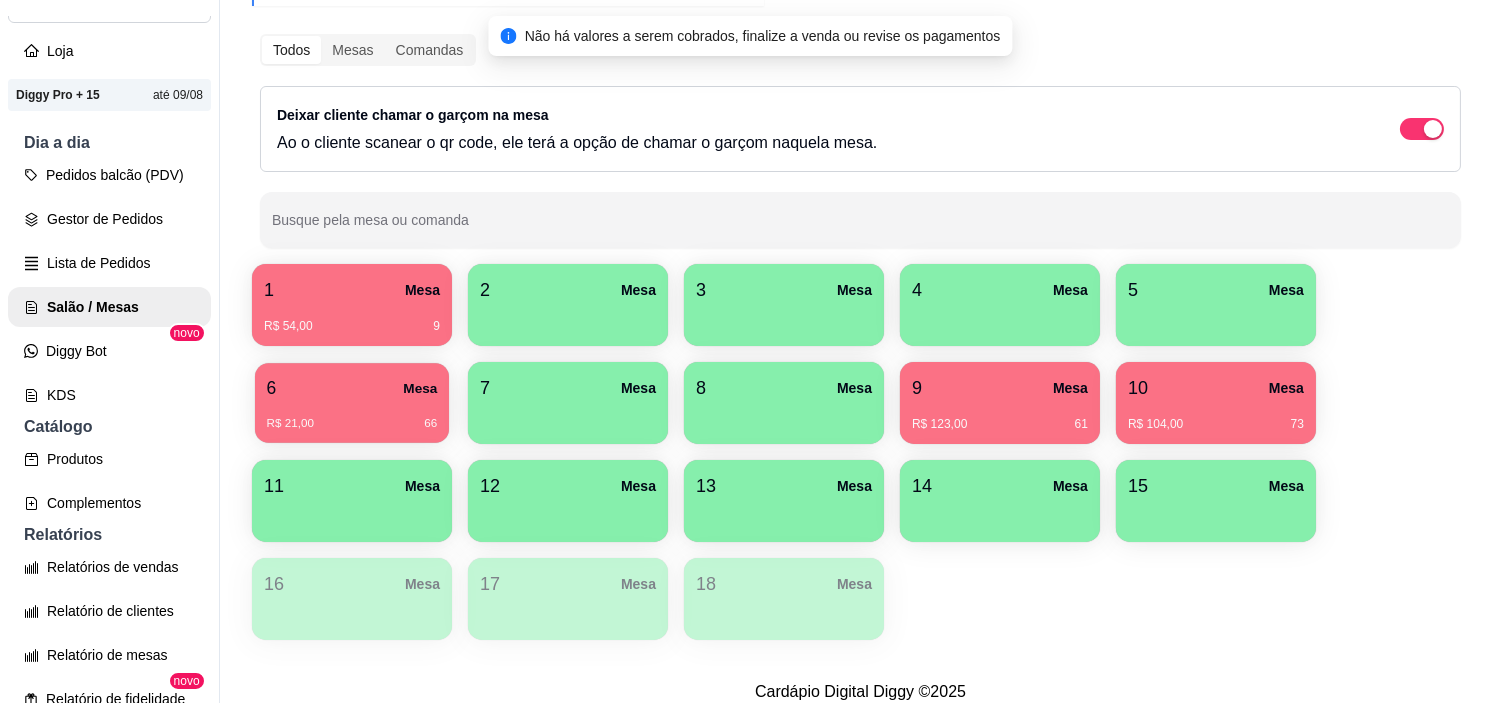 click on "R$ 21,00 66" at bounding box center (352, 416) 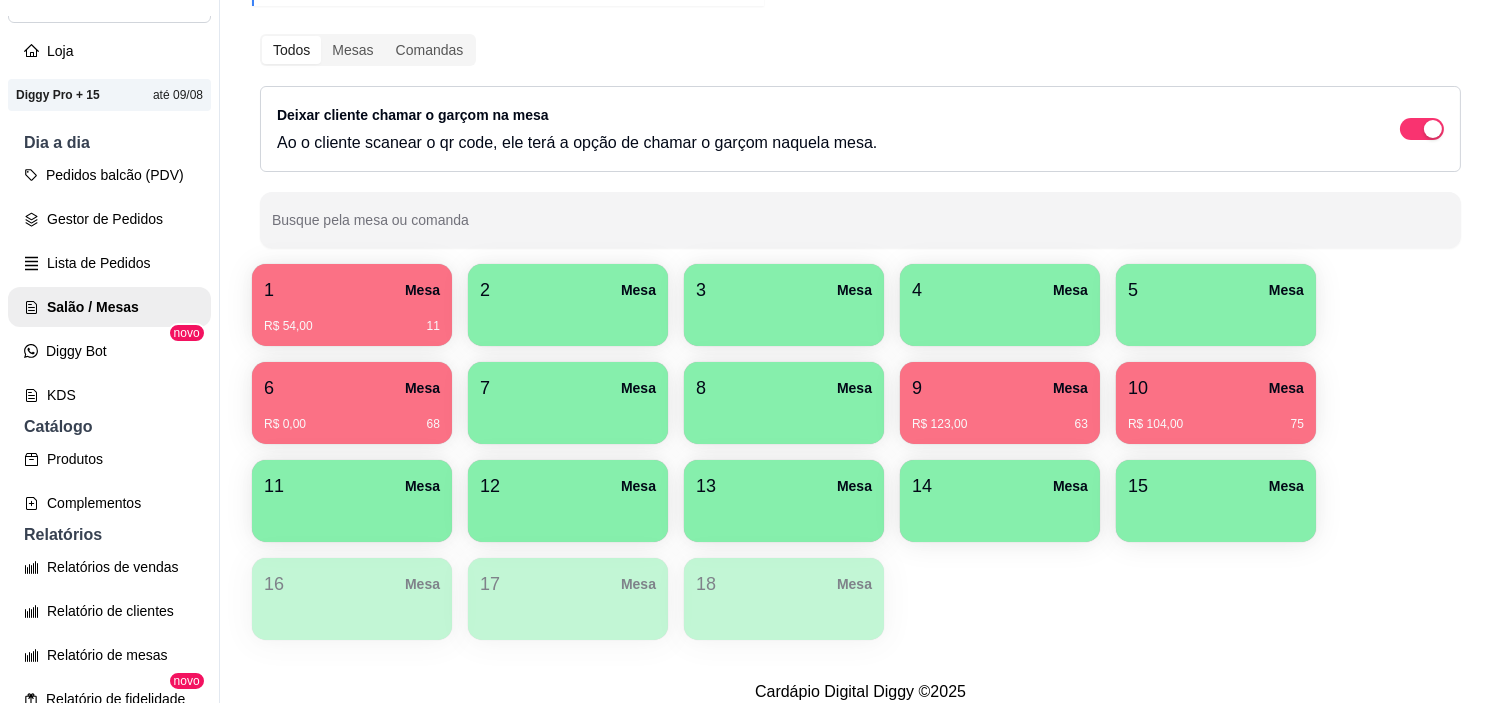 click on "3 Mesa" at bounding box center [784, 290] 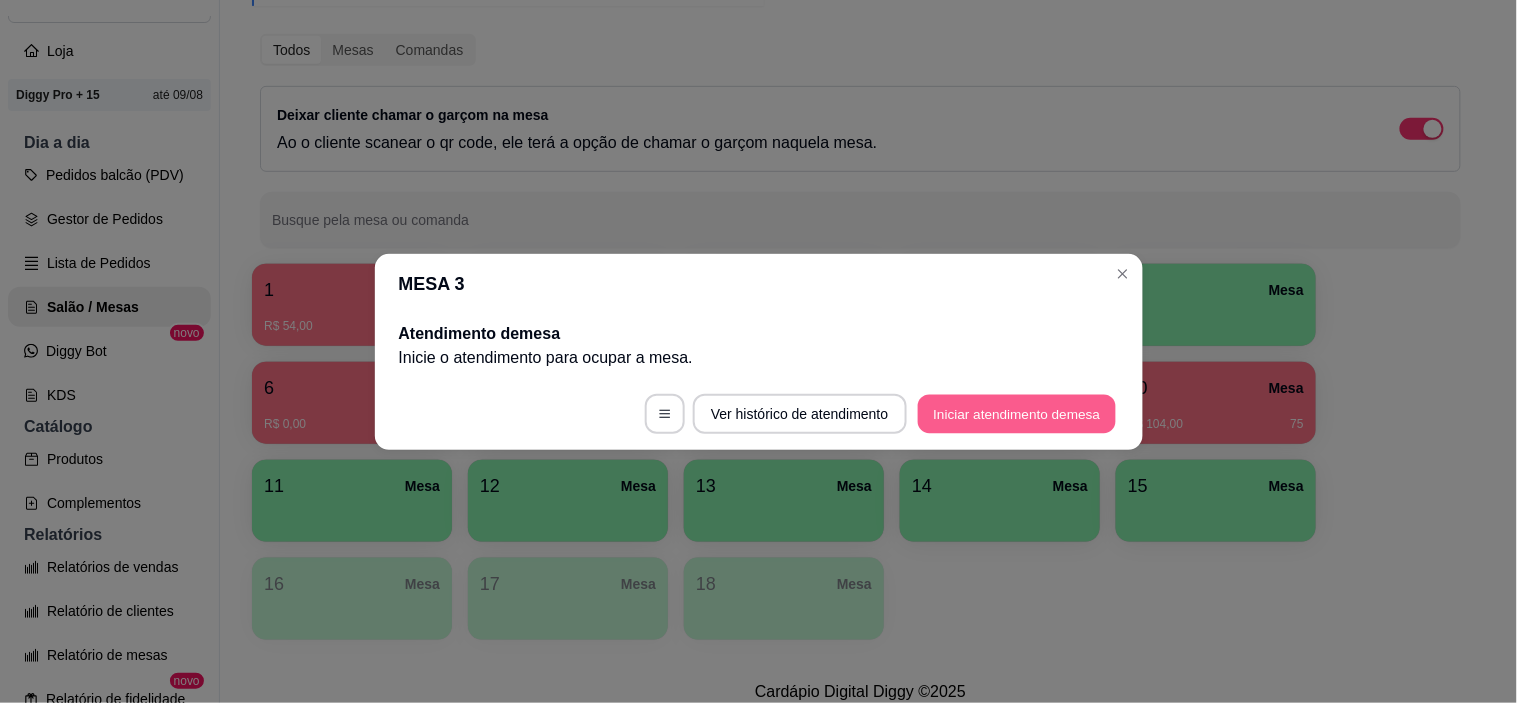 click on "Iniciar atendimento de  mesa" at bounding box center (1017, 413) 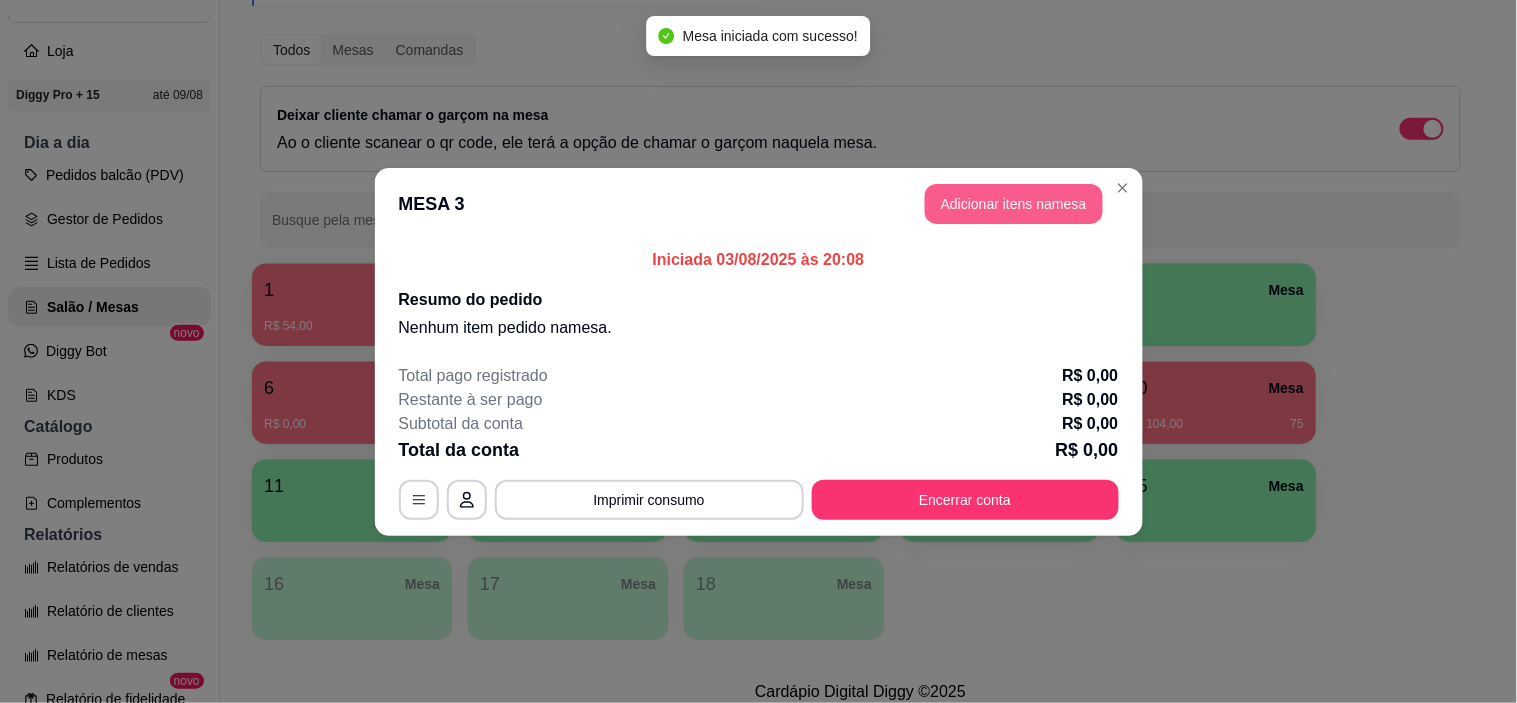 click on "Adicionar itens na  mesa" at bounding box center [1014, 204] 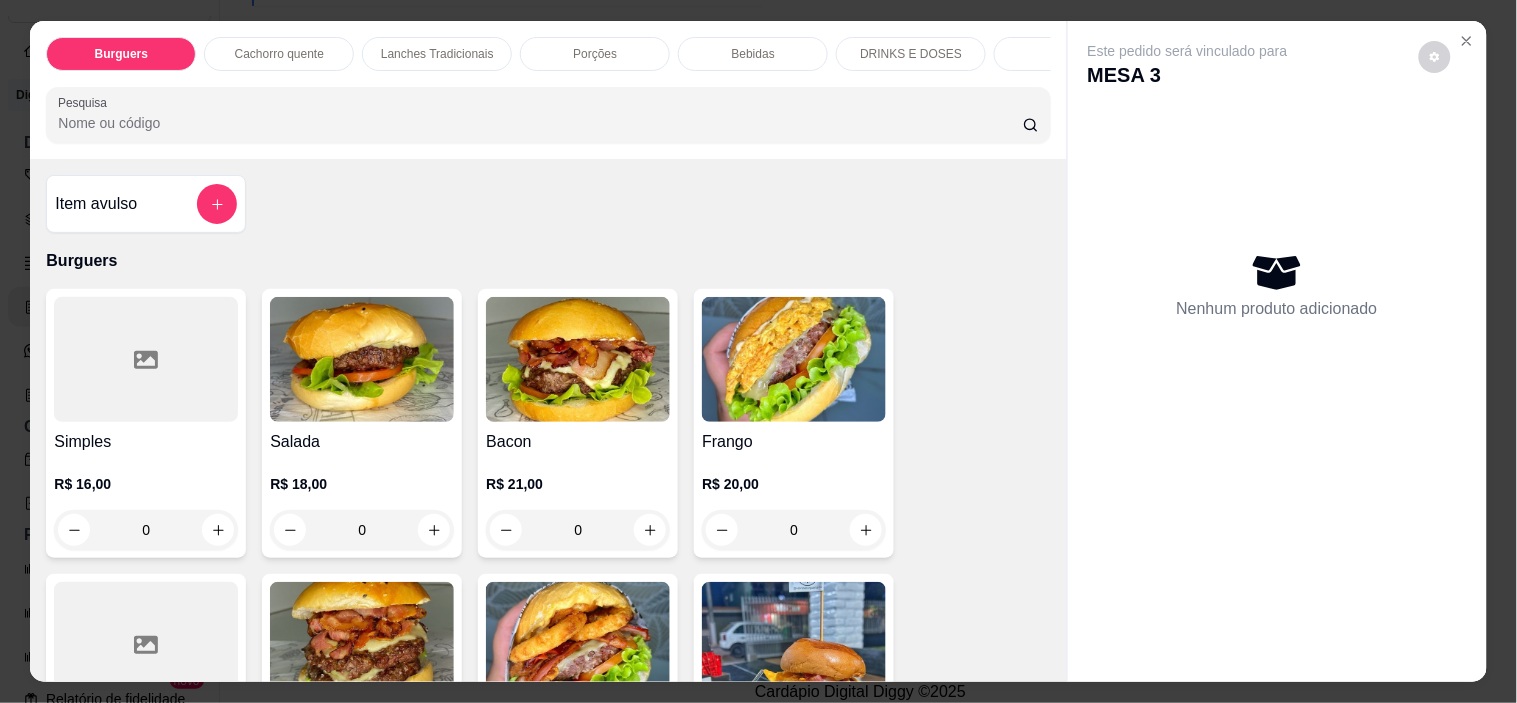click on "DRINKS E DOSES" at bounding box center [911, 54] 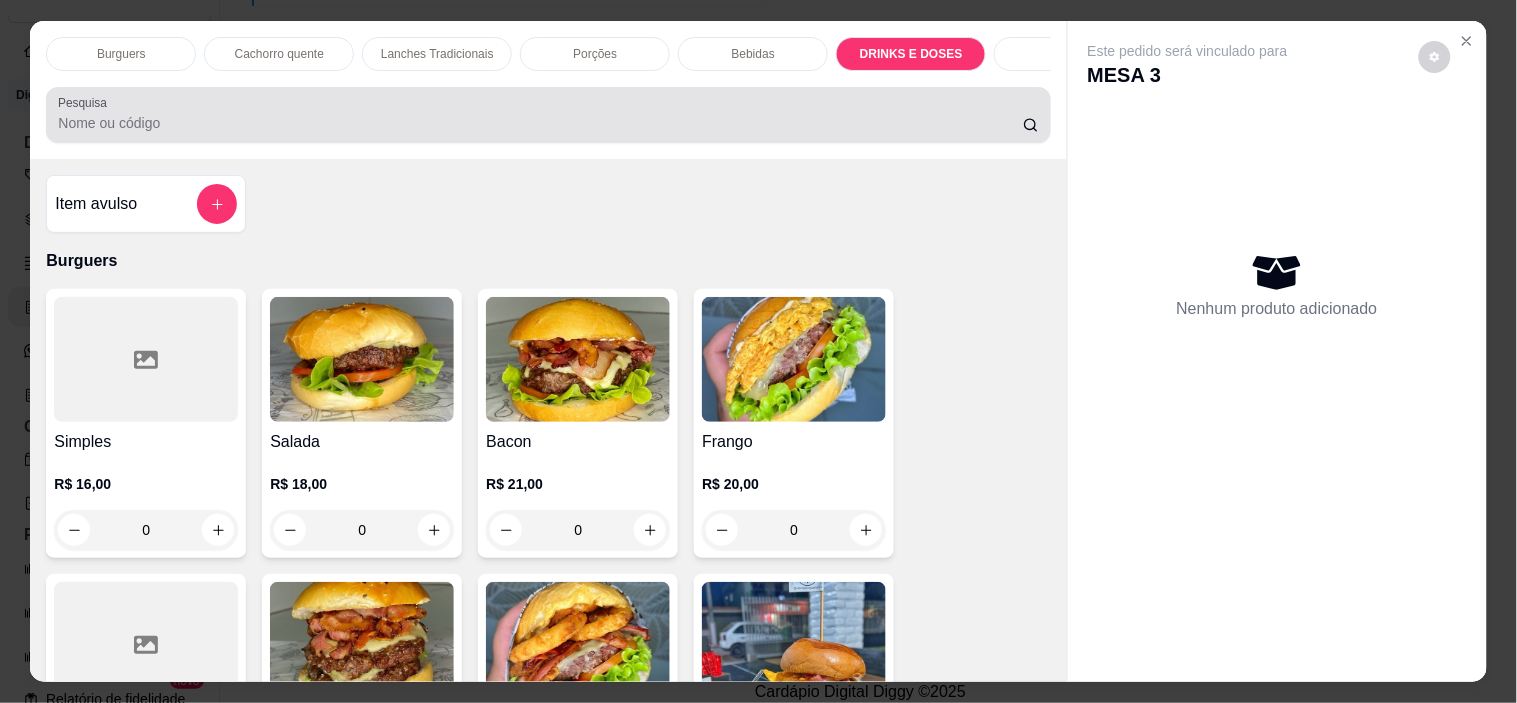 scroll, scrollTop: 4375, scrollLeft: 0, axis: vertical 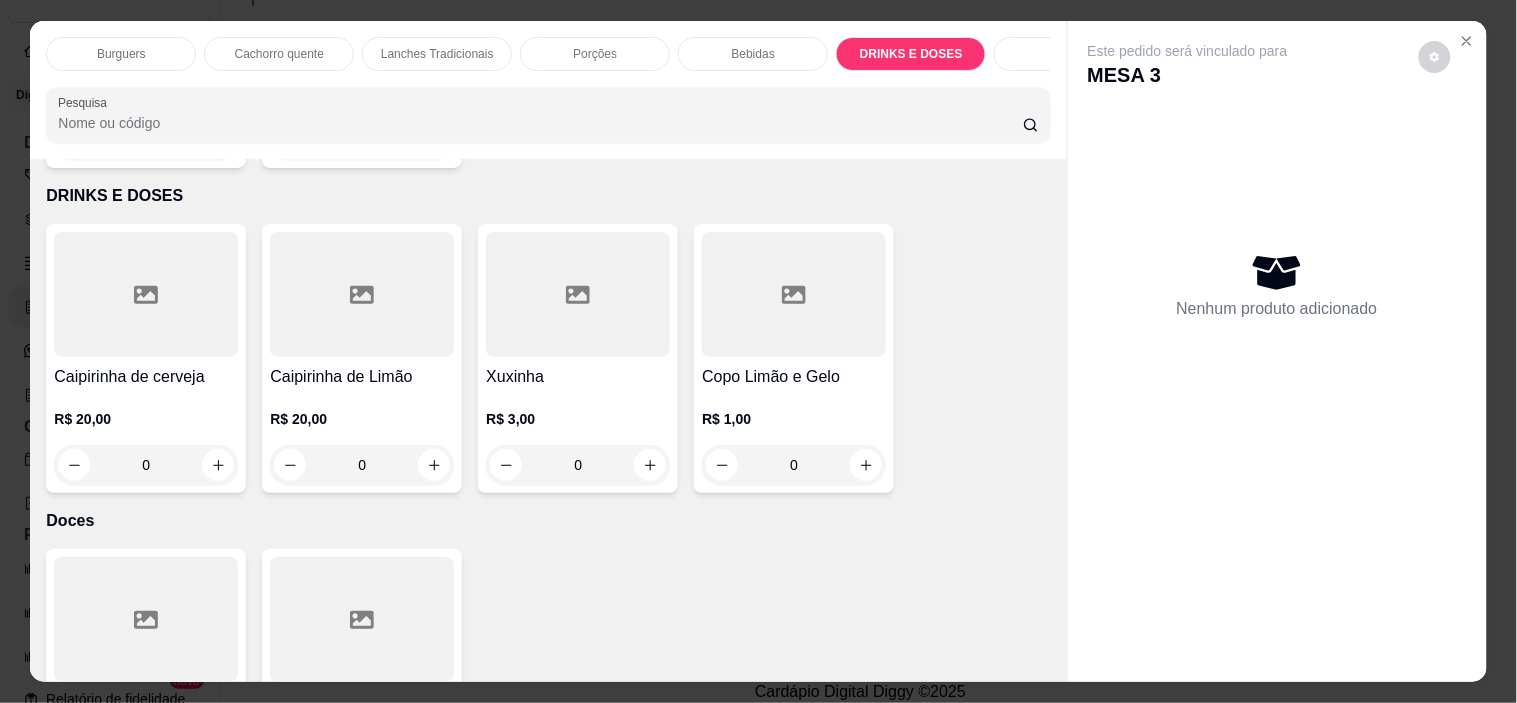 click on "Bebidas" at bounding box center [753, 54] 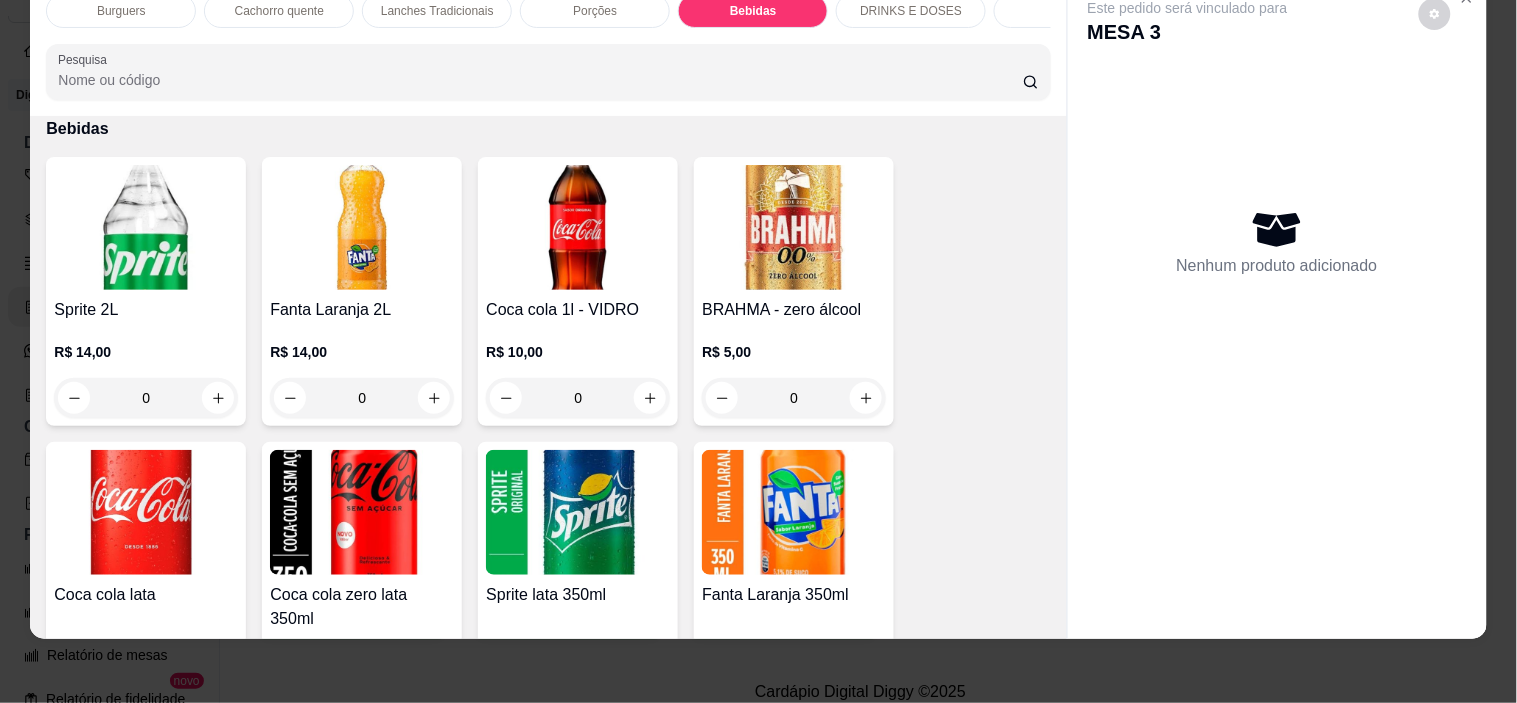 click at bounding box center [578, 227] 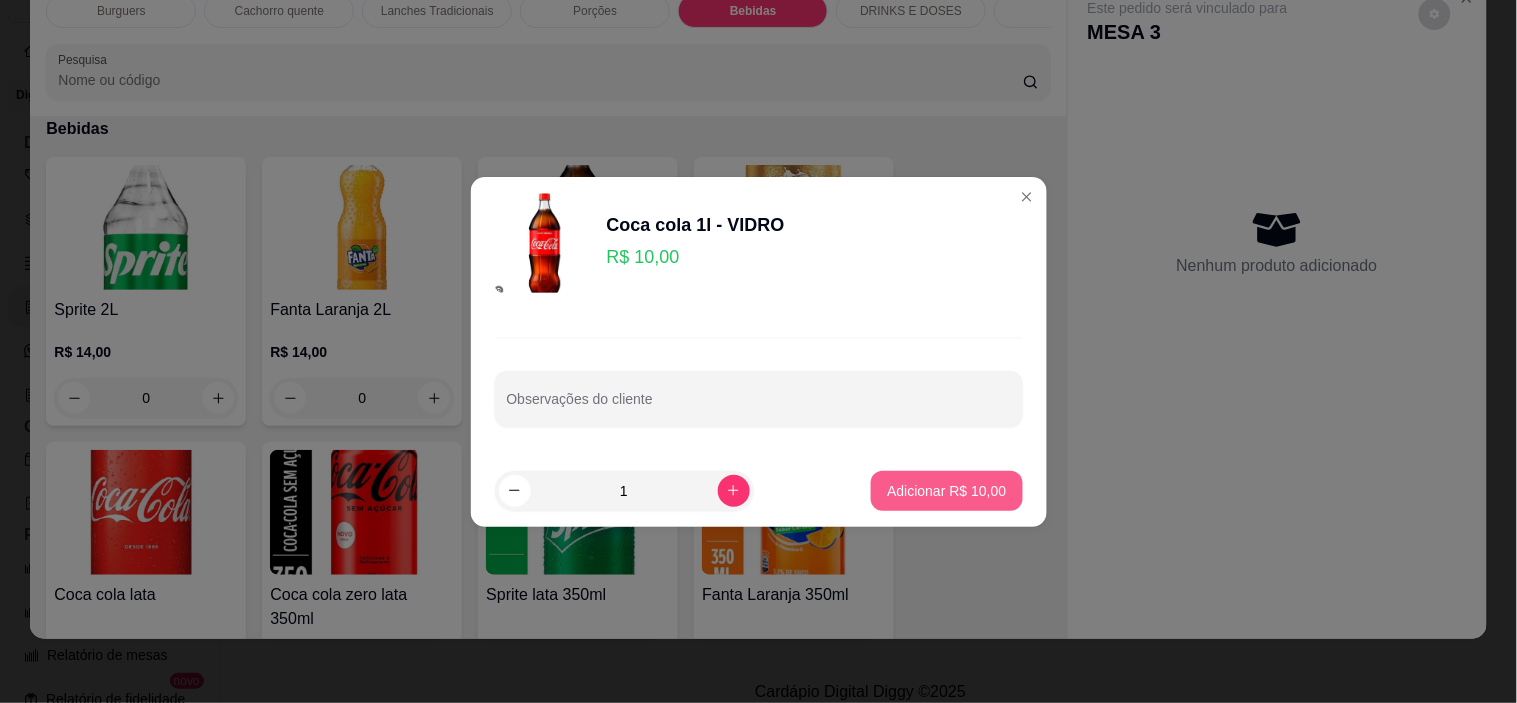 click on "Adicionar   R$ 10,00" at bounding box center (946, 491) 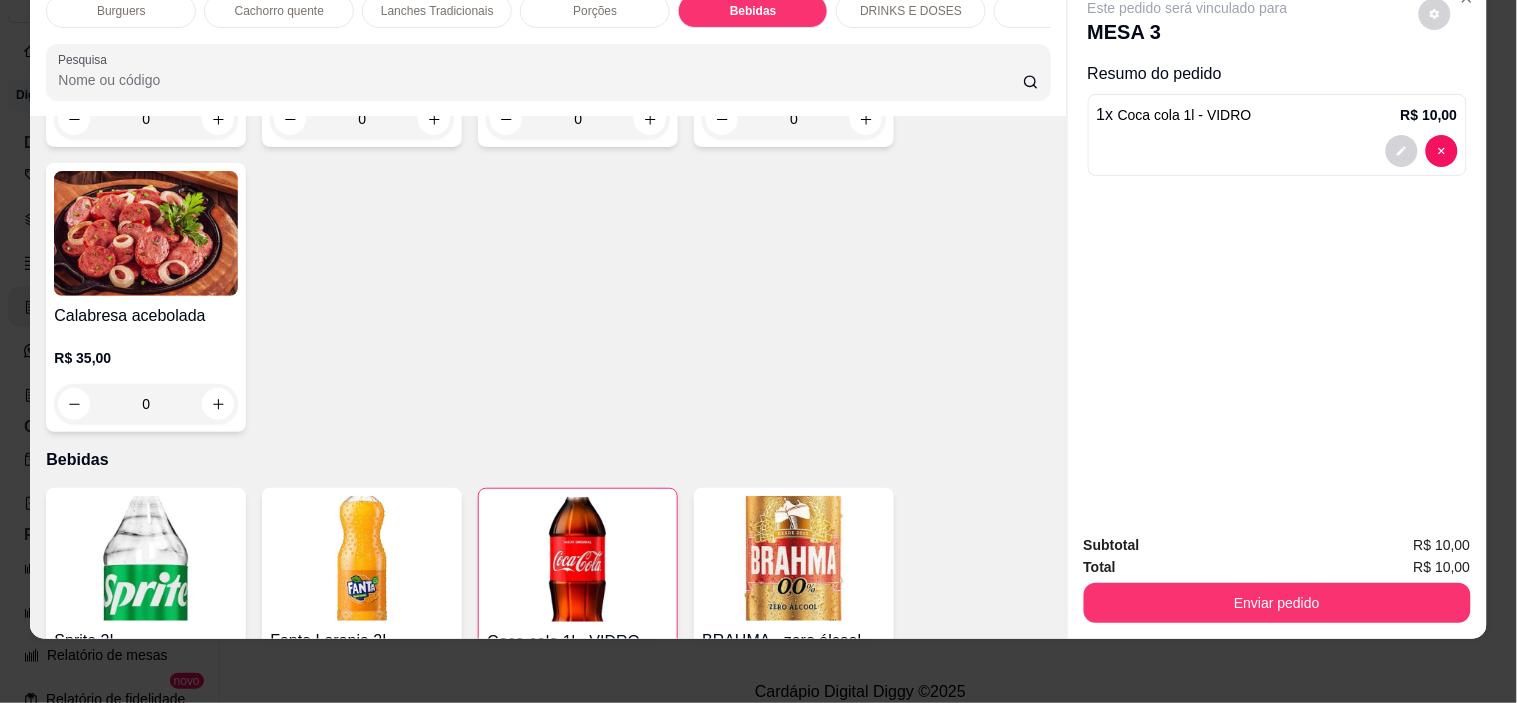scroll, scrollTop: 2553, scrollLeft: 0, axis: vertical 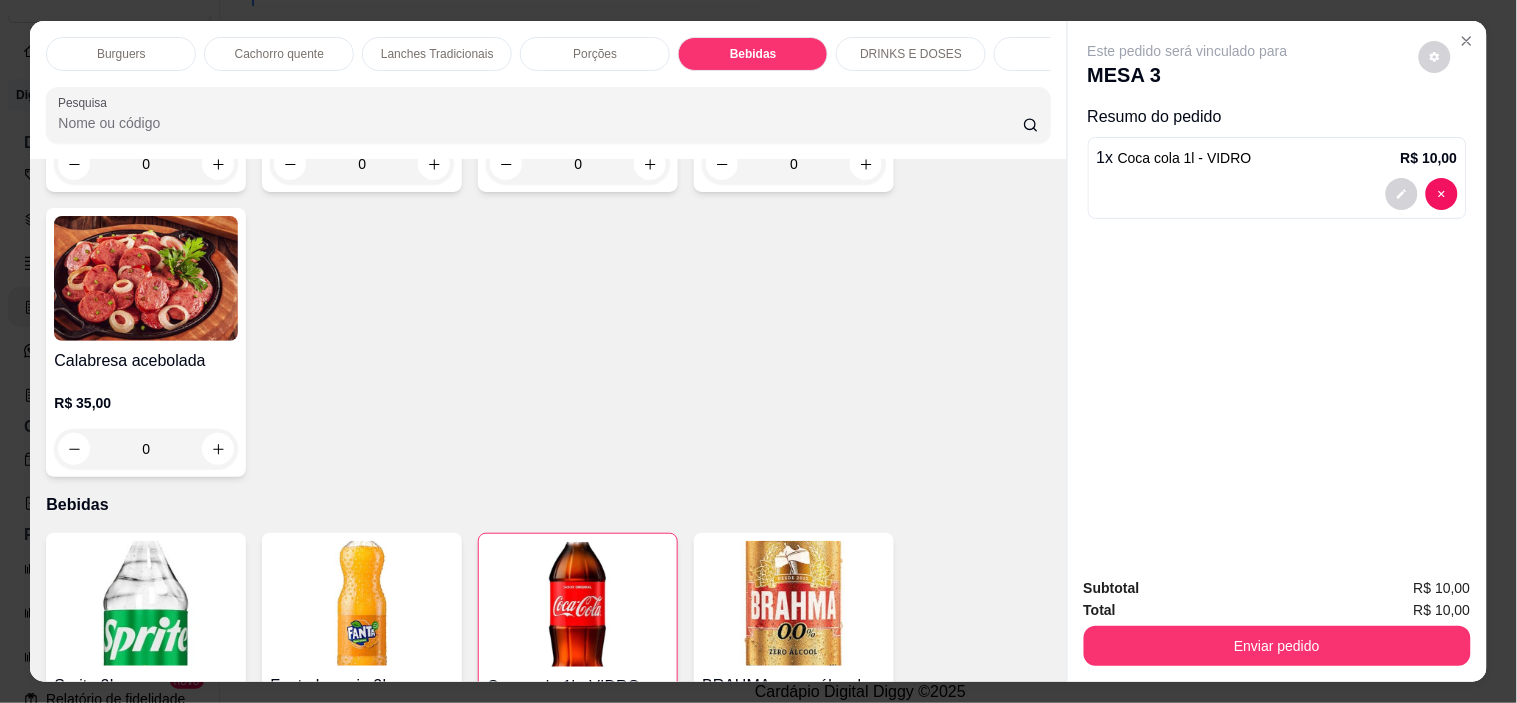 click on "Lanches Tradicionais" at bounding box center [437, 54] 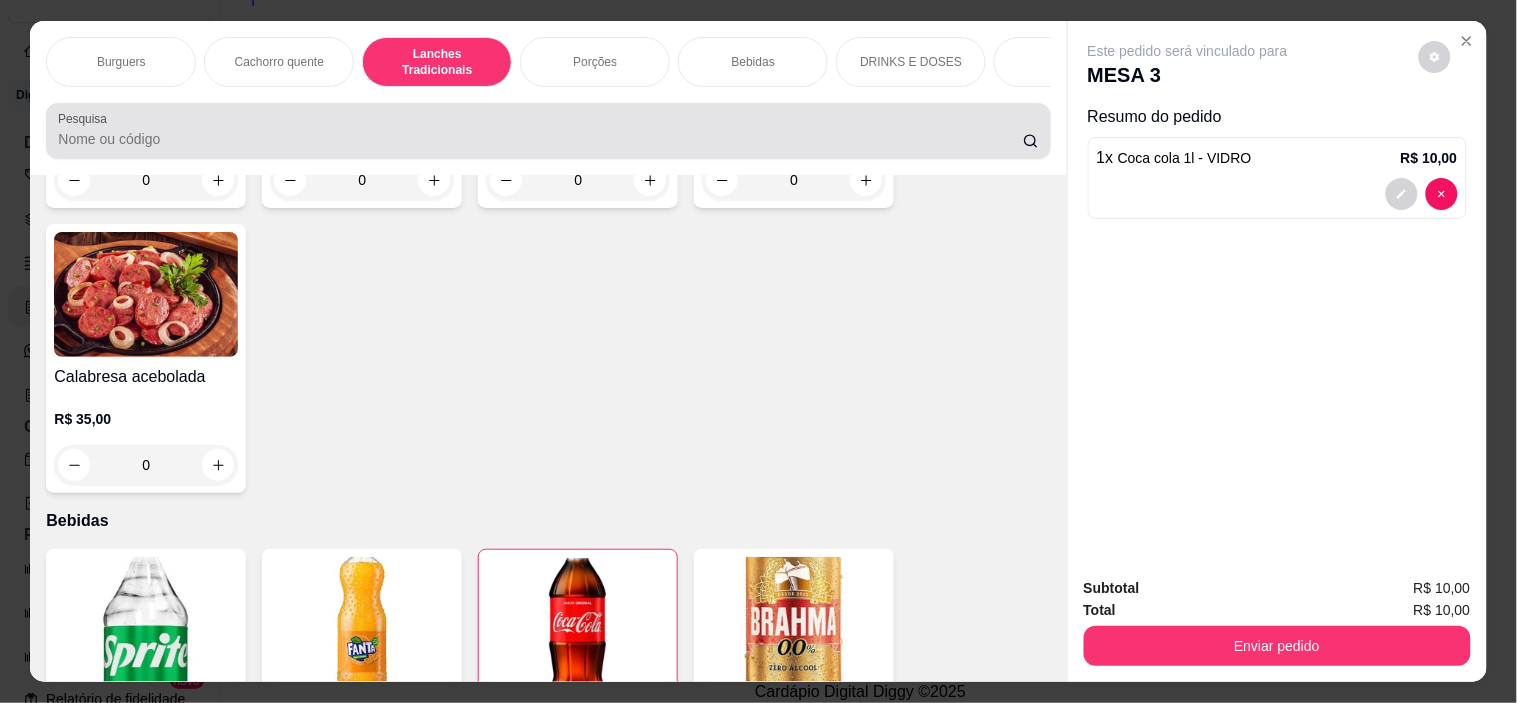 scroll, scrollTop: 1334, scrollLeft: 0, axis: vertical 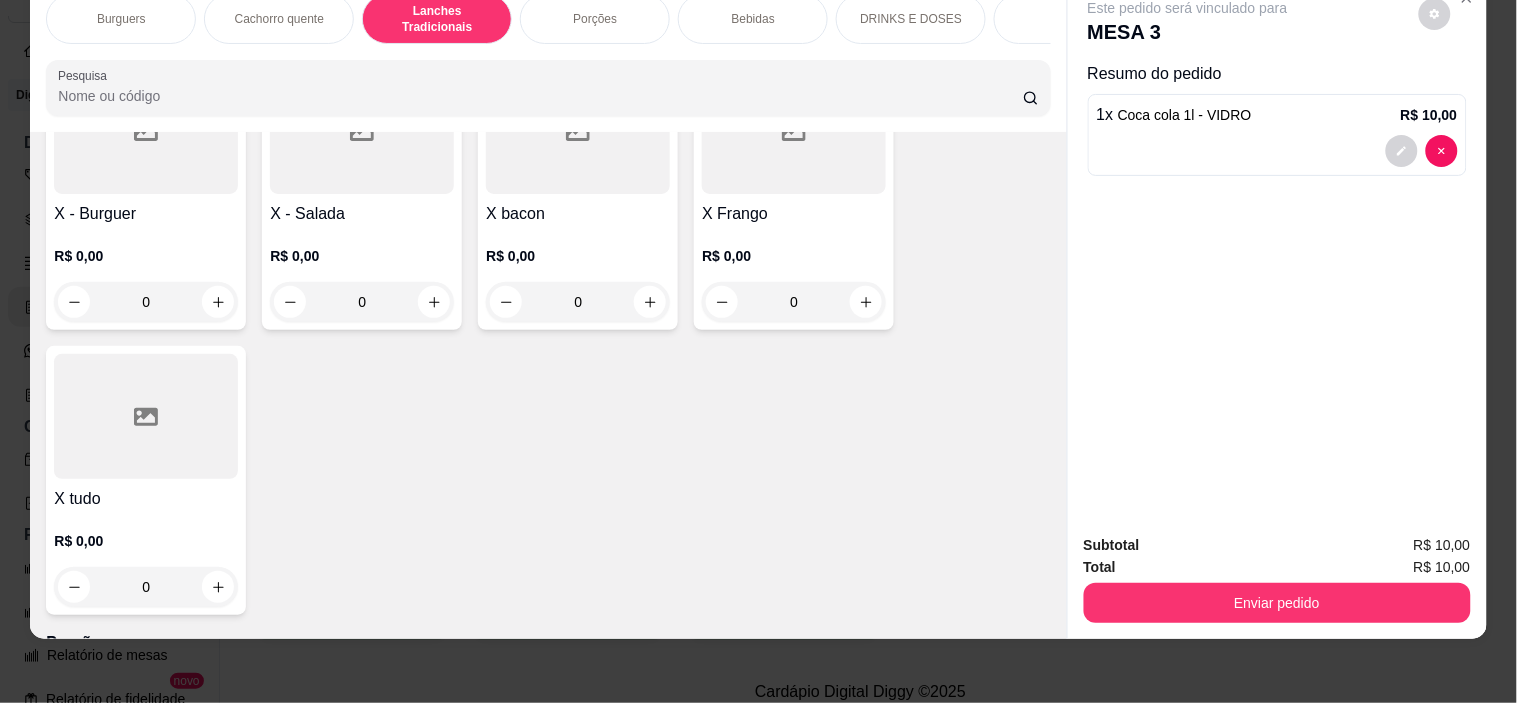 click at bounding box center [146, 416] 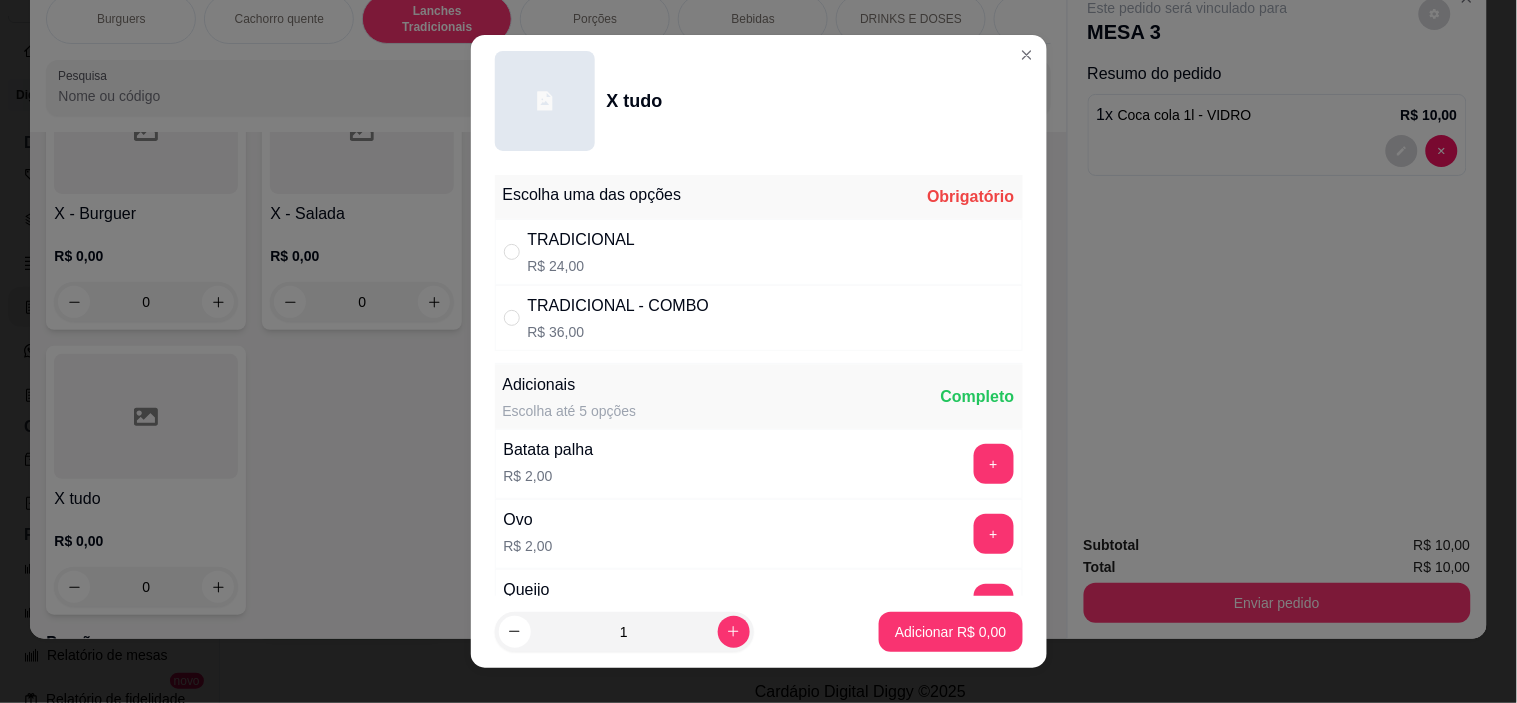 click on "TRADICIONAL R$ 24,00" at bounding box center [759, 252] 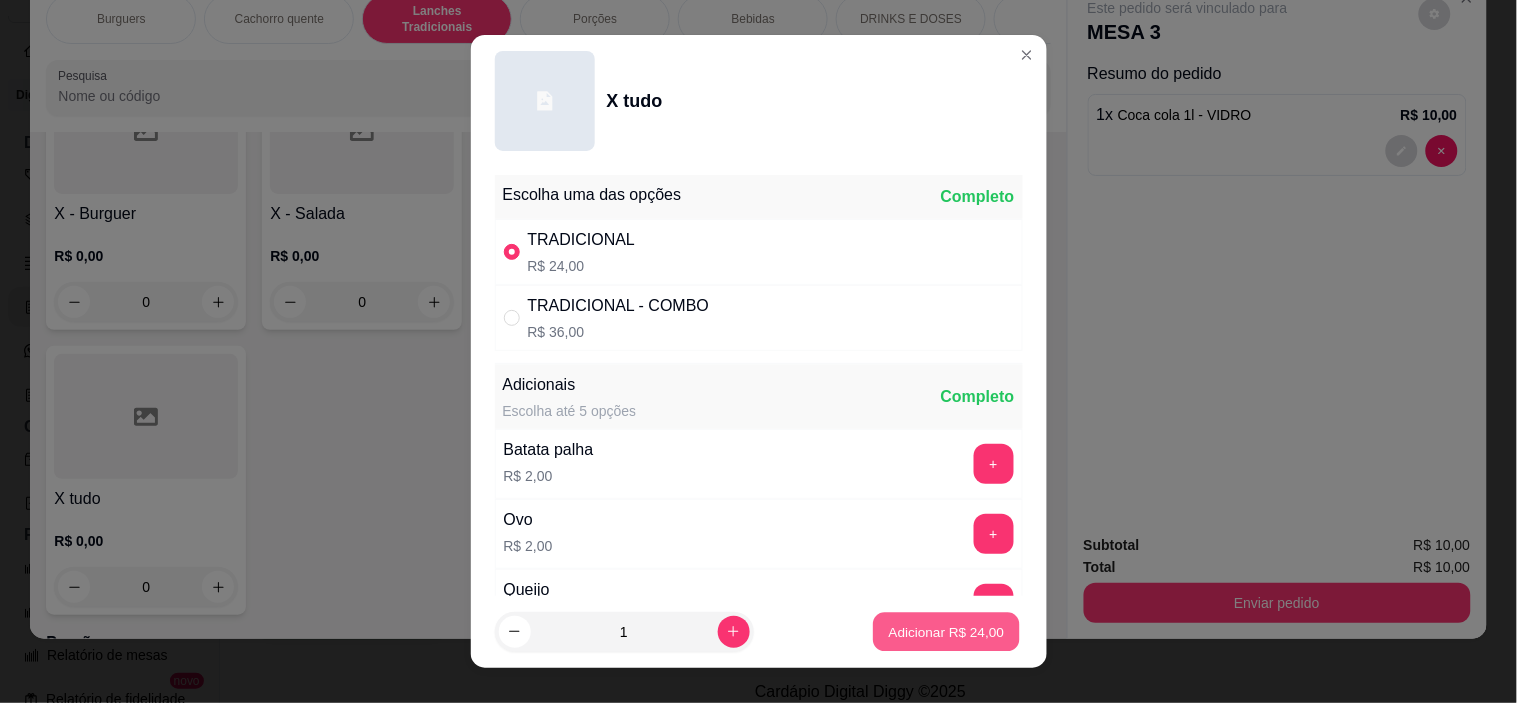 click on "Adicionar   R$ 24,00" at bounding box center (947, 631) 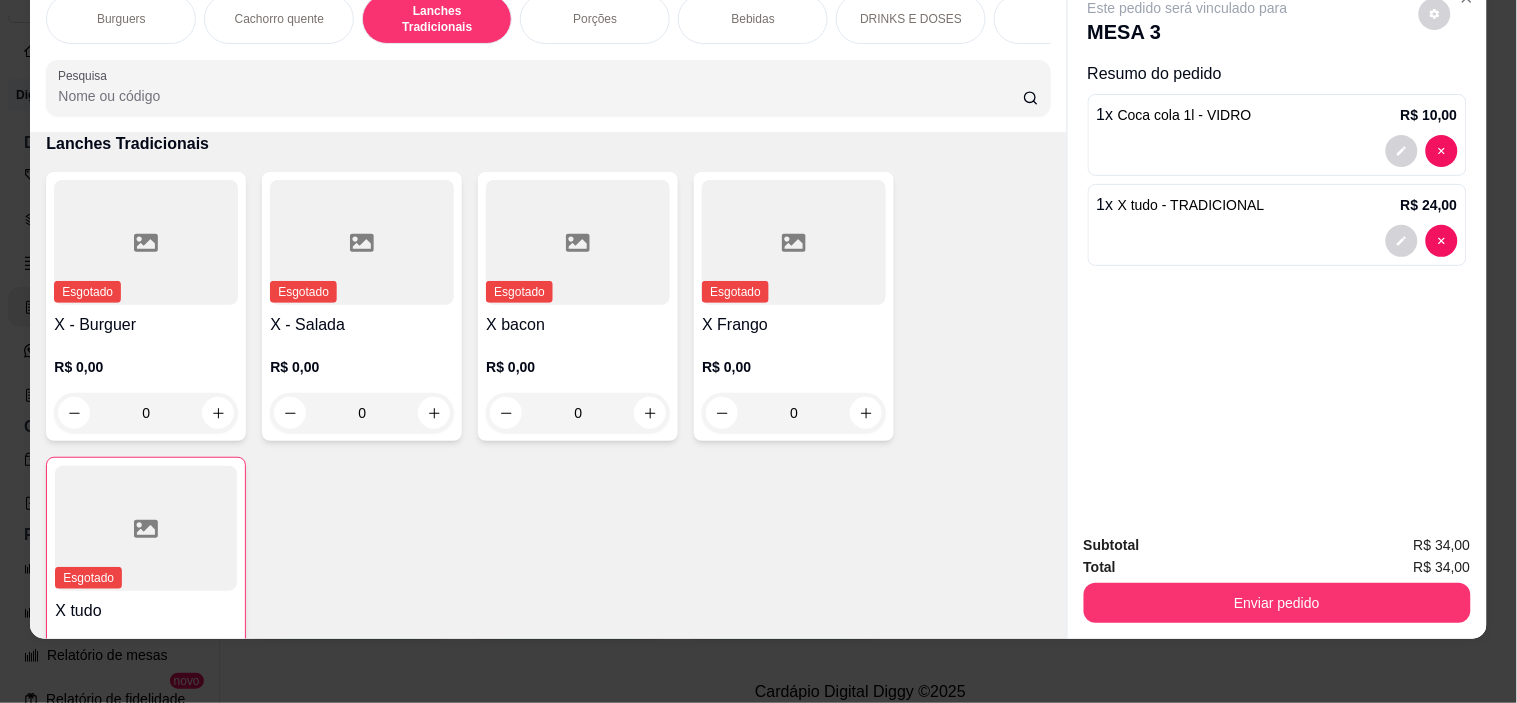 scroll, scrollTop: 1445, scrollLeft: 0, axis: vertical 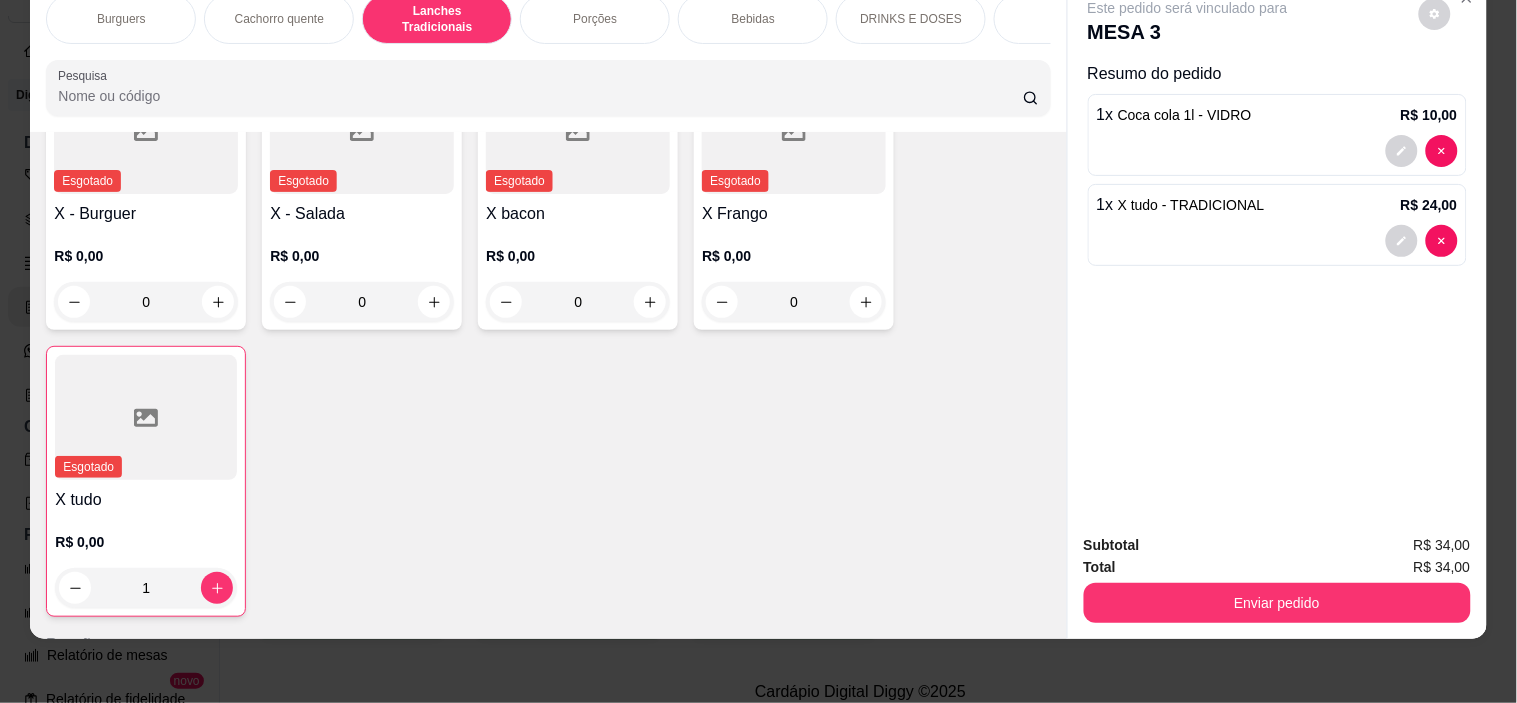 click on "0" at bounding box center [362, 302] 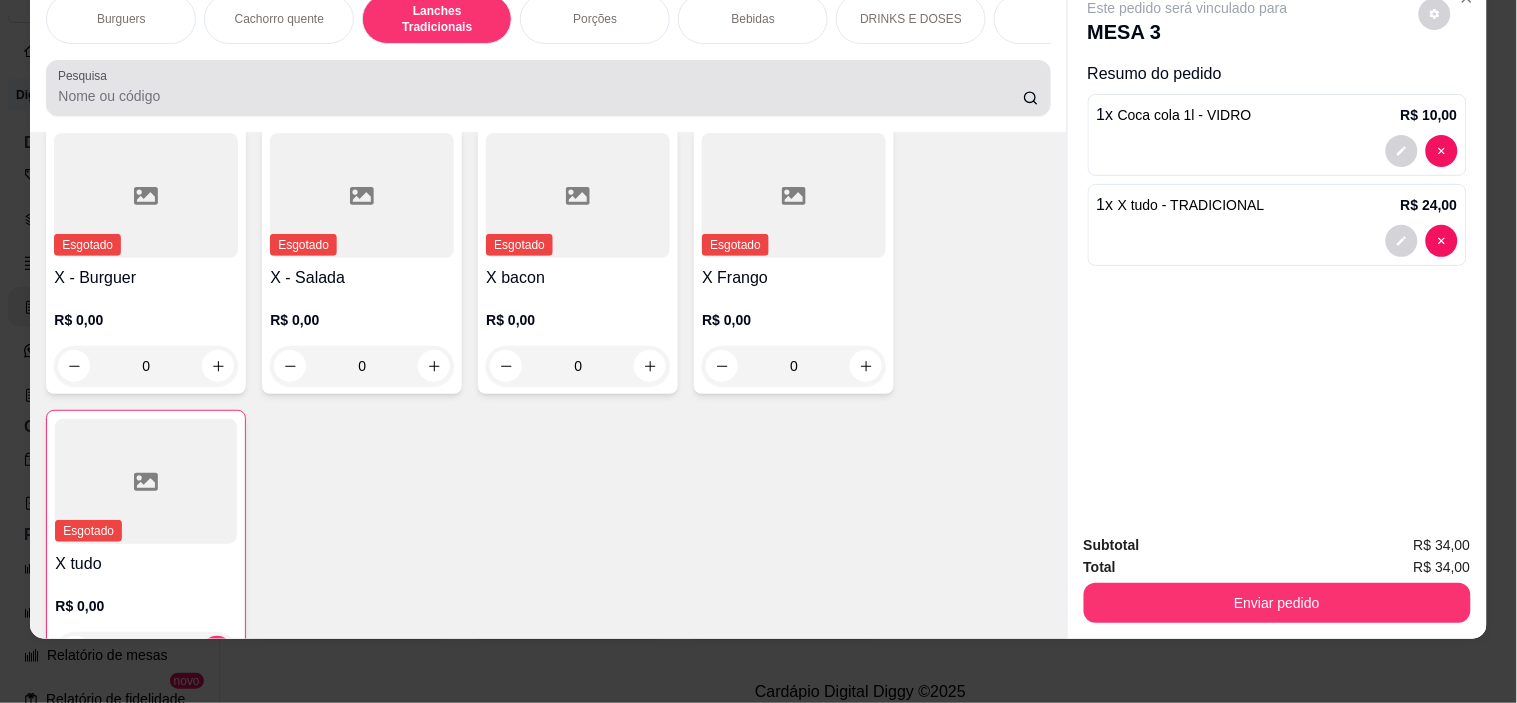 scroll, scrollTop: 1334, scrollLeft: 0, axis: vertical 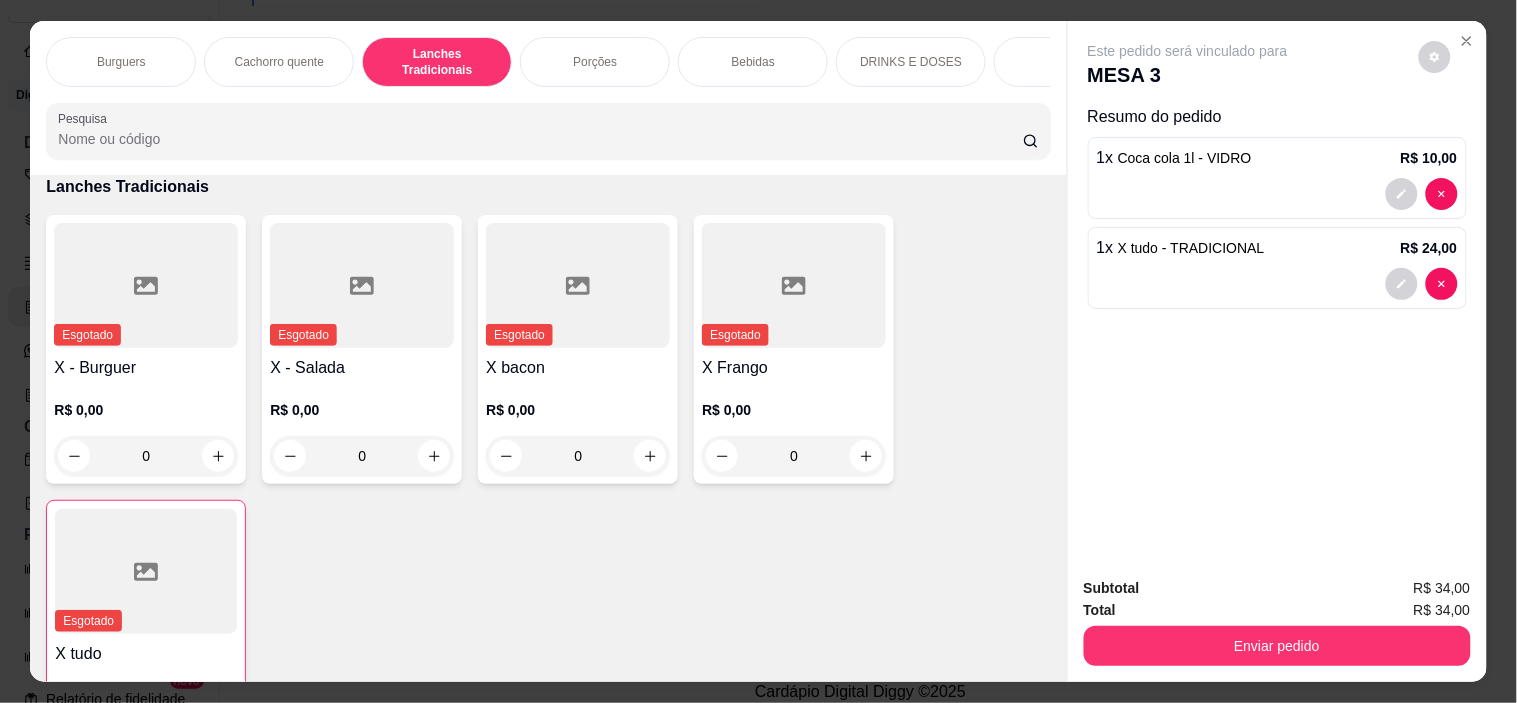 click on "Este pedido será vinculado para MESA 3 Resumo do pedido 1 x Coca cola 1l - VIDRO R$ 10,00 1 x X tudo - TRADICIONAL R$ 24,00" at bounding box center [1277, 291] 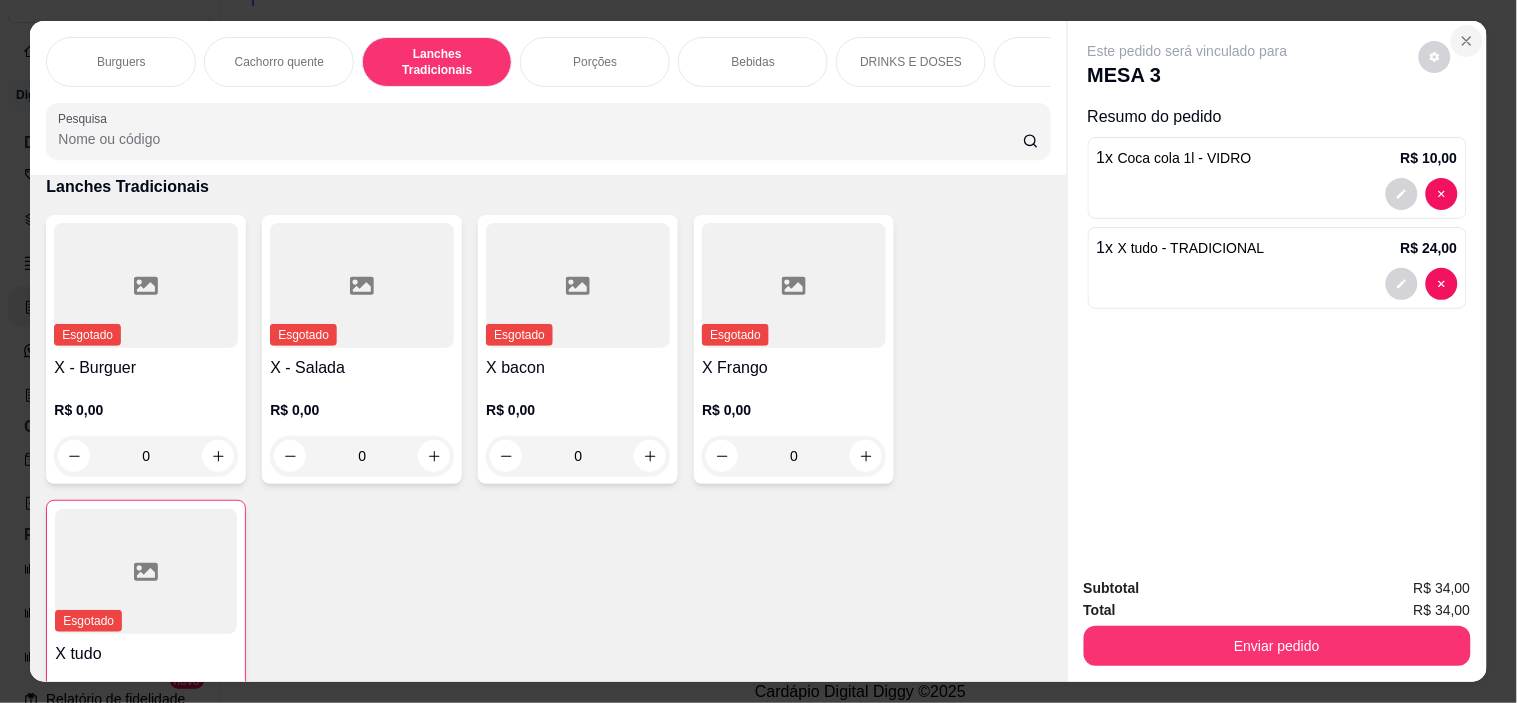 click at bounding box center (1467, 41) 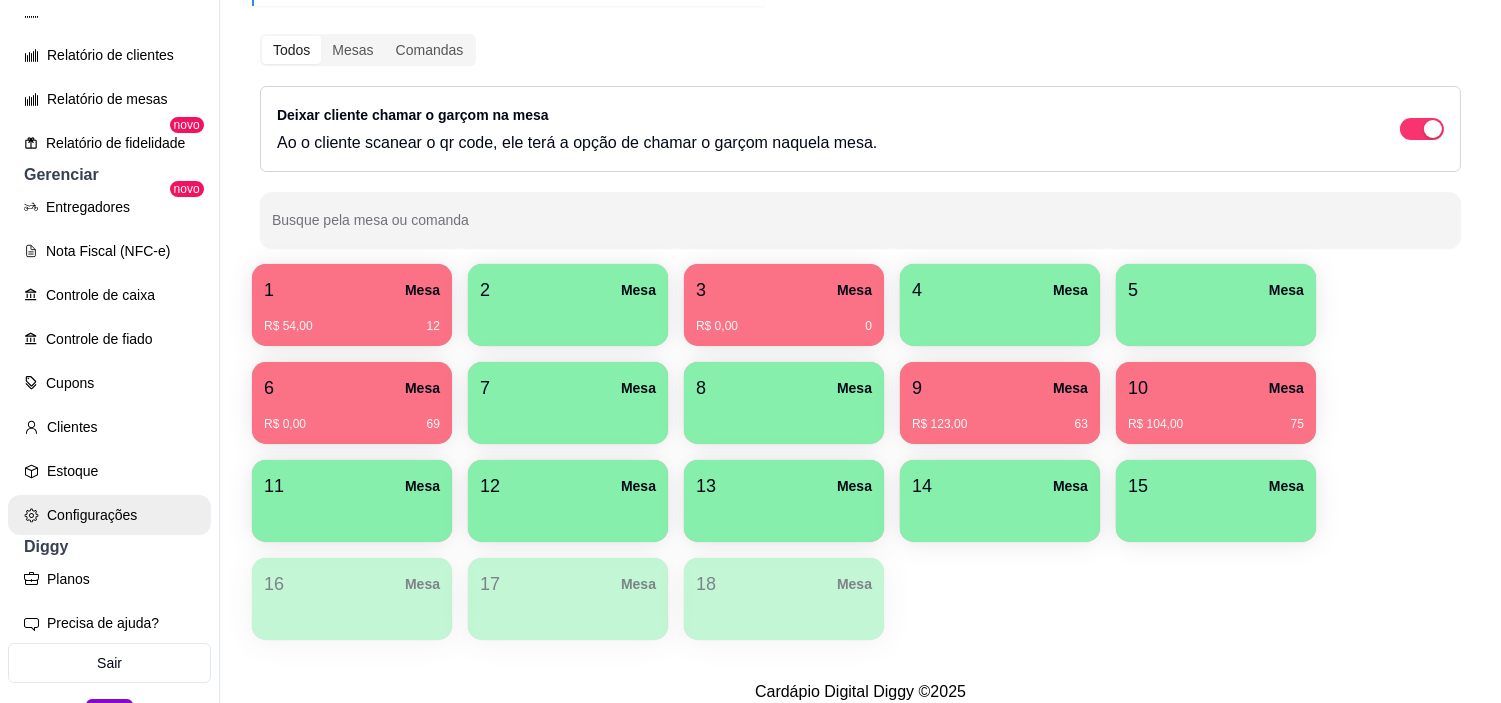 scroll, scrollTop: 711, scrollLeft: 0, axis: vertical 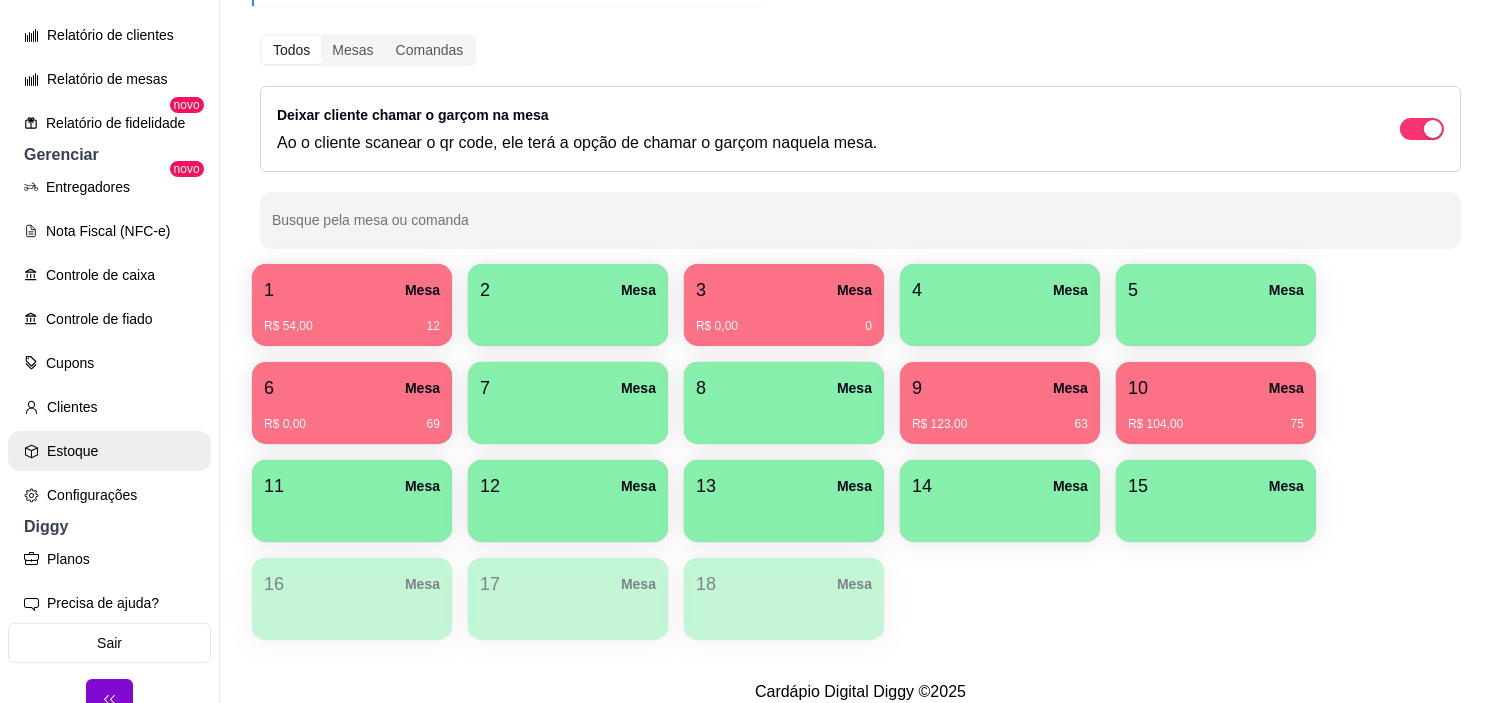 click on "Estoque" at bounding box center [109, 451] 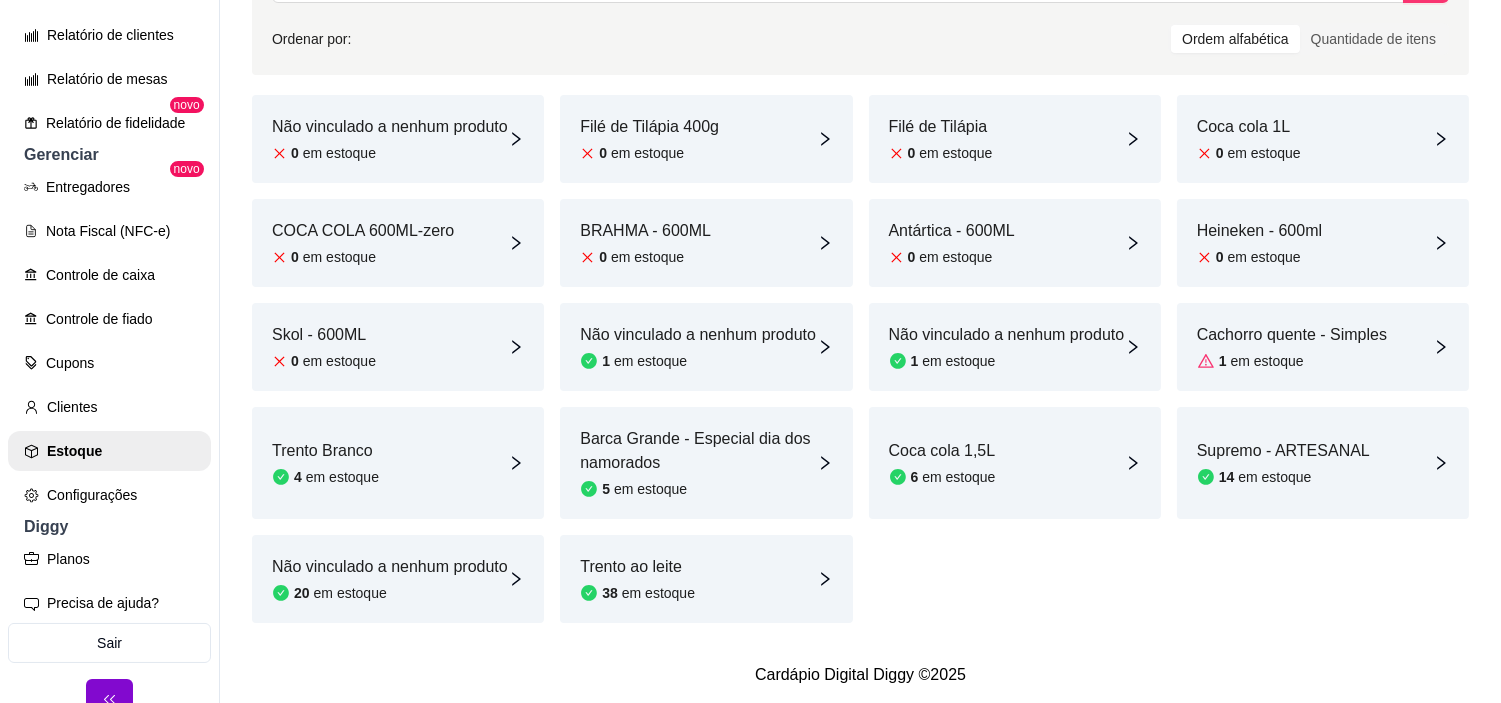 scroll, scrollTop: 285, scrollLeft: 0, axis: vertical 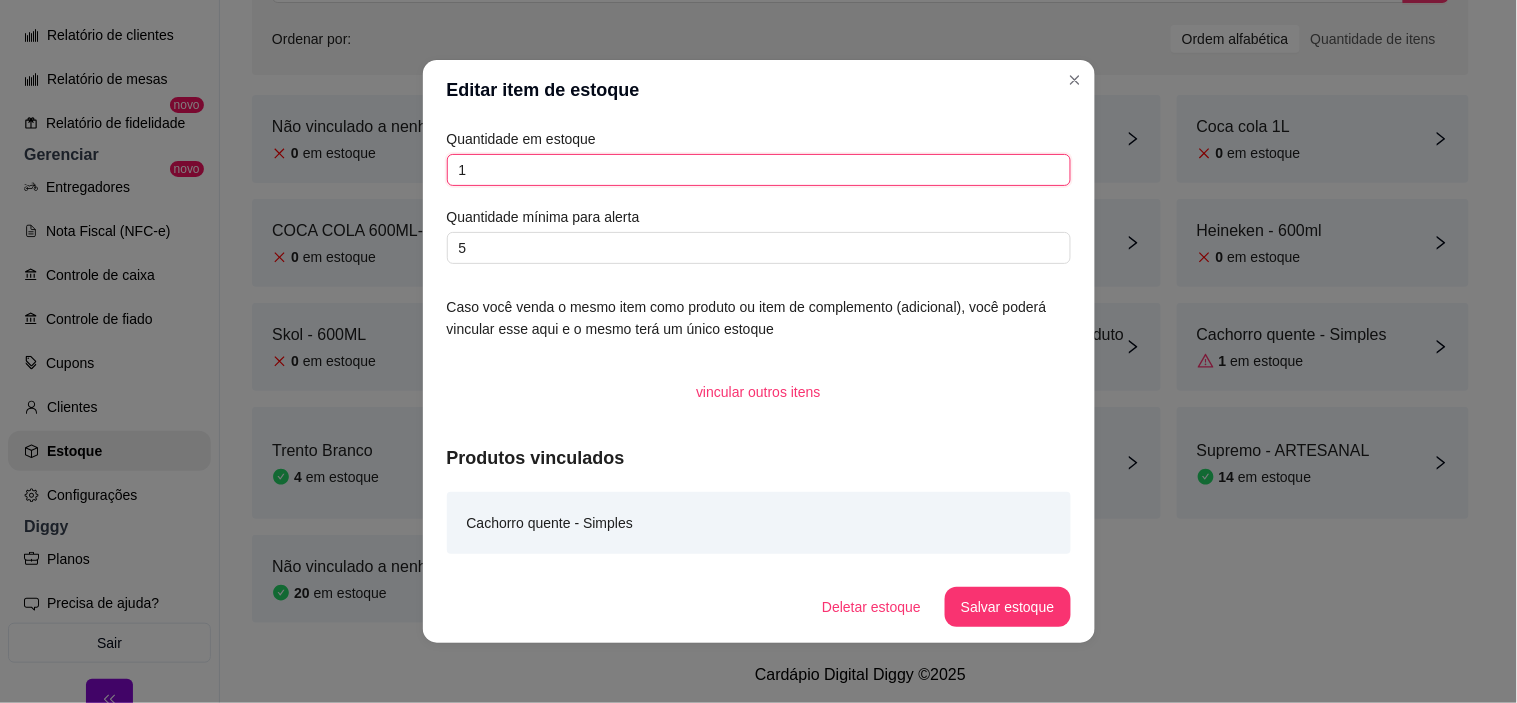 click on "1" at bounding box center [759, 170] 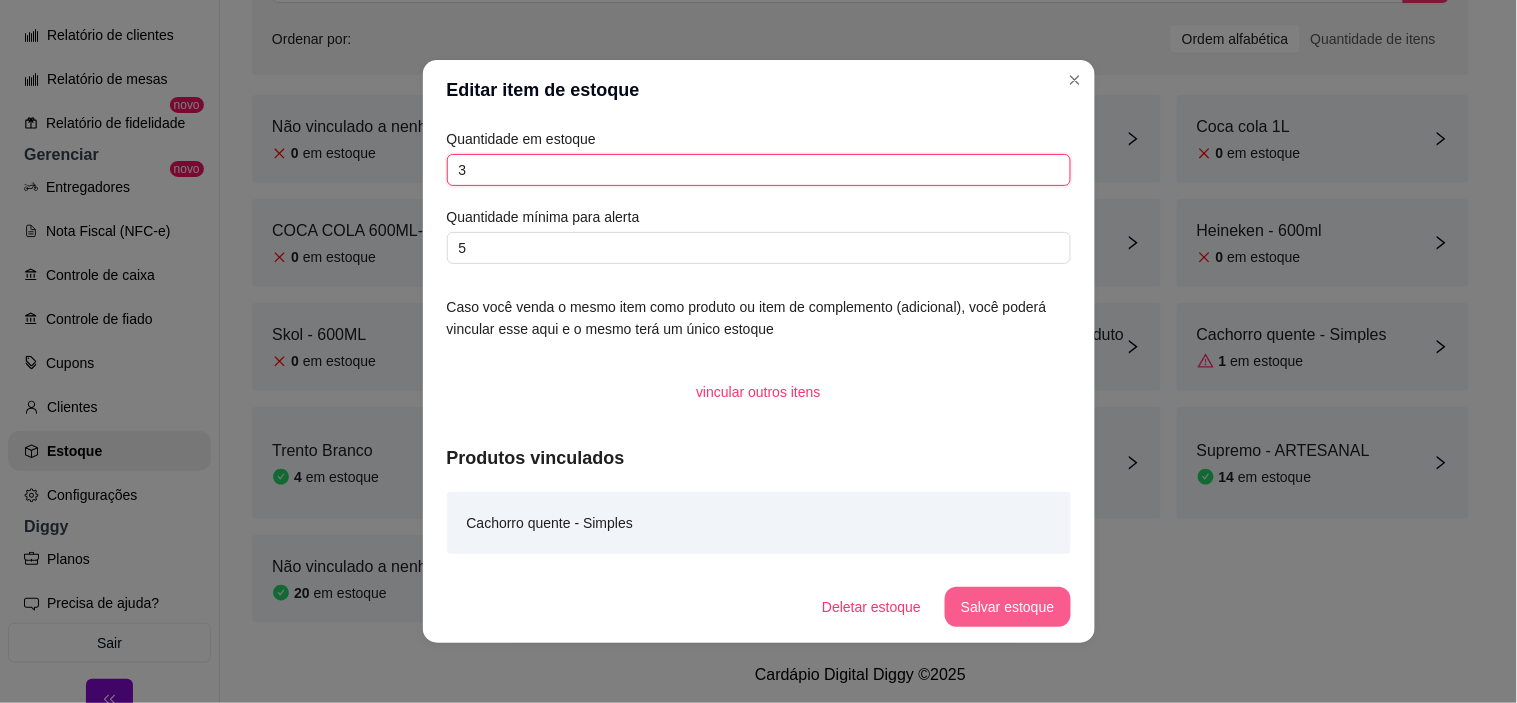 type on "3" 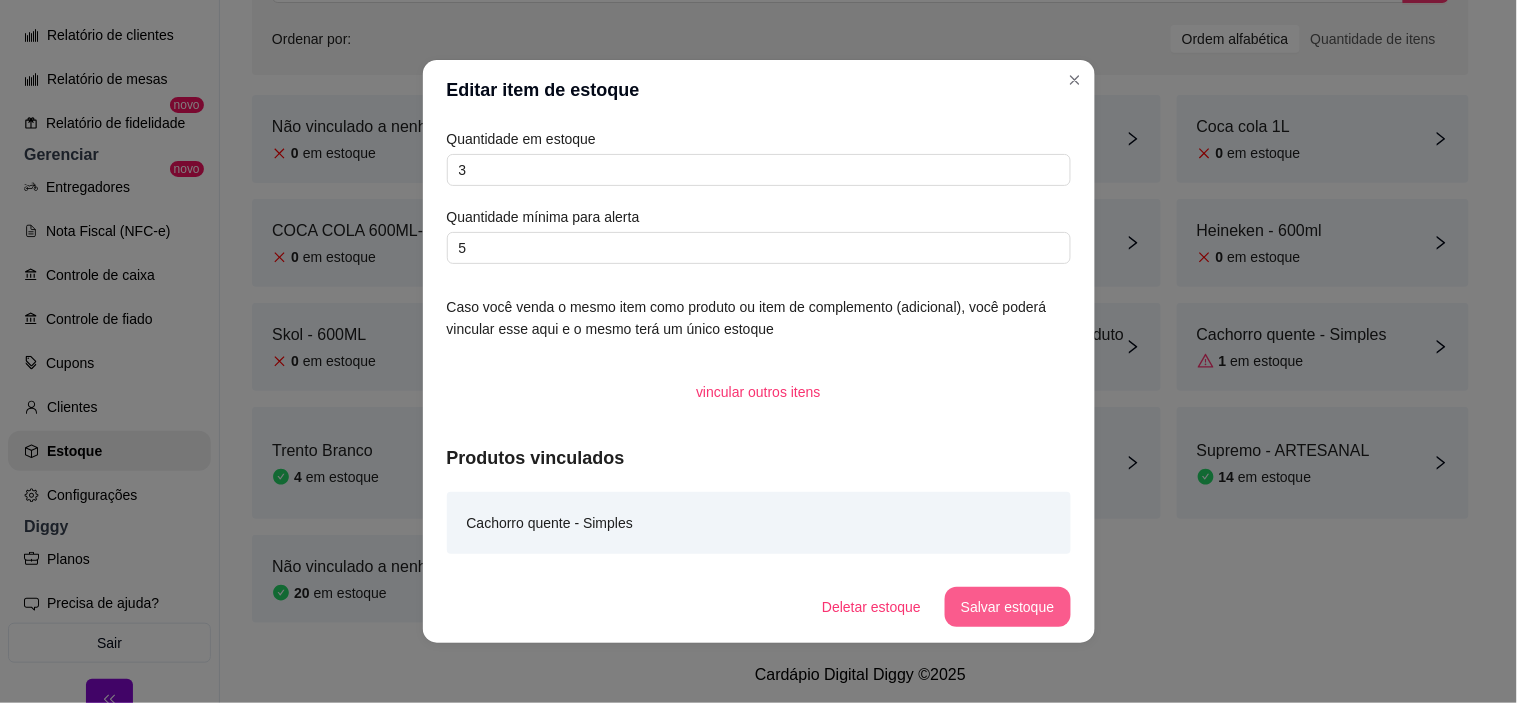 click on "Salvar estoque" at bounding box center [1007, 607] 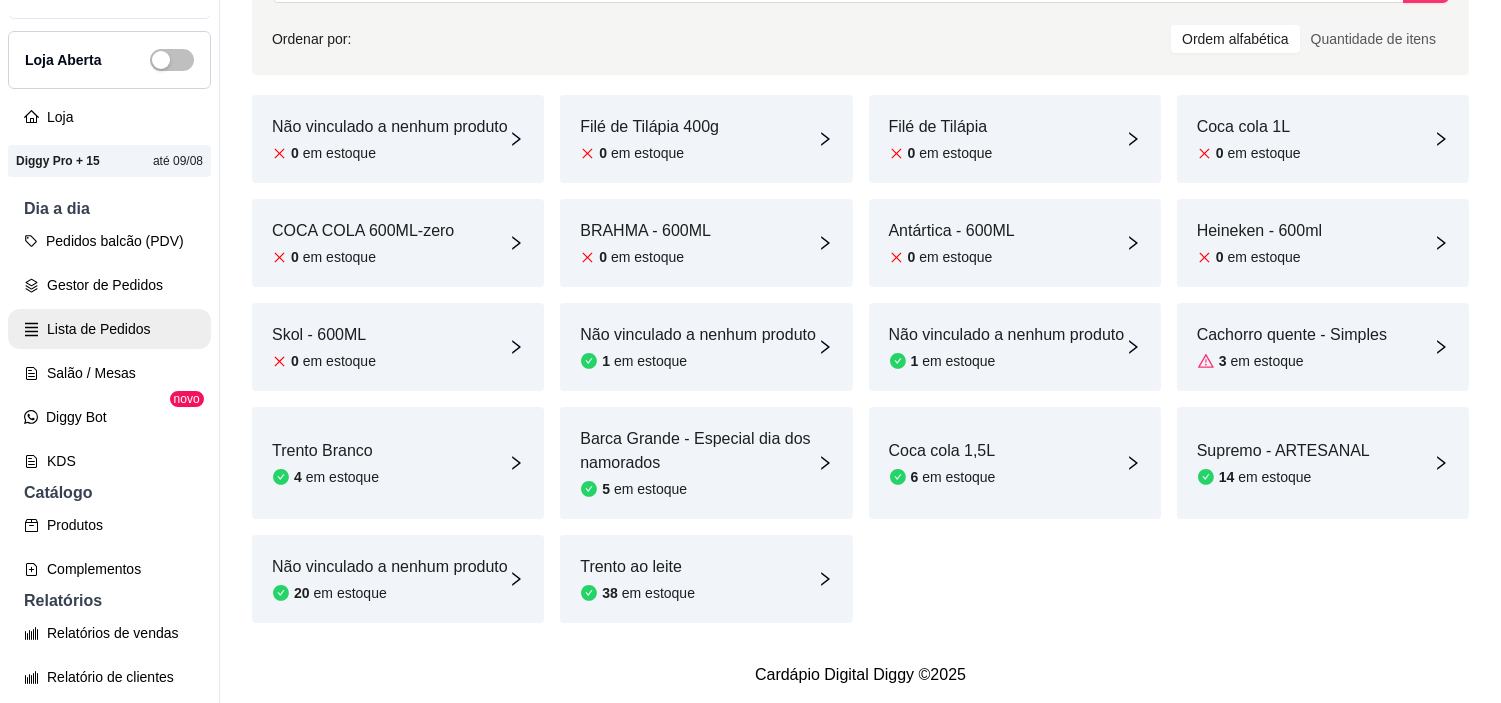 scroll, scrollTop: 44, scrollLeft: 0, axis: vertical 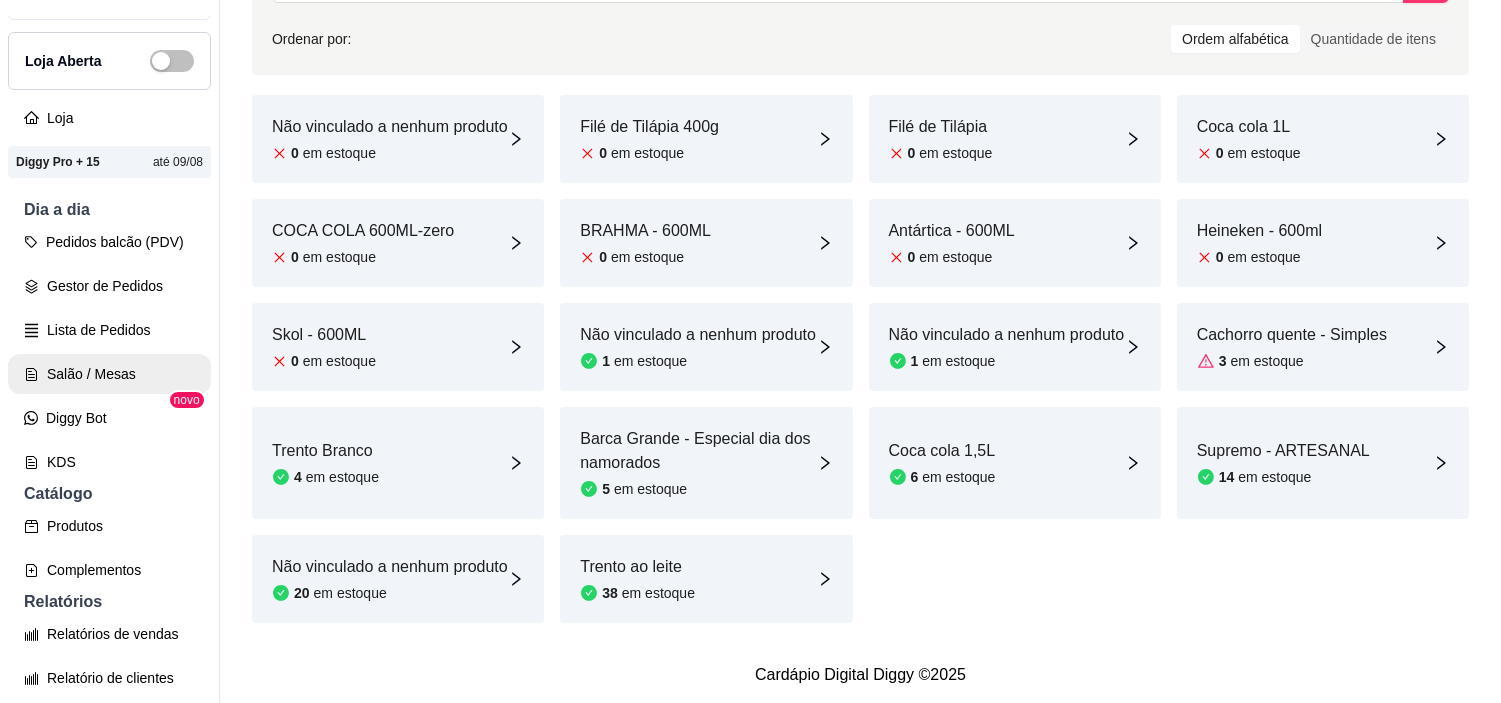click on "Salão / Mesas" at bounding box center [109, 374] 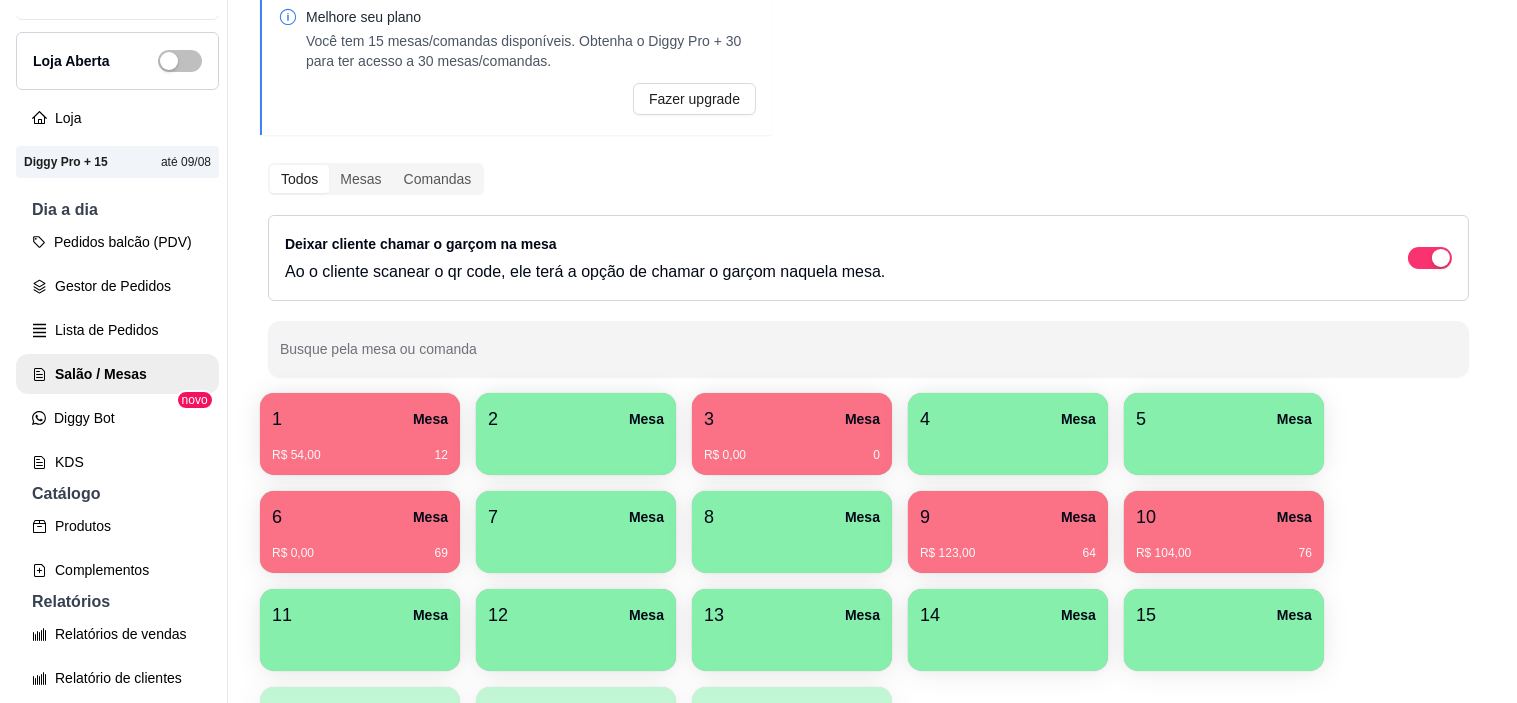 scroll, scrollTop: 222, scrollLeft: 0, axis: vertical 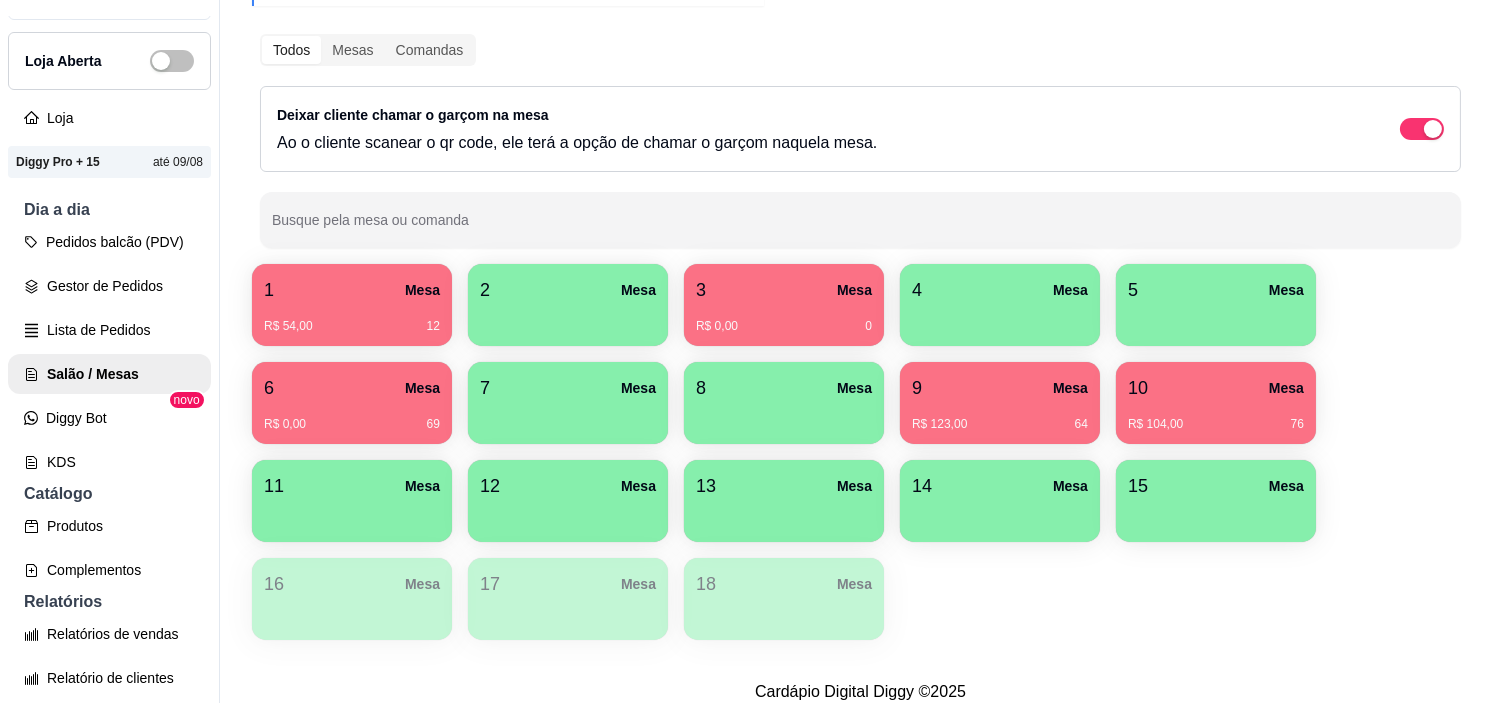 click on "R$ 0,00 0" at bounding box center [784, 319] 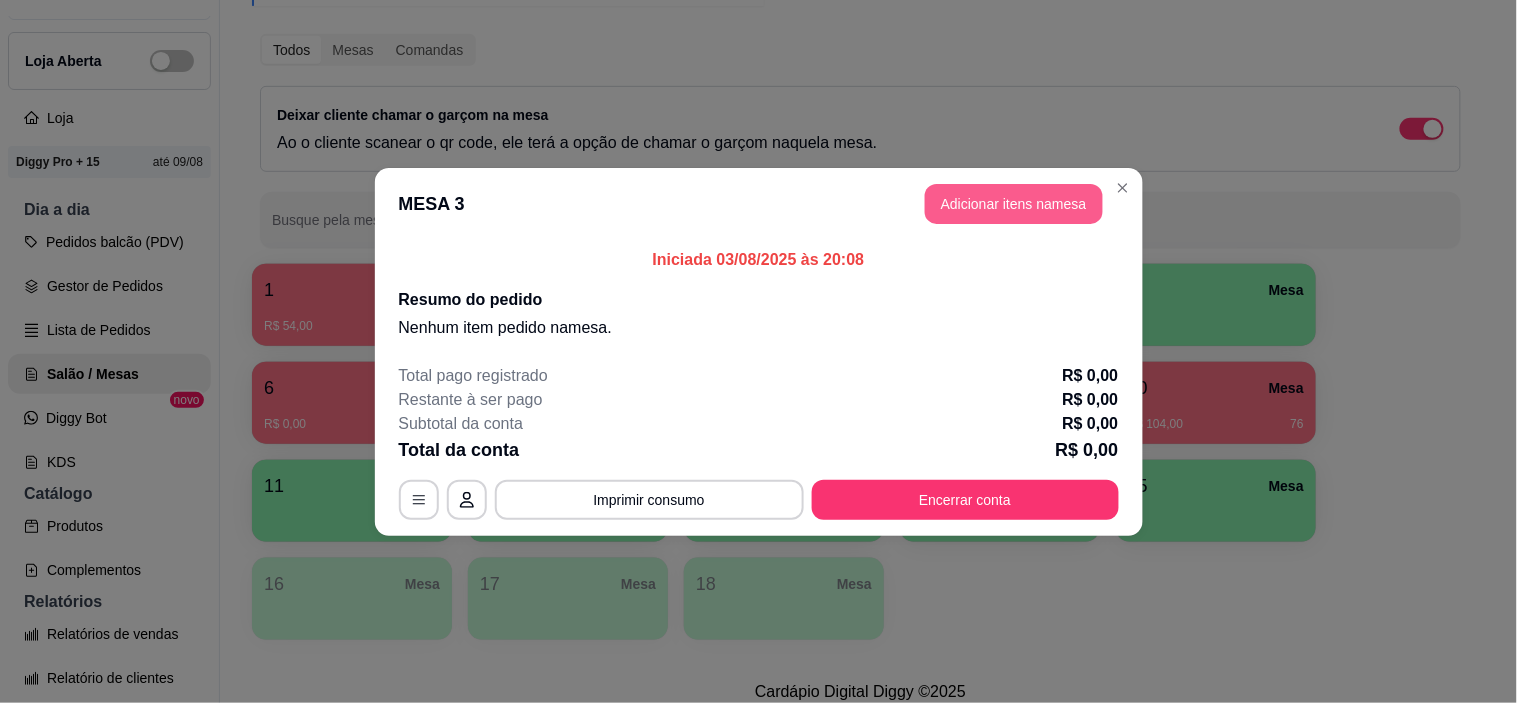 click on "Adicionar itens na  mesa" at bounding box center (1014, 204) 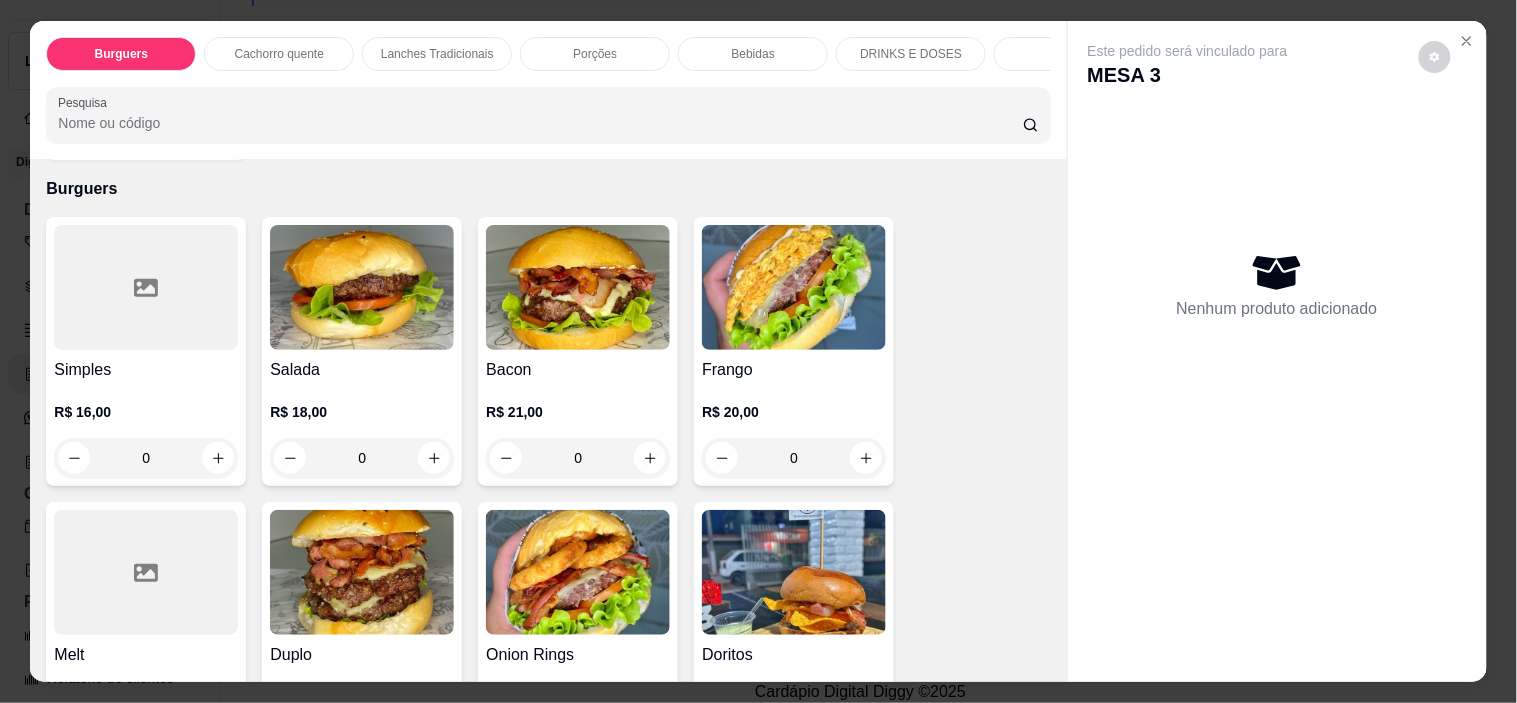 scroll, scrollTop: 111, scrollLeft: 0, axis: vertical 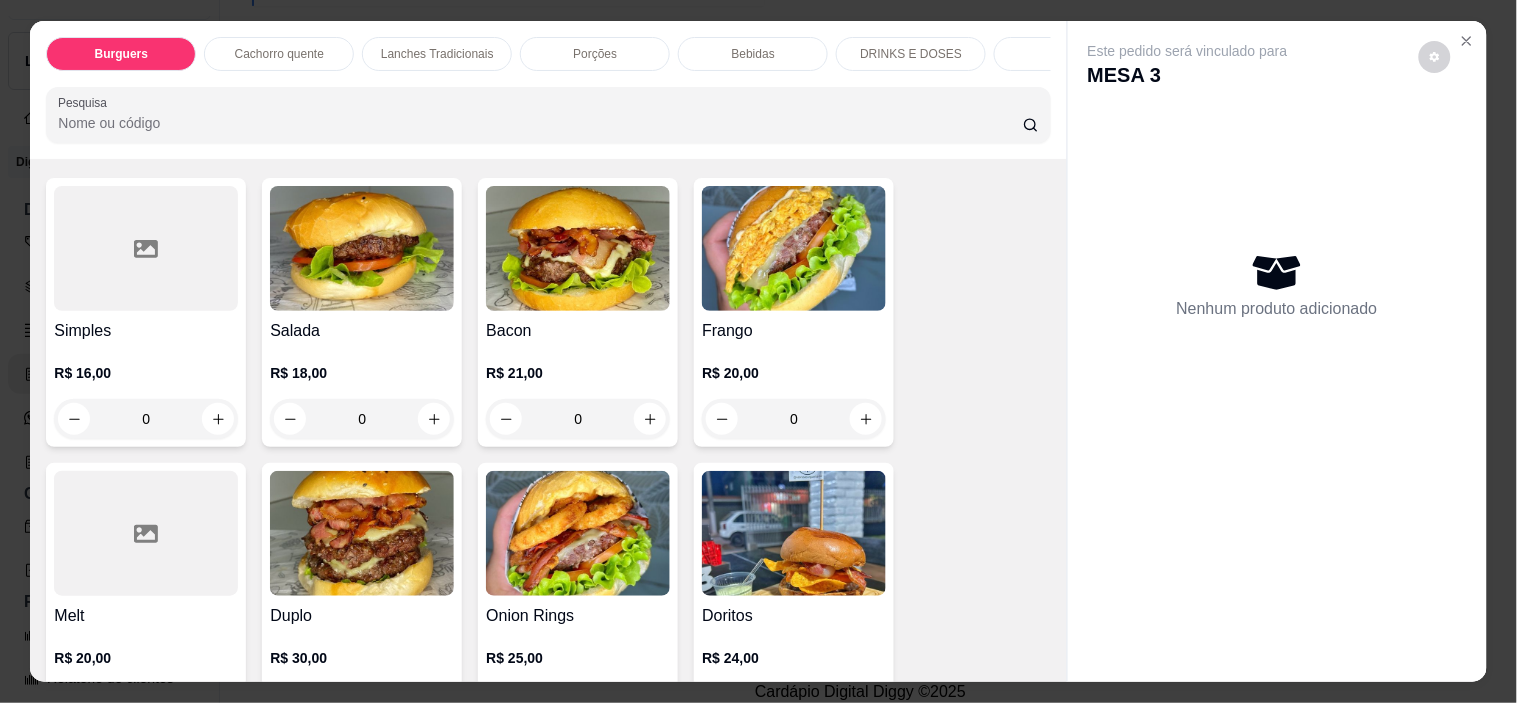 click on "Lanches Tradicionais" at bounding box center [437, 54] 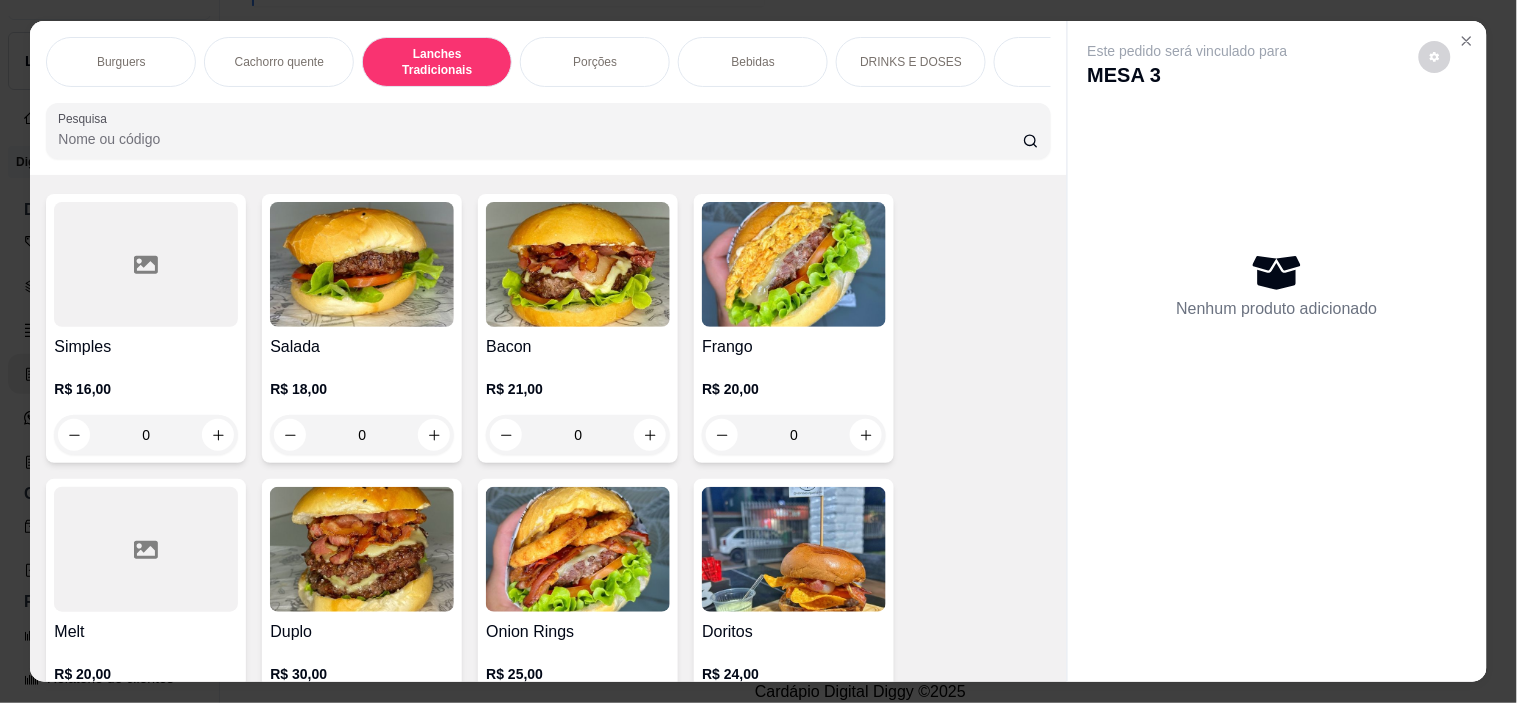 scroll, scrollTop: 1334, scrollLeft: 0, axis: vertical 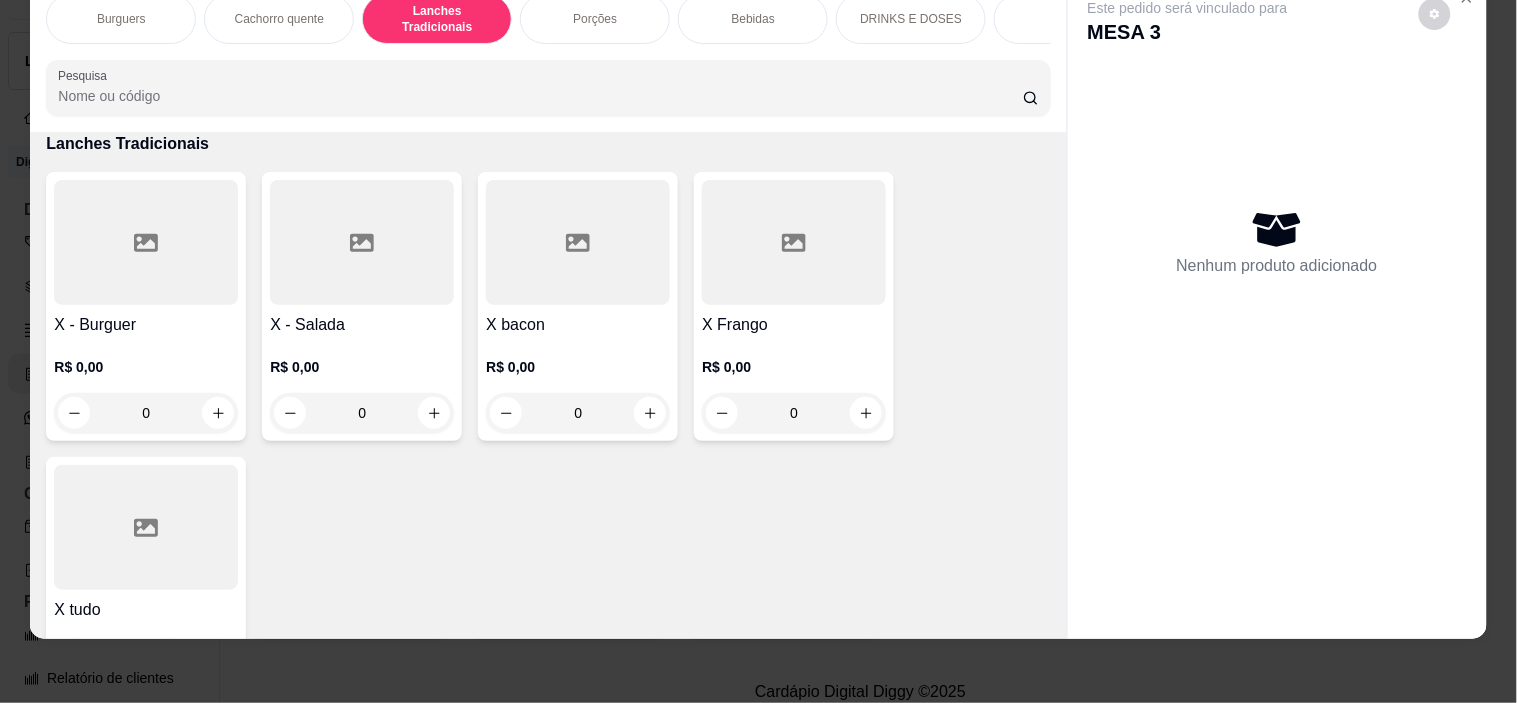 click at bounding box center [146, 527] 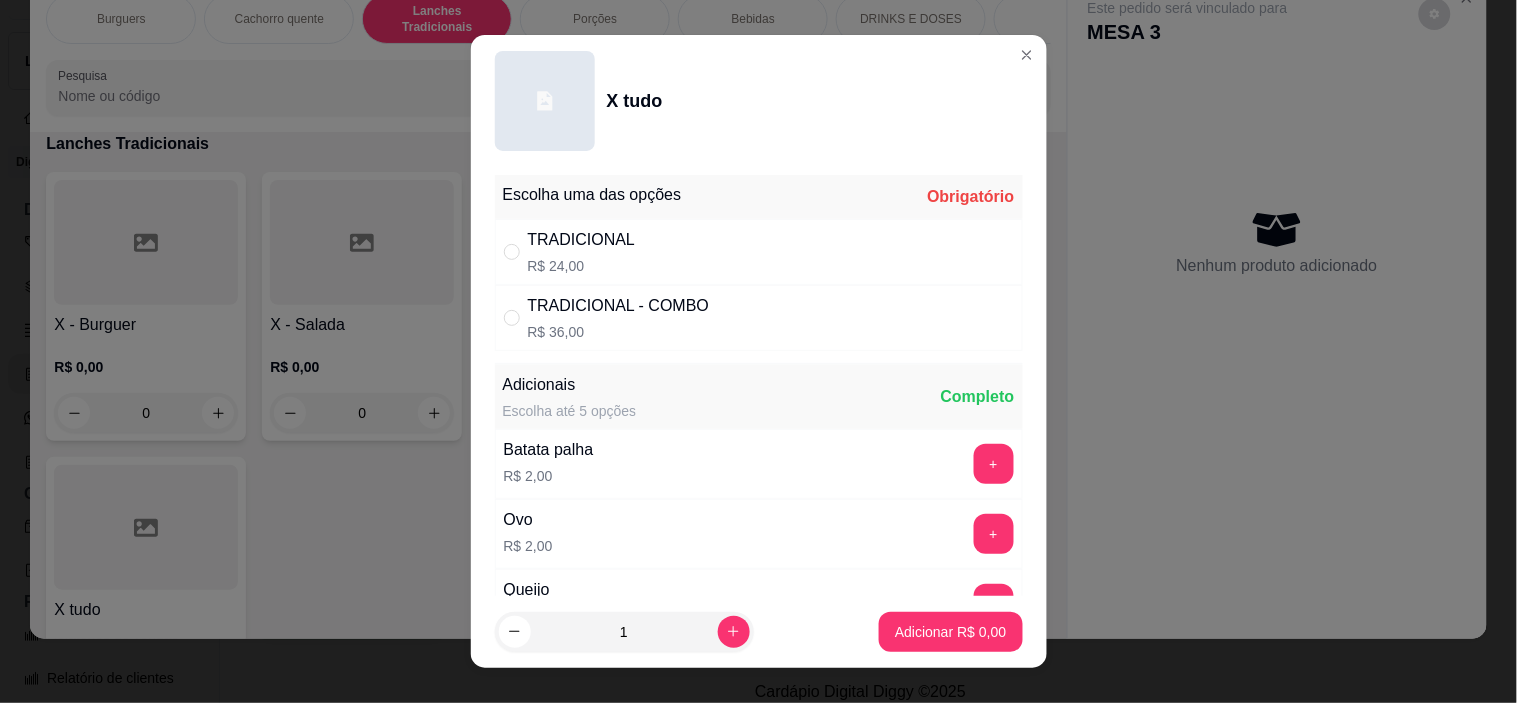 click on "TRADICIONAL R$ 24,00" at bounding box center [759, 252] 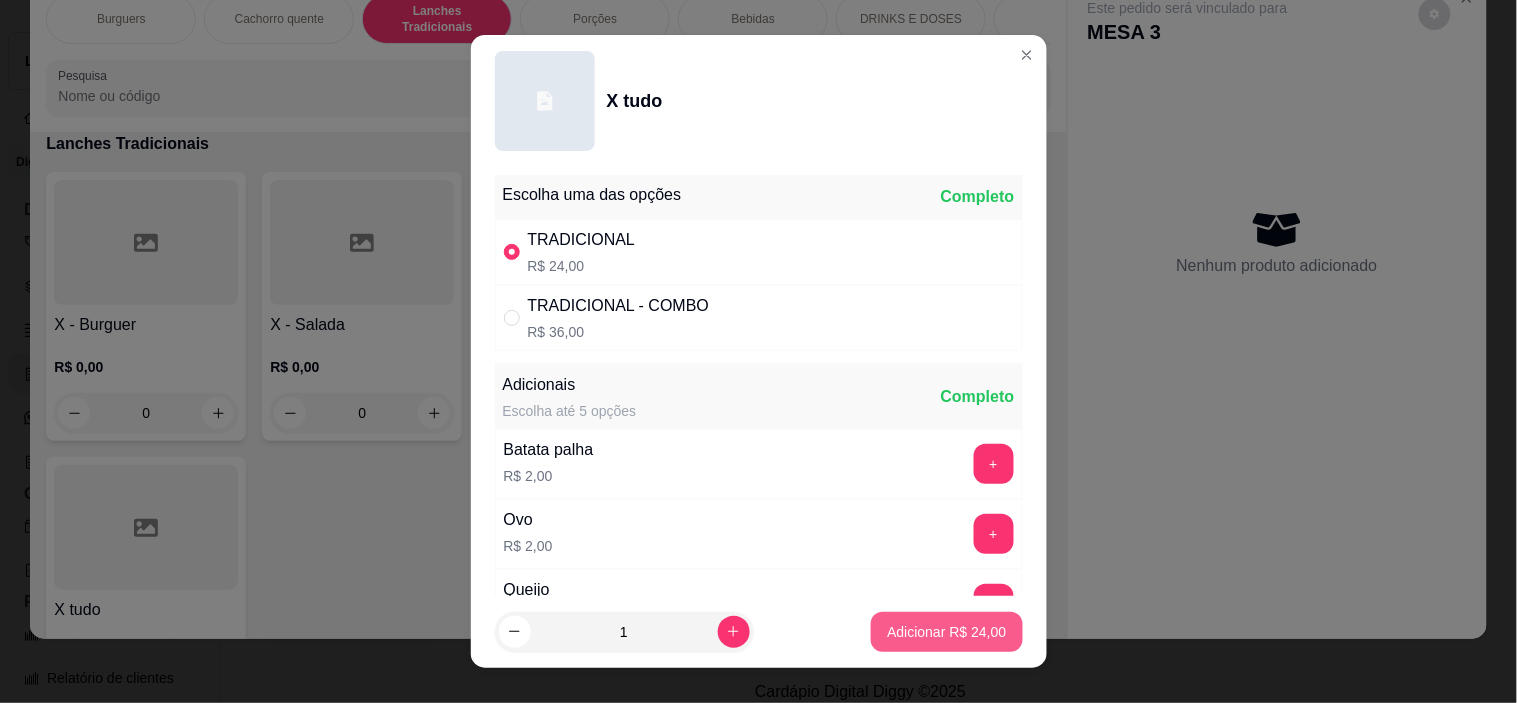 click on "Adicionar   R$ 24,00" at bounding box center [946, 632] 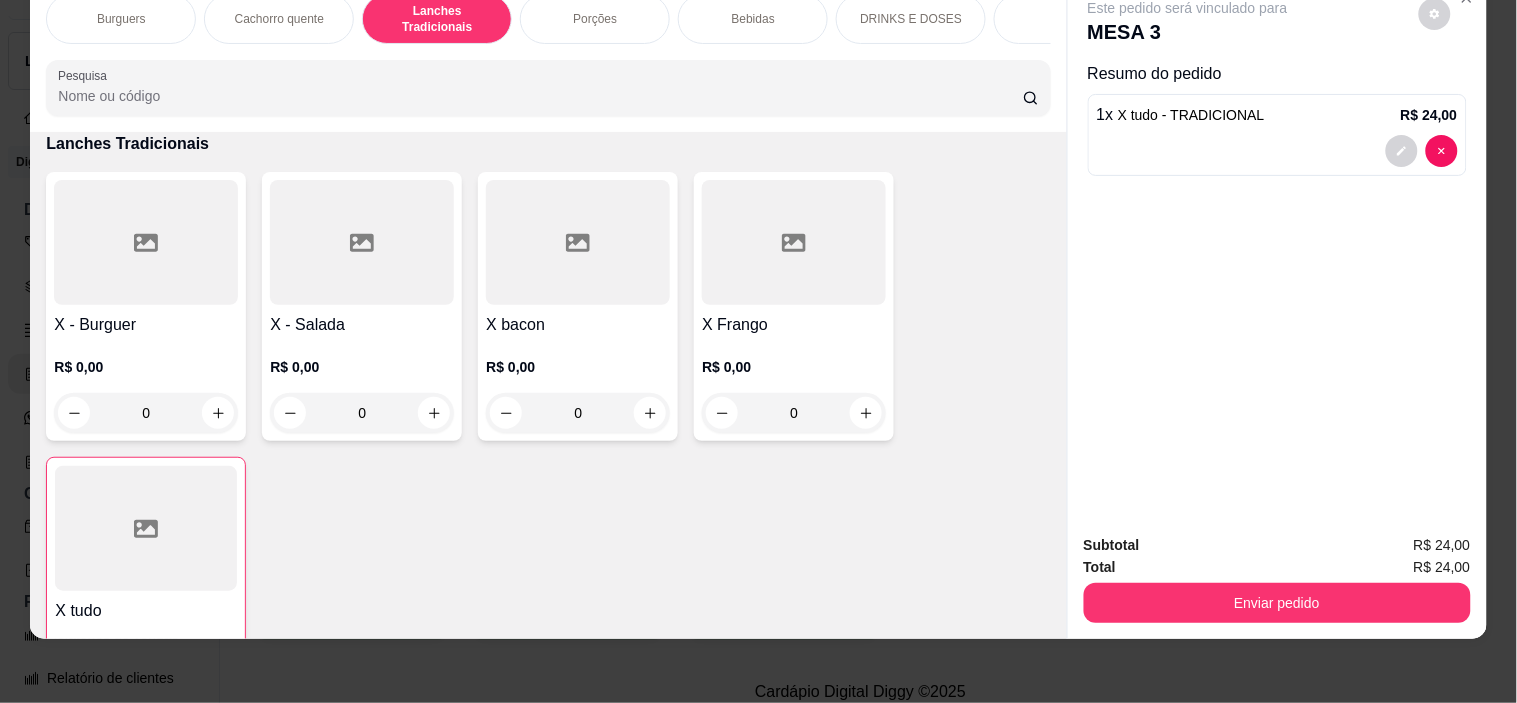 click on "R$ 0,00 0" at bounding box center [578, 385] 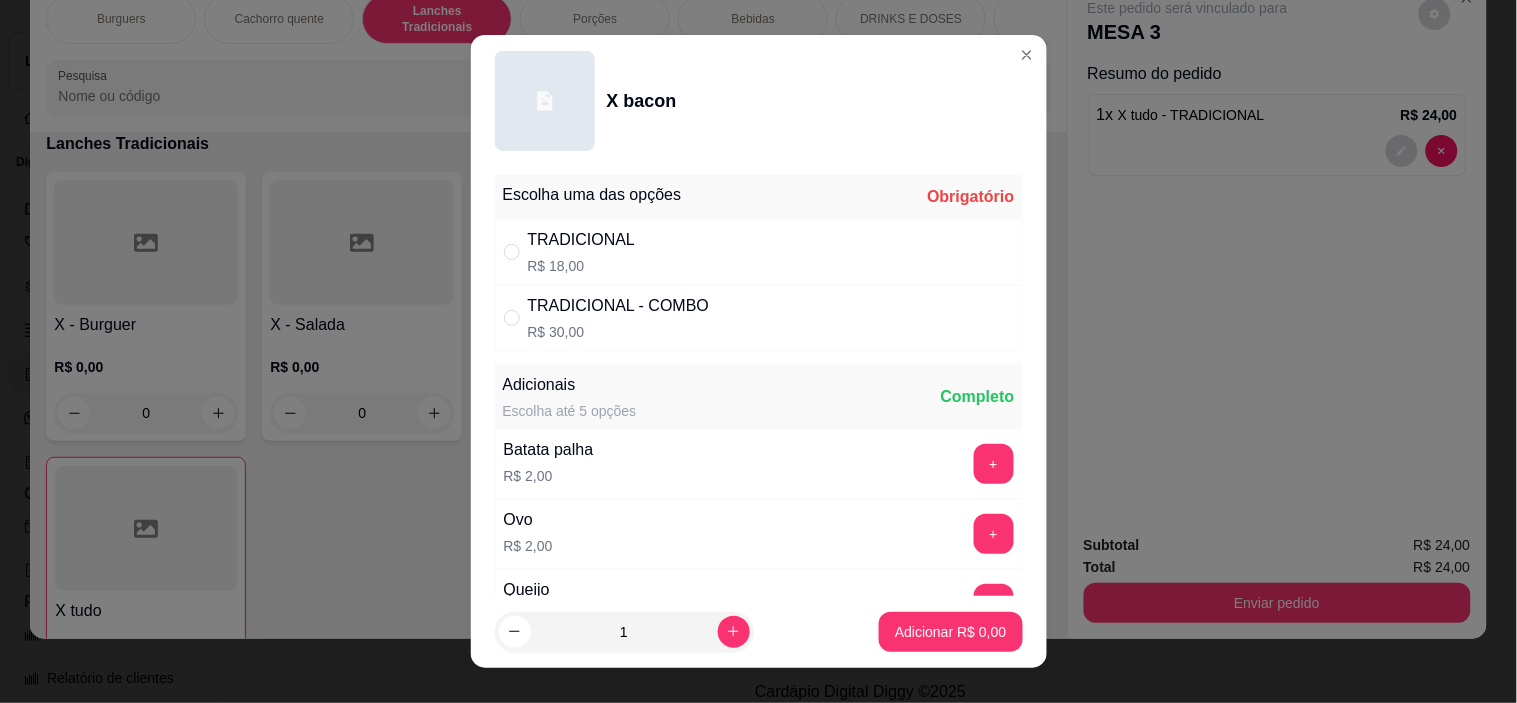 click on "TRADICIONAL R$ 18,00" at bounding box center (759, 252) 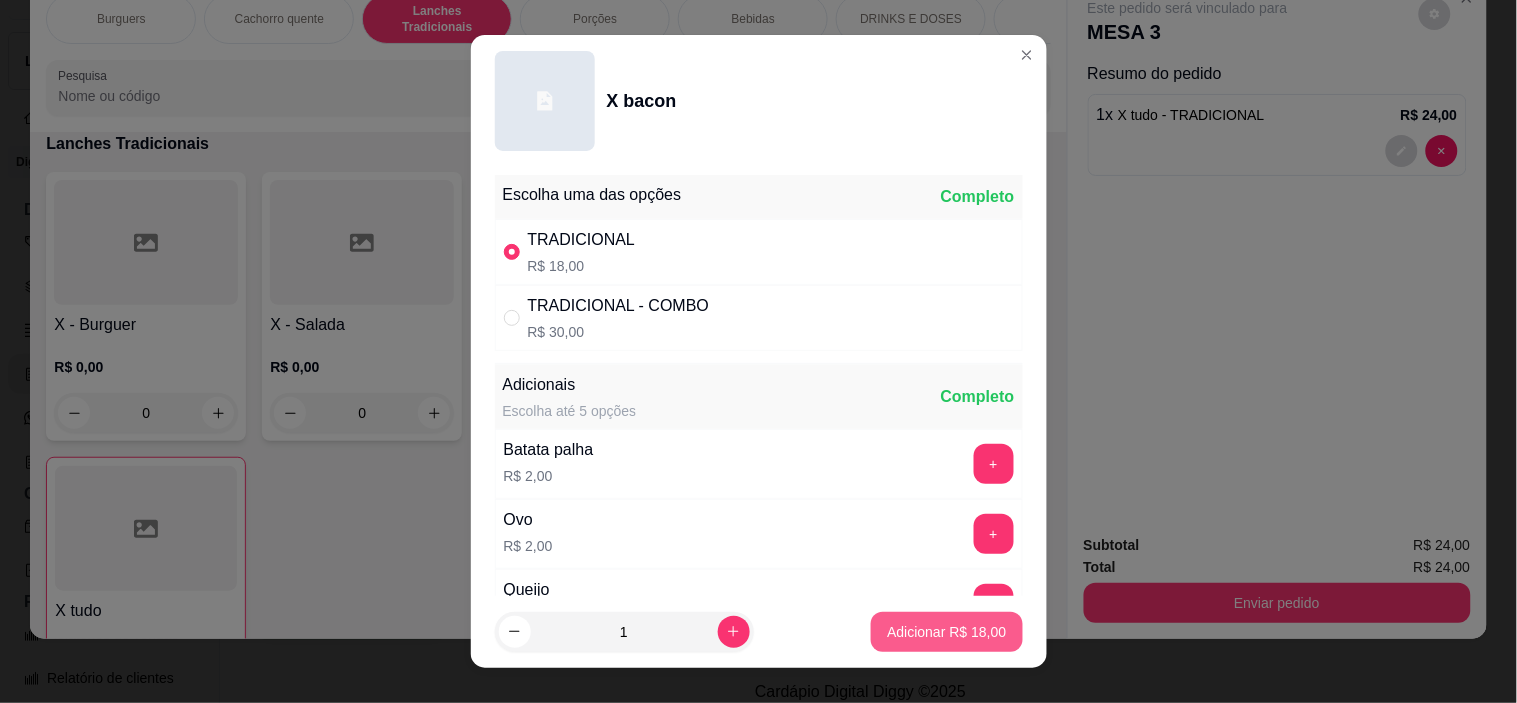 click on "Adicionar   R$ 18,00" at bounding box center (946, 632) 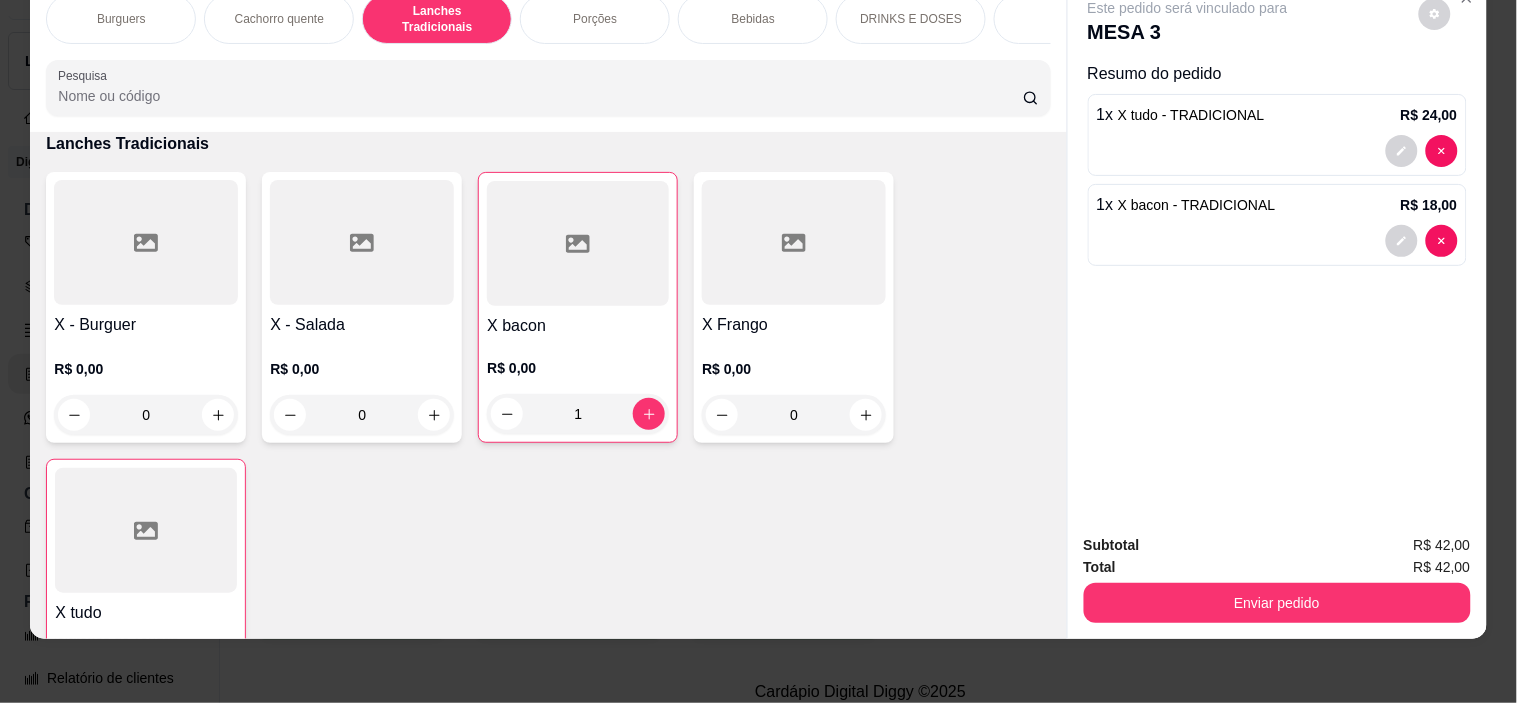 click on "X - Burguer" at bounding box center [146, 325] 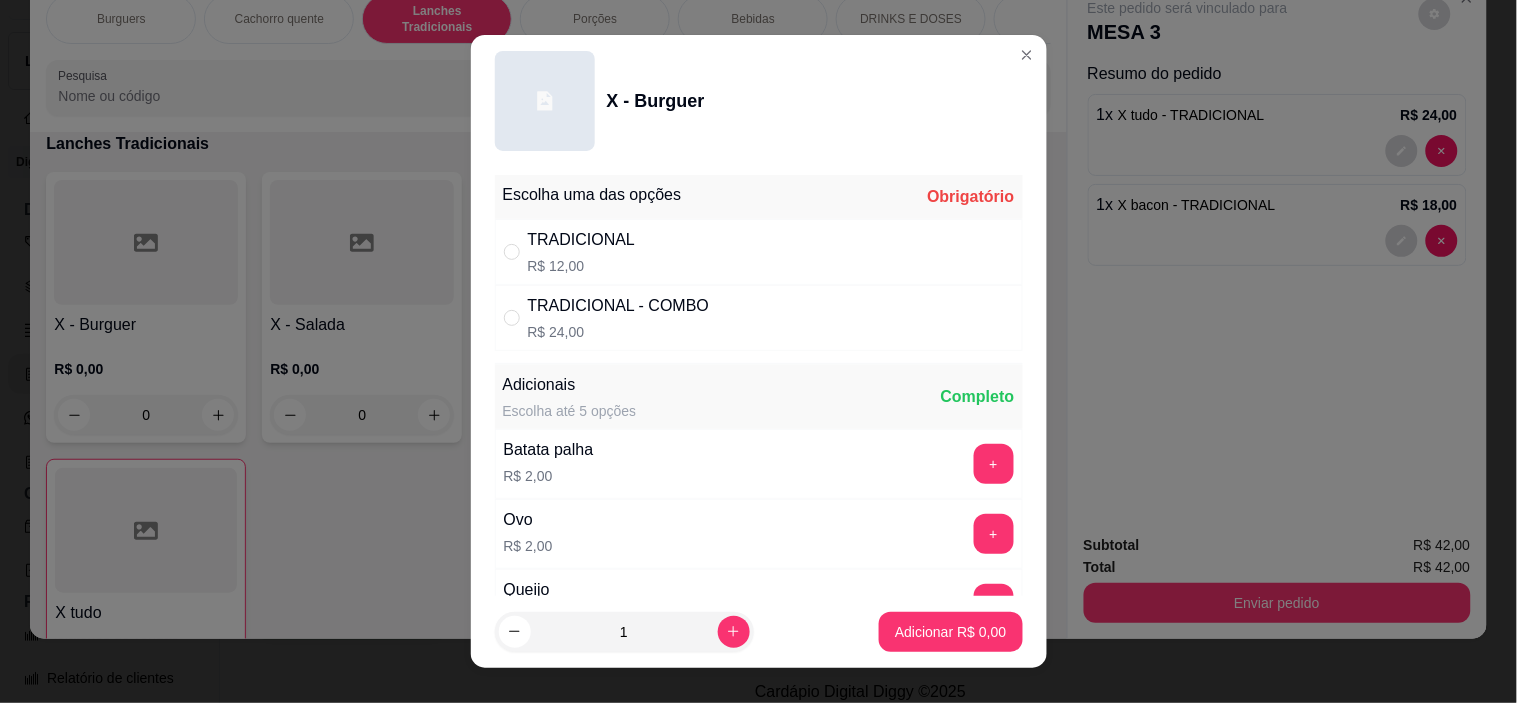 click on "TRADICIONAL R$ 12,00" at bounding box center [759, 252] 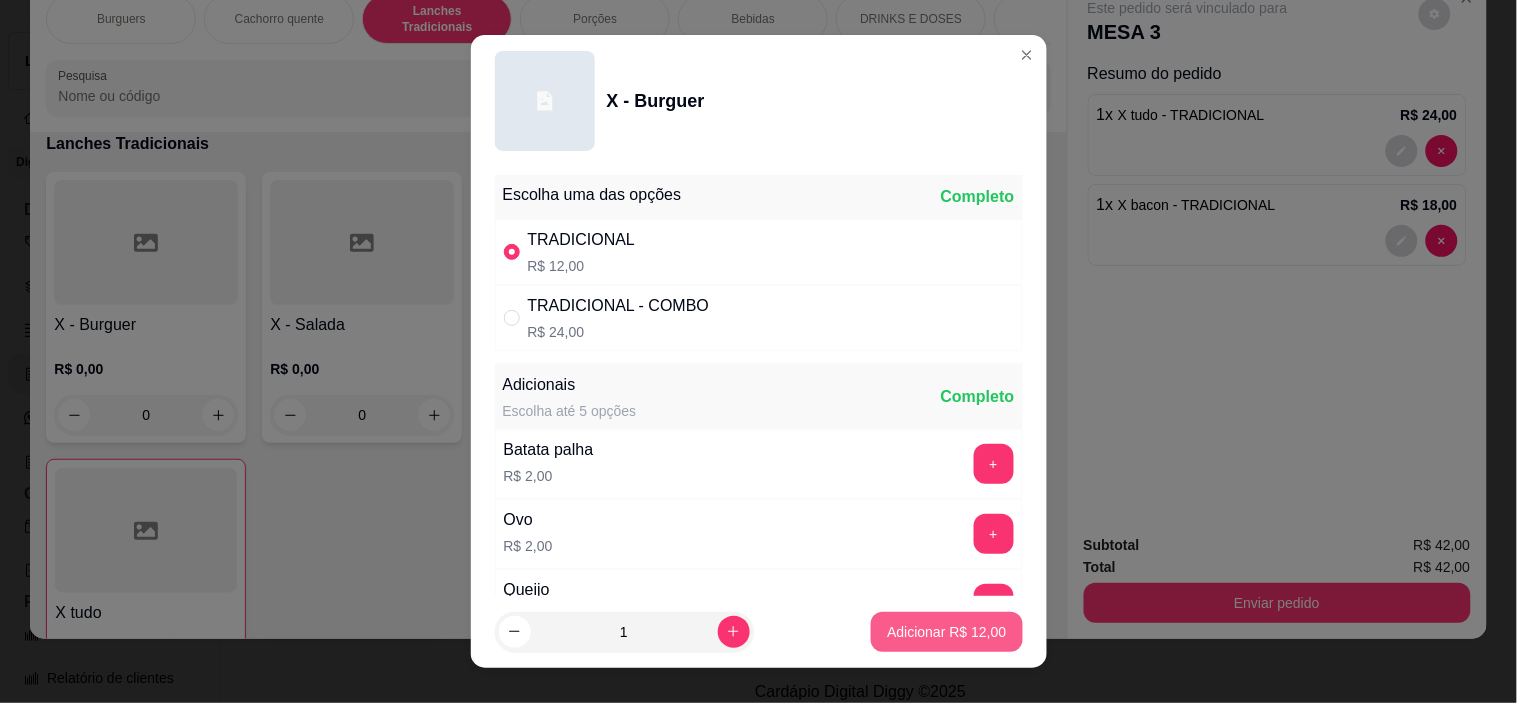 click on "Adicionar   R$ 12,00" at bounding box center (946, 632) 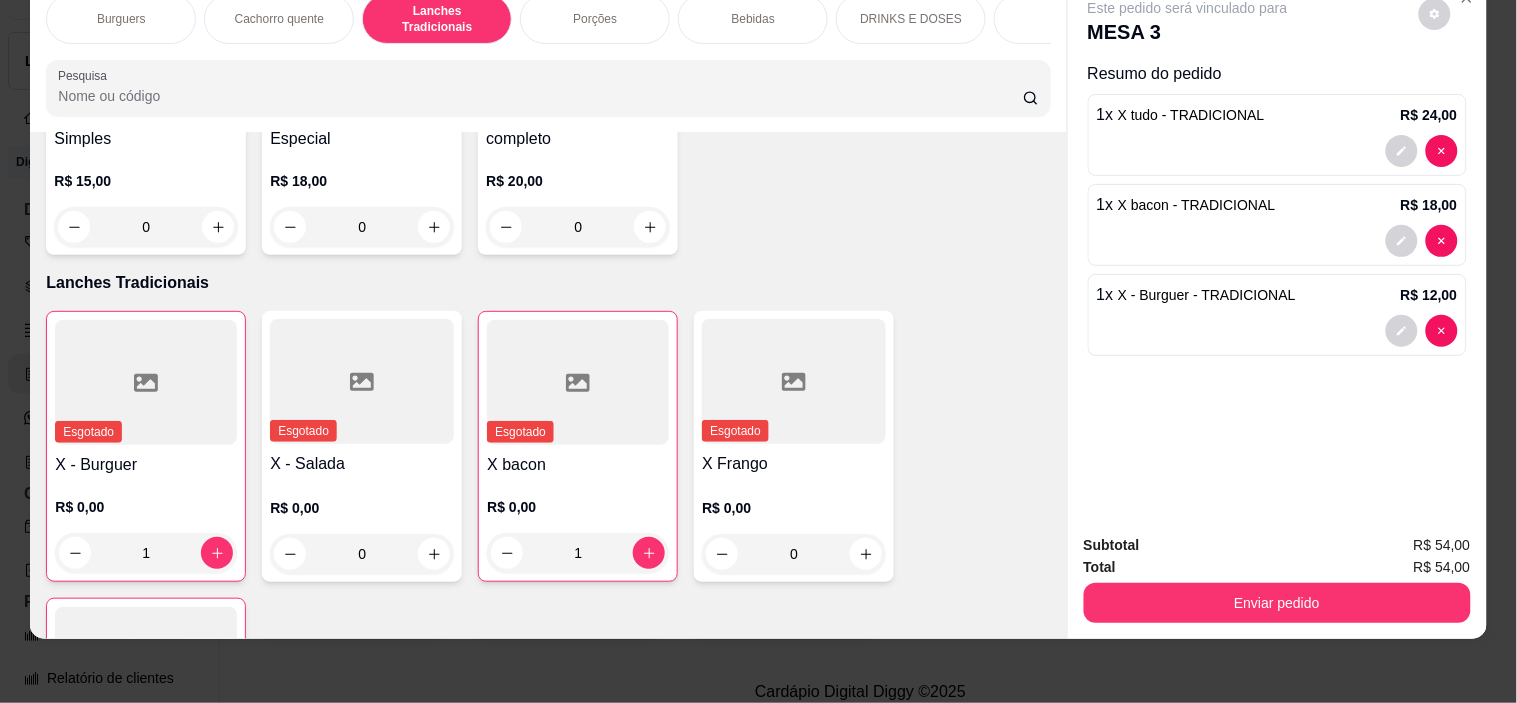 scroll, scrollTop: 1001, scrollLeft: 0, axis: vertical 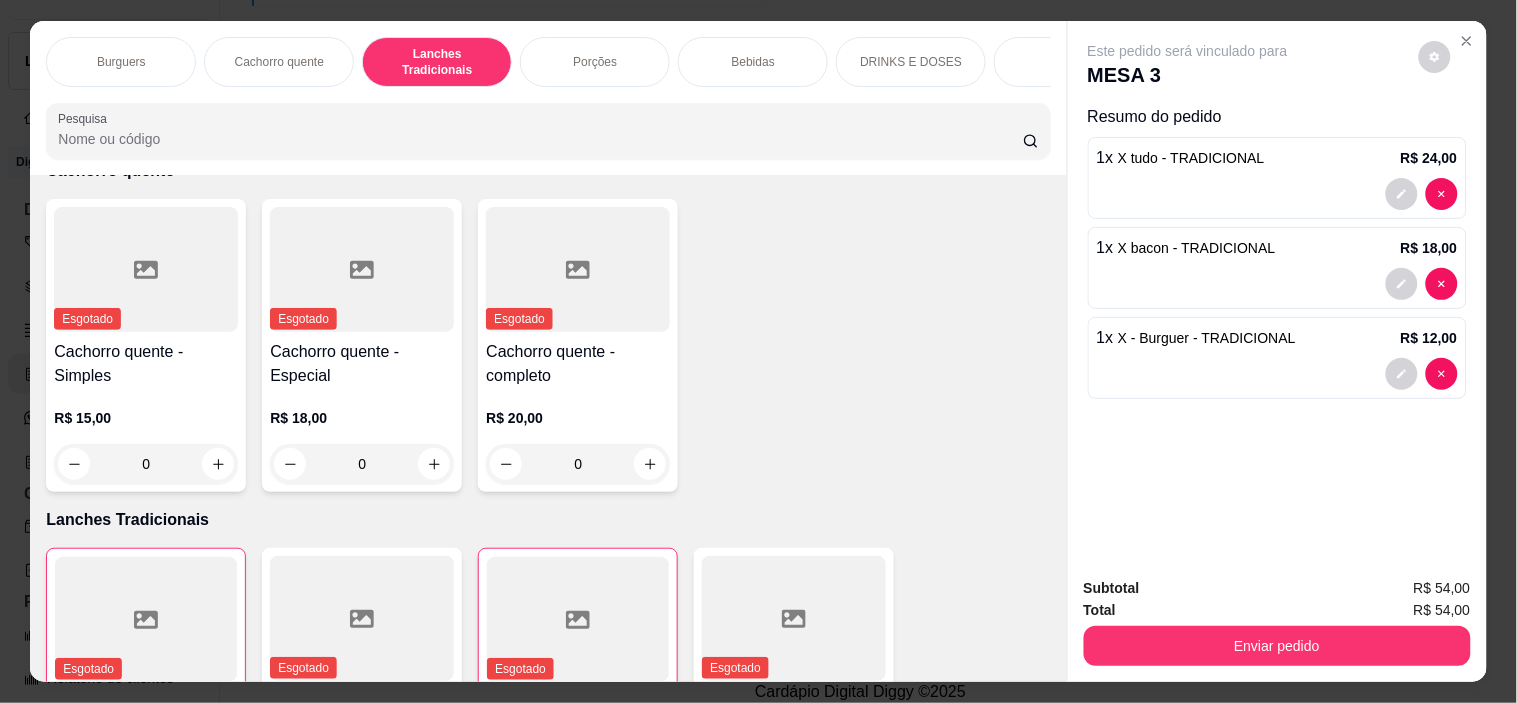 click on "Porções" at bounding box center (595, 62) 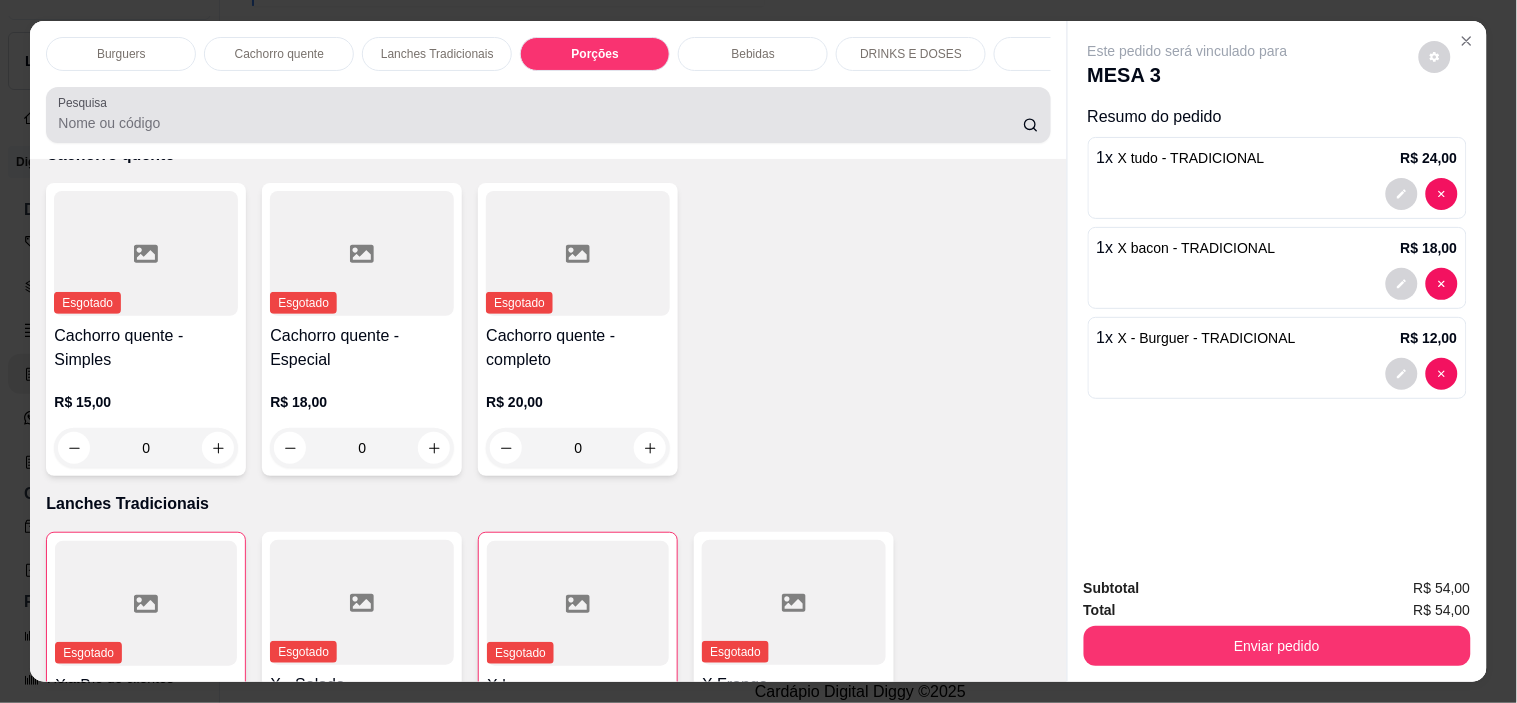 scroll, scrollTop: 1947, scrollLeft: 0, axis: vertical 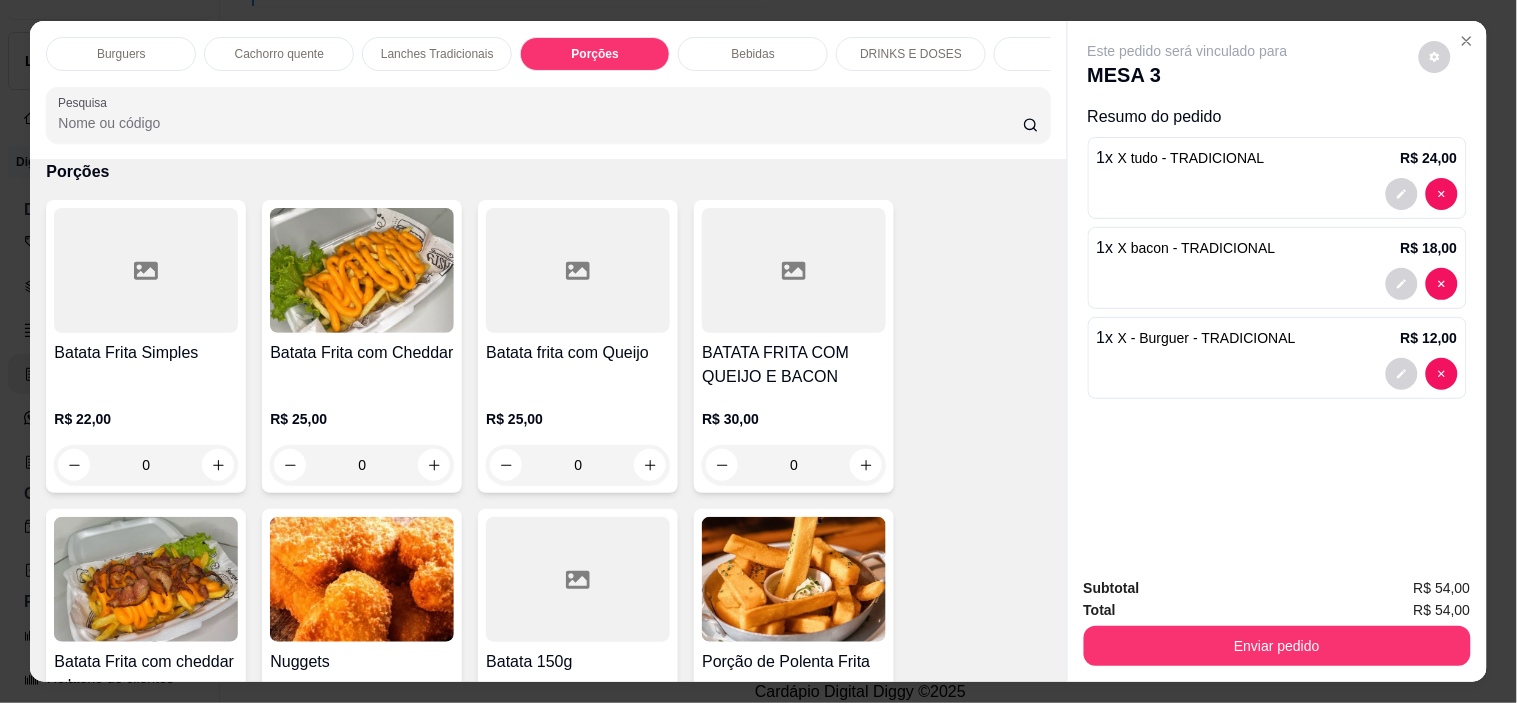click on "Item avulso Burguers Simples R$ 16,00 0 Salada R$ 18,00 0 Bacon R$ 21,00 0 Frango R$ 20,00 0 Melt R$ 20,00 0 Duplo R$ 30,00 0 Onion Rings R$ 25,00 0 Doritos R$ 24,00 0 Supremo R$ 0,00 0 Costela R$ 0,00 0 Piscininha de cheddar R$ 28,00 0 Chicken R$ 21,00 0 Cachorro quente Esgotado Cachorro quente - Simples R$ 15,00 0 Esgotado Cachorro quente - Especial R$ 18,00 0 Esgotado Cachorro quente - completo R$ 20,00 0 Lanches Tradicionais Esgotado X - Burguer R$ 0,00 1 Esgotado X - Salada R$ 0,00 0 Esgotado X bacon R$ 0,00 1 Esgotado X Frango R$ 0,00 0 Esgotado X tudo R$ 0,00 1 Porções Batata Frita Simples R$ 22,00 0 Batata Frita com Cheddar R$ 25,00 0 Batata frita com Queijo R$ 25,00 0 BATATA FRITA COM QUEIJO E BACON R$ 30,00 0 Batata Frita com cheddar e bacon R$ 30,00 0 Nuggets R$ 25,00 0 Batata 150g R$ 6,00 0 Porção de Polenta Frita R$ 25,00 0 Calabresa acebolada R$ 35,00 0 Bebidas Sprite 2L R$ 14,00 0 R$ 14,00" at bounding box center (548, 420) 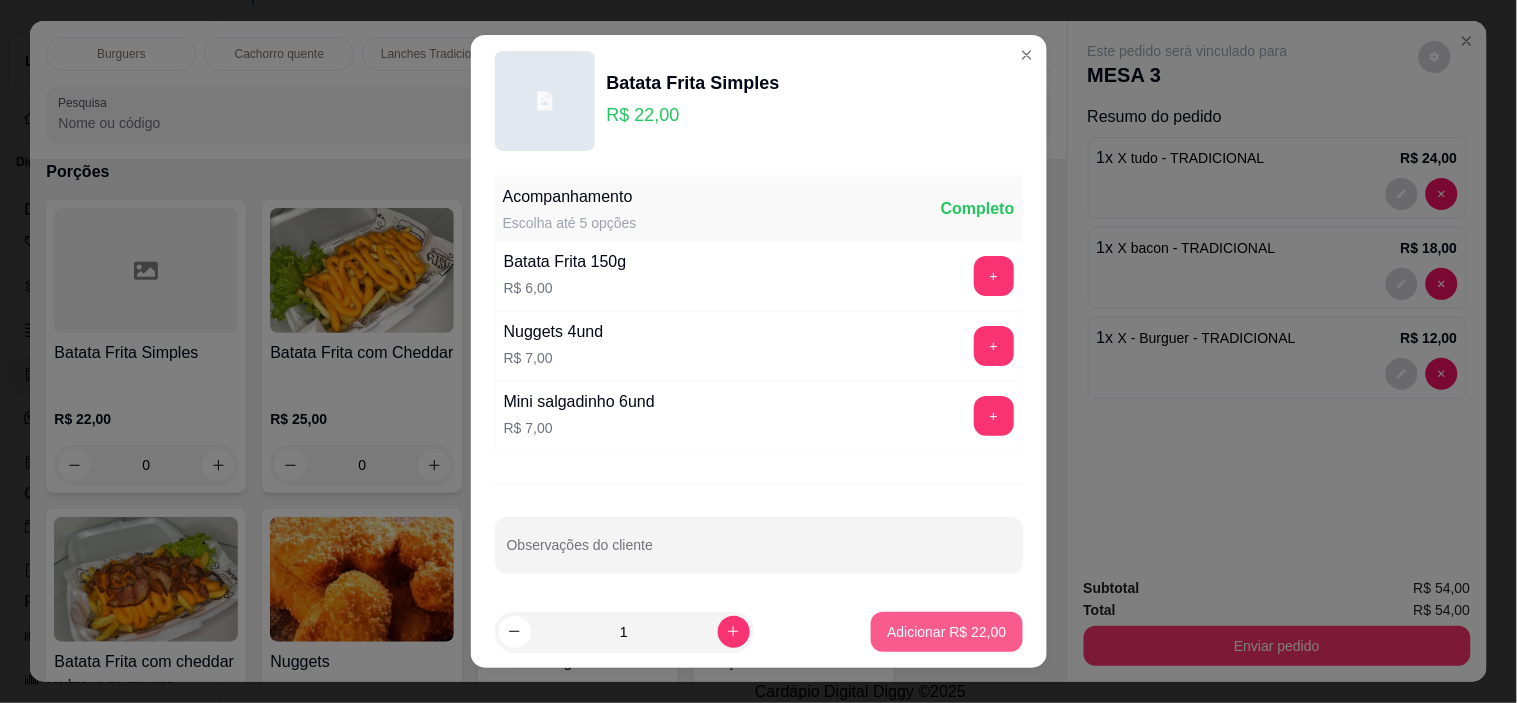 click on "Adicionar   R$ 22,00" at bounding box center (946, 632) 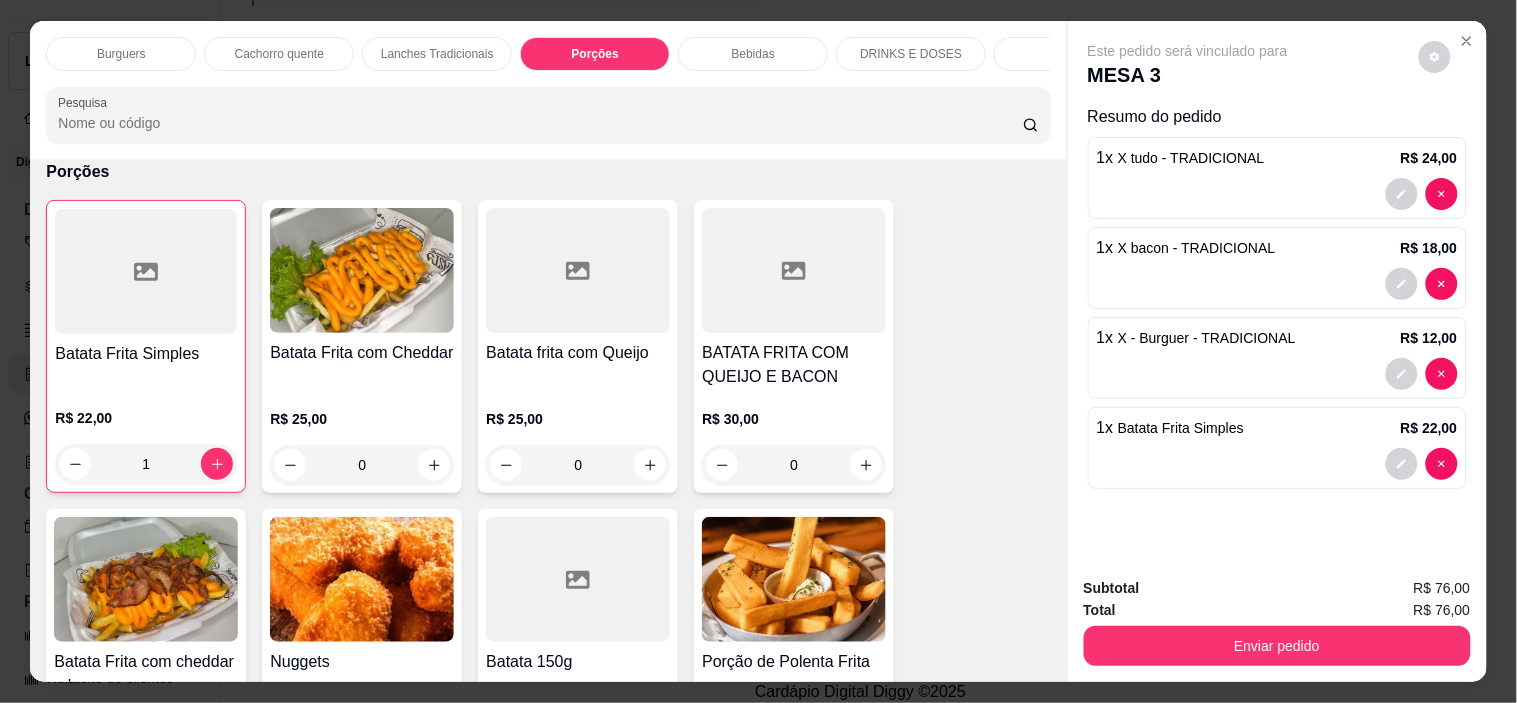 click on "Bebidas" at bounding box center (753, 54) 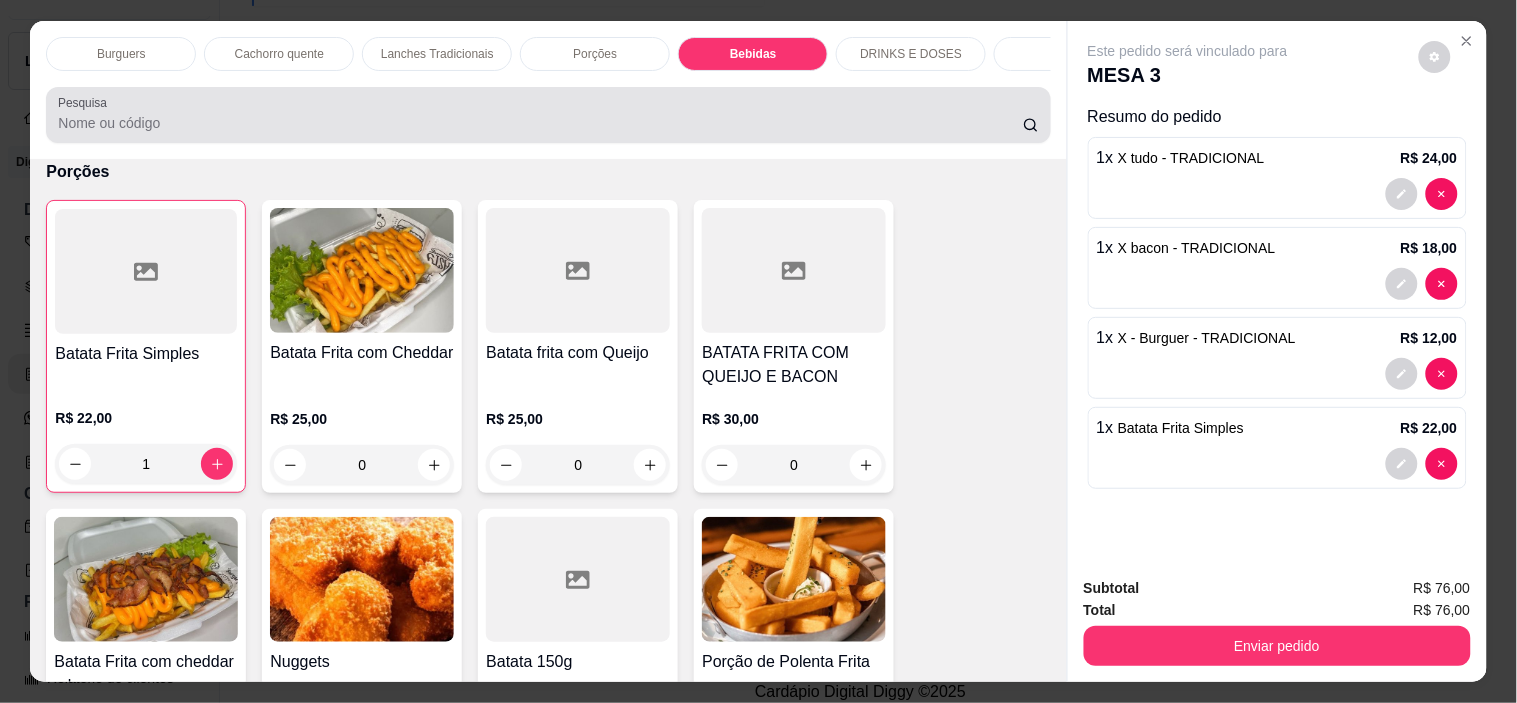 scroll, scrollTop: 2891, scrollLeft: 0, axis: vertical 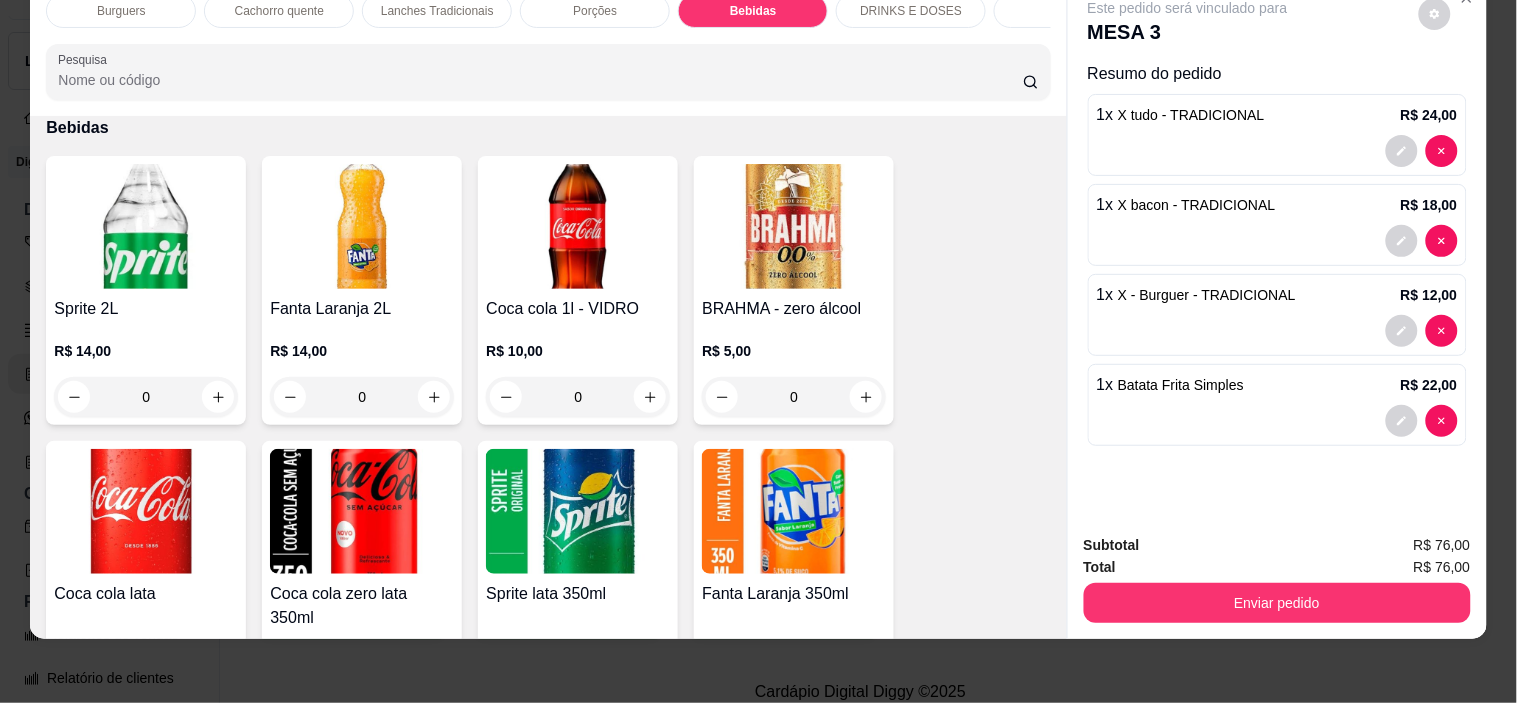 click at bounding box center (578, 226) 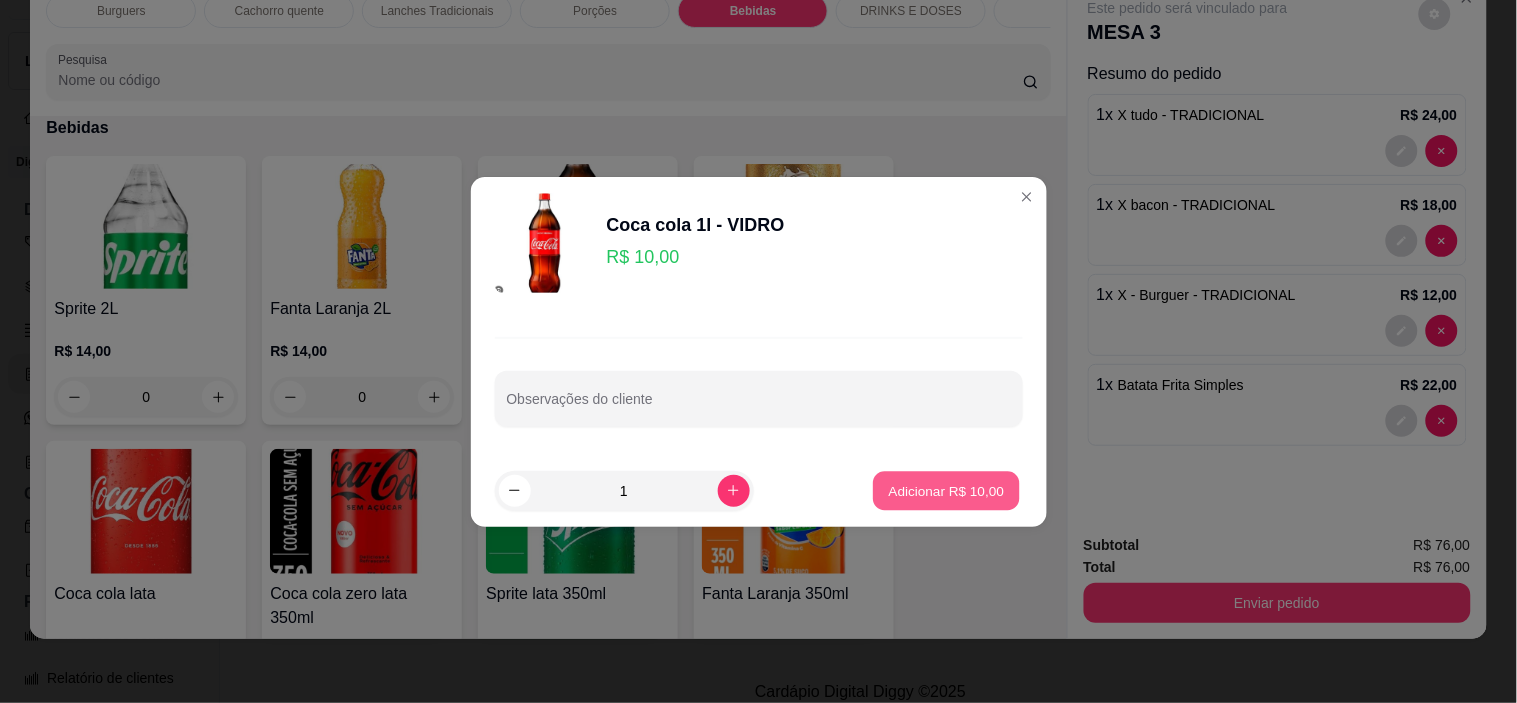 click on "Adicionar   R$ 10,00" at bounding box center (947, 490) 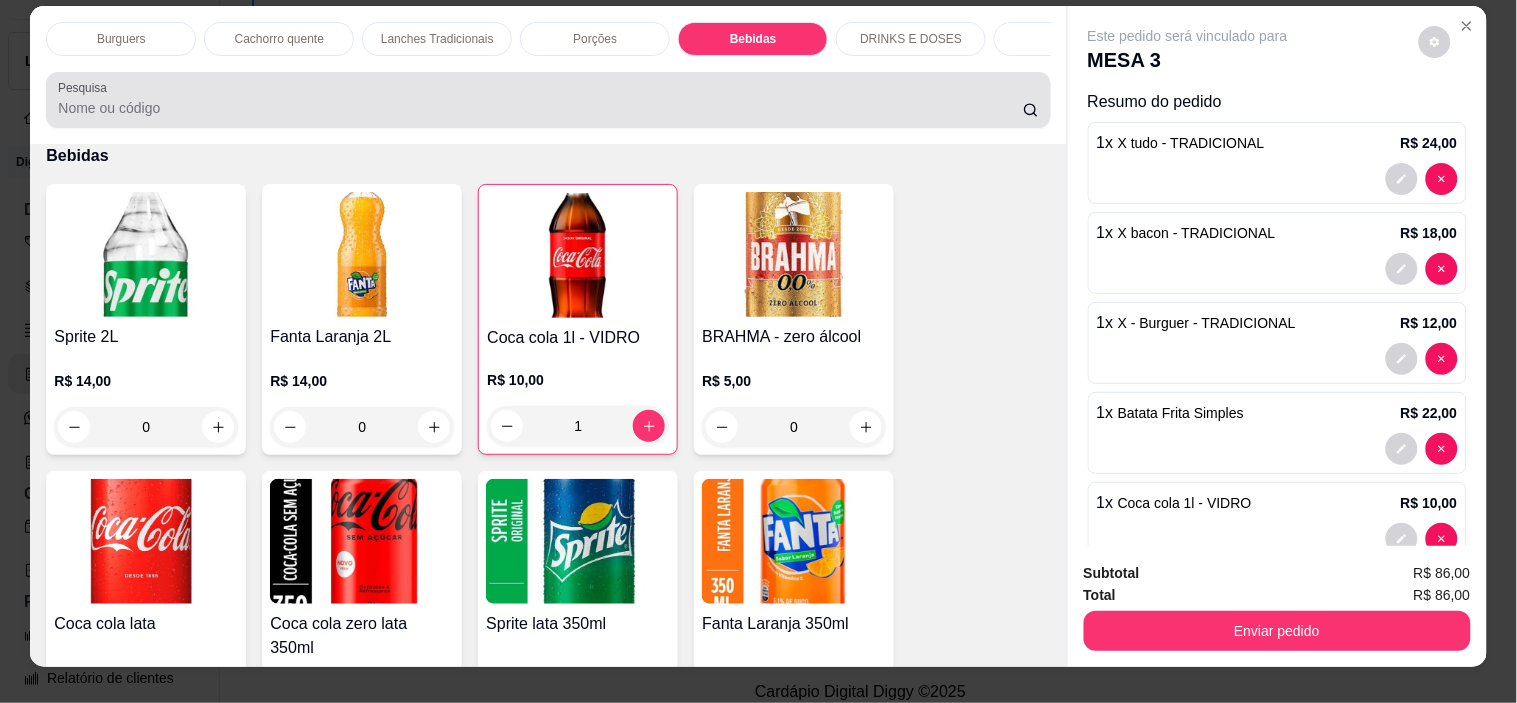 scroll, scrollTop: 0, scrollLeft: 0, axis: both 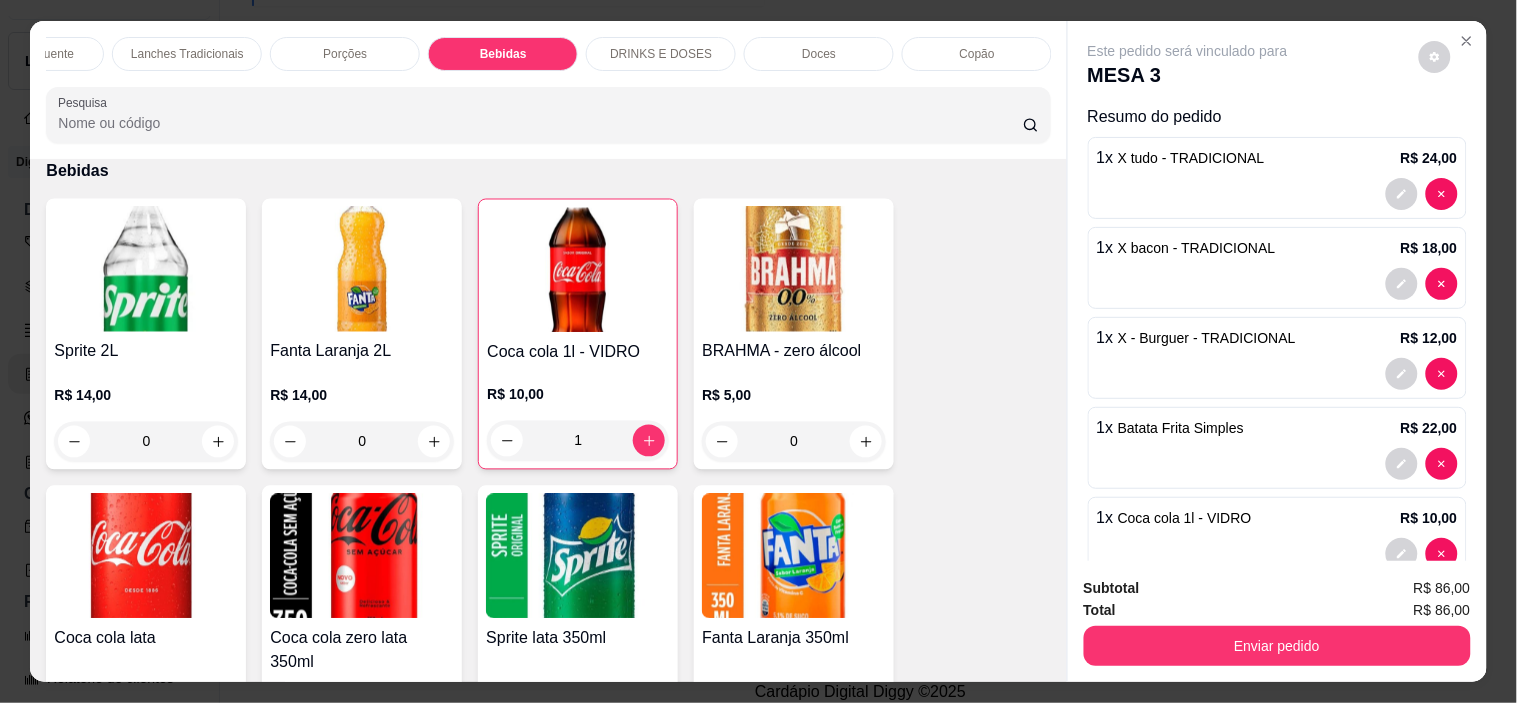 click on "Doces" at bounding box center (819, 54) 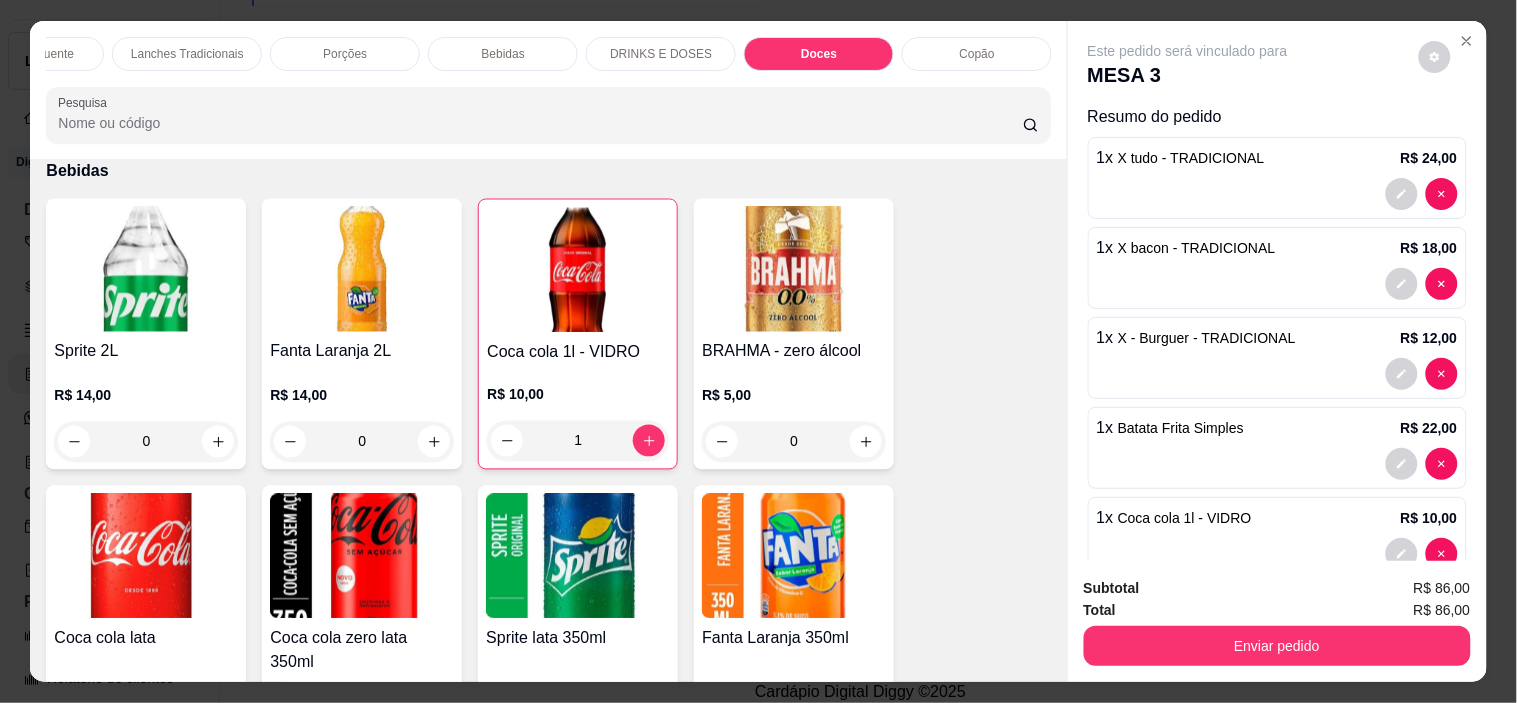 scroll, scrollTop: 4706, scrollLeft: 0, axis: vertical 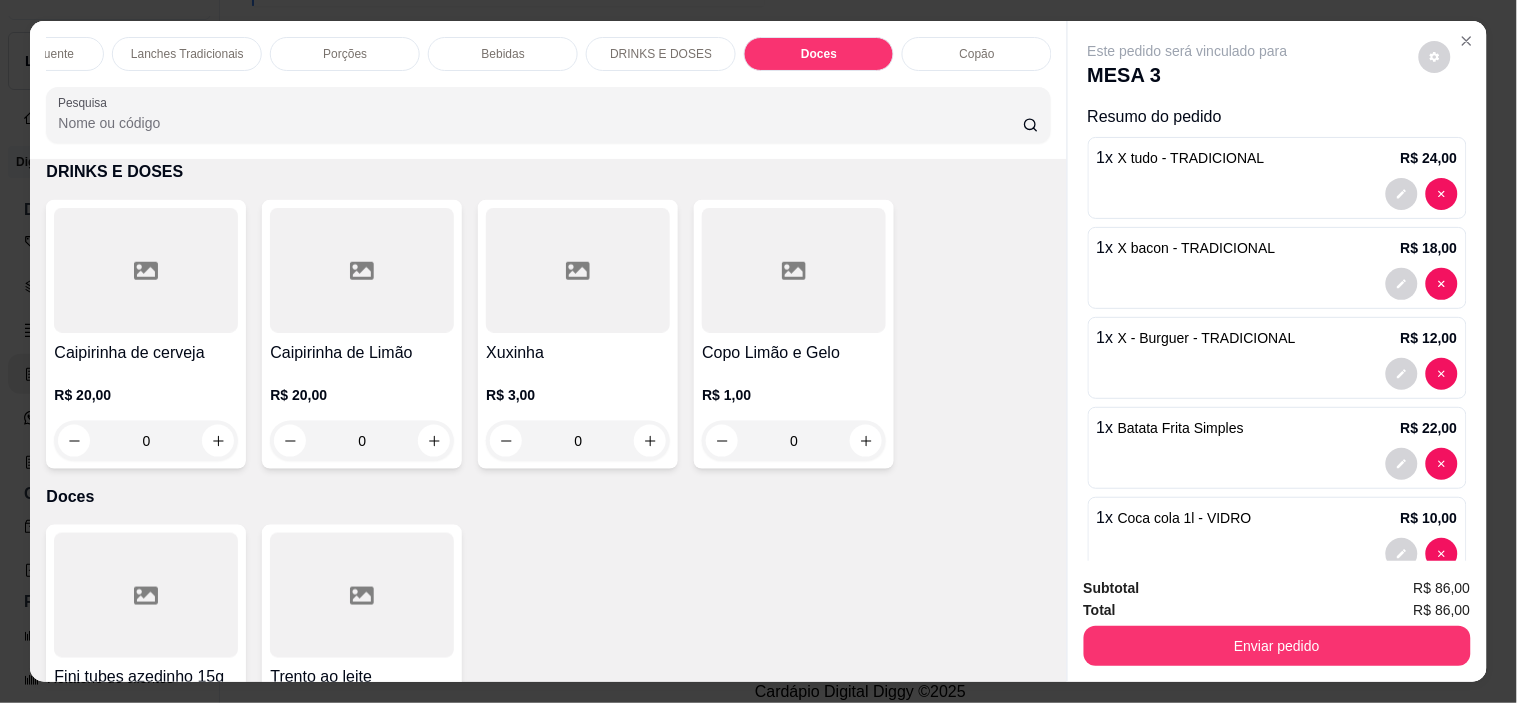 click on "Copão" at bounding box center (977, 54) 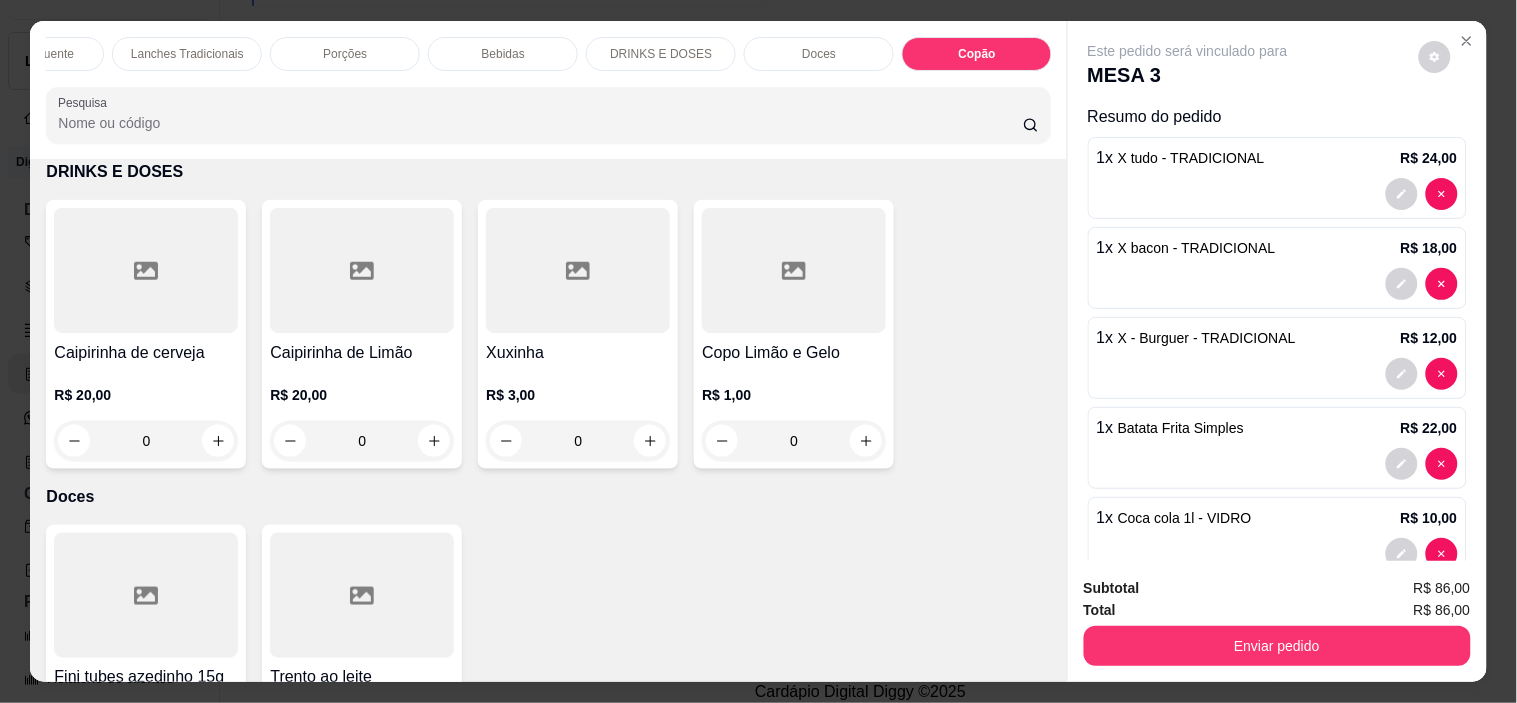 scroll, scrollTop: 4850, scrollLeft: 0, axis: vertical 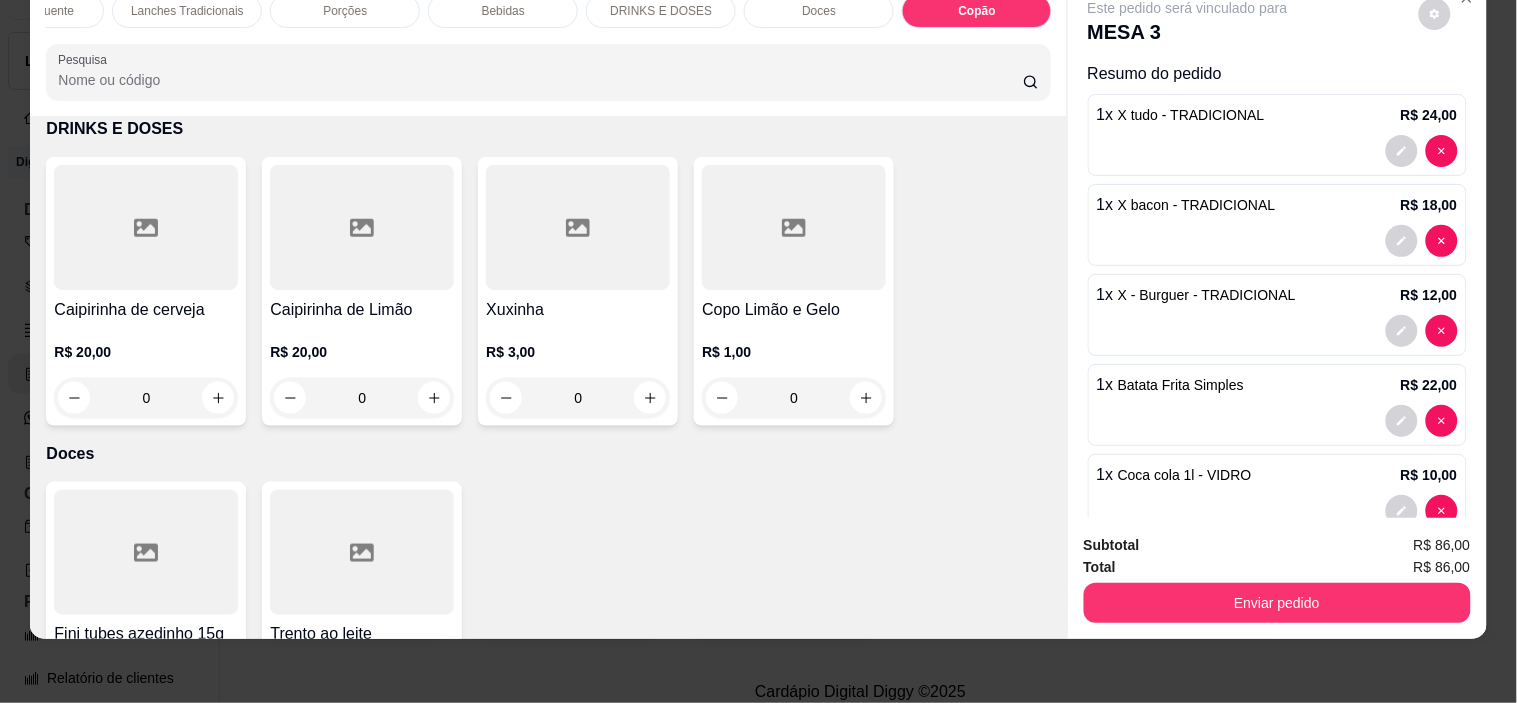 click at bounding box center (866, 398) 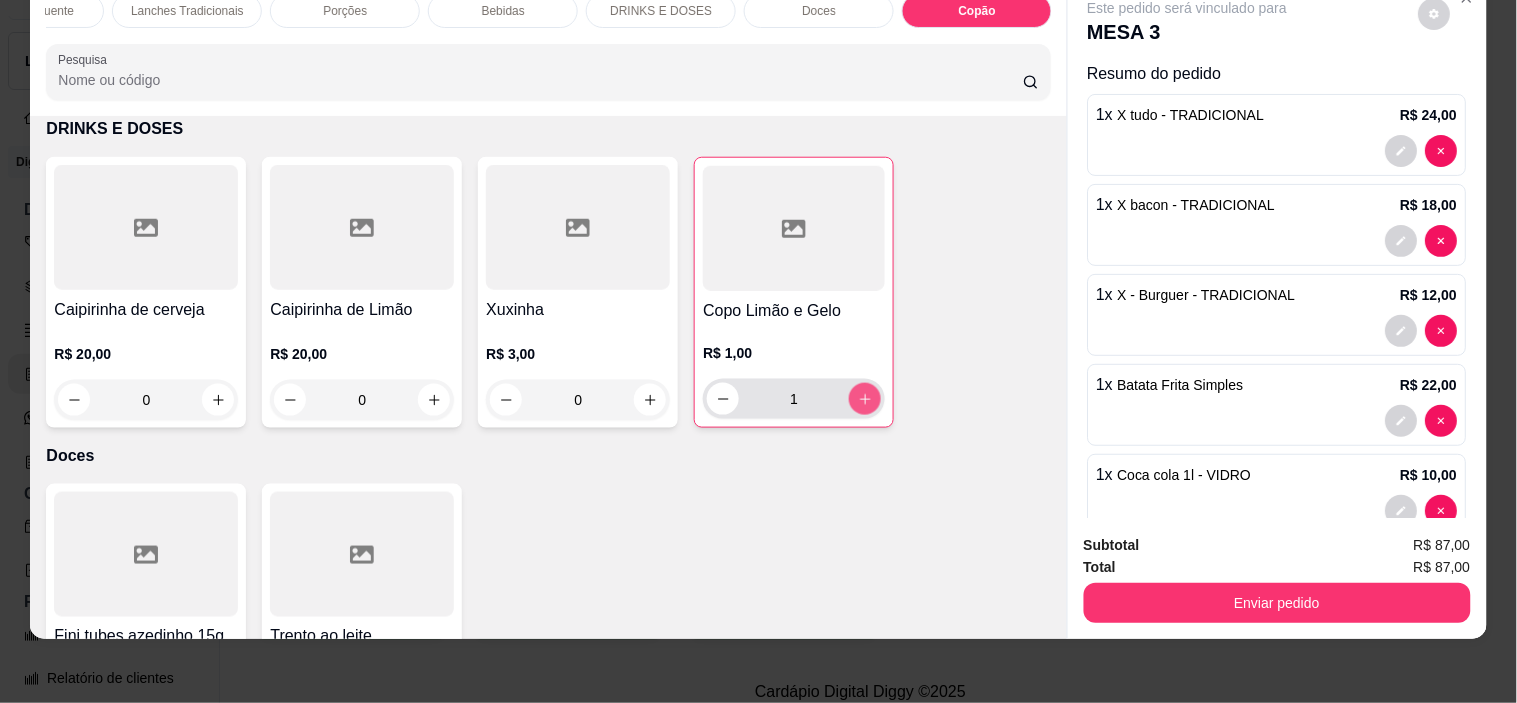 click at bounding box center [865, 399] 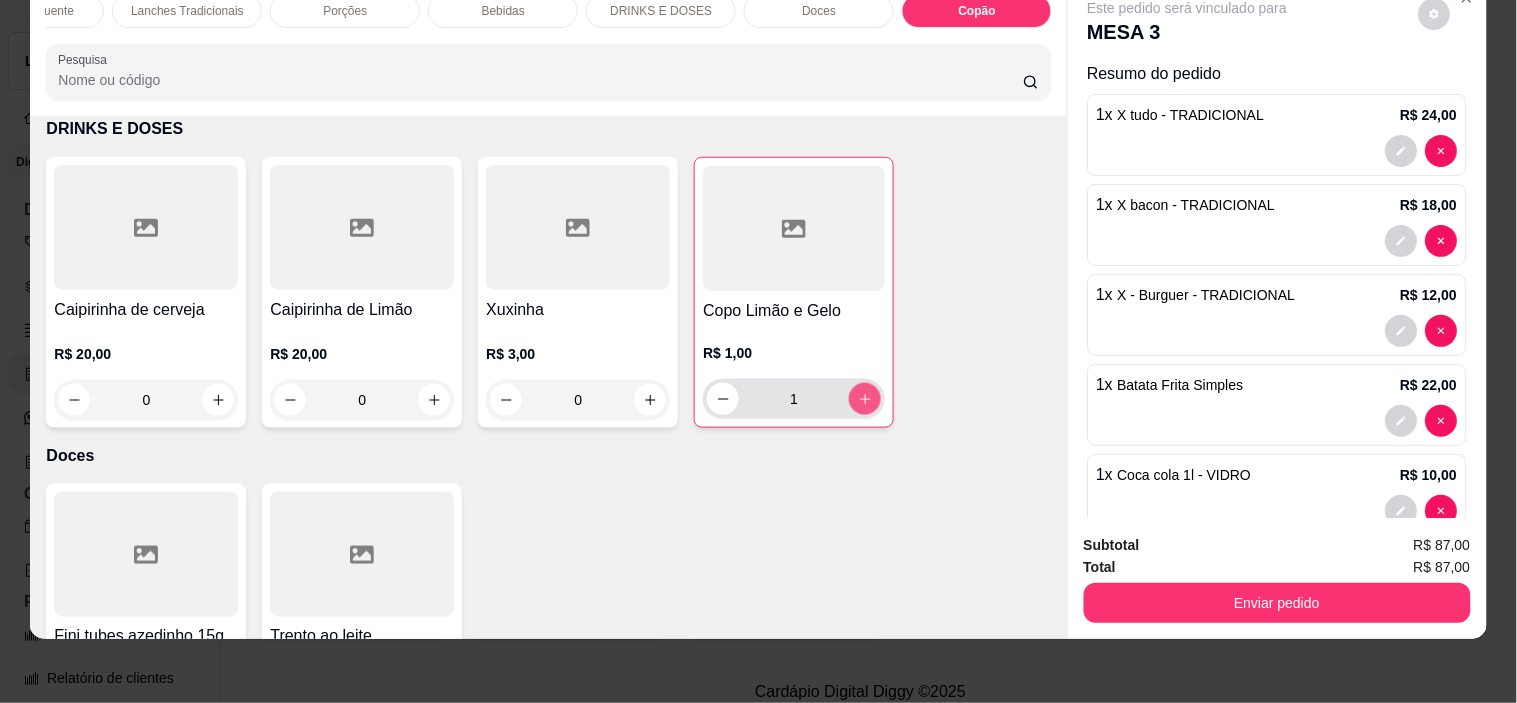 type on "2" 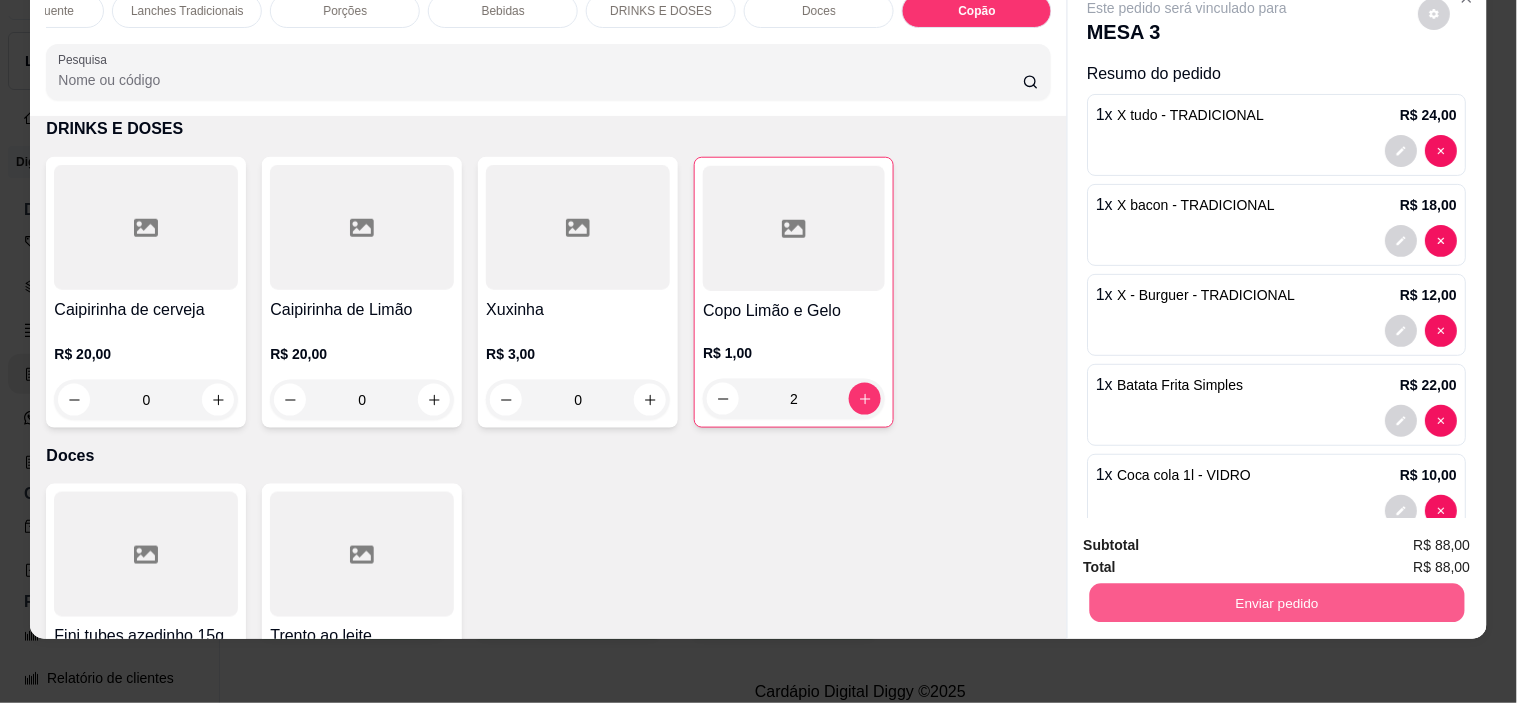 click on "Enviar pedido" at bounding box center (1276, 603) 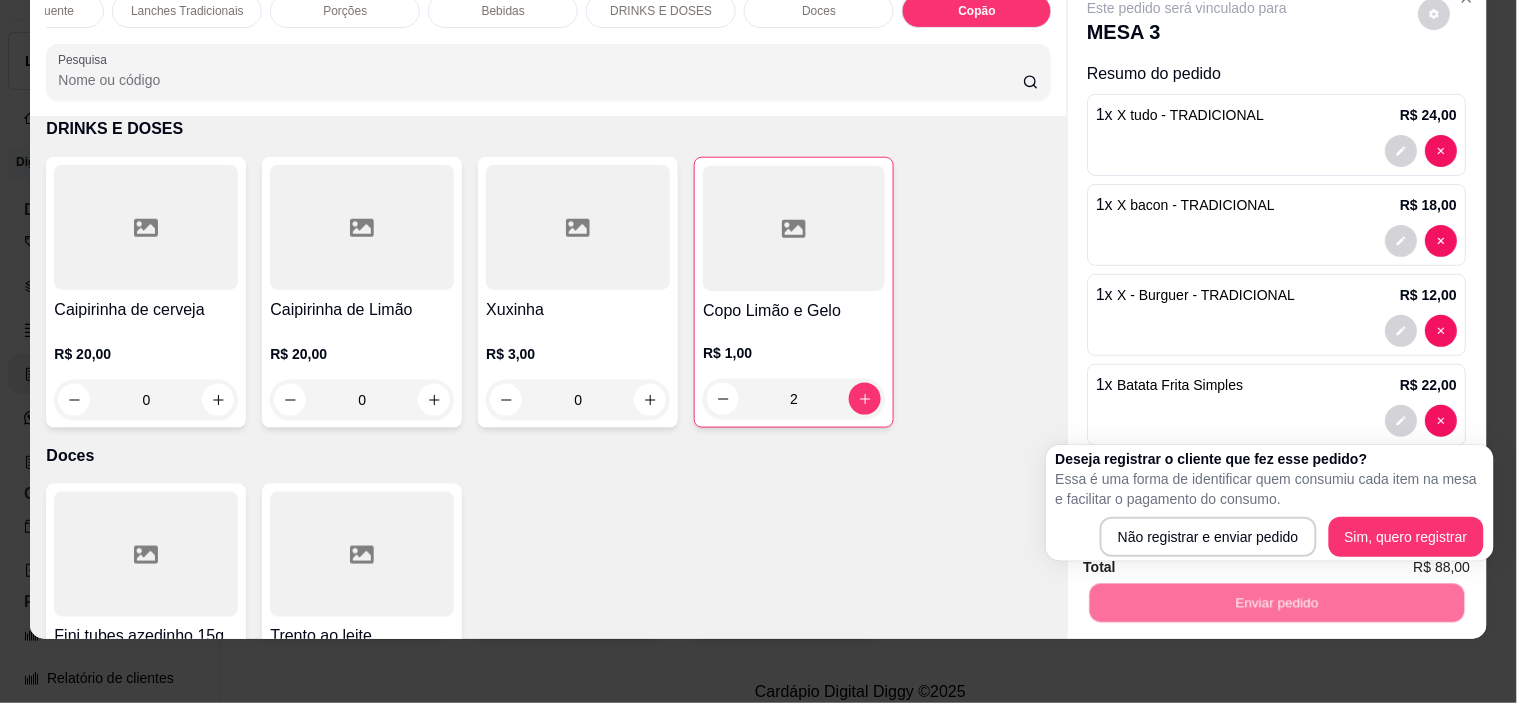 click on "Deseja registrar o cliente que fez esse pedido? Essa é uma forma de identificar quem consumiu cada item na mesa e facilitar o pagamento do consumo. Não registrar e enviar pedido Sim, quero registrar" at bounding box center [1270, 503] 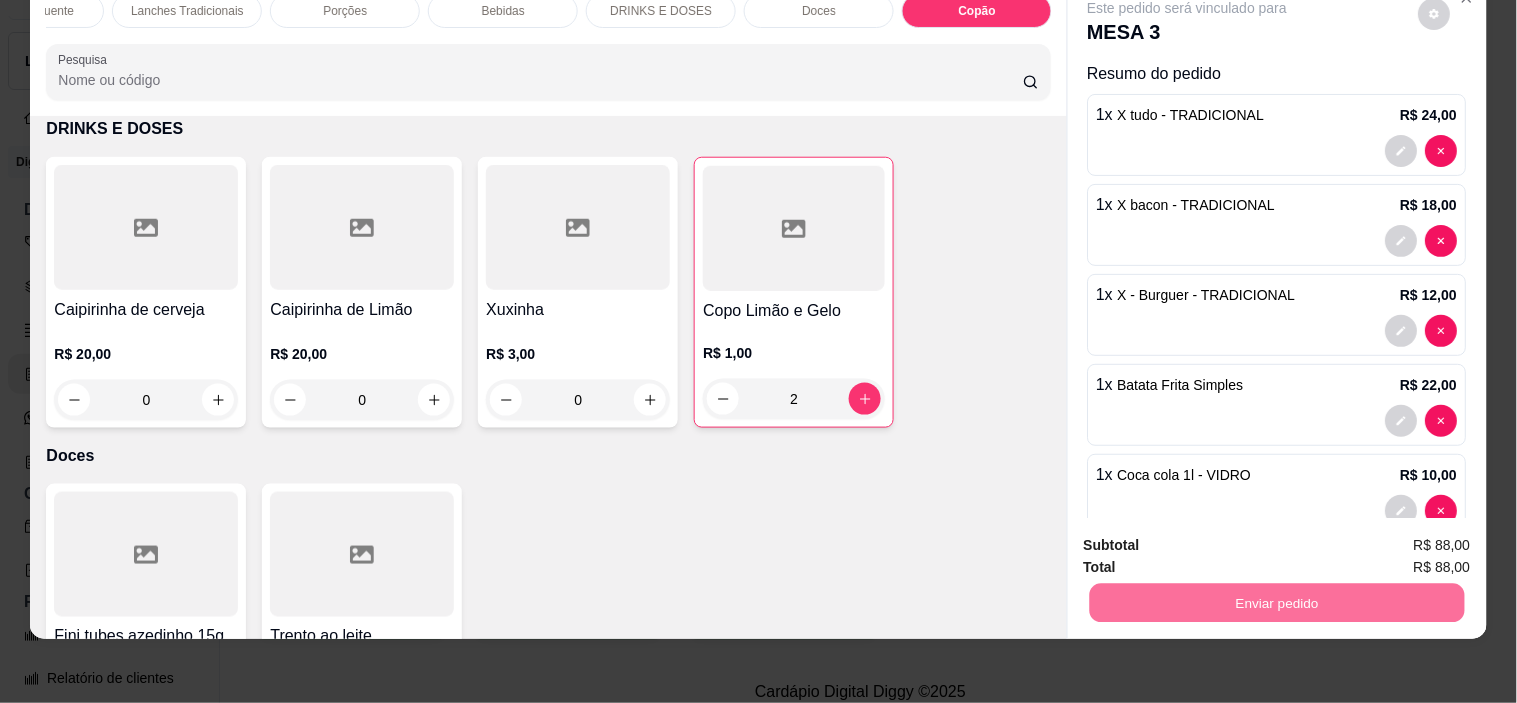 click on "Não registrar e enviar pedido" at bounding box center (1211, 538) 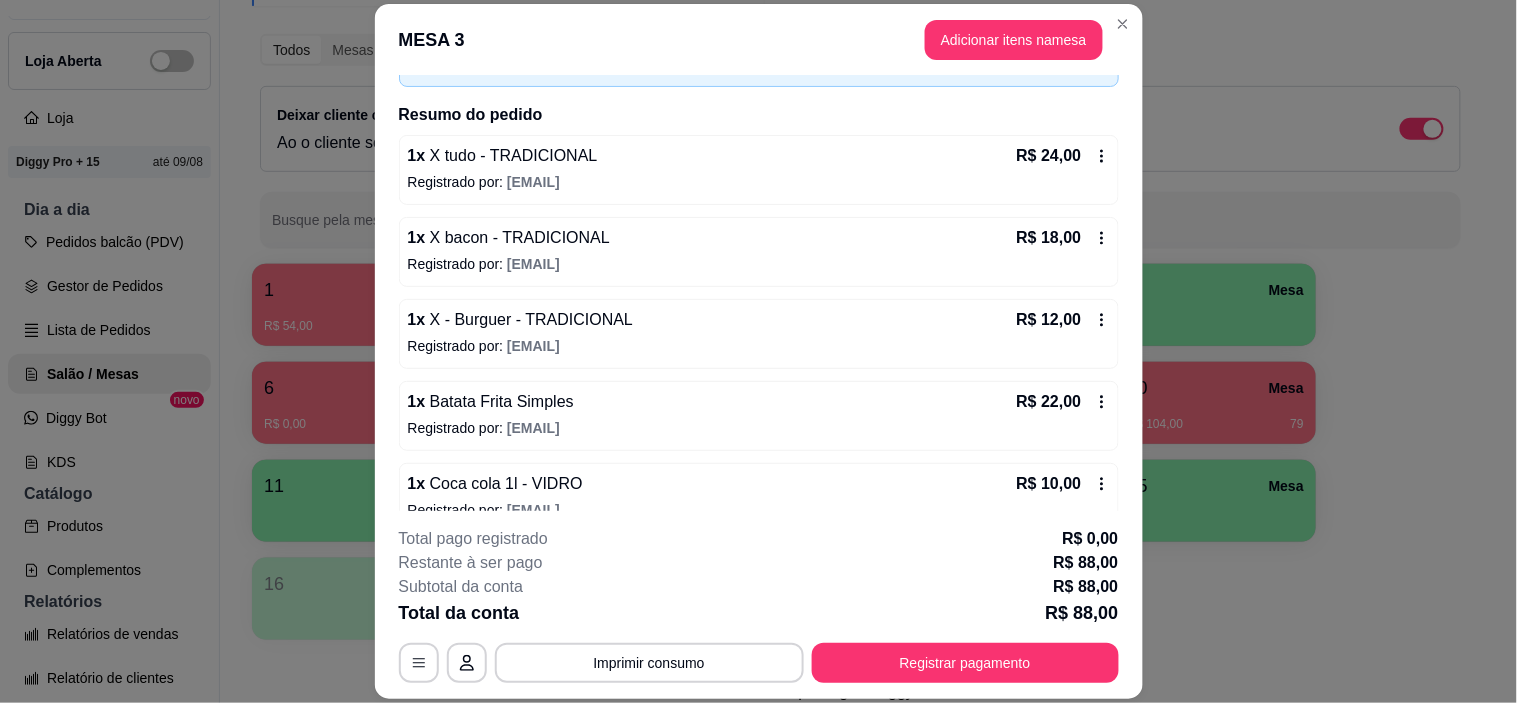 scroll, scrollTop: 222, scrollLeft: 0, axis: vertical 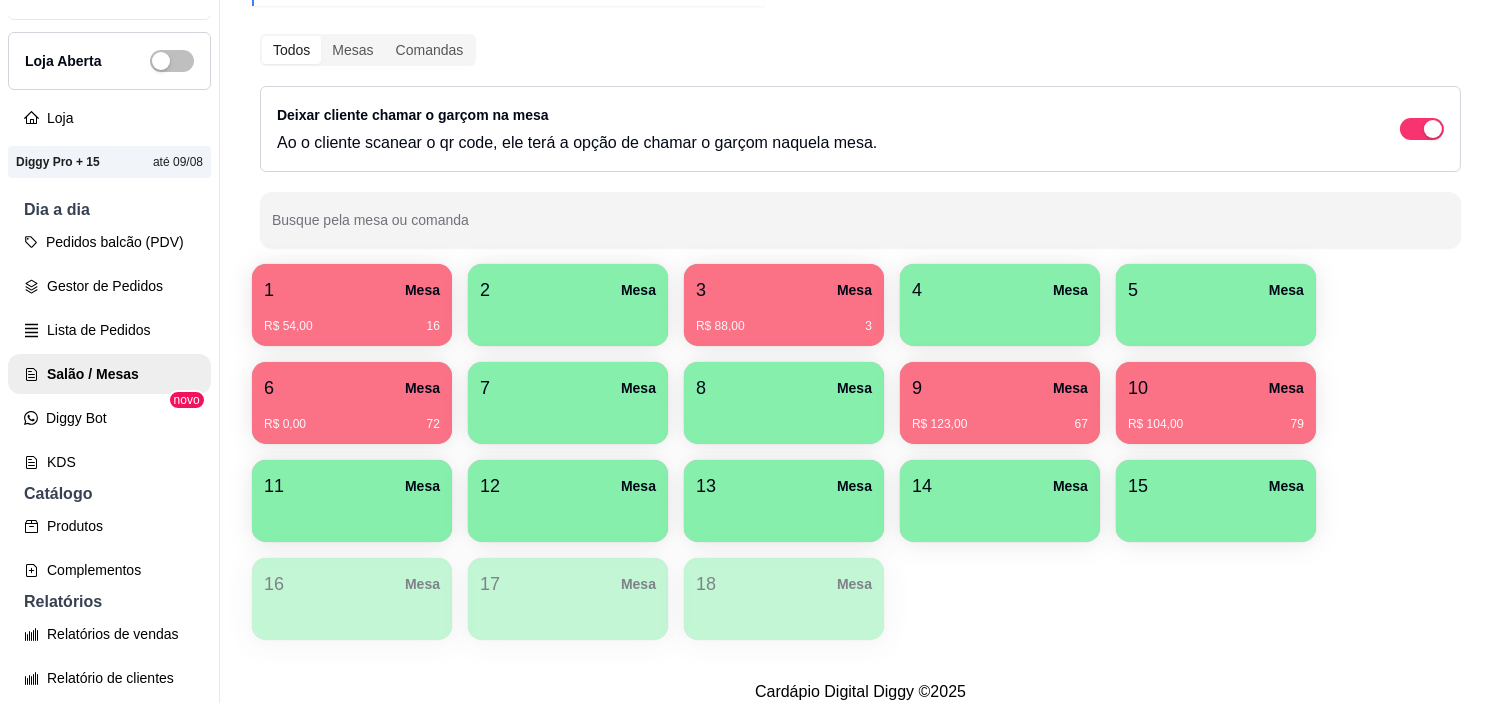 click on "R$ 0,00 72" at bounding box center (352, 424) 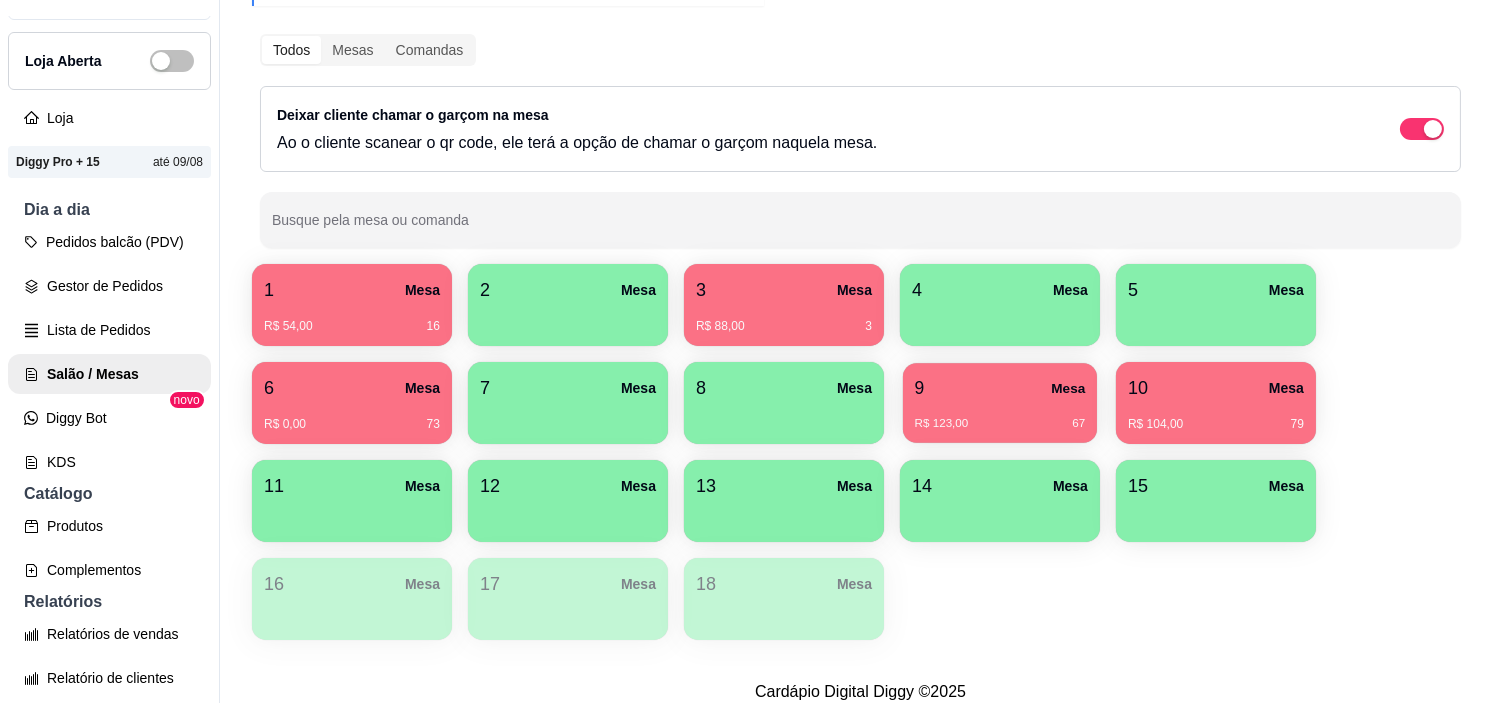 click on "9 Mesa" at bounding box center [1000, 388] 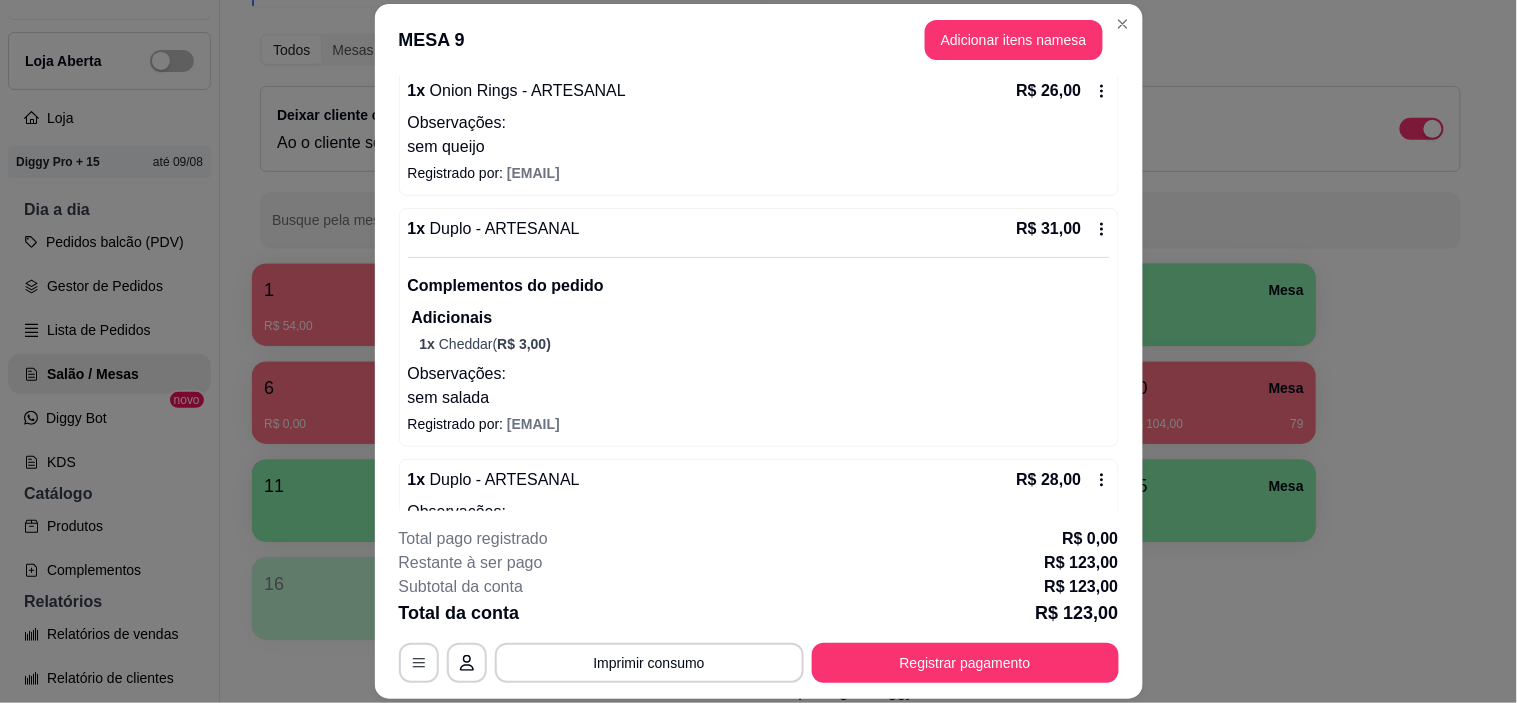 scroll, scrollTop: 163, scrollLeft: 0, axis: vertical 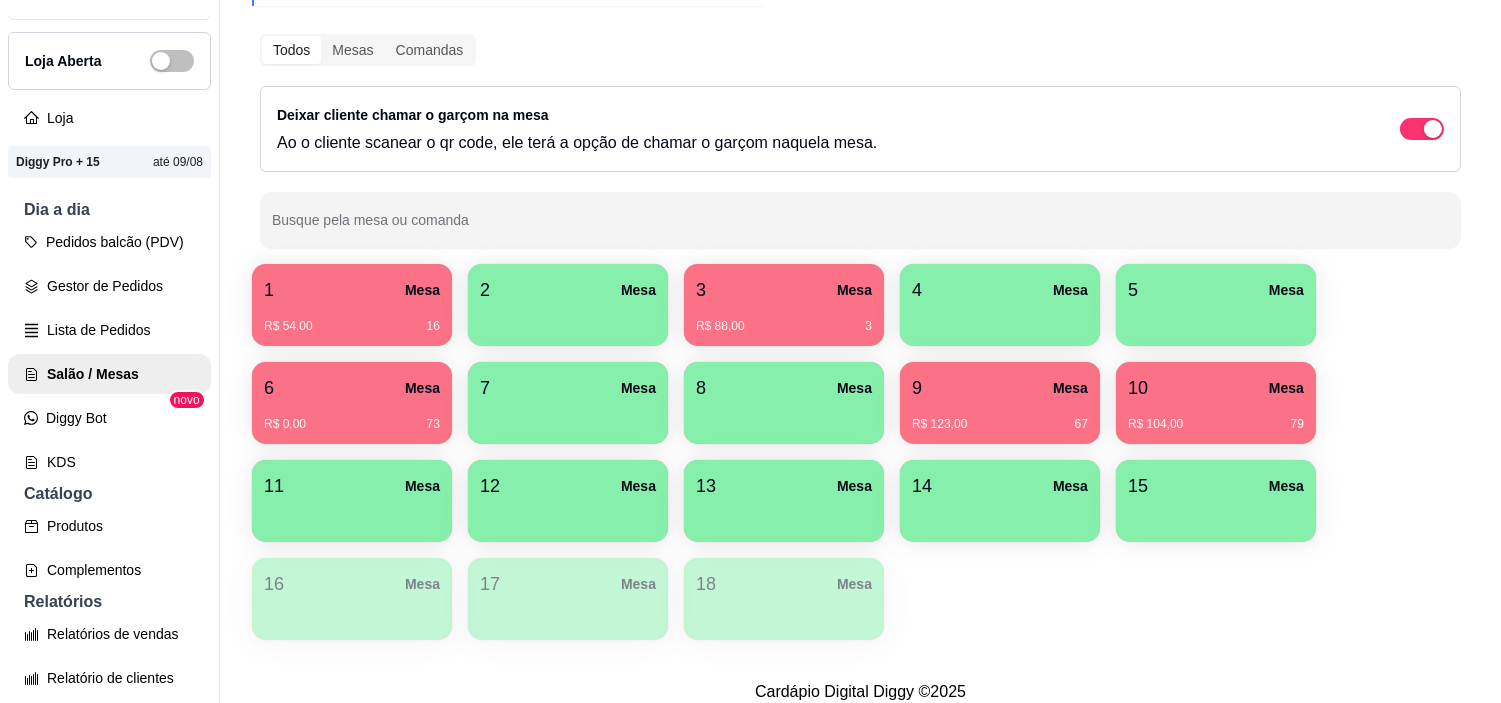 click on "R$ 88,00 3" at bounding box center [784, 326] 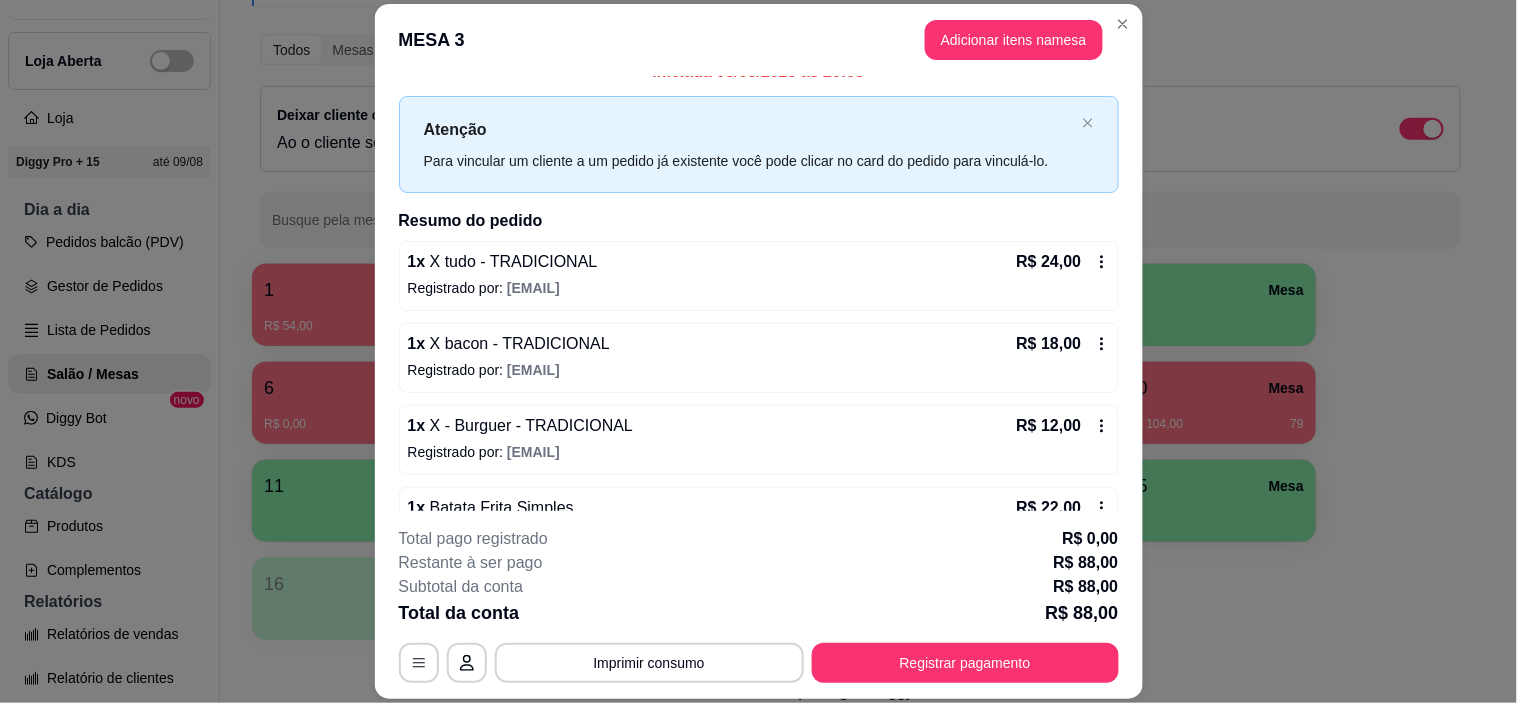 scroll, scrollTop: 20, scrollLeft: 0, axis: vertical 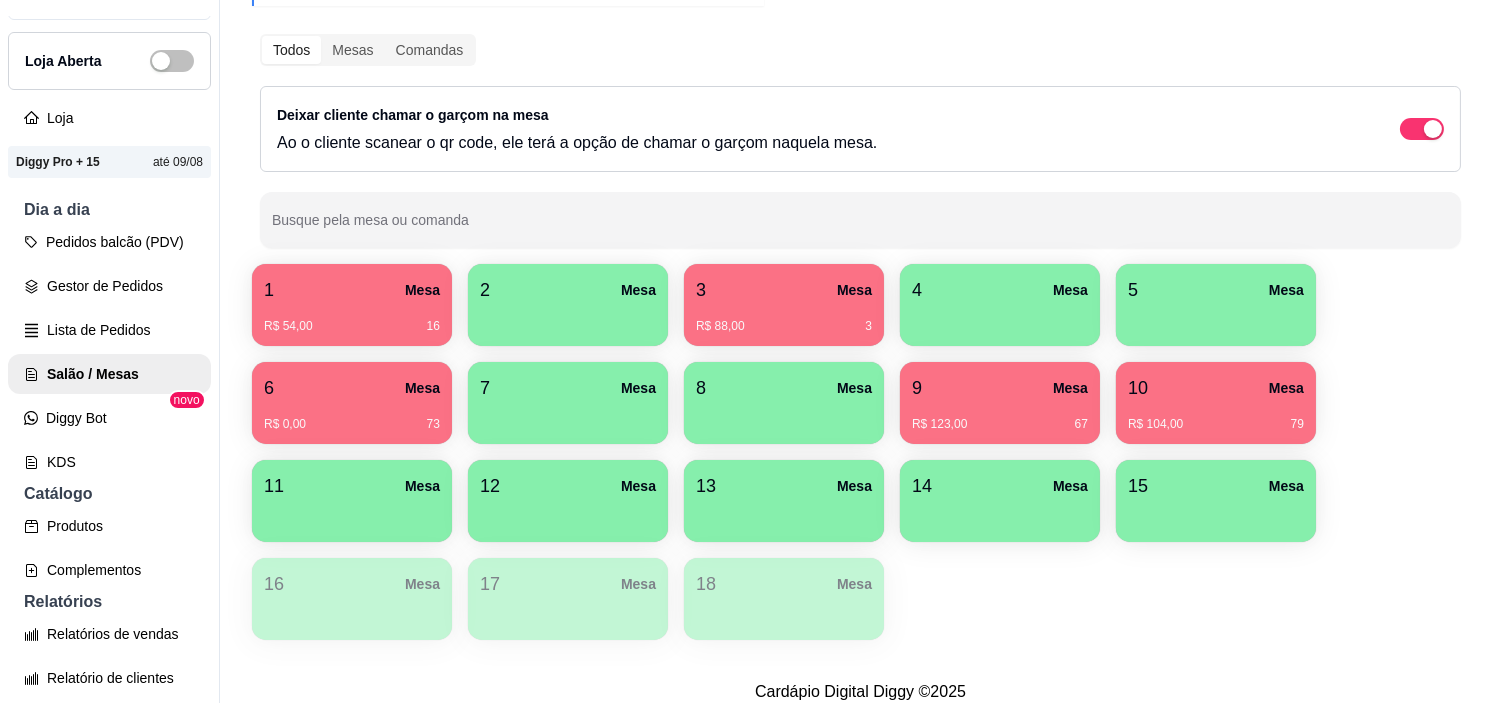 click on "10 Mesa R$ 104,00 79" at bounding box center [1216, 403] 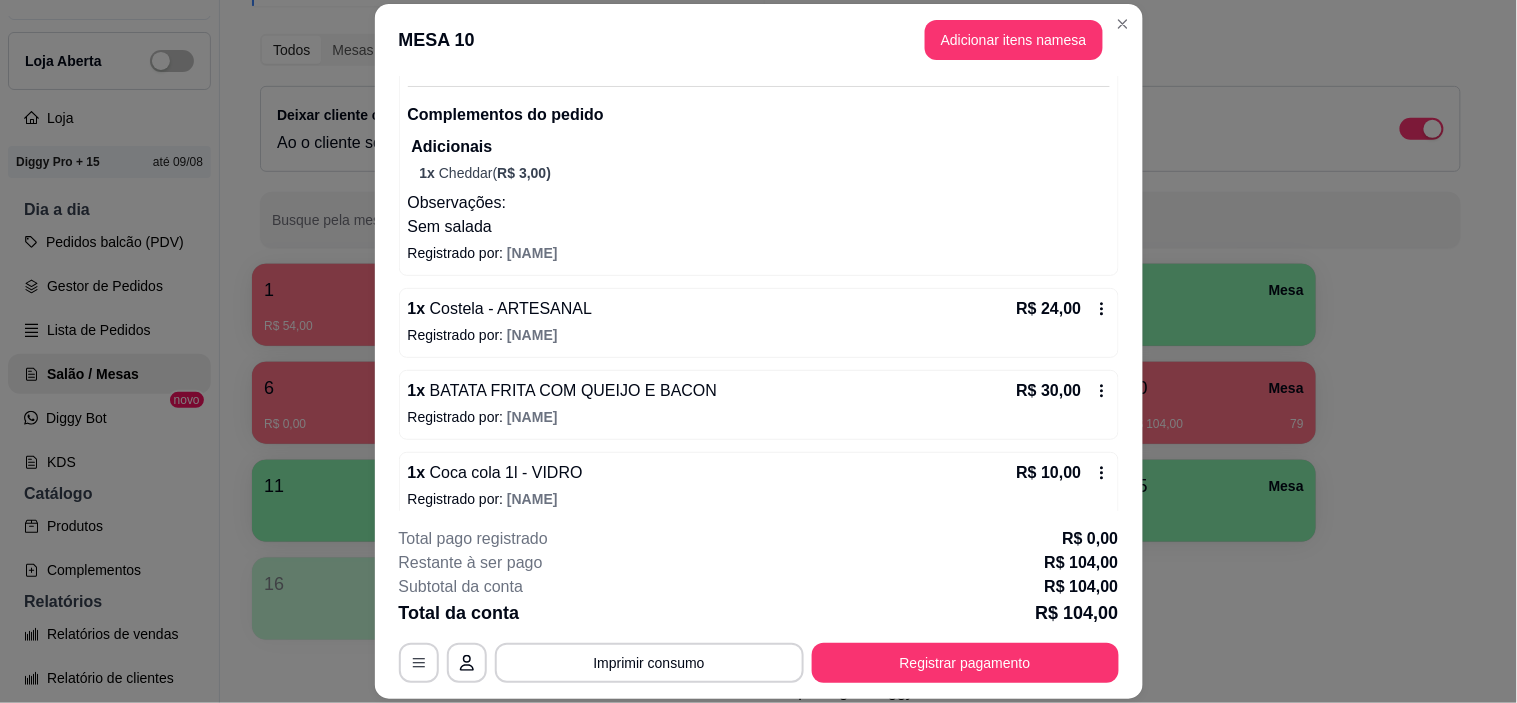 scroll, scrollTop: 328, scrollLeft: 0, axis: vertical 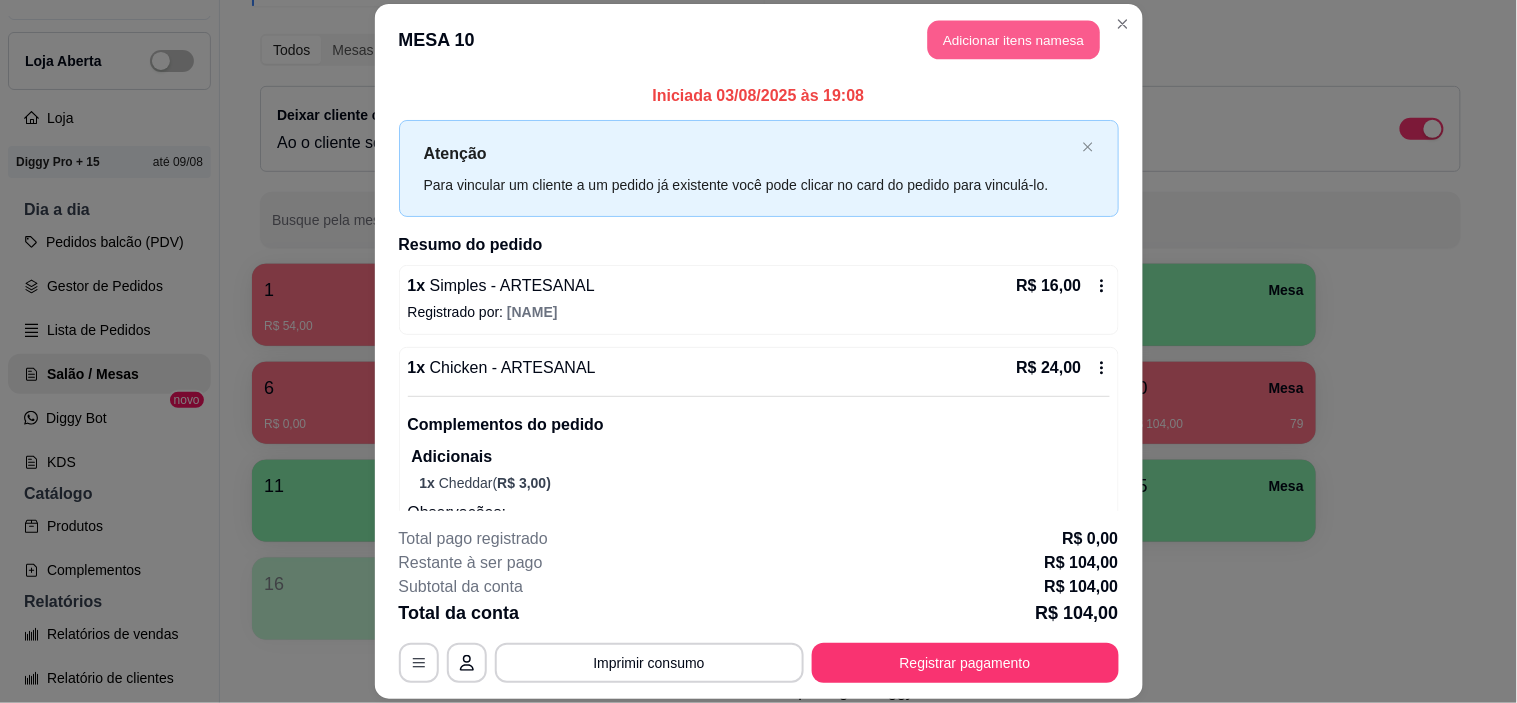 click on "Adicionar itens na  mesa" at bounding box center [1014, 39] 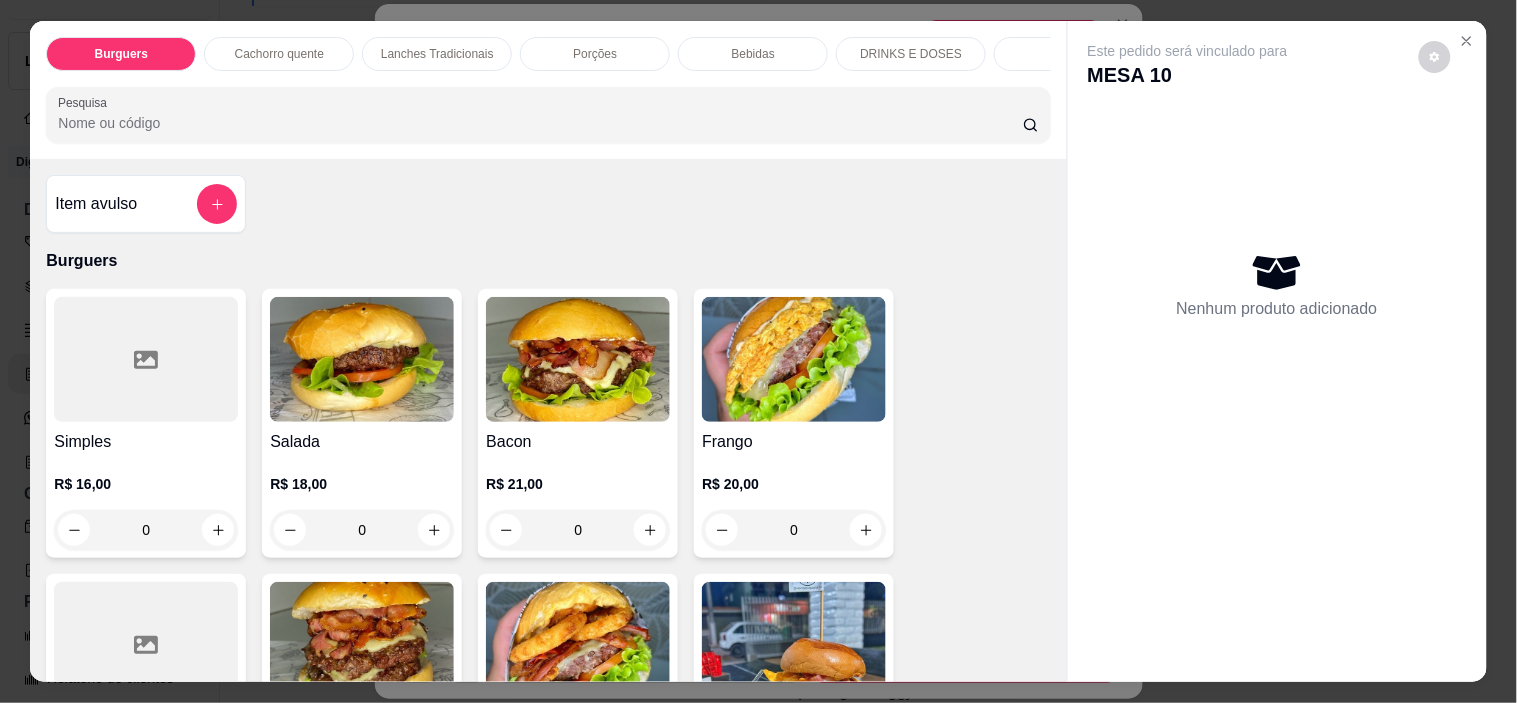 click on "Bebidas" at bounding box center (753, 54) 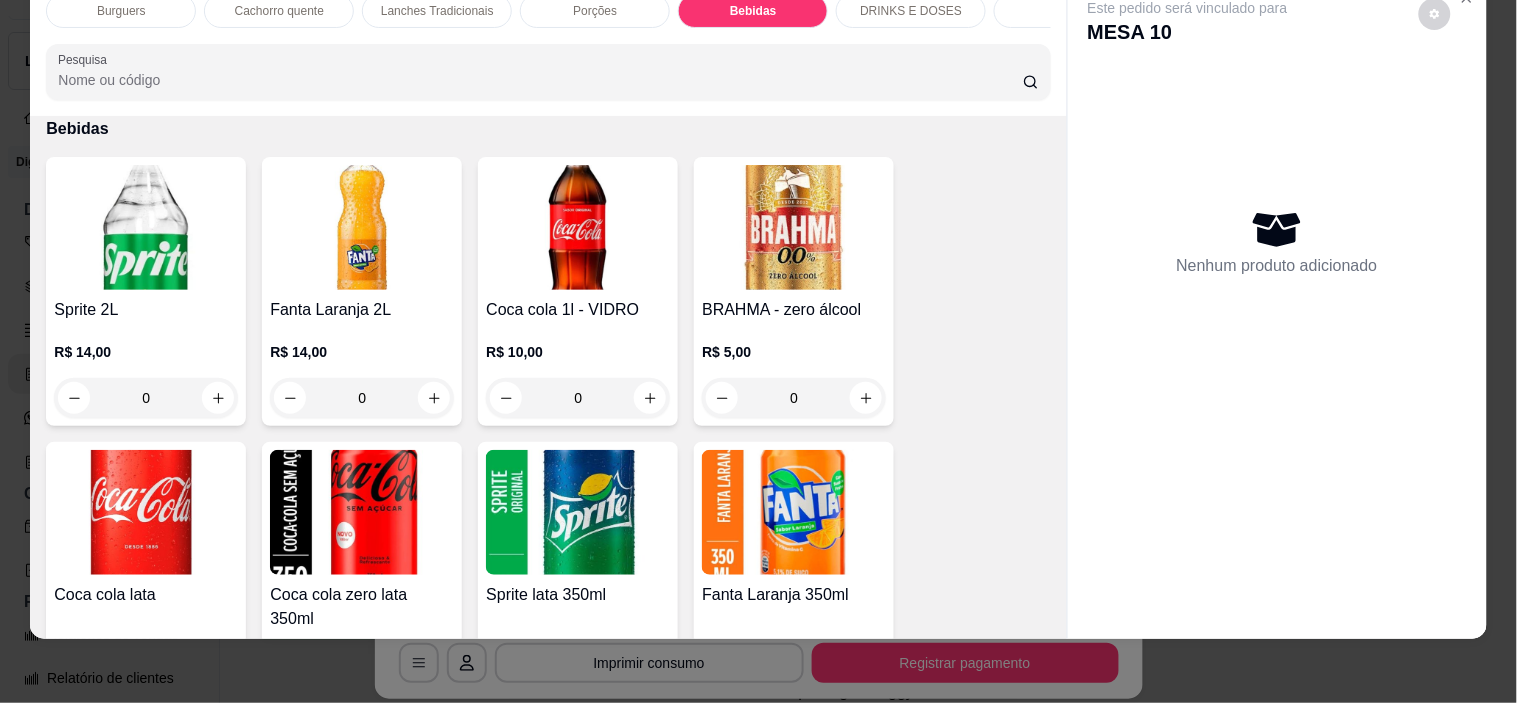 click at bounding box center [578, 227] 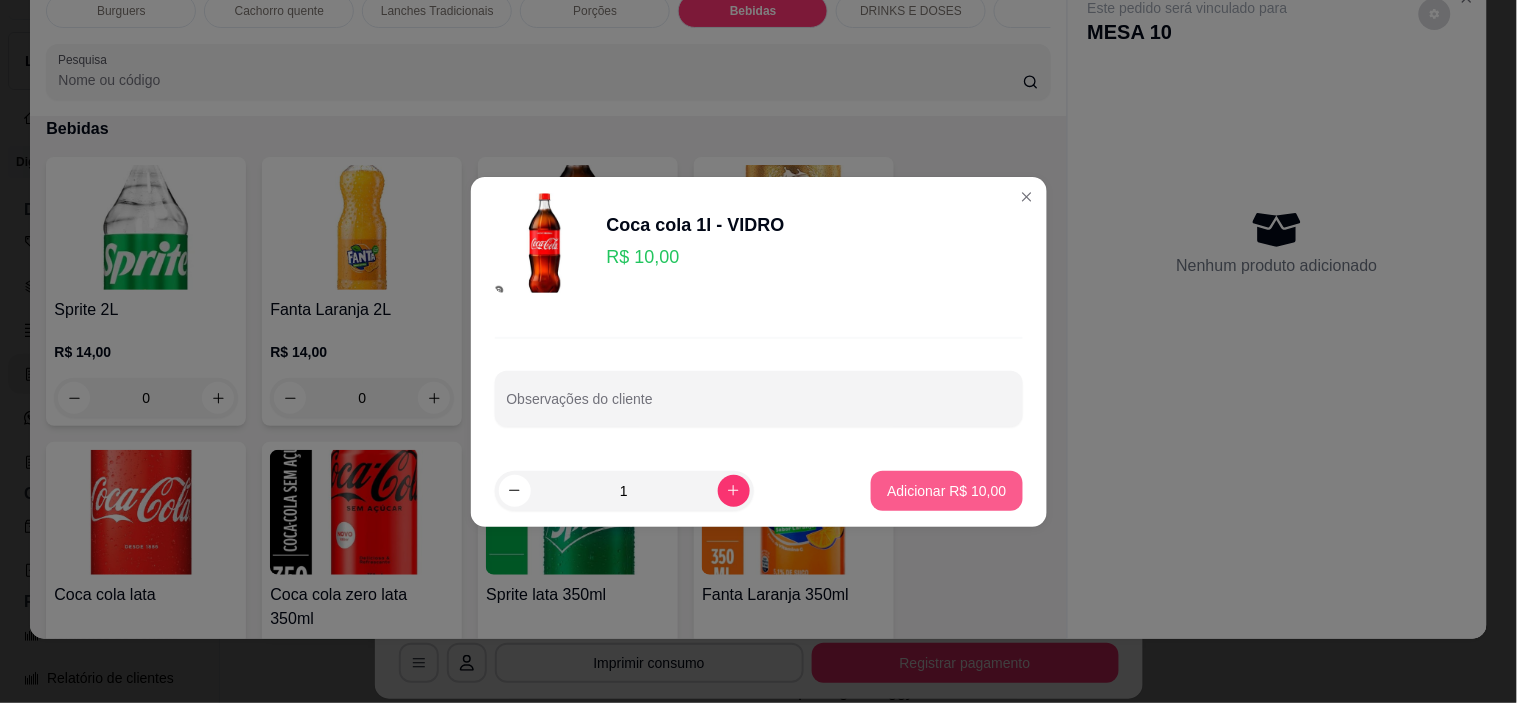 click on "Adicionar   R$ 10,00" at bounding box center (946, 491) 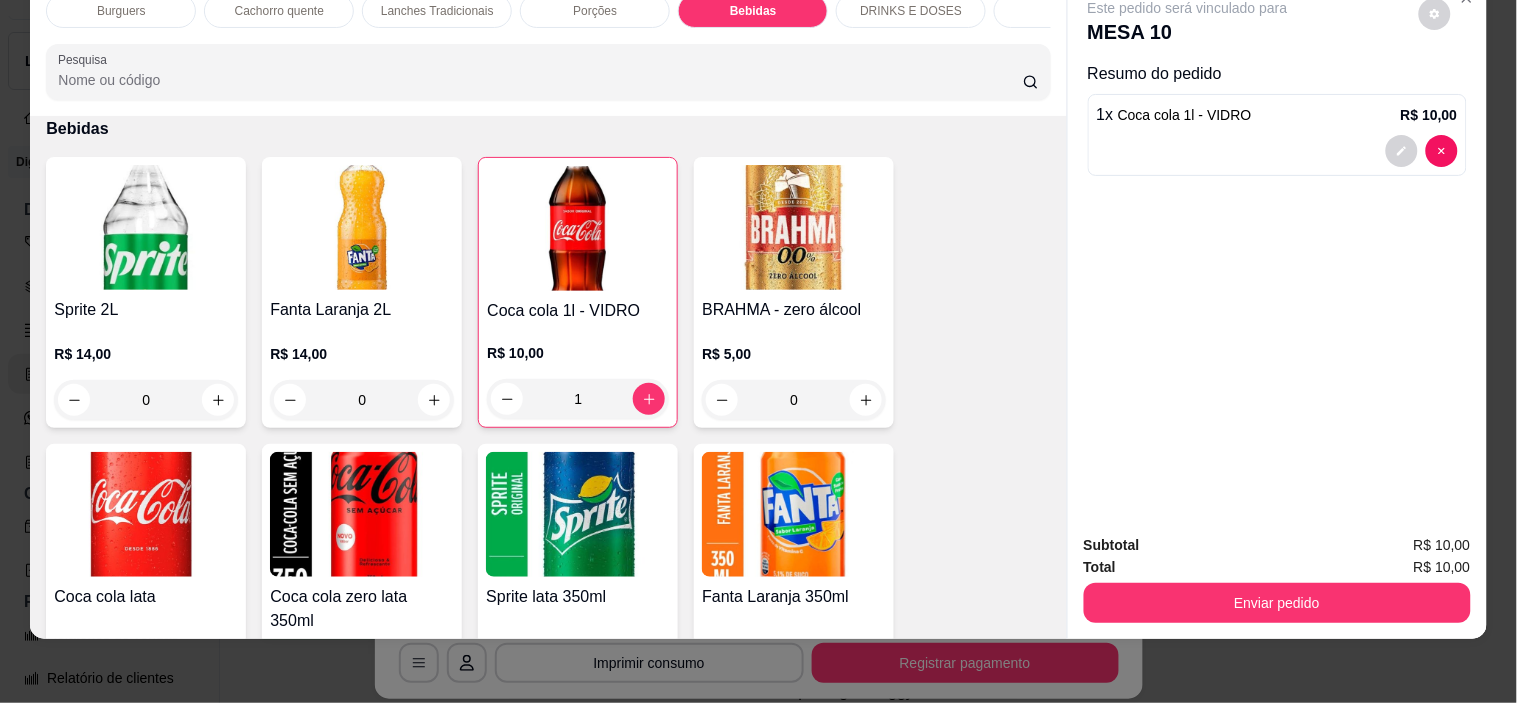 click on "Subtotal R$ 10,00 Total R$ 10,00 Enviar pedido" at bounding box center (1277, 578) 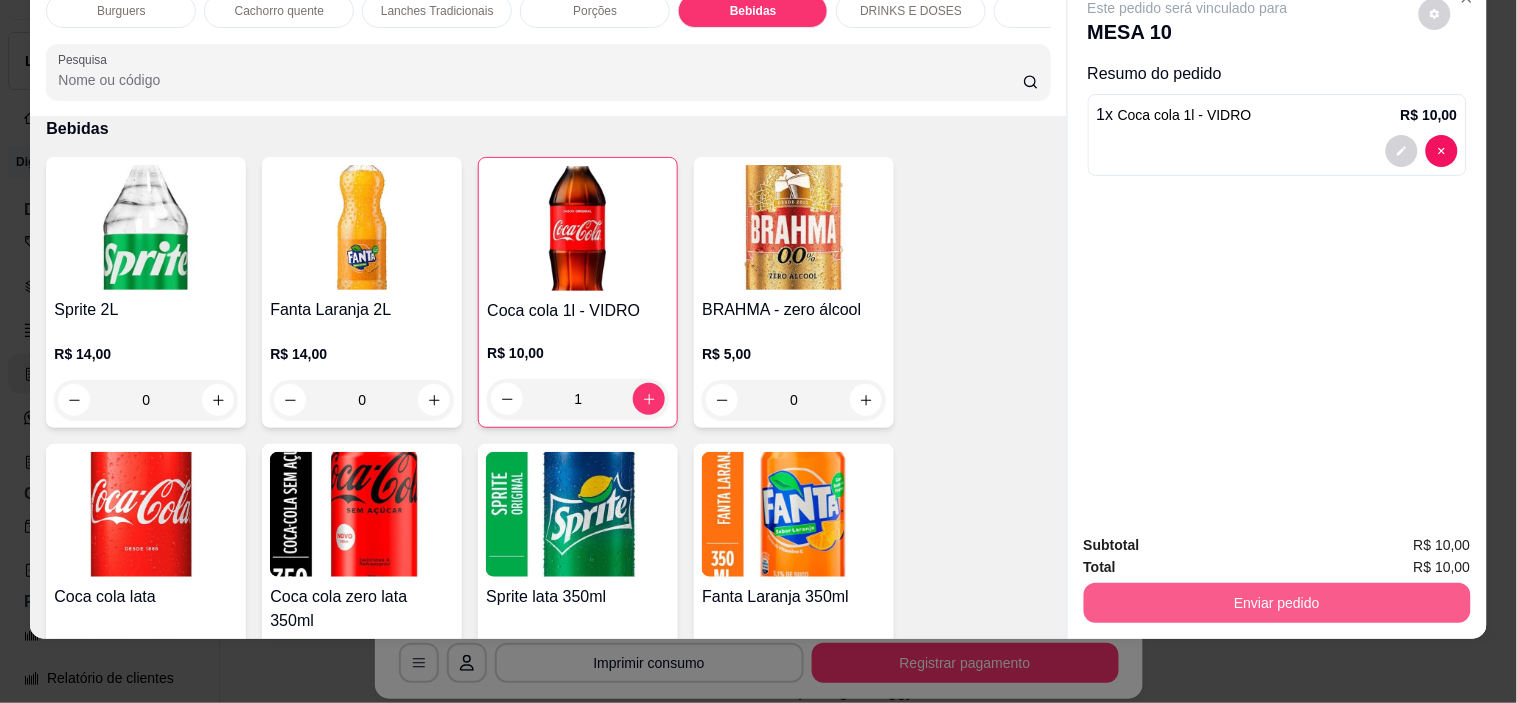 click on "Enviar pedido" at bounding box center [1277, 603] 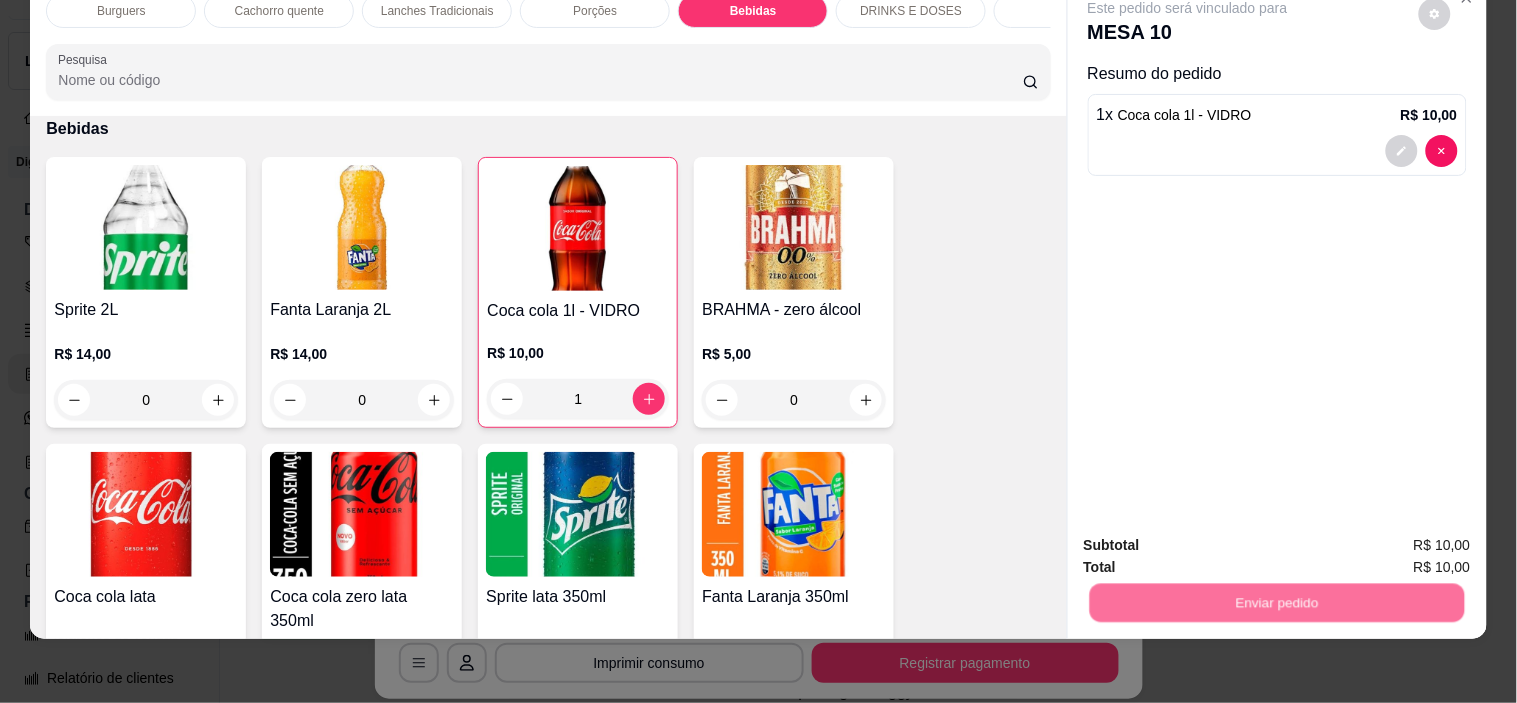 click on "Não registrar e enviar pedido" at bounding box center [1211, 537] 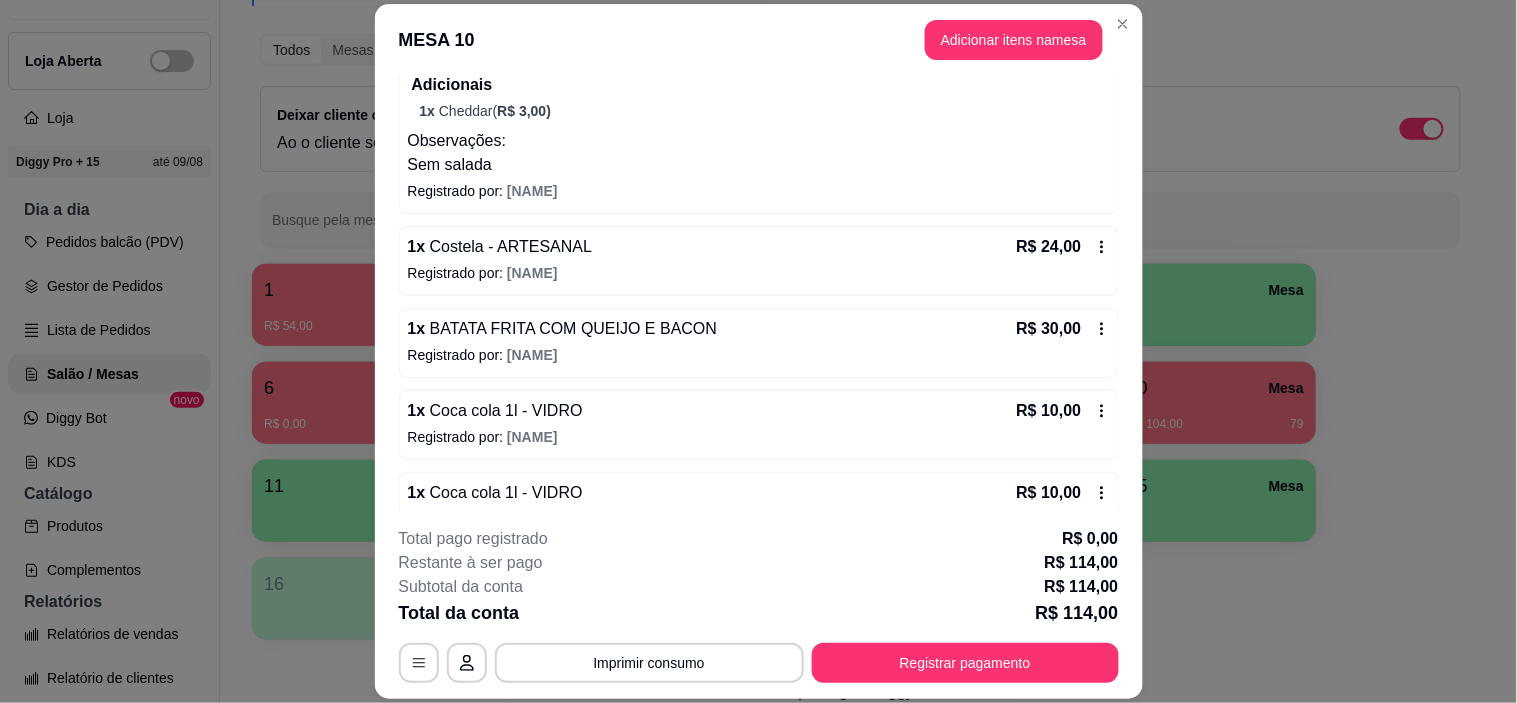 scroll, scrollTop: 411, scrollLeft: 0, axis: vertical 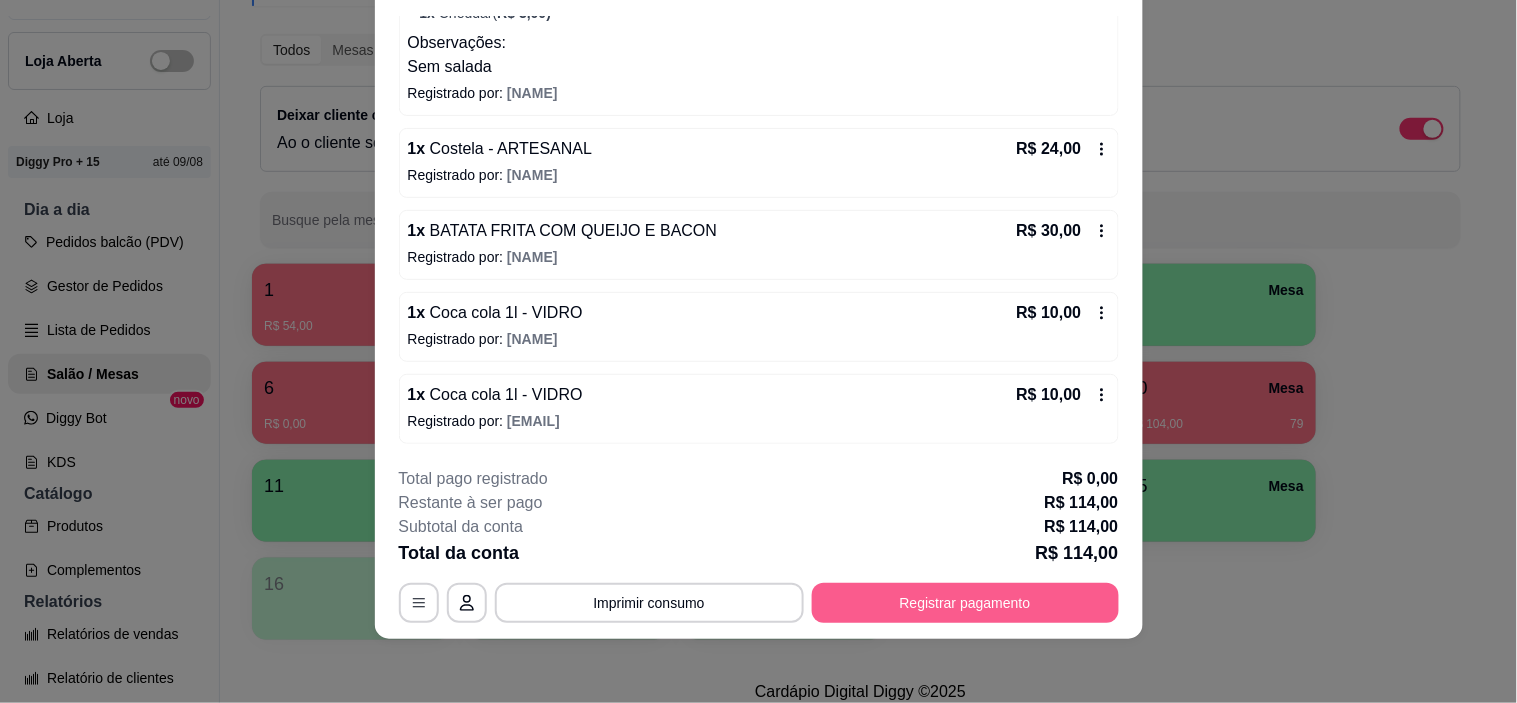 click on "Registrar pagamento" at bounding box center [965, 603] 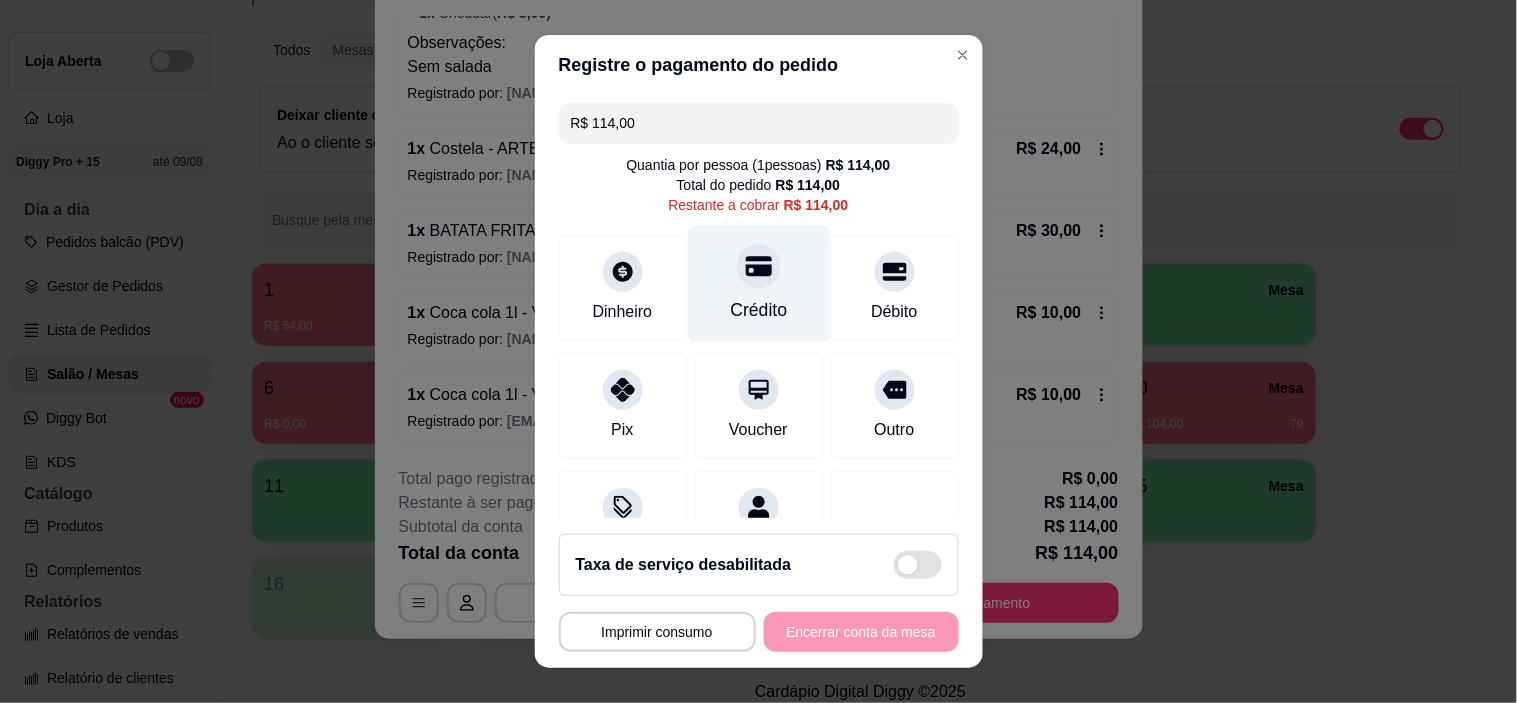 click on "Crédito" at bounding box center (758, 284) 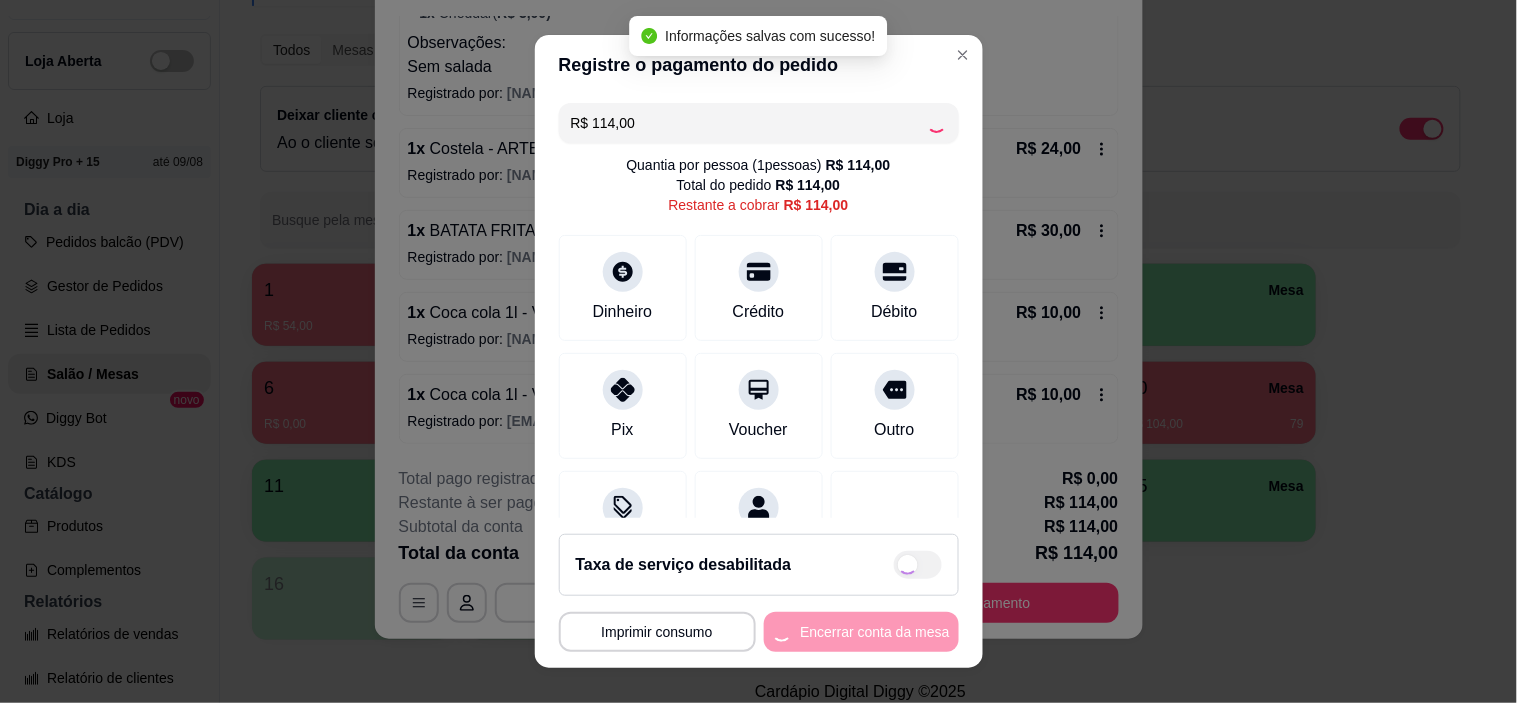 type on "R$ 0,00" 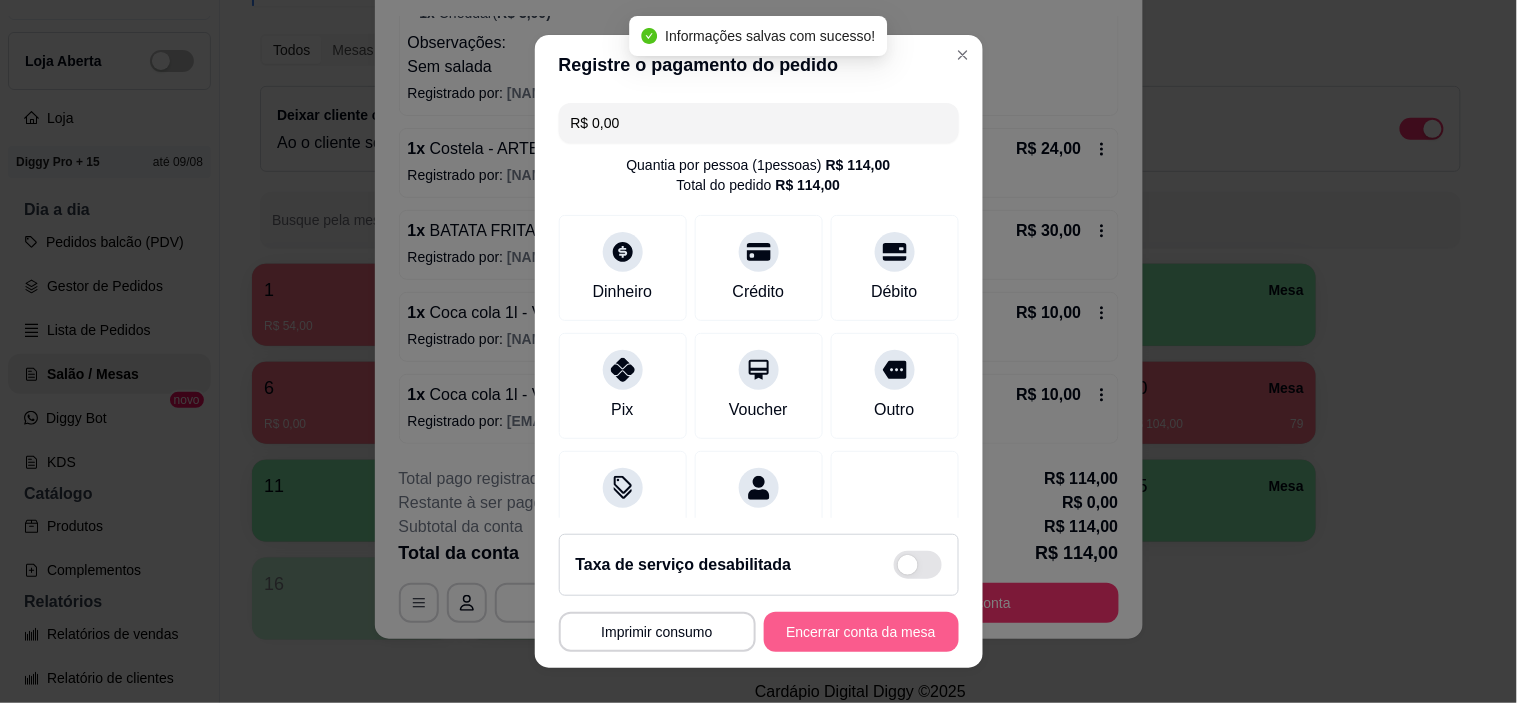 click on "Encerrar conta da mesa" at bounding box center (861, 632) 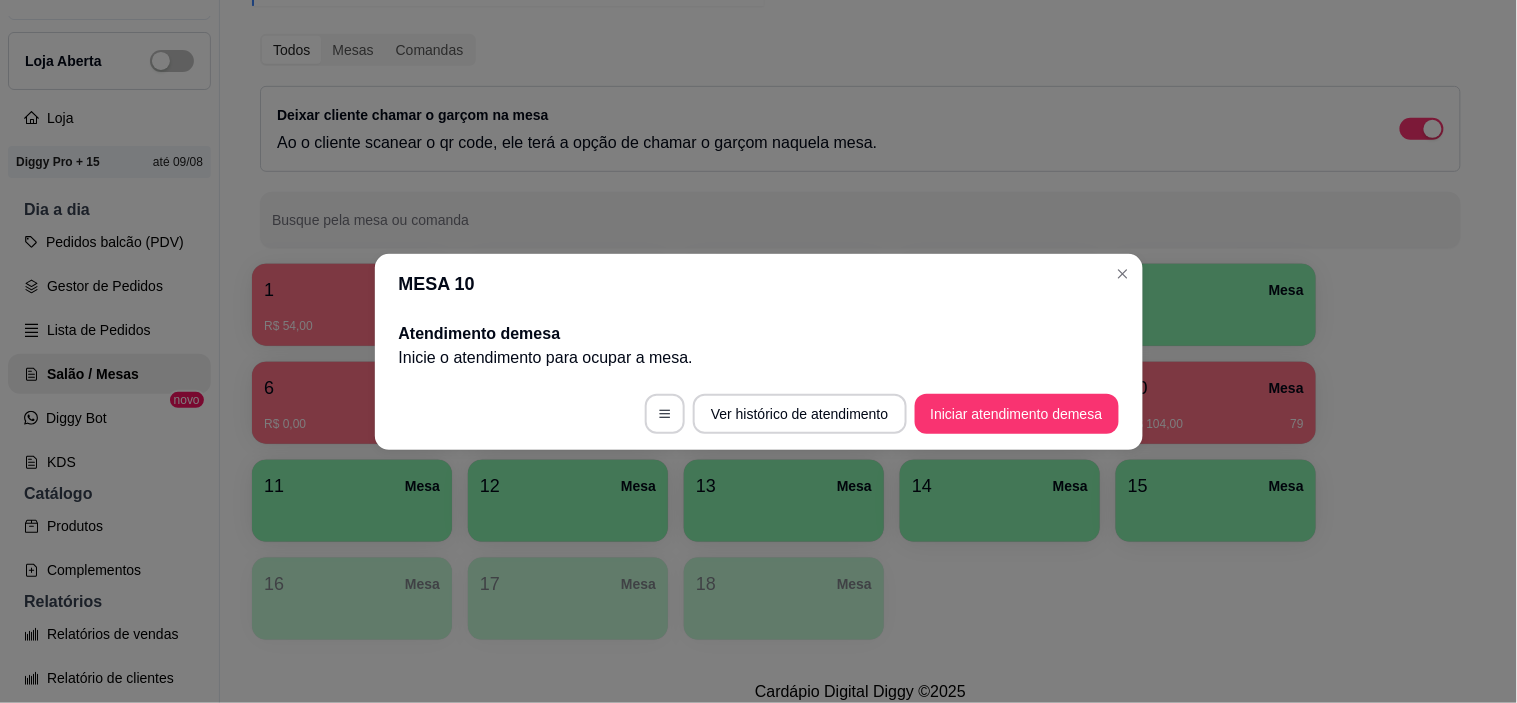 scroll, scrollTop: 0, scrollLeft: 0, axis: both 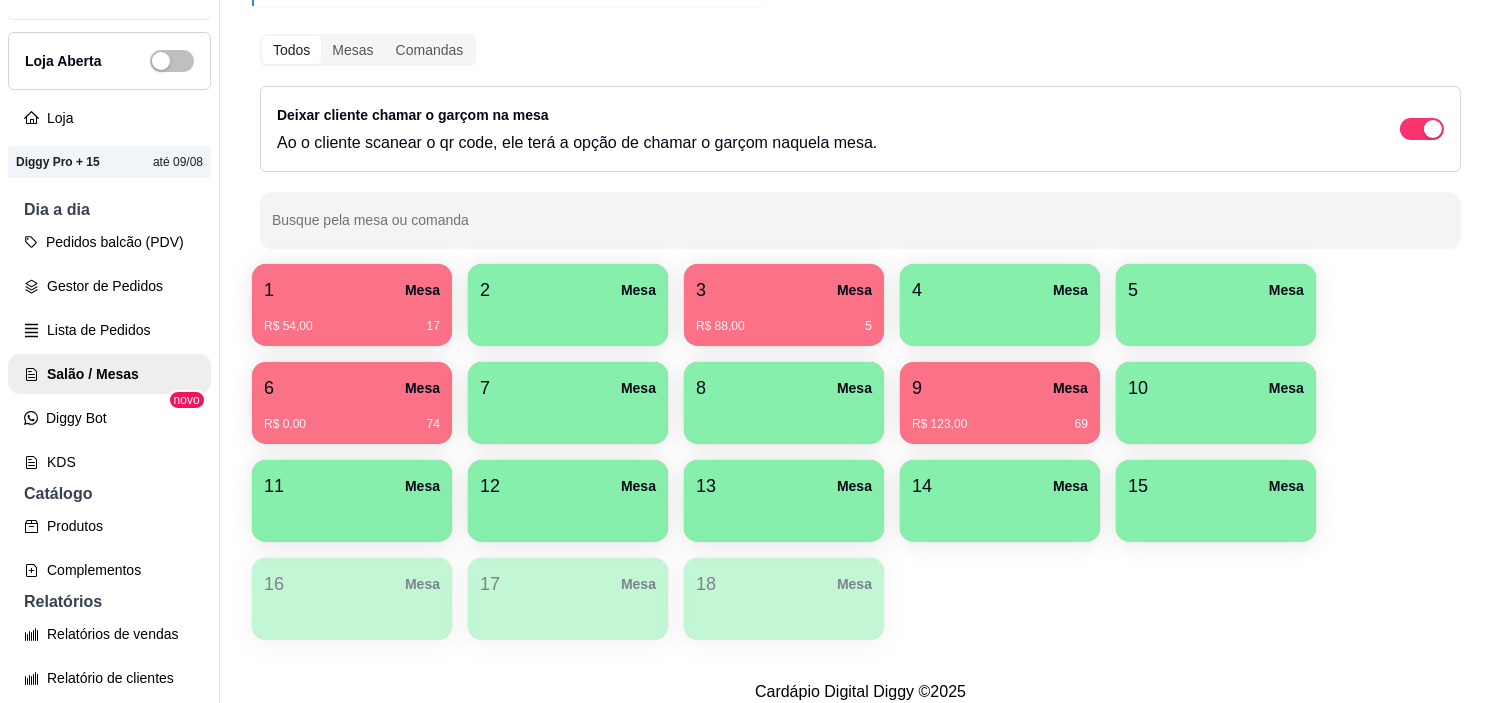 click on "6 Mesa R$ 0,00 74" at bounding box center [352, 403] 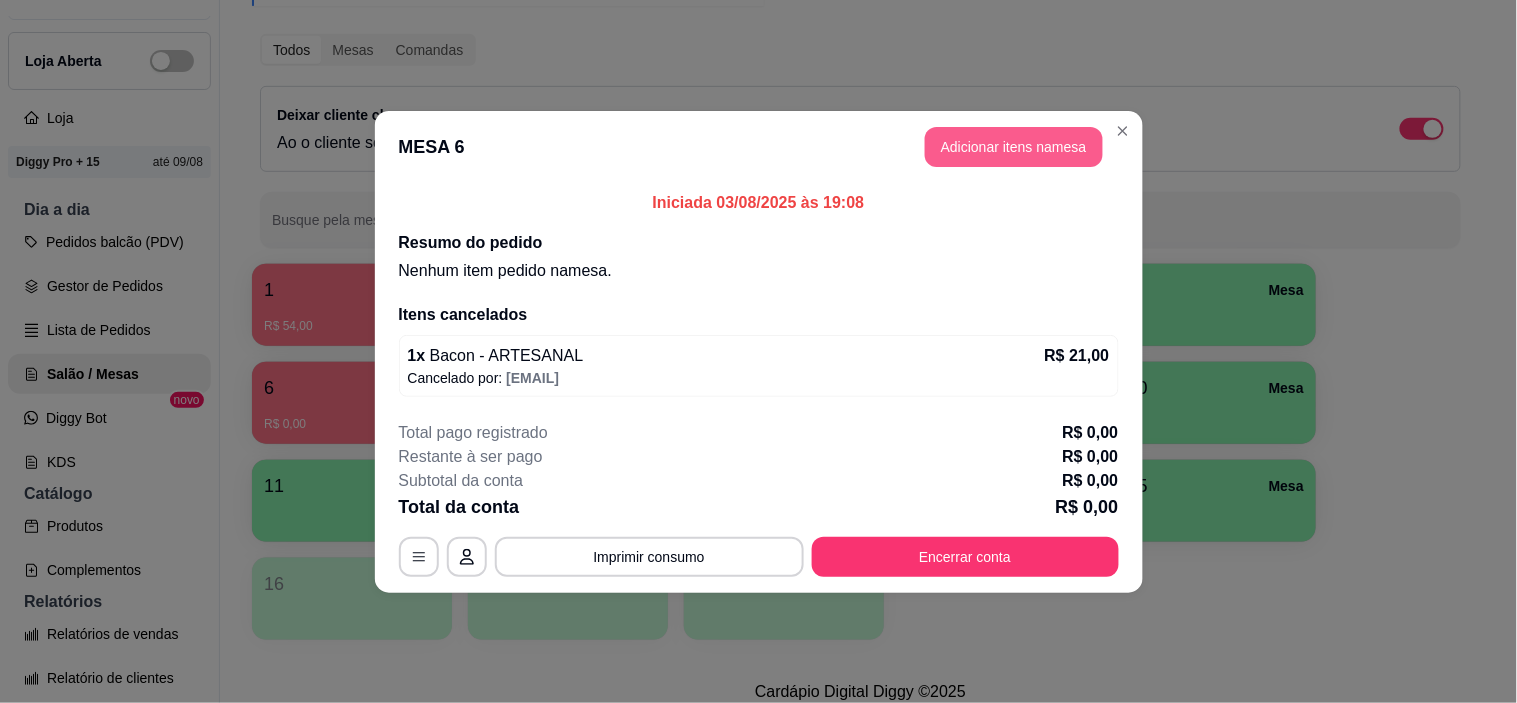 click on "Adicionar itens na  mesa" at bounding box center (1014, 147) 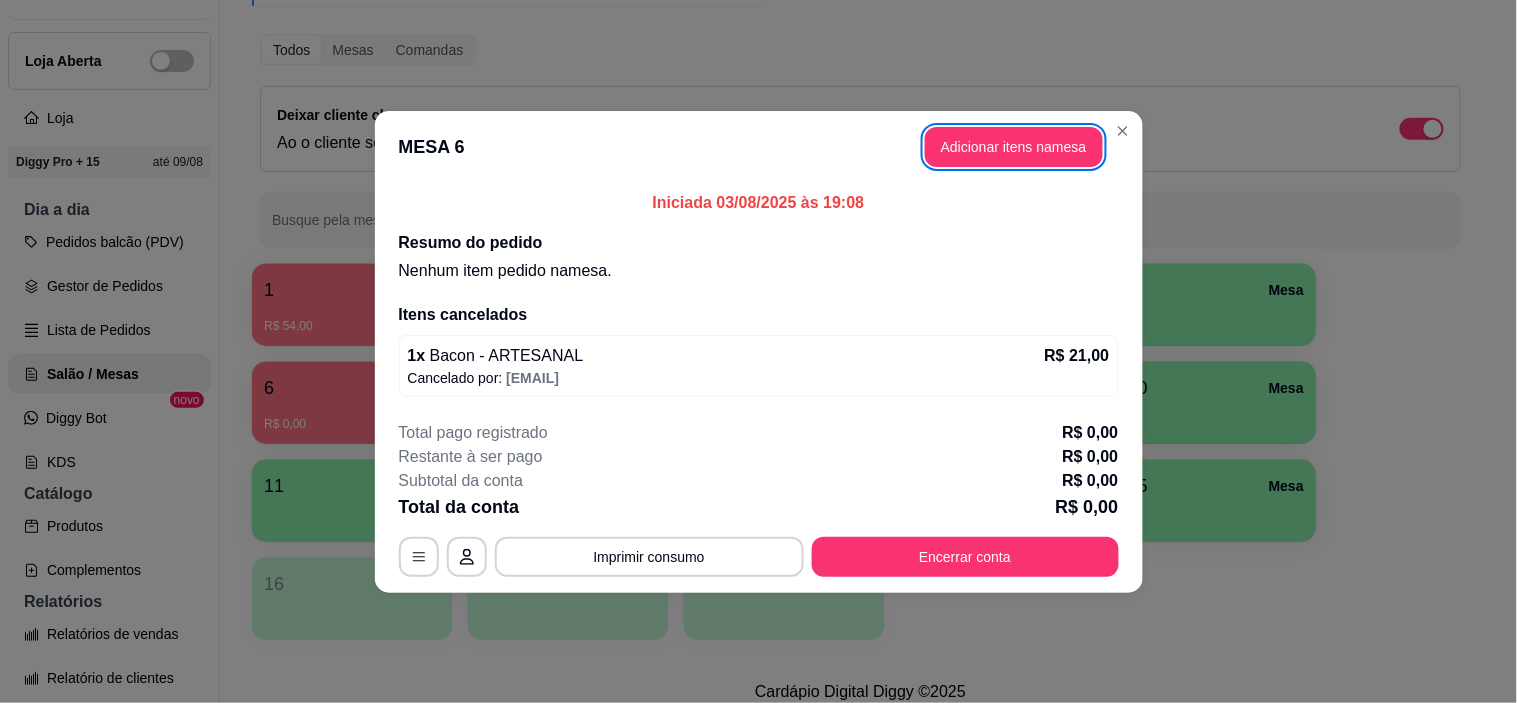 type 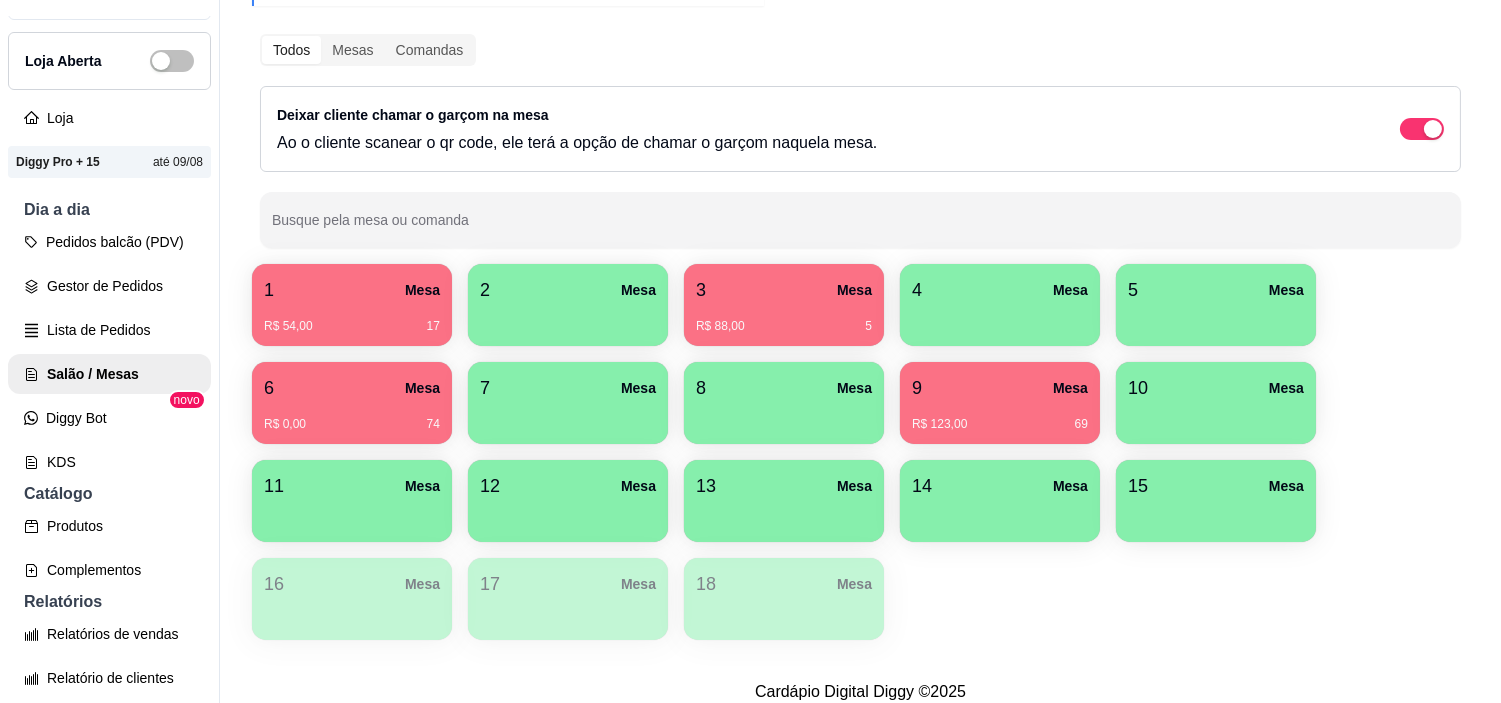 click on "6 Mesa" at bounding box center (352, 388) 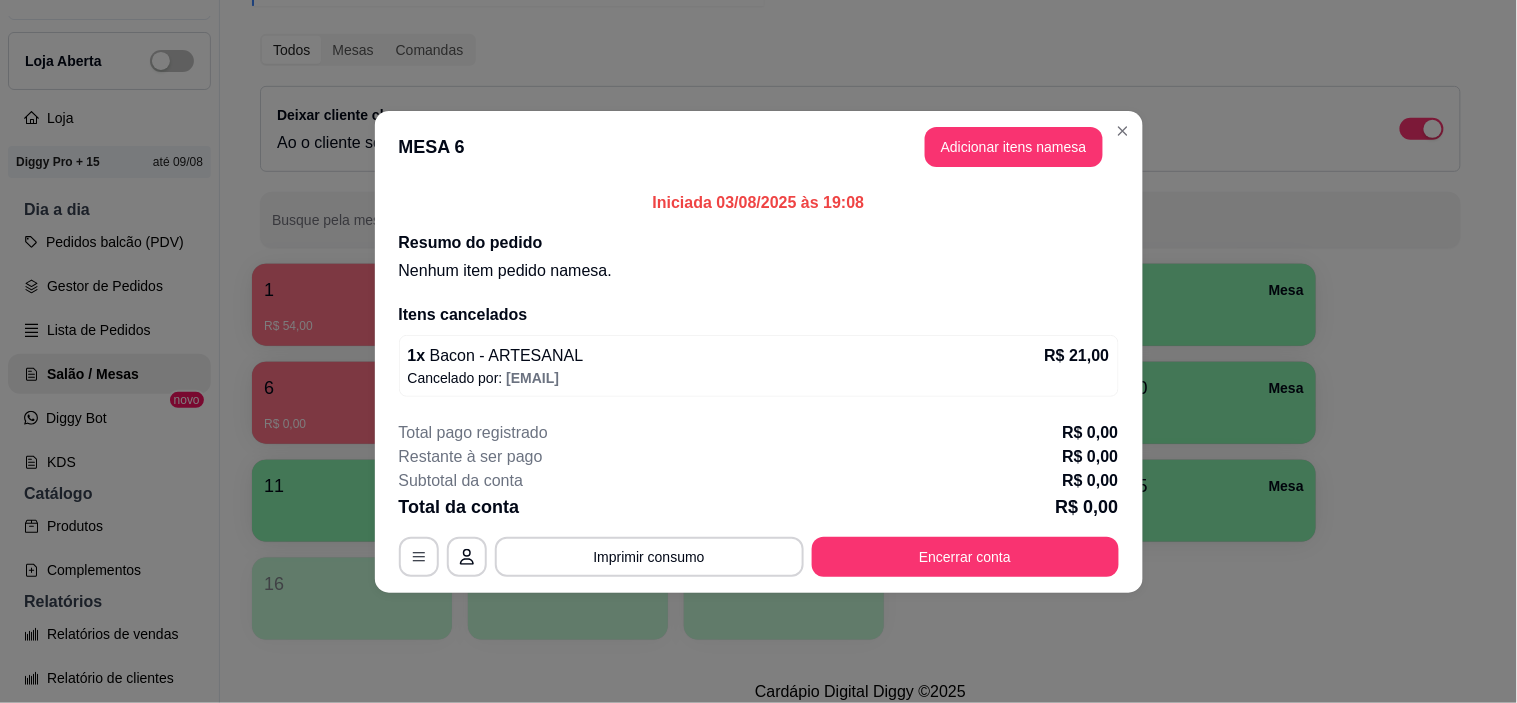 click on "1 x Bacon - ARTESANAL R$ 21,00" at bounding box center (759, 356) 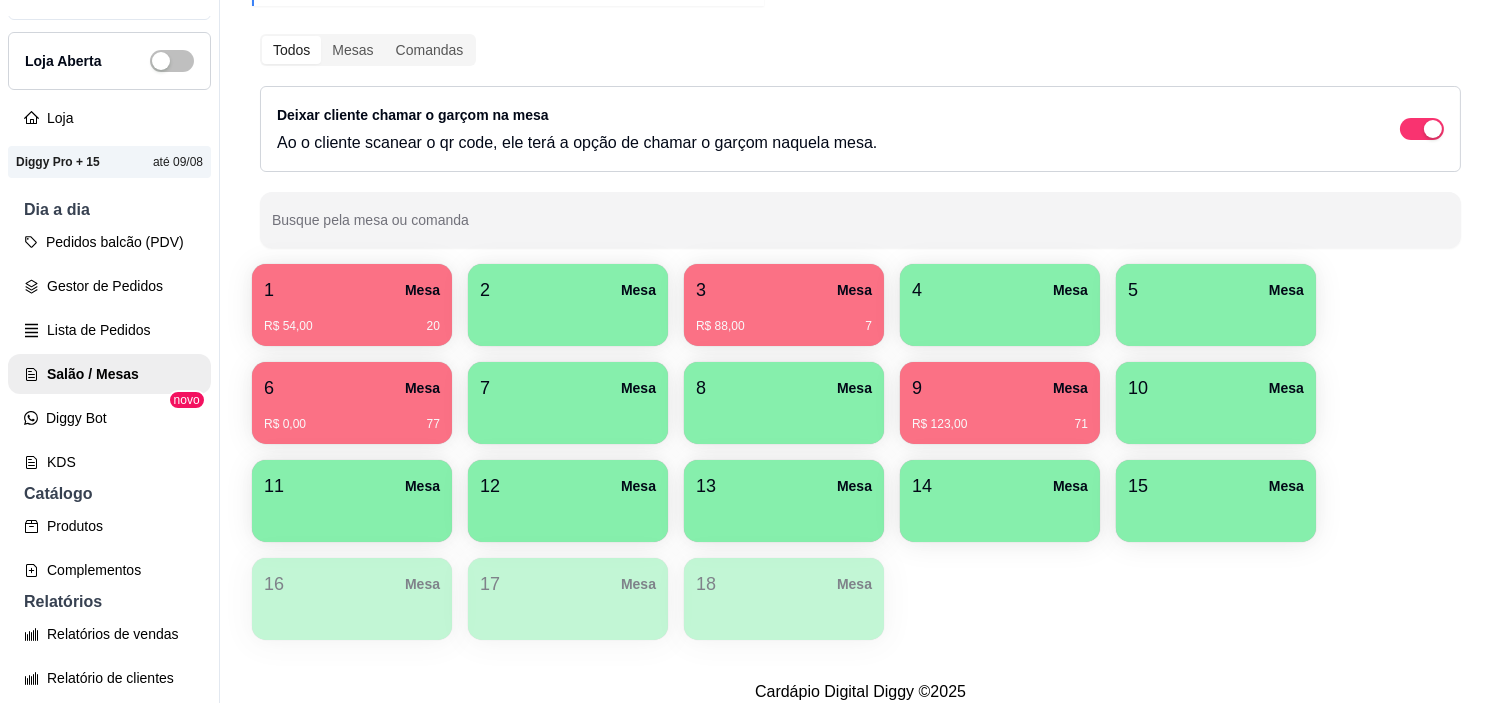 click on "R$ 123,00 71" at bounding box center [1000, 417] 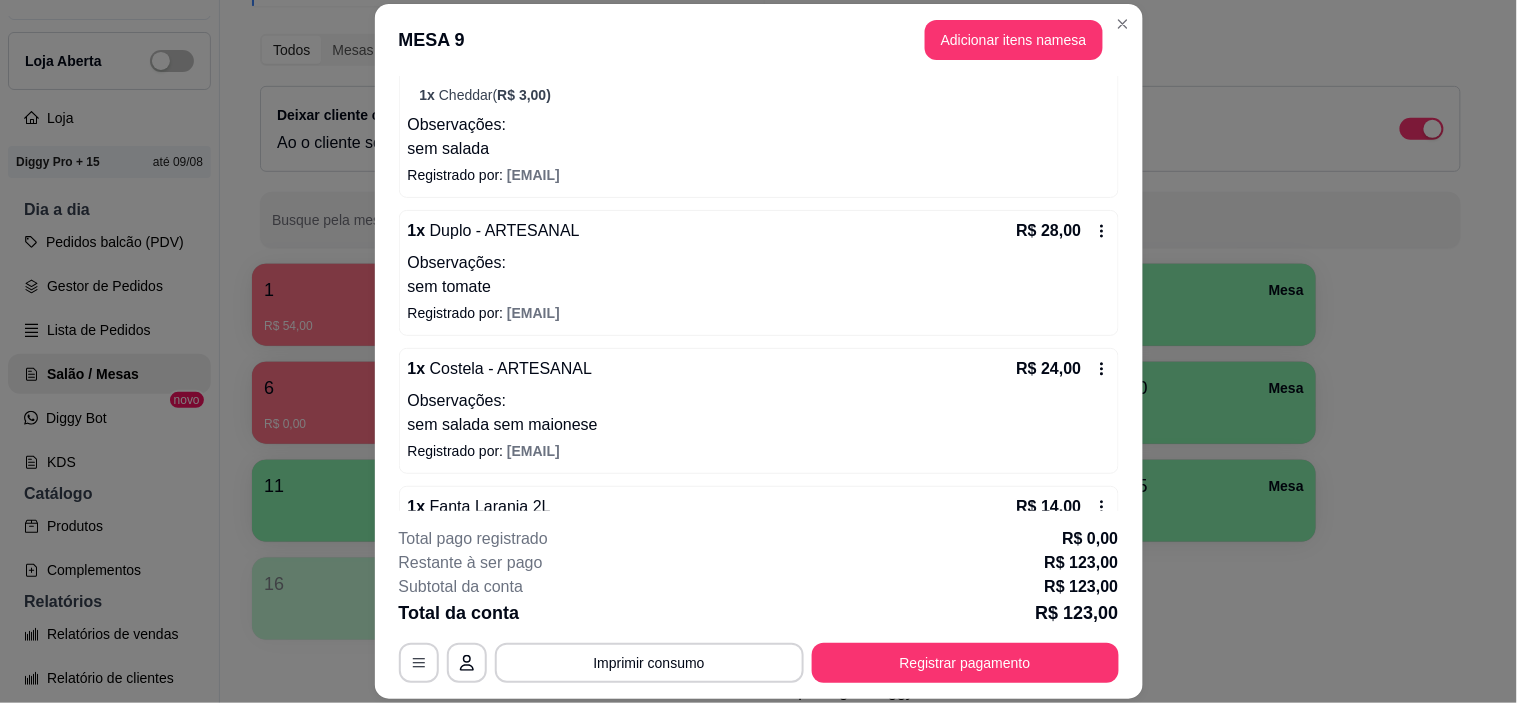 scroll, scrollTop: 496, scrollLeft: 0, axis: vertical 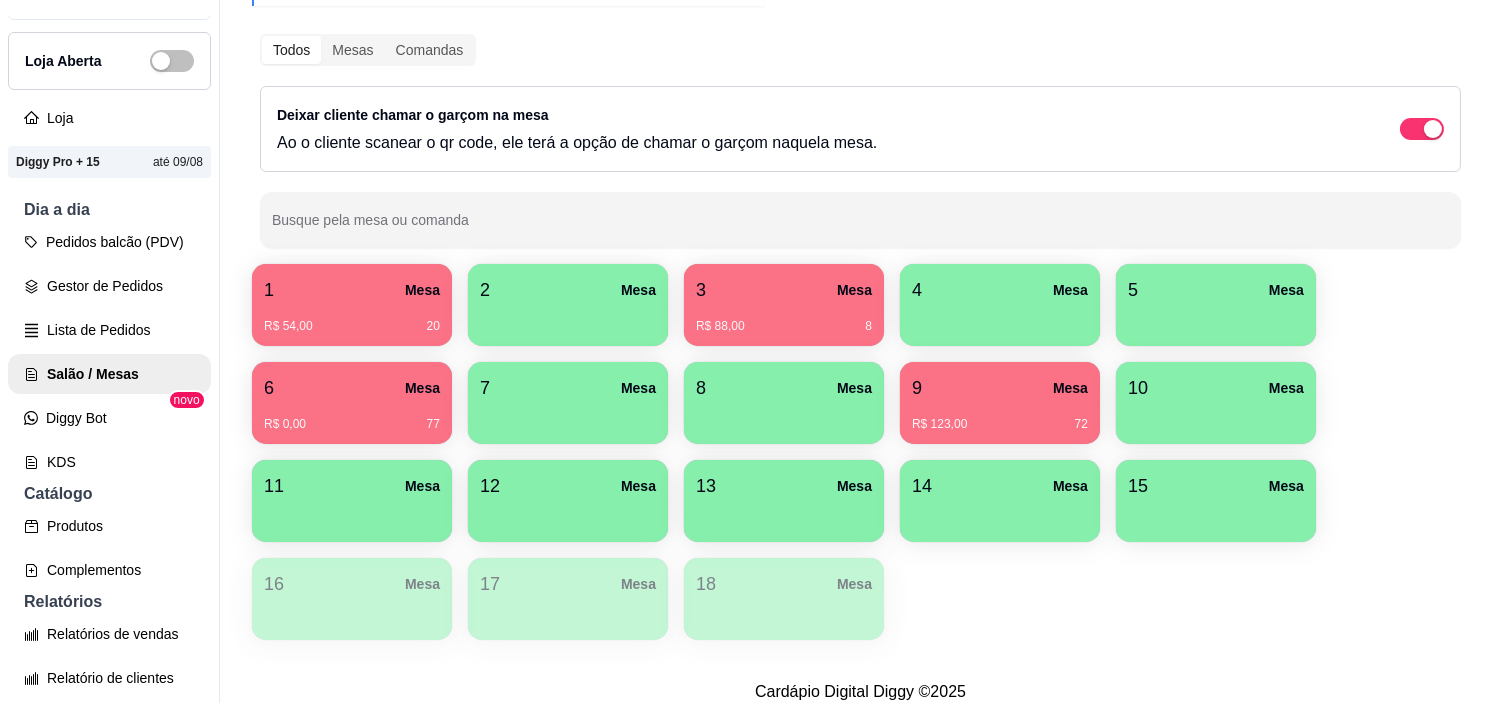click on "1 Mesa R$ 54,00 20 2 Mesa 3 Mesa R$ 88,00 8 4 Mesa 5 Mesa 6 Mesa R$ 0,00 77 7 Mesa 8 Mesa 9 Mesa R$ 123,00 72 10 Mesa 11 Mesa 12 Mesa 13 Mesa 14 Mesa 15 Mesa 16 Mesa 17 Mesa 18 Mesa" at bounding box center [860, 452] 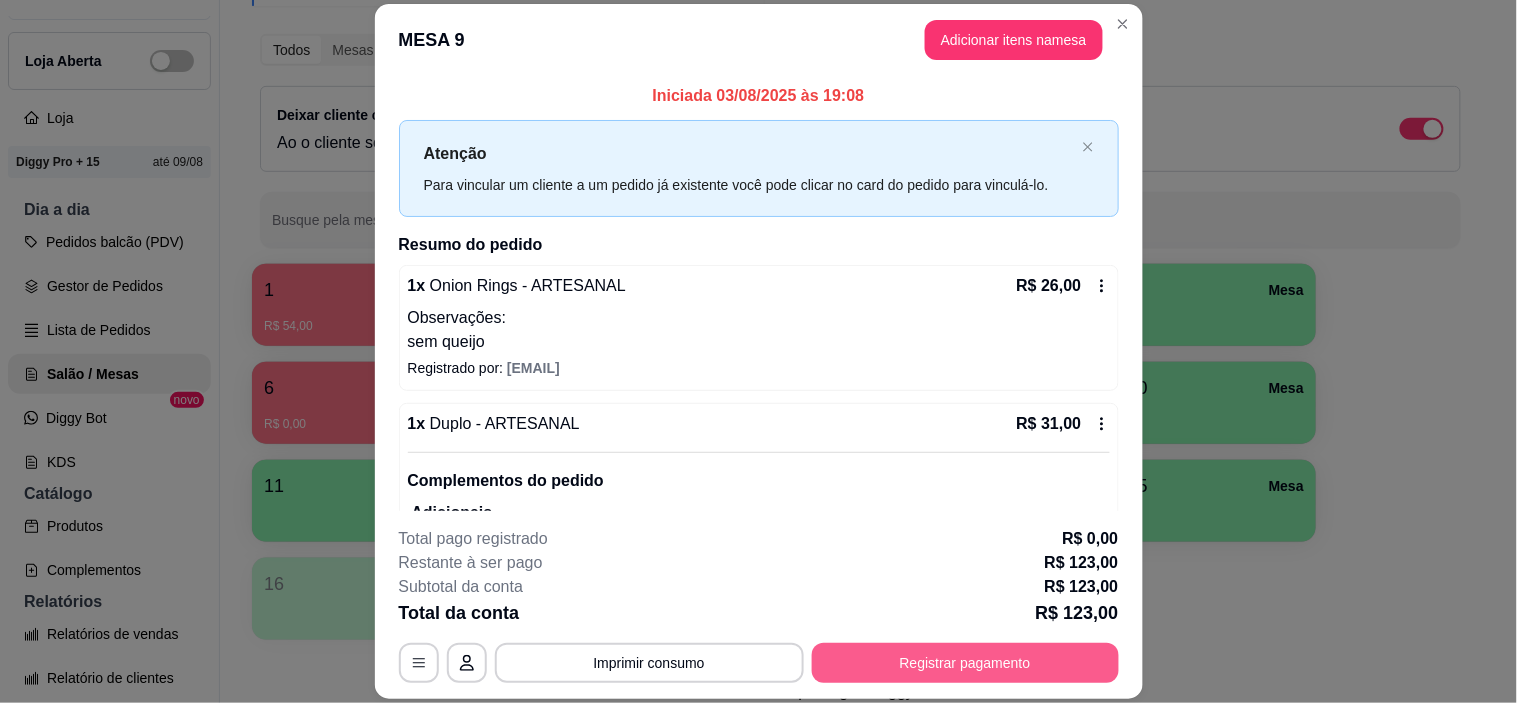 click on "Registrar pagamento" at bounding box center (965, 663) 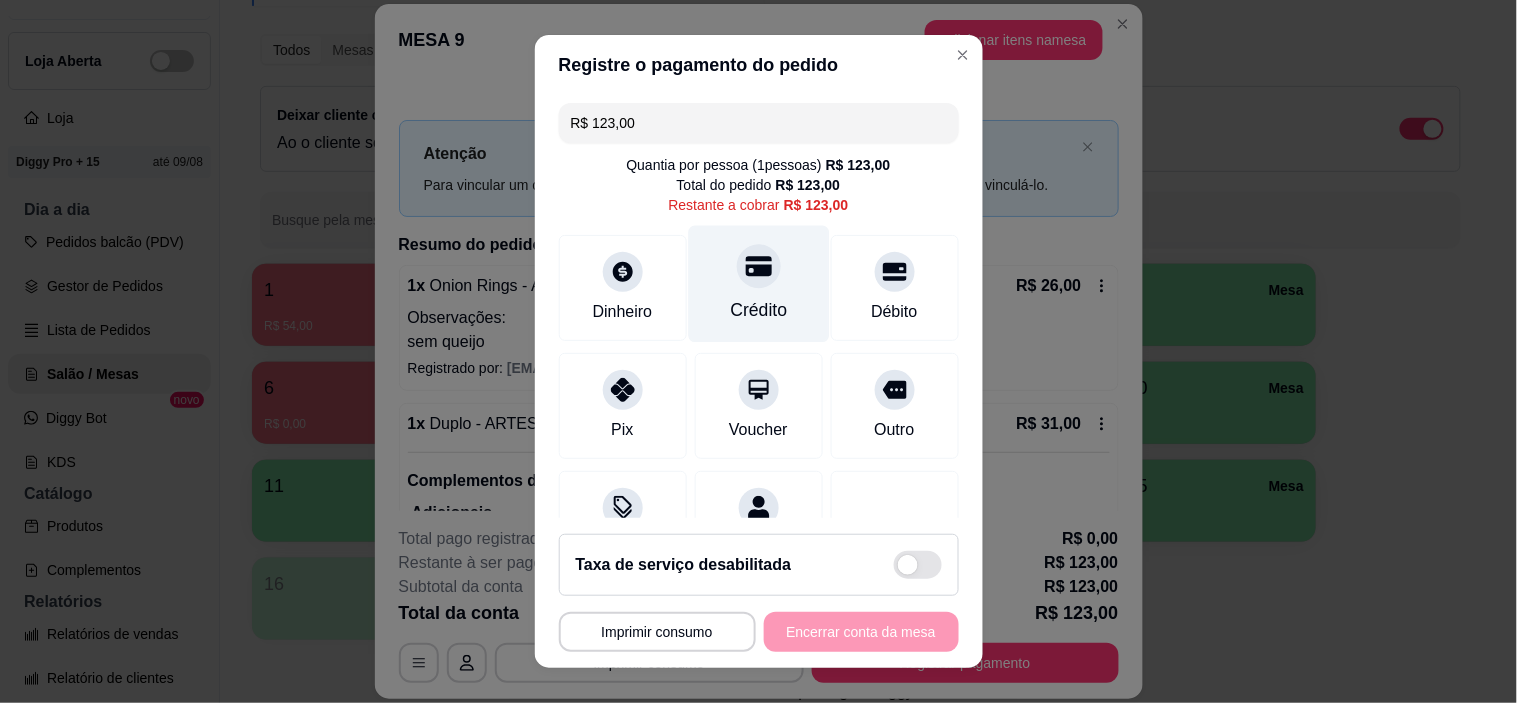click on "Crédito" at bounding box center (758, 284) 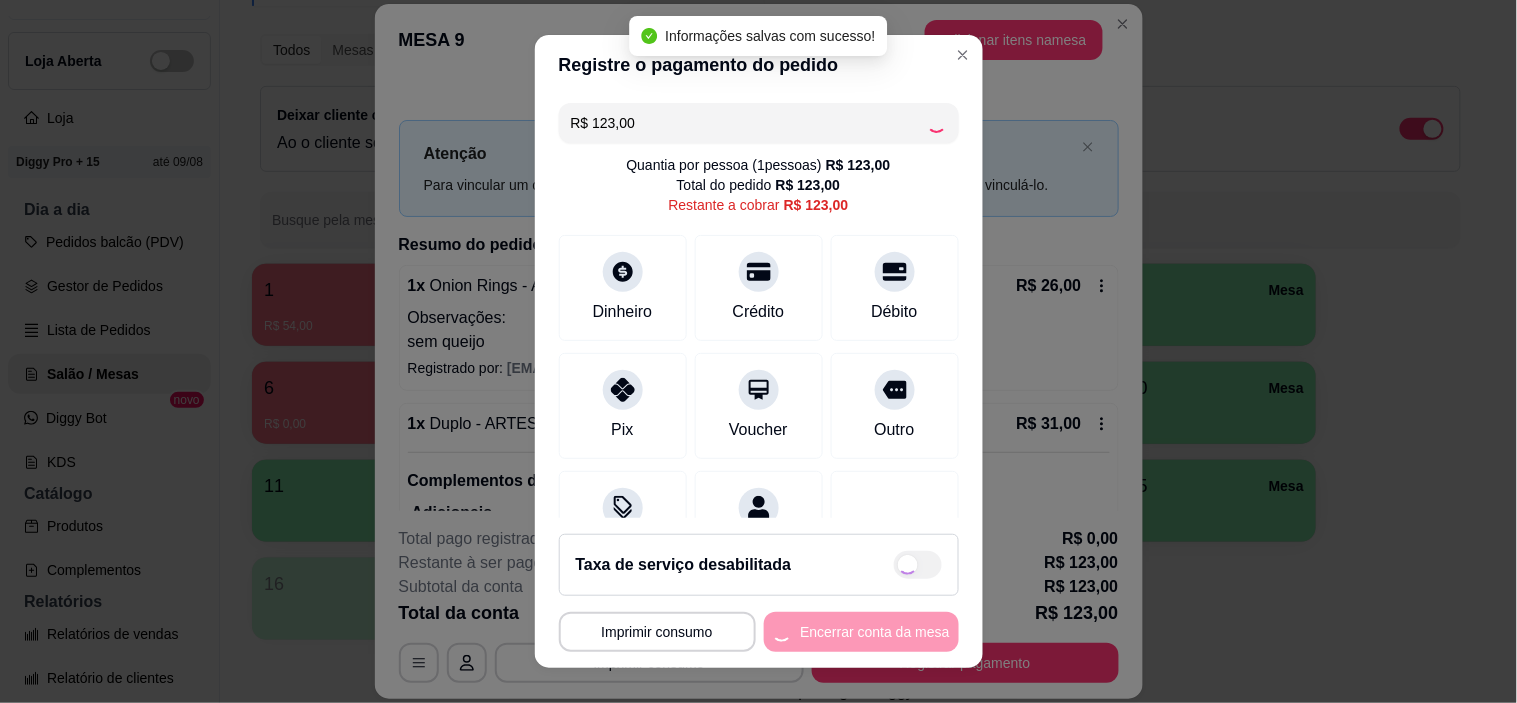 type on "R$ 0,00" 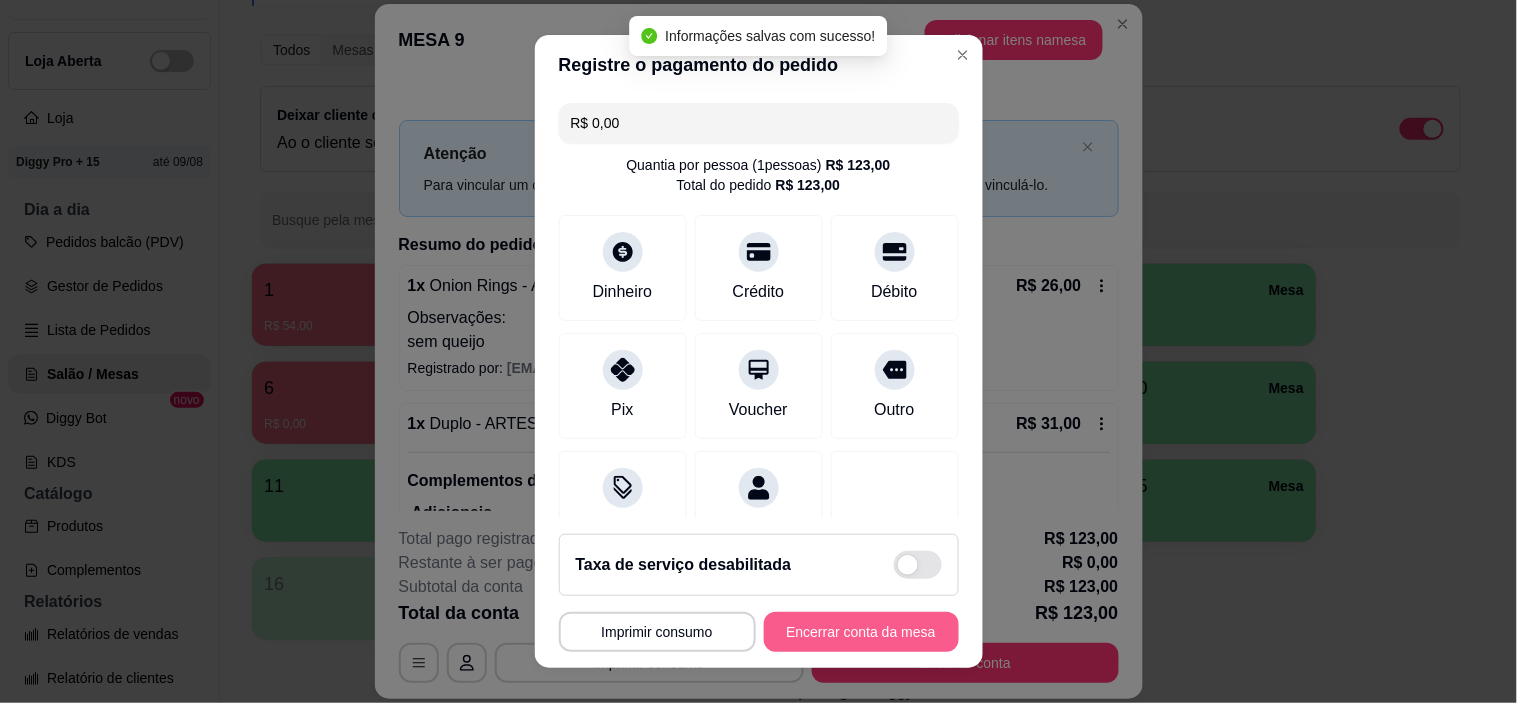 click on "Encerrar conta da mesa" at bounding box center (861, 632) 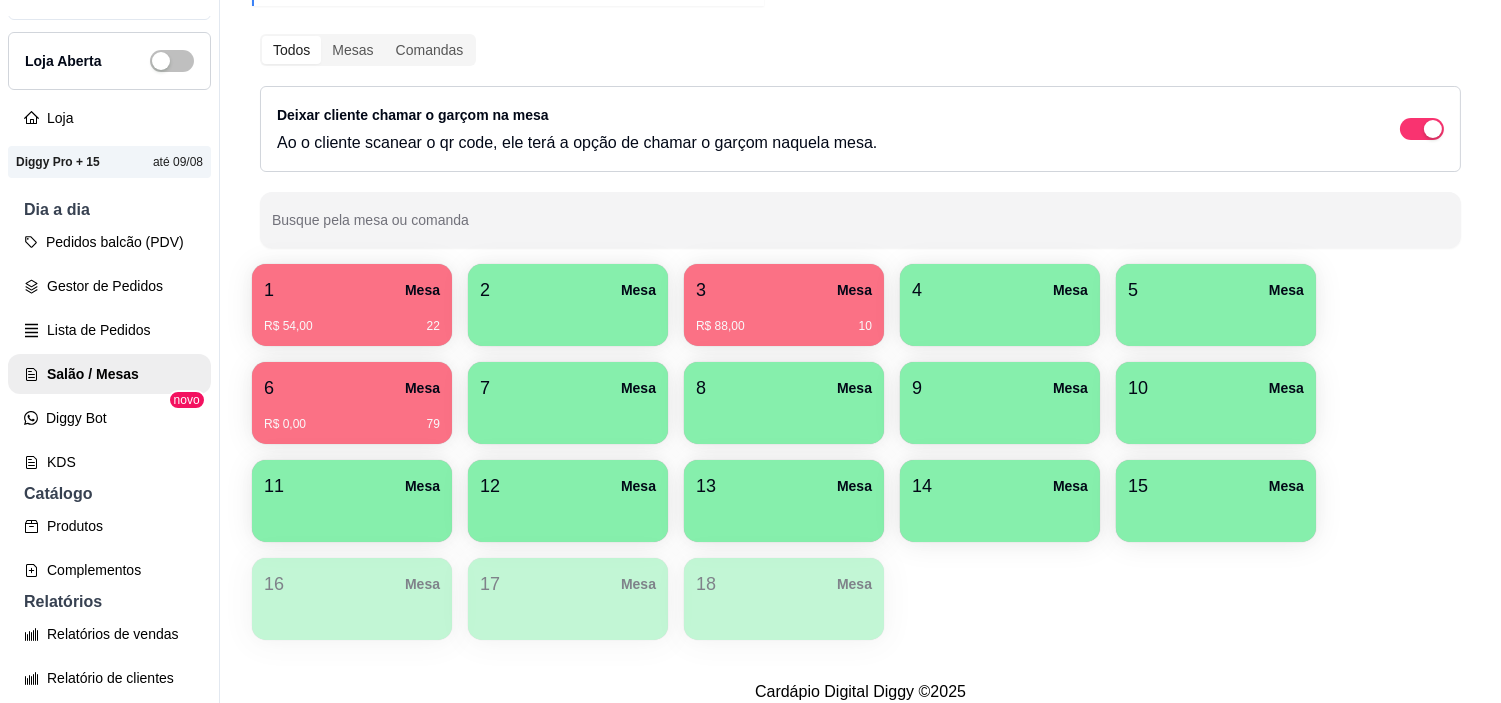 click on "R$ 88,00" at bounding box center (720, 326) 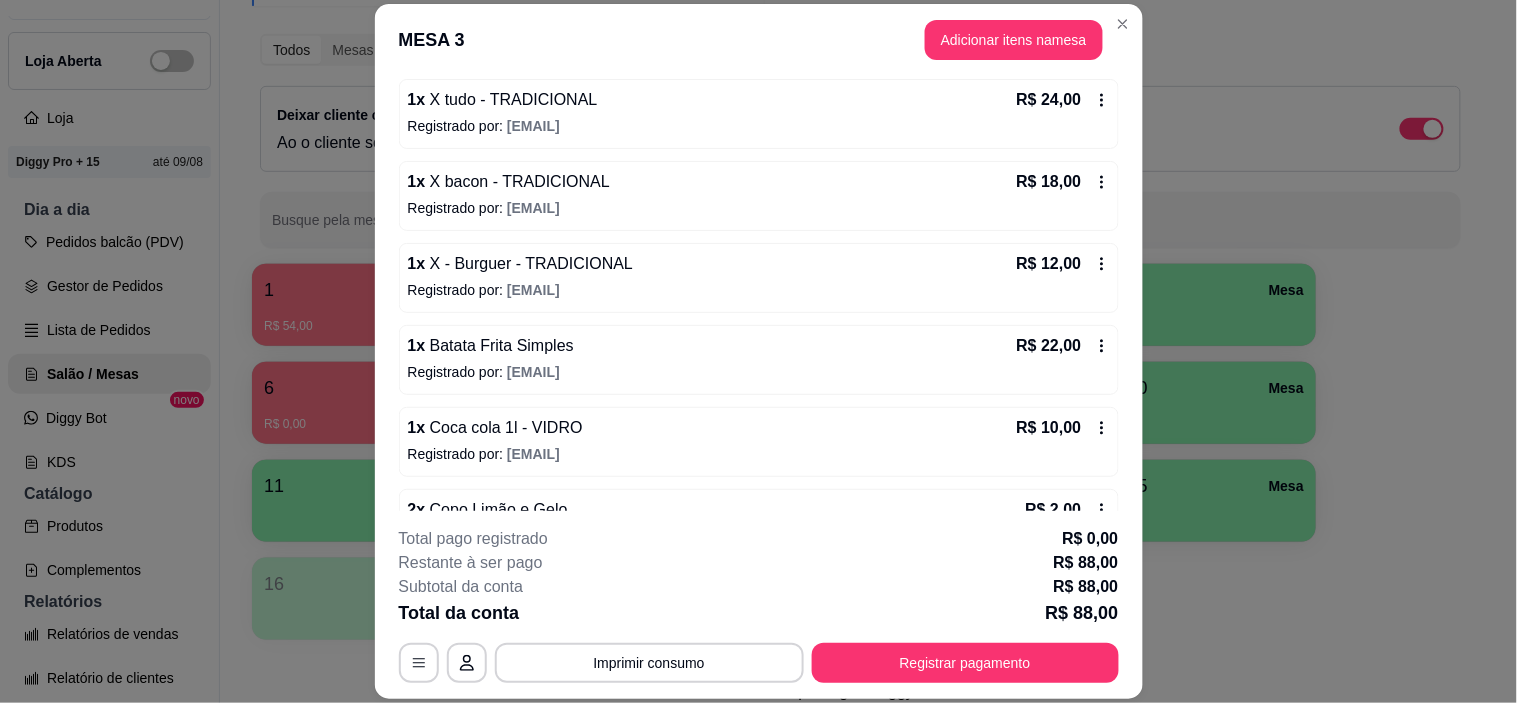 scroll, scrollTop: 222, scrollLeft: 0, axis: vertical 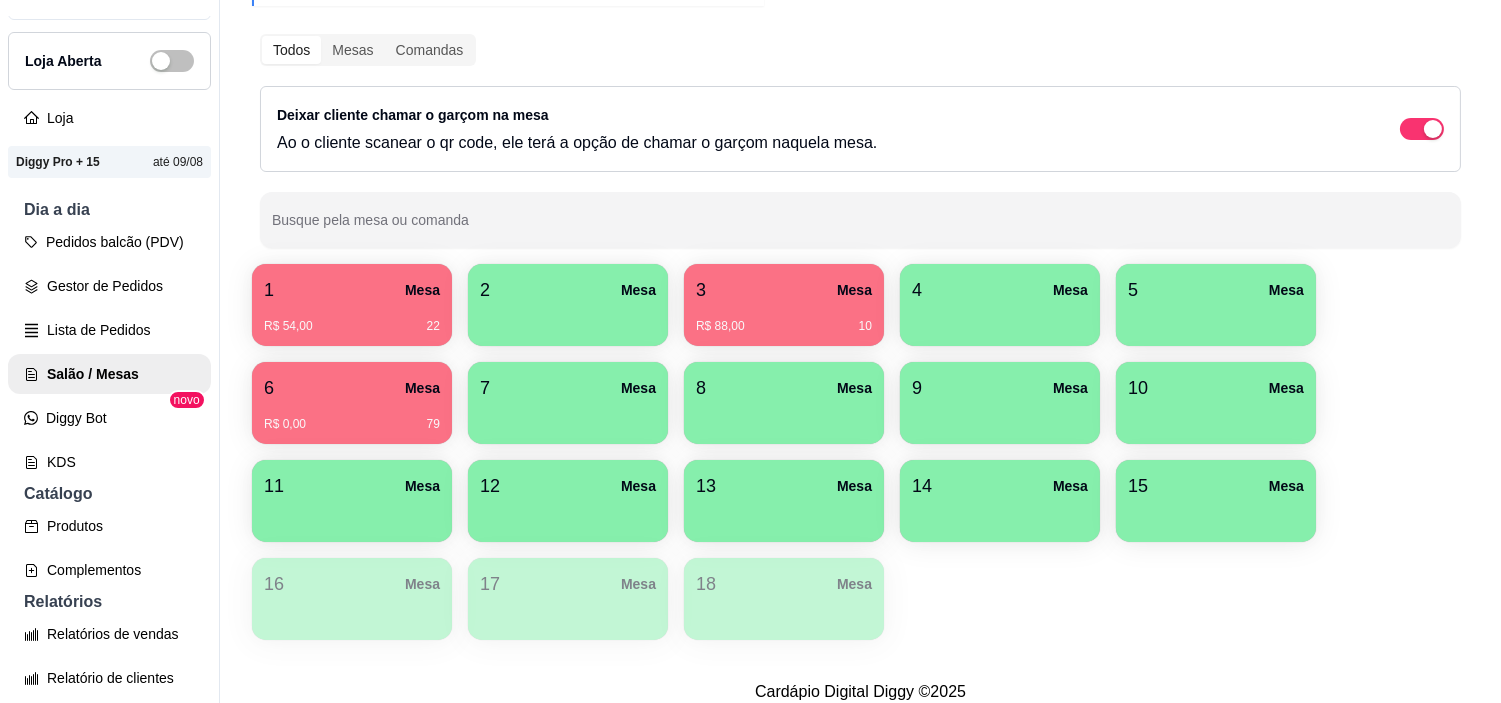 click on "6 Mesa" at bounding box center [352, 388] 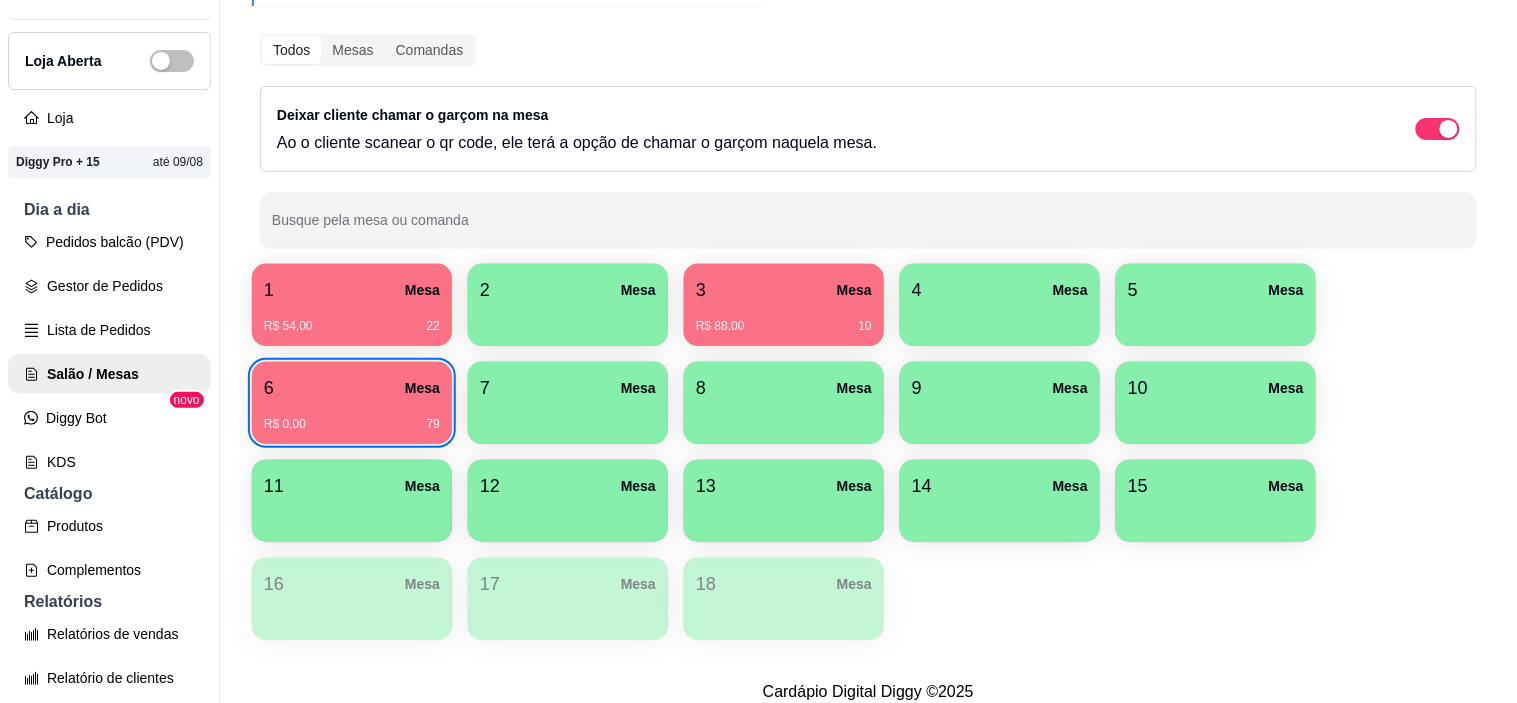 type 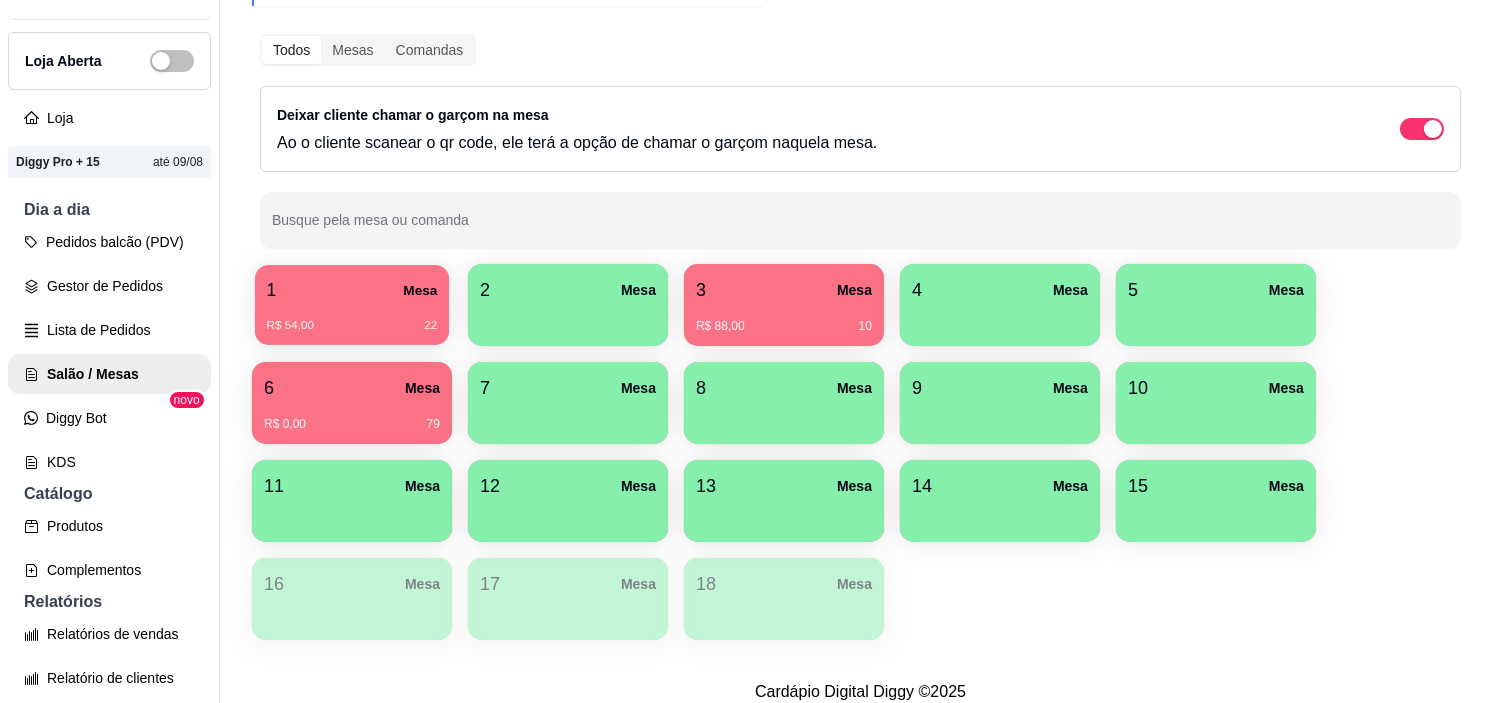 click on "R$ 54,00 22" at bounding box center (352, 326) 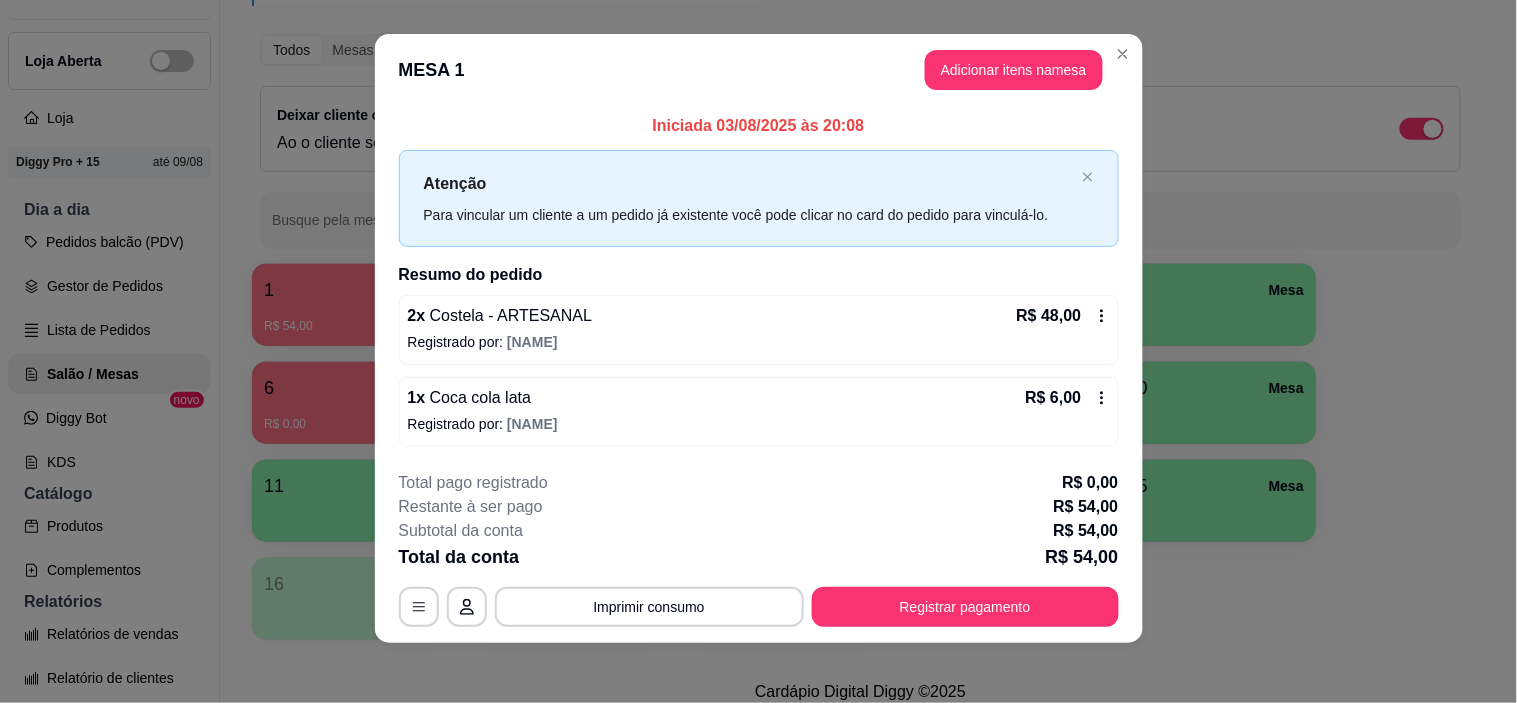 scroll, scrollTop: 16, scrollLeft: 0, axis: vertical 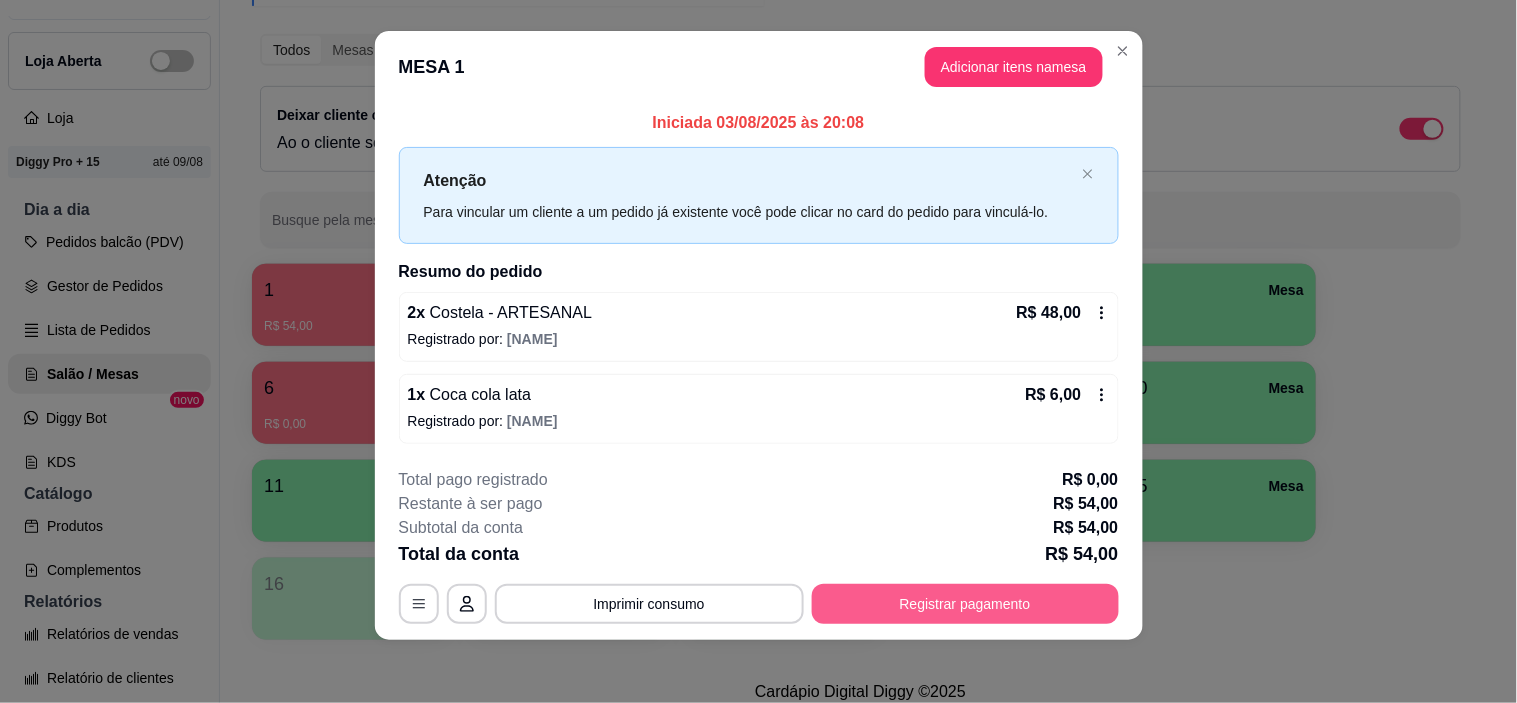 click on "Registrar pagamento" at bounding box center [965, 604] 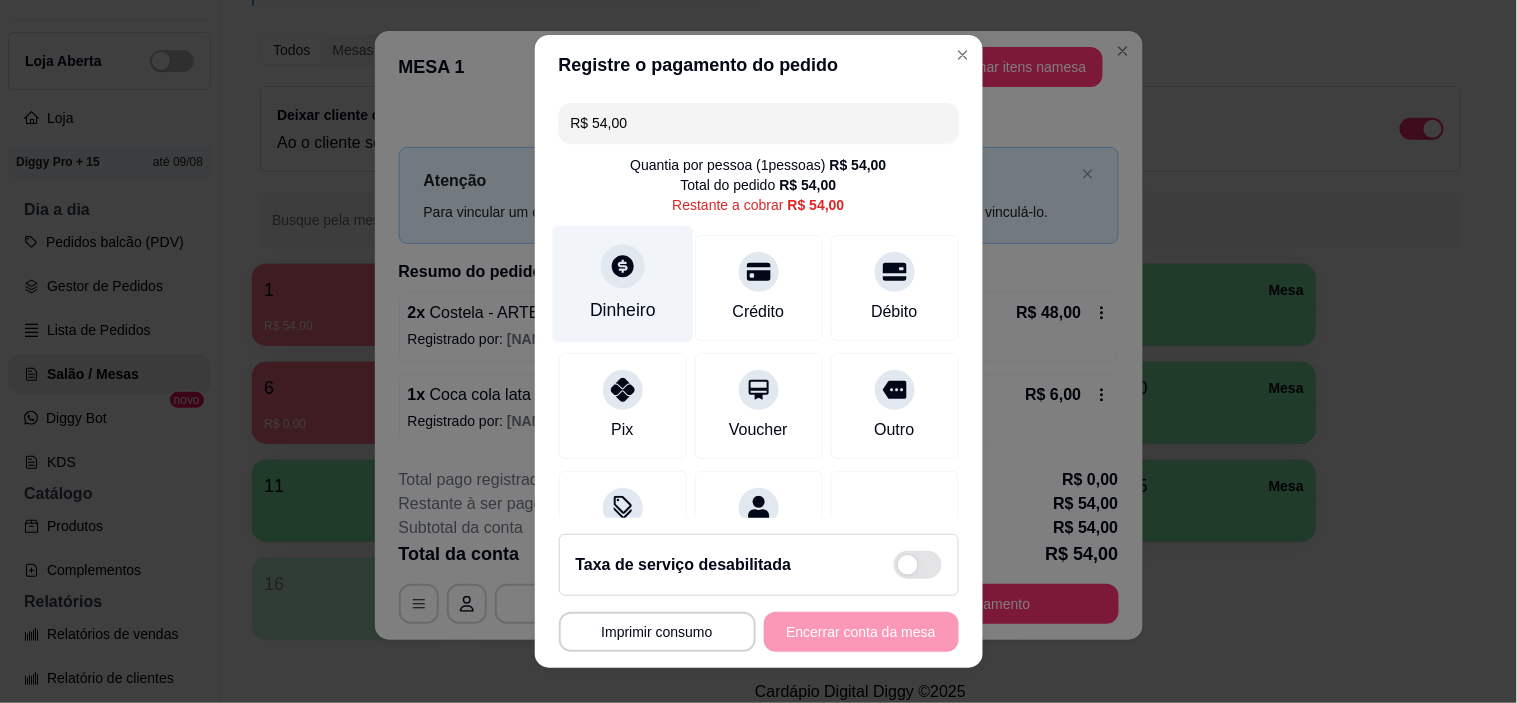 click 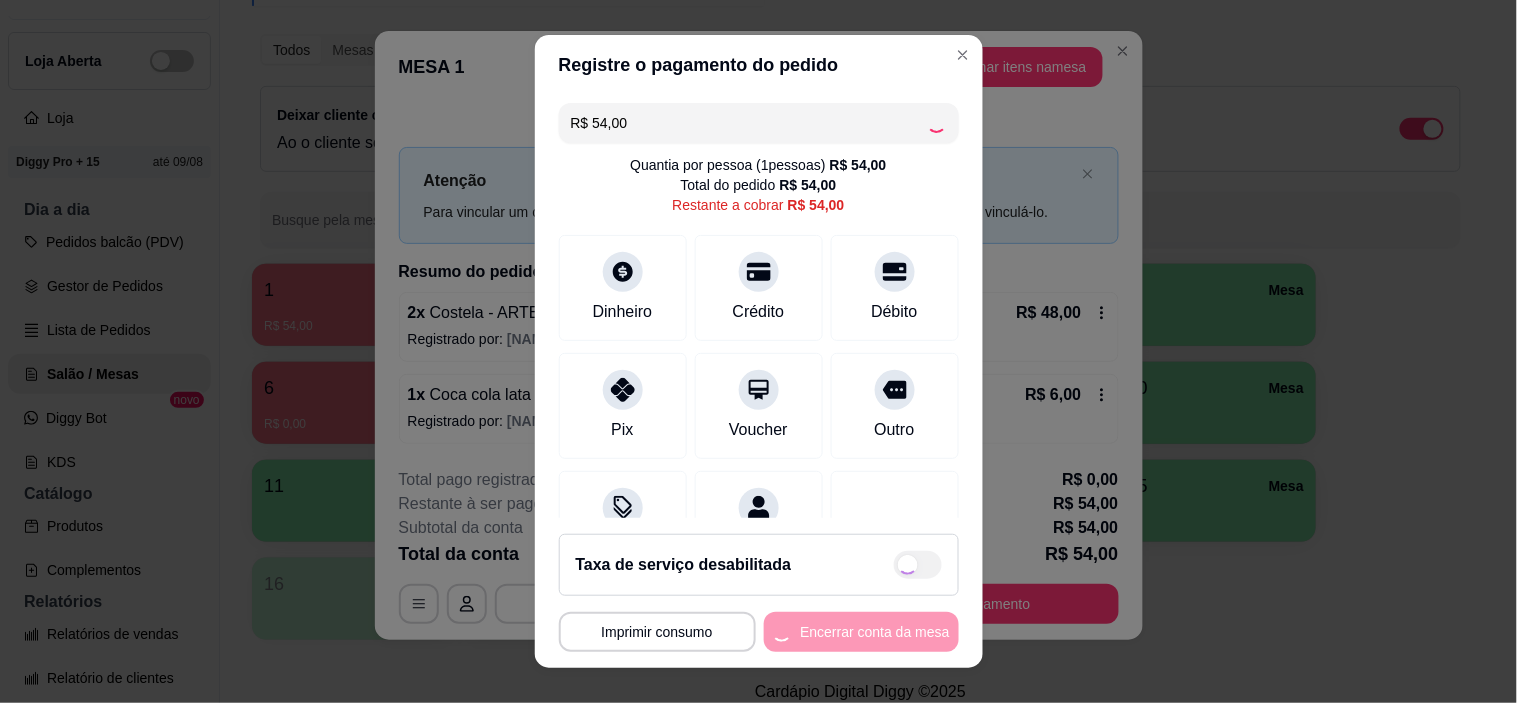 type on "R$ 0,00" 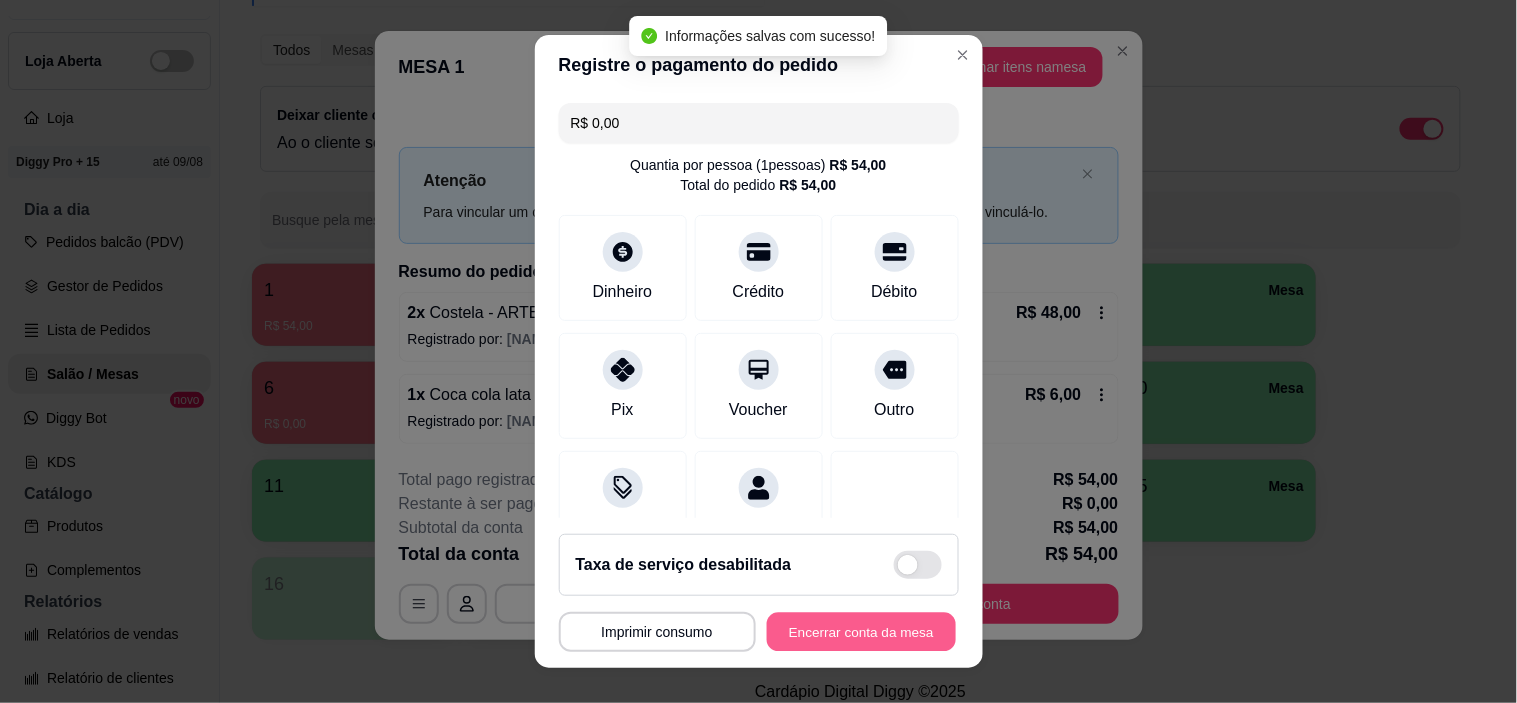 click on "Encerrar conta da mesa" at bounding box center [861, 631] 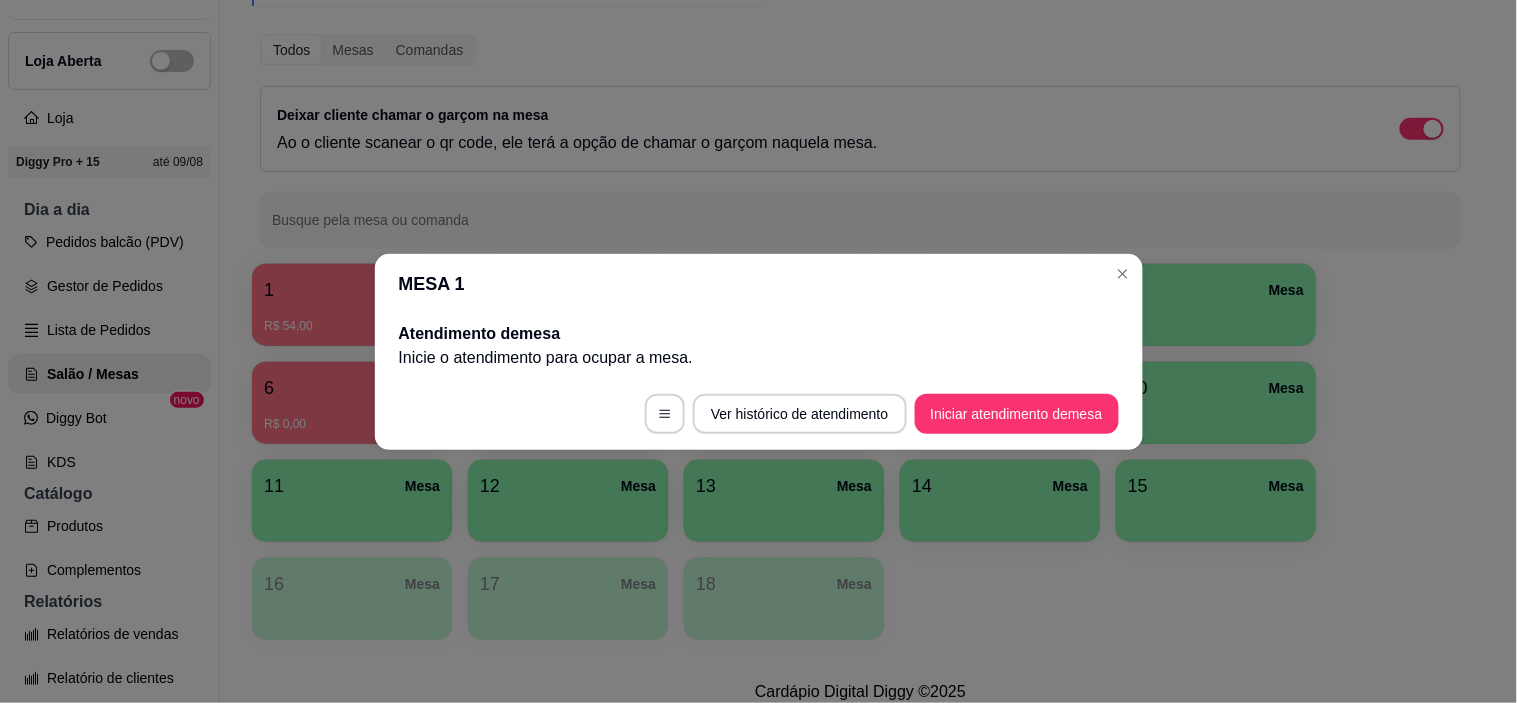 scroll, scrollTop: 0, scrollLeft: 0, axis: both 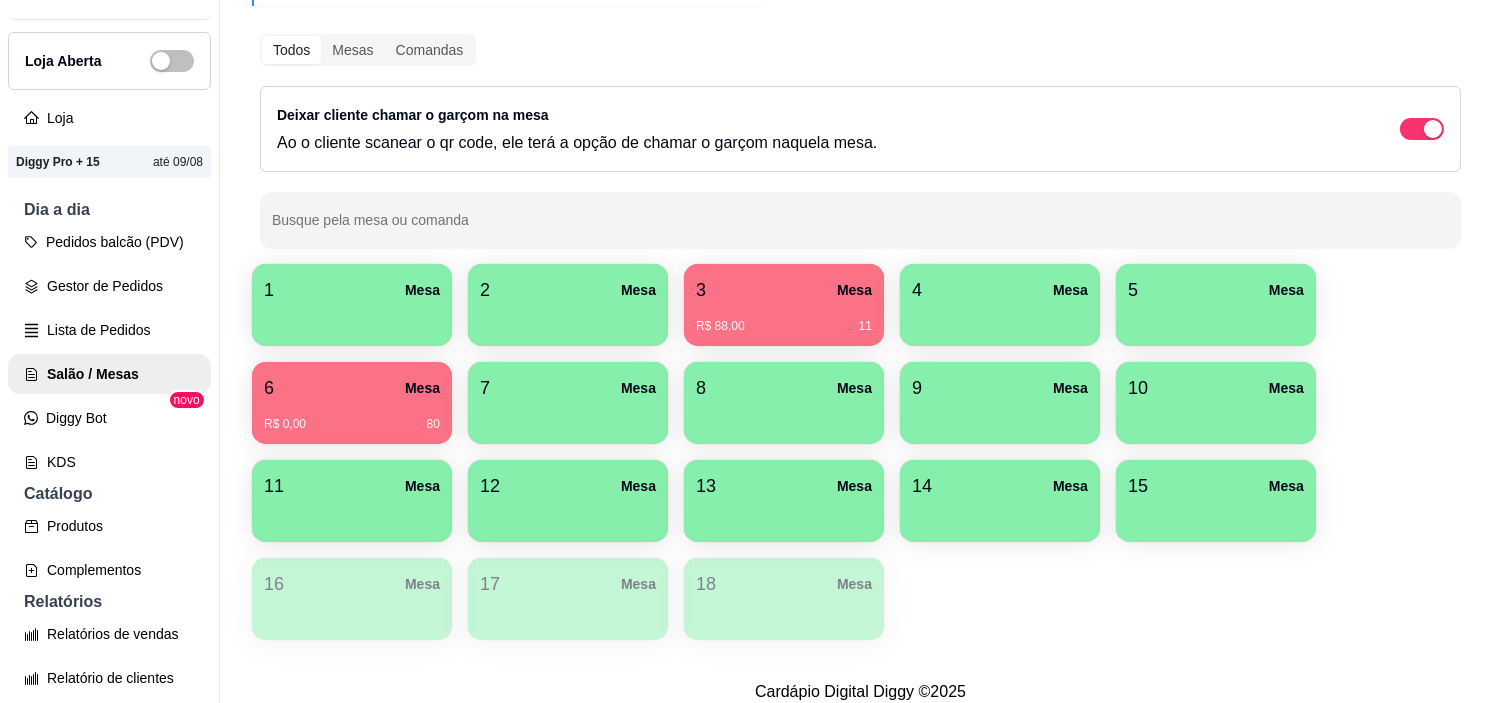type 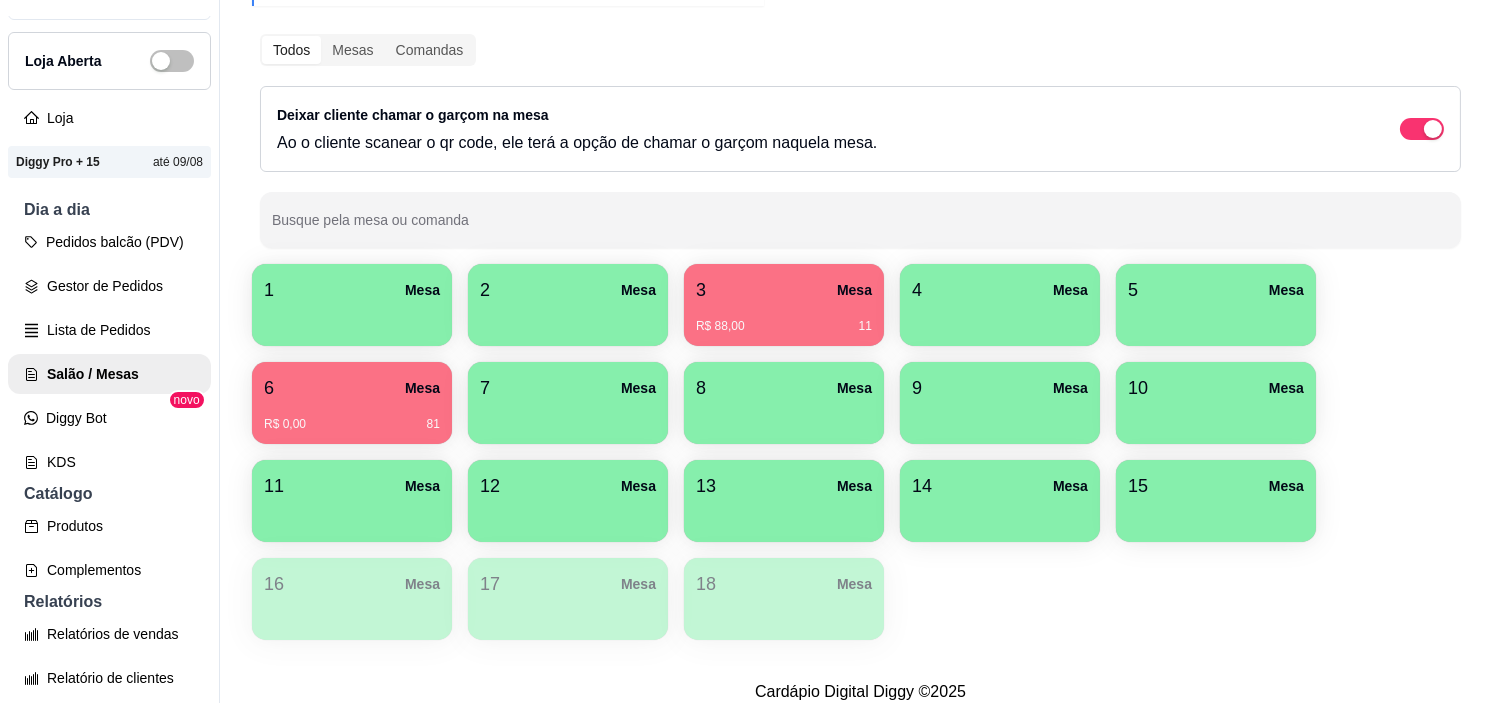 click on "R$ 88,00 11" at bounding box center (784, 326) 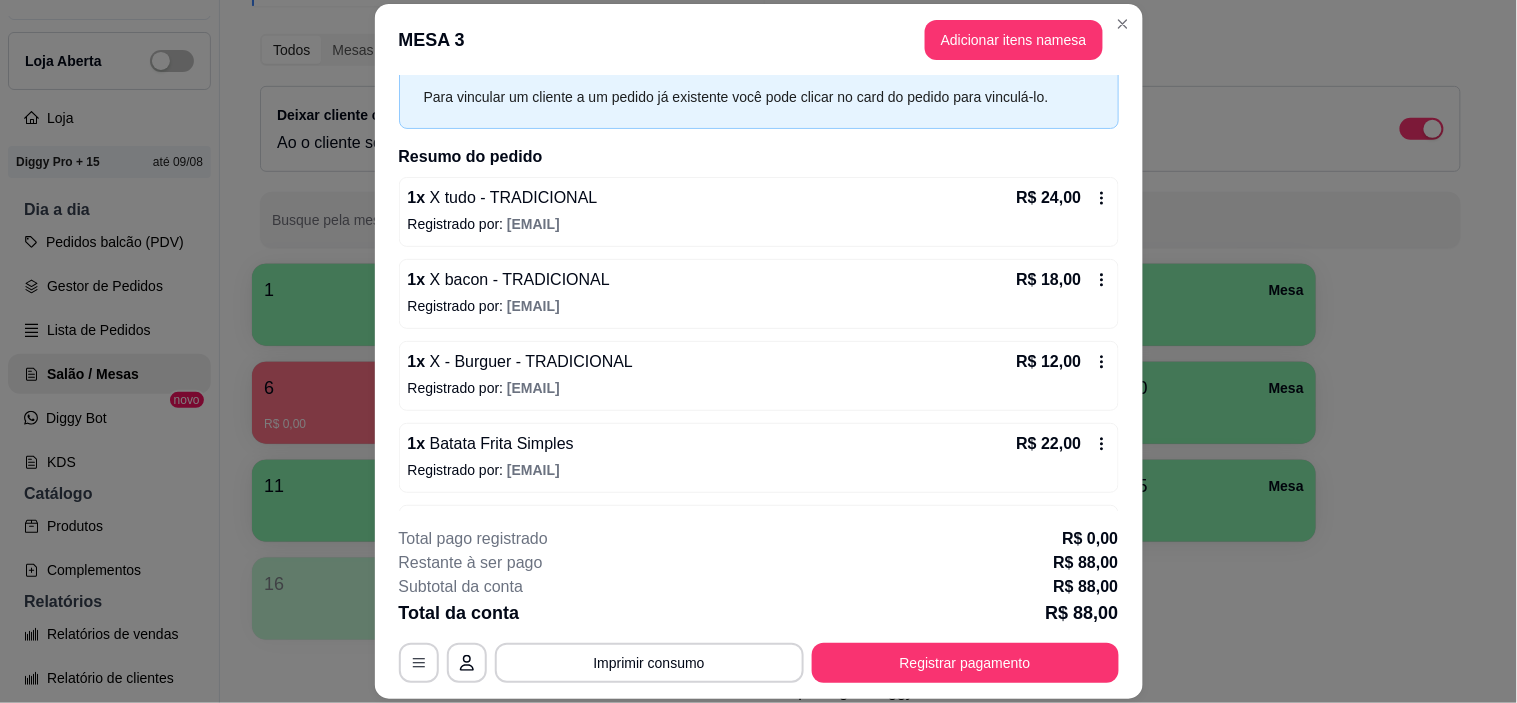 scroll, scrollTop: 242, scrollLeft: 0, axis: vertical 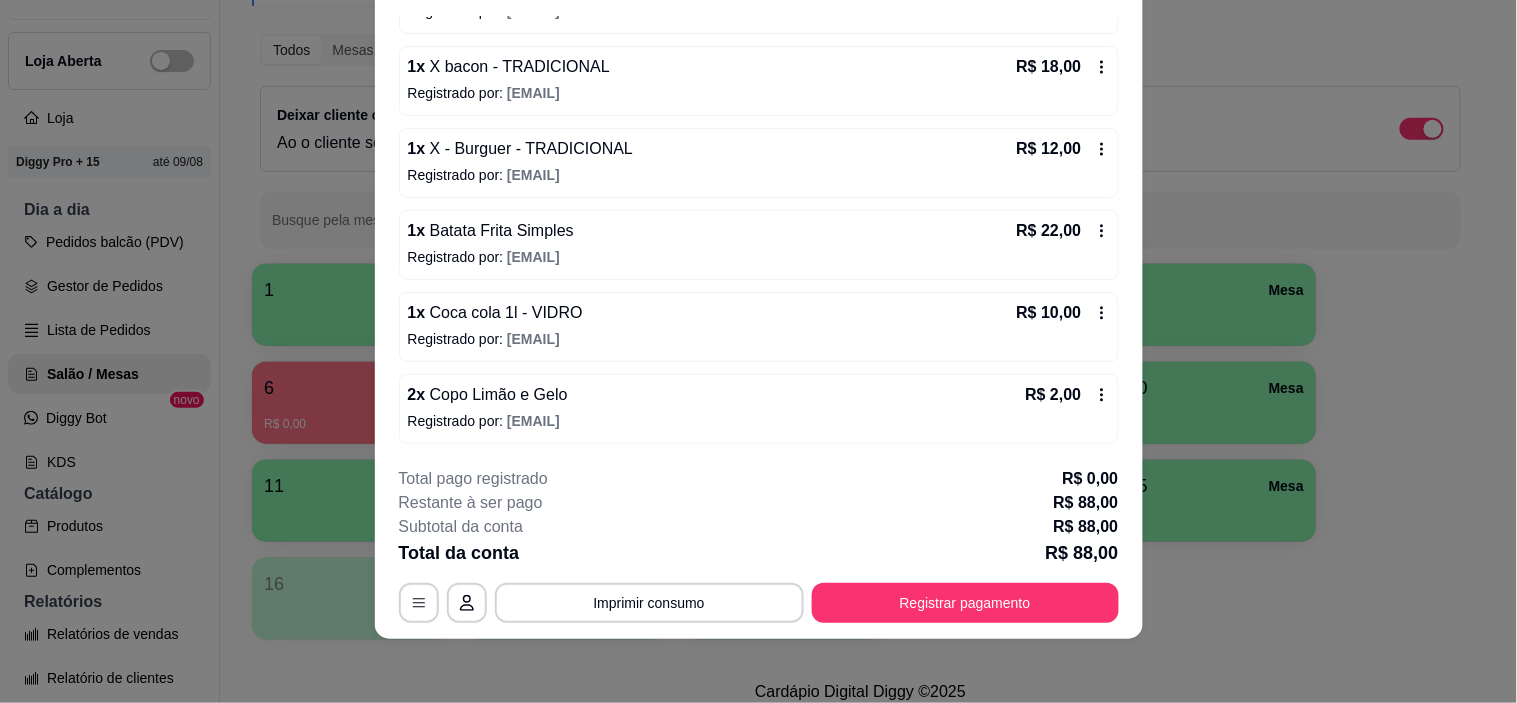 click on "1 x   Coca cola 1l - VIDRO R$ 10,00" at bounding box center [759, 313] 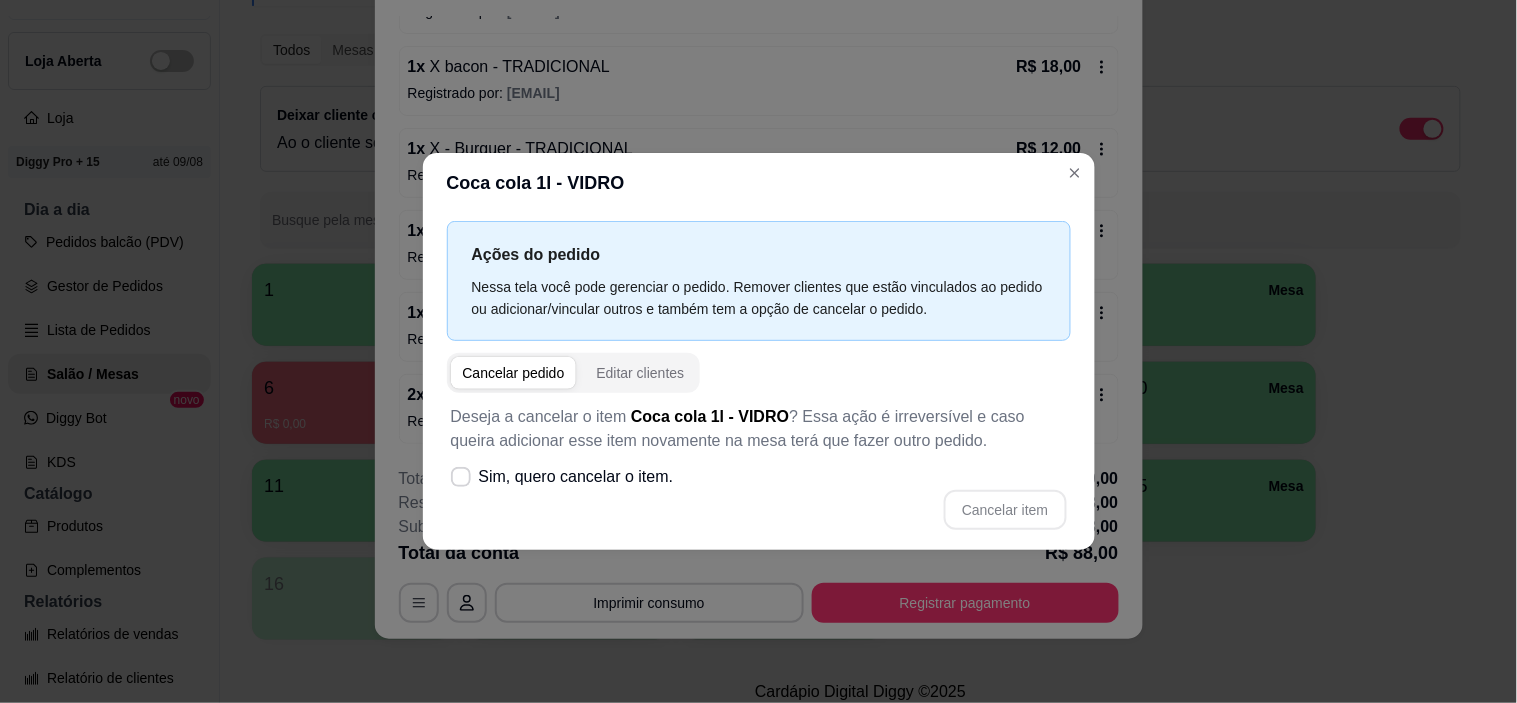 click at bounding box center (514, 373) 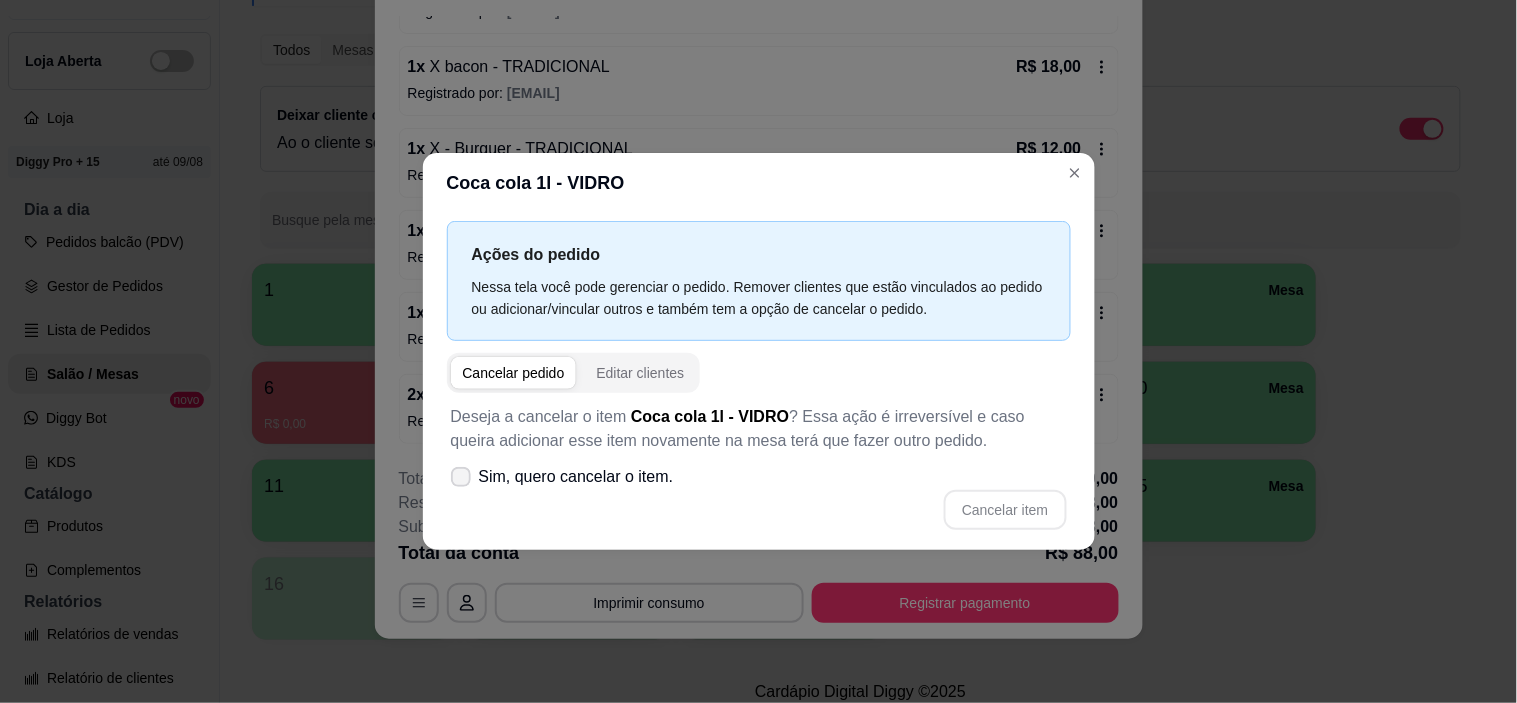 click on "Sim, quero cancelar o item." at bounding box center (562, 477) 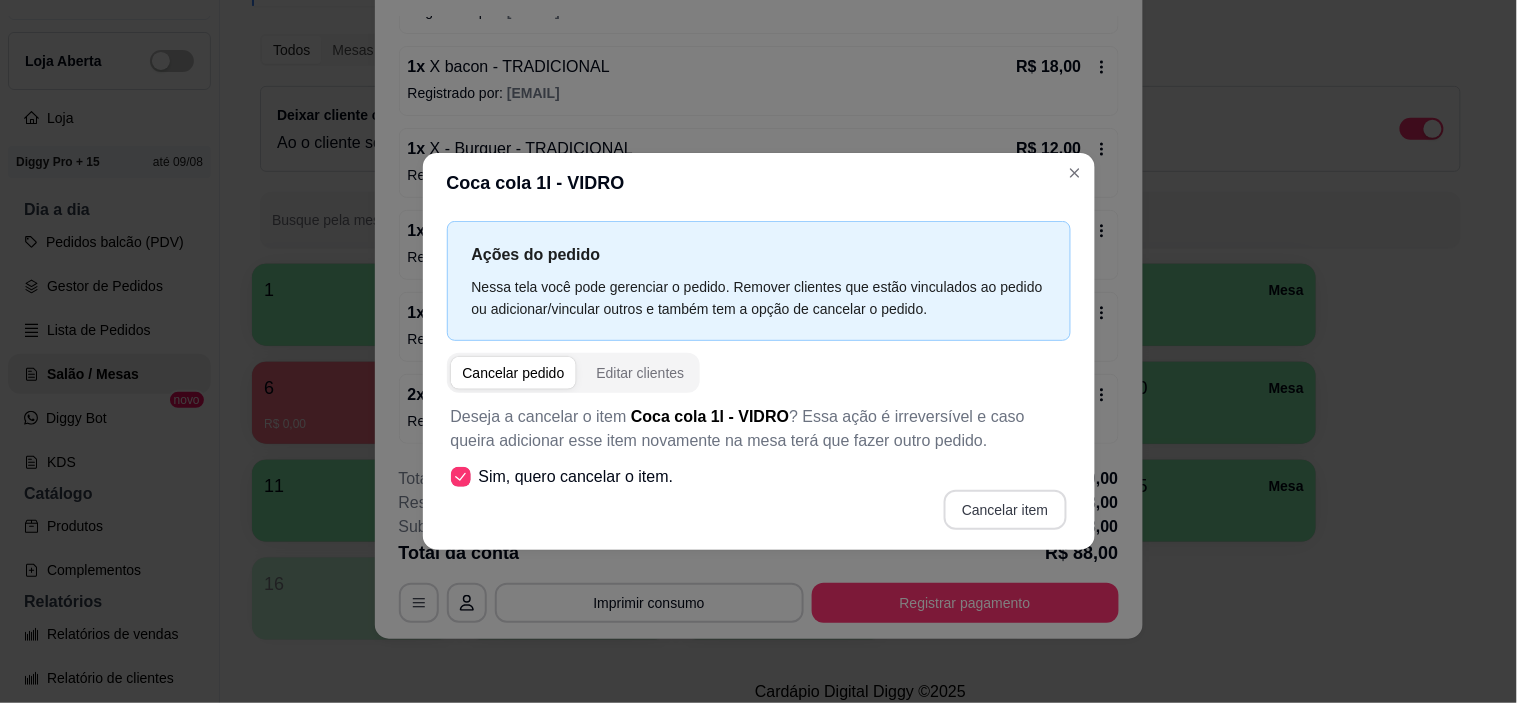click on "Cancelar item" at bounding box center [1005, 510] 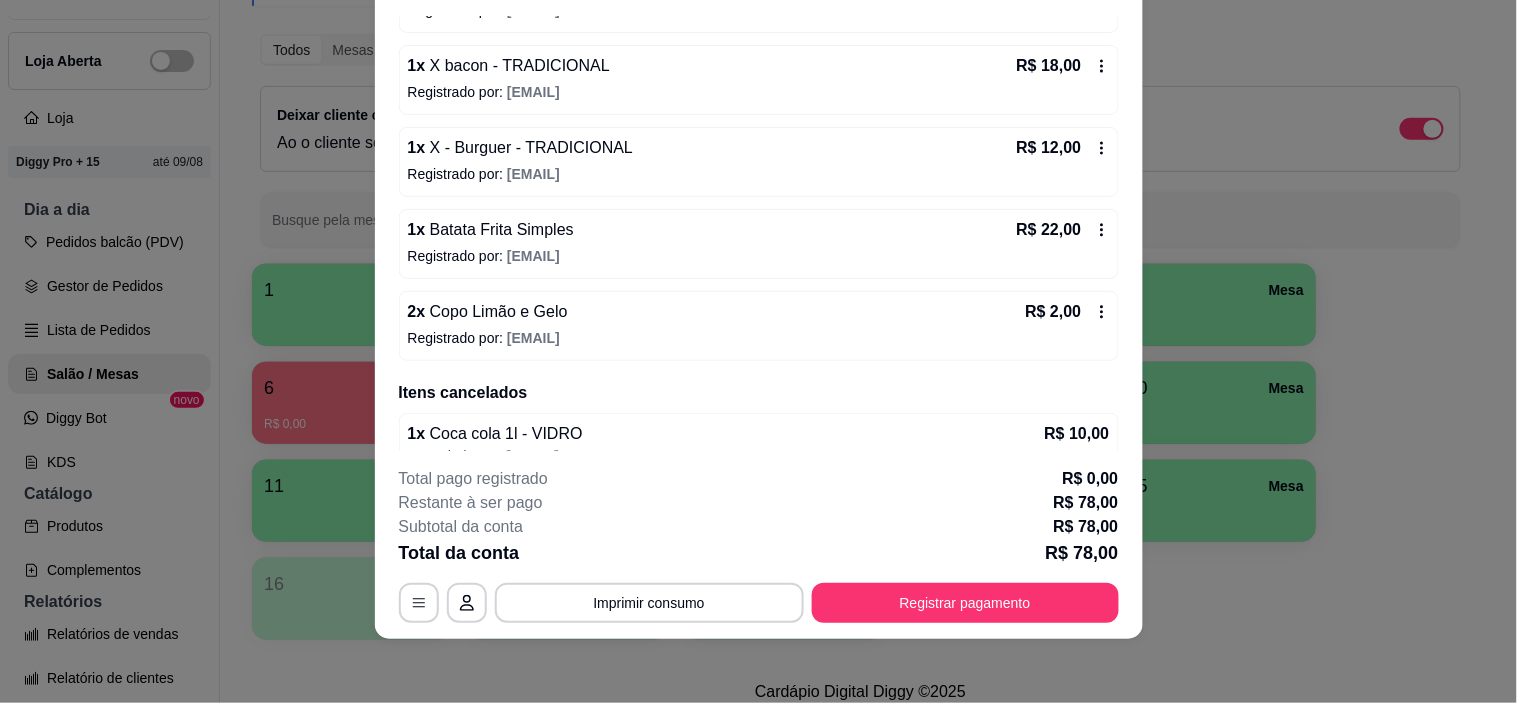 click on "[EMAIL]" at bounding box center (533, 338) 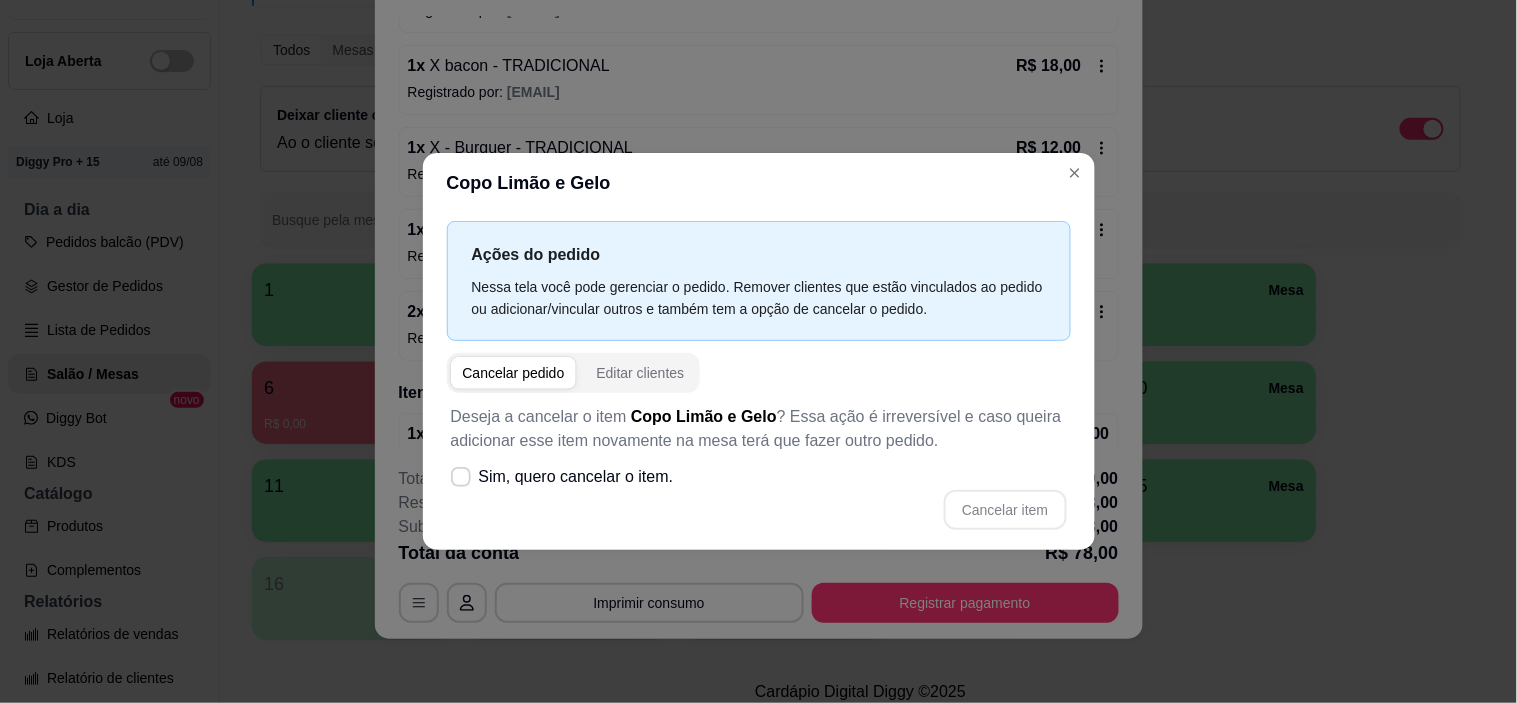 click on "Deseja a cancelar o item   Copo Limão e Gelo ? Essa ação é irreversível e caso queira adicionar esse item novamente na mesa terá que fazer outro pedido. Sim, quero cancelar o item. Cancelar item" at bounding box center [759, 467] 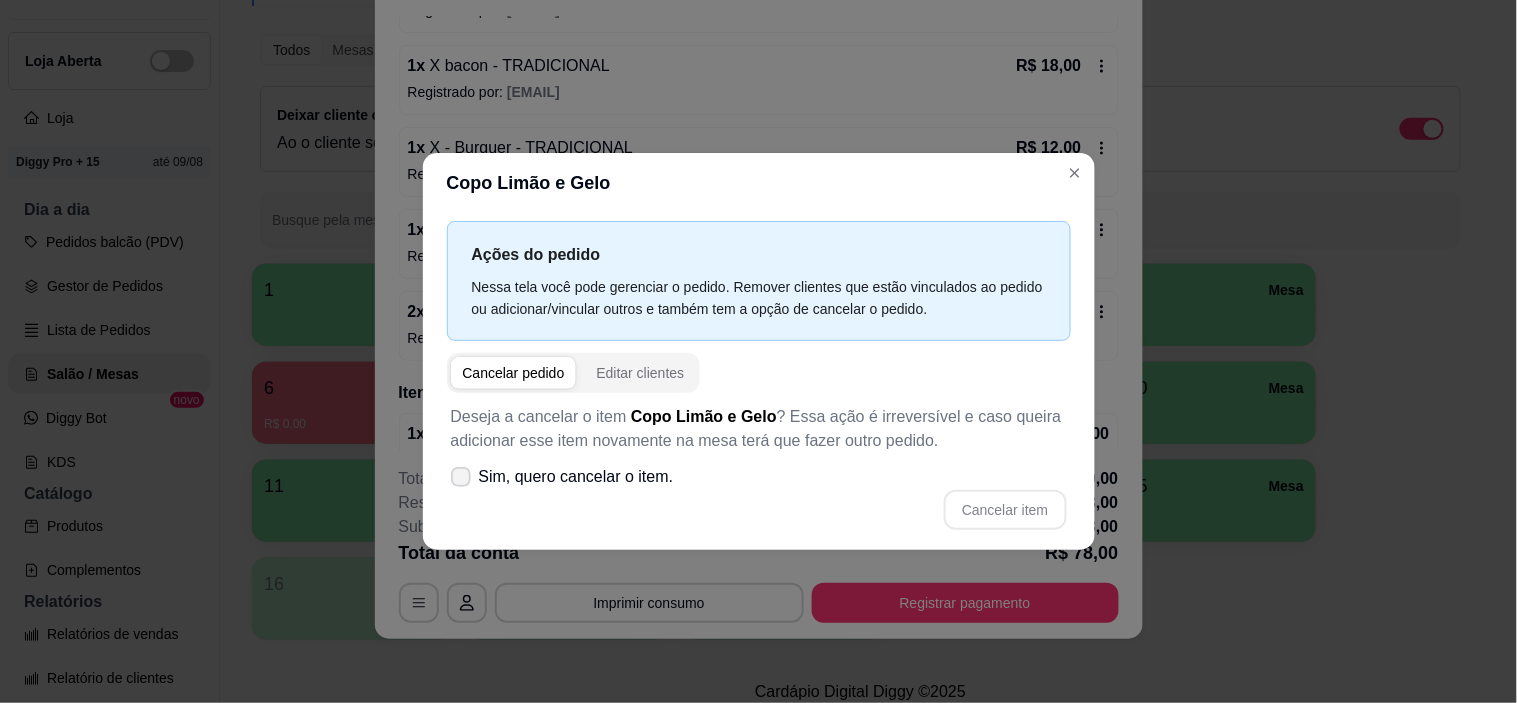 click on "Sim, quero cancelar o item." at bounding box center (576, 477) 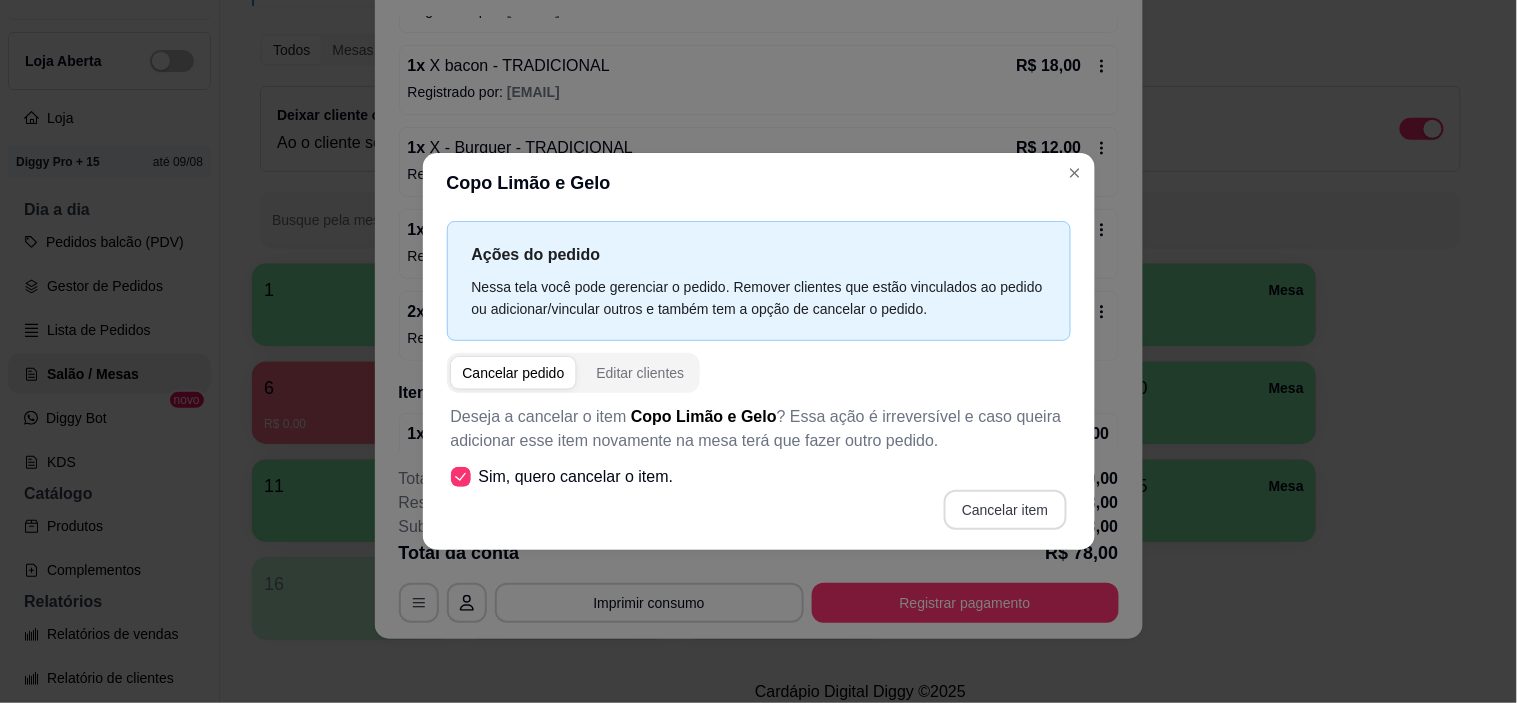 click on "Cancelar item" at bounding box center (1005, 510) 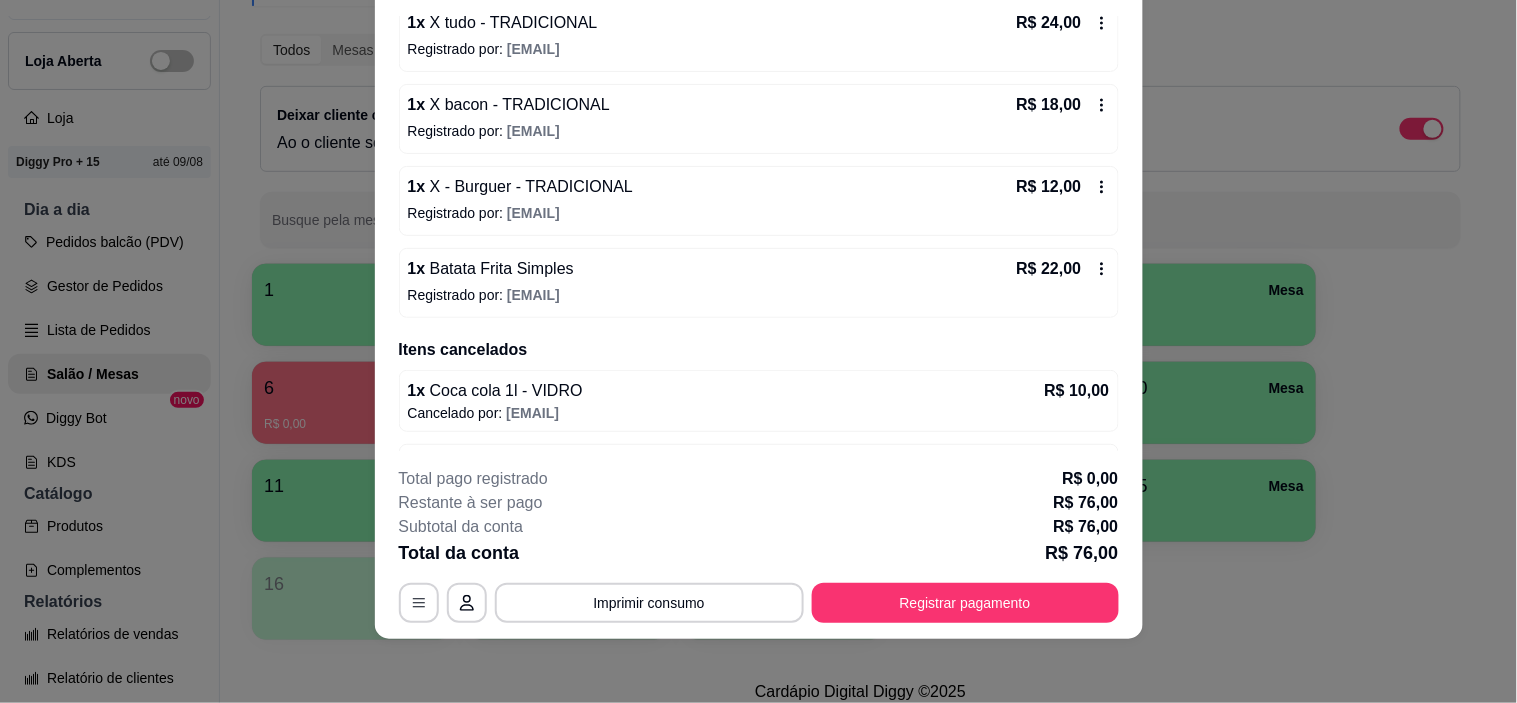 scroll, scrollTop: 242, scrollLeft: 0, axis: vertical 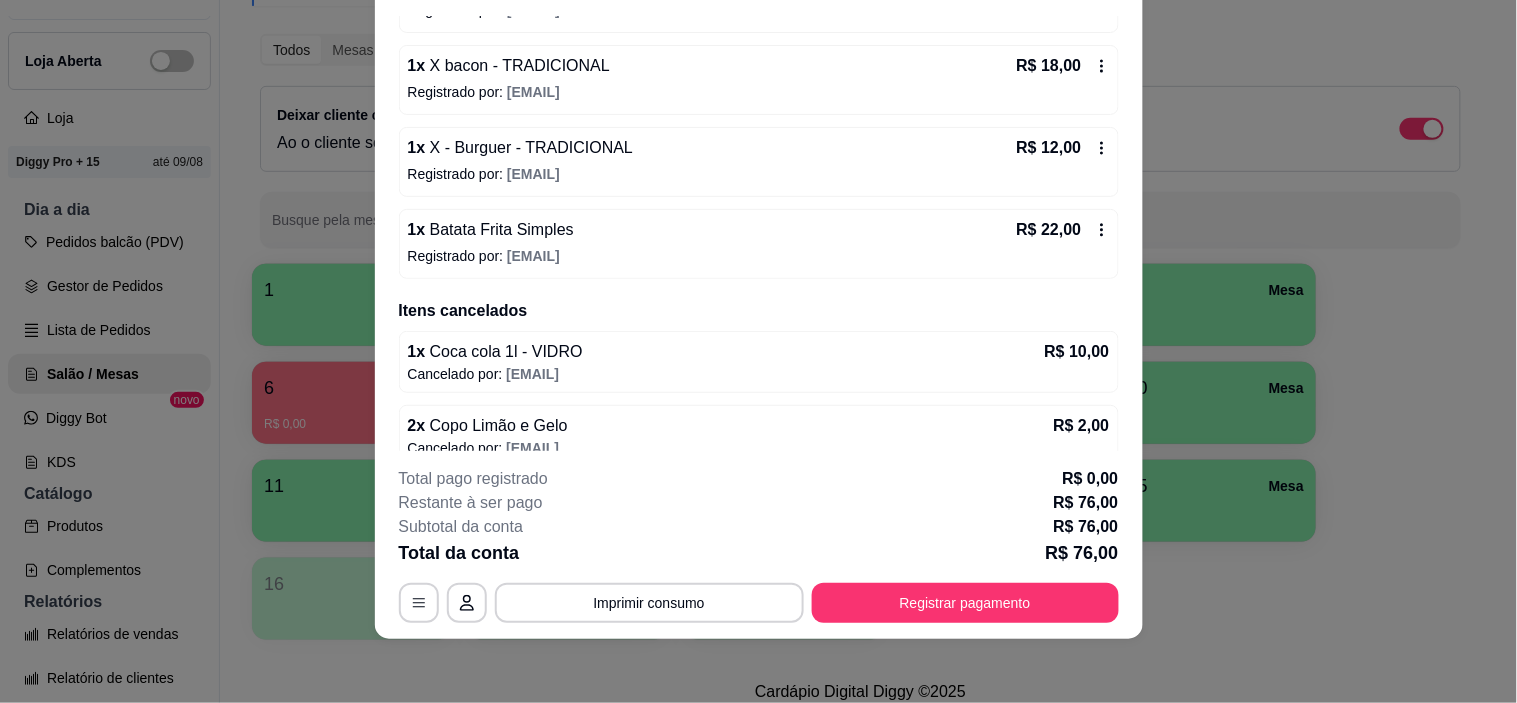 click on "1 x   X - Burguer - TRADICIONAL R$ 12,00" at bounding box center [759, 148] 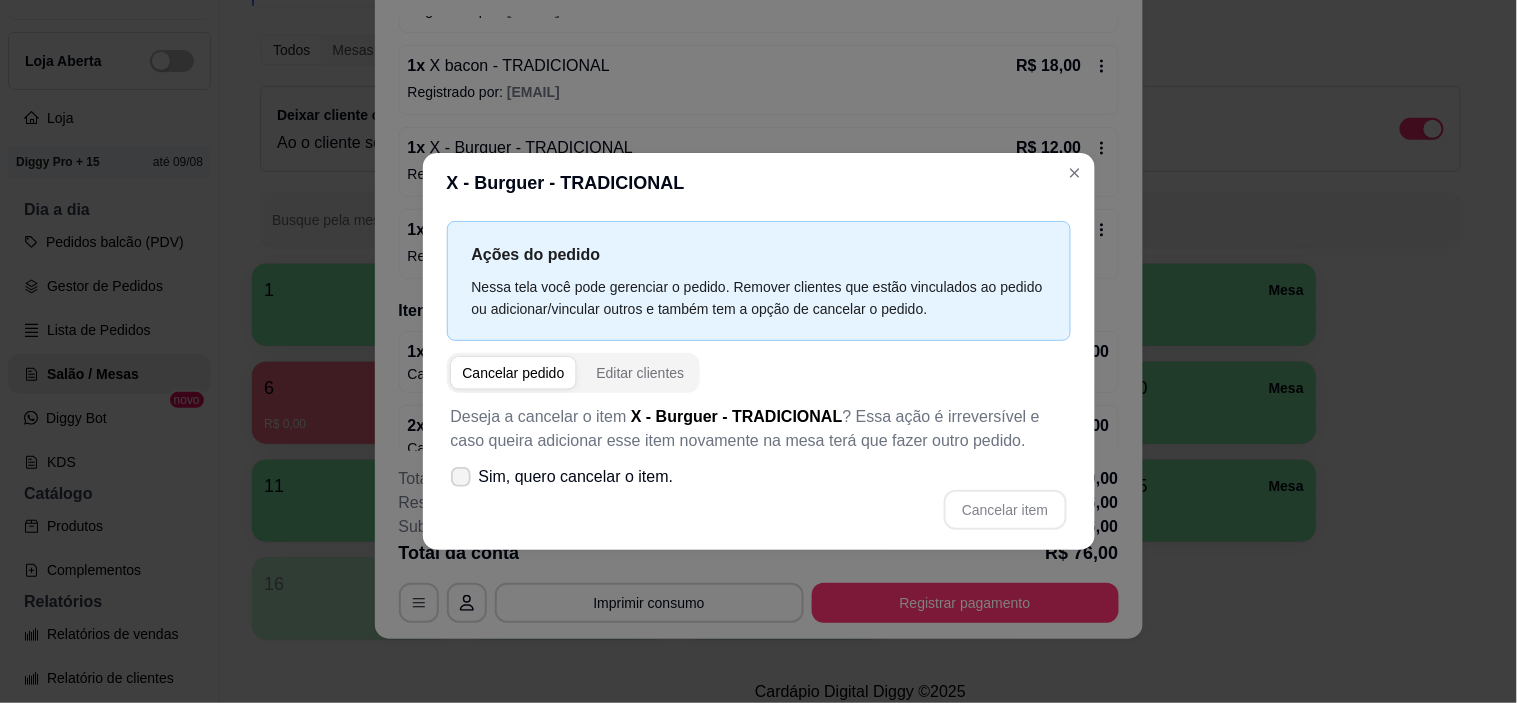 click on "Sim, quero cancelar o item." at bounding box center [562, 477] 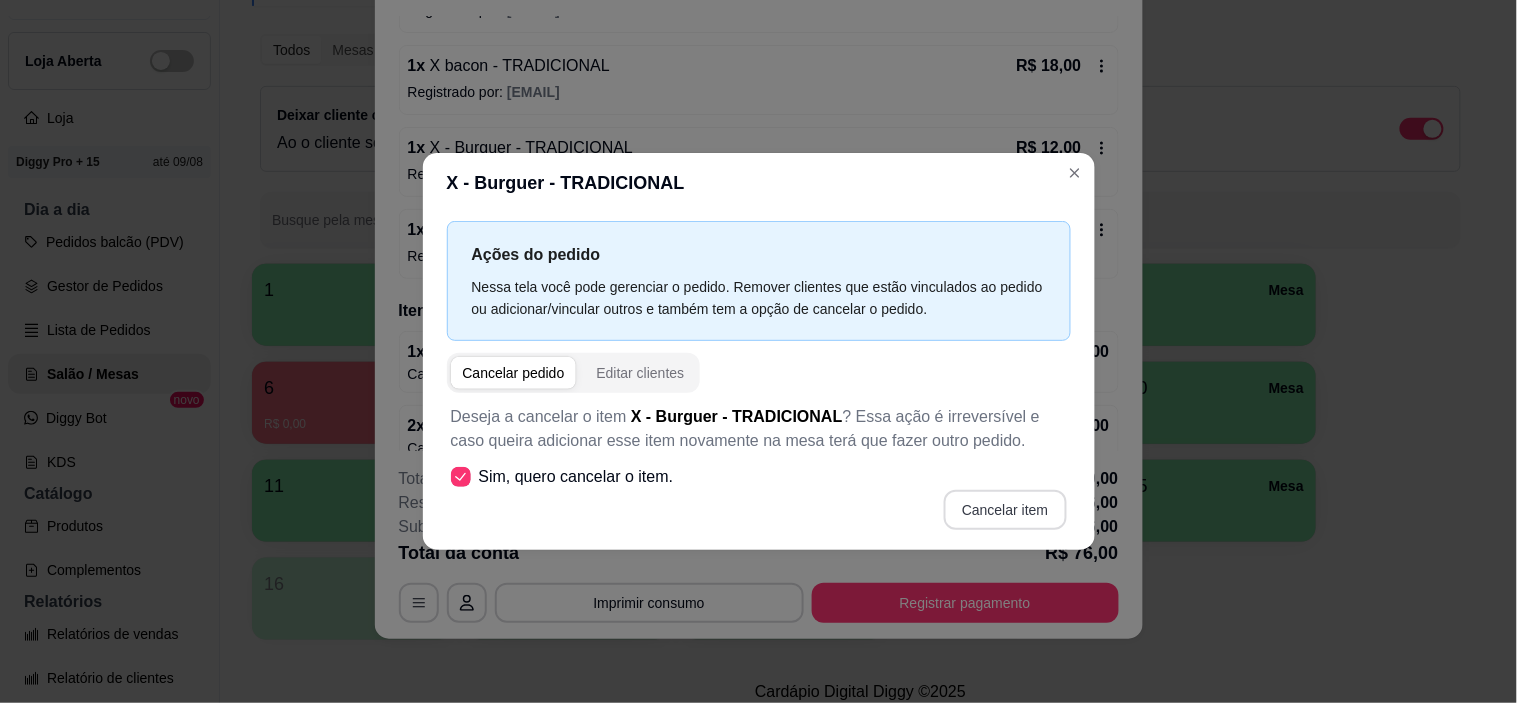 click on "Cancelar item" at bounding box center (1005, 510) 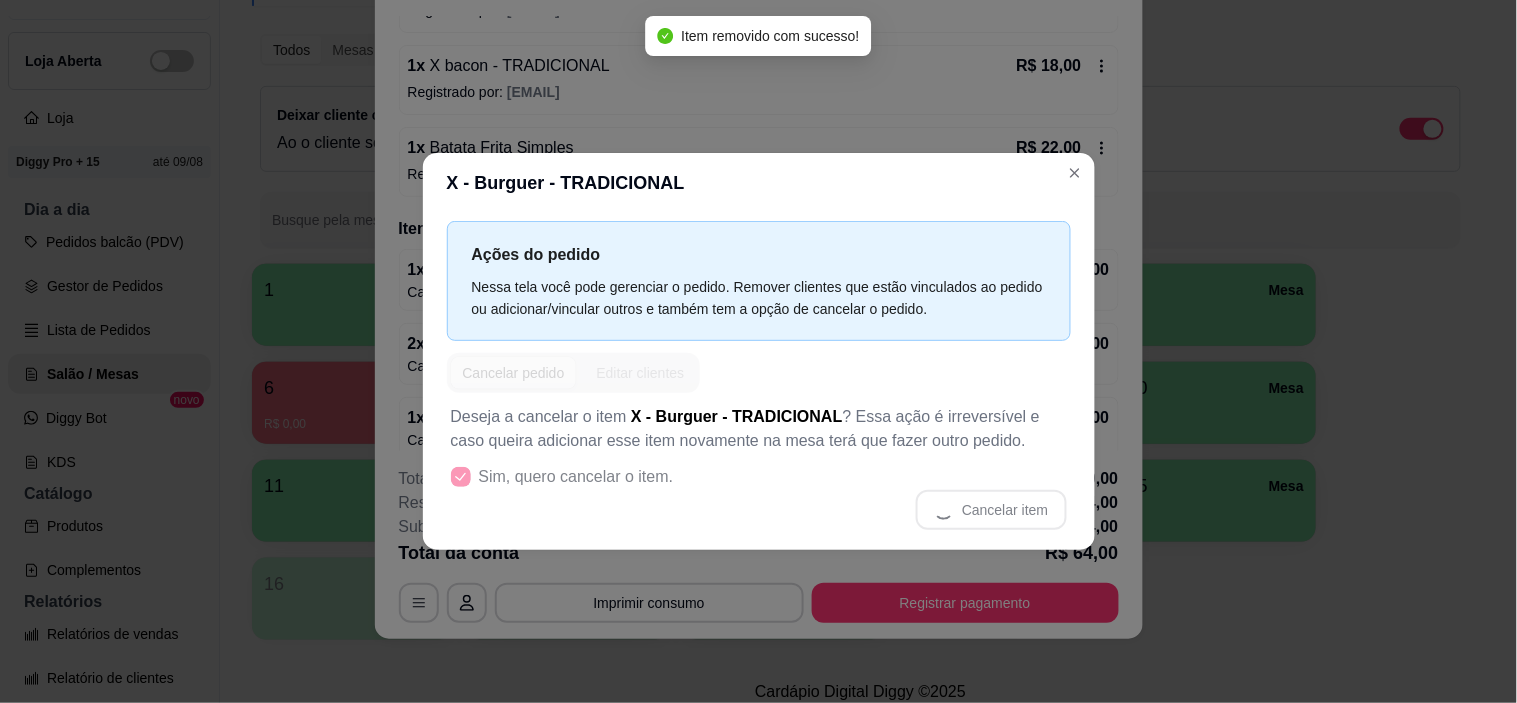 click on "X - Burguer - TRADICIONAL" at bounding box center (759, 183) 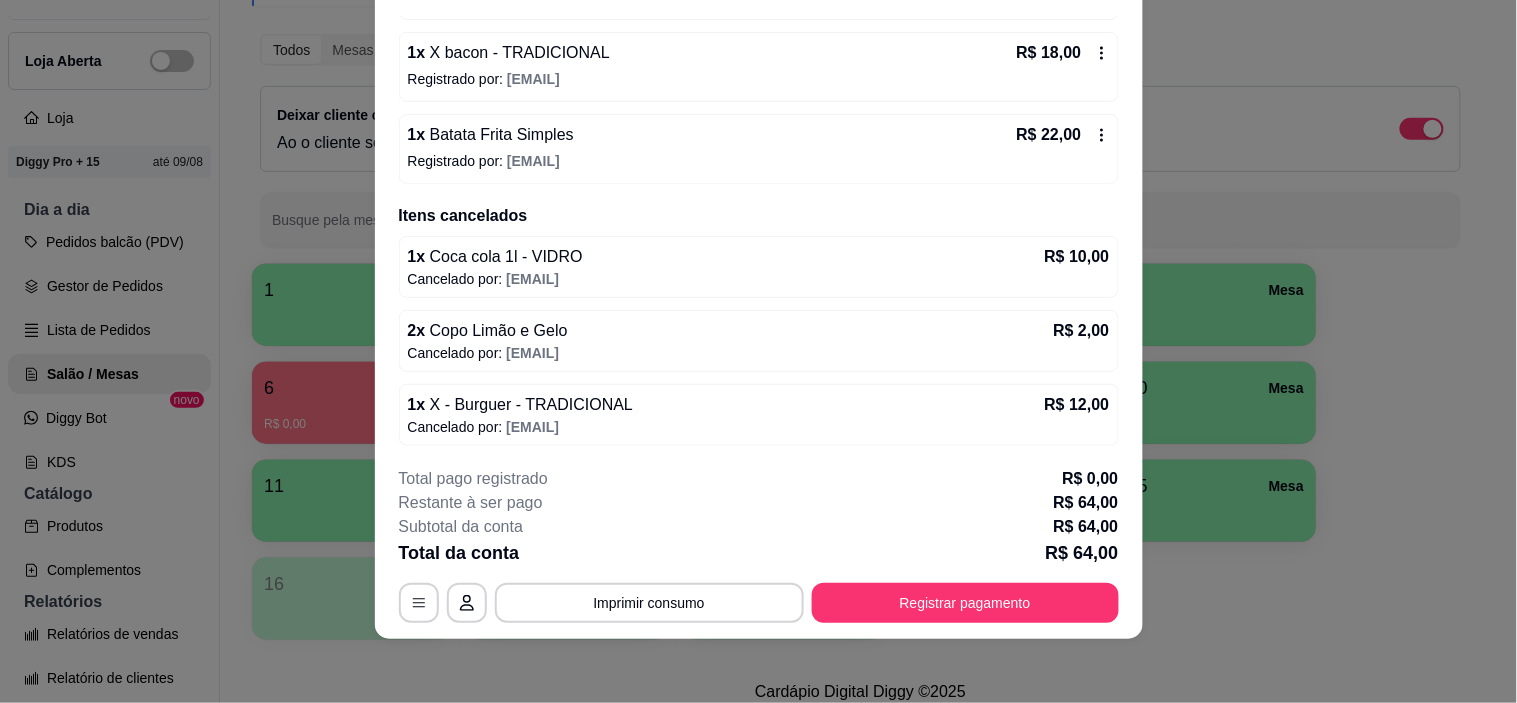 scroll, scrollTop: 257, scrollLeft: 0, axis: vertical 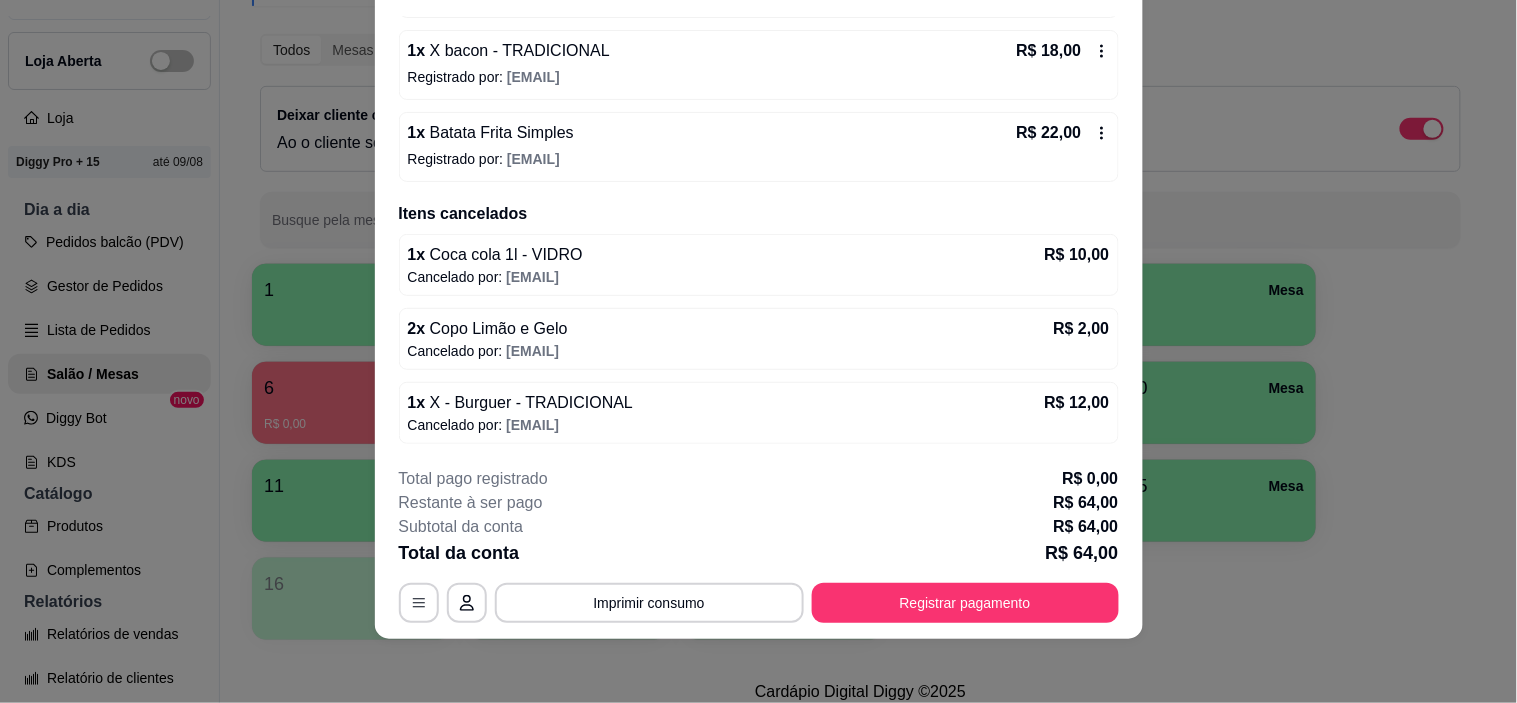 click on "Cancelado por: [EMAIL]" at bounding box center [759, 425] 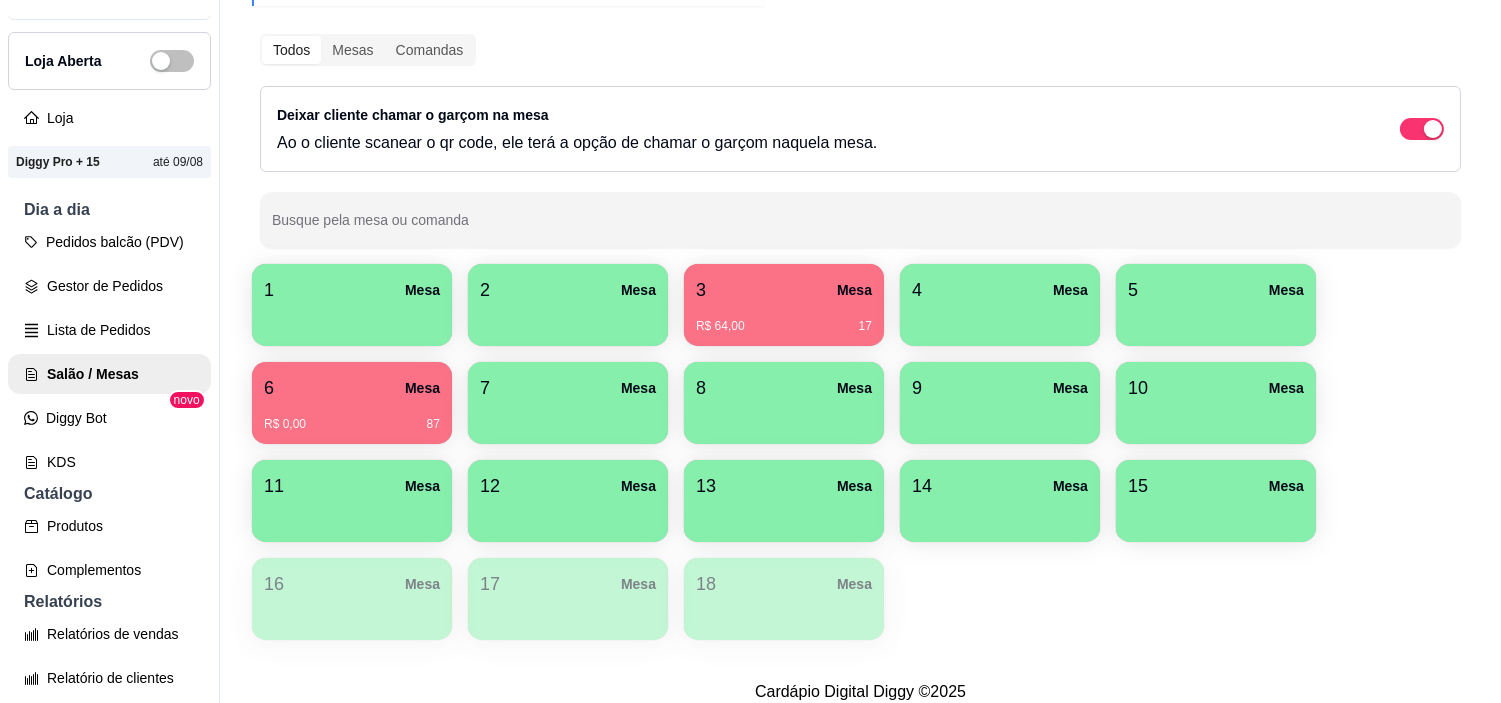 click on "6 Mesa R$ 0,00 87" at bounding box center (352, 403) 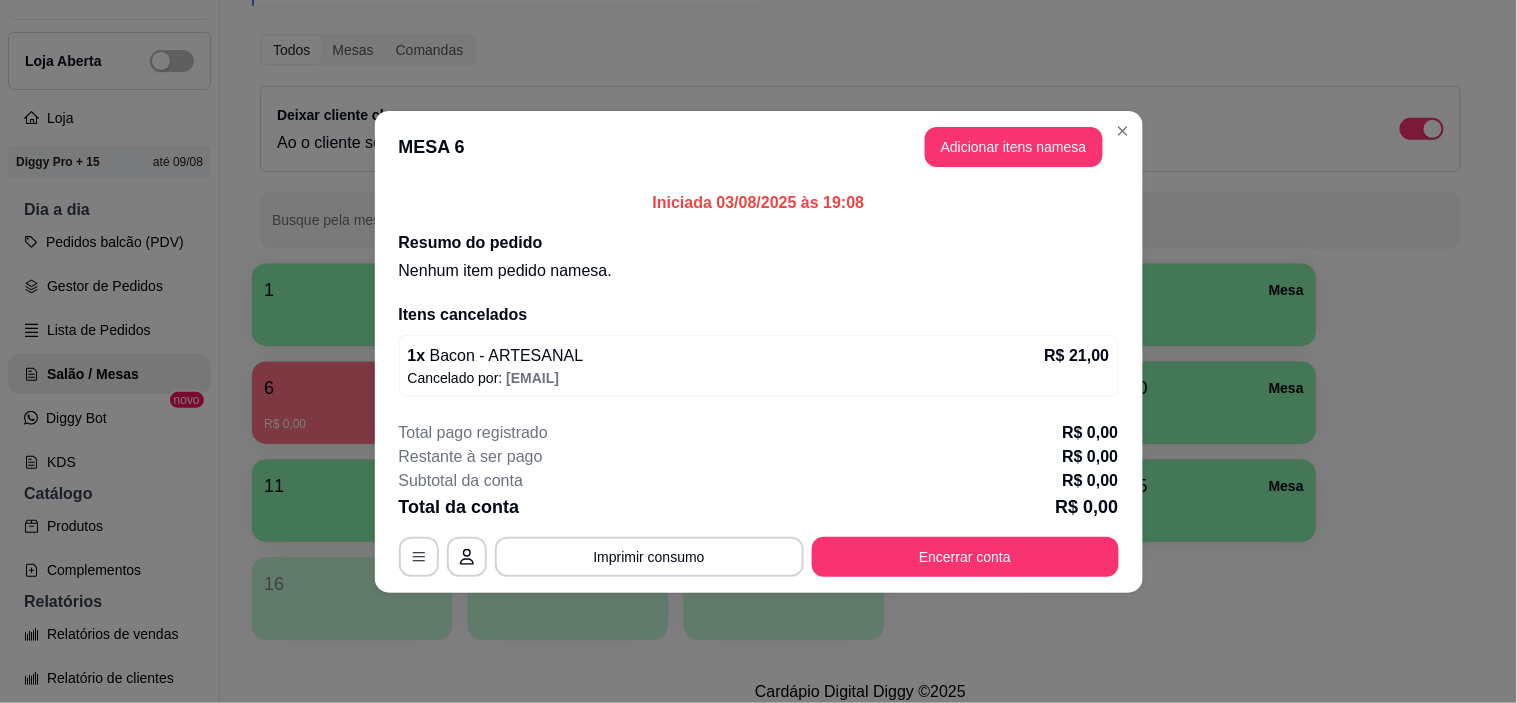click on "Cancelado por: [EMAIL]" at bounding box center [759, 378] 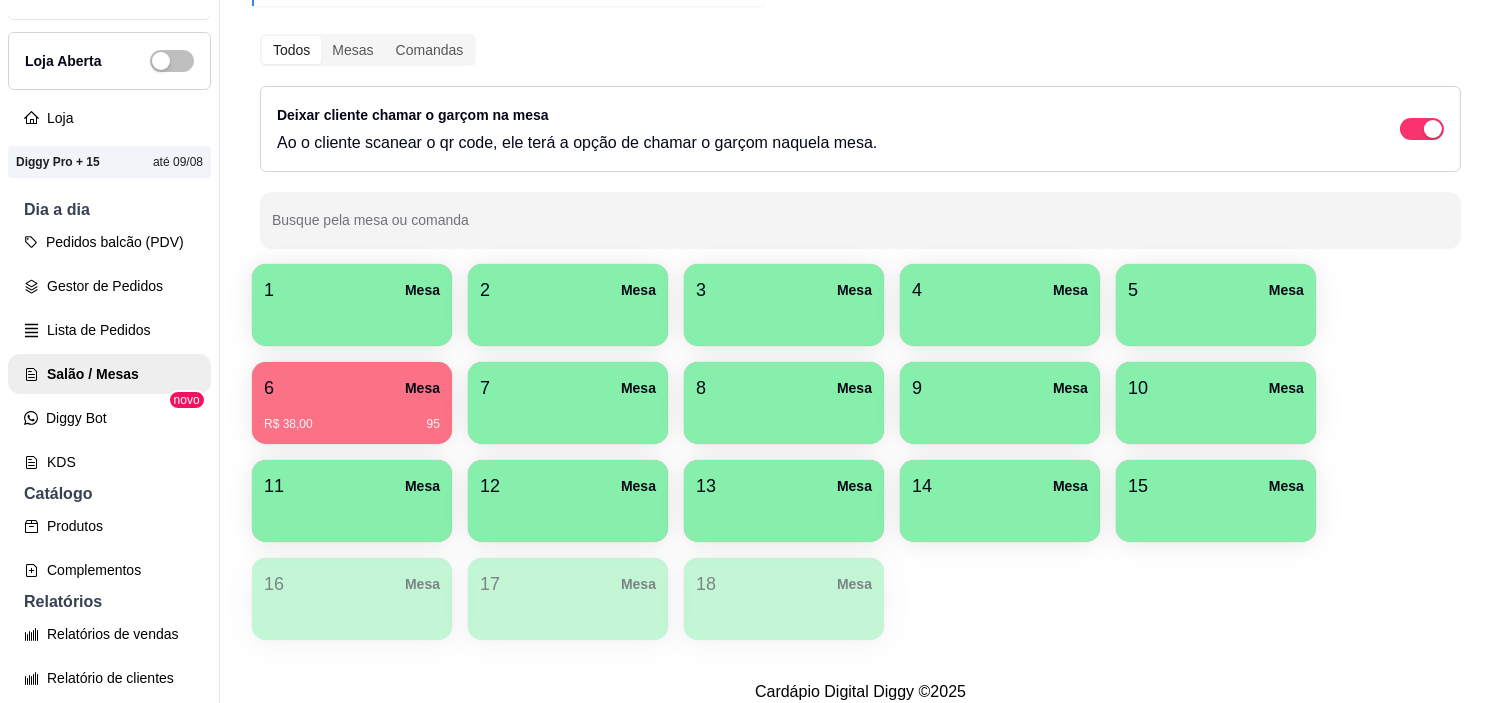click on "R$ 38,00 95" at bounding box center (352, 424) 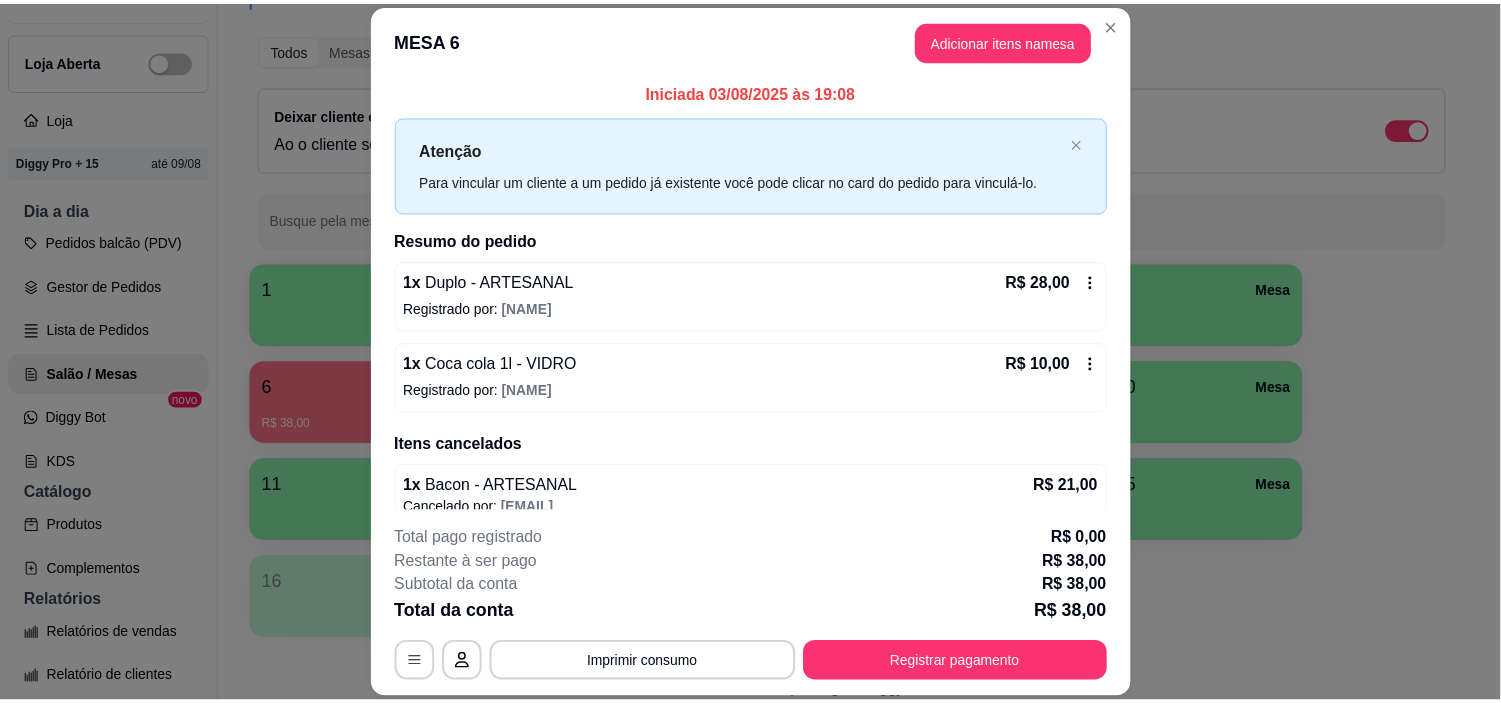 scroll, scrollTop: 0, scrollLeft: 0, axis: both 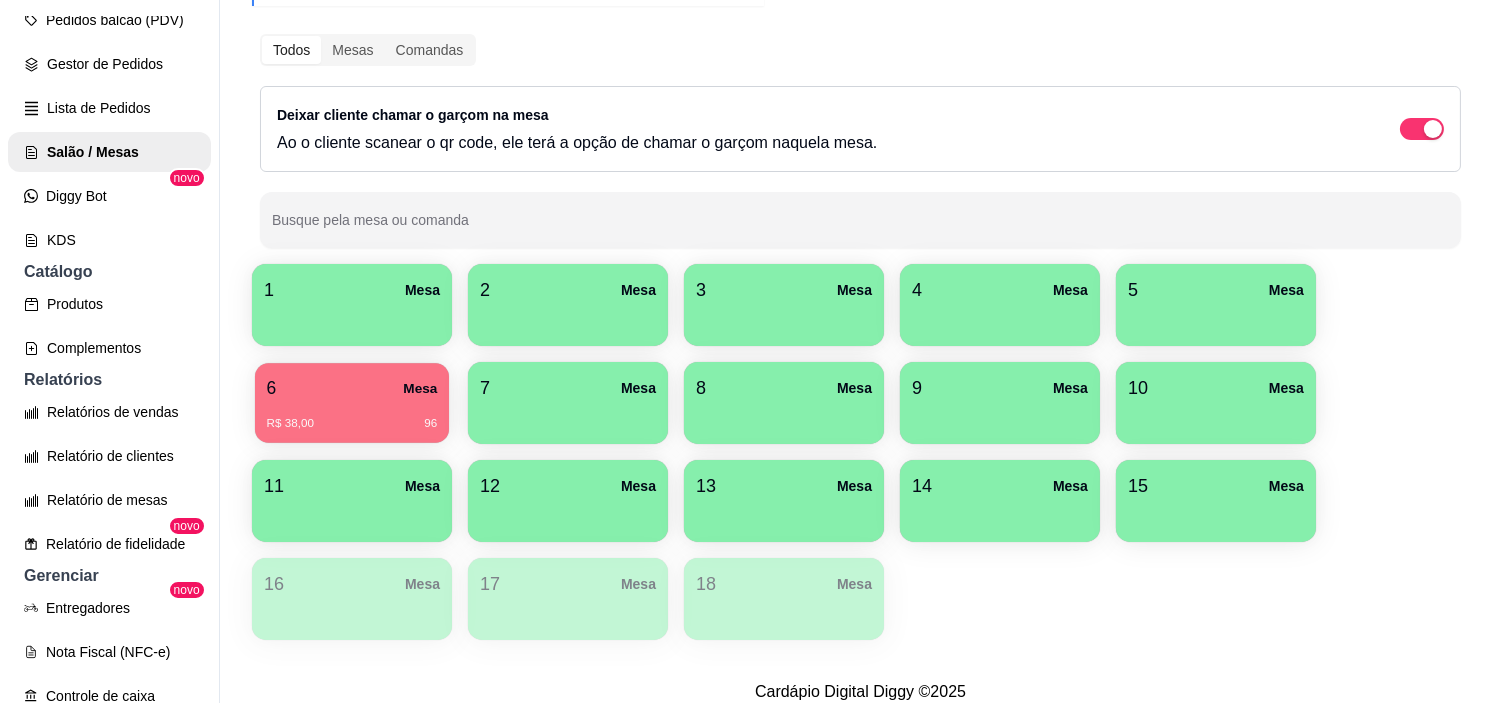 click on "6 Mesa R$ 38,00 96" at bounding box center [352, 403] 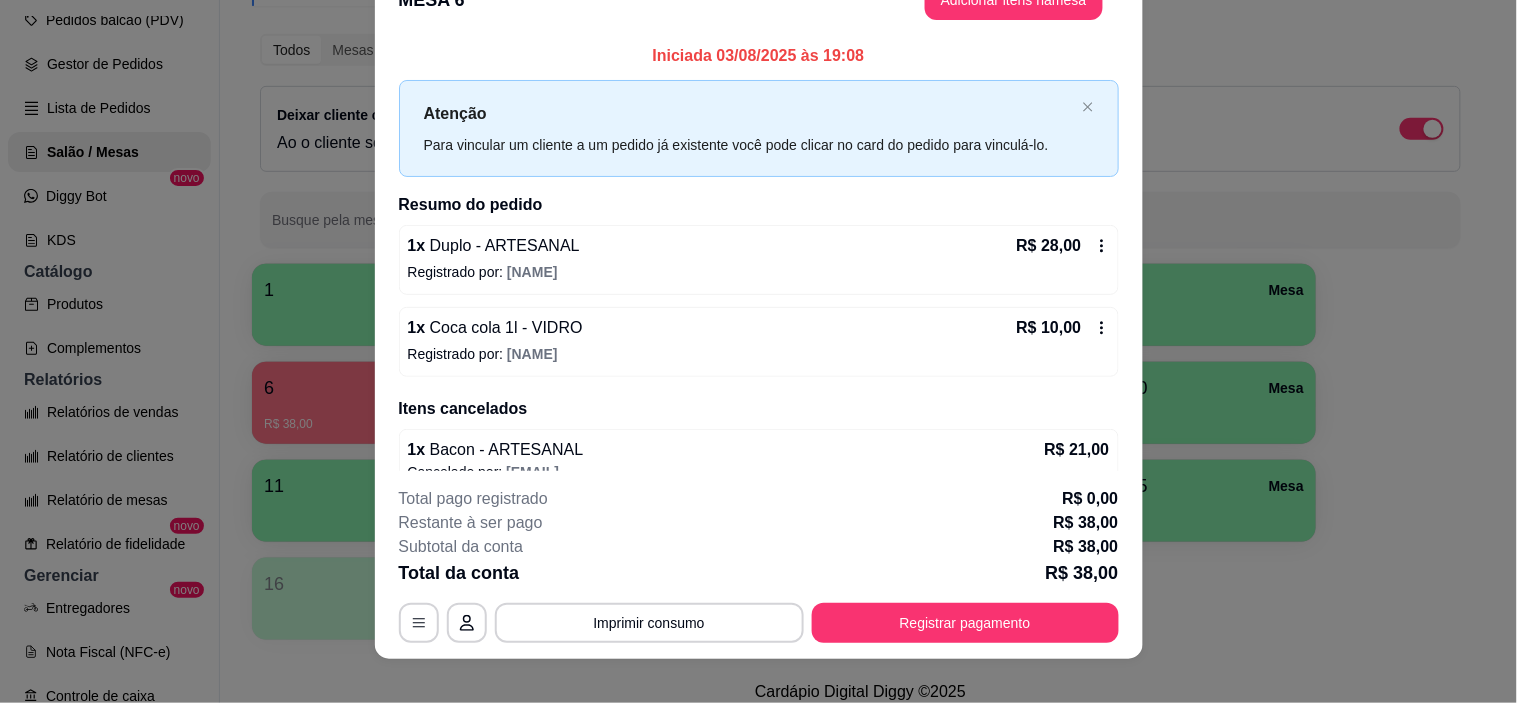 scroll, scrollTop: 60, scrollLeft: 0, axis: vertical 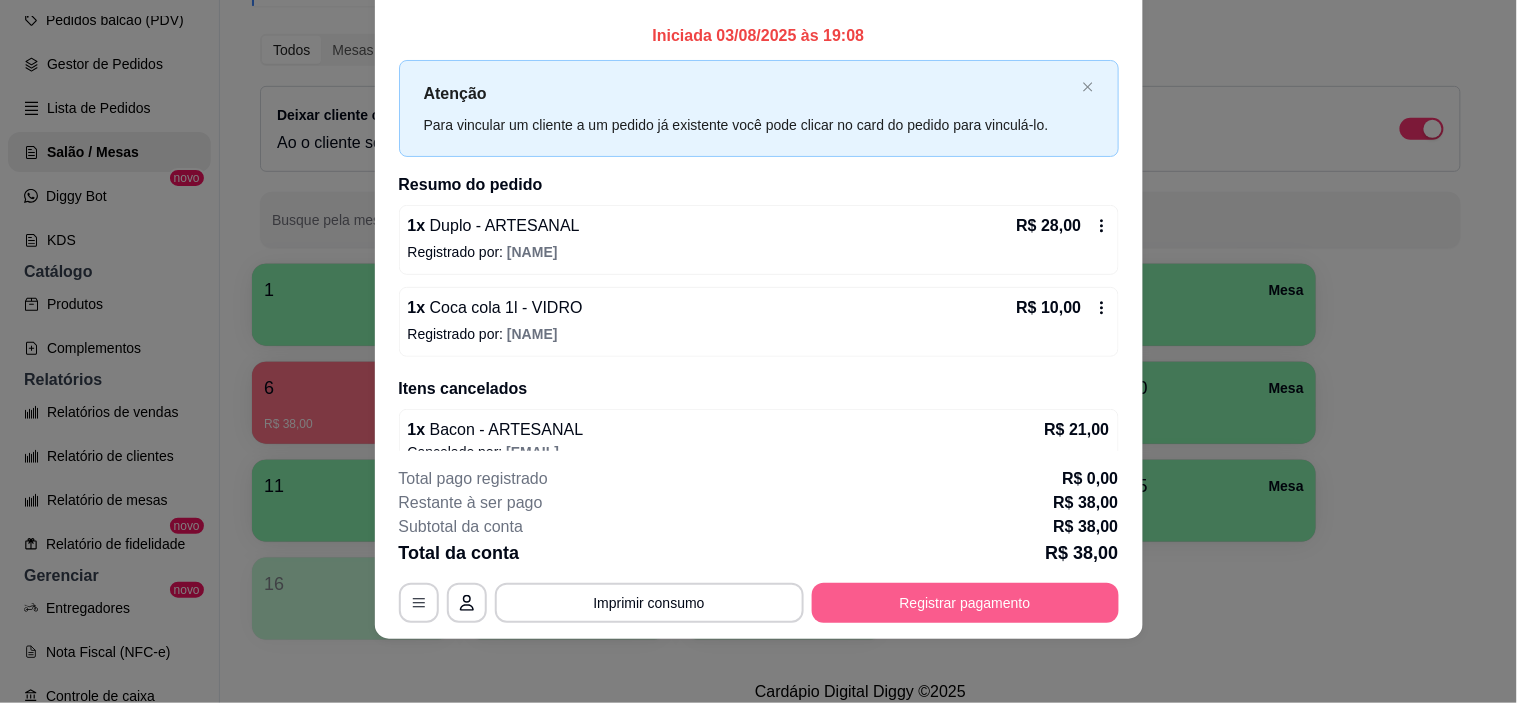 click on "Registrar pagamento" at bounding box center (965, 603) 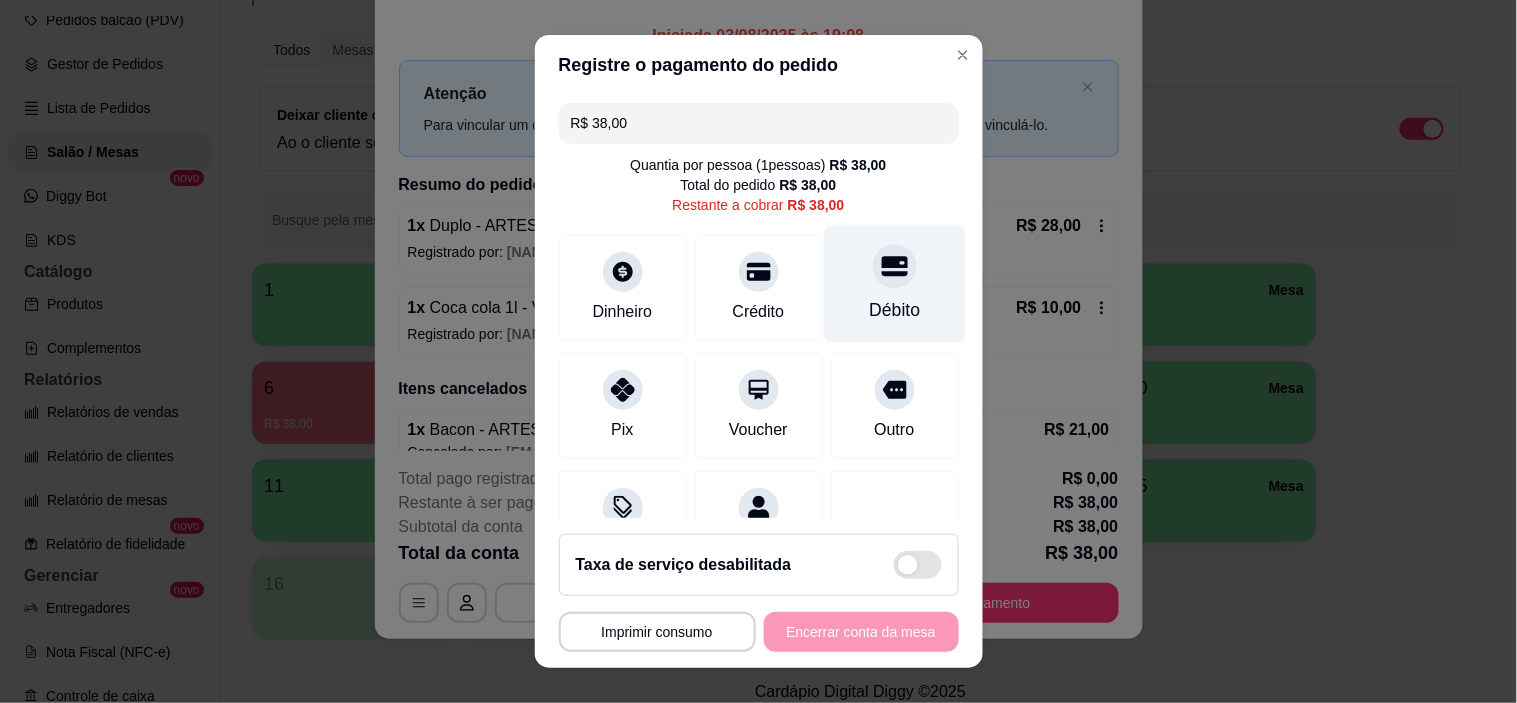 click on "Débito" at bounding box center [894, 284] 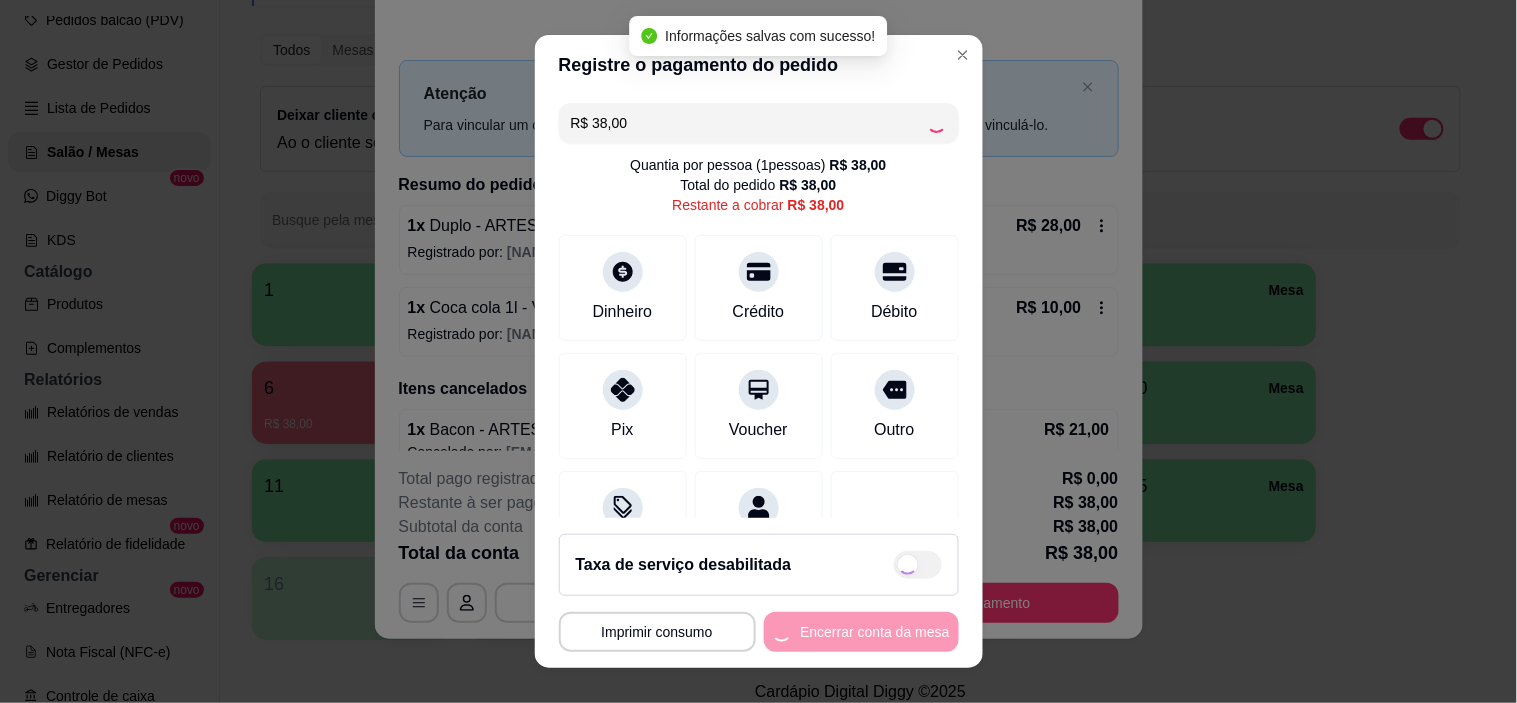 type on "R$ 0,00" 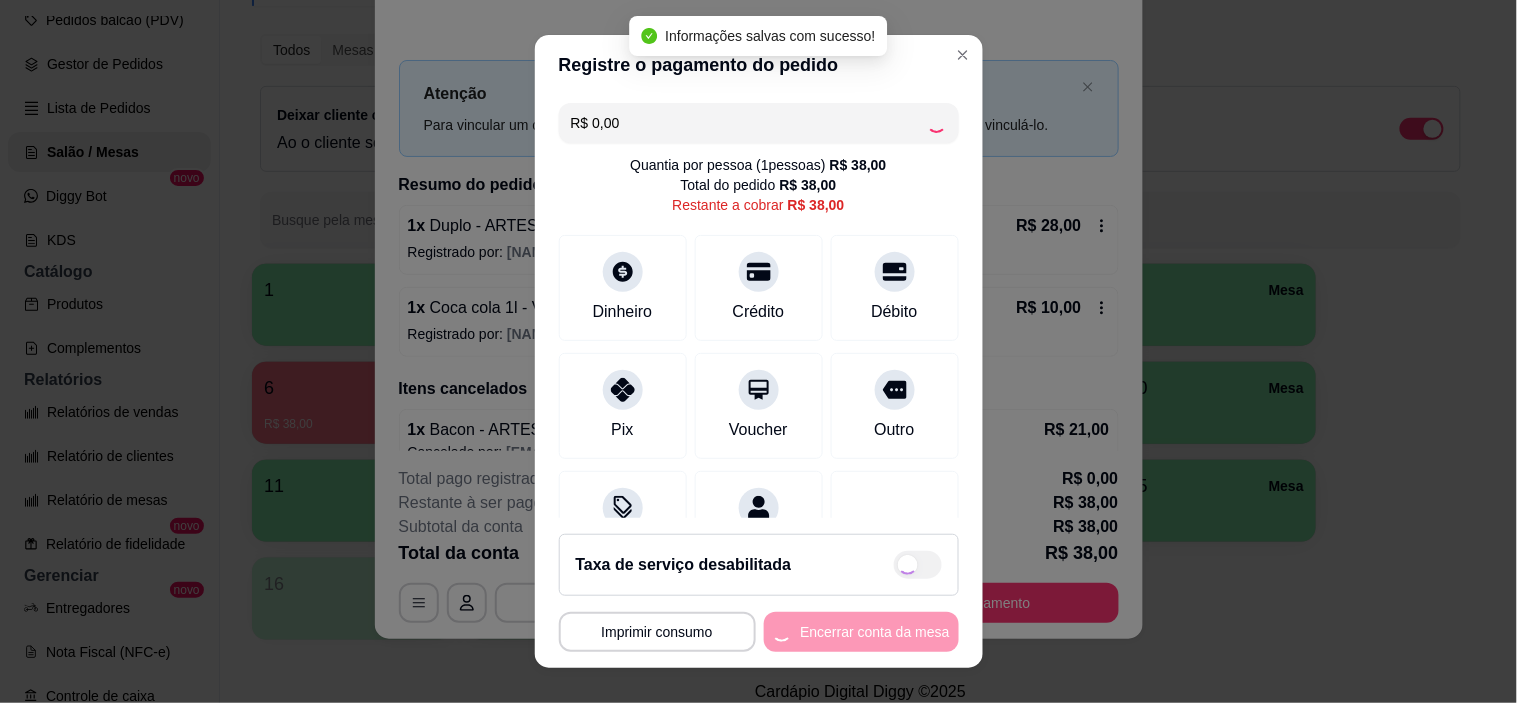click on "Encerrar conta da mesa" at bounding box center [861, 632] 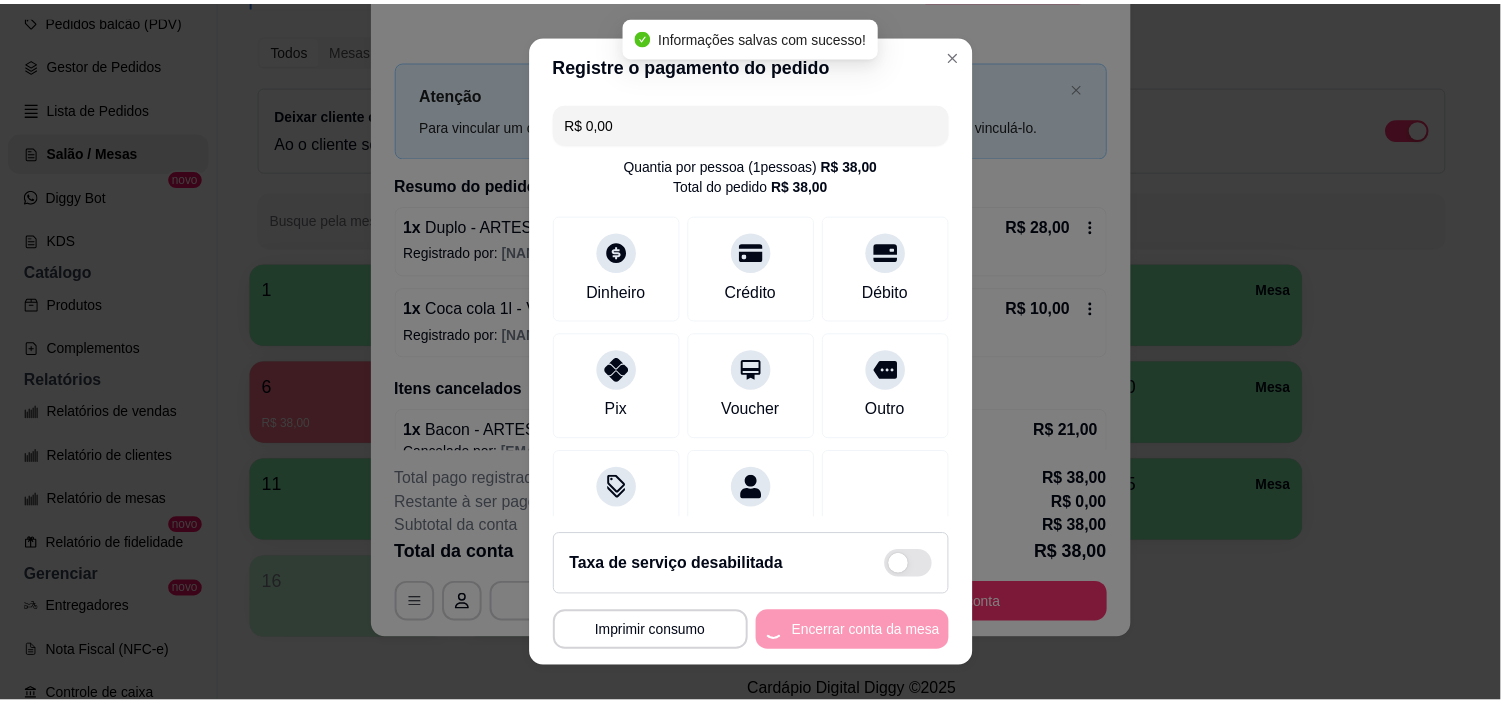 scroll, scrollTop: 0, scrollLeft: 0, axis: both 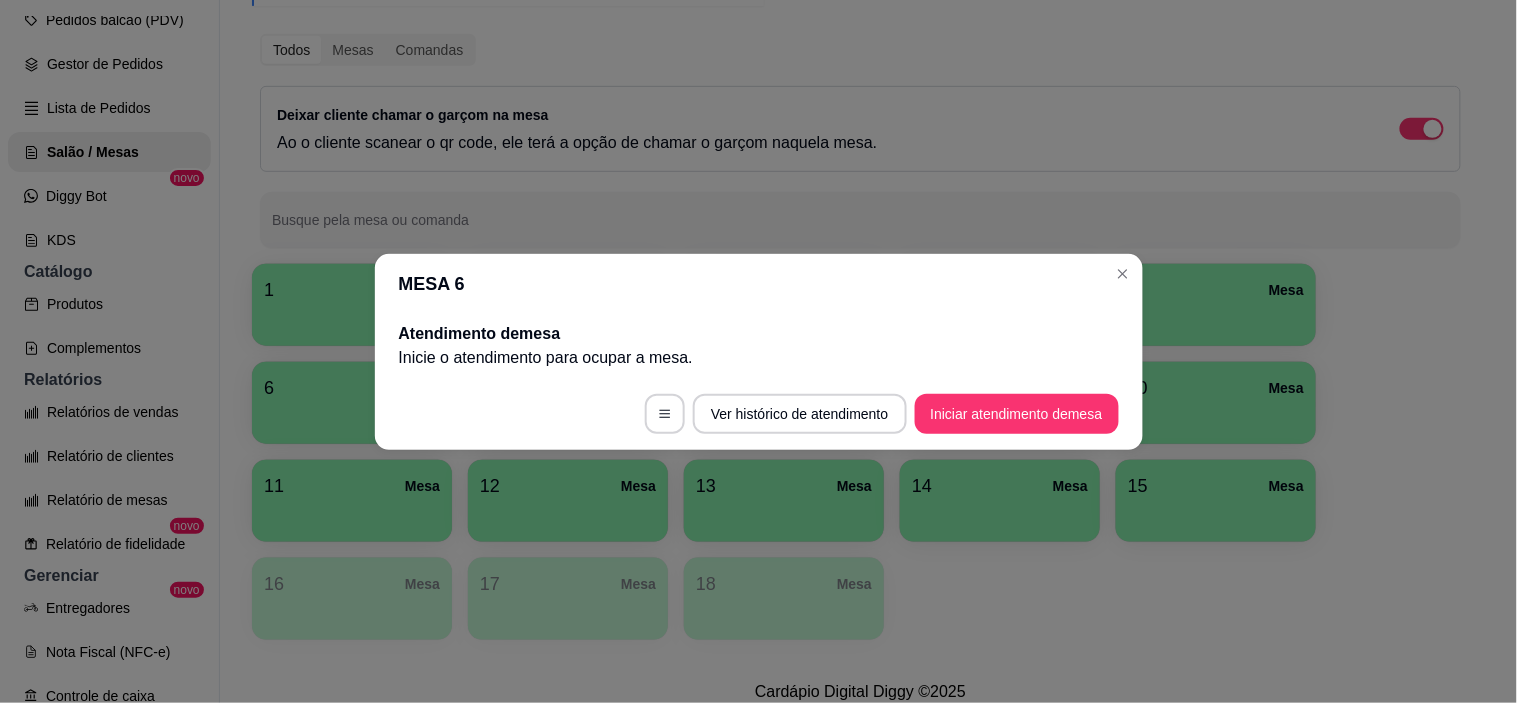 click on "Inicie o atendimento para ocupar a   mesa ." at bounding box center (759, 358) 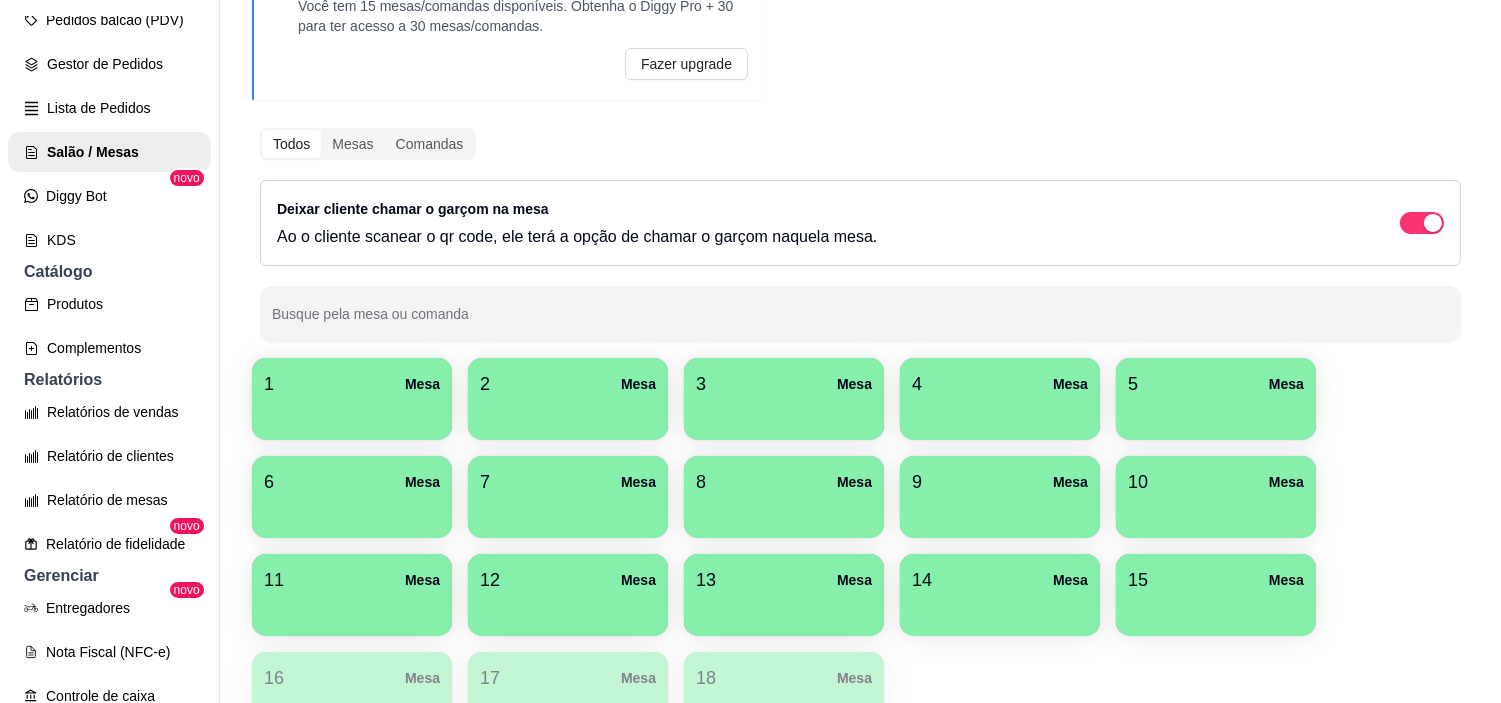 scroll, scrollTop: 0, scrollLeft: 0, axis: both 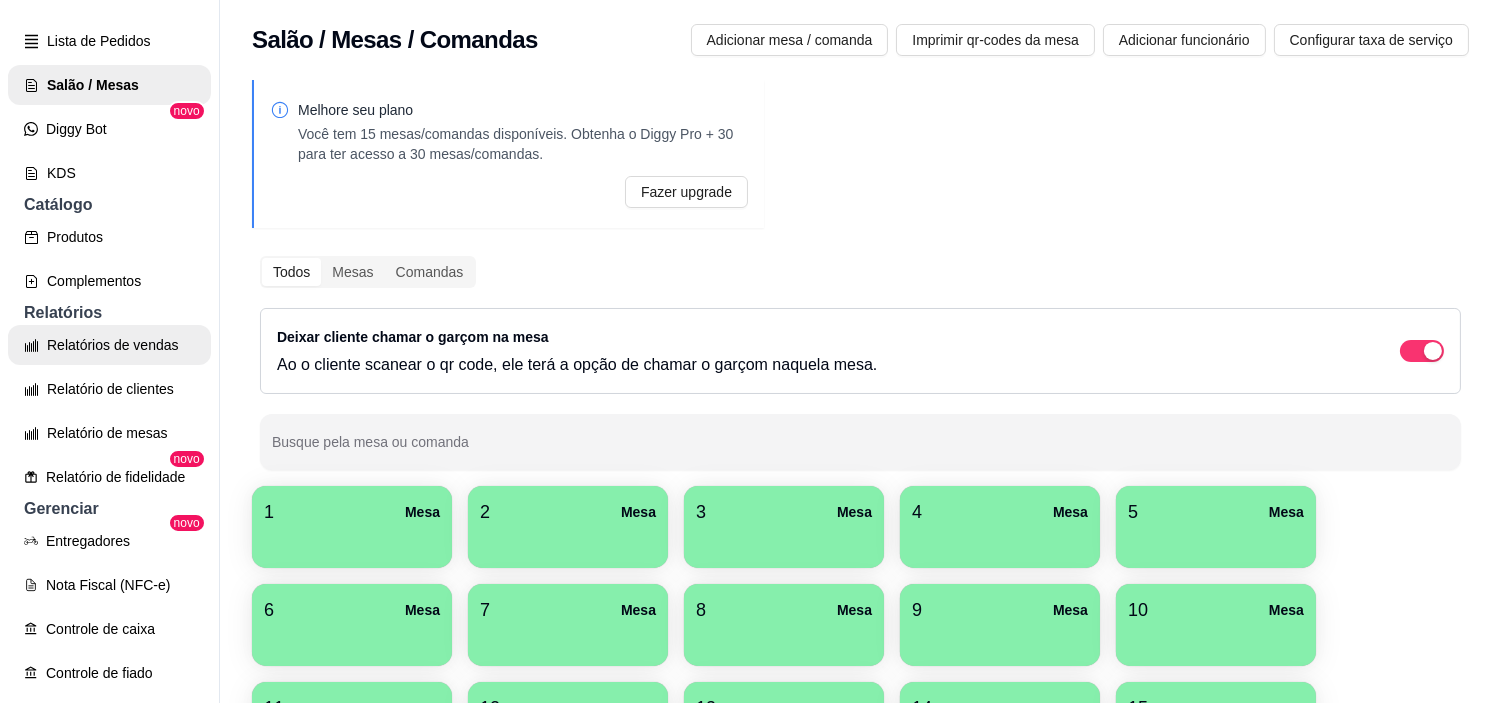 click on "Relatórios de vendas" at bounding box center [109, 345] 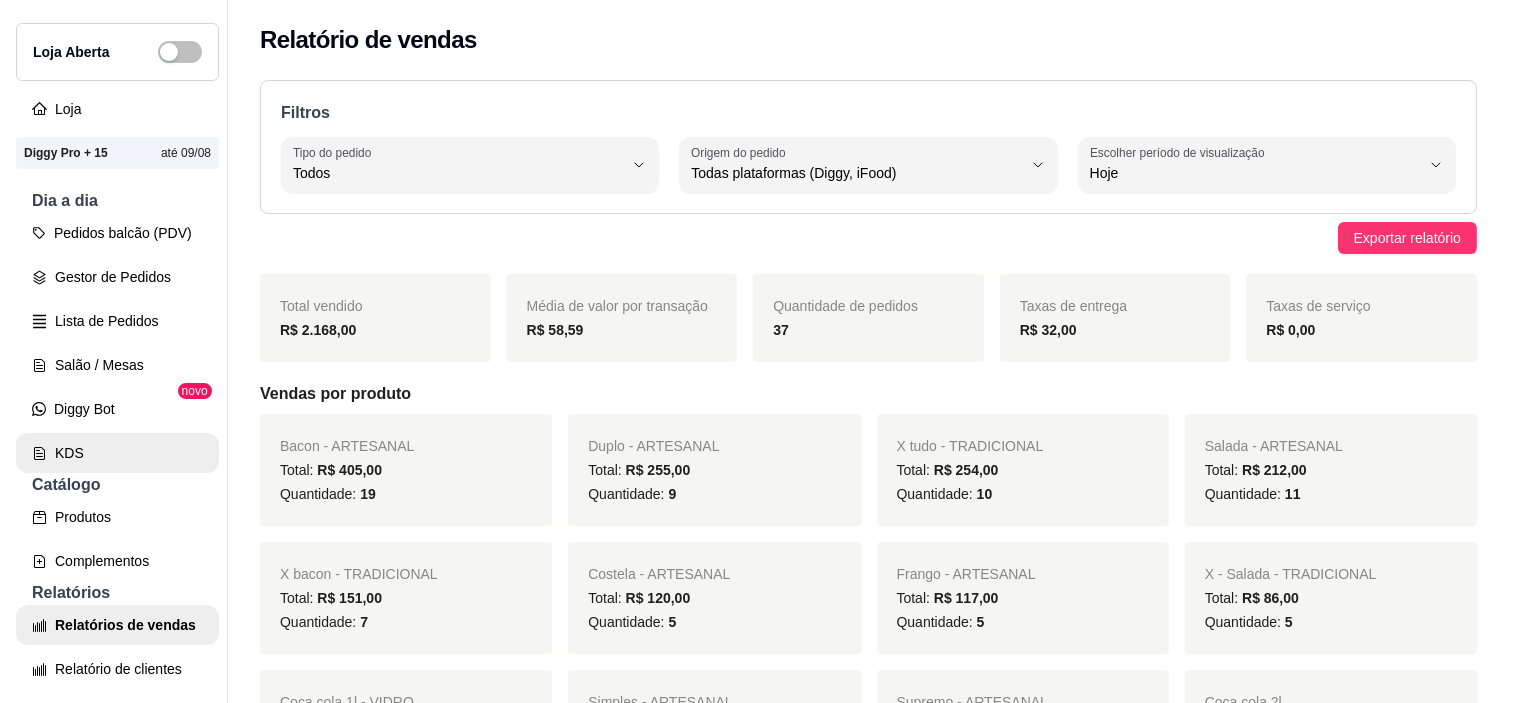 scroll, scrollTop: 0, scrollLeft: 0, axis: both 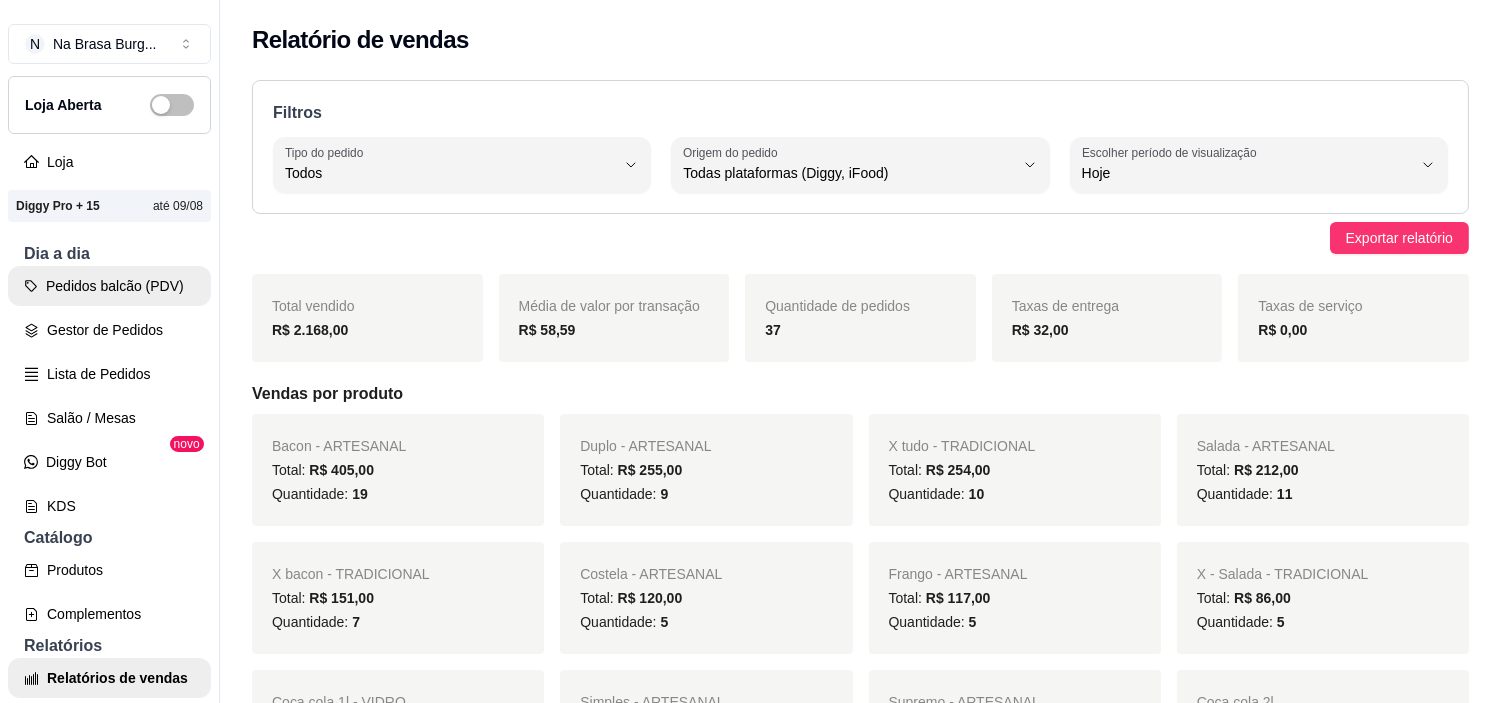 click on "Pedidos balcão (PDV)" at bounding box center [109, 286] 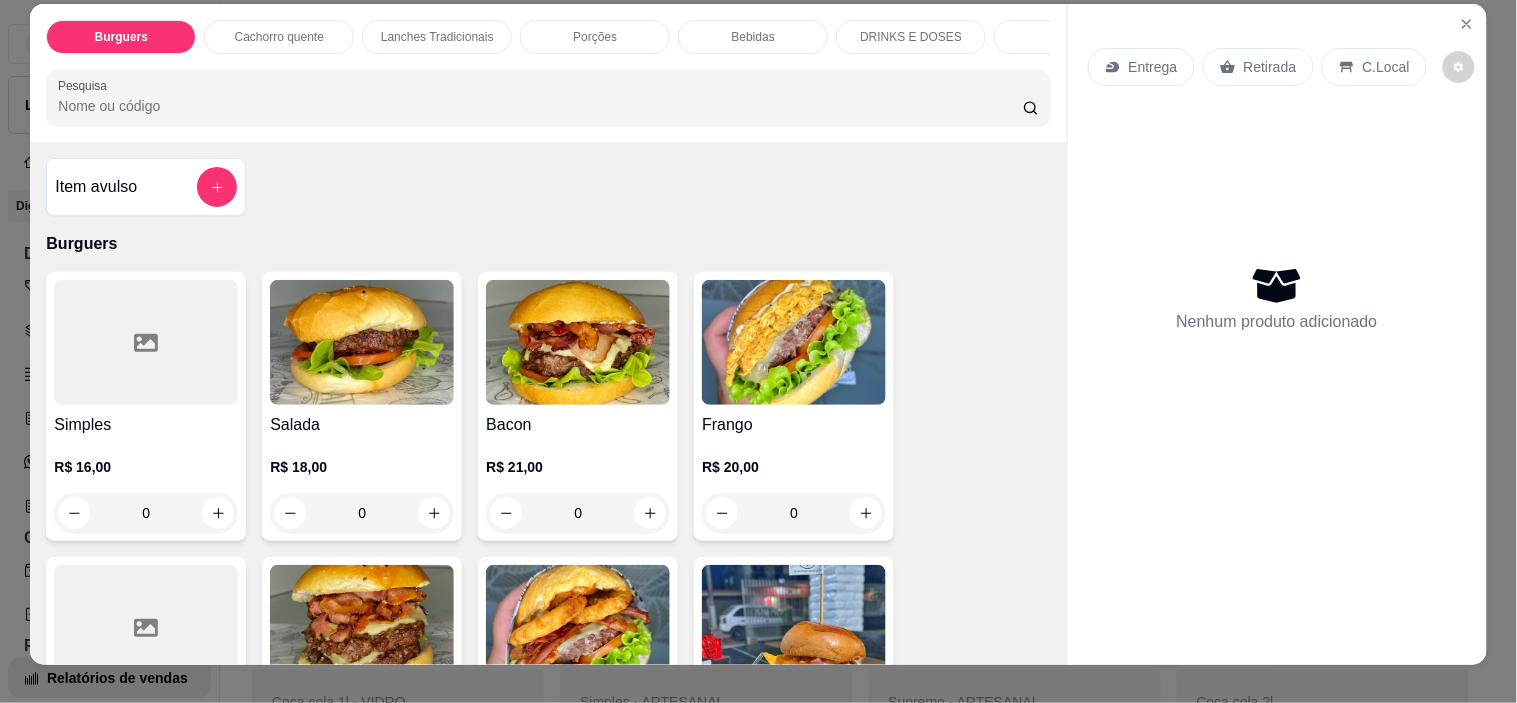 scroll, scrollTop: 0, scrollLeft: 0, axis: both 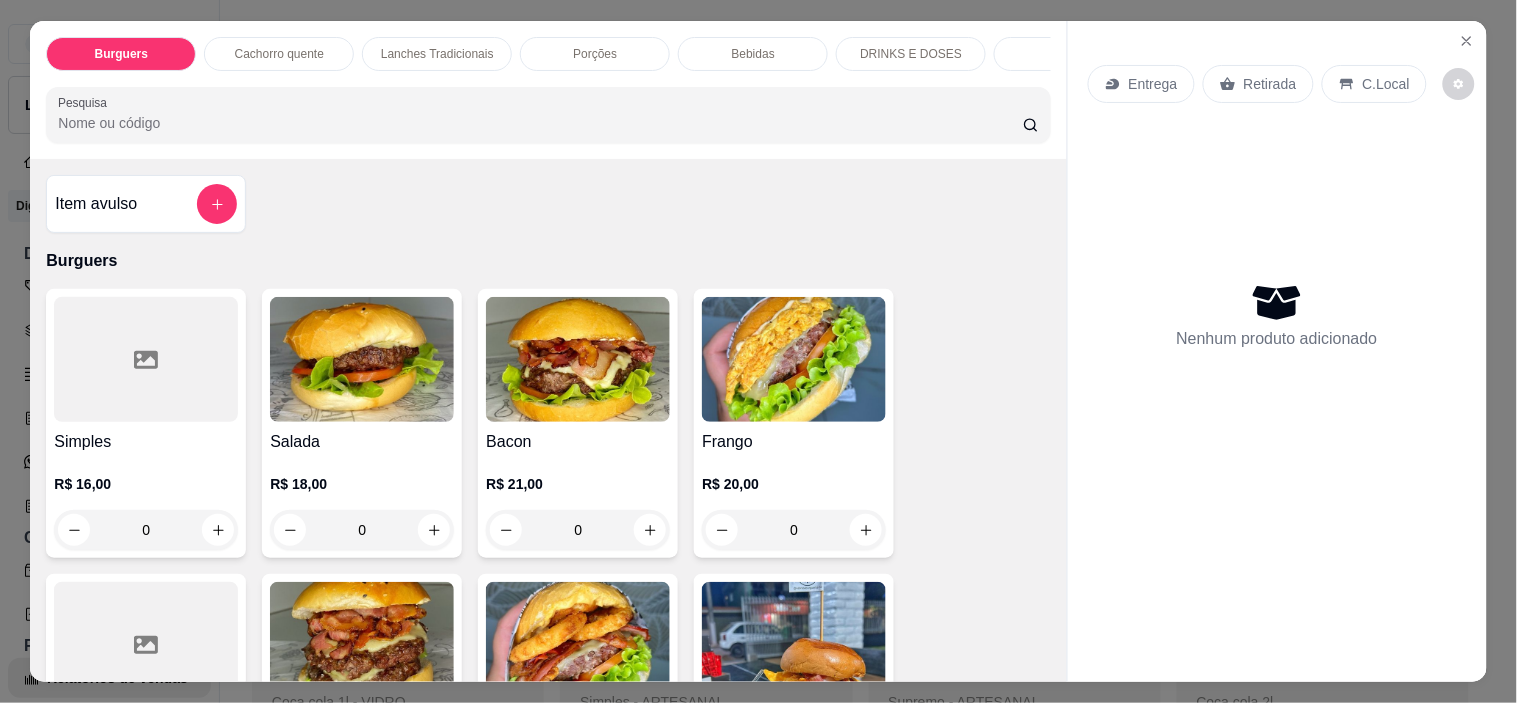 click on "Burguers Cachorro quente  Lanches Tradicionais  Porções  Bebidas DRINKS E DOSES Doces Copão Pesquisa Item avulso Burguers Simples   R$ 16,00 0 Salada   R$ 18,00 0 Bacon   R$ 21,00 0 Frango   R$ 20,00 0 Melt   R$ 20,00 0 Duplo   R$ 30,00 0 Onion Rings    R$ 25,00 0 Doritos    R$ 24,00 0 Supremo   R$ 0,00 0 Costela   R$ 0,00 0 Piscininha de cheddar   R$ 28,00 0 Chicken    R$ 21,00 0 Cachorro quente  Cachorro quente - Simples    R$ 15,00 0 Cachorro quente - Especial   R$ 18,00 0 Cachorro quente - completo   R$ 20,00 0 Lanches Tradicionais  X - Burguer   R$ 0,00 0 X - Salada   R$ 0,00 0 X bacon   R$ 0,00 0 X Frango   R$ 0,00 0 X tudo   R$ 0,00 0 Porções  Batata Frita Simples   R$ 22,00 0 Batata Frita com Cheddar   R$ 25,00 0 Batata frita com Queijo   R$ 25,00 0 BATATA FRITA COM QUEIJO E BACON   R$ 30,00 0 Batata Frita com cheddar e bacon   R$ 30,00 0 Nuggets    R$ 25,00 0 Batata 150g   R$ 6,00 0 Porção de Polenta Frita    R$ 25,00 0 Calabresa acebolada    R$ 35,00 0 Bebidas   0" at bounding box center [758, 351] 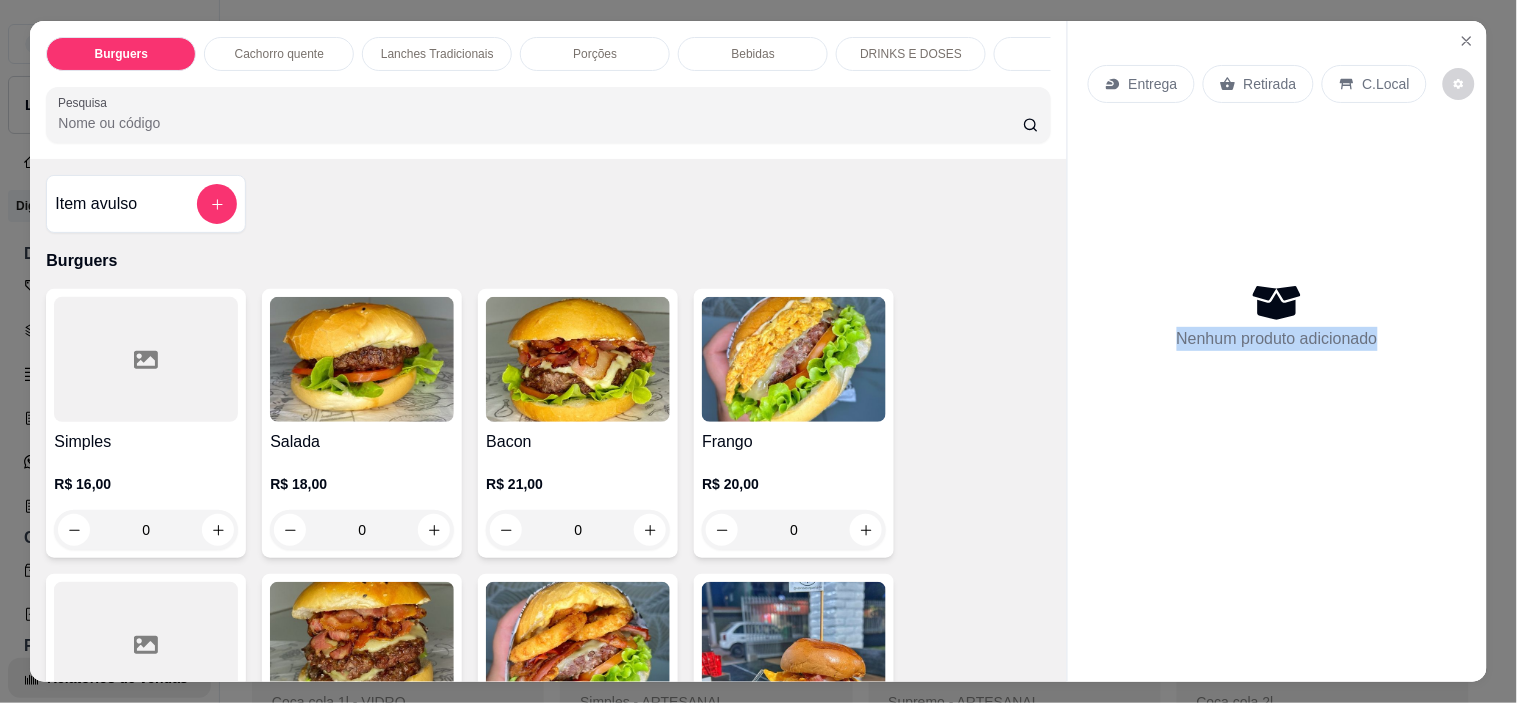 drag, startPoint x: 1487, startPoint y: 123, endPoint x: 1485, endPoint y: 113, distance: 10.198039 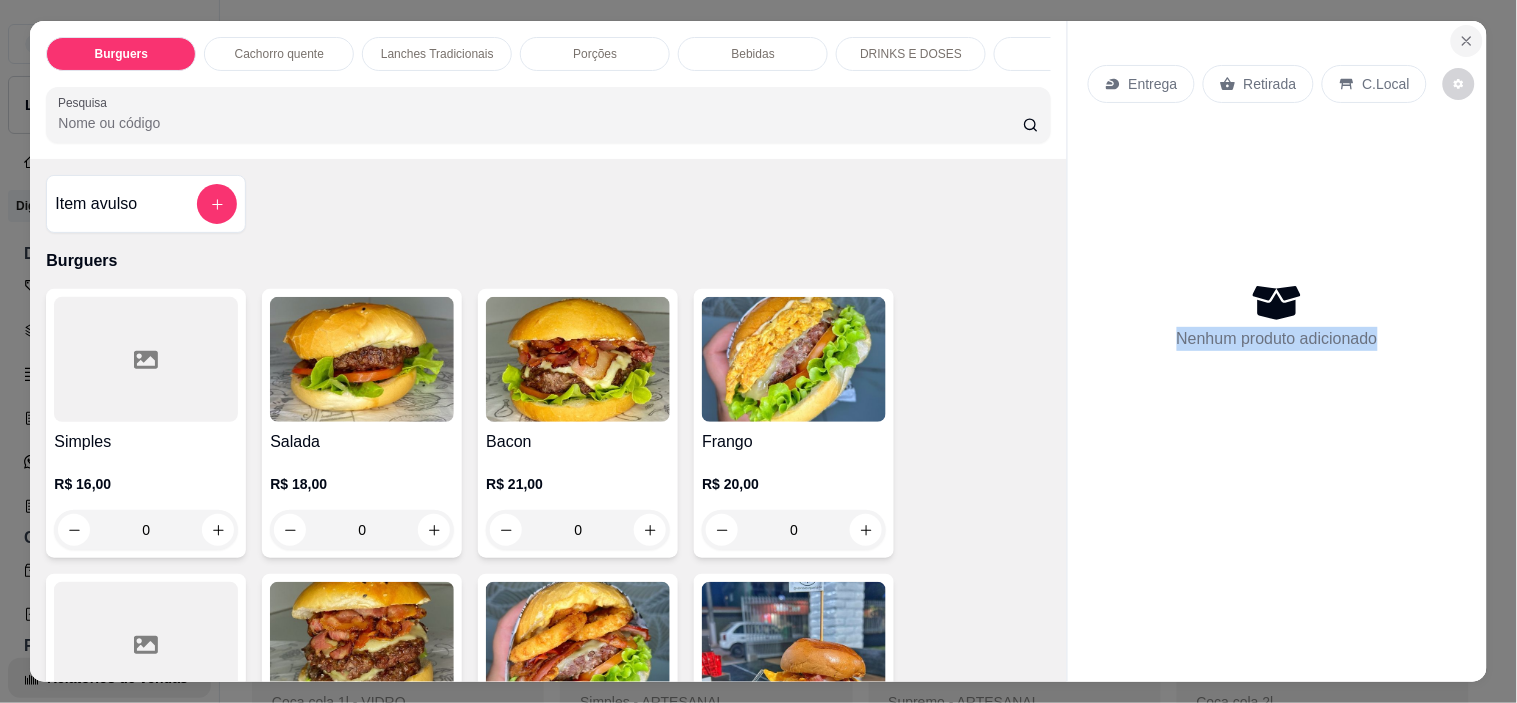 click at bounding box center [1467, 41] 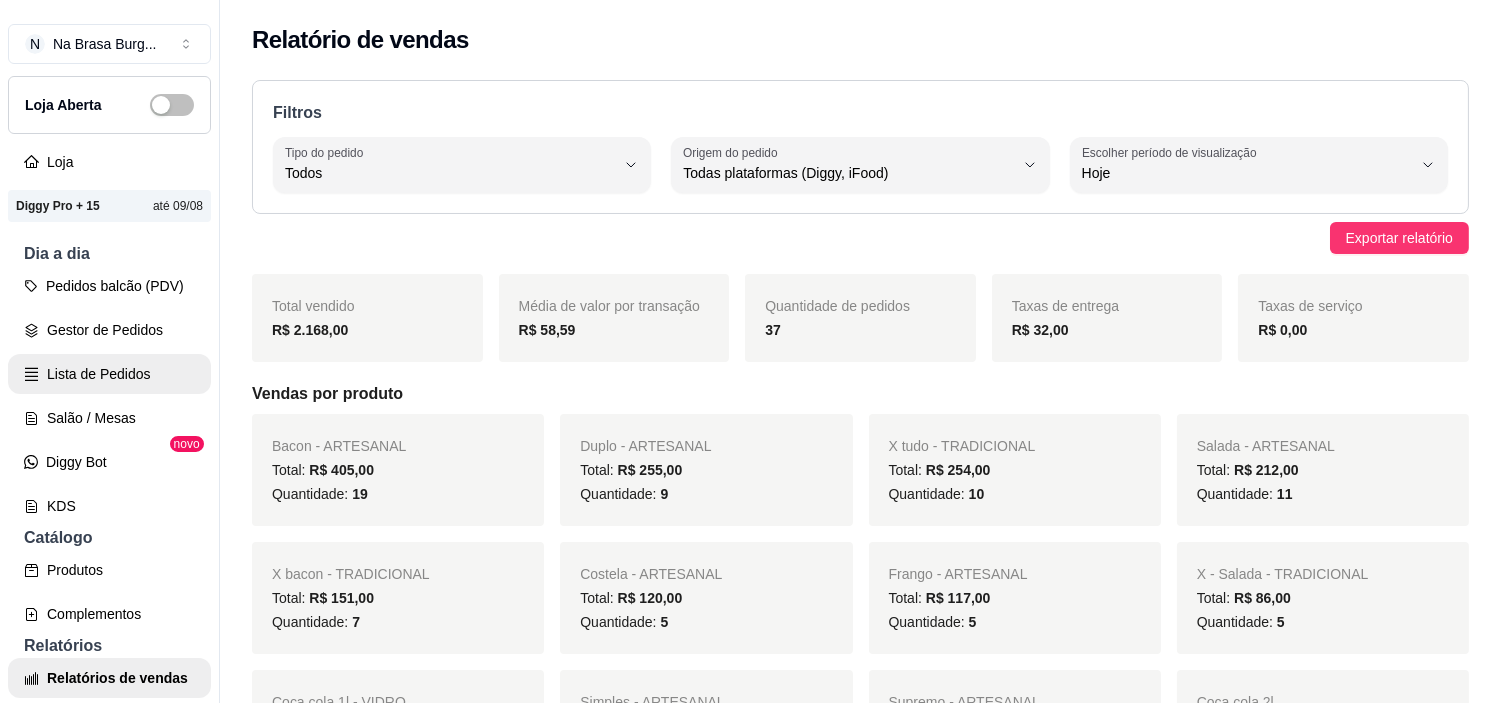 click on "Lista de Pedidos" at bounding box center (109, 374) 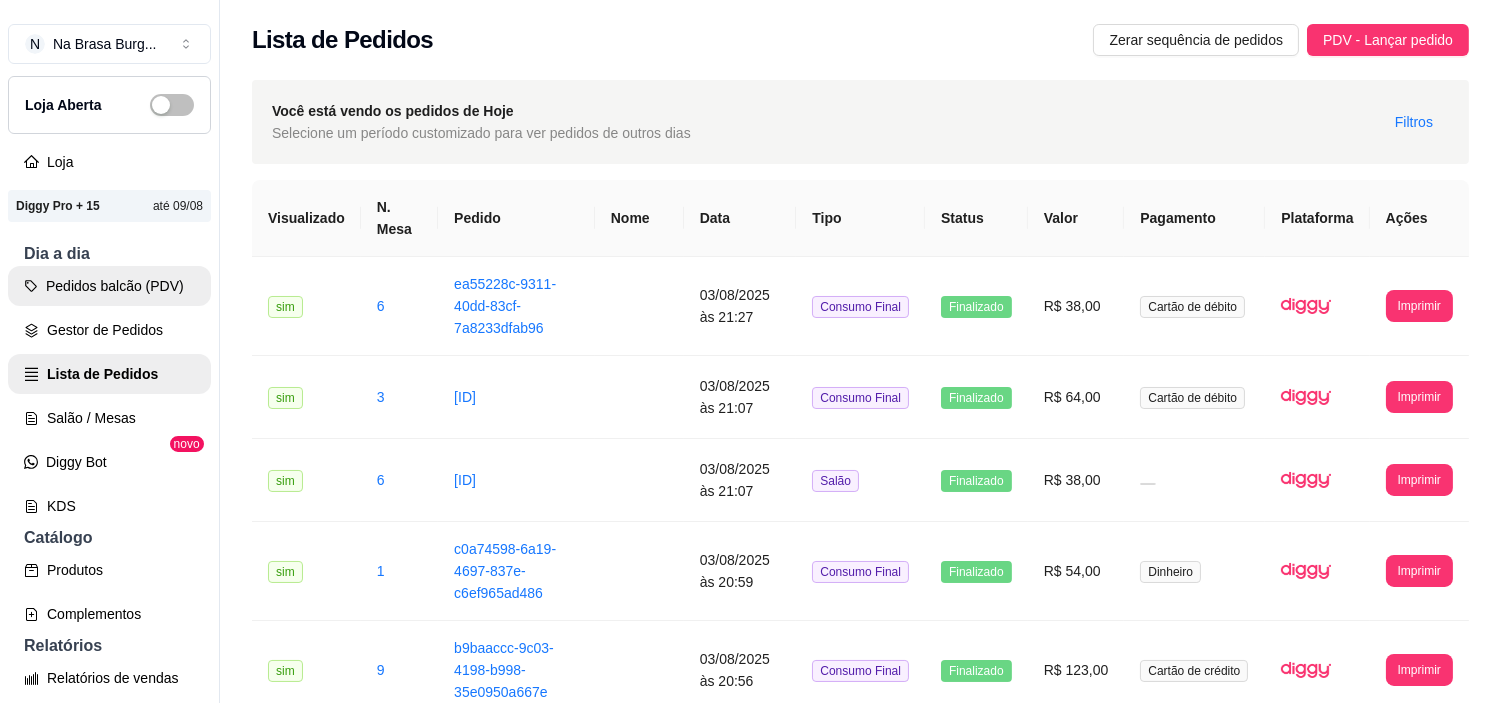 click on "Pedidos balcão (PDV)" at bounding box center (109, 286) 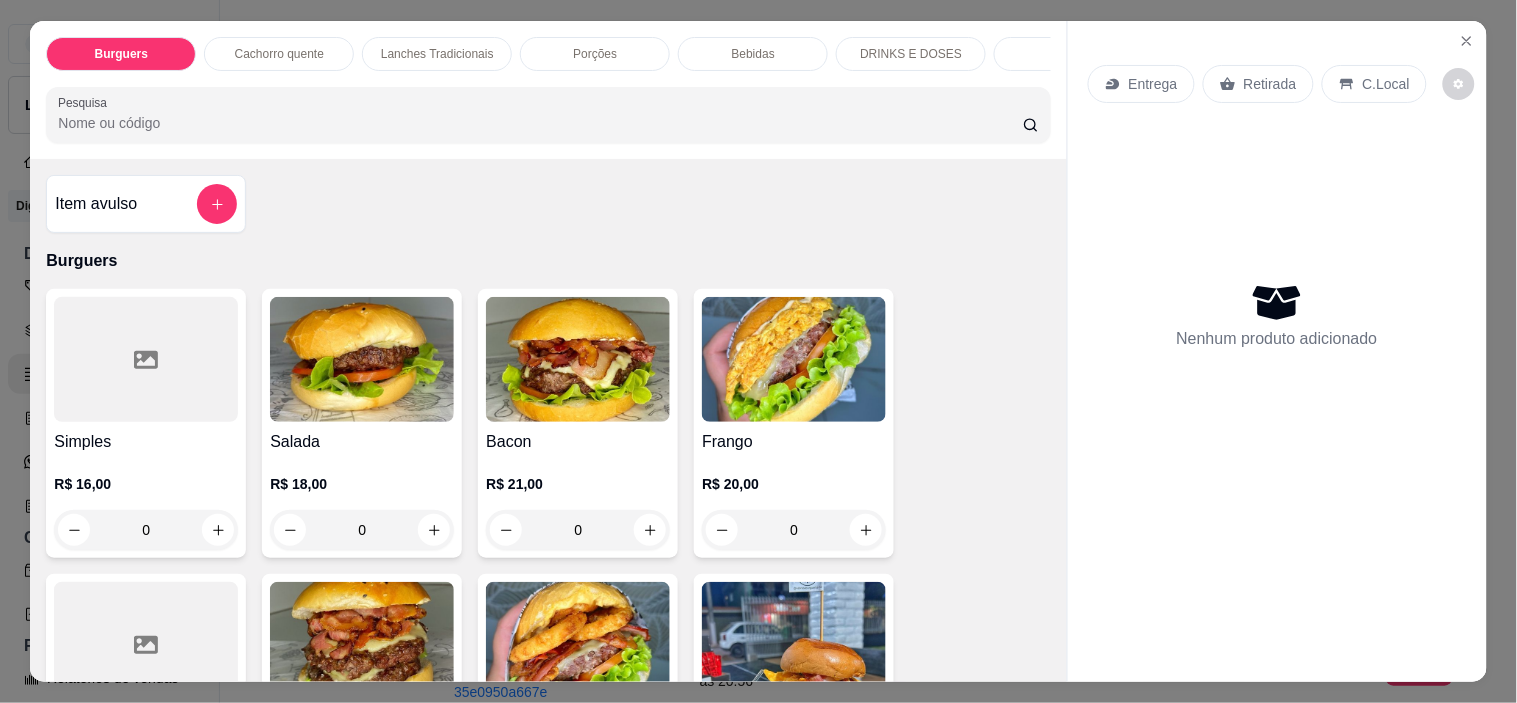 click on "Lanches Tradicionais" at bounding box center (437, 54) 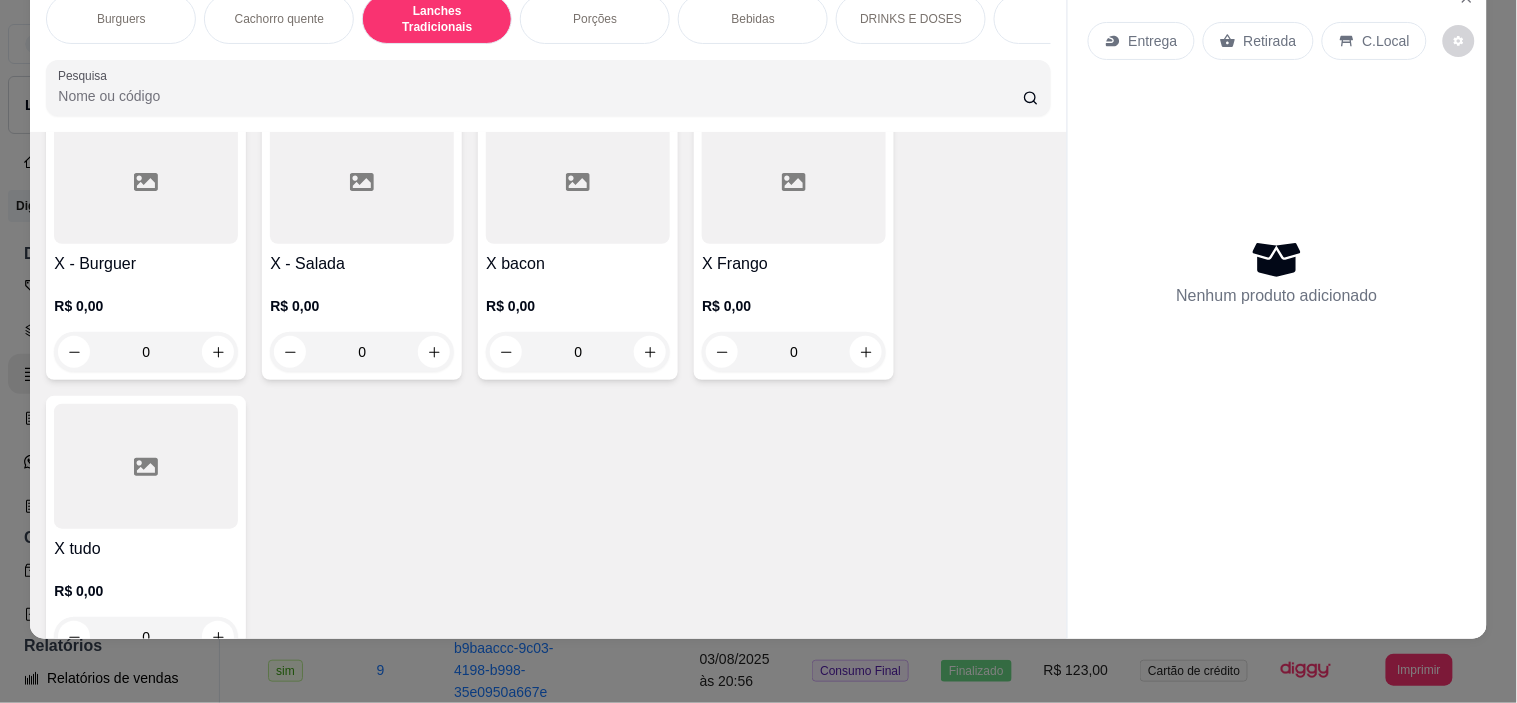 scroll, scrollTop: 1445, scrollLeft: 0, axis: vertical 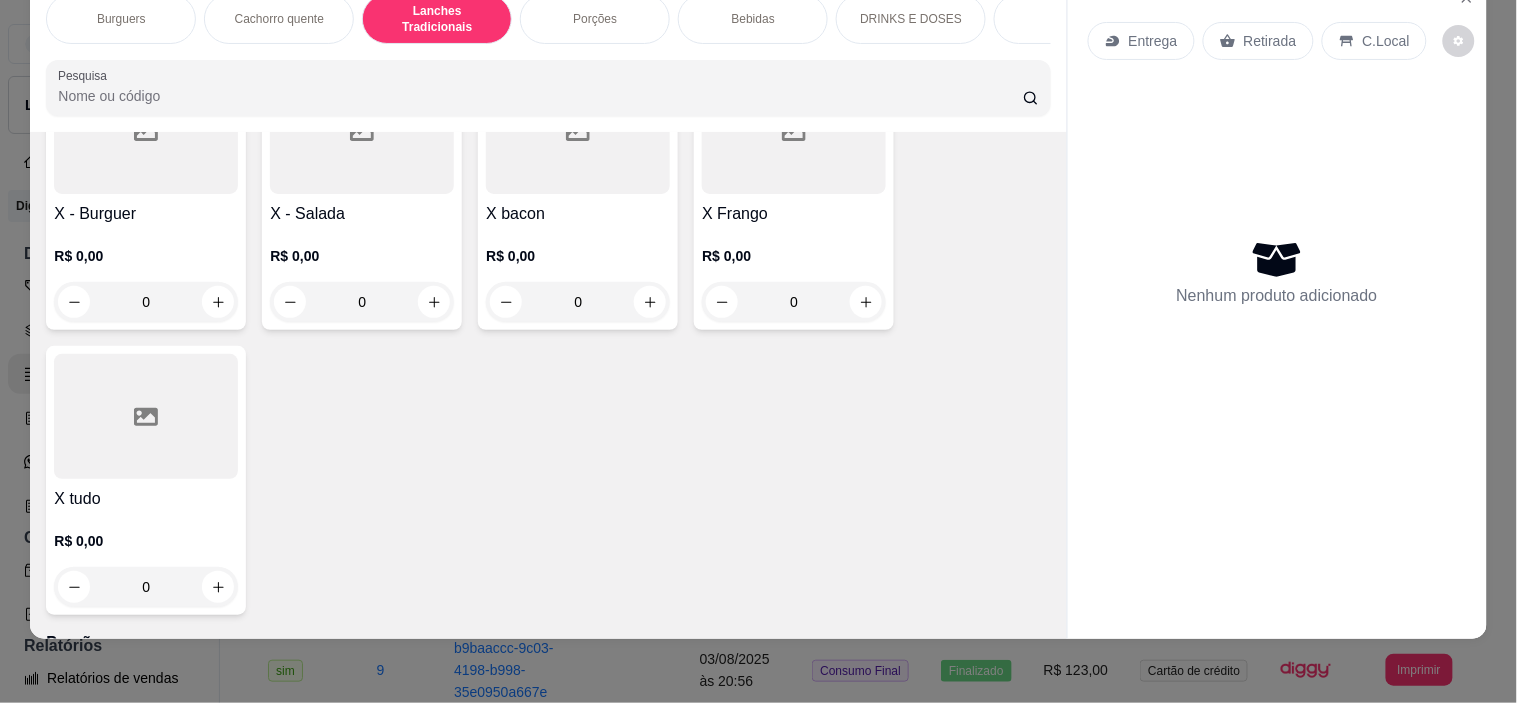 click at bounding box center [578, 131] 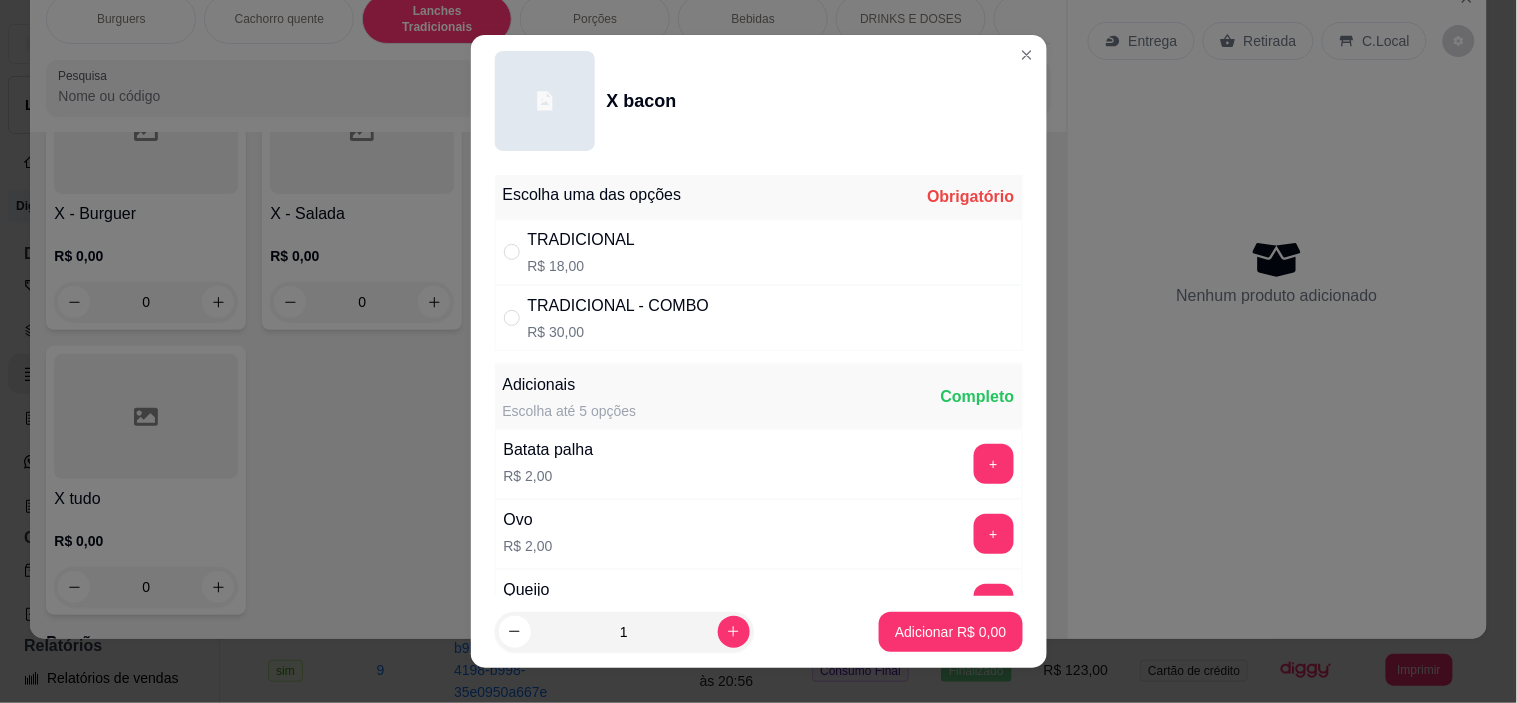click on "TRADICIONAL" at bounding box center [582, 240] 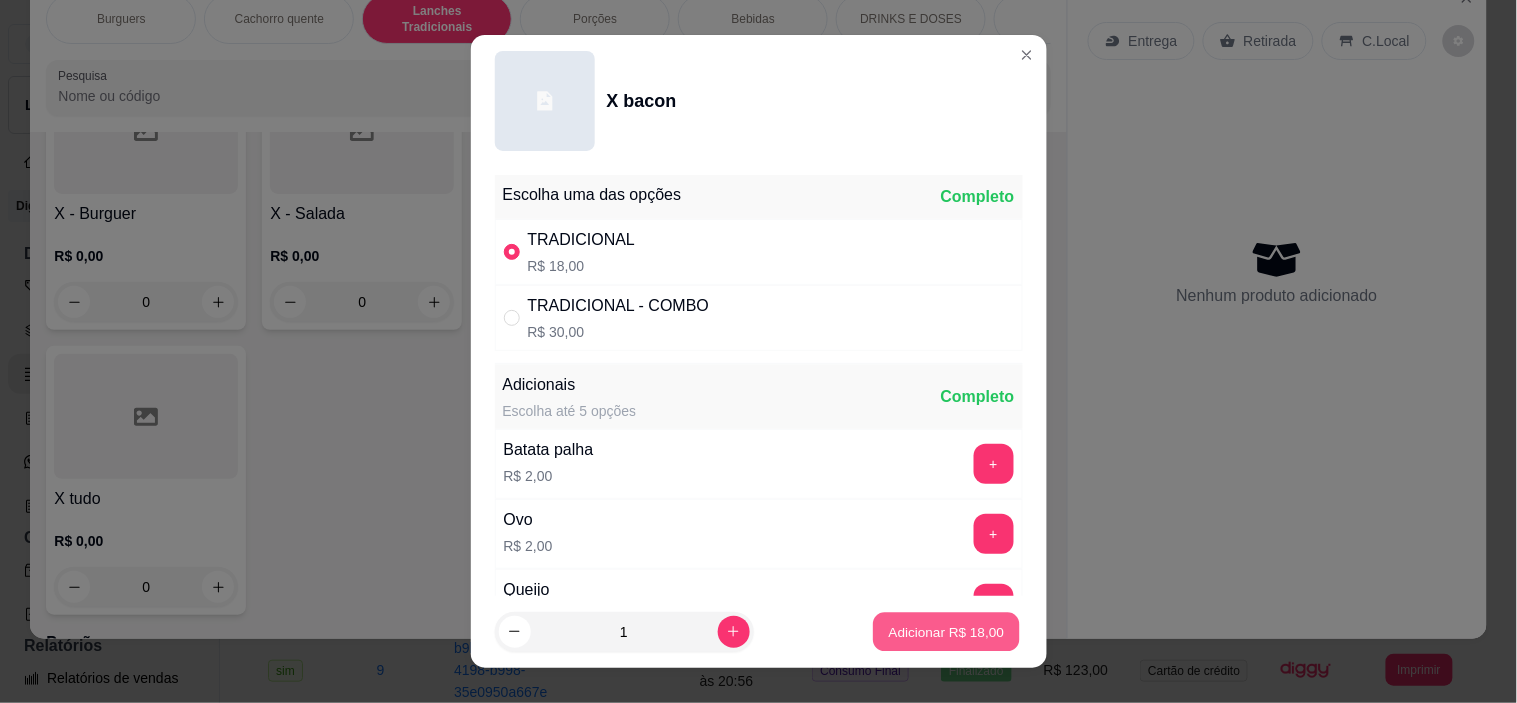 click on "Adicionar   R$ 18,00" at bounding box center [947, 631] 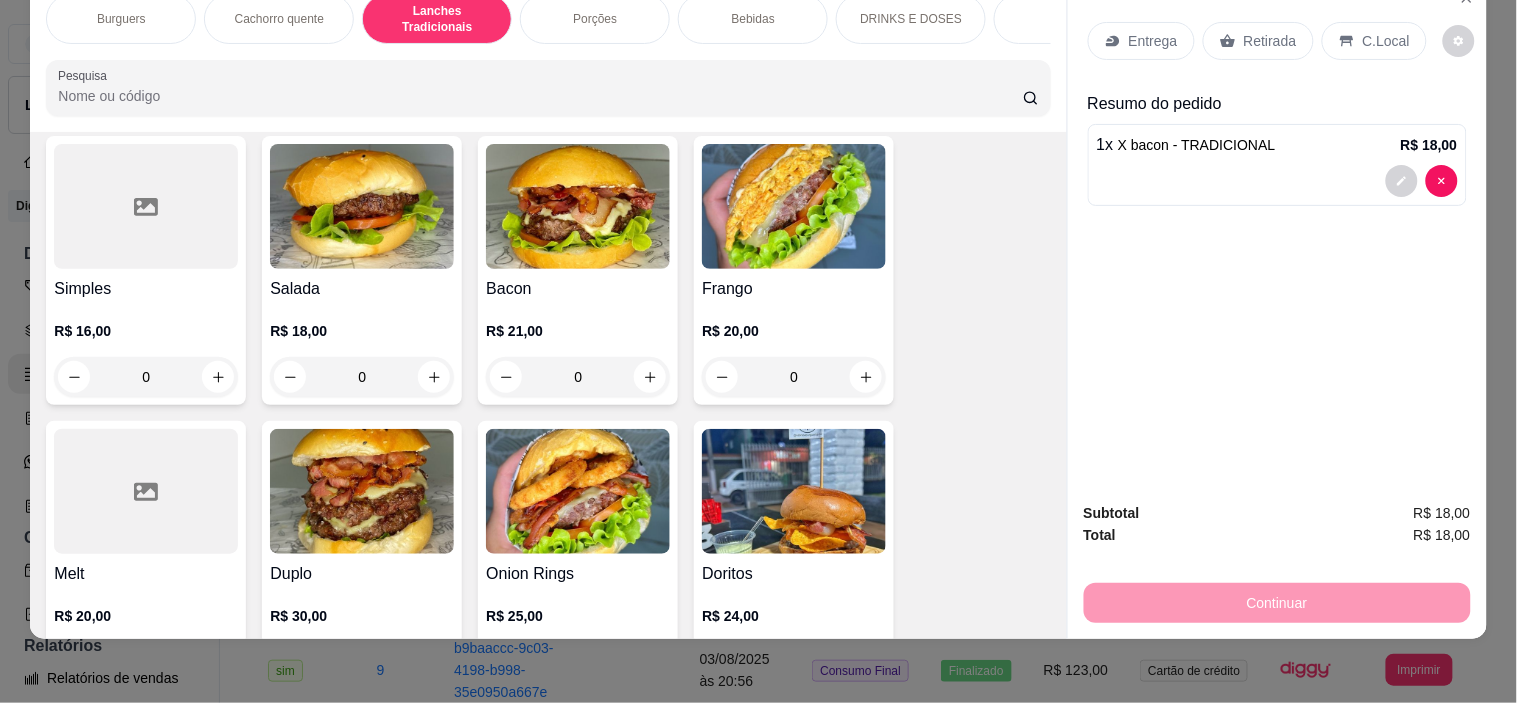 scroll, scrollTop: 1, scrollLeft: 0, axis: vertical 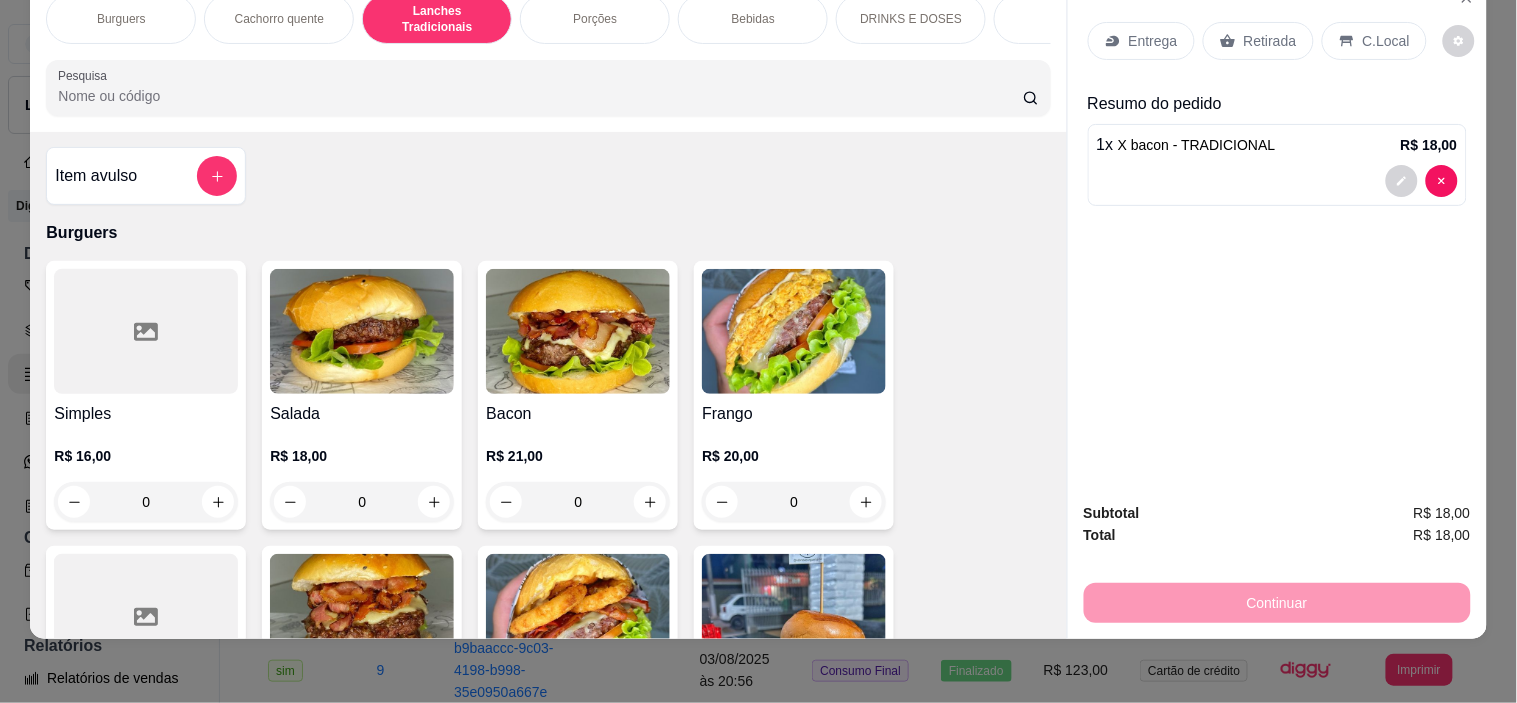 click at bounding box center (146, 331) 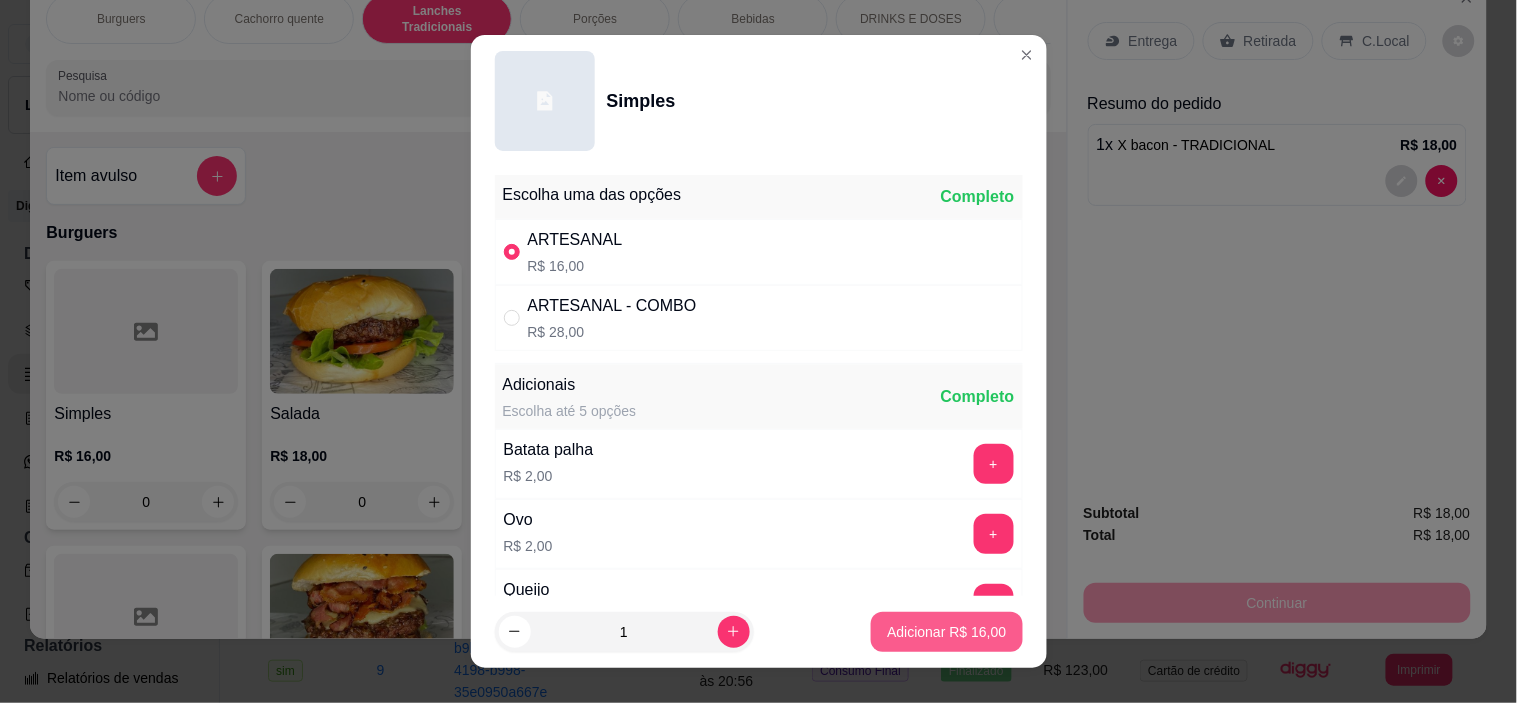 click on "Adicionar   R$ 16,00" at bounding box center (946, 632) 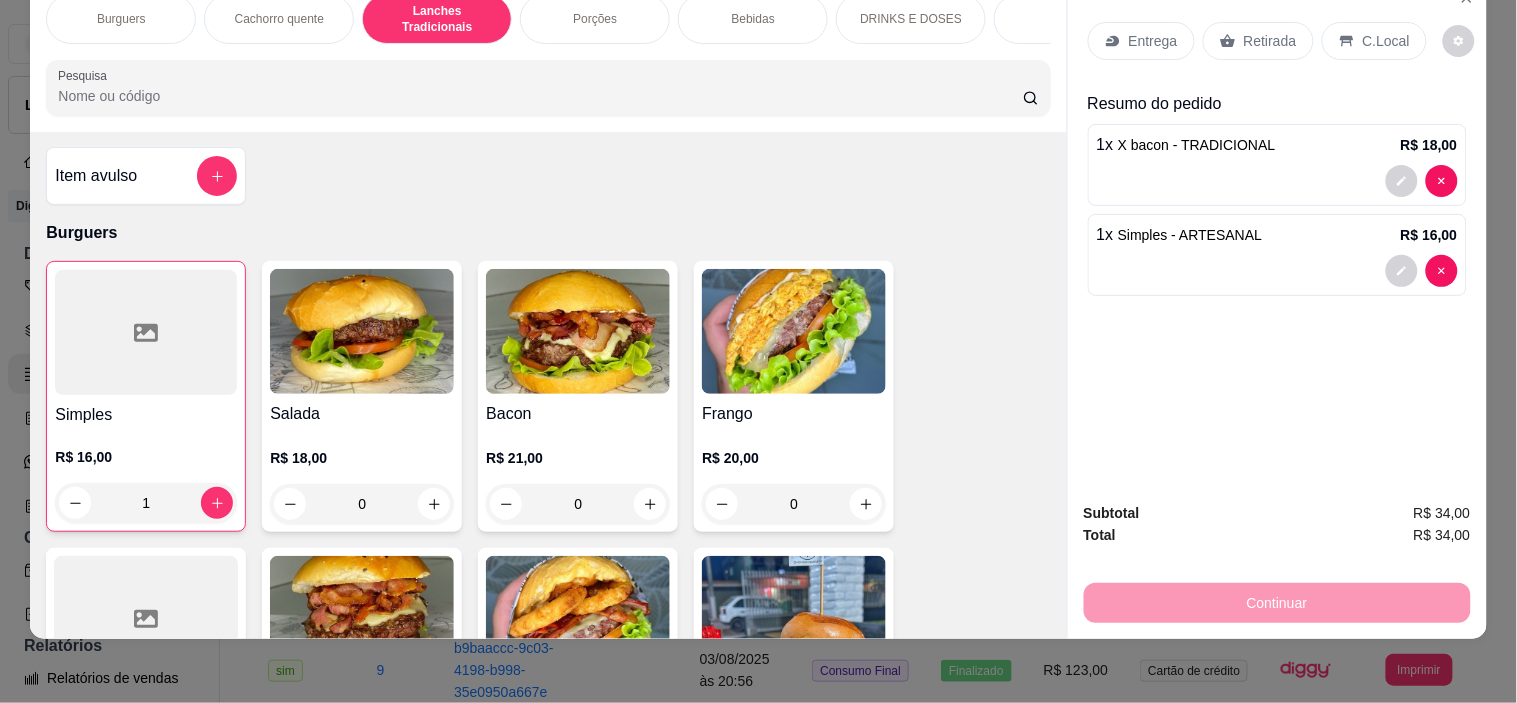 click on "1" at bounding box center (146, 503) 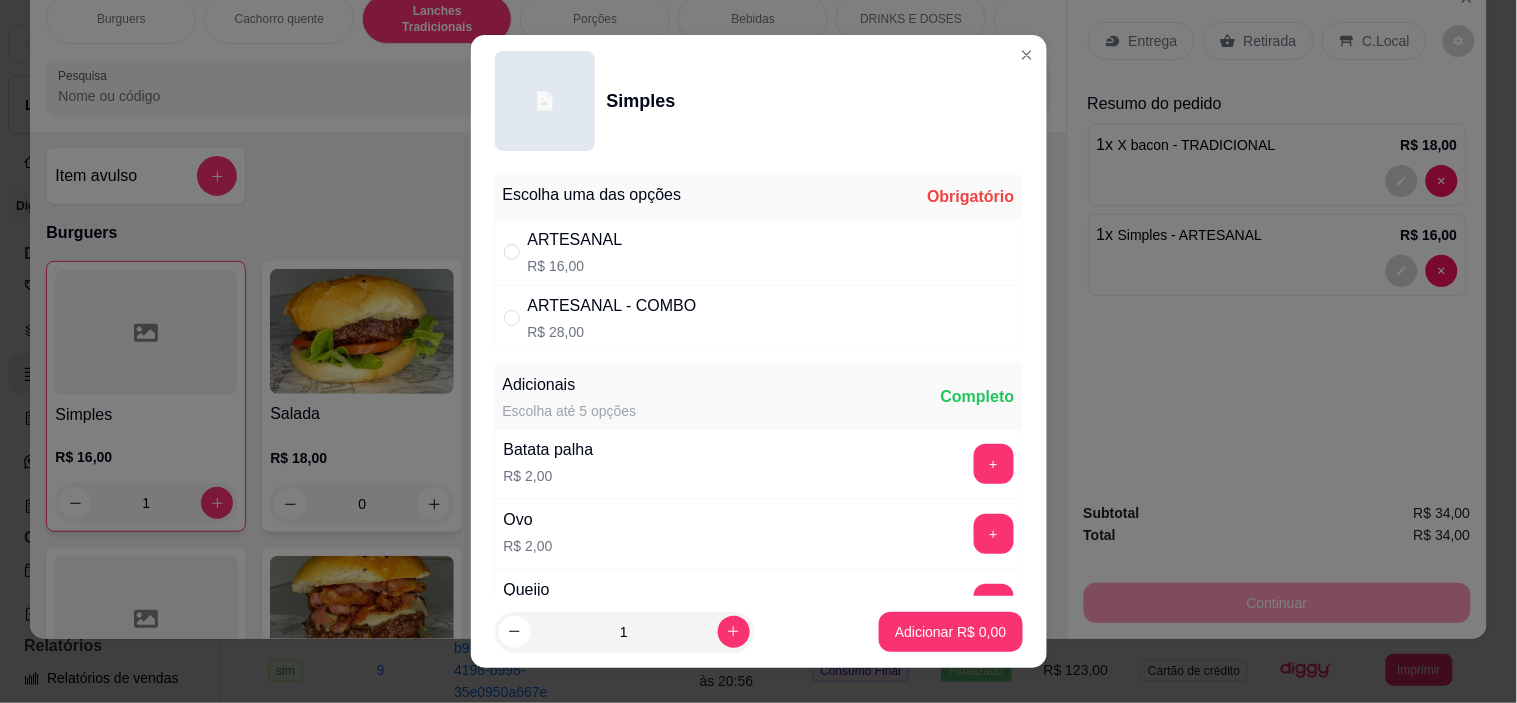 click on "ARTESANAL R$ 16,00" at bounding box center [759, 252] 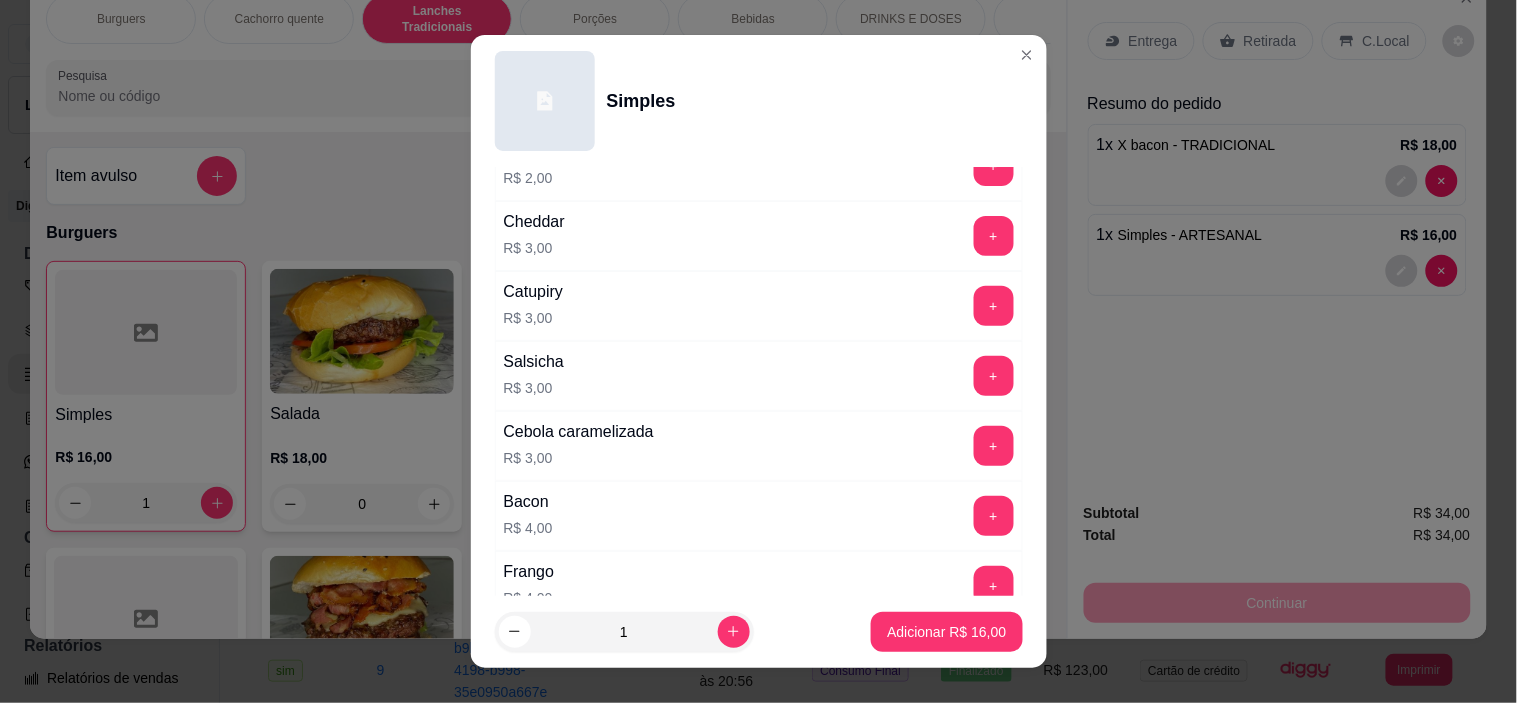 scroll, scrollTop: 444, scrollLeft: 0, axis: vertical 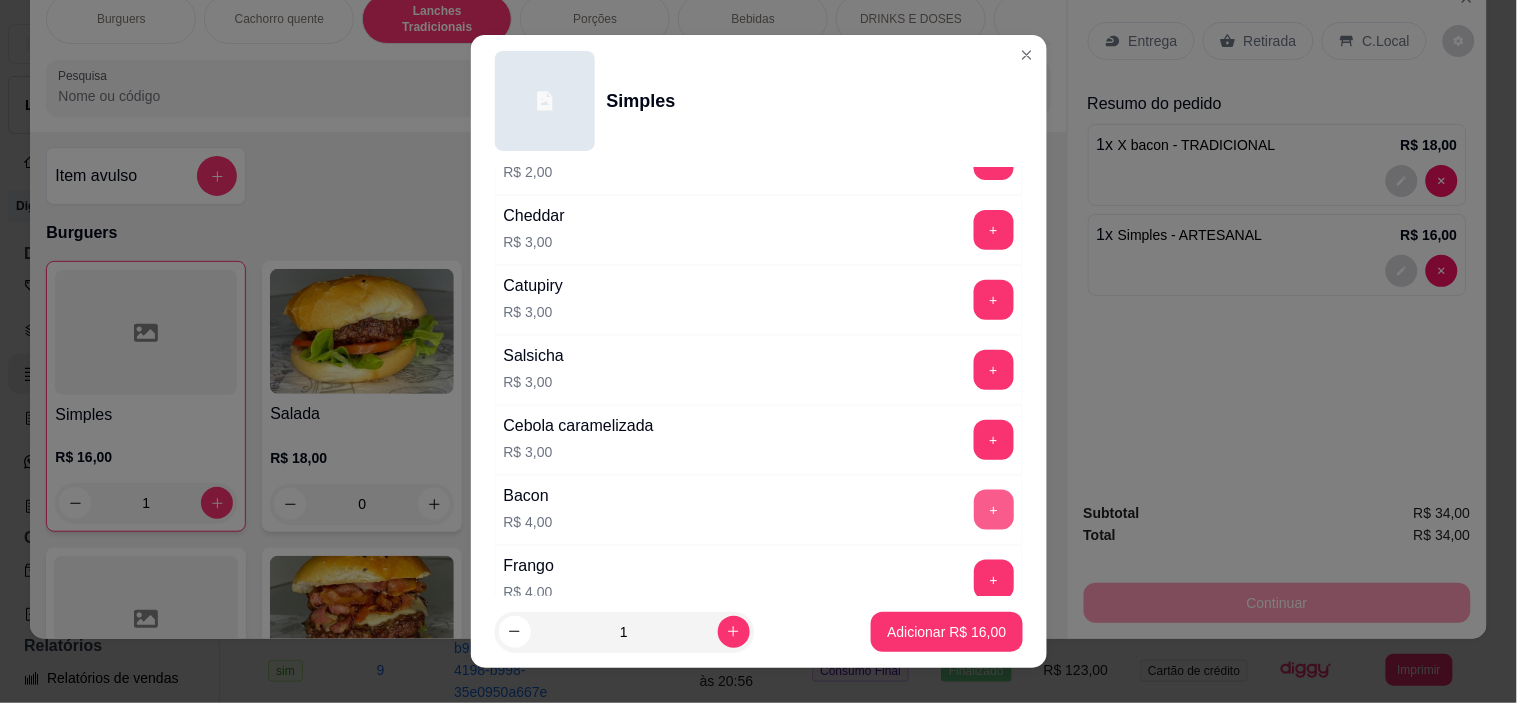 click on "+" at bounding box center (994, 510) 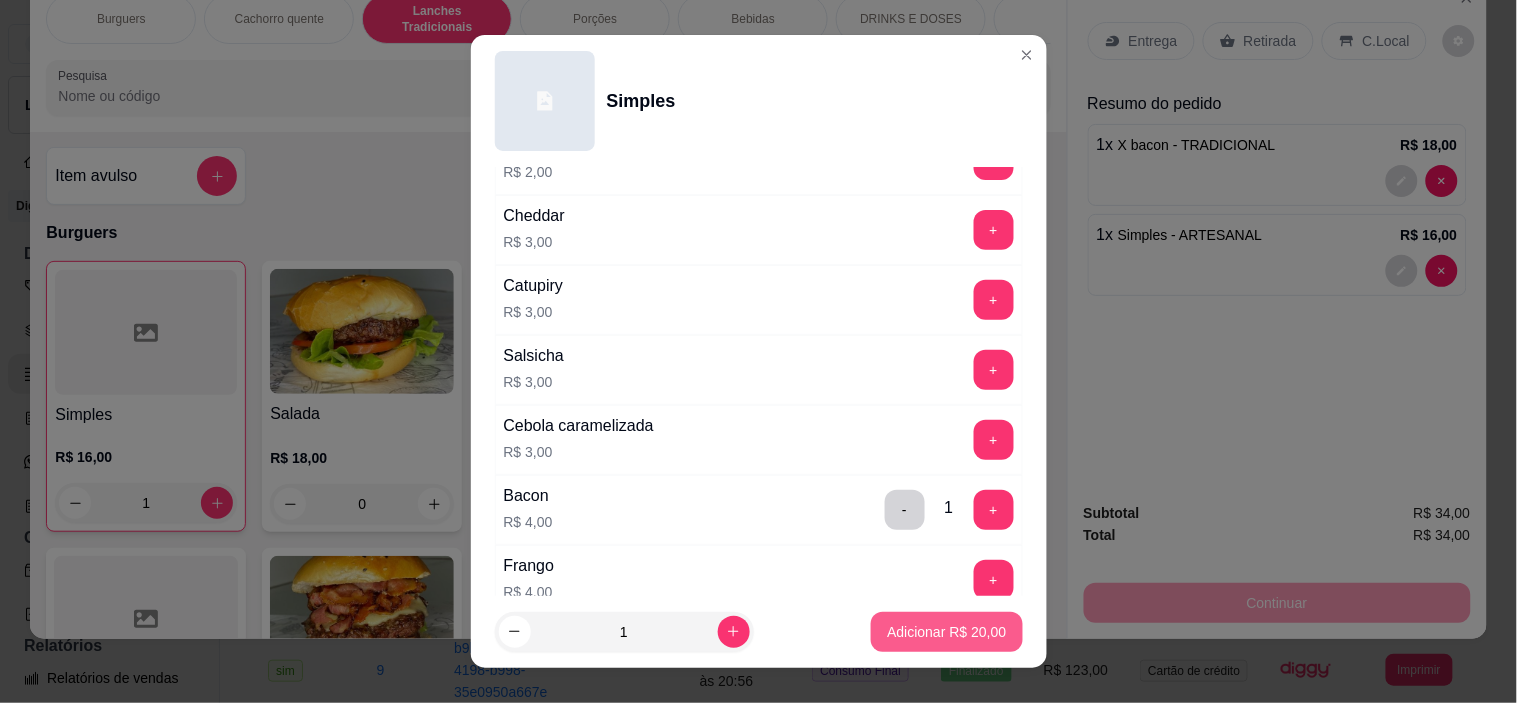 click on "Adicionar   R$ 20,00" at bounding box center [946, 632] 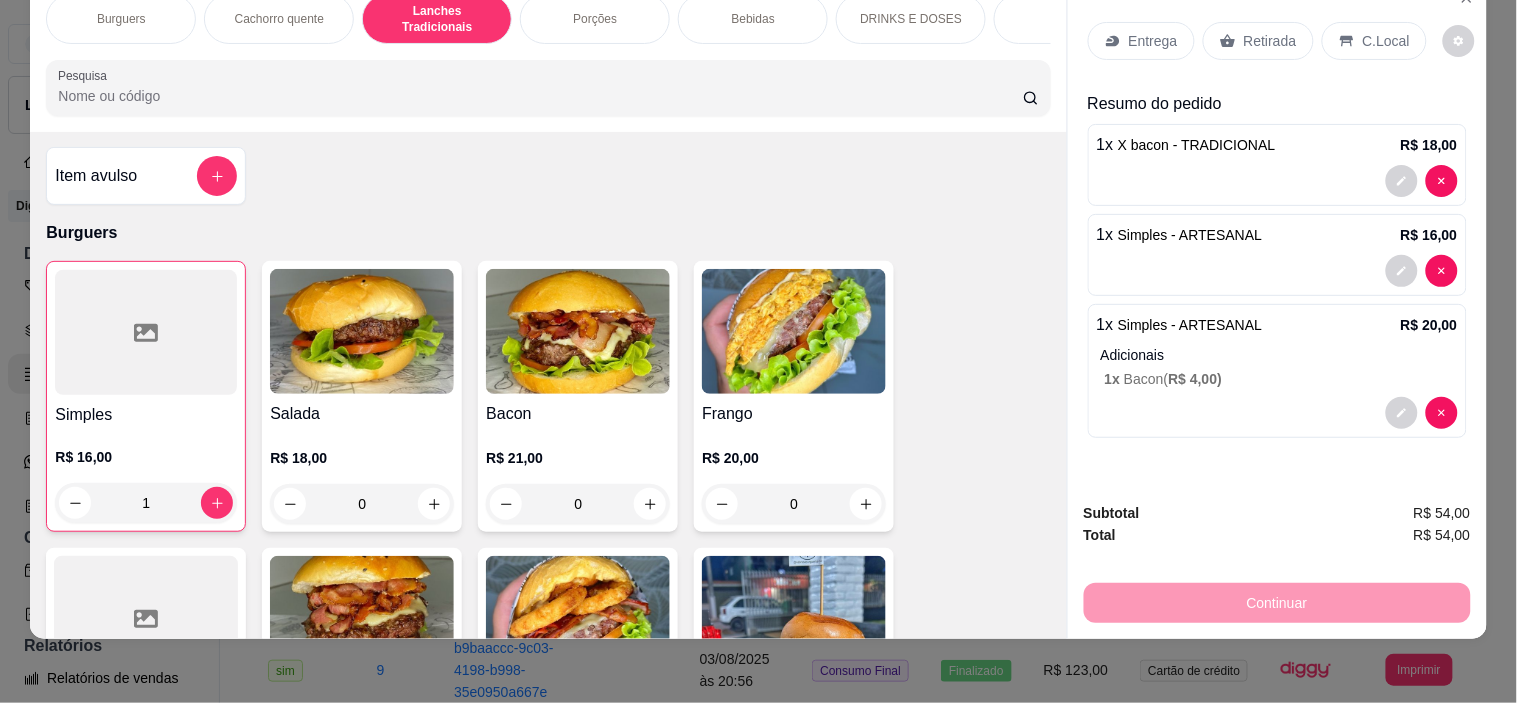 click at bounding box center (578, 331) 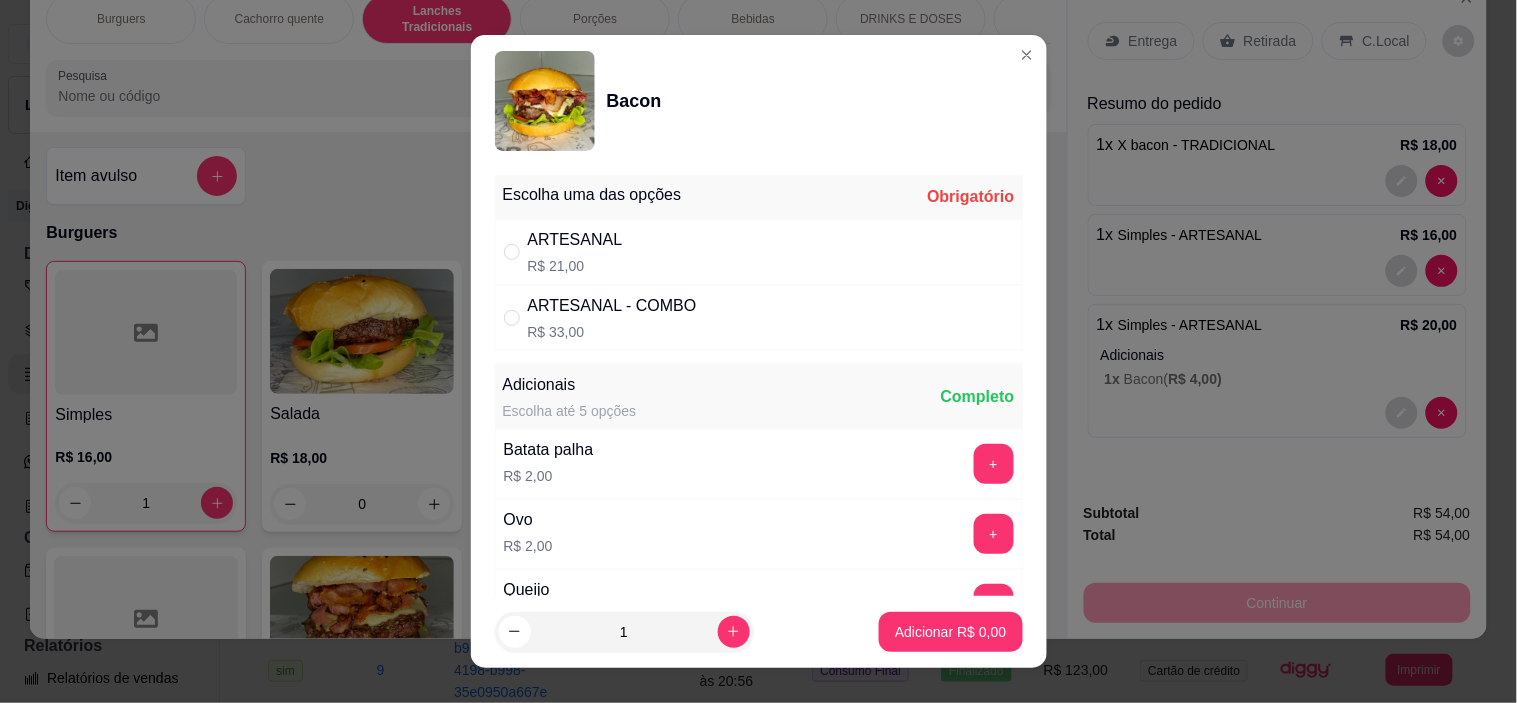 click on "ARTESANAL R$ 21,00" at bounding box center (759, 252) 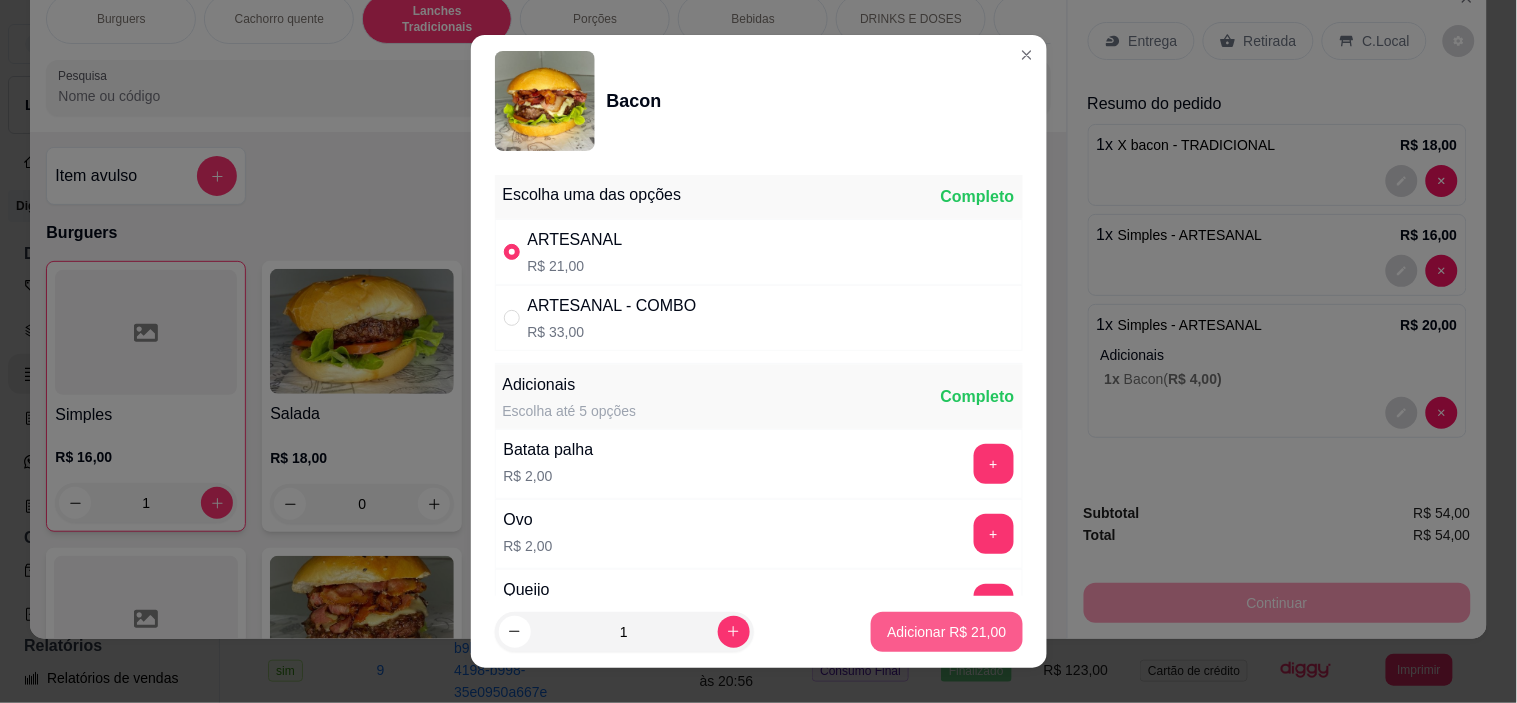click on "Adicionar   R$ 21,00" at bounding box center (946, 632) 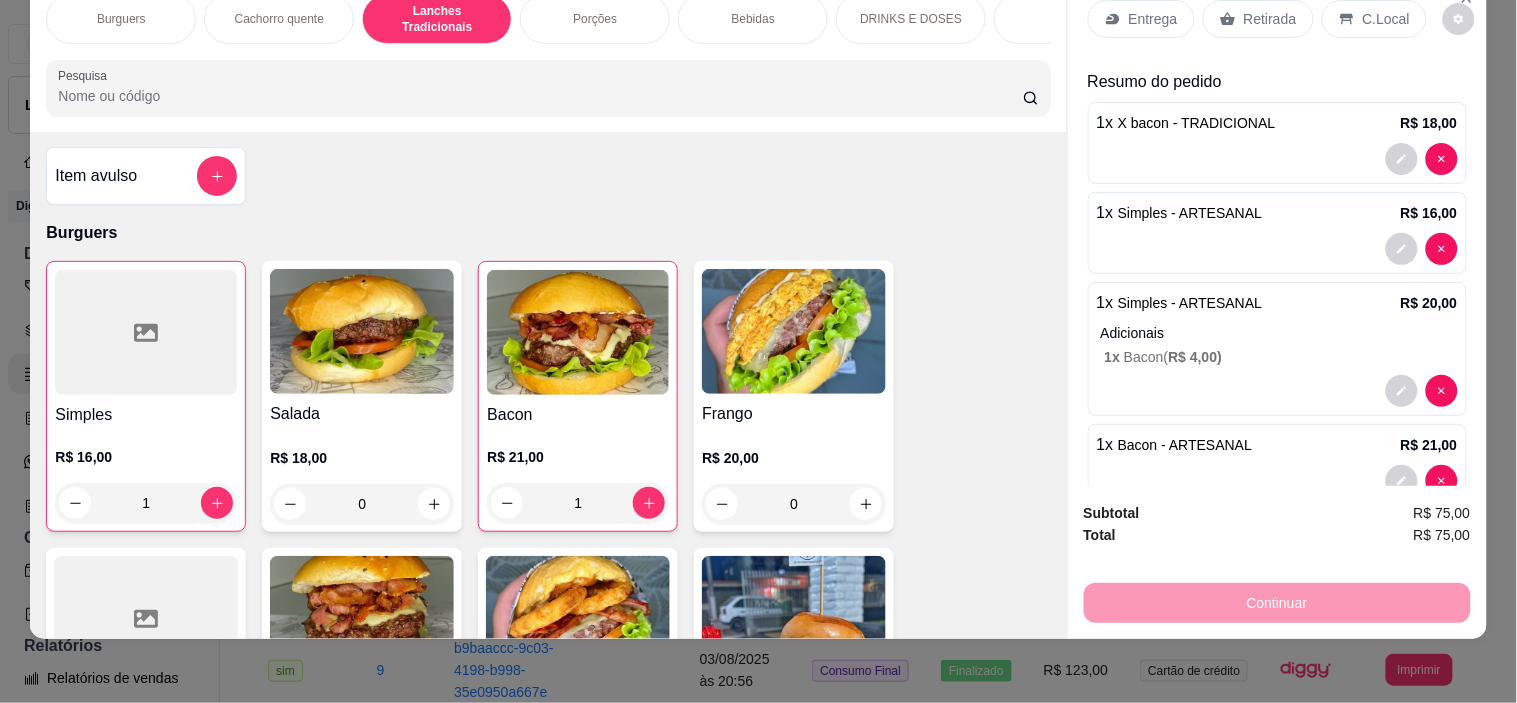 scroll, scrollTop: 0, scrollLeft: 0, axis: both 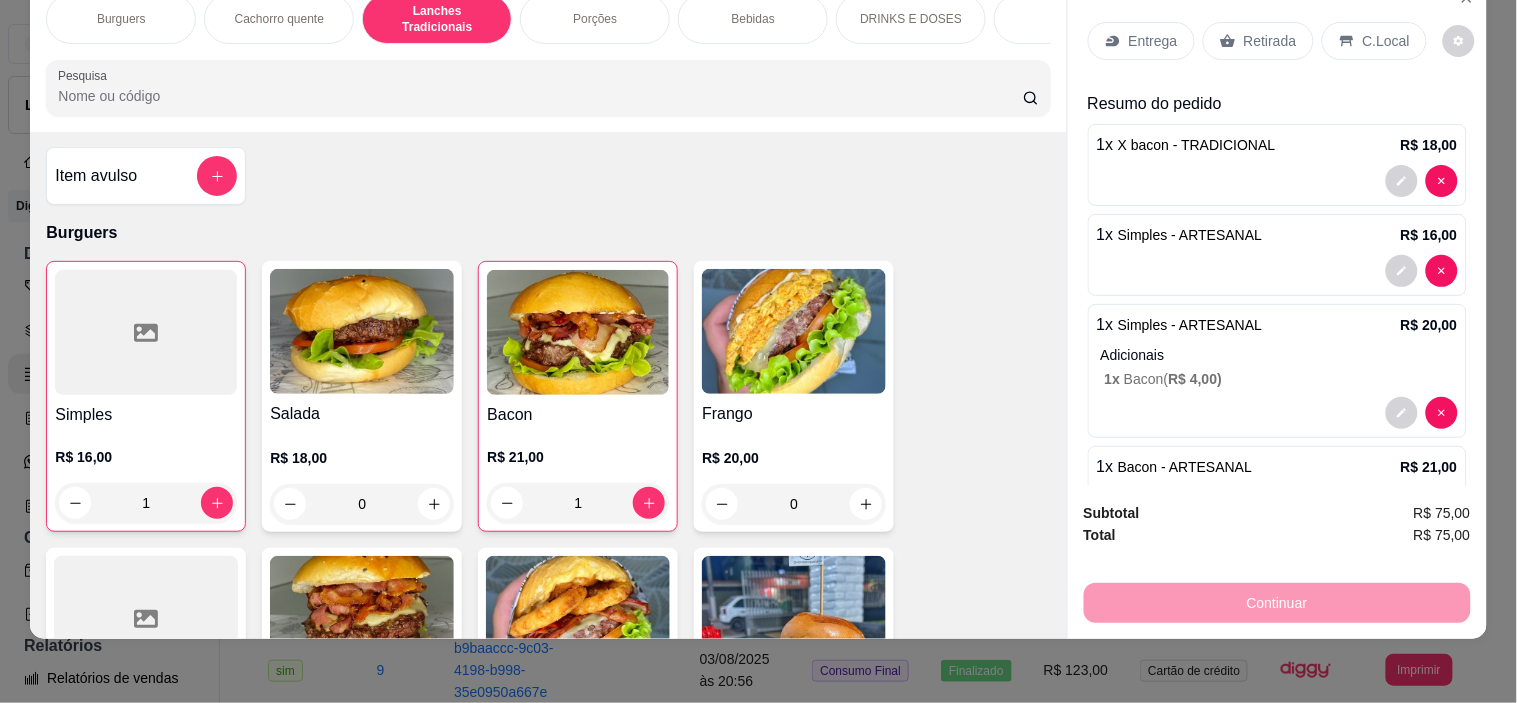click on "Retirada" at bounding box center (1270, 41) 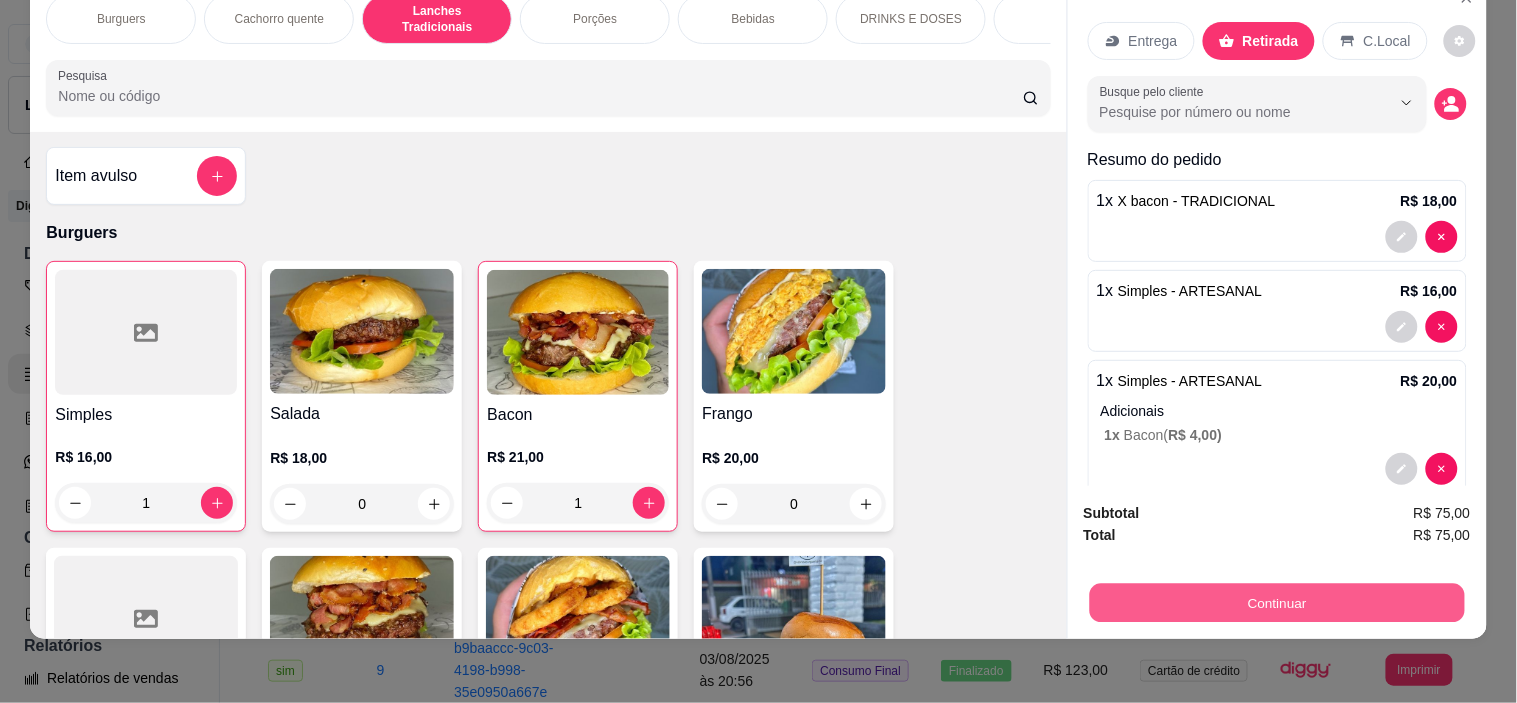 click on "Continuar" at bounding box center [1276, 603] 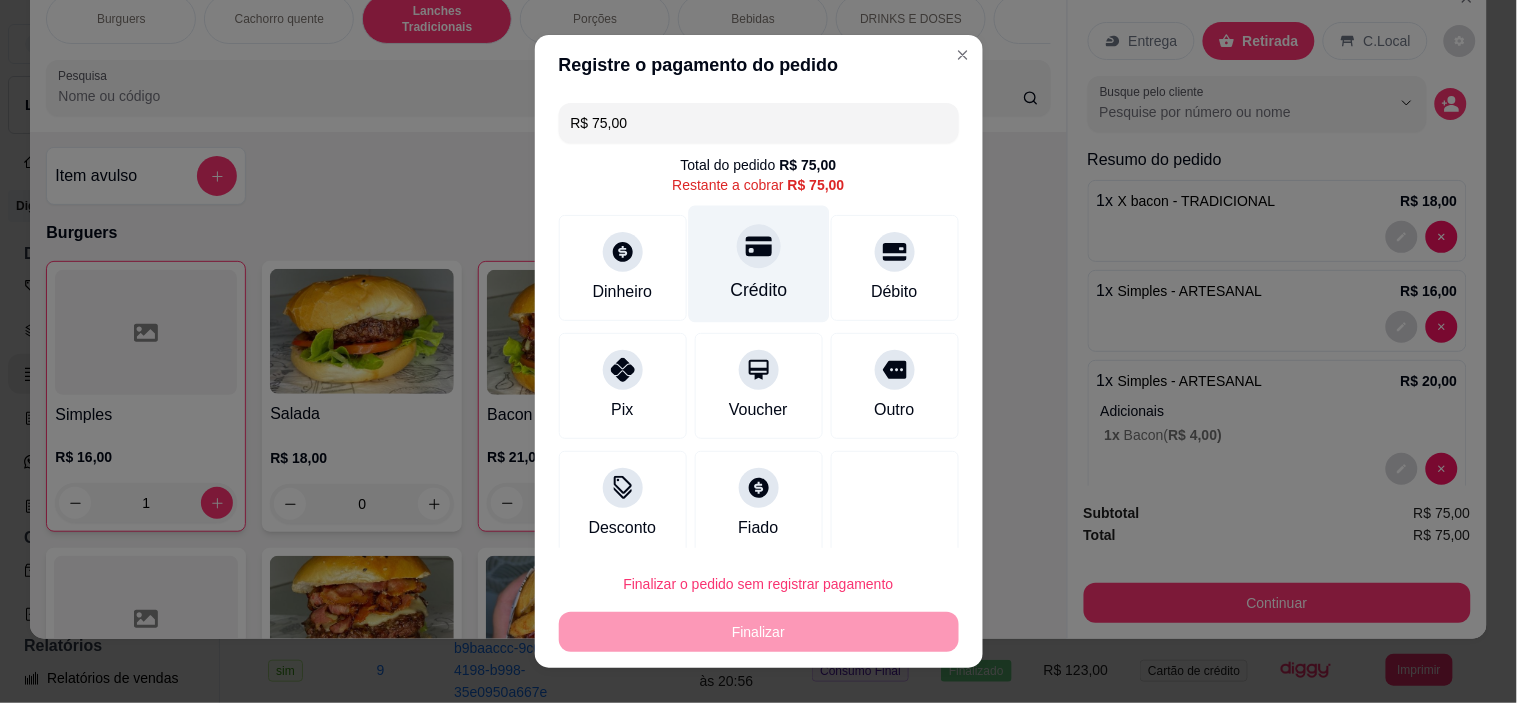click on "Crédito" at bounding box center (758, 290) 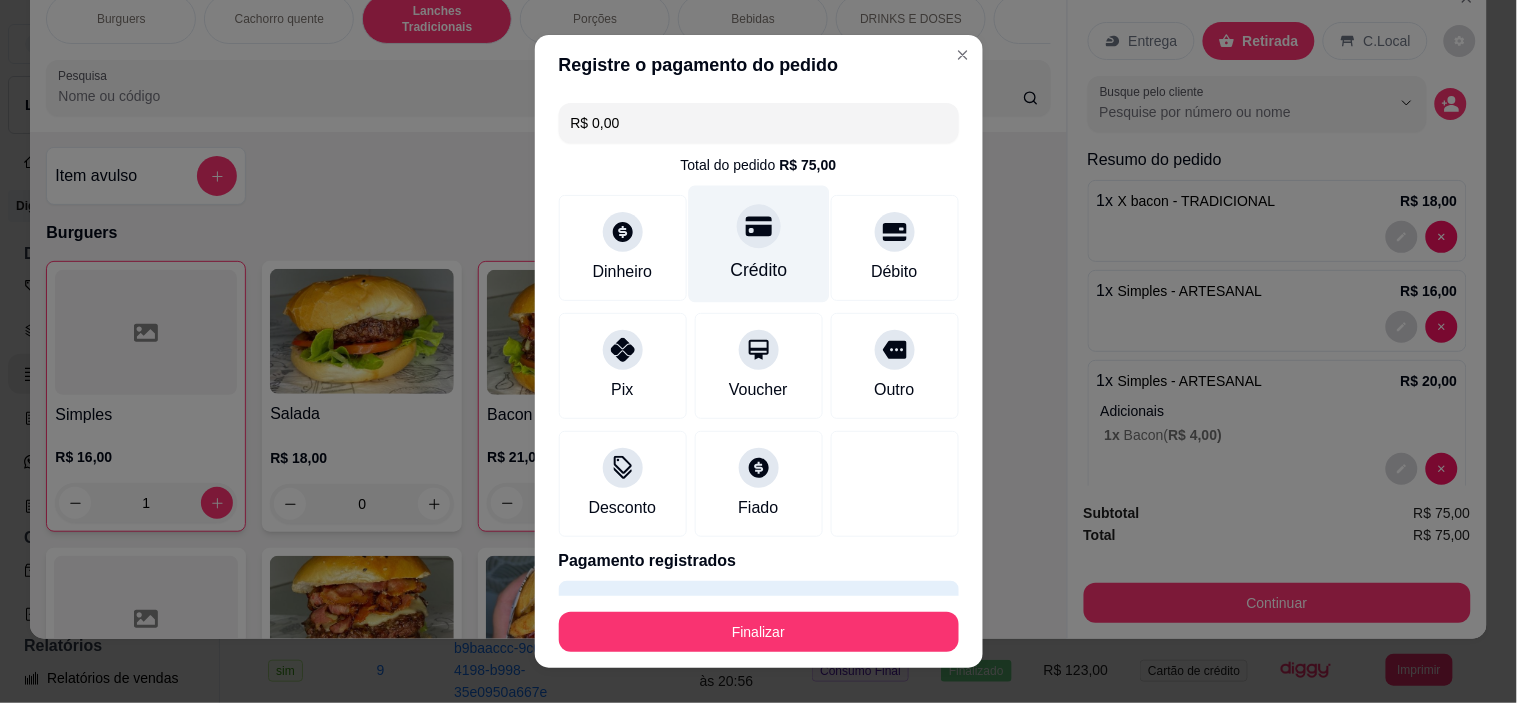 click on "Crédito" at bounding box center (758, 270) 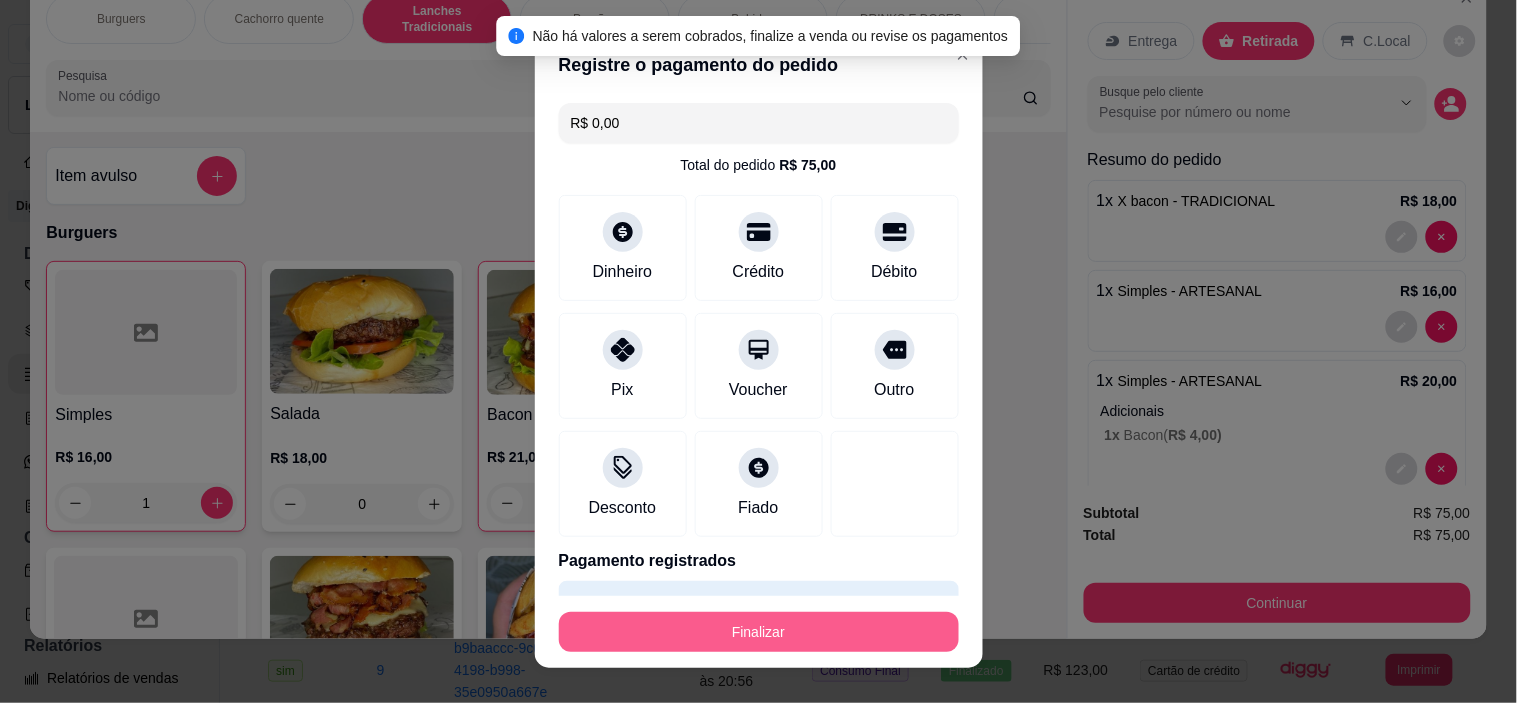 click on "Finalizar" at bounding box center (759, 632) 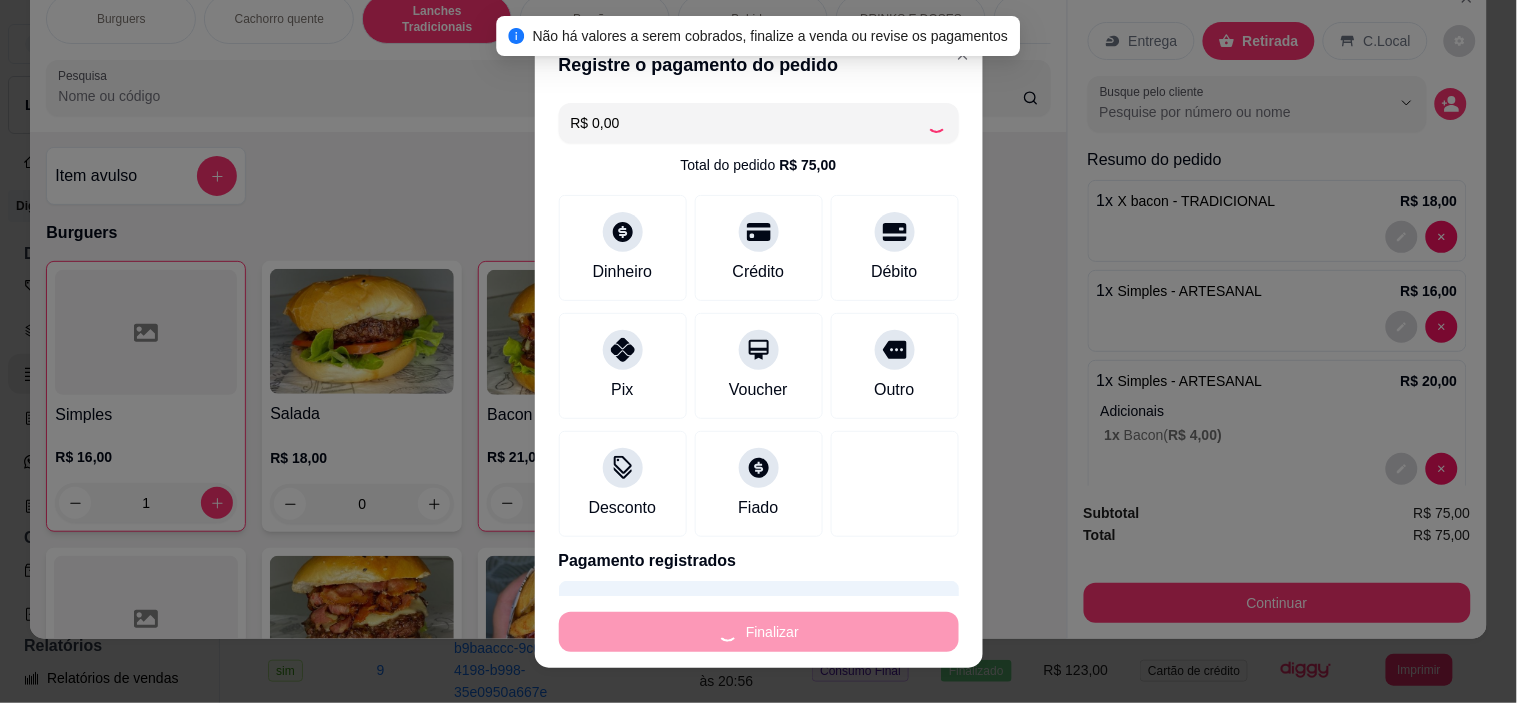 type on "0" 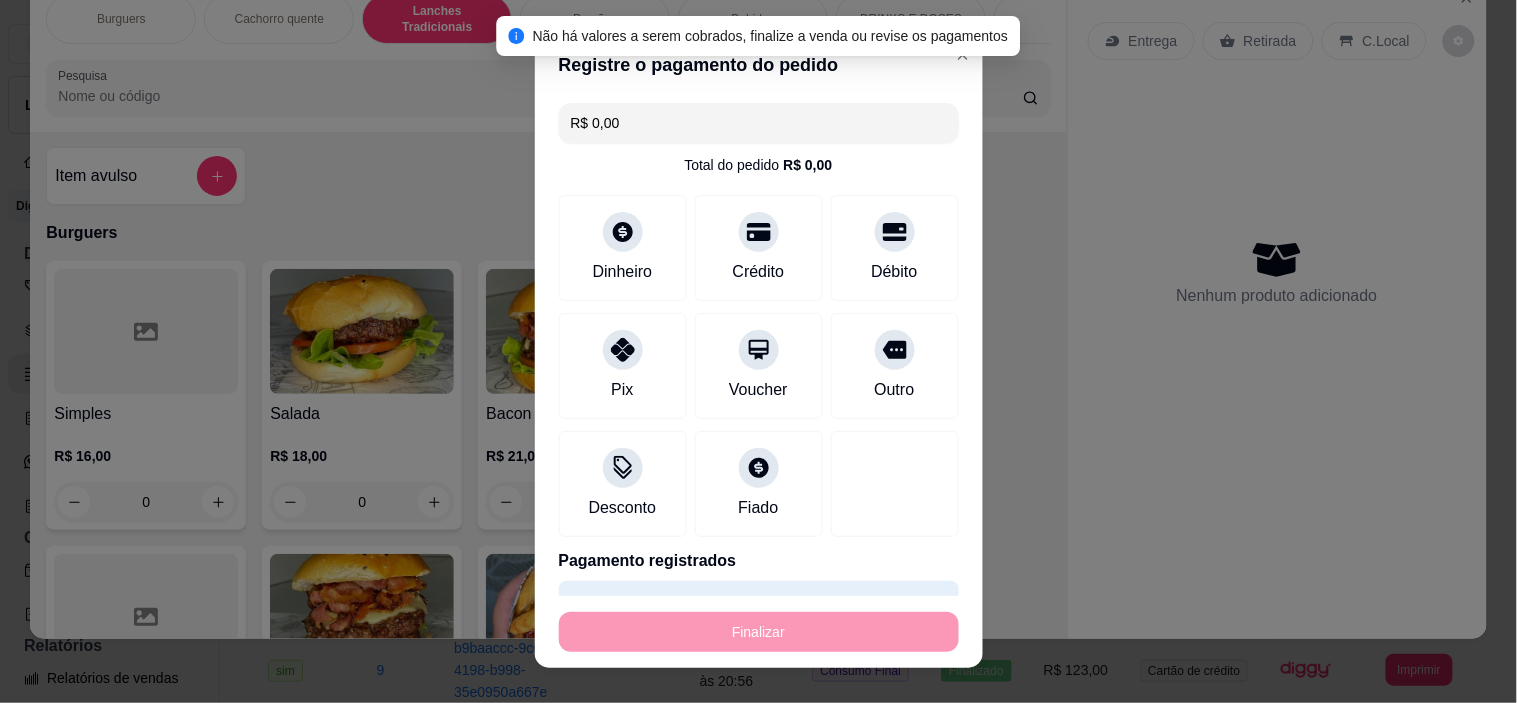 type on "-R$ 75,00" 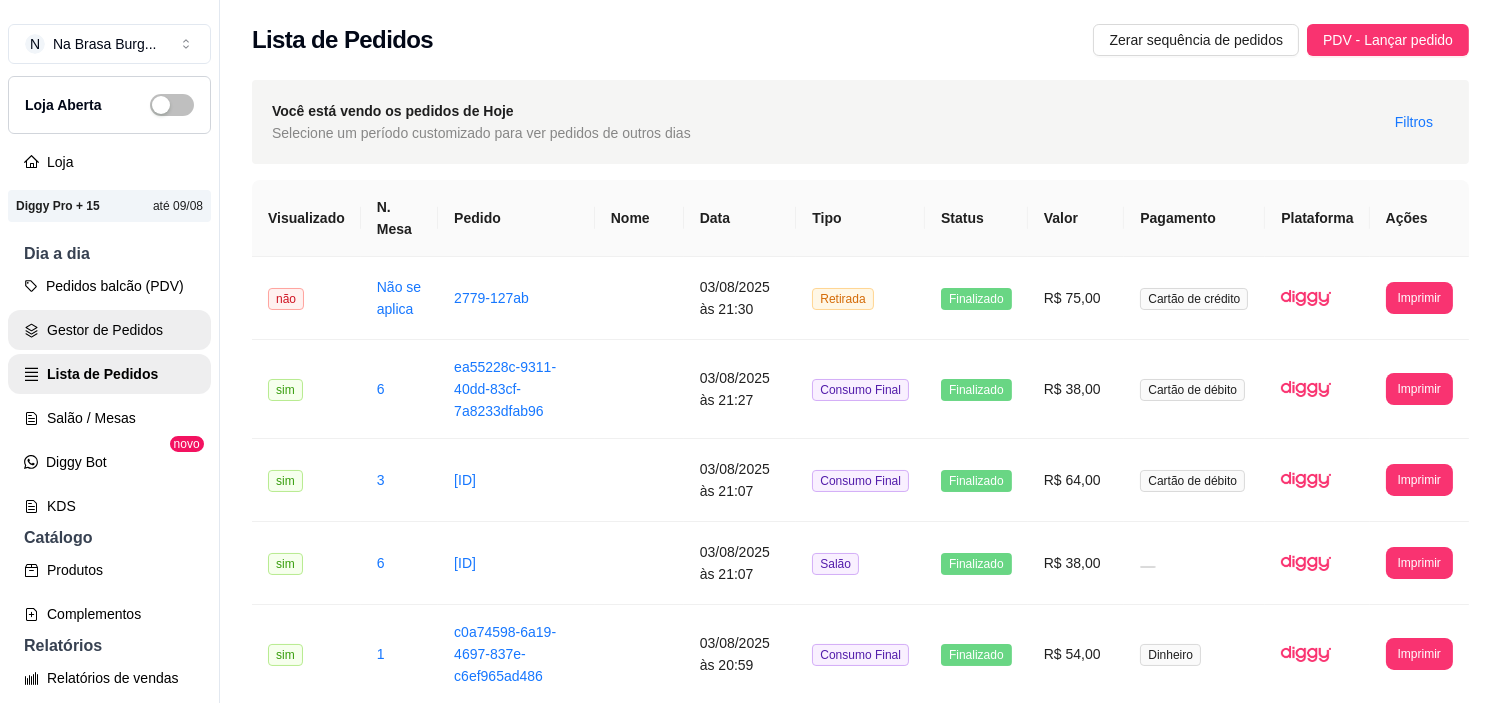 click on "Gestor de Pedidos" at bounding box center [109, 330] 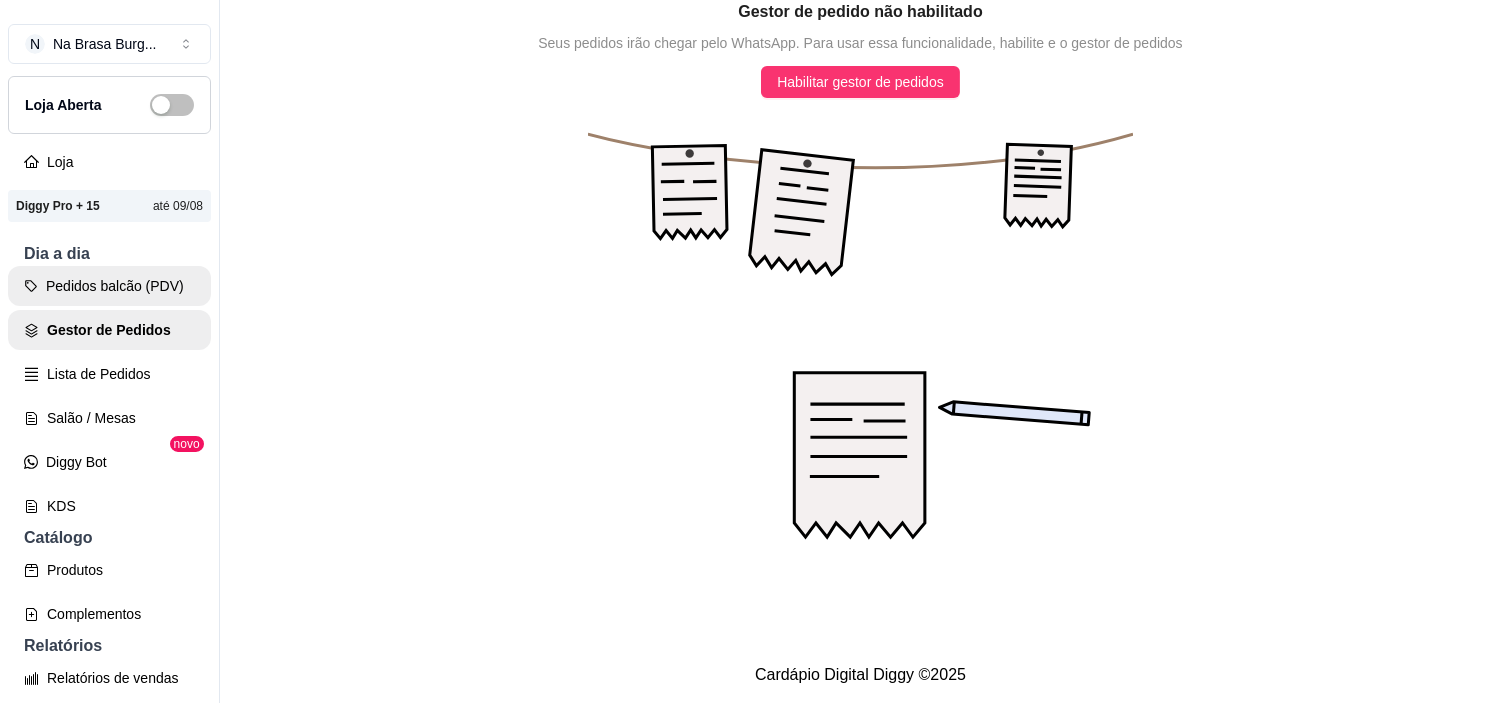 click on "Pedidos balcão (PDV)" at bounding box center [109, 286] 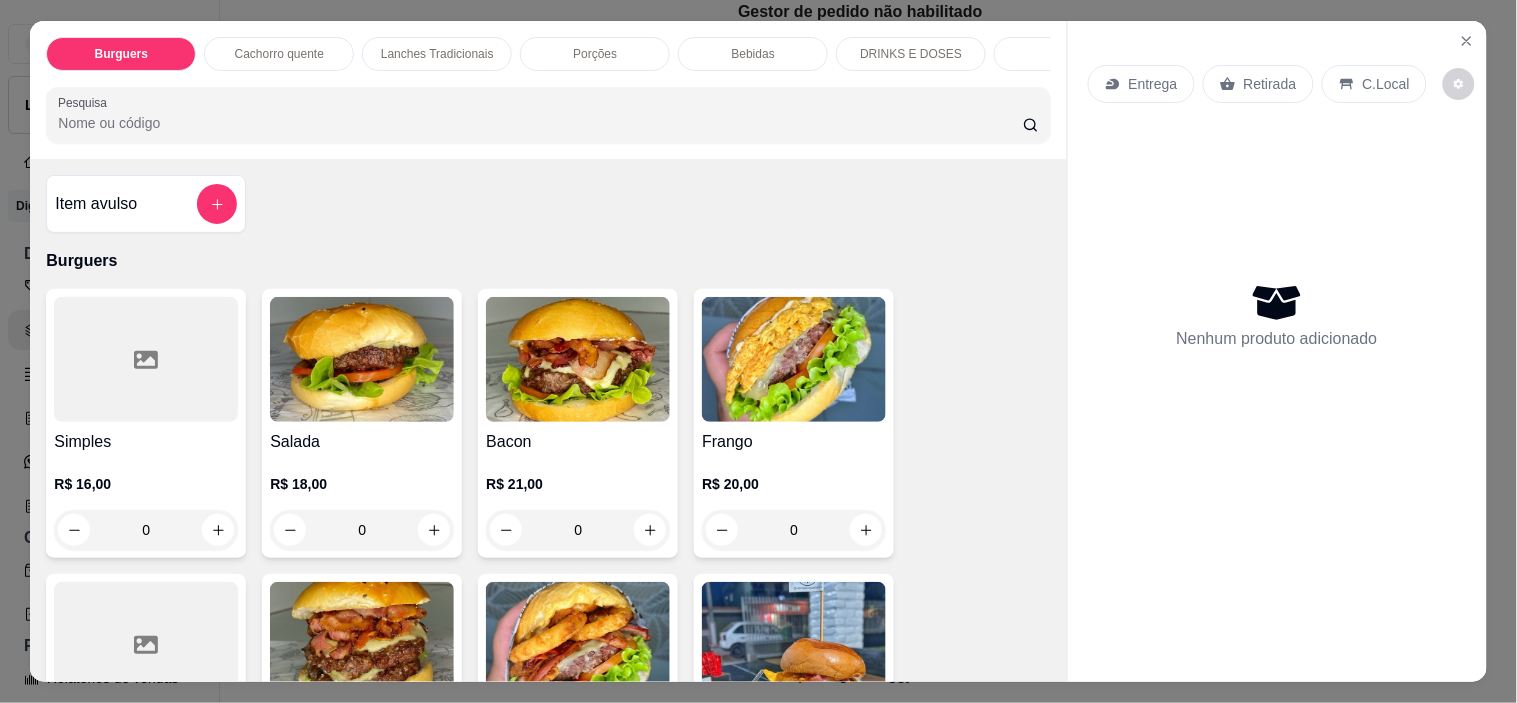 click on "Lanches Tradicionais" at bounding box center [437, 54] 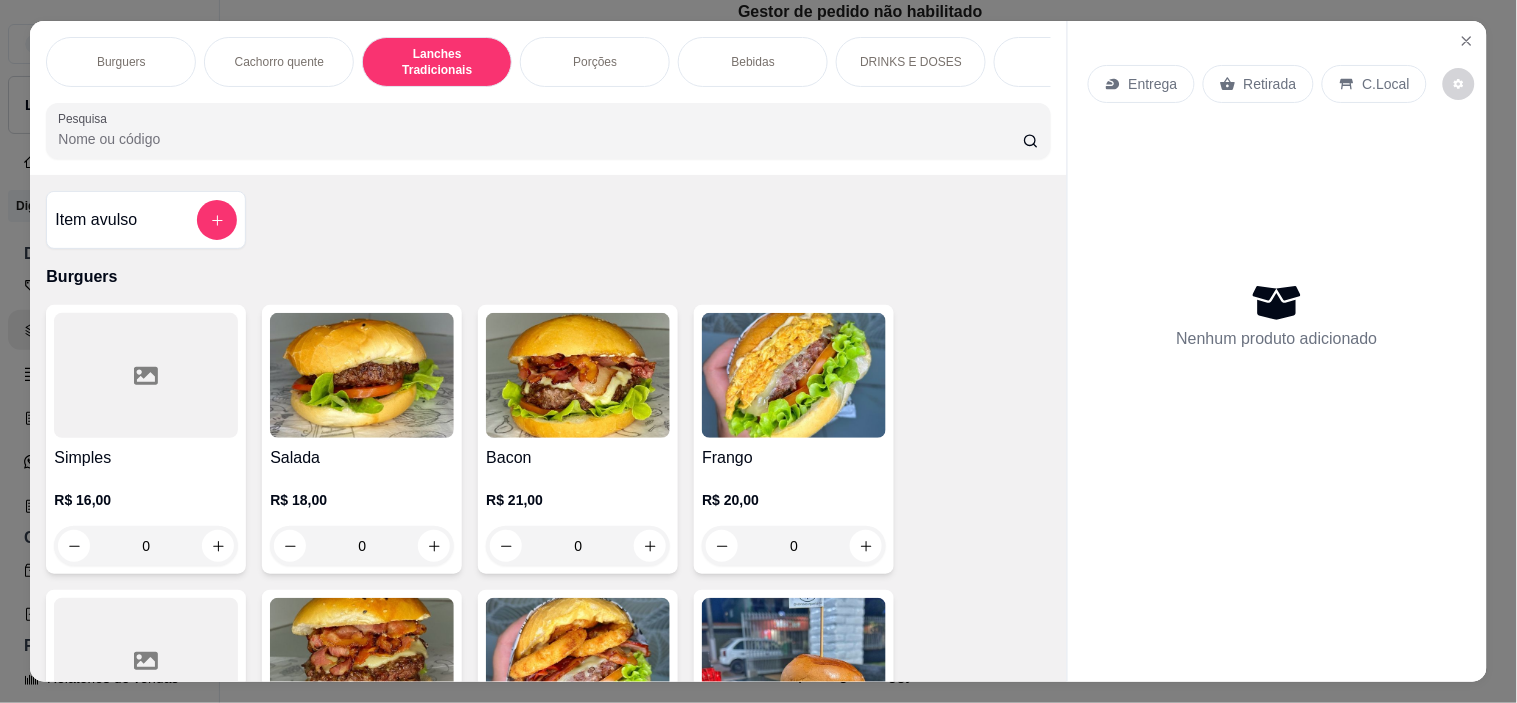 scroll, scrollTop: 1334, scrollLeft: 0, axis: vertical 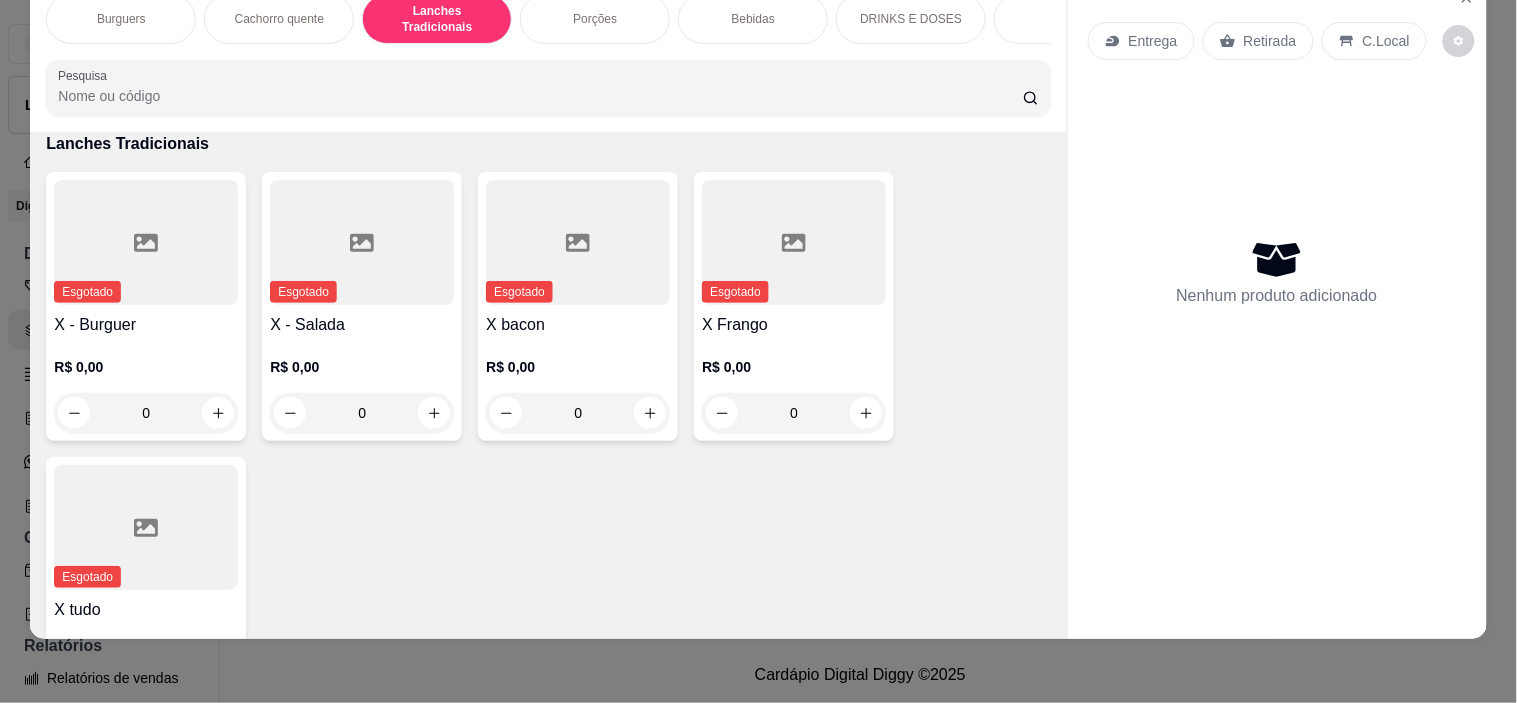 click on "Esgotado" at bounding box center [735, 292] 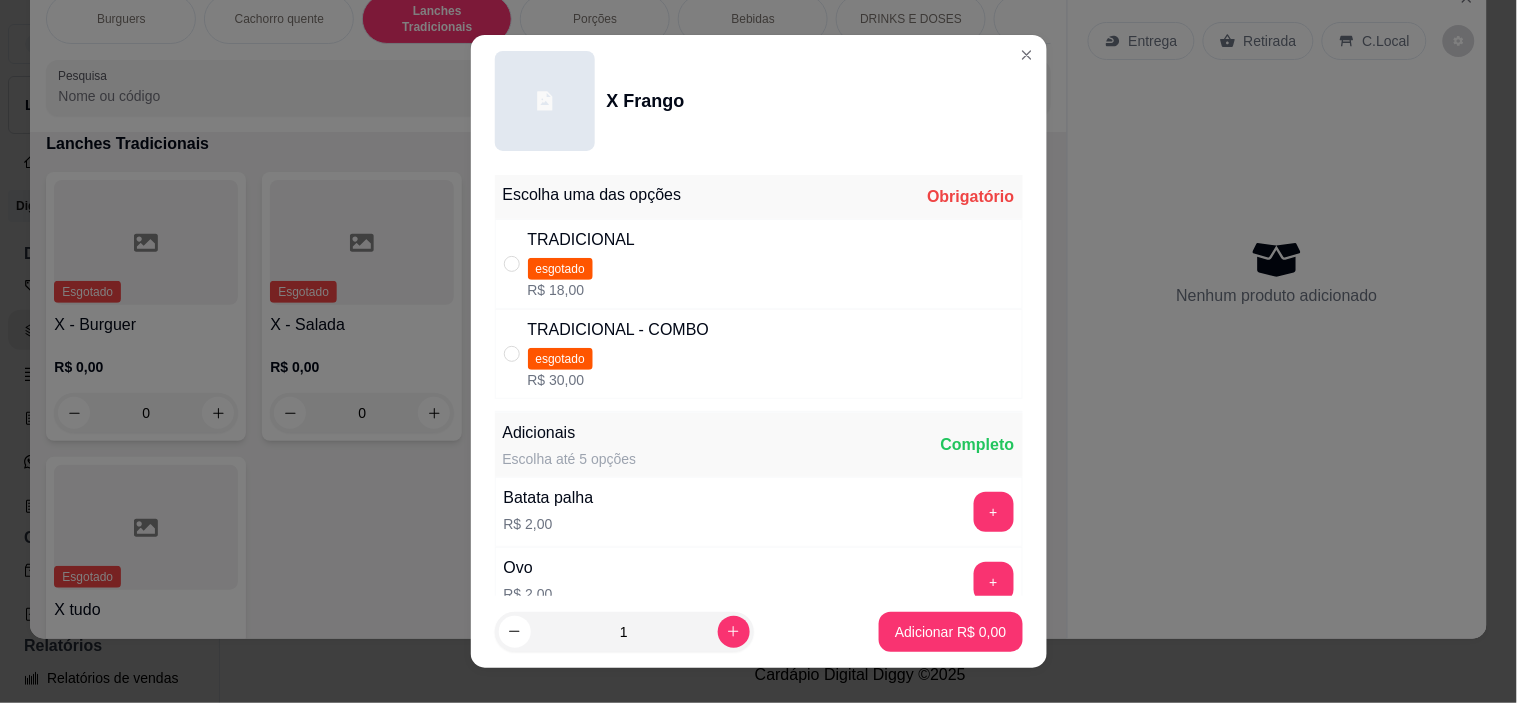 click on "TRADICIONAL esgotado R$ 18,00" at bounding box center [759, 264] 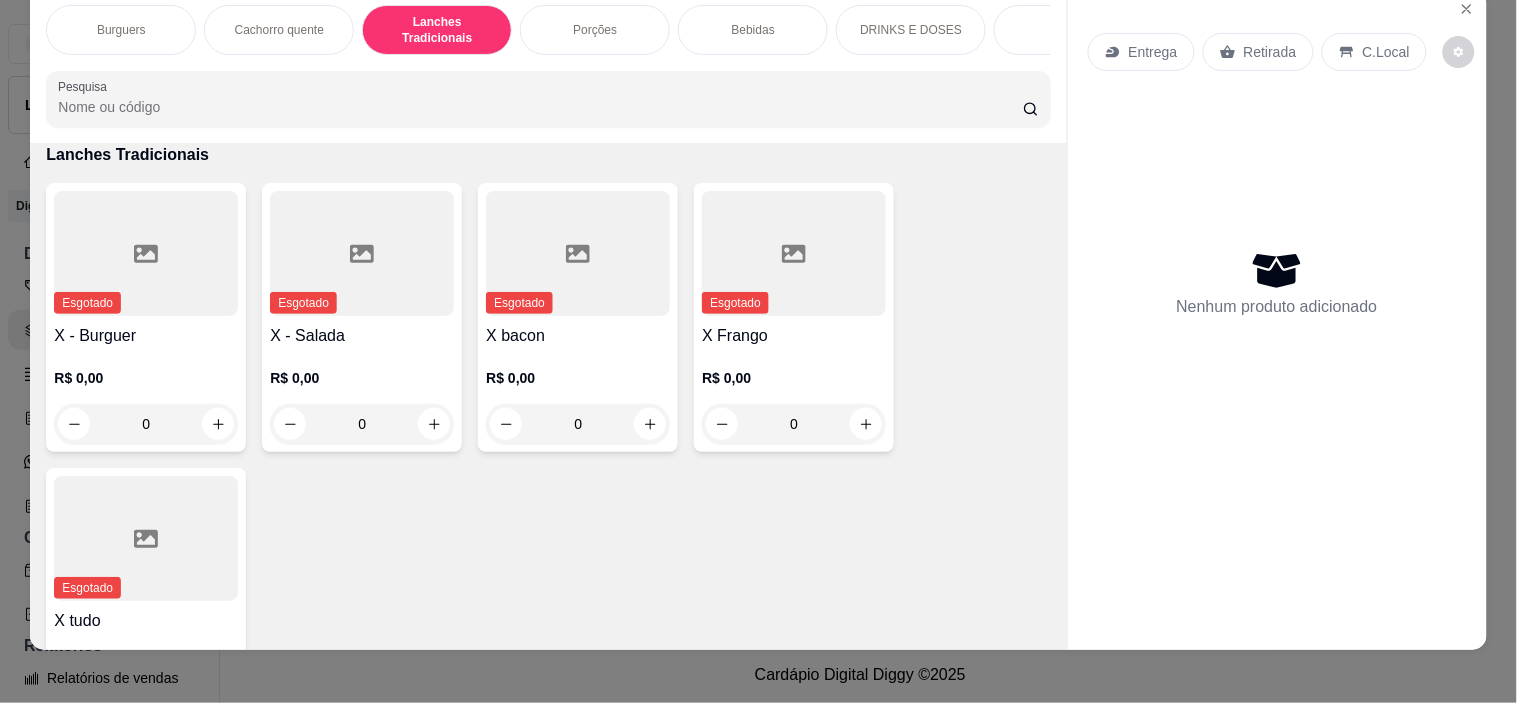 scroll, scrollTop: 0, scrollLeft: 0, axis: both 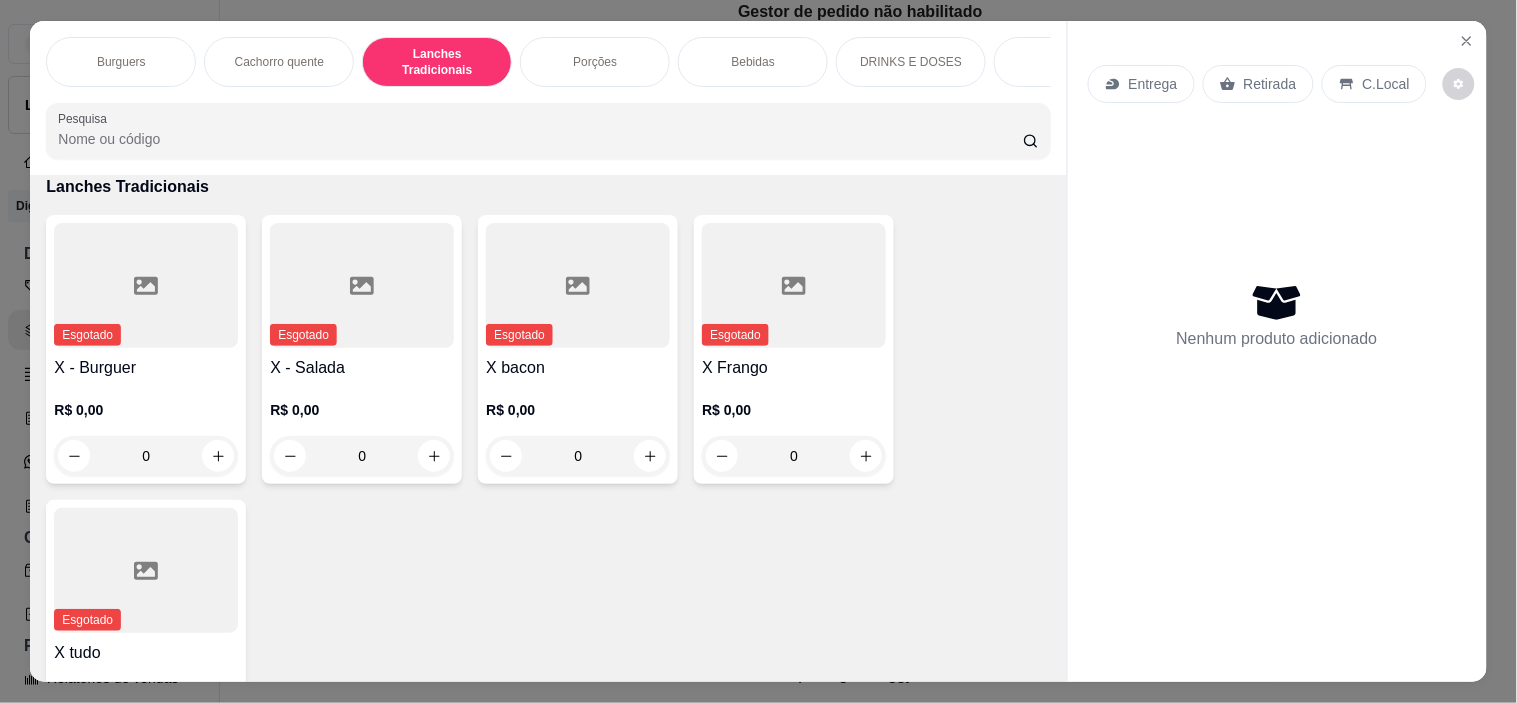 click on "Cachorro quente" at bounding box center (279, 62) 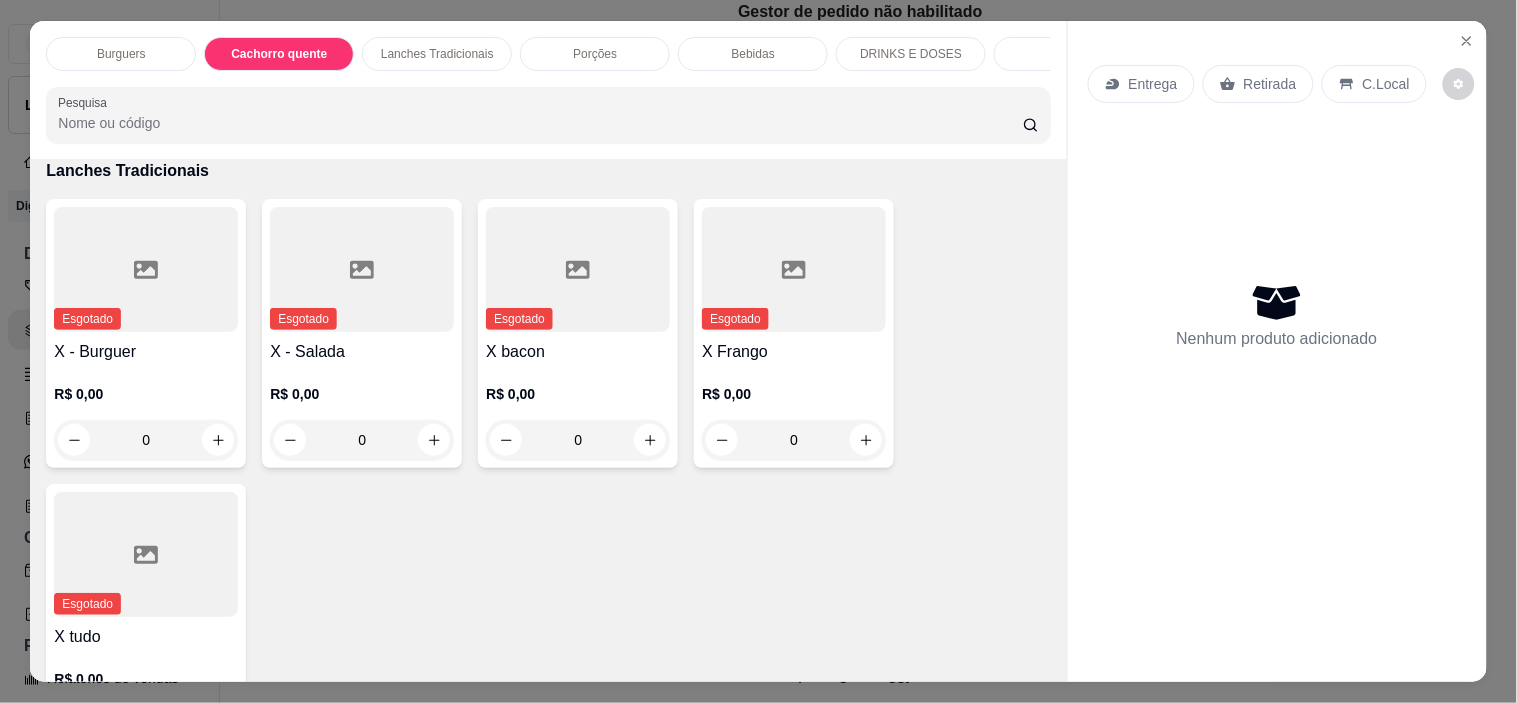 scroll, scrollTop: 985, scrollLeft: 0, axis: vertical 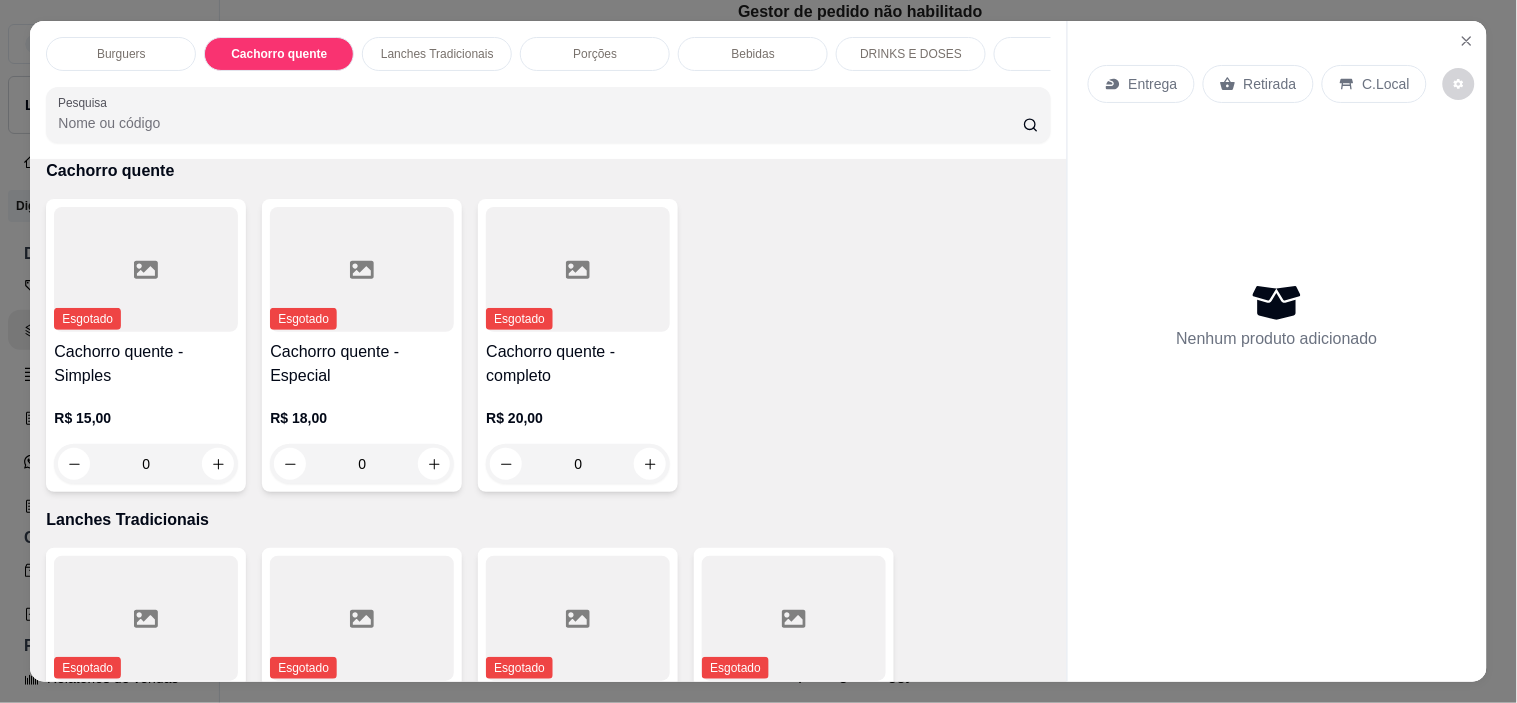 click on "Burguers" at bounding box center (121, 54) 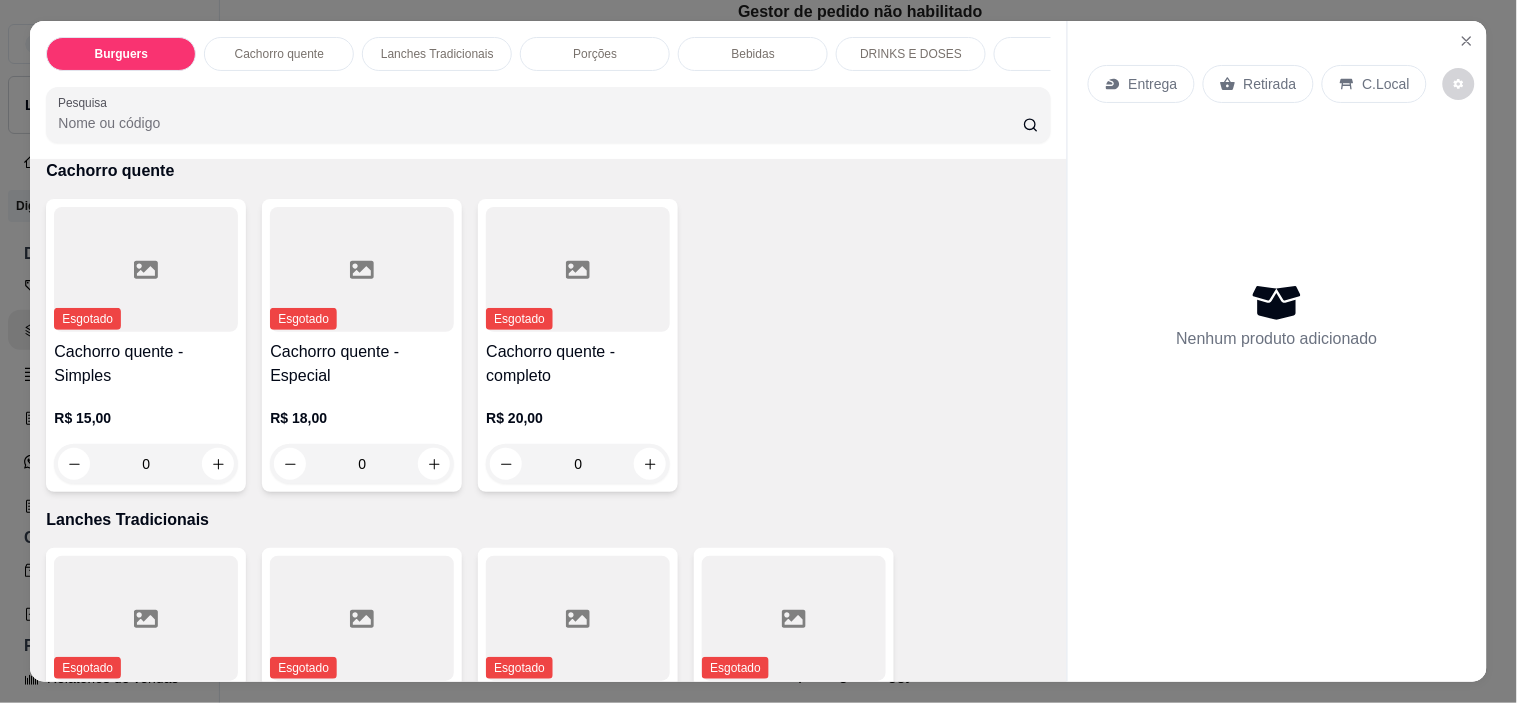 scroll, scrollTop: 90, scrollLeft: 0, axis: vertical 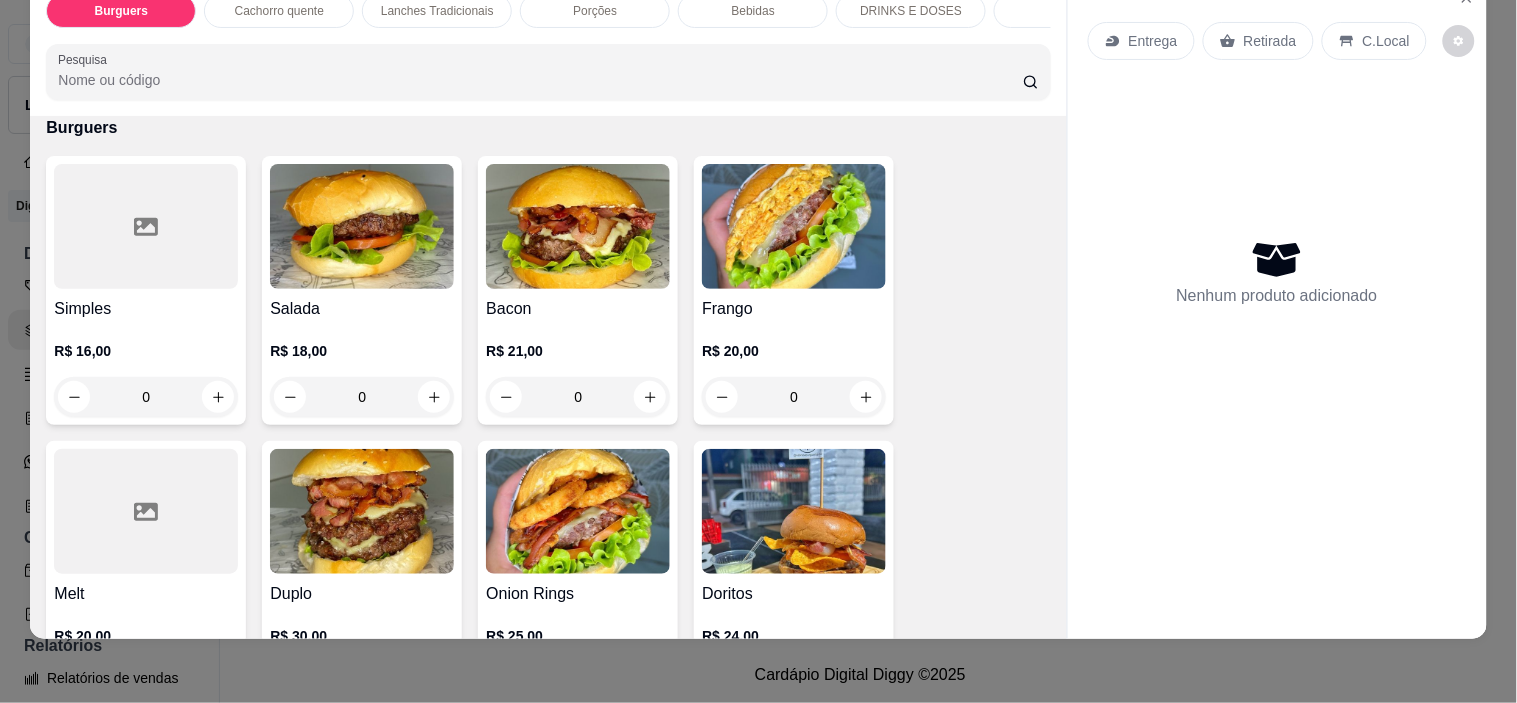 click at bounding box center (362, 226) 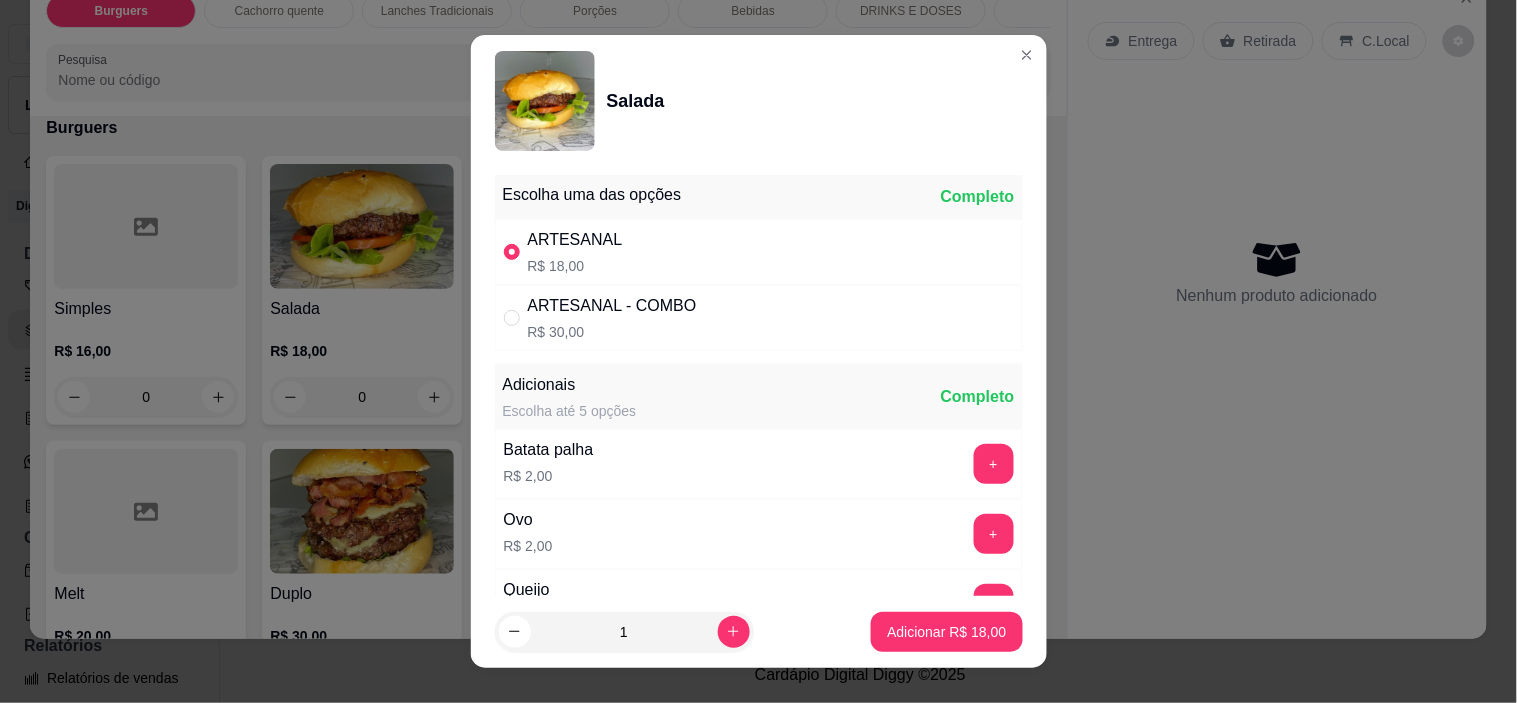 click on "Salada" at bounding box center (759, 101) 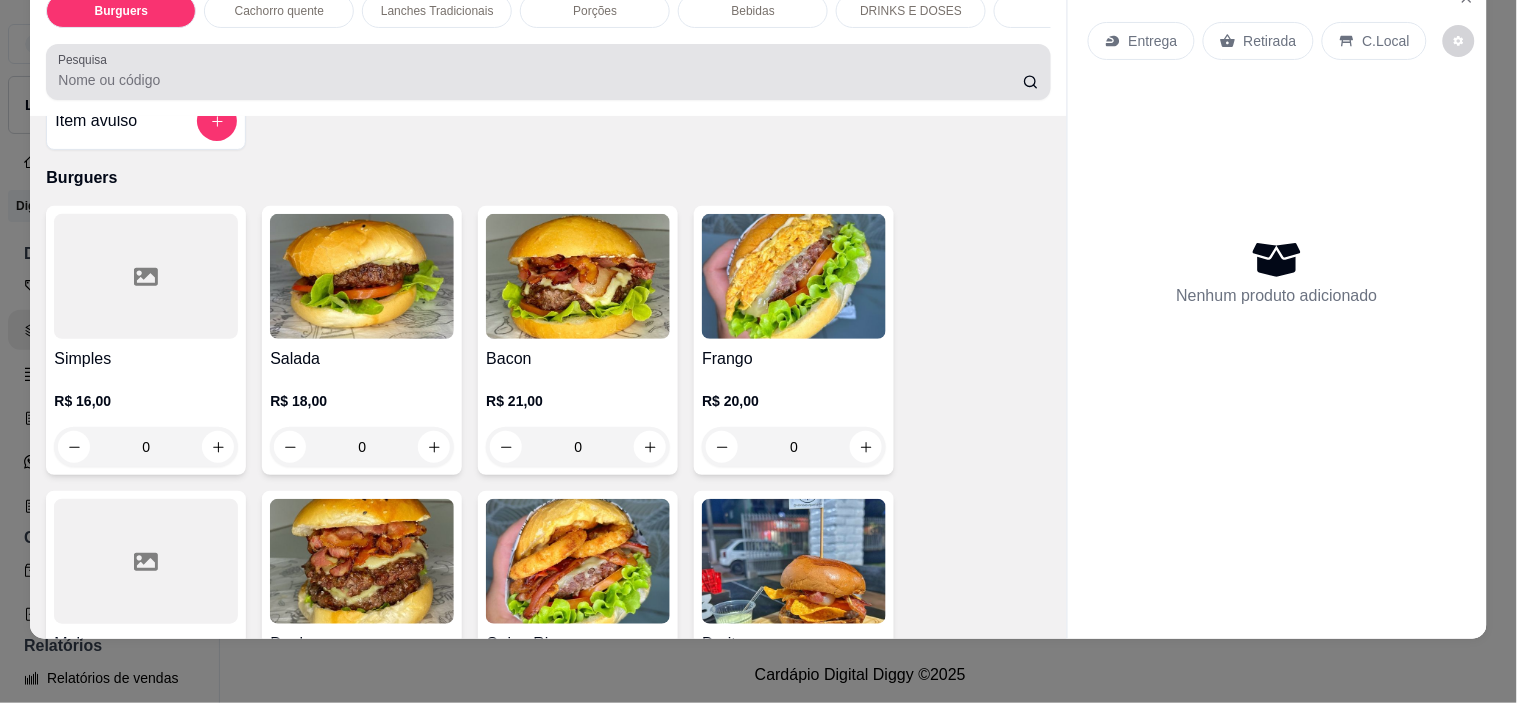scroll, scrollTop: 0, scrollLeft: 0, axis: both 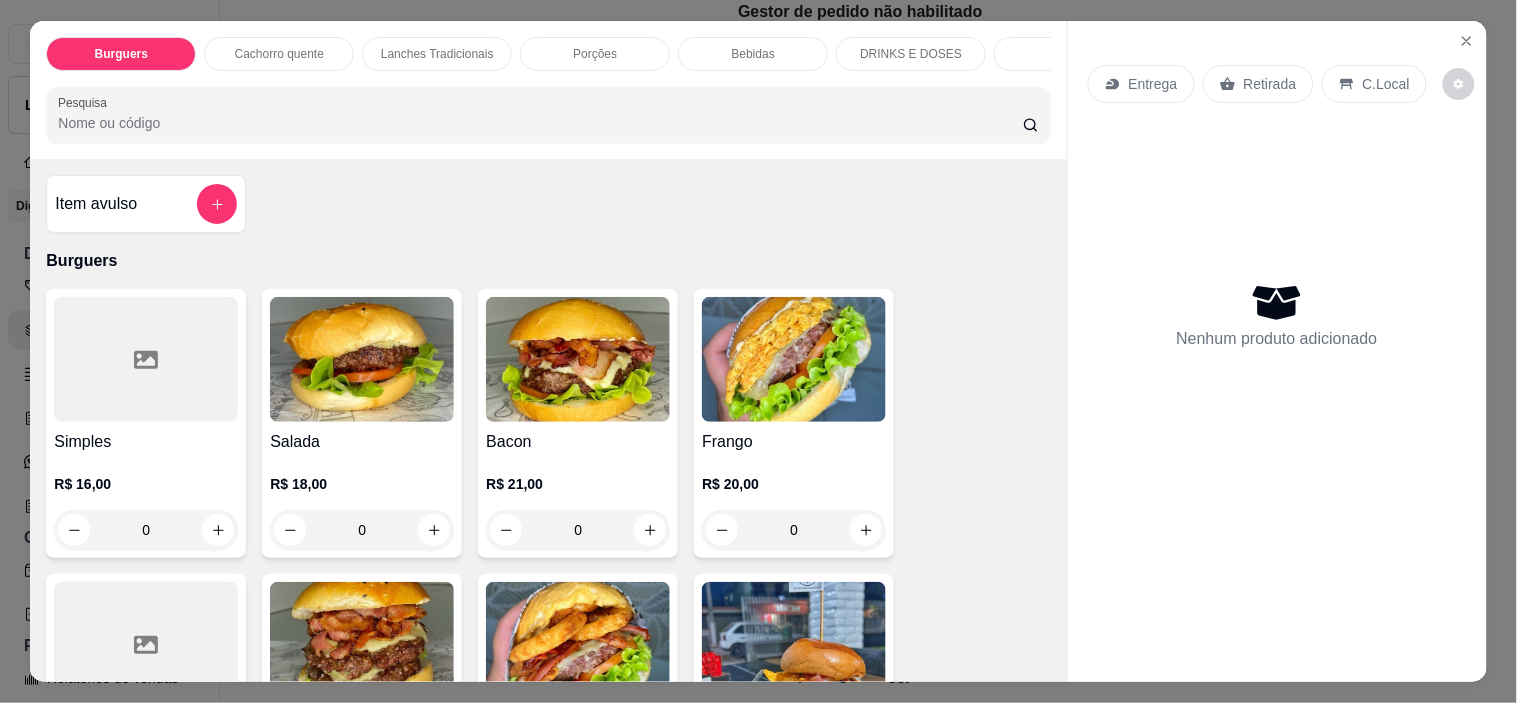 click on "Lanches Tradicionais" at bounding box center (437, 54) 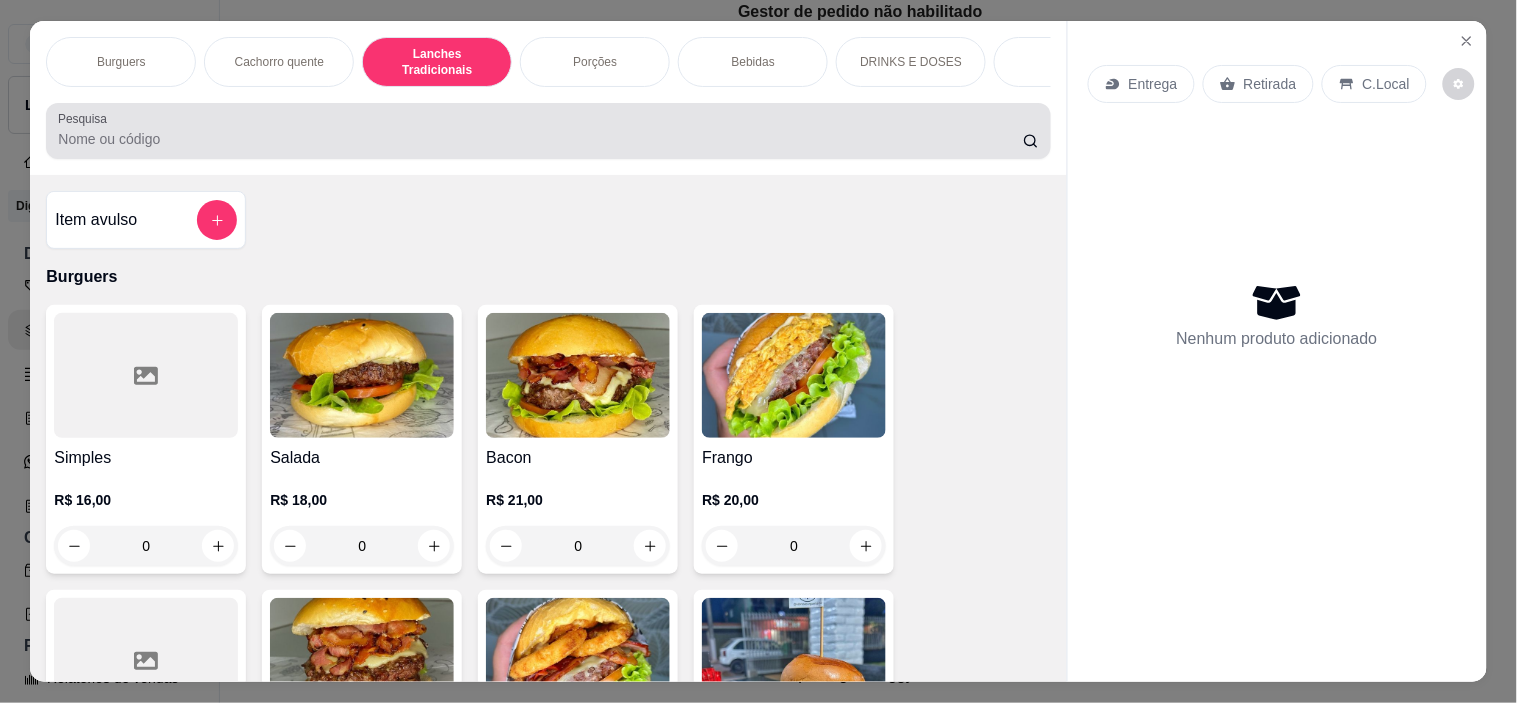 scroll, scrollTop: 1334, scrollLeft: 0, axis: vertical 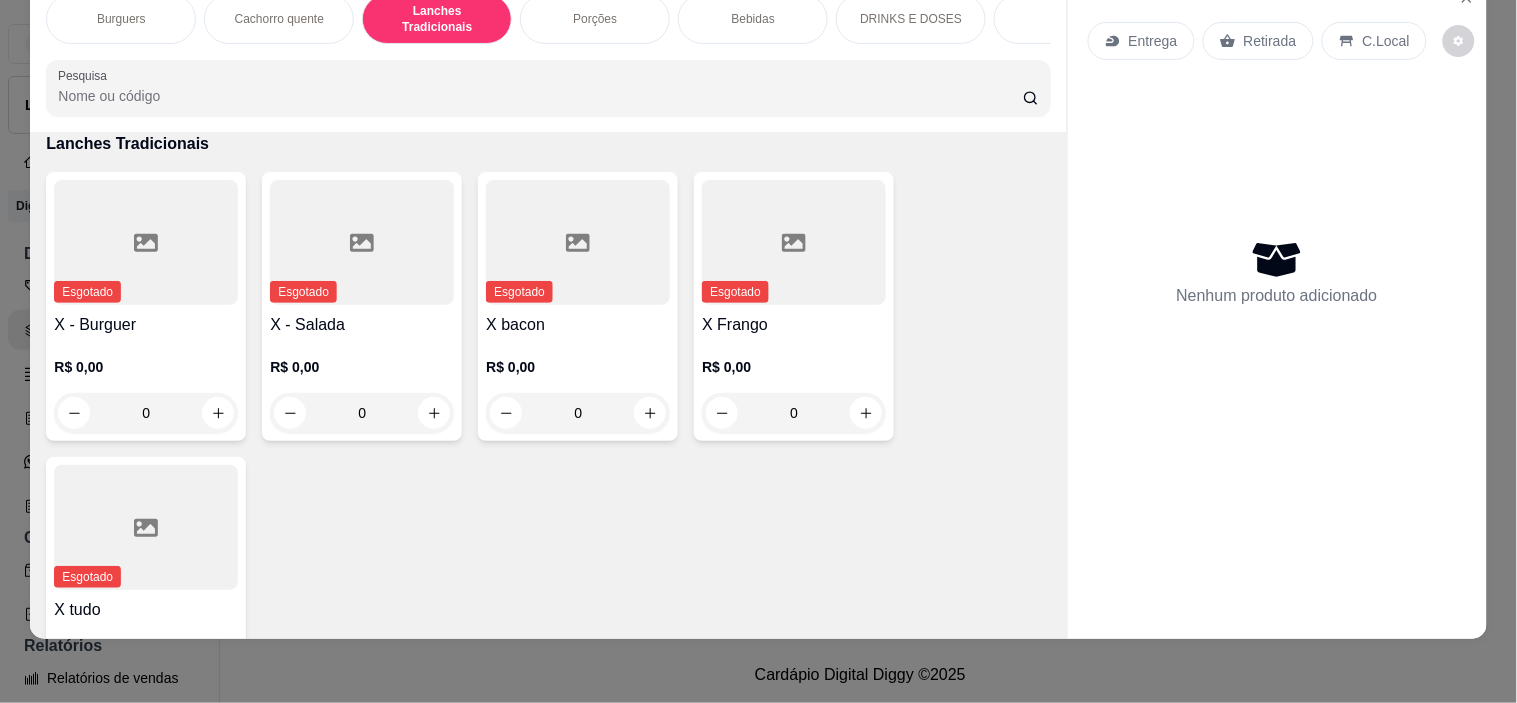 click on "Burguers Cachorro quente  Lanches Tradicionais  Porções  Bebidas DRINKS E DOSES Doces Copão Pesquisa Item avulso Burguers Simples   R$ 16,00 0 Salada   R$ 18,00 0 Bacon   R$ 21,00 0 Frango   R$ 20,00 0 Melt   R$ 20,00 0 Duplo   R$ 30,00 0 Onion Rings    R$ 25,00 0 Doritos    R$ 24,00 0 Supremo   R$ 0,00 0 Costela   R$ 0,00 0 Piscininha de cheddar   R$ 28,00 0 Chicken    R$ 21,00 0 Cachorro quente  Esgotado Cachorro quente - Simples    R$ 15,00 0 Esgotado Cachorro quente - Especial   R$ 18,00 0 Esgotado Cachorro quente - completo   R$ 20,00 0 Lanches Tradicionais  Esgotado X - Burguer   R$ 0,00 0 Esgotado X - Salada   R$ 0,00 0 Esgotado X bacon   R$ 0,00 0 Esgotado X Frango   R$ 0,00 0 Esgotado X tudo   R$ 0,00 0 Porções  Batata Frita Simples   R$ 22,00 0 Batata Frita com Cheddar   R$ 25,00 0 Batata frita com Queijo   R$ 25,00 0 BATATA FRITA COM QUEIJO E BACON   R$ 30,00 0 Batata Frita com cheddar e bacon   R$ 30,00 0 Nuggets    R$ 25,00 0 Batata 150g   R$ 6,00 0   R$ 25,00 0" at bounding box center [758, 351] 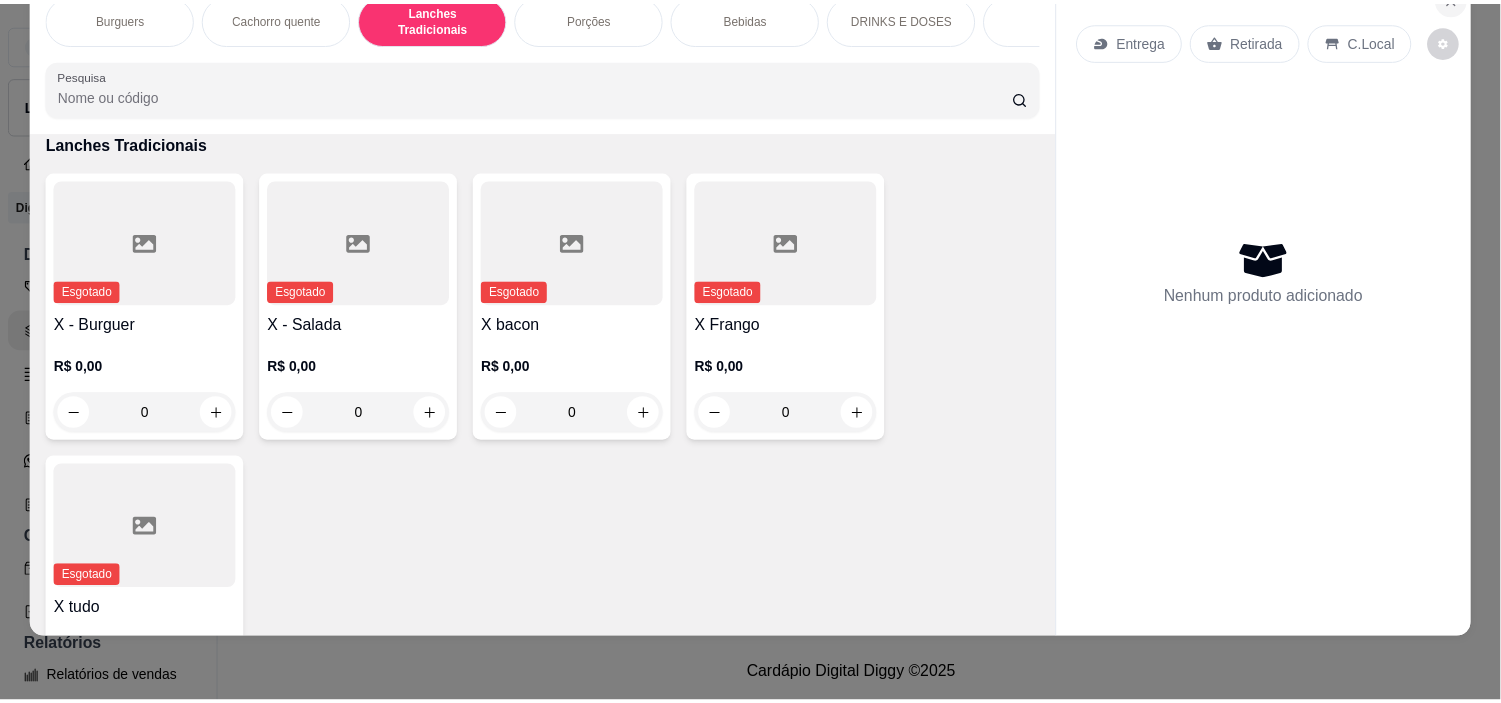 scroll, scrollTop: 0, scrollLeft: 0, axis: both 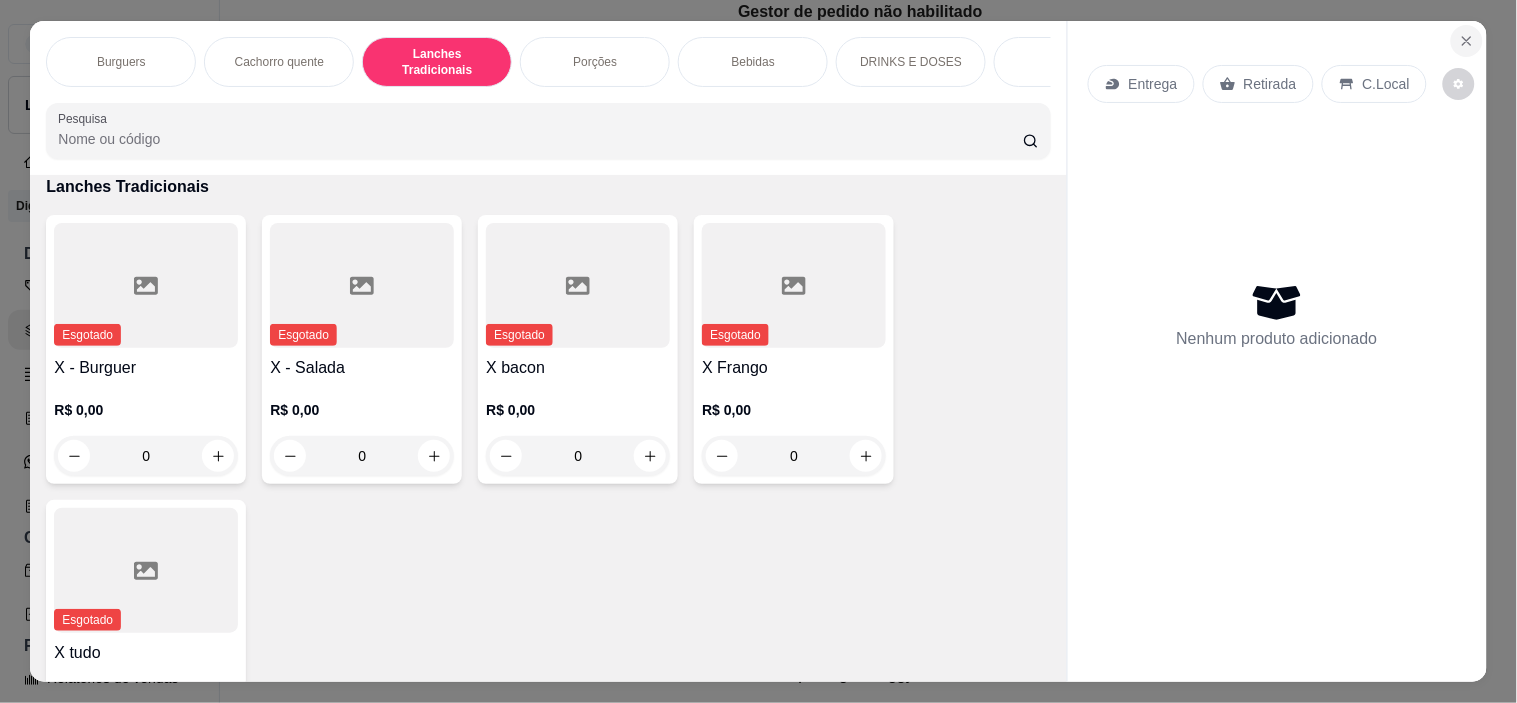 click 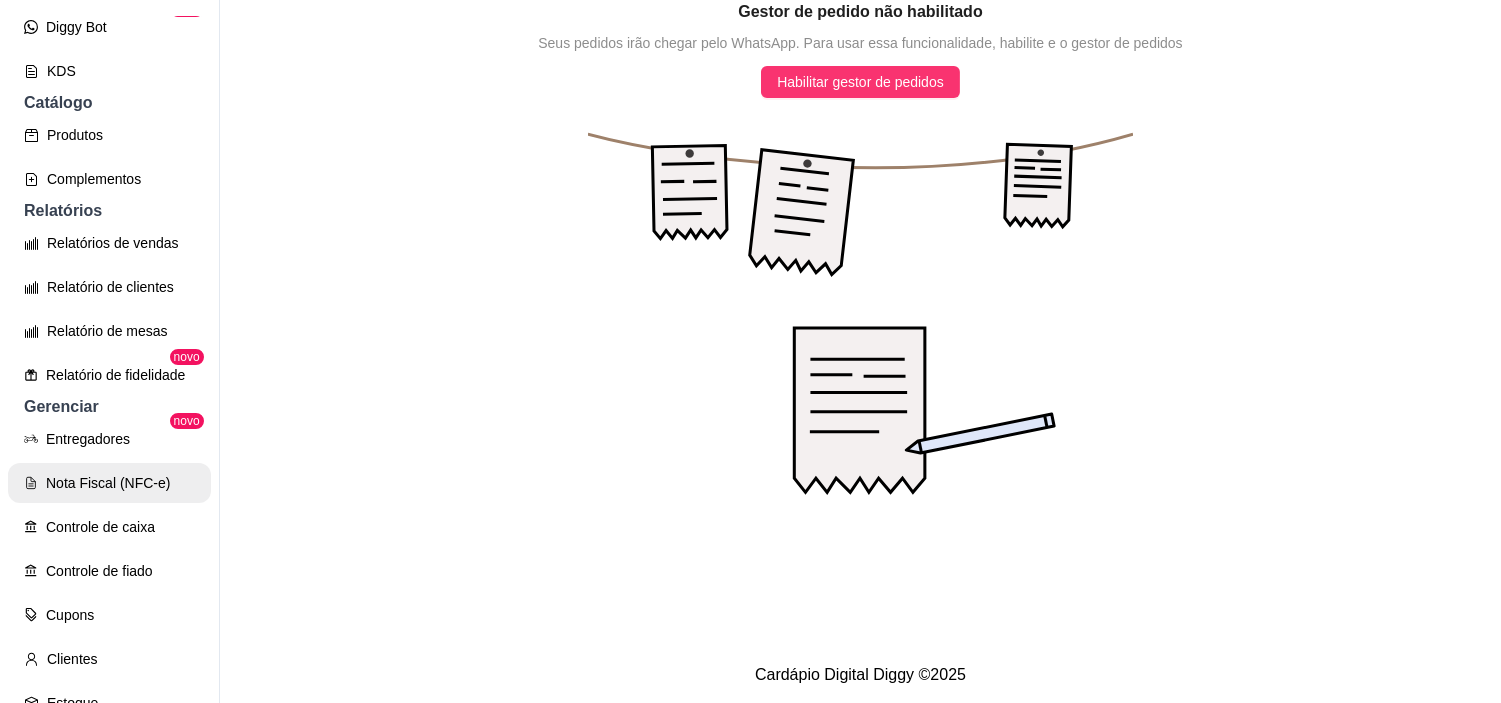 scroll, scrollTop: 488, scrollLeft: 0, axis: vertical 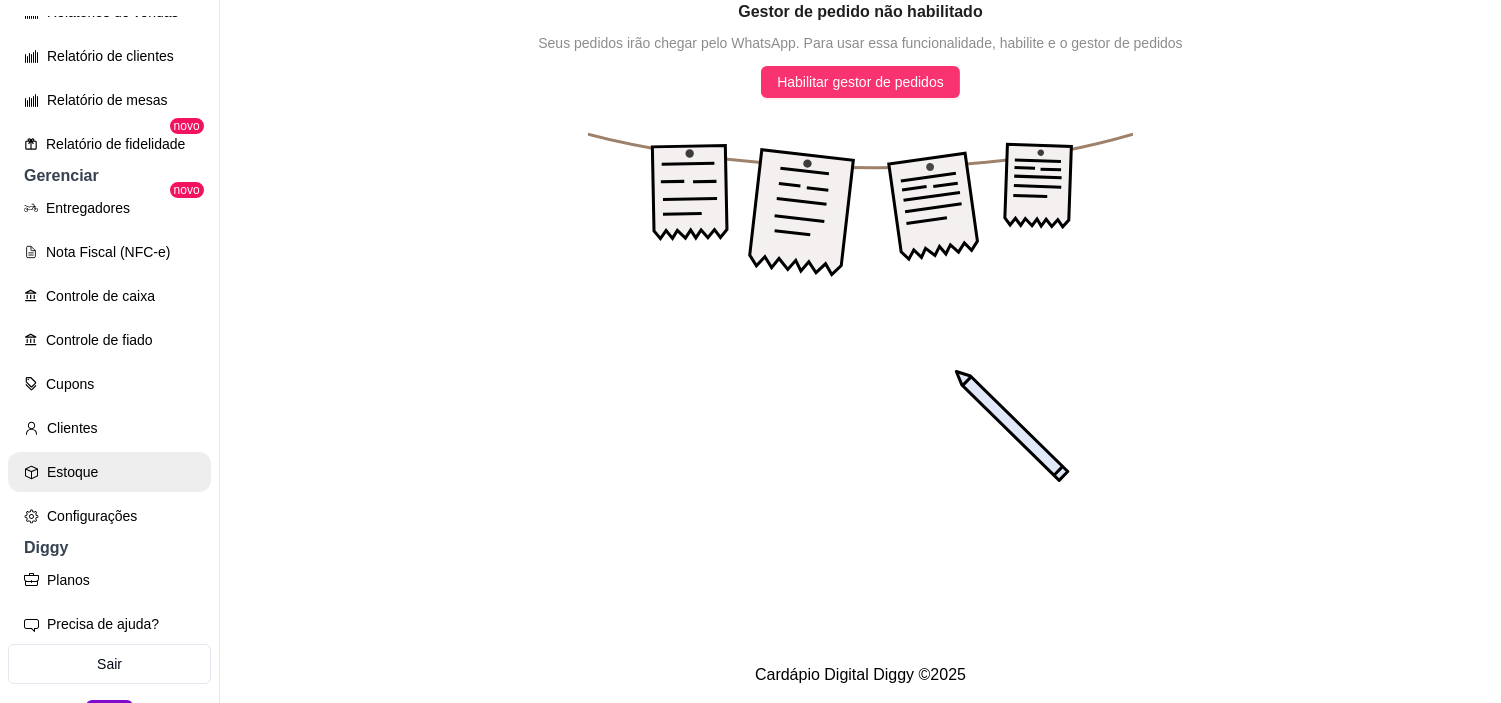 click on "Estoque" at bounding box center (109, 472) 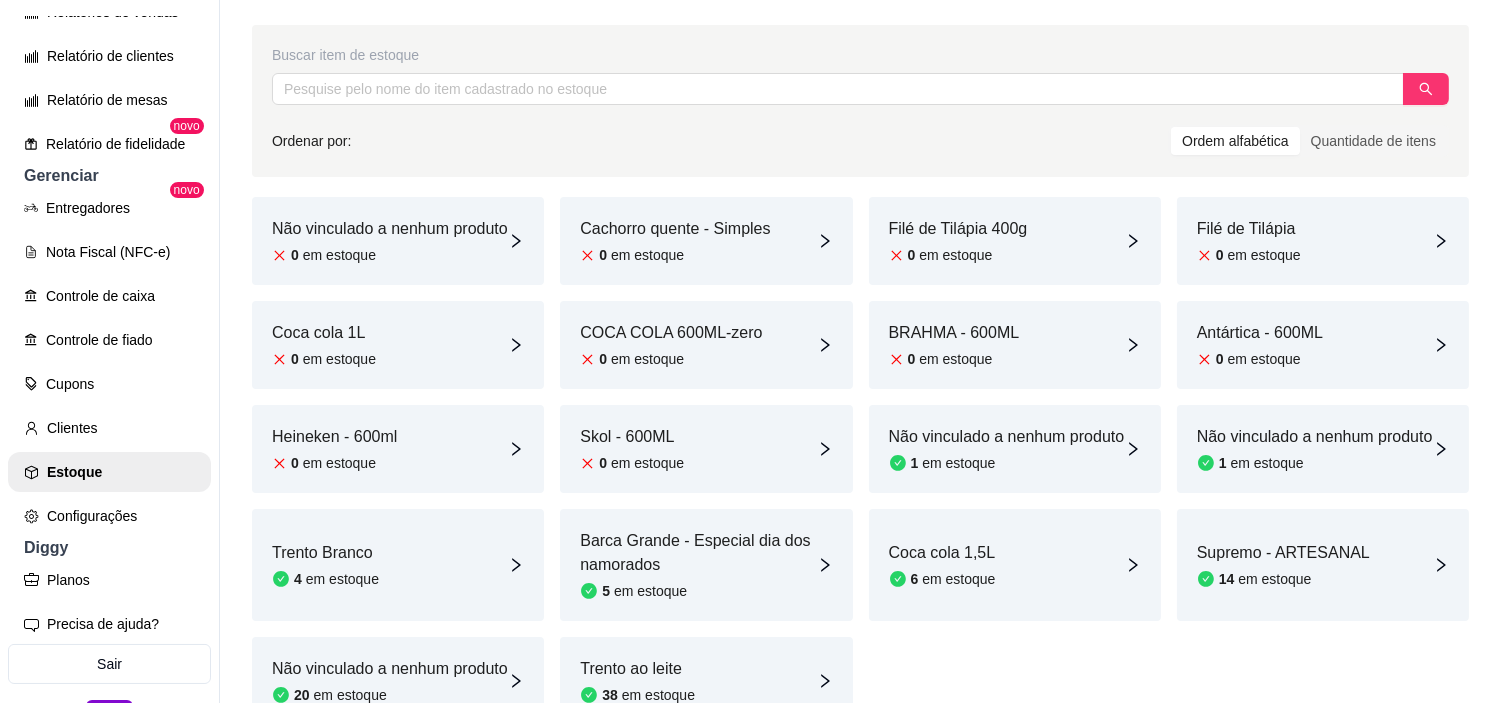 scroll, scrollTop: 222, scrollLeft: 0, axis: vertical 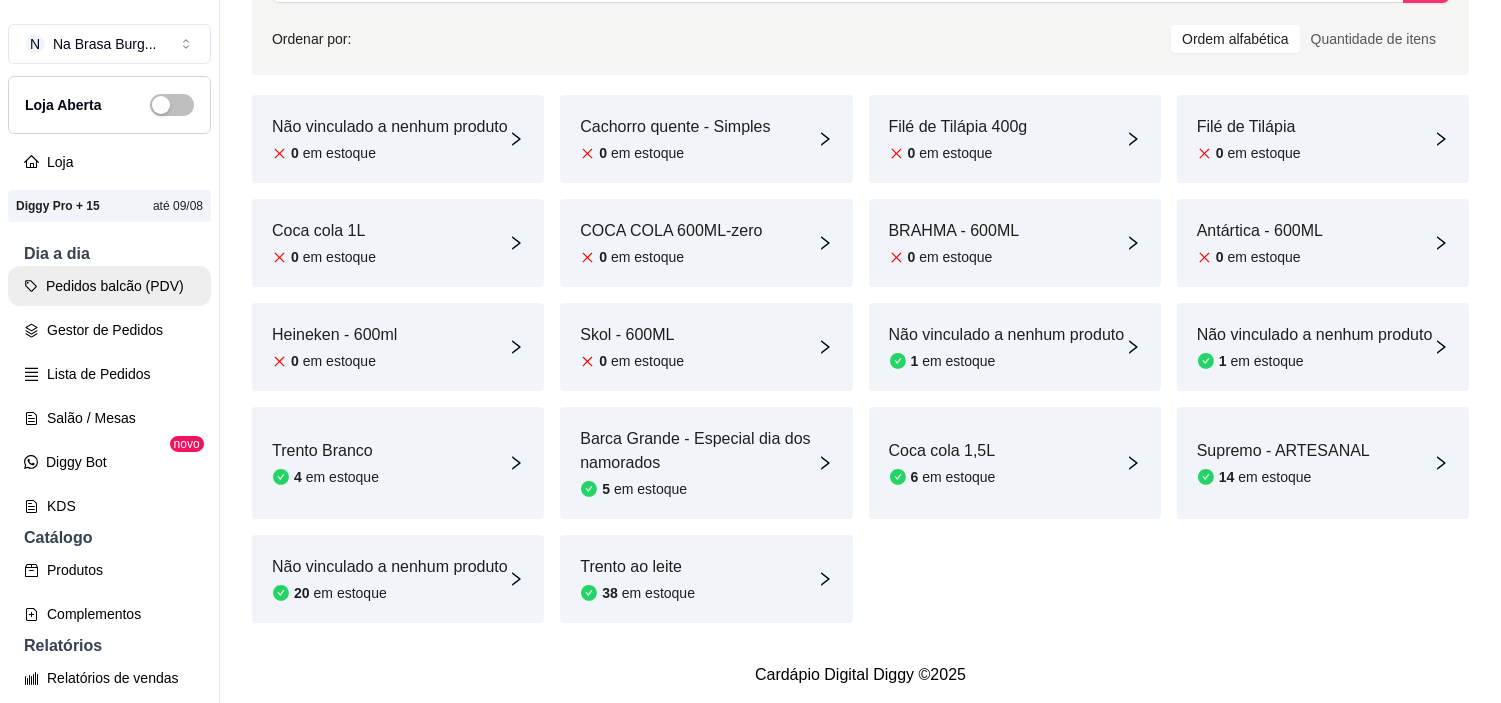 click on "Pedidos balcão (PDV)" at bounding box center [109, 286] 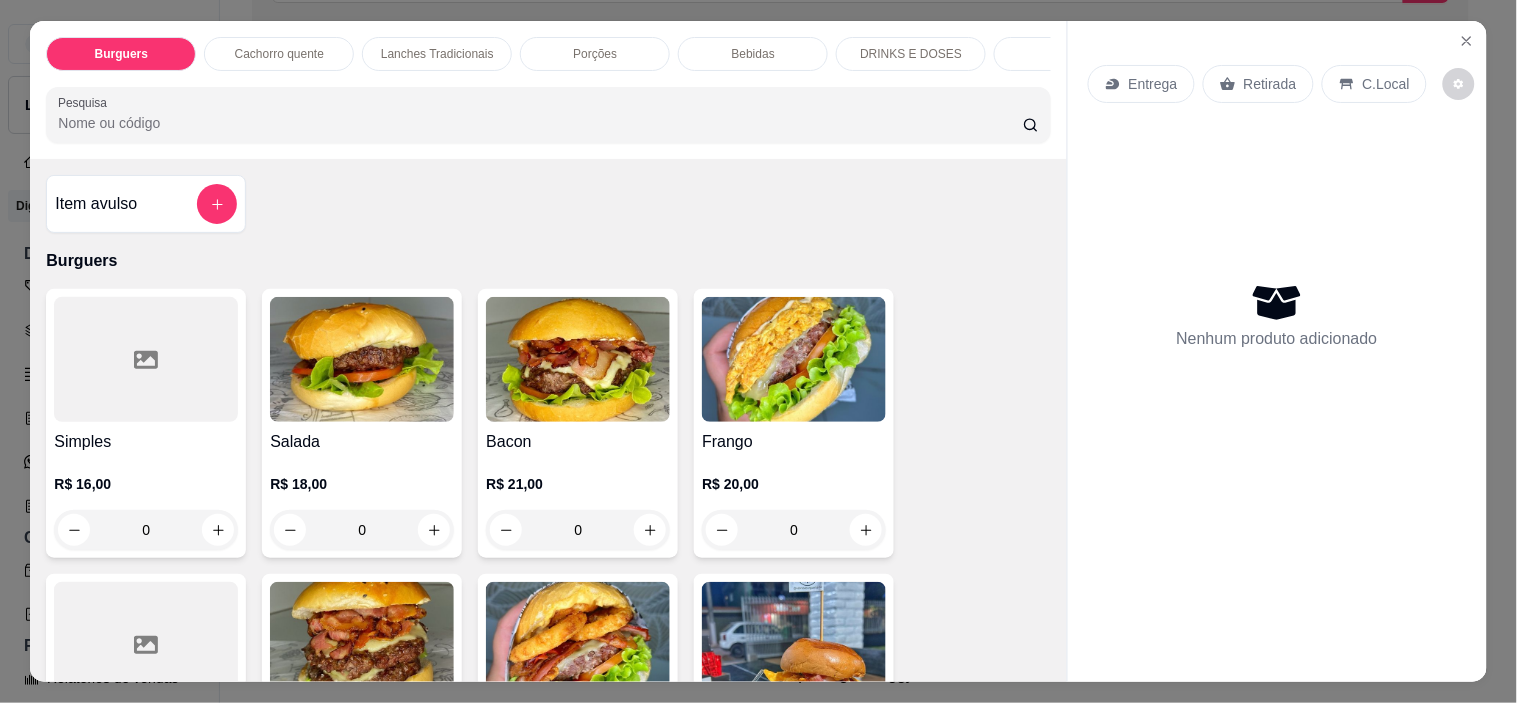 click at bounding box center [146, 359] 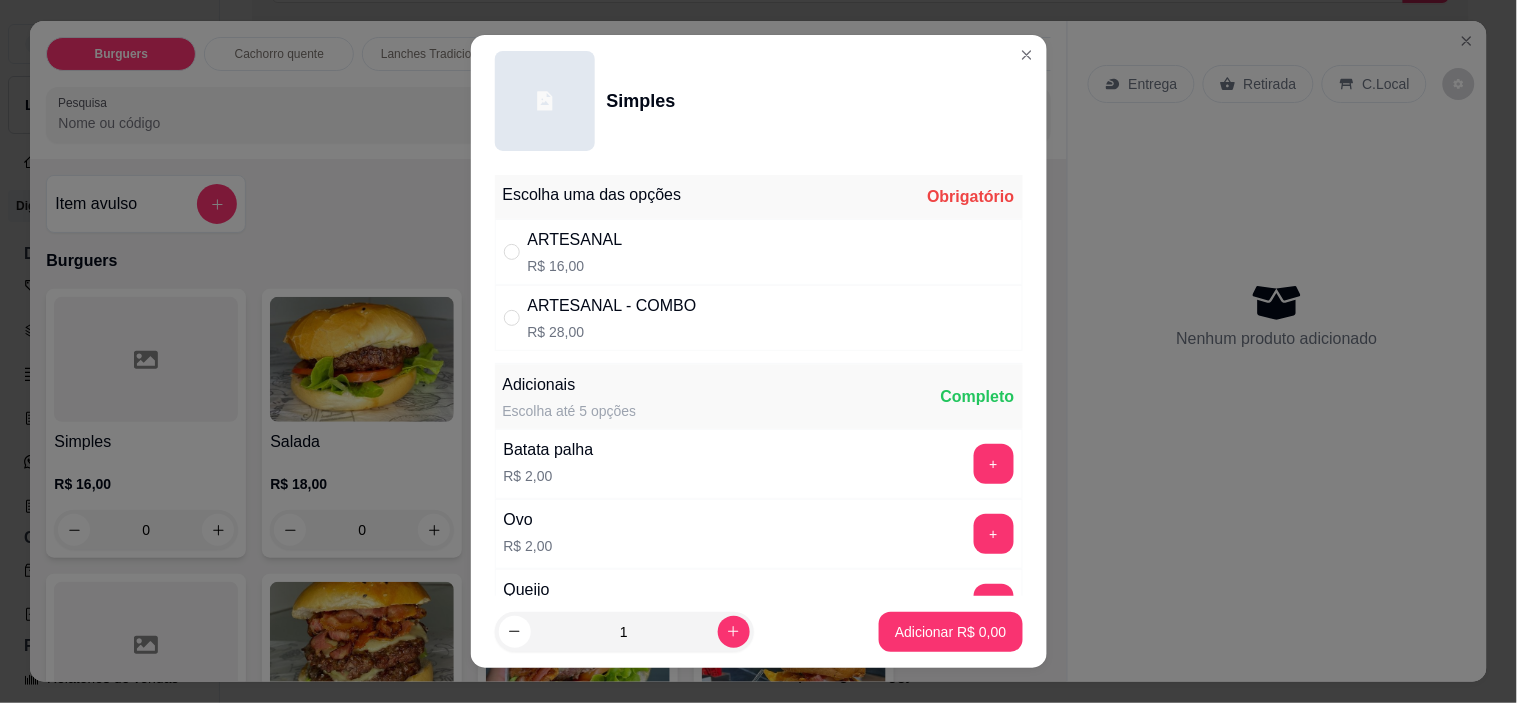 click on "ARTESANAL" at bounding box center (575, 240) 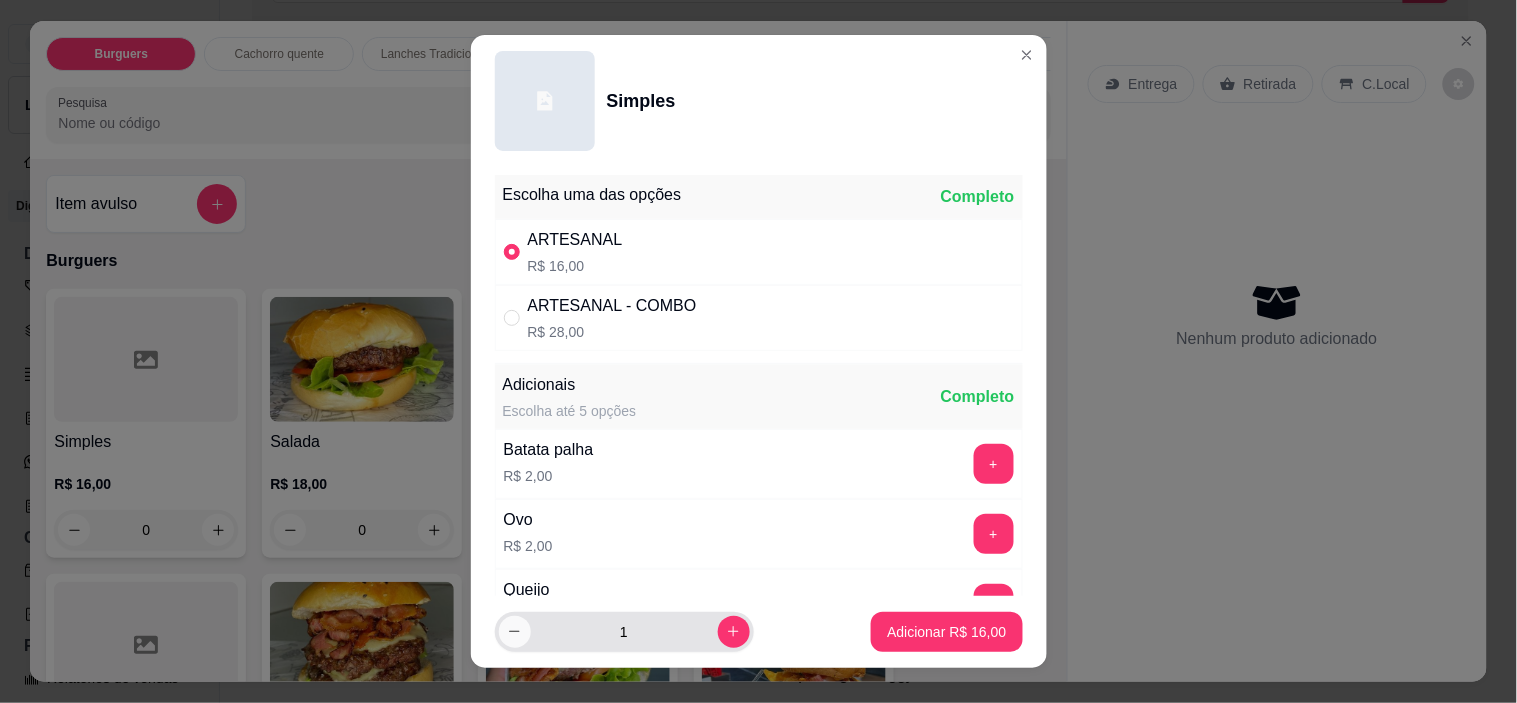 click 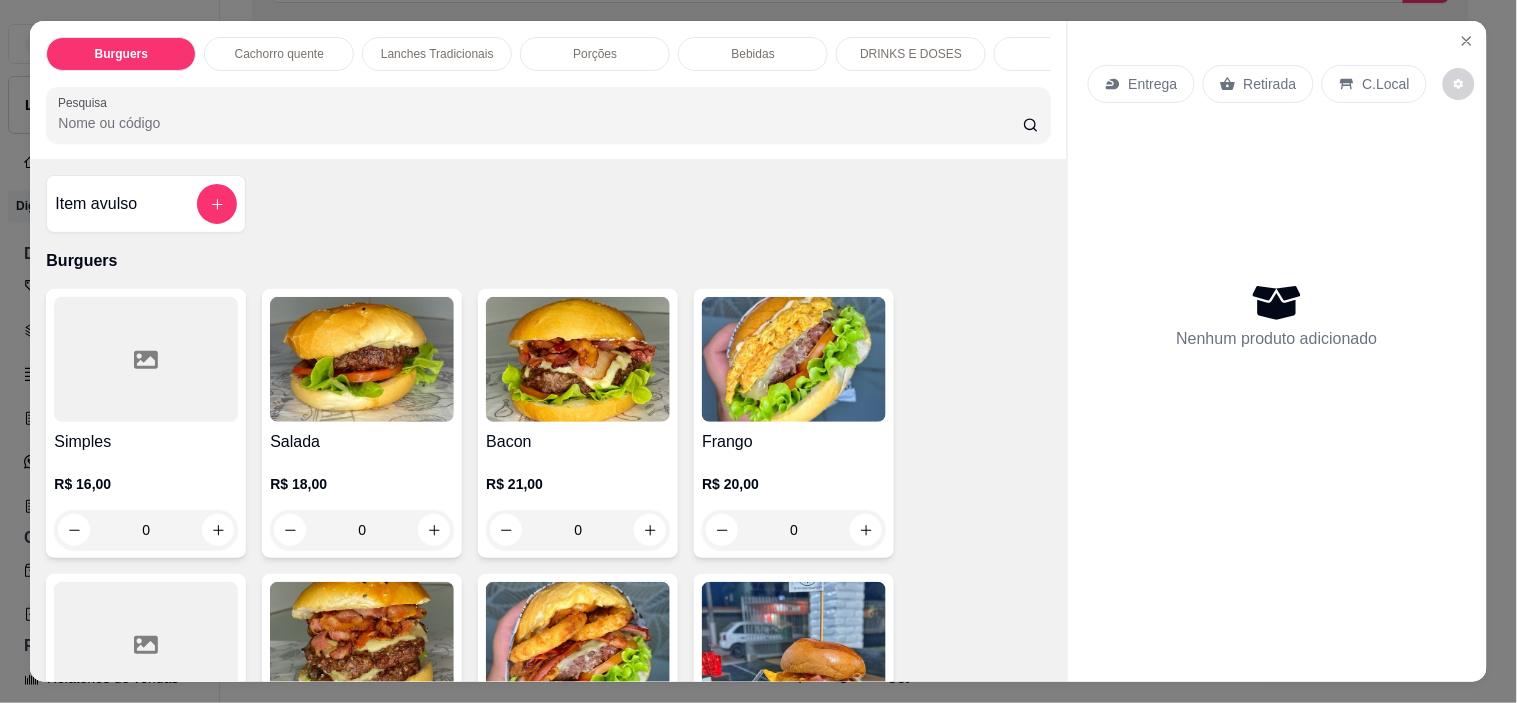 click on "Salada" at bounding box center (362, 442) 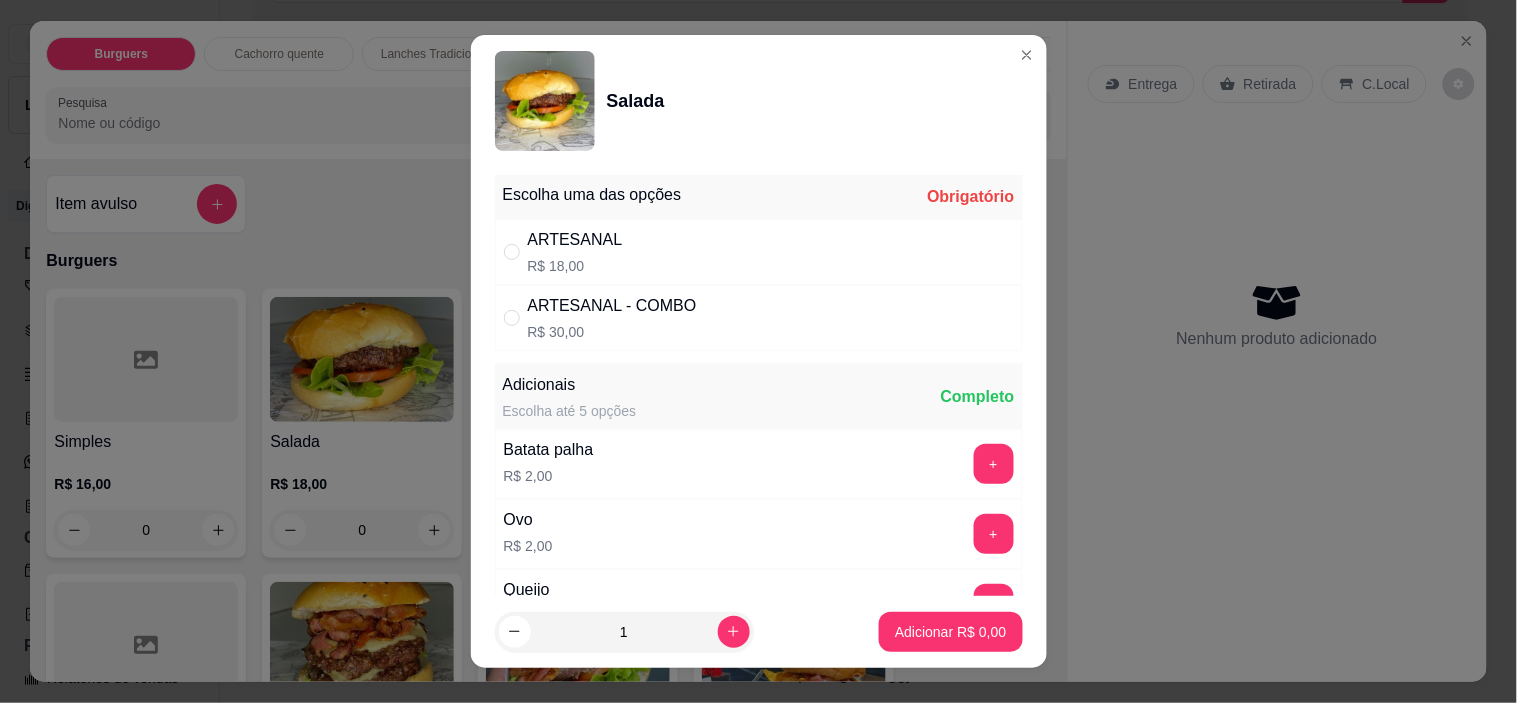 click on "ARTESANAL R$ 18,00" at bounding box center [759, 252] 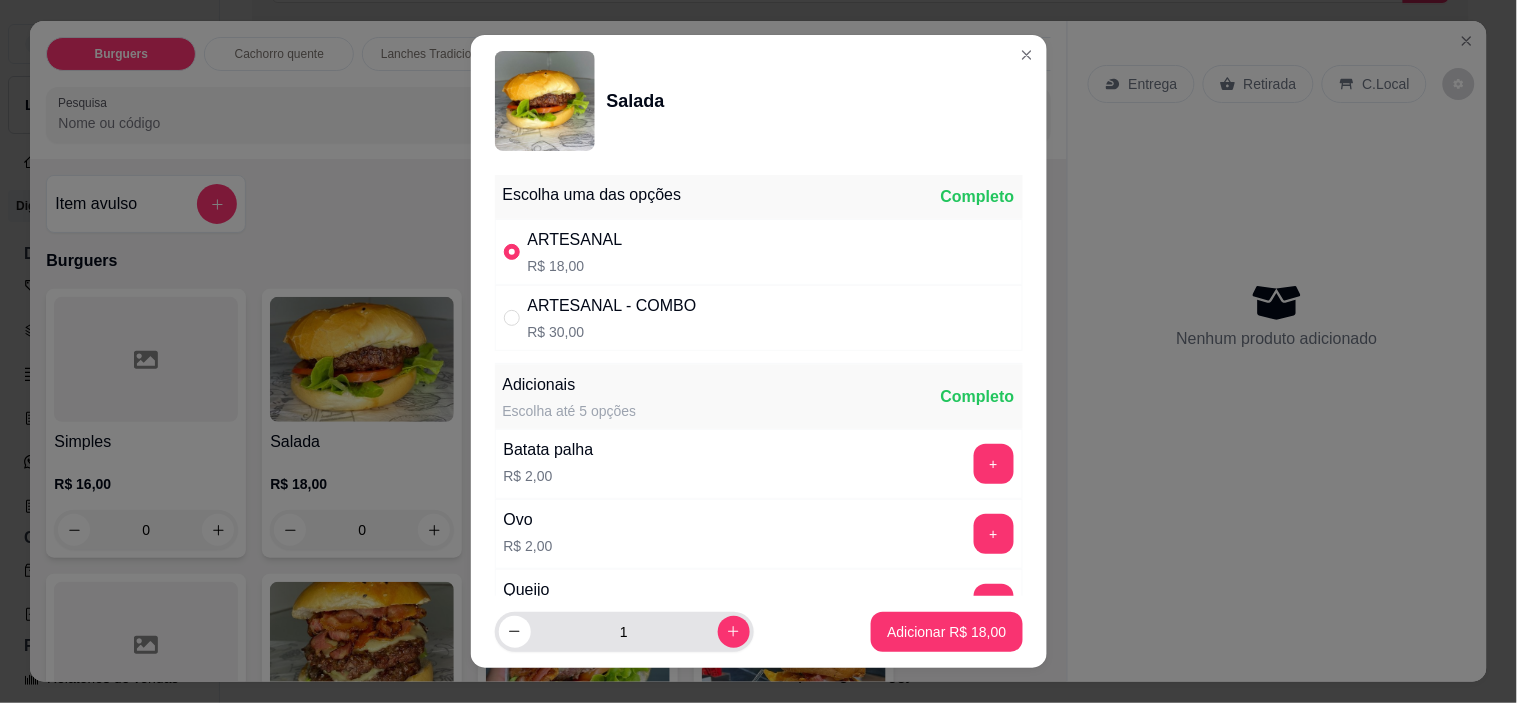 click at bounding box center (734, 632) 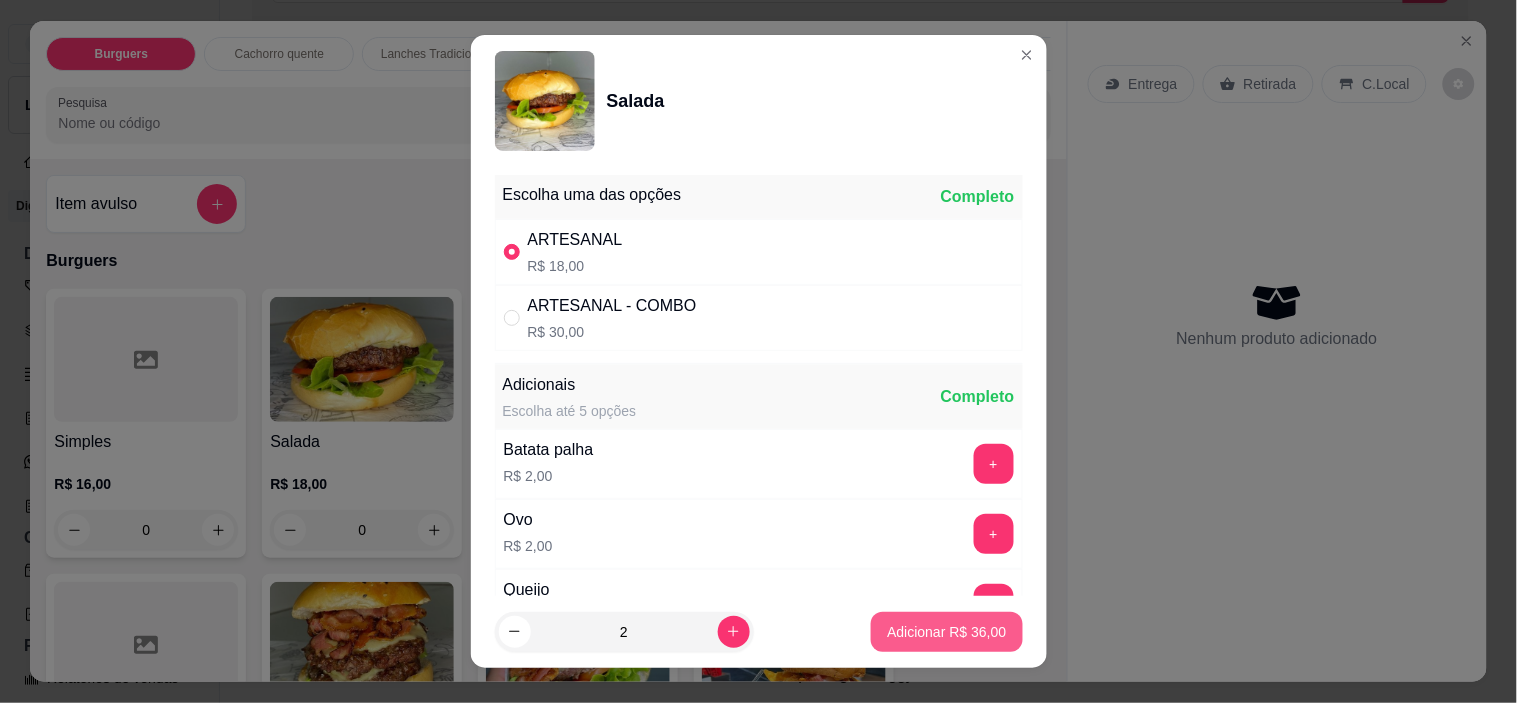 click on "Adicionar   R$ 36,00" at bounding box center (946, 632) 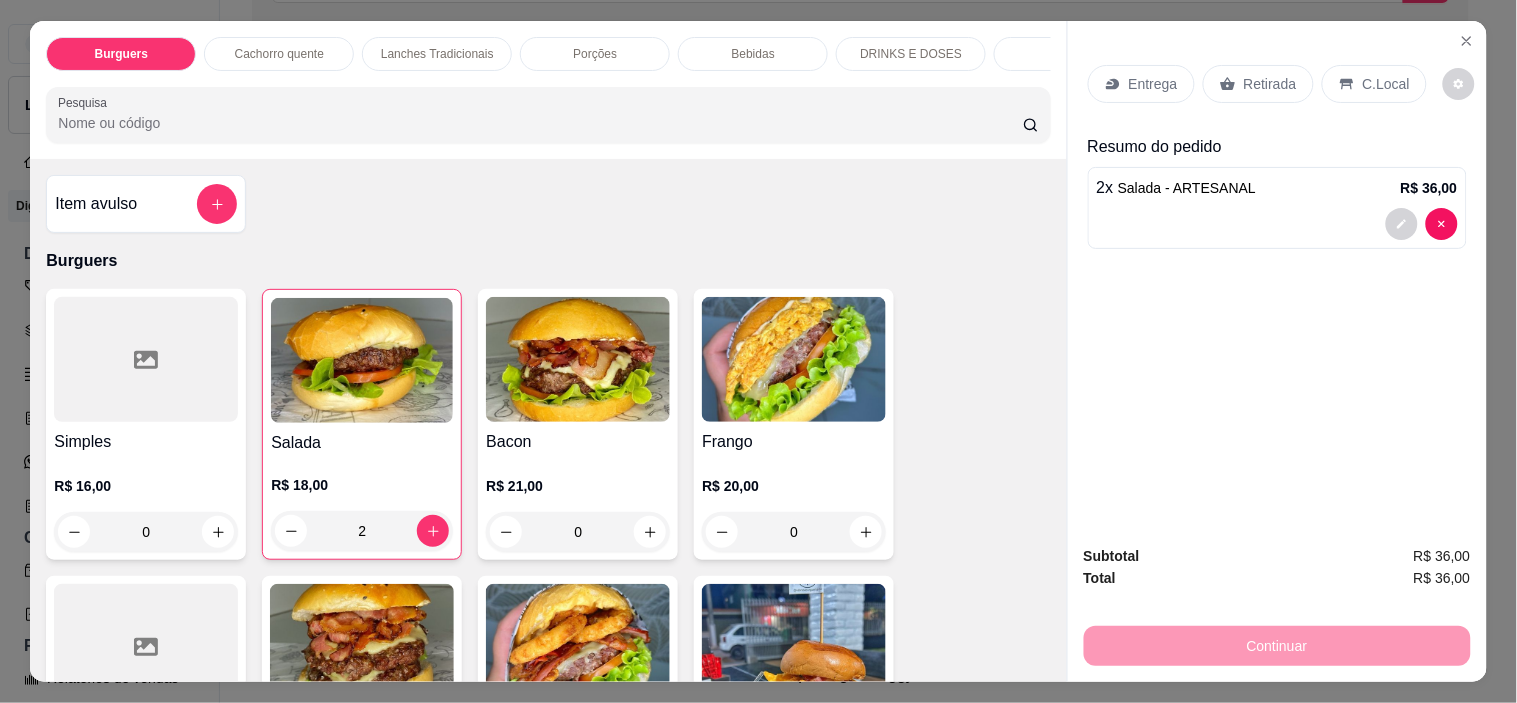 click on "Retirada" at bounding box center [1270, 84] 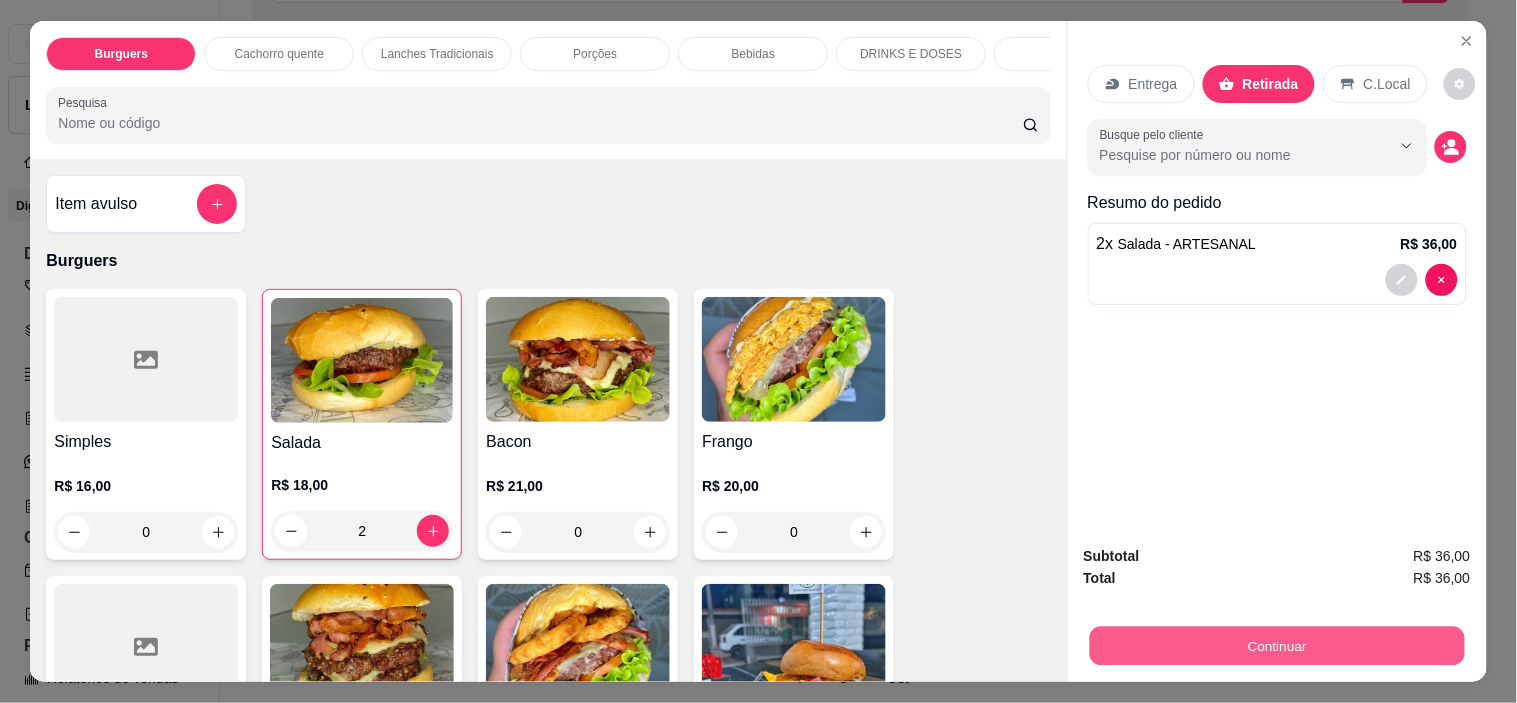 click on "Continuar" at bounding box center [1276, 646] 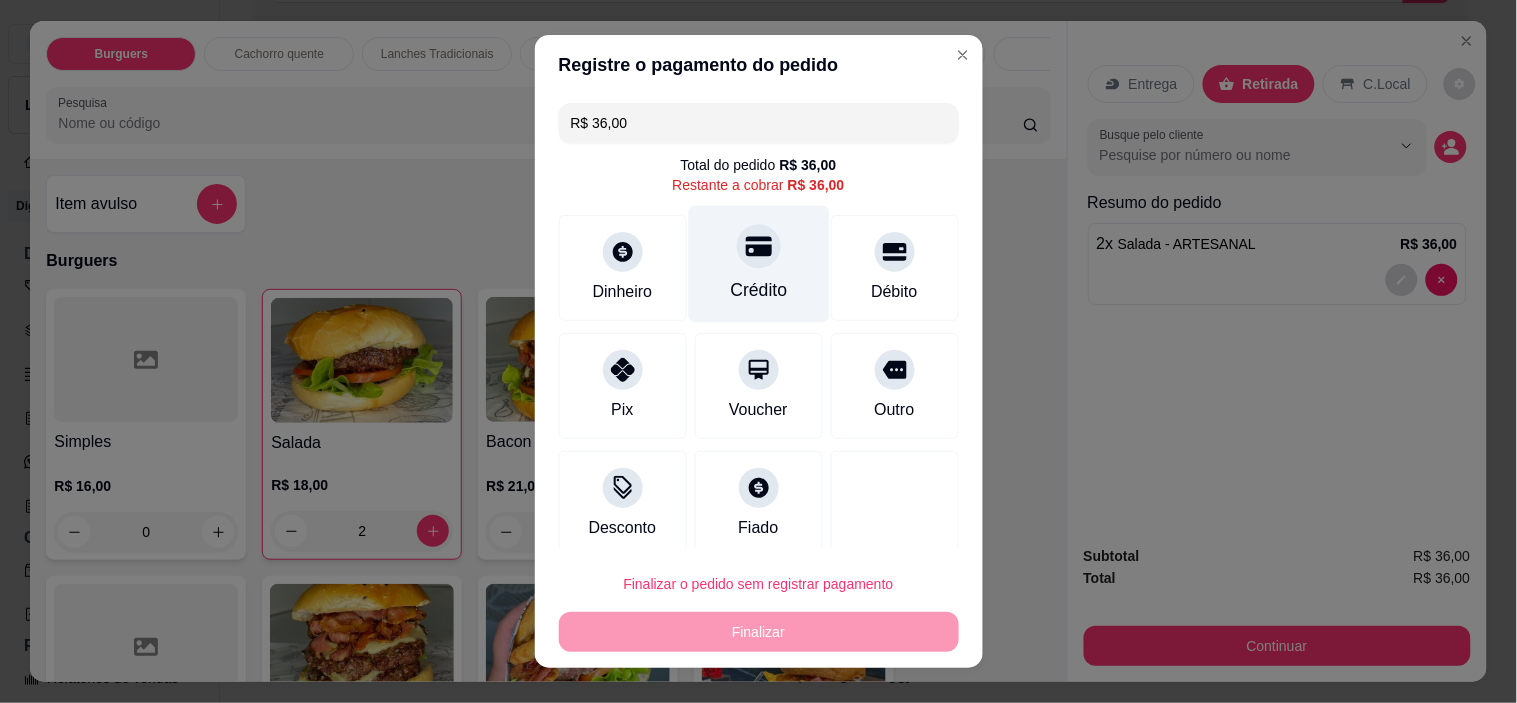 drag, startPoint x: 753, startPoint y: 295, endPoint x: 717, endPoint y: 194, distance: 107.22407 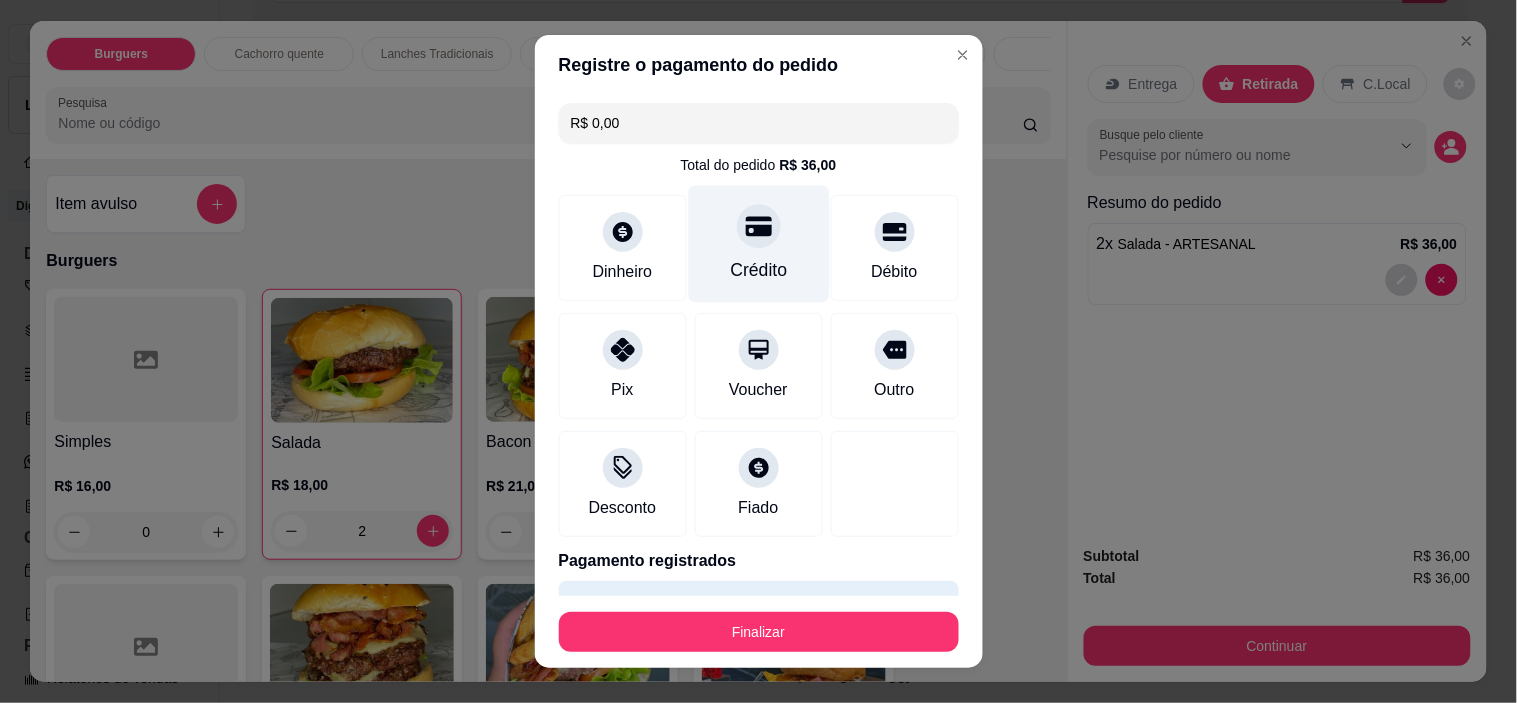 click on "Crédito" at bounding box center [758, 244] 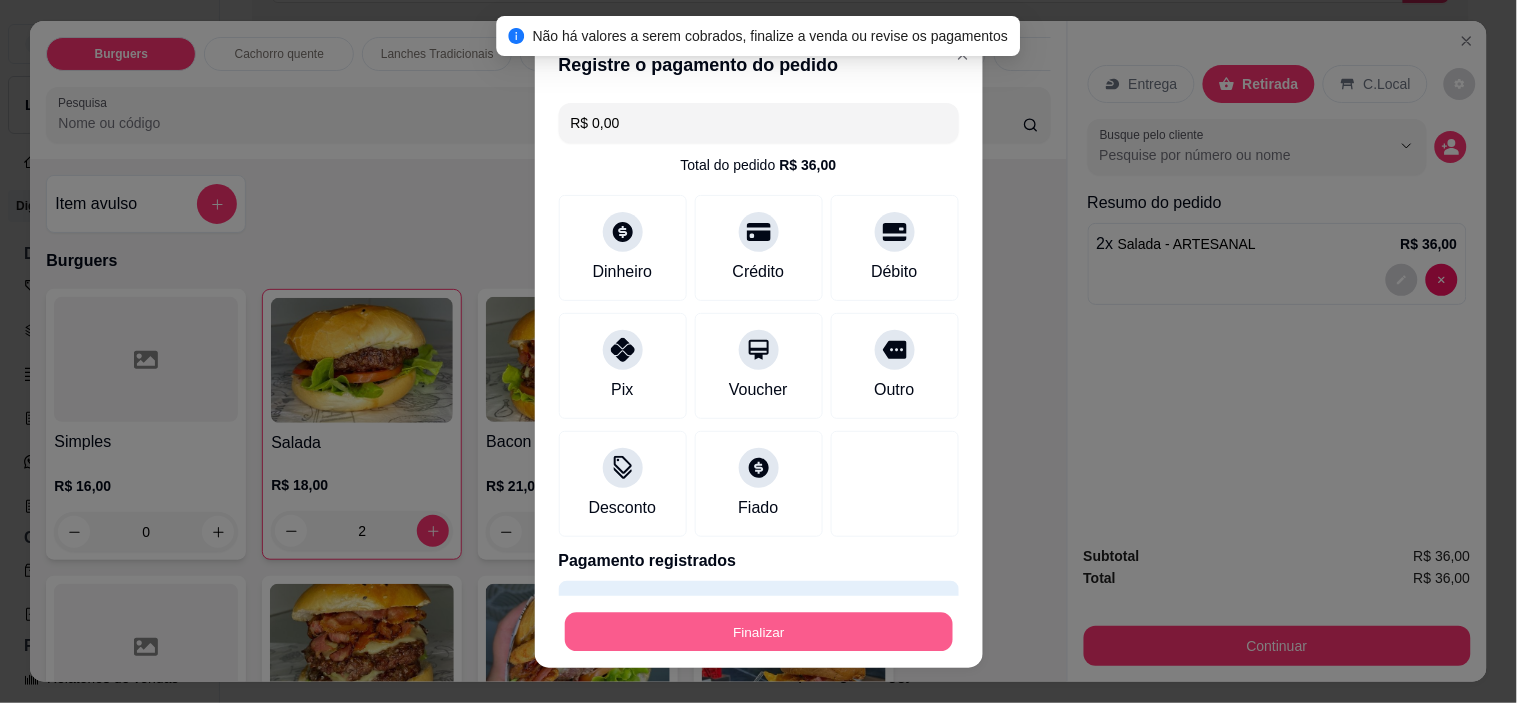 click on "Finalizar" at bounding box center (759, 631) 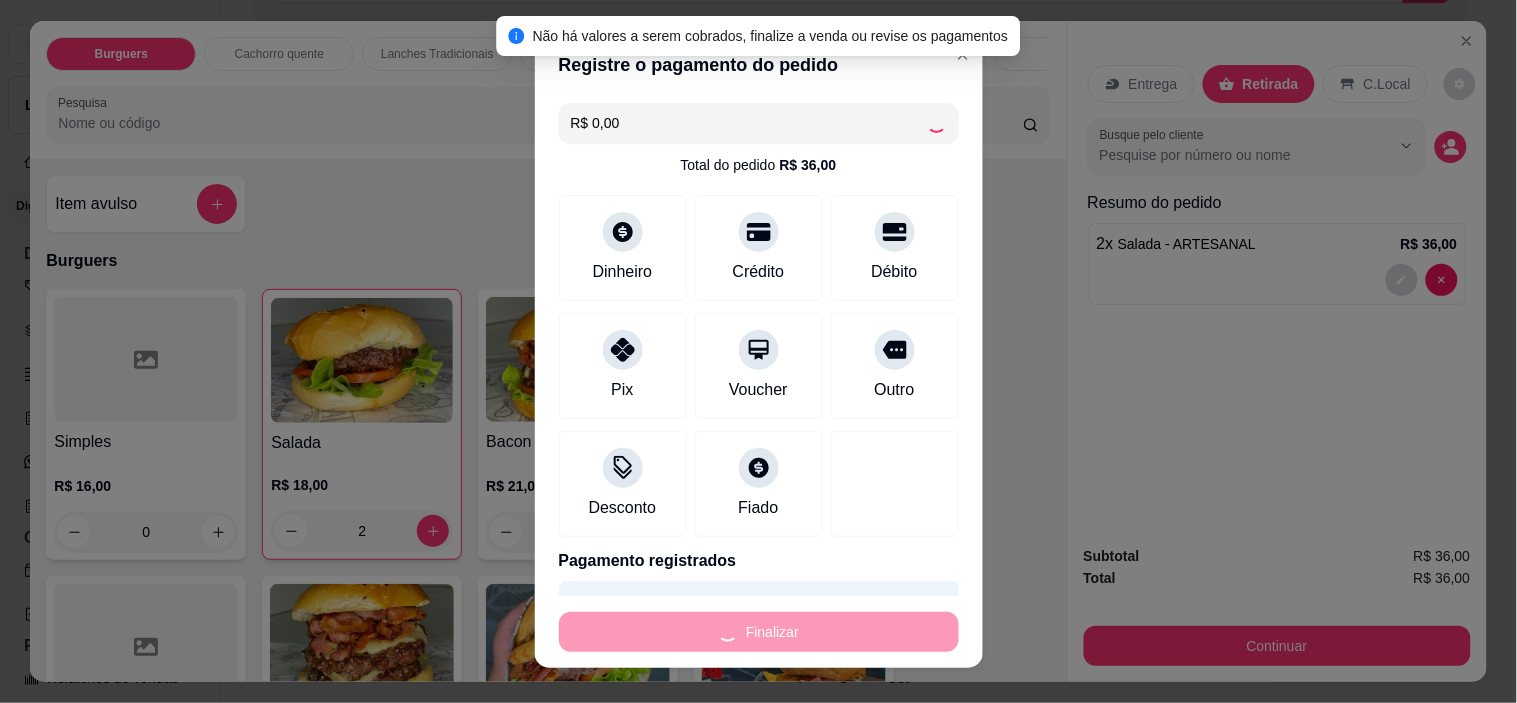 type on "0" 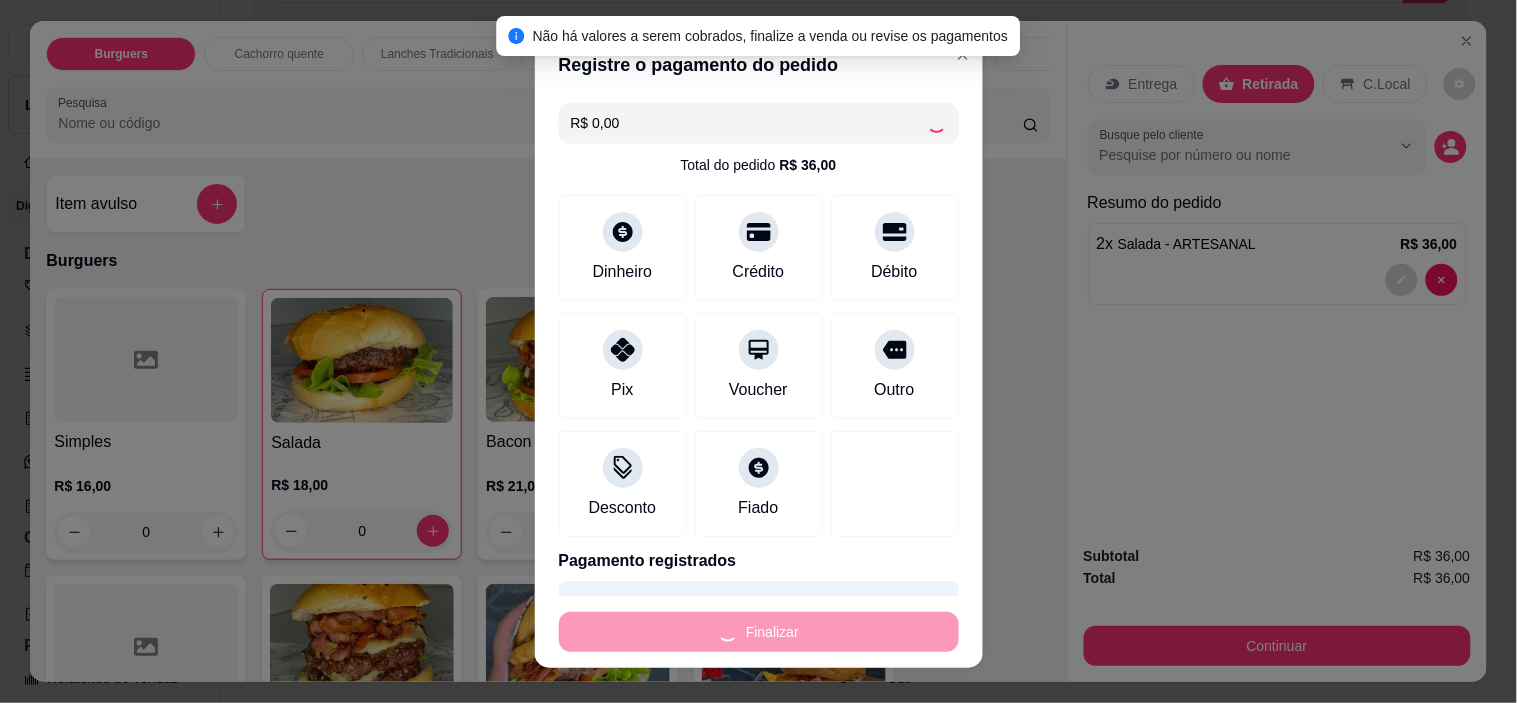 type on "-R$ 36,00" 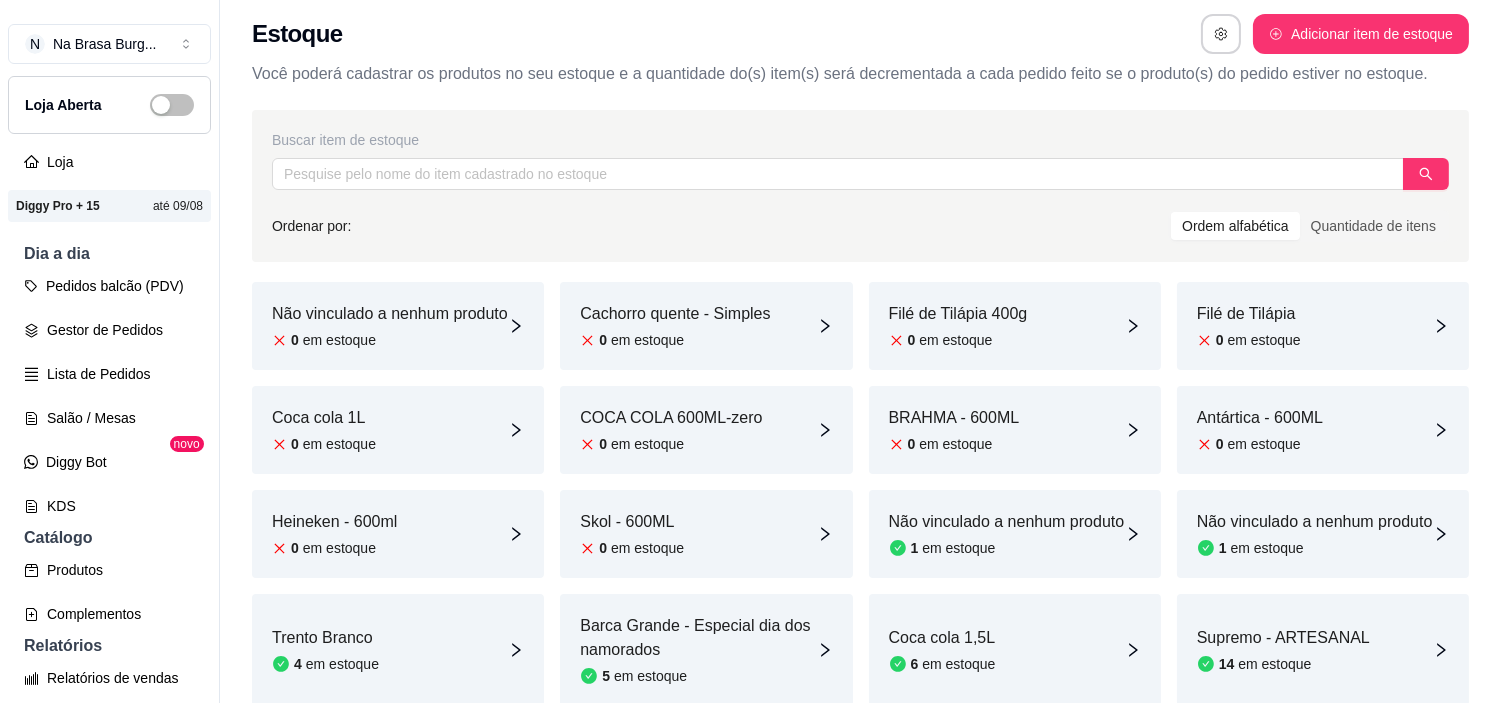 scroll, scrollTop: 0, scrollLeft: 0, axis: both 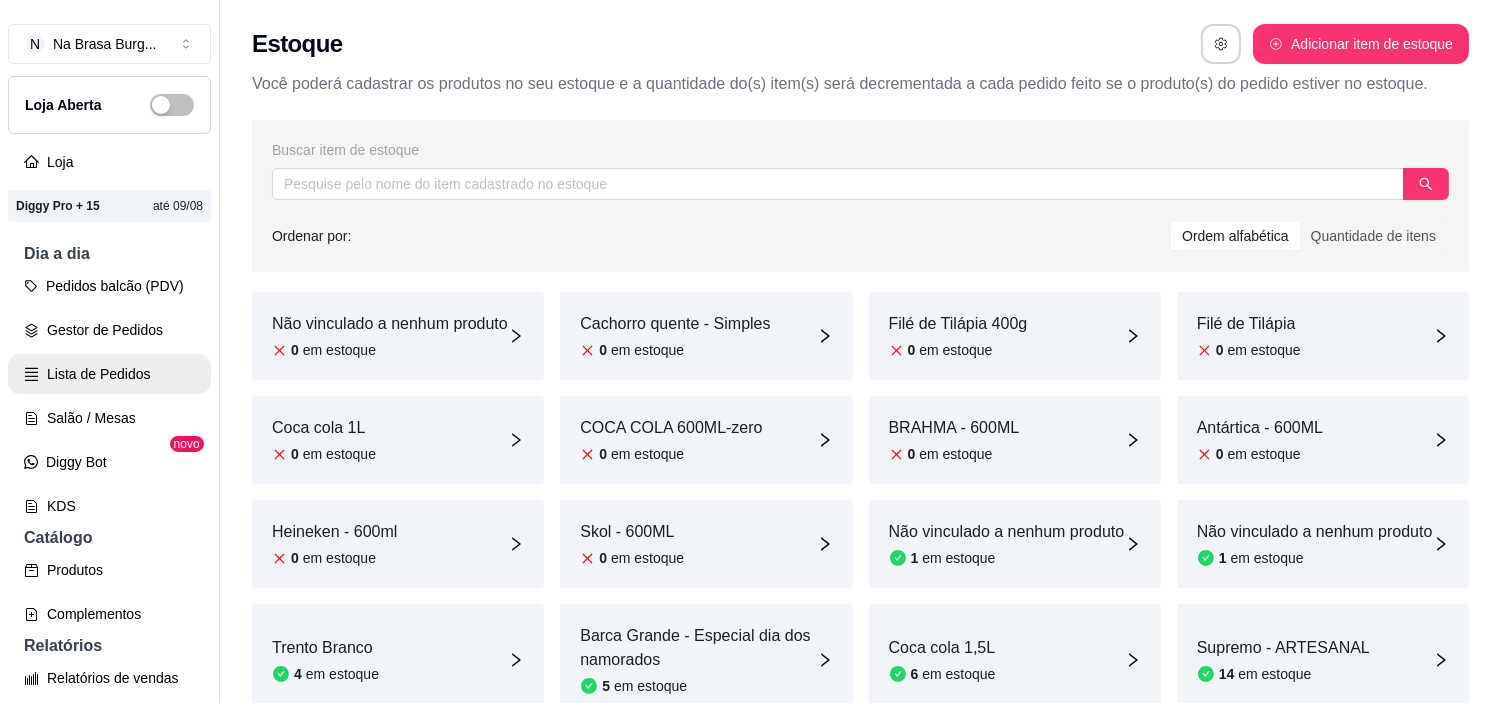 click on "Lista de Pedidos" at bounding box center (109, 374) 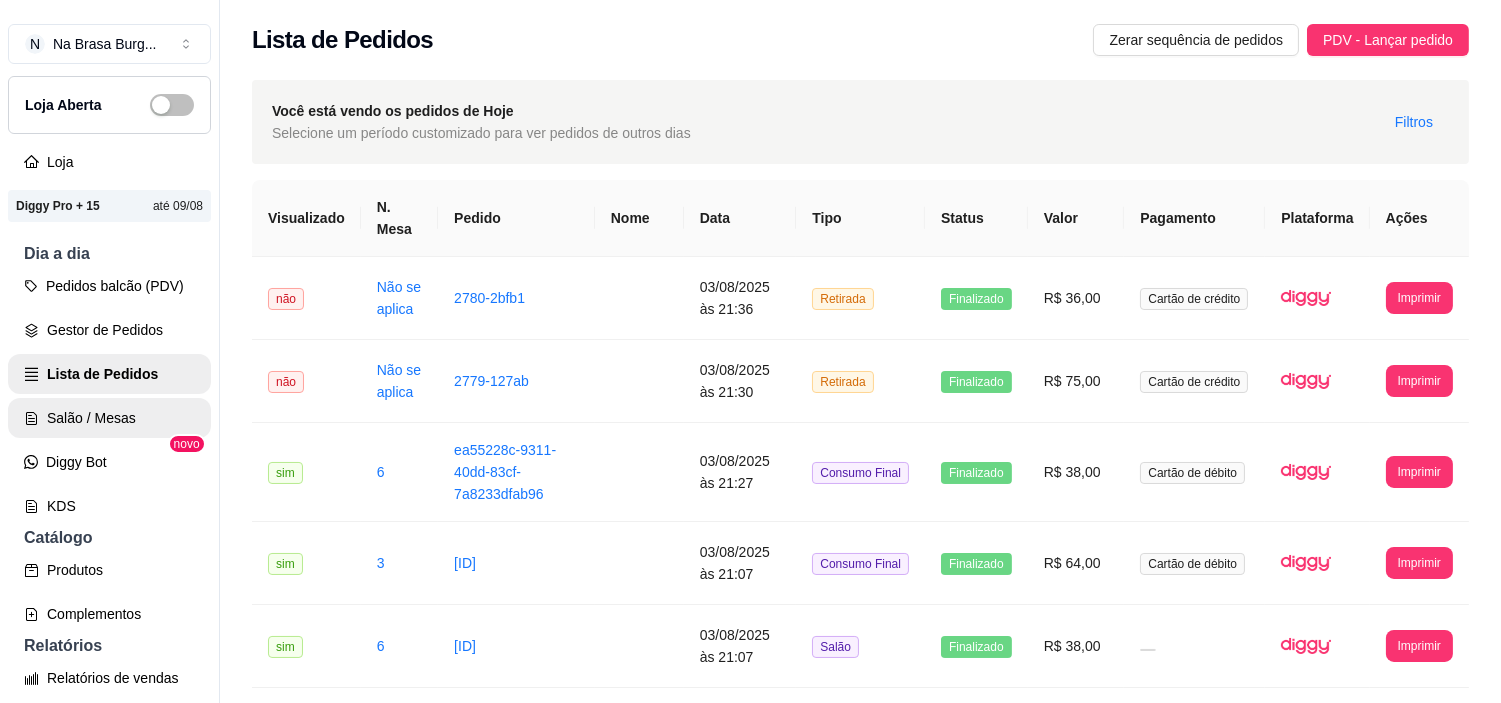 click on "Salão / Mesas" at bounding box center (109, 418) 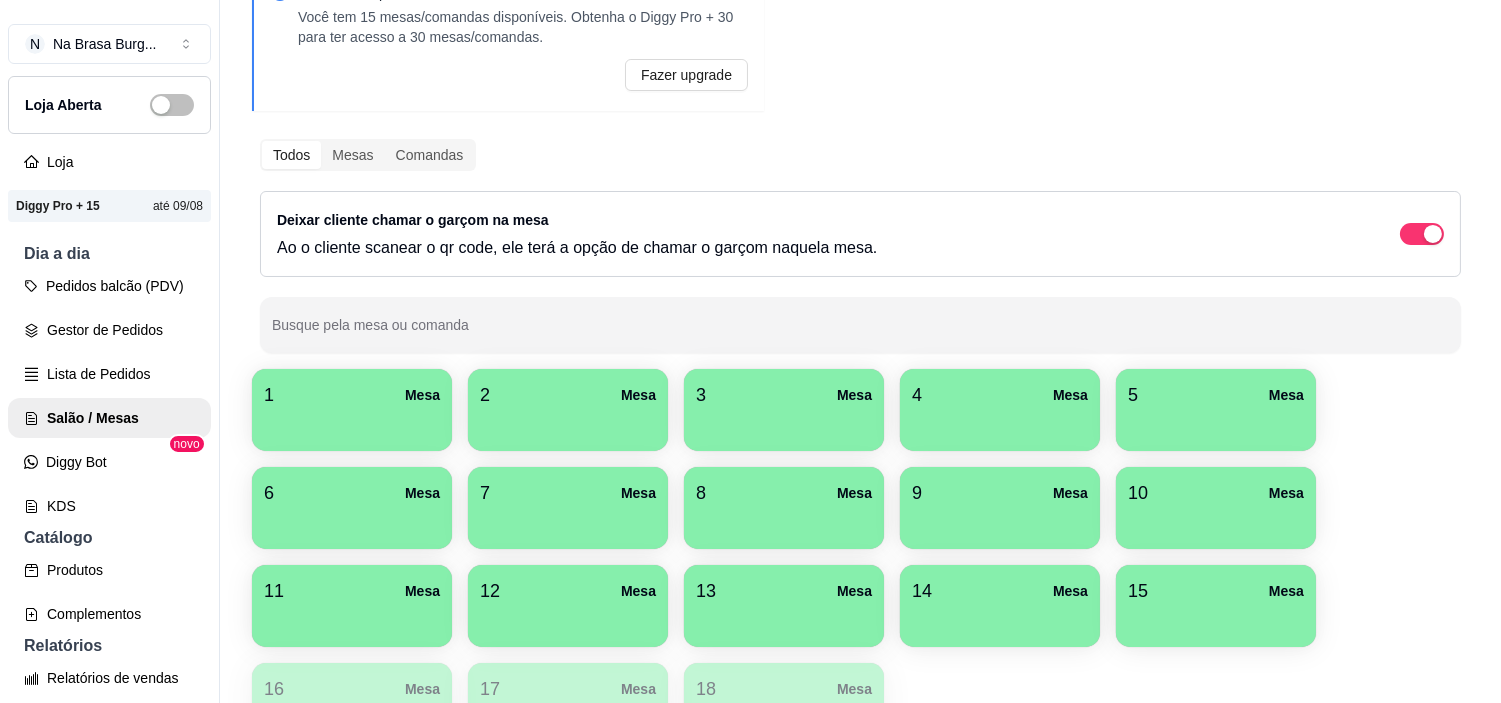 scroll, scrollTop: 255, scrollLeft: 0, axis: vertical 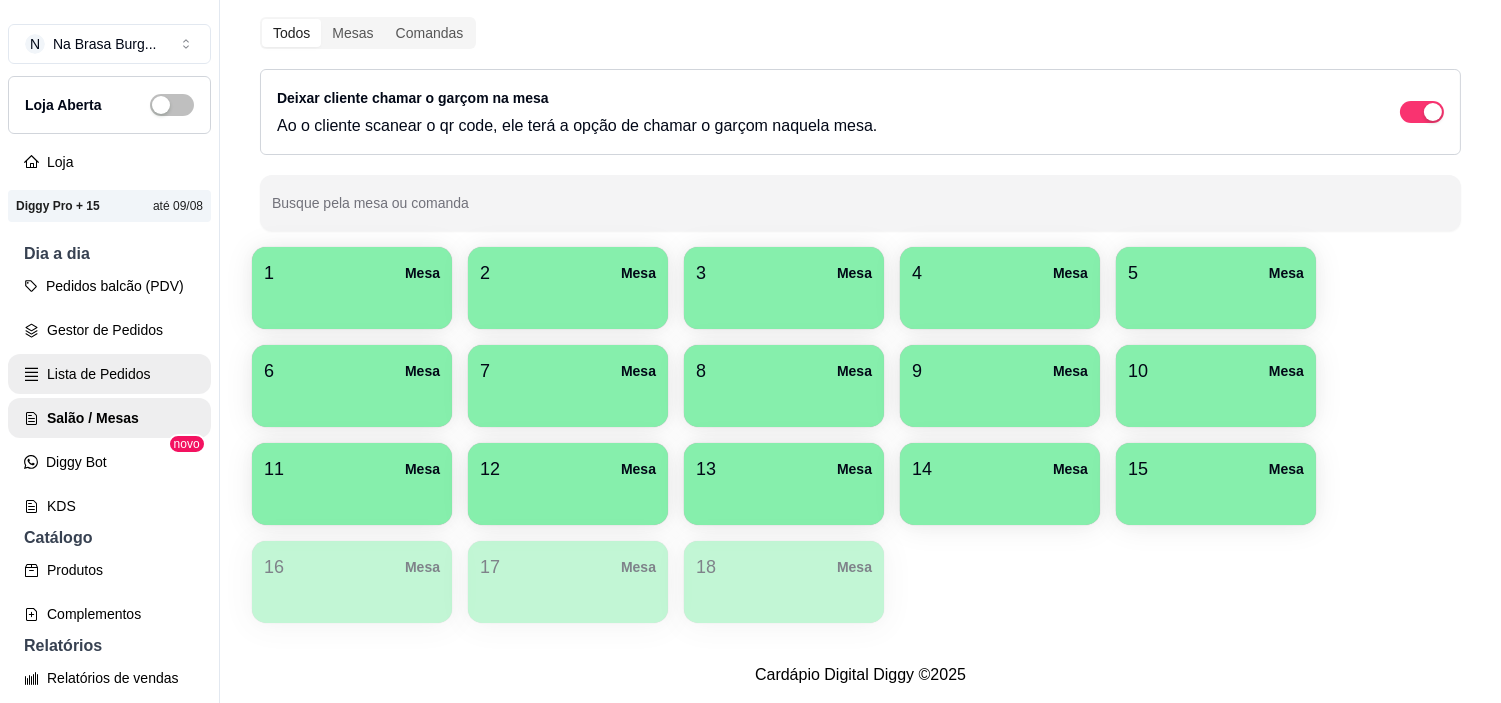 click on "Lista de Pedidos" at bounding box center [109, 374] 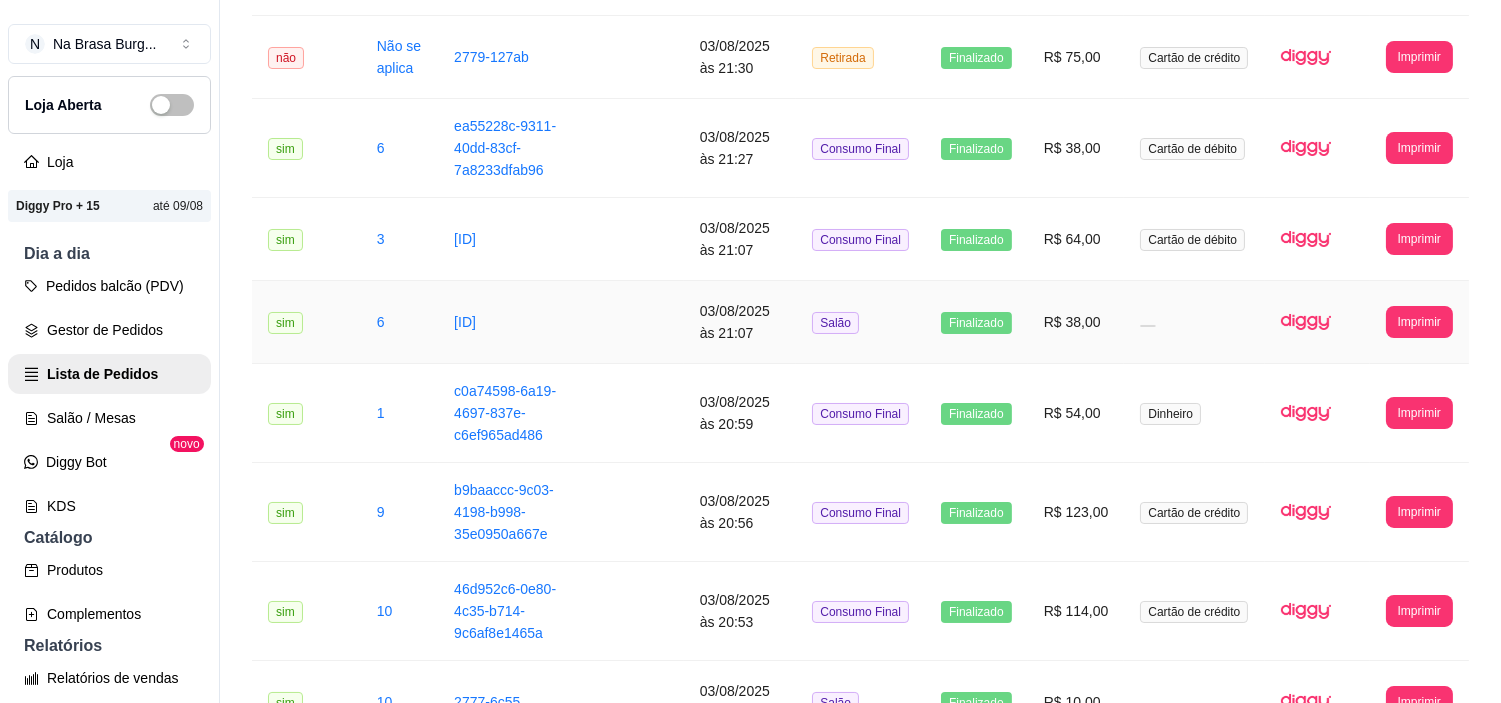 scroll, scrollTop: 333, scrollLeft: 0, axis: vertical 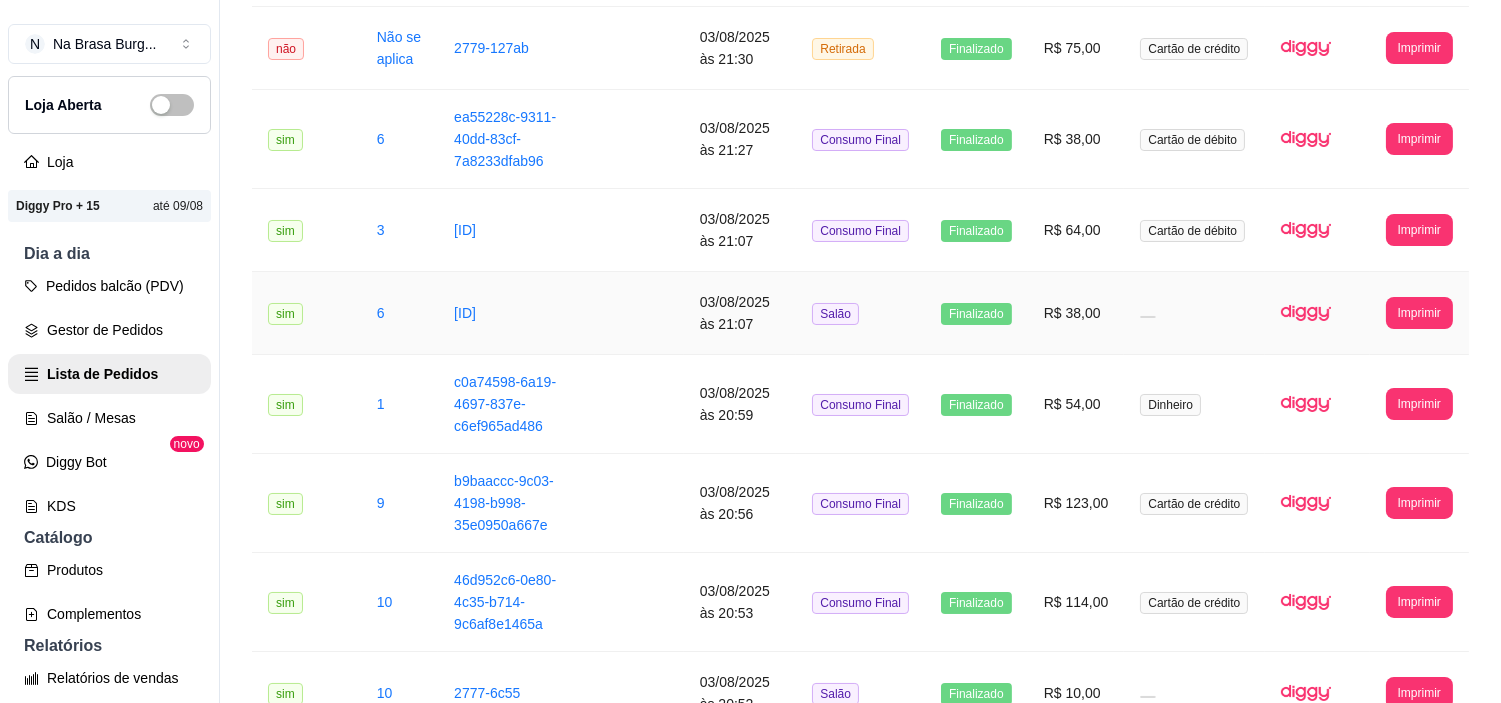 click on "03/08/2025 às 21:07" at bounding box center (740, 313) 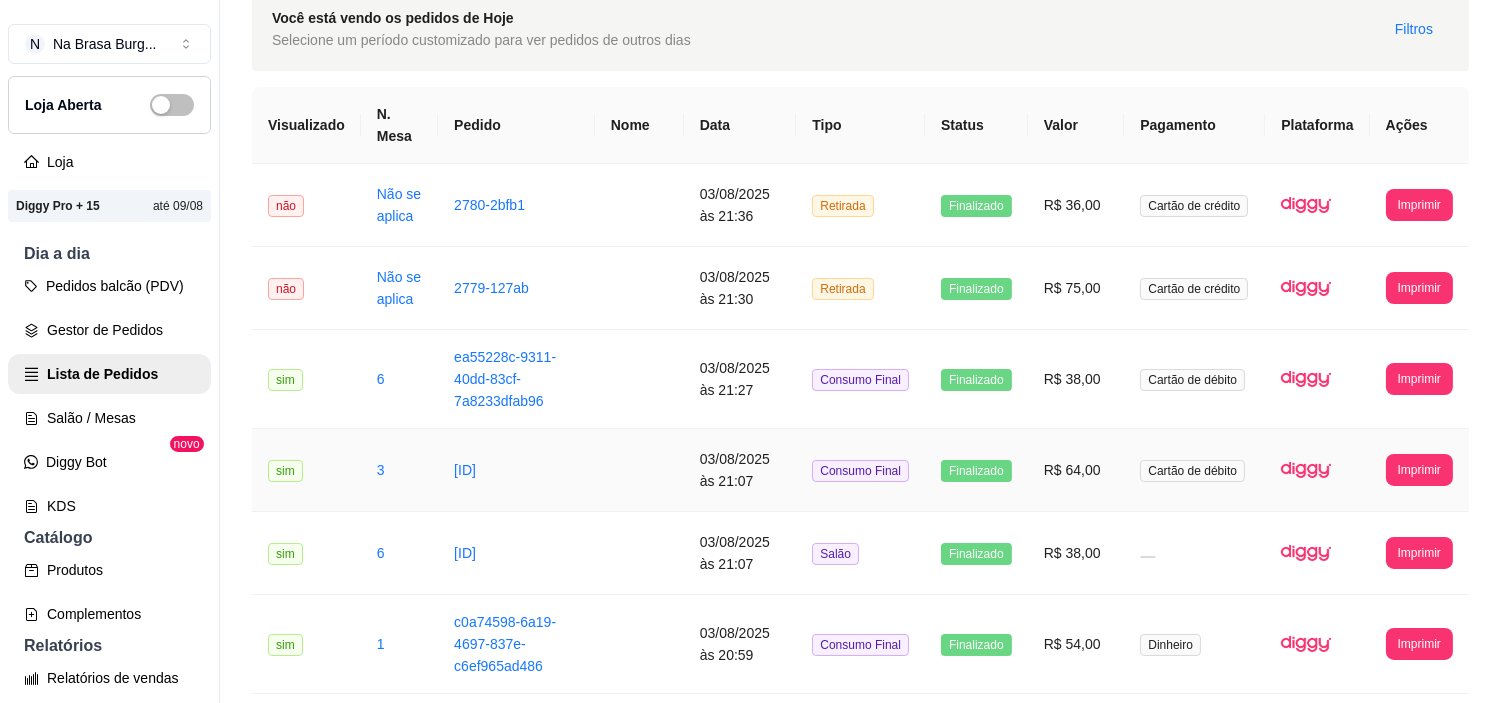 scroll, scrollTop: 222, scrollLeft: 0, axis: vertical 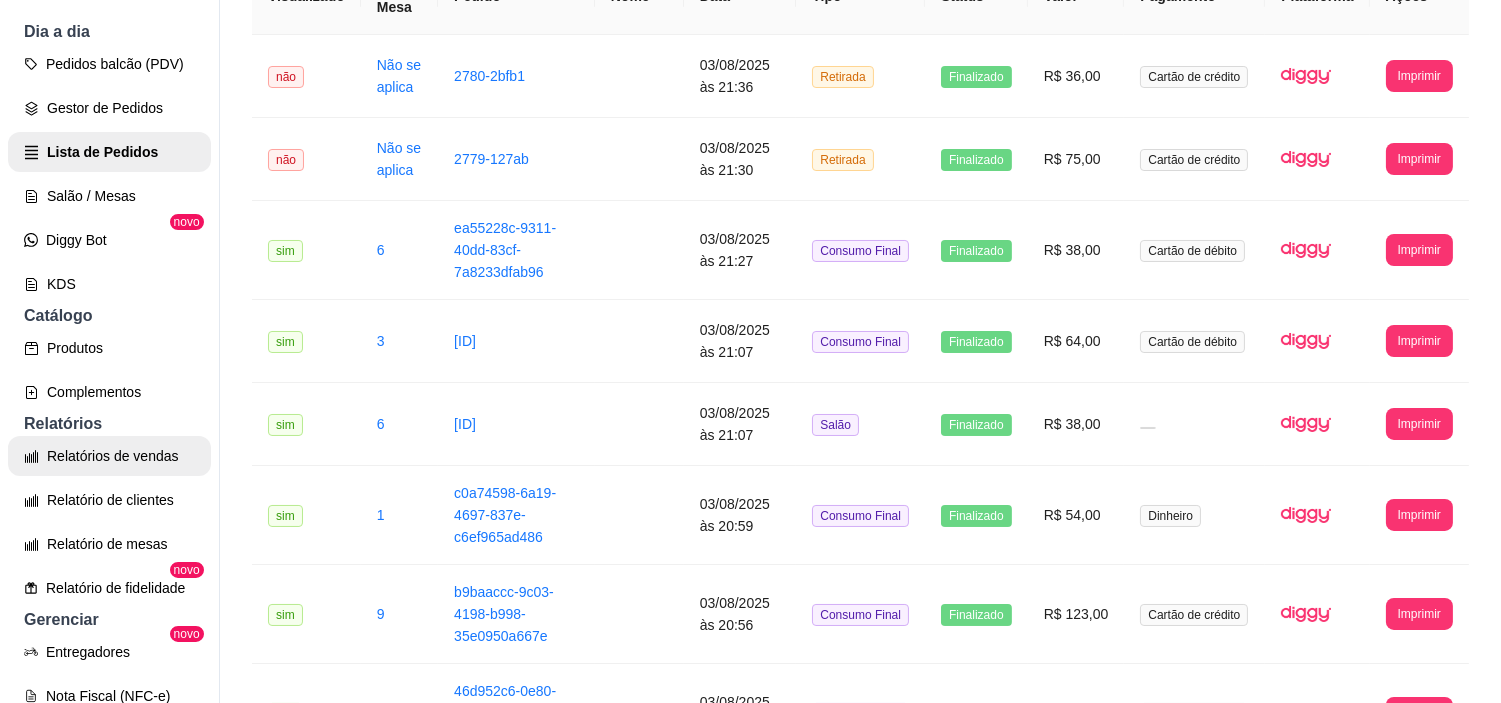 click on "Relatórios de vendas" at bounding box center (109, 456) 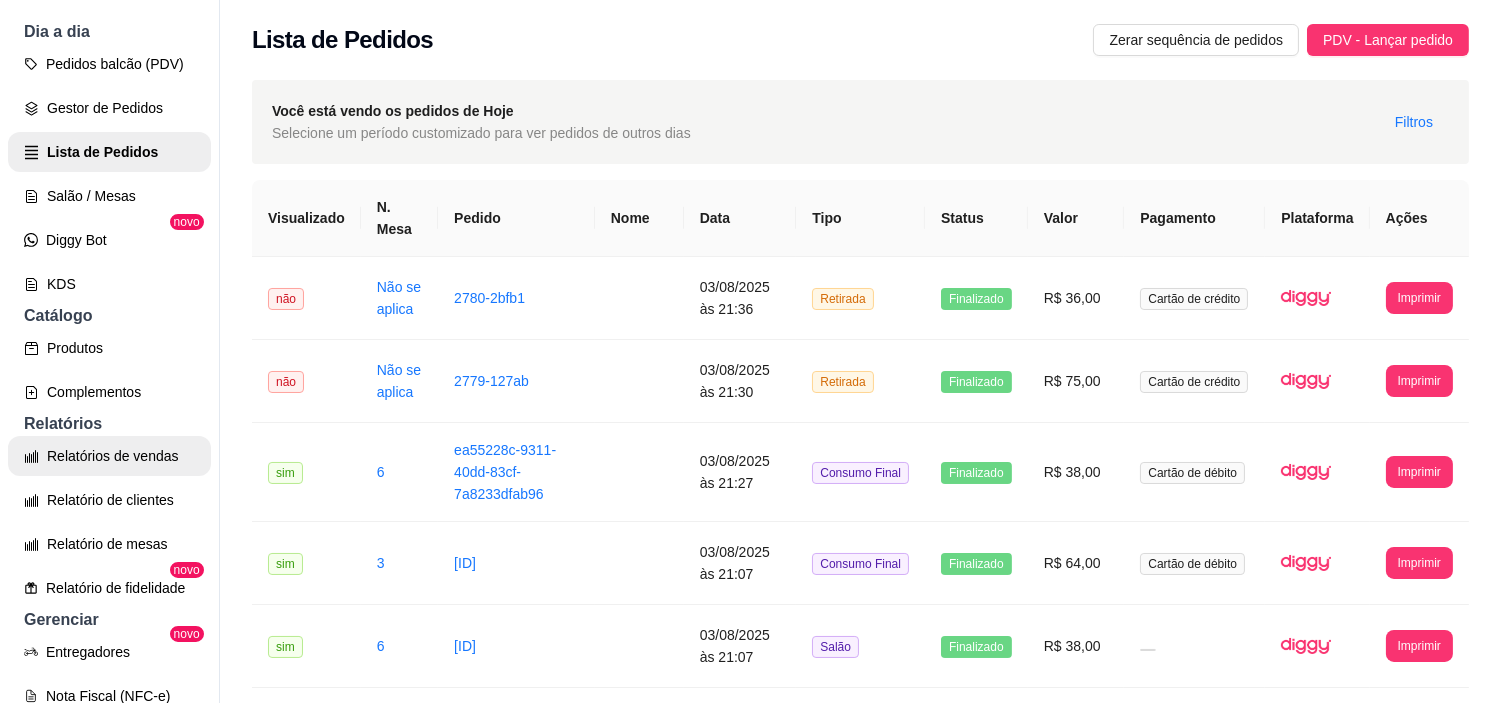 select on "ALL" 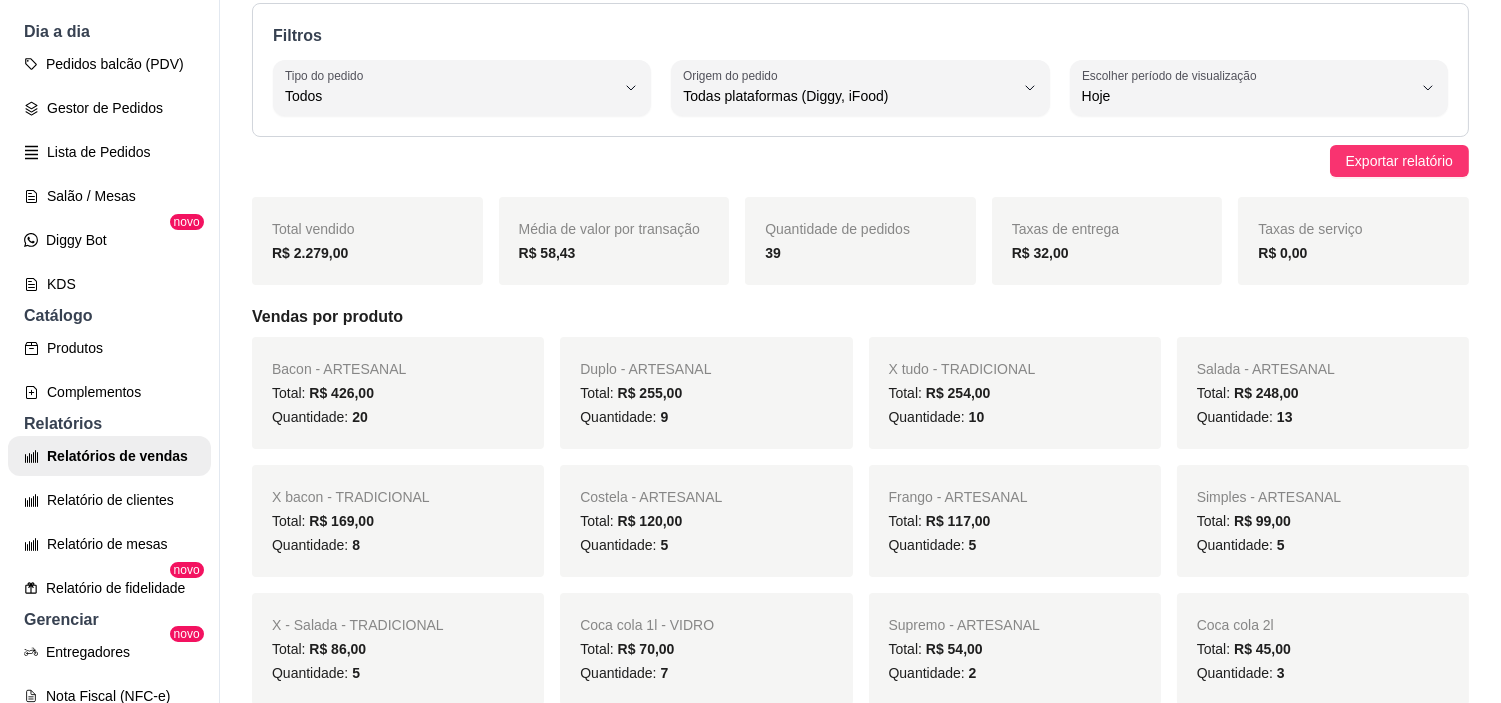 scroll, scrollTop: 111, scrollLeft: 0, axis: vertical 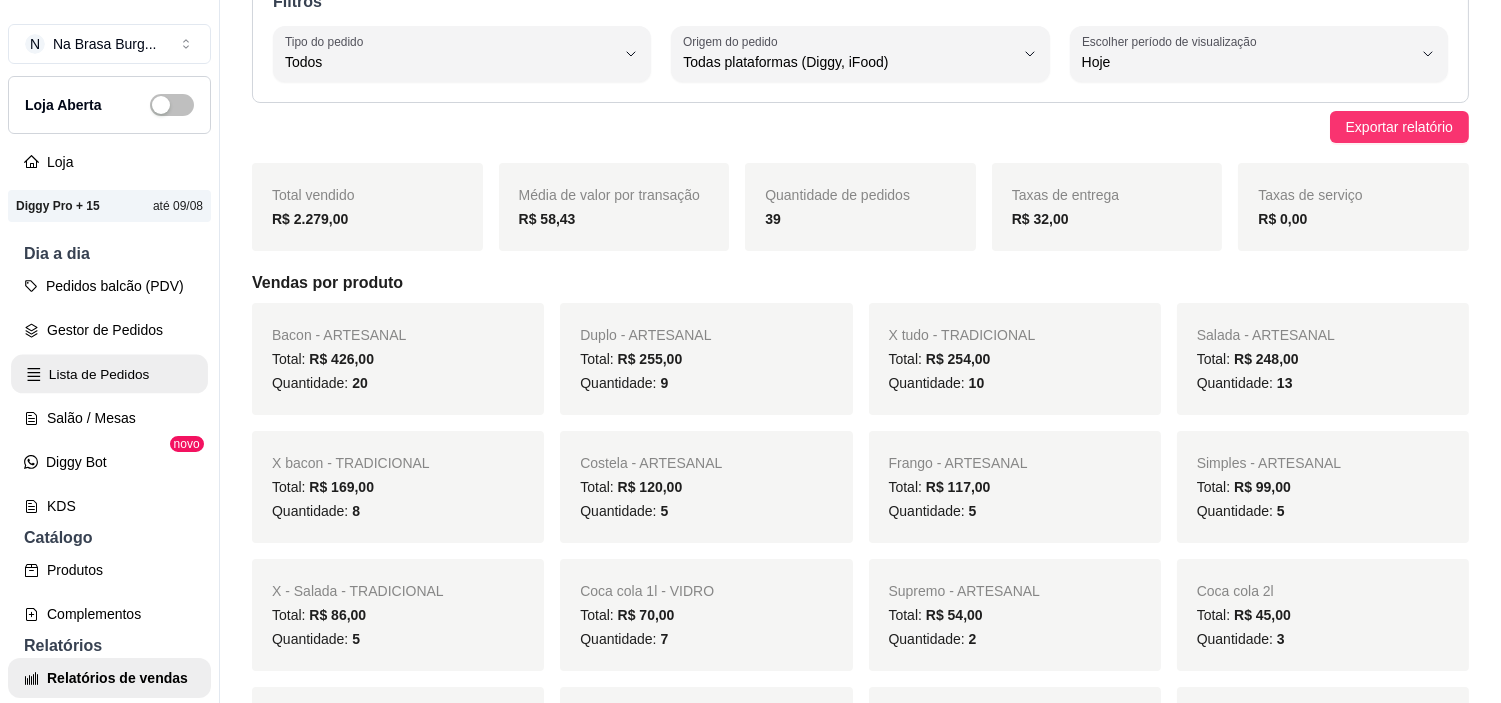 click on "Lista de Pedidos" at bounding box center [109, 374] 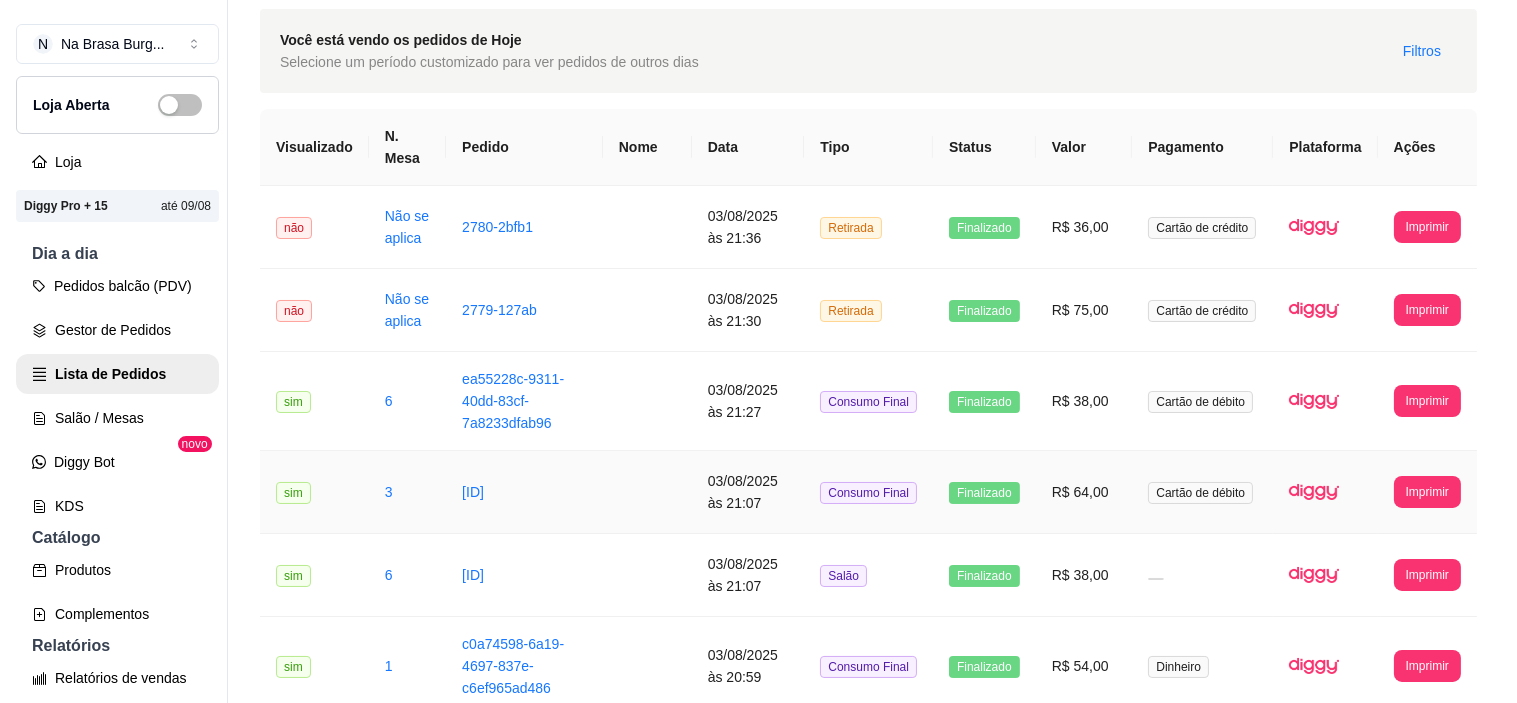 scroll, scrollTop: 111, scrollLeft: 0, axis: vertical 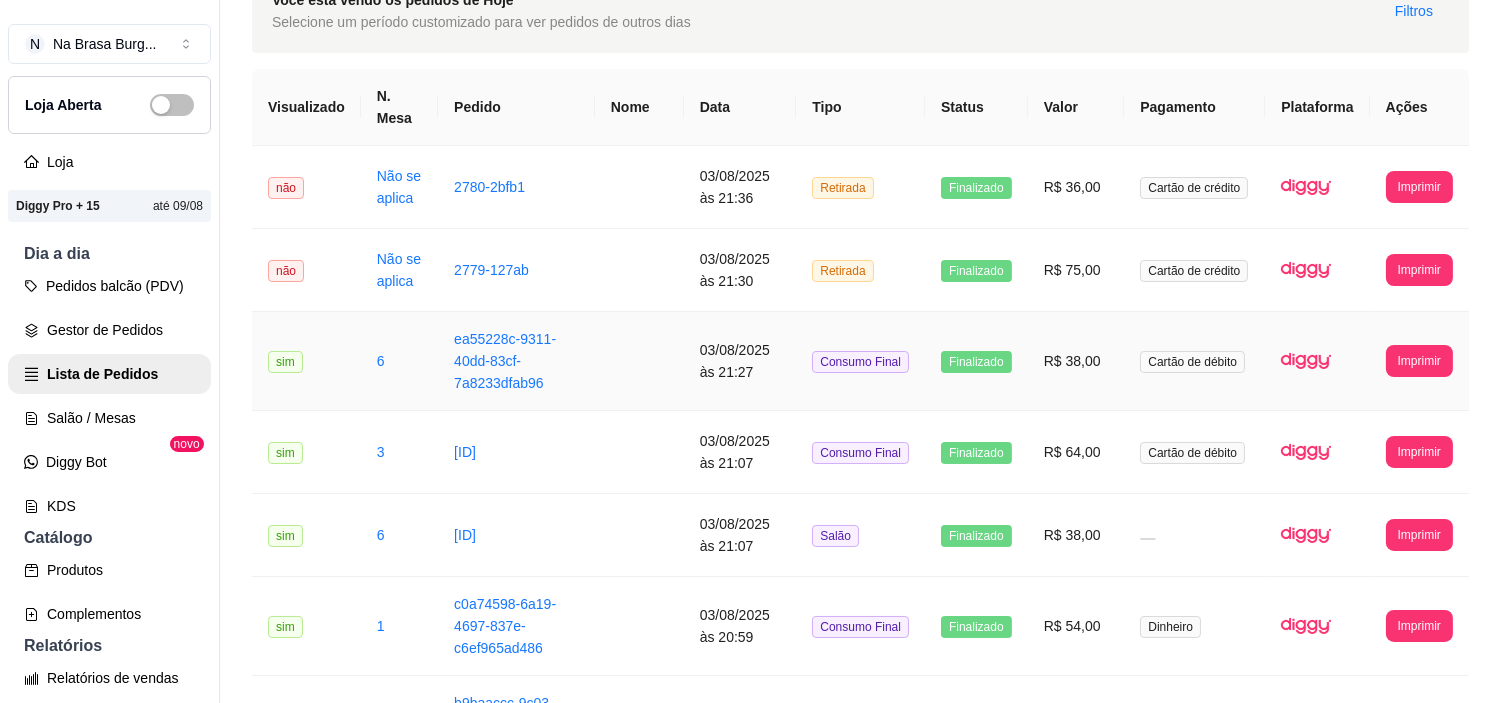 click on "03/08/2025 às 21:27" at bounding box center (740, 361) 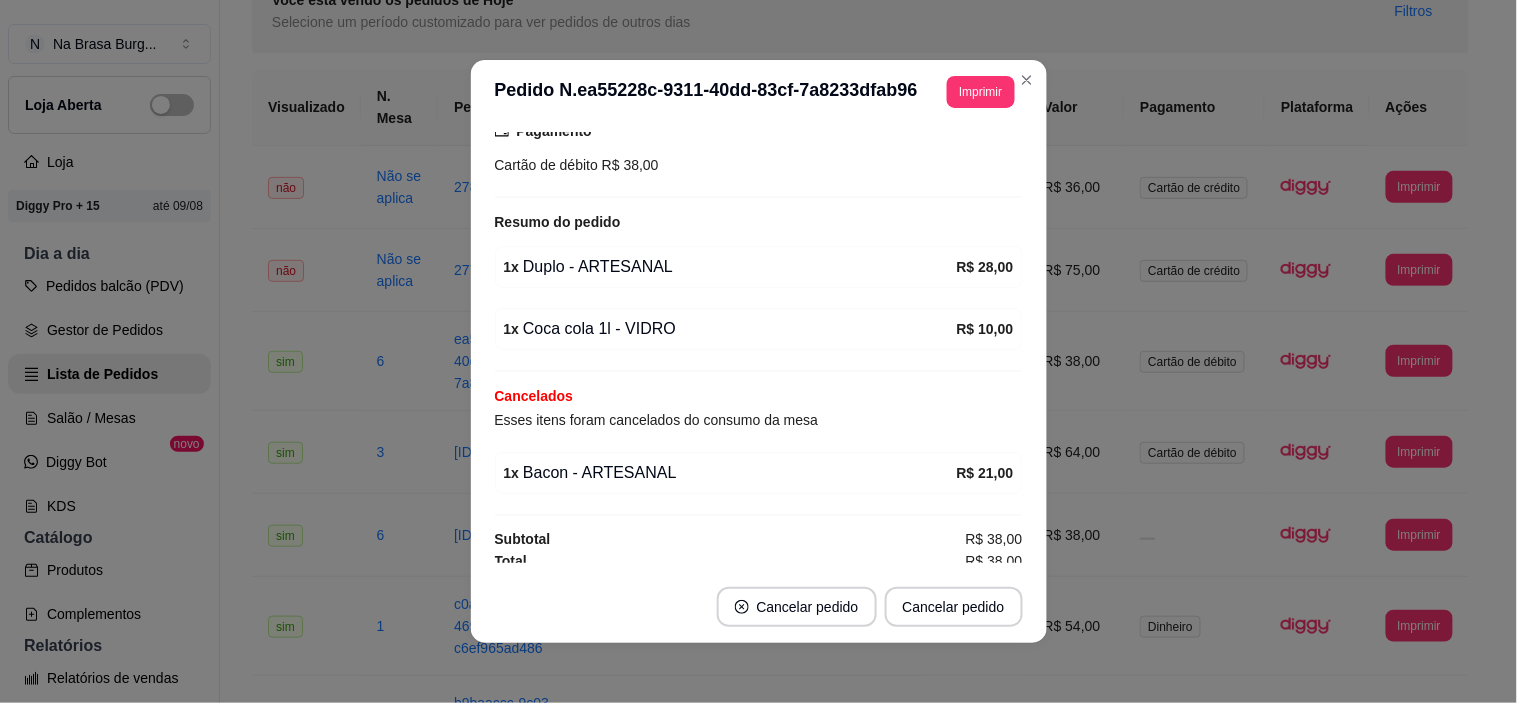 scroll, scrollTop: 233, scrollLeft: 0, axis: vertical 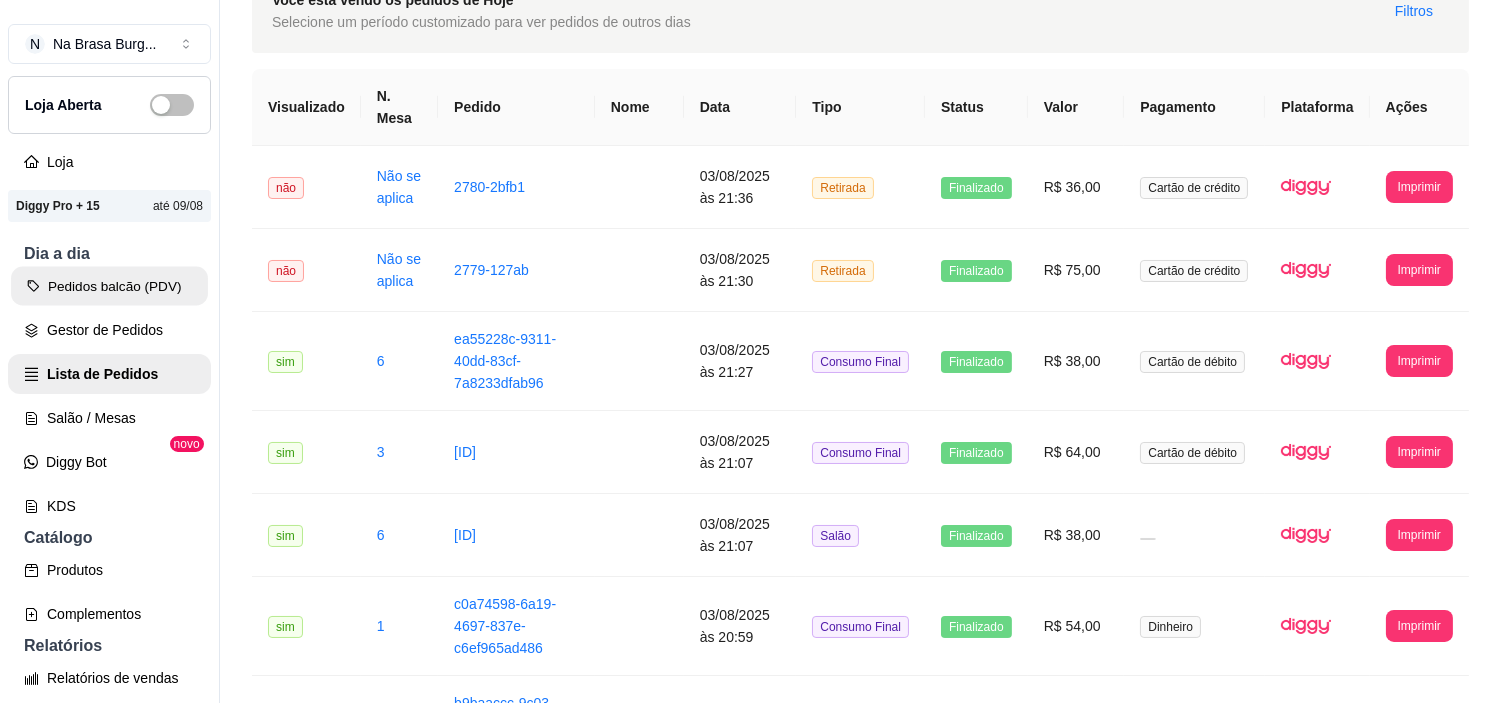 click on "Pedidos balcão (PDV)" at bounding box center [109, 286] 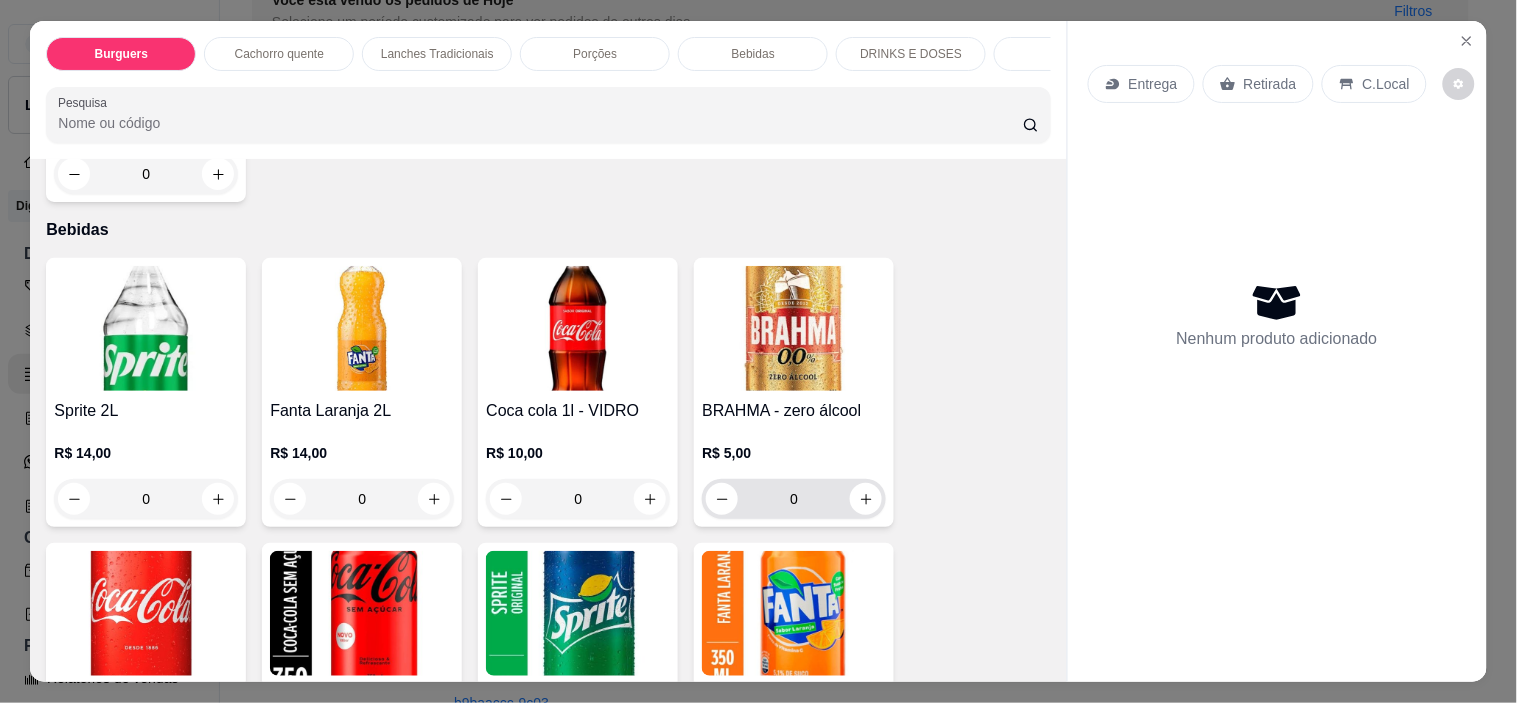 scroll, scrollTop: 3000, scrollLeft: 0, axis: vertical 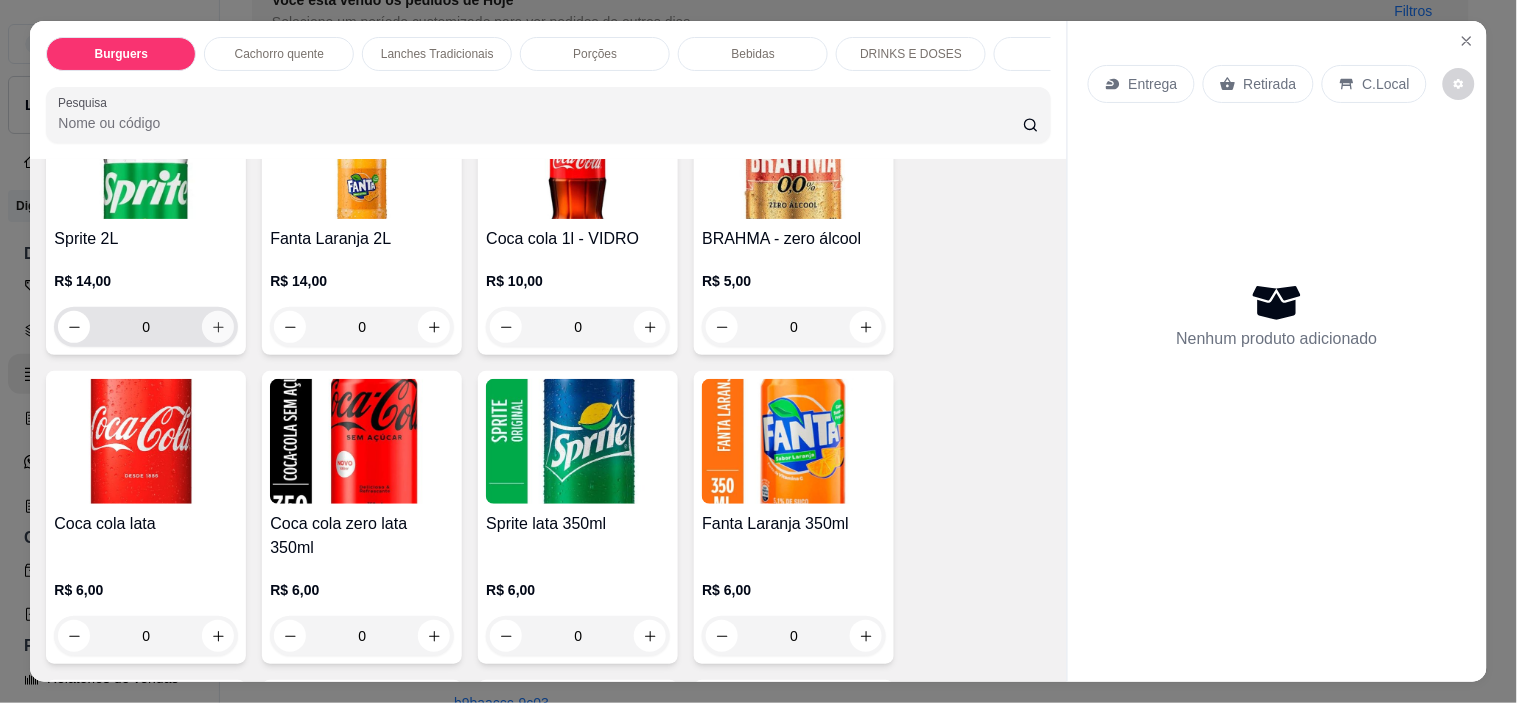 click at bounding box center [218, 327] 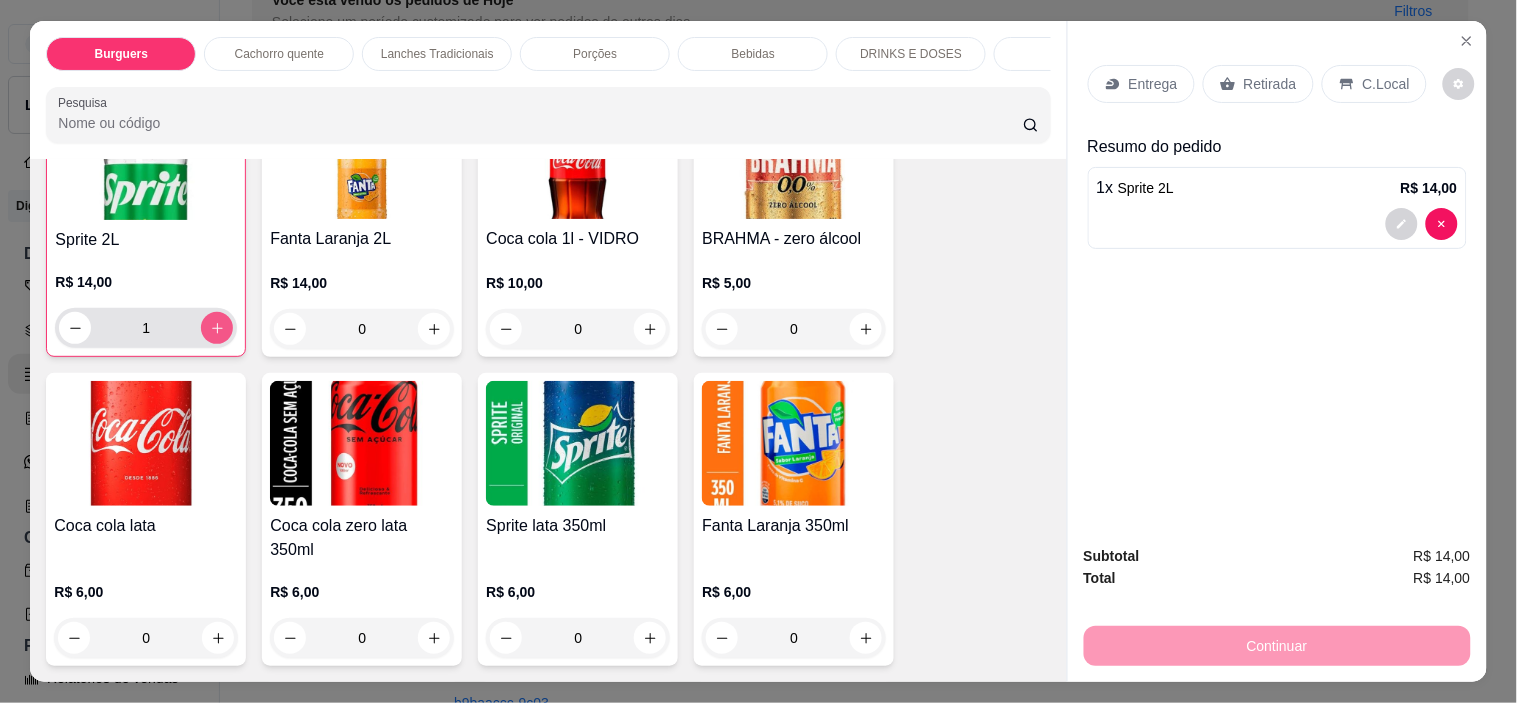 scroll, scrollTop: 3001, scrollLeft: 0, axis: vertical 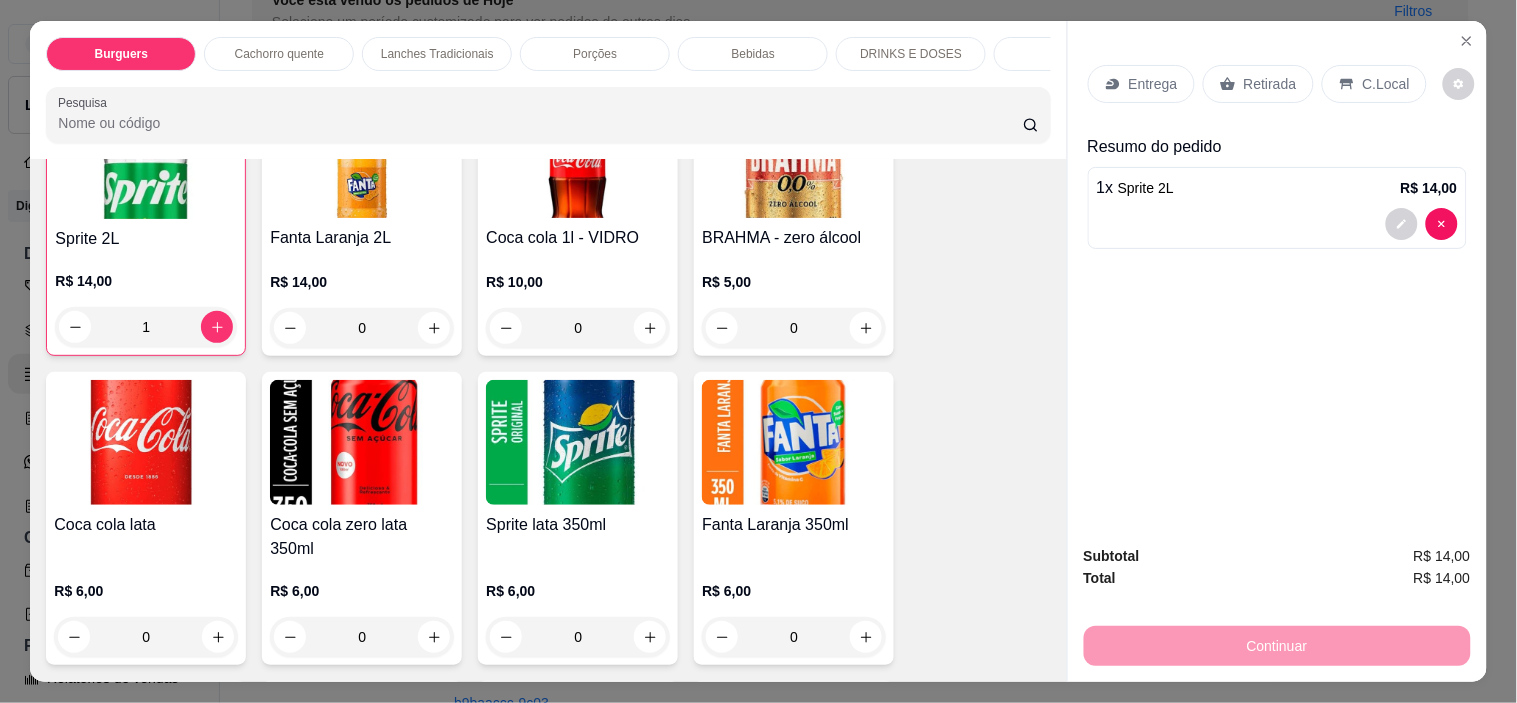 click on "Retirada" at bounding box center [1270, 84] 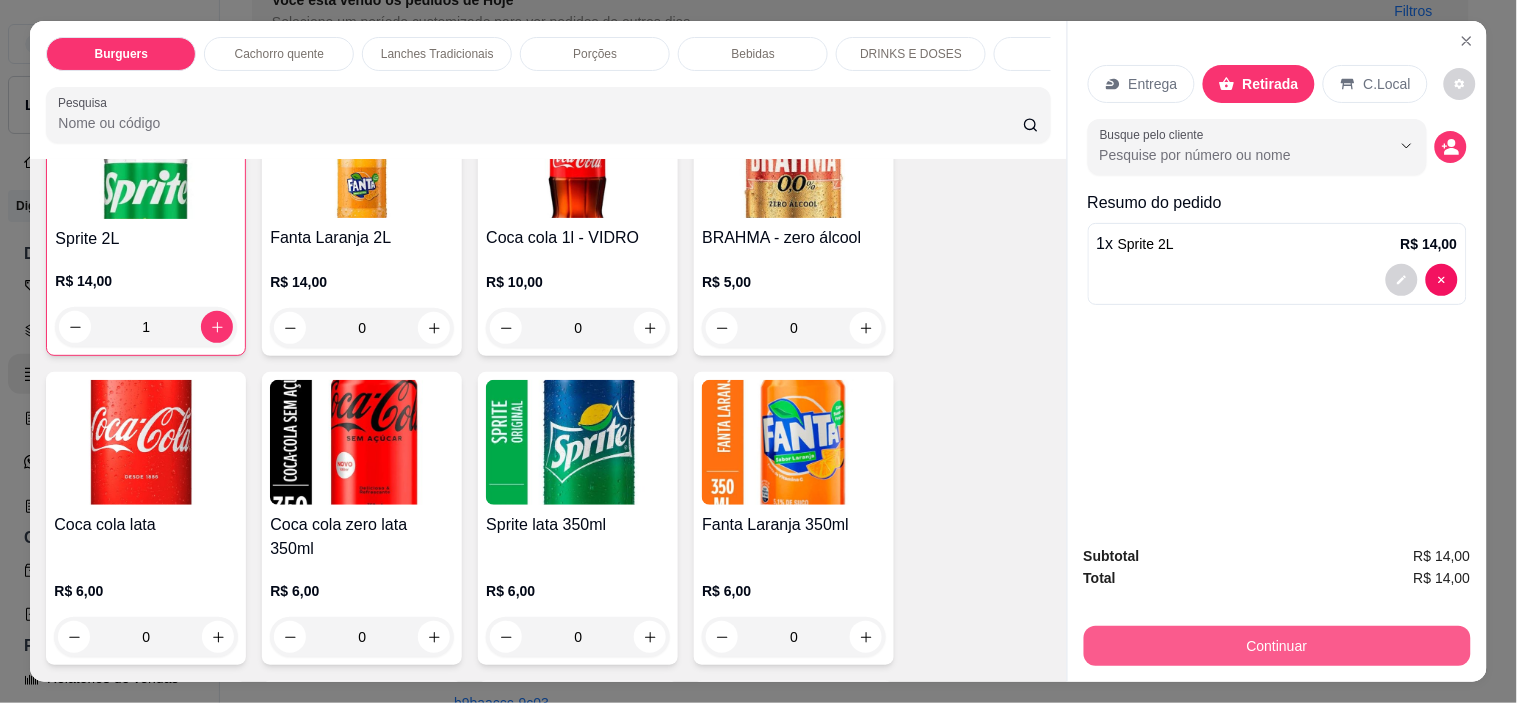 click on "Continuar" at bounding box center (1277, 646) 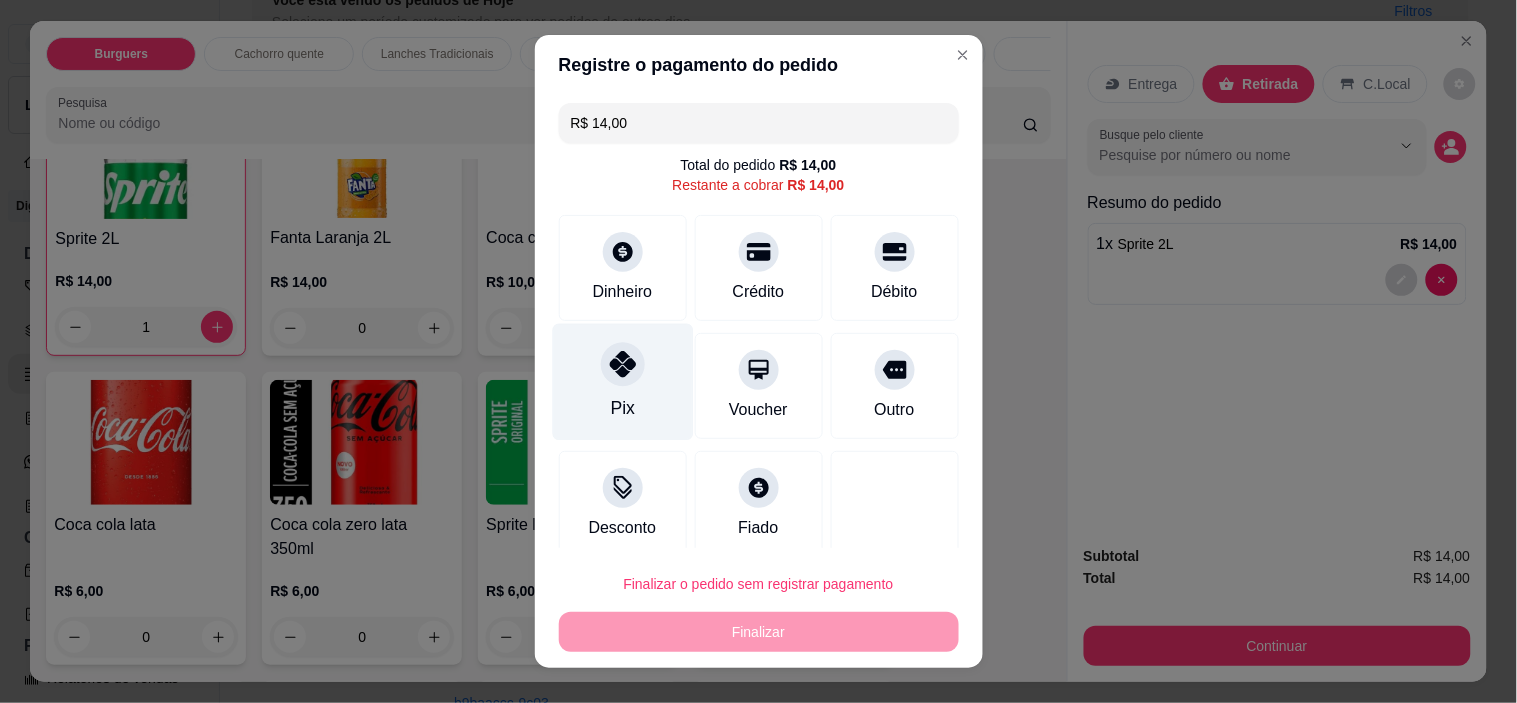 click on "Pix" at bounding box center (622, 382) 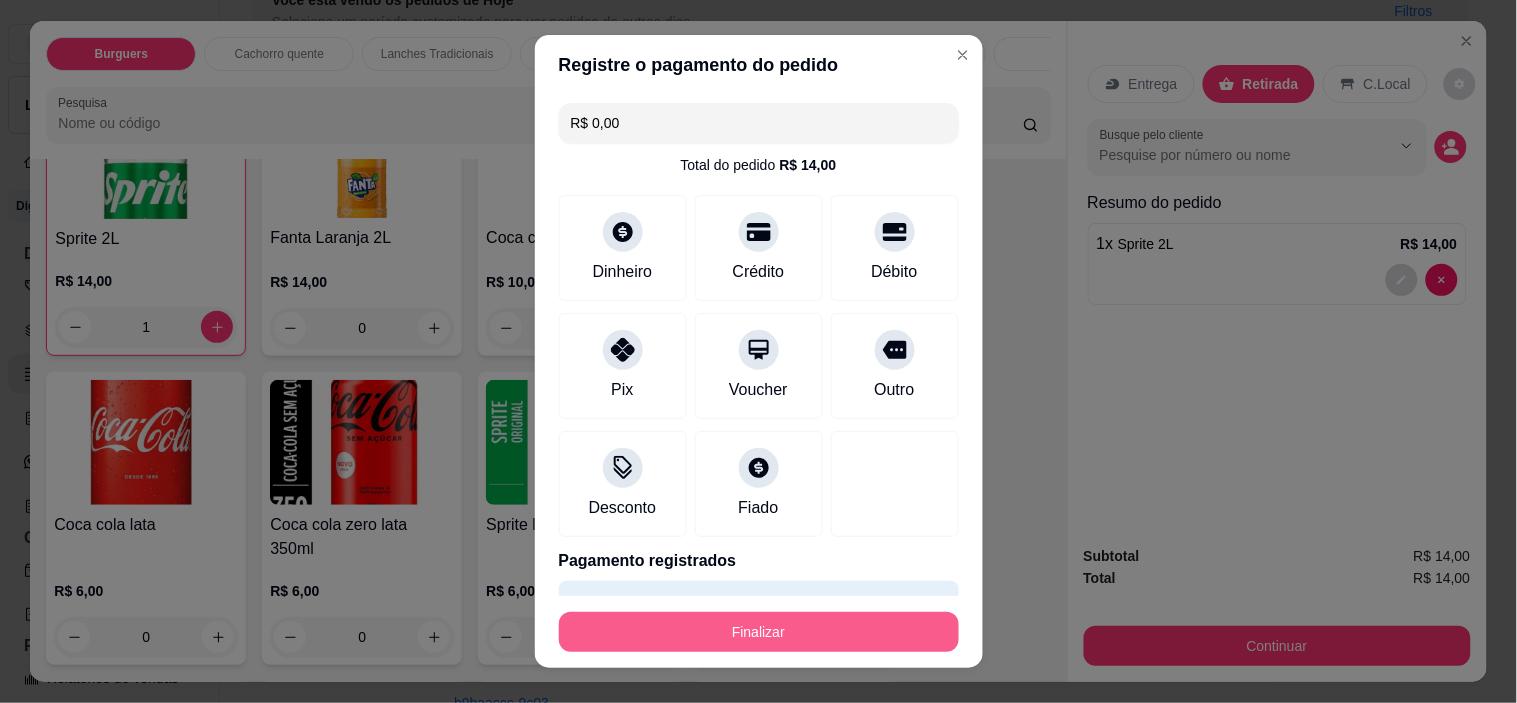 click on "Finalizar" at bounding box center [759, 632] 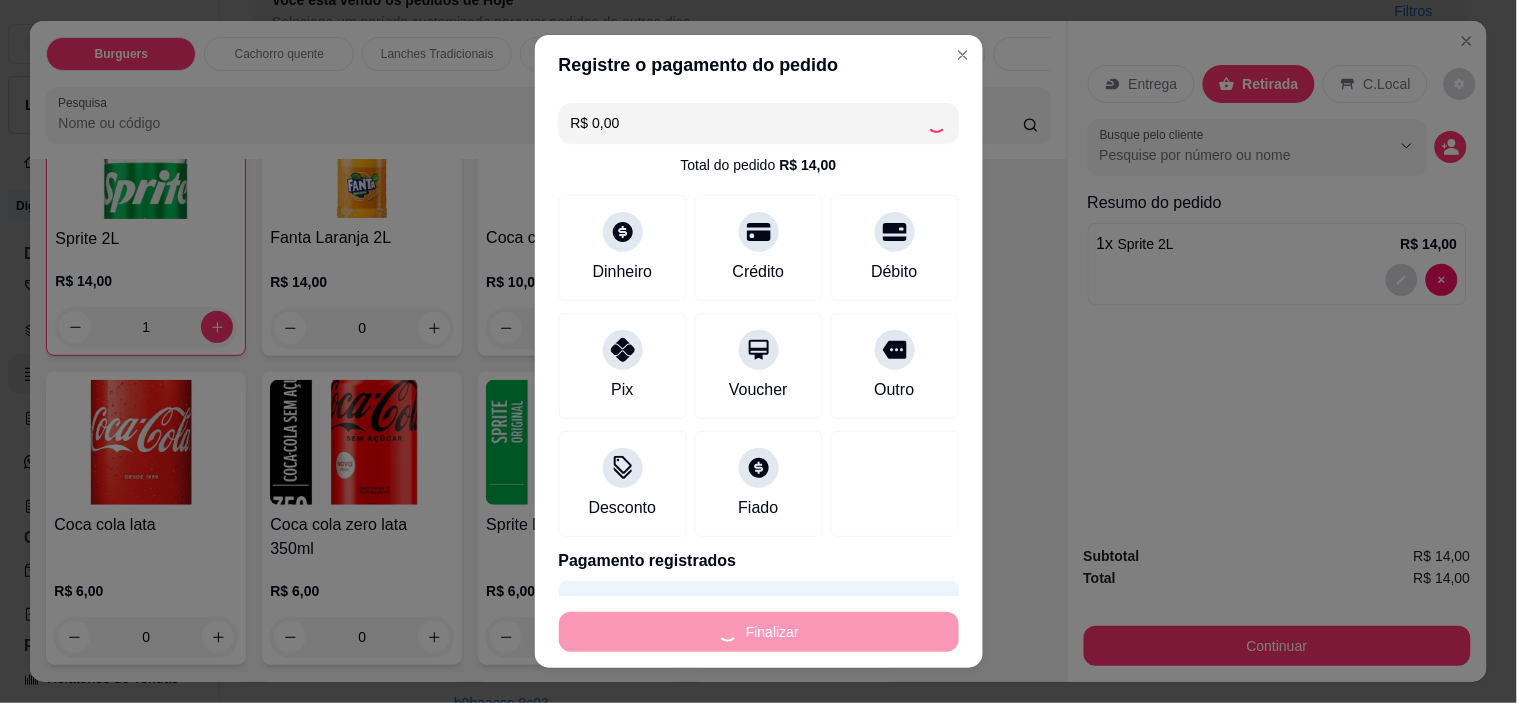 type on "0" 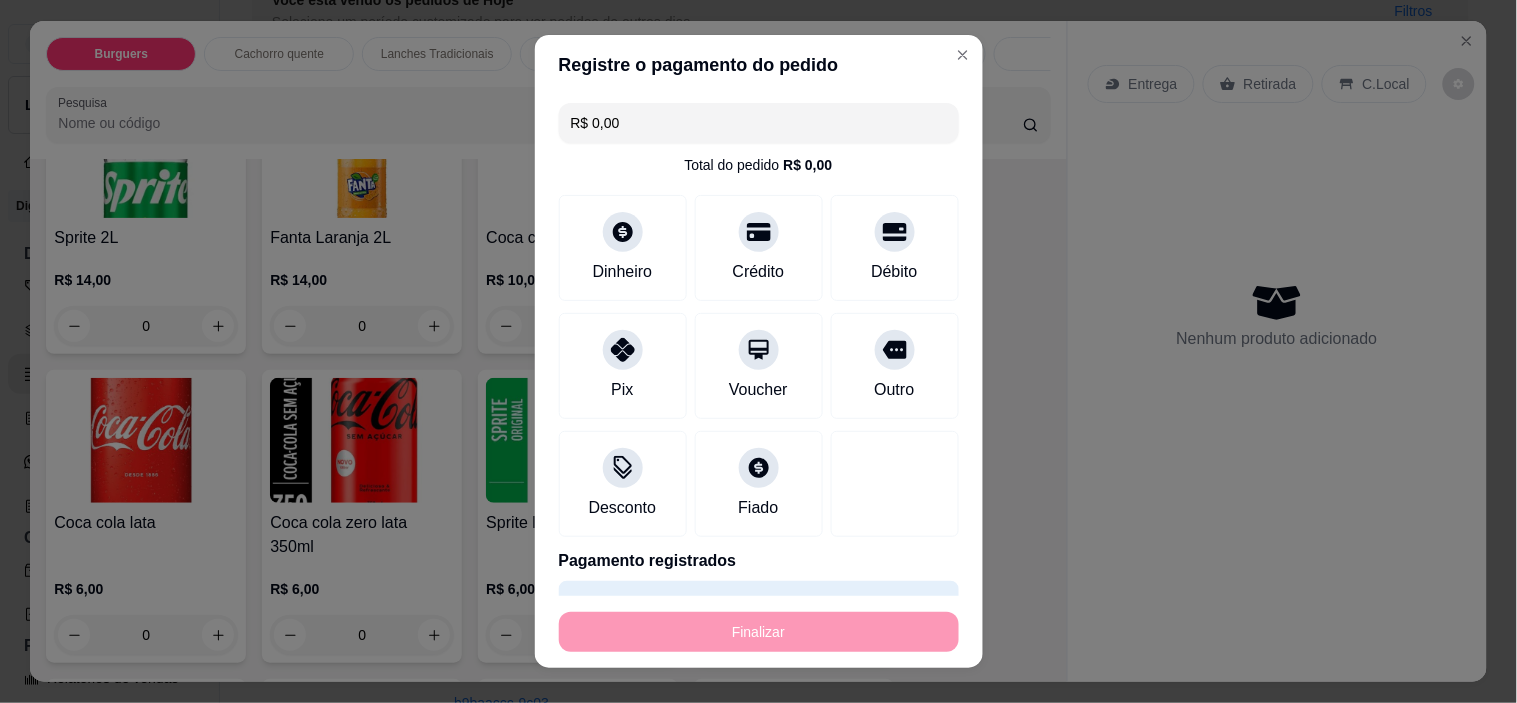 type on "-R$ 14,00" 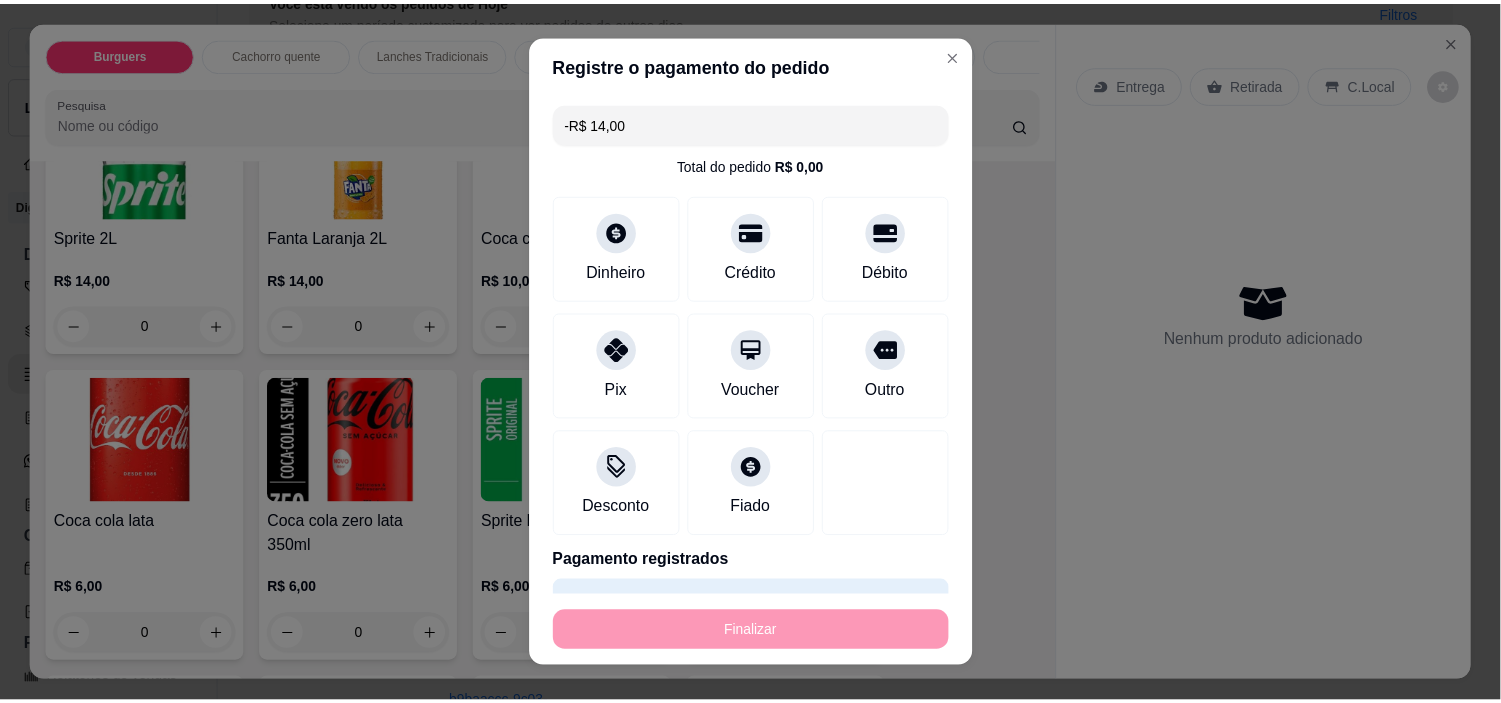 scroll, scrollTop: 3000, scrollLeft: 0, axis: vertical 